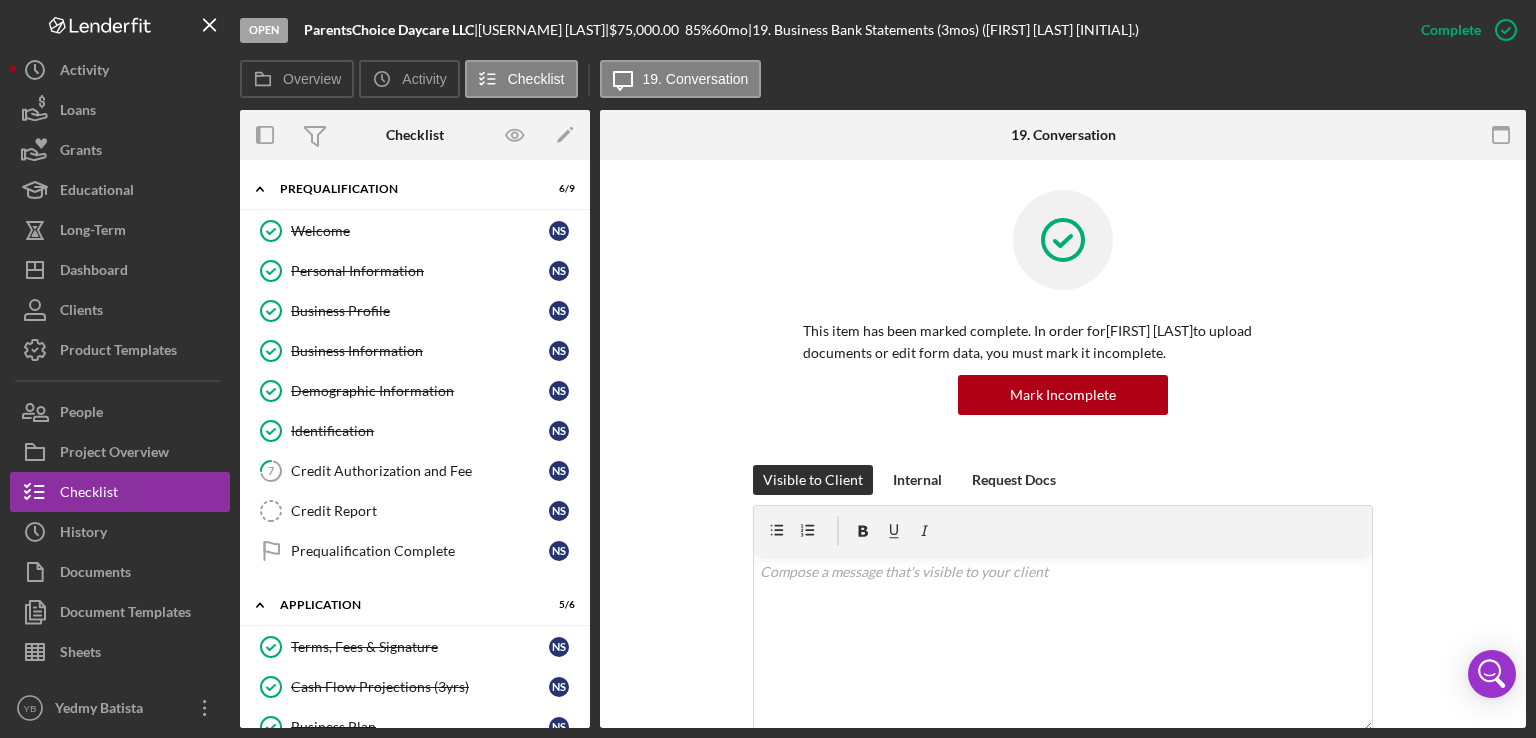 scroll, scrollTop: 0, scrollLeft: 0, axis: both 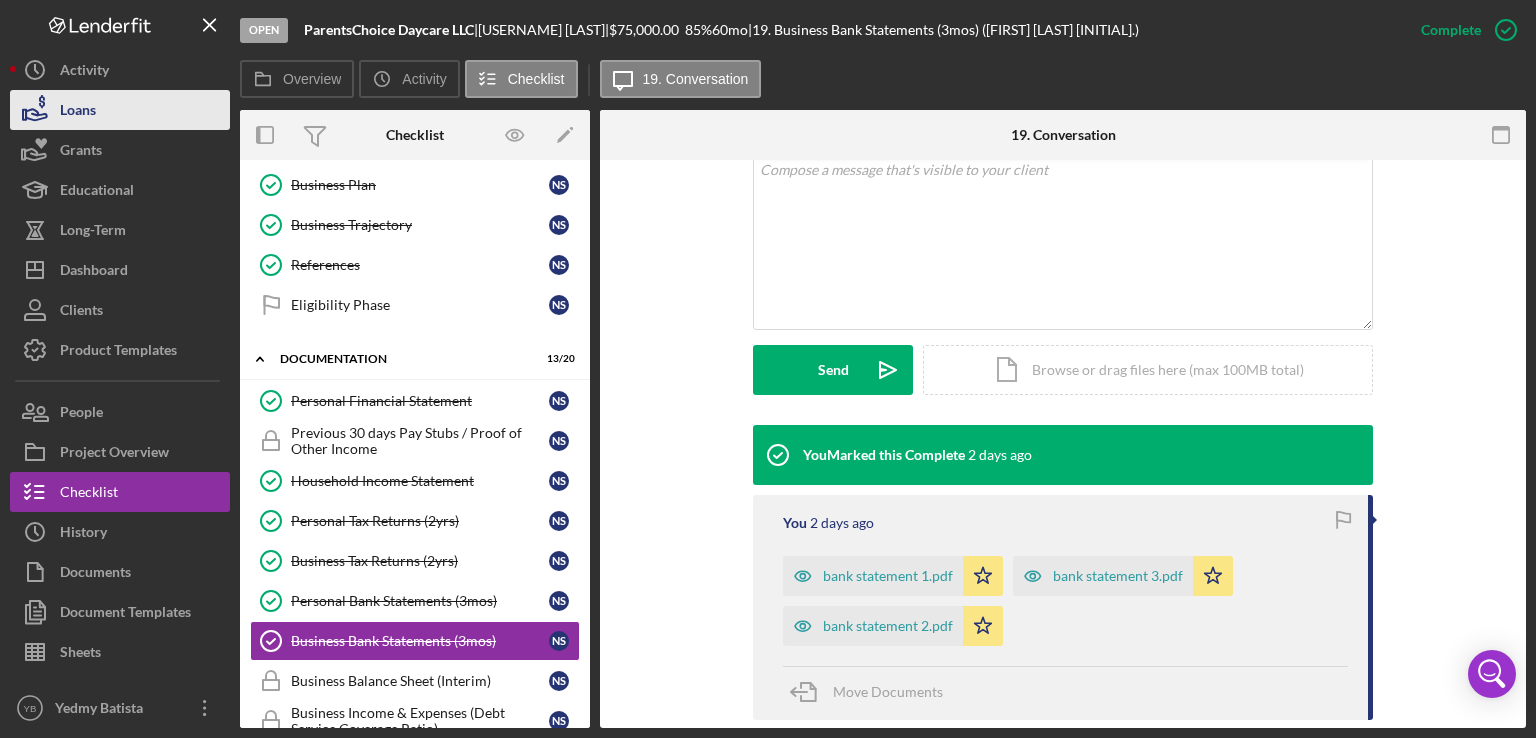 click on "Loans" at bounding box center [78, 112] 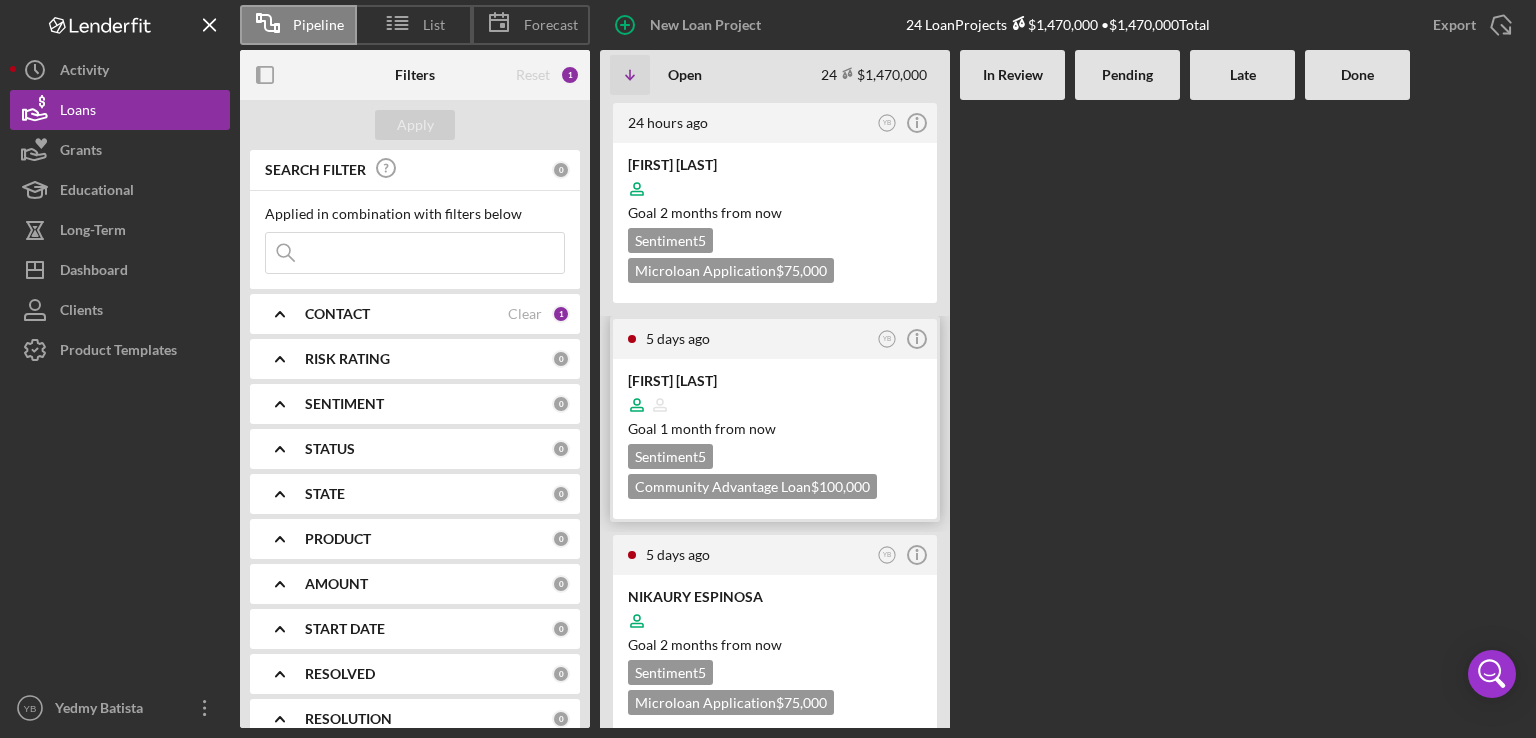 click at bounding box center [775, 405] 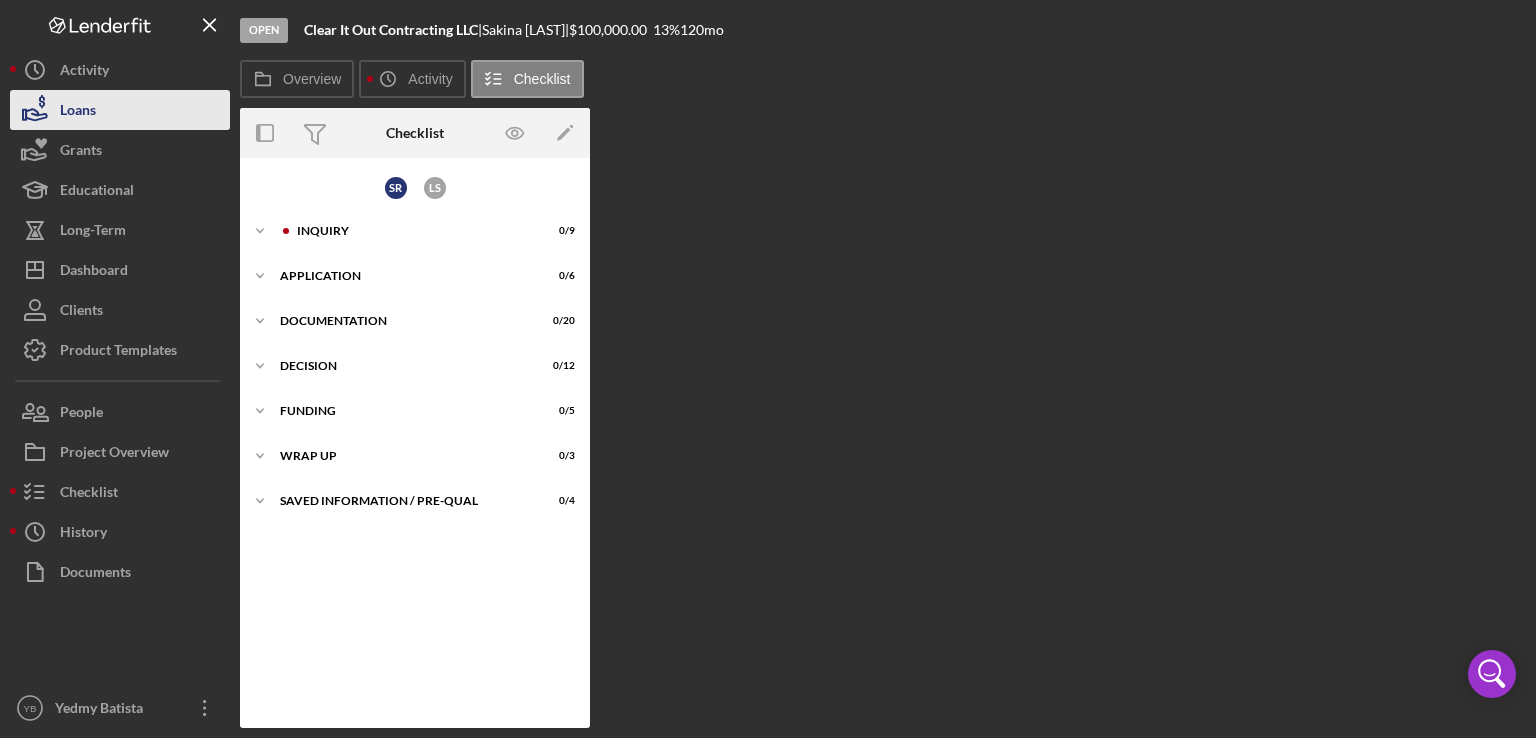 click on "Loans" at bounding box center (120, 110) 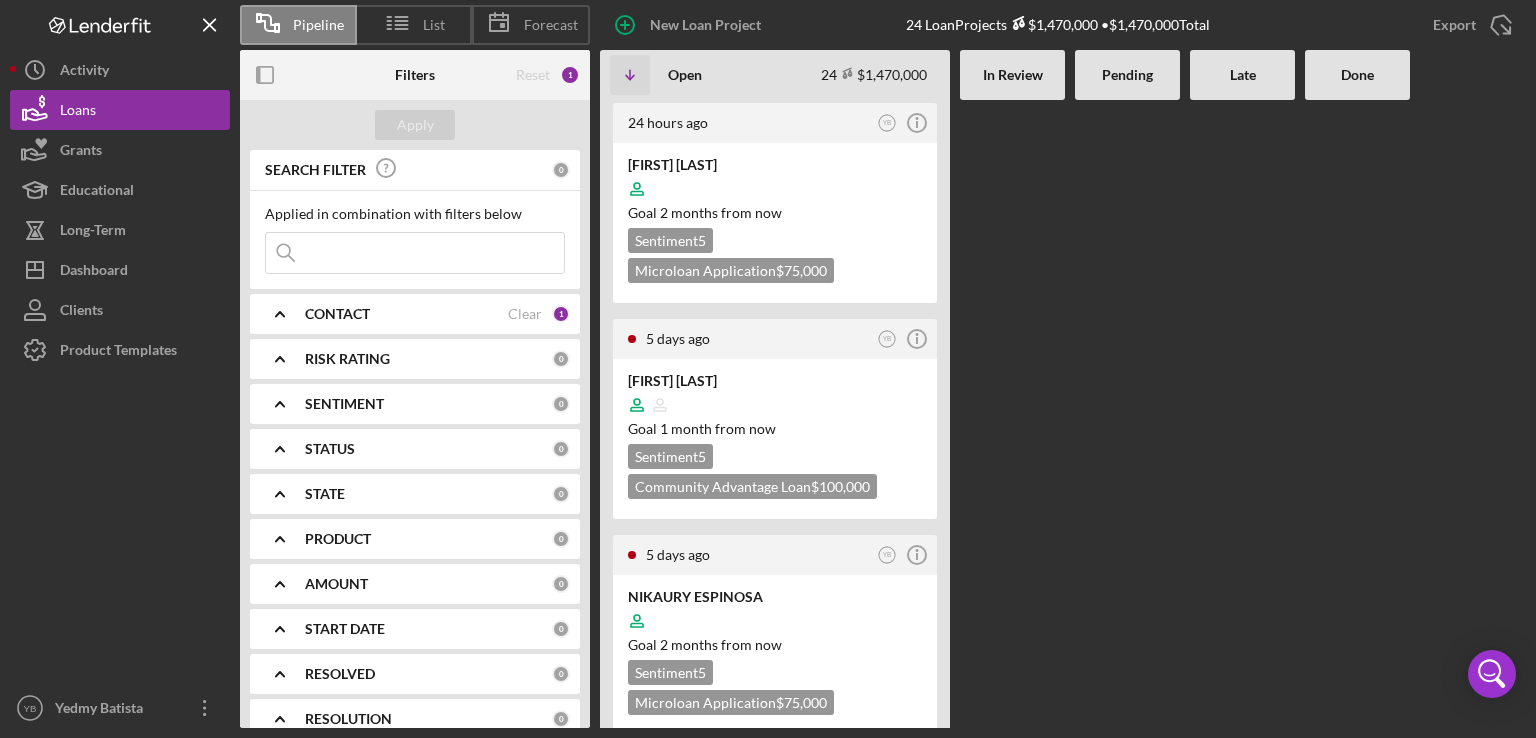 type 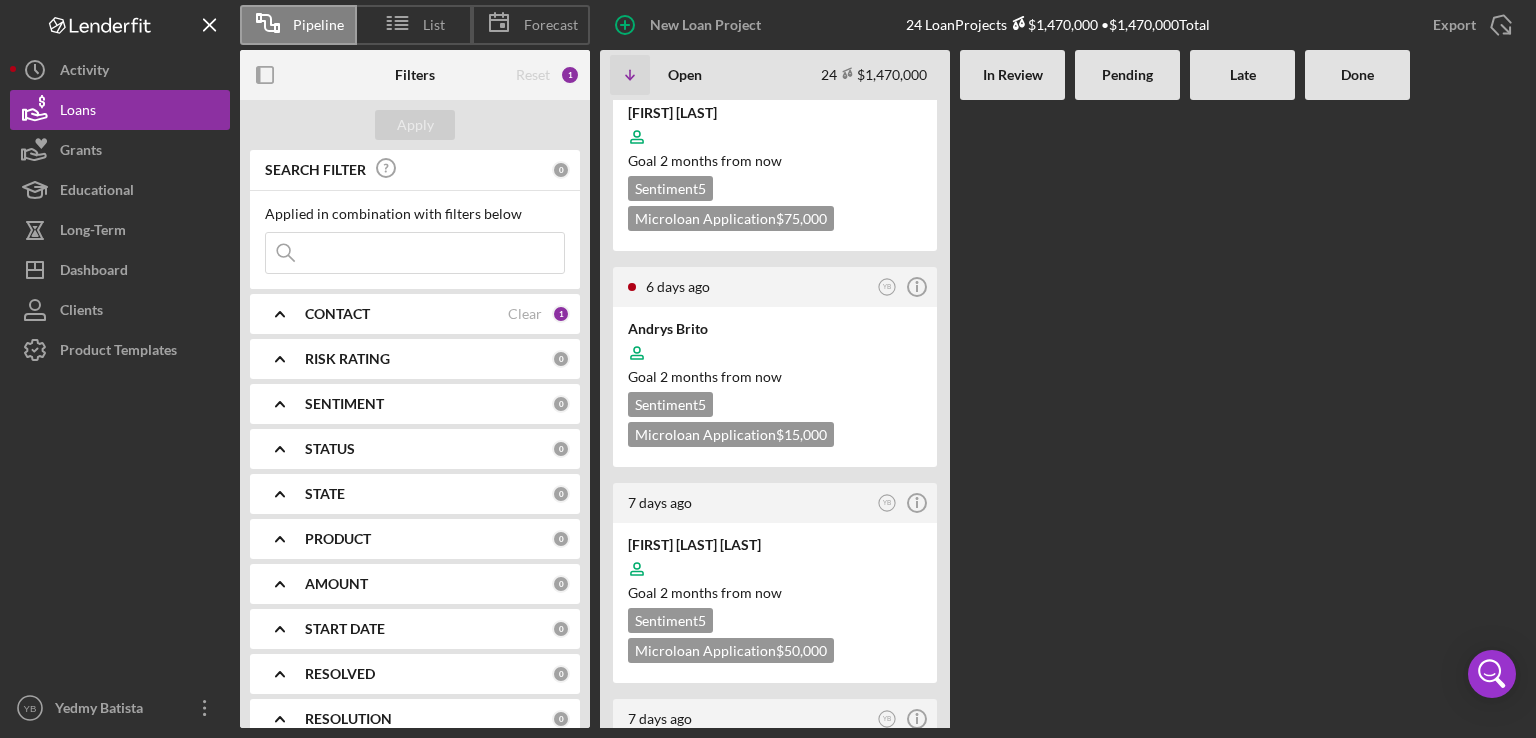 scroll, scrollTop: 1240, scrollLeft: 0, axis: vertical 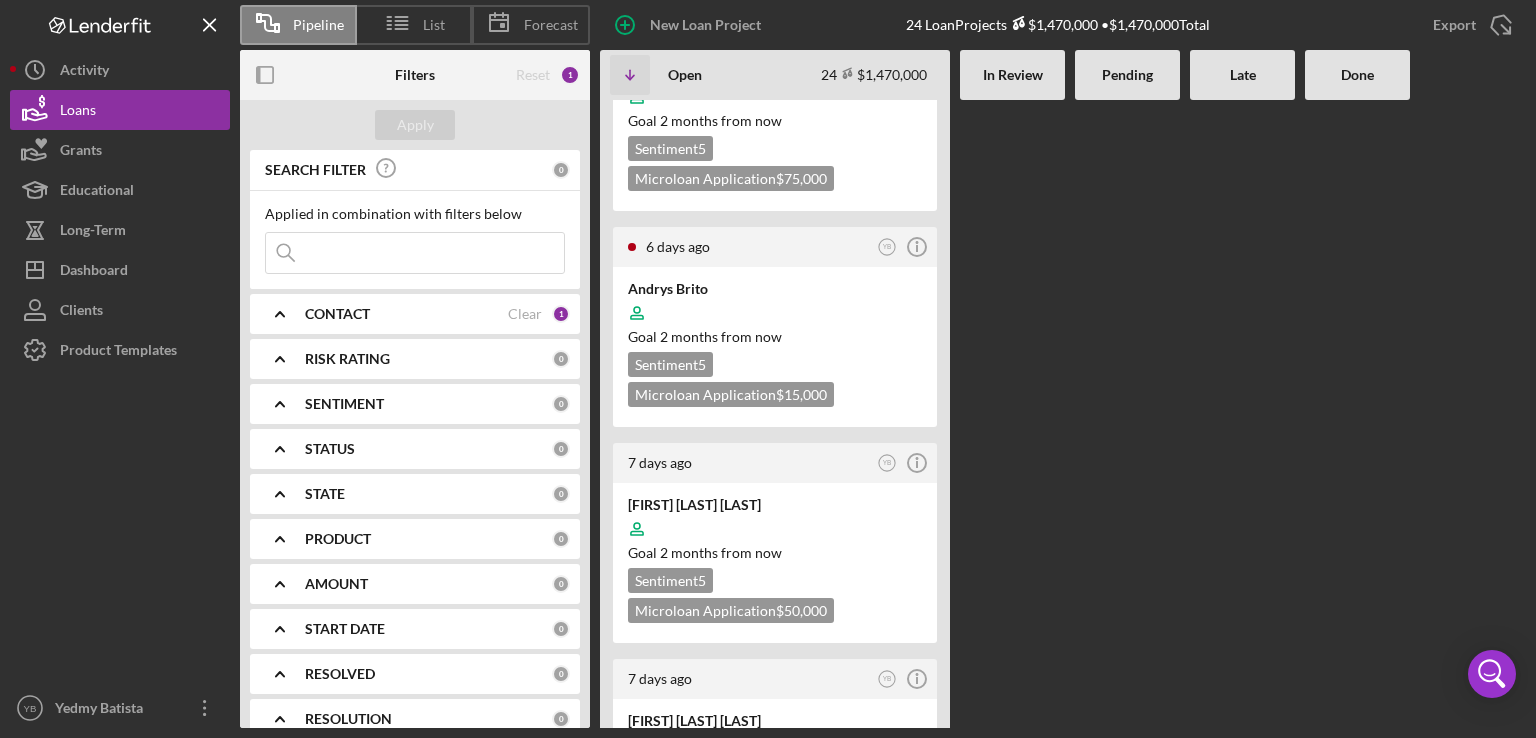 click on "[TIME] ago YB Icon/Info [FIRST] [LAST] Goal   2 months from now Sentiment  5 Microloan Application  $75,000 [TIME] ago YB Icon/Info [FIRST] [LAST] Goal   1 month from now Sentiment  5 Community Advantage Loan  $100,000 [TIME] ago YB Icon/Info [FIRST] [LAST] Goal   2 months from now Sentiment  5 Microloan Application  $75,000 [TIME] ago YB Icon/Info [FIRST] [LAST] Goal   2 months from now Sentiment  5 Microloan Application  $10,000 [TIME] ago YB Icon/Info [FIRST] [LAST] Goal   2 months from now Sentiment  5 Microloan Application  $75,000 [TIME] ago YB Icon/Info [FIRST] [LAST]  Goal   2 months from now Sentiment  5 Microloan Application  $75,000 [TIME] ago YB Icon/Info [FIRST]   [LAST]  Goal   2 months from now Sentiment  5 Microloan Application  $15,000 [TIME] ago YB Icon/Info [FIRST] [LAST] Goal   2 months from now Sentiment  5 Microloan Application  $50,000 [TIME] ago YB Icon/Info [FIRST]   [LAST]  Goal   1 month from now Sentiment  5 Community Advantage Loan  $100,000 [TIME] ago YB" at bounding box center [1063, 414] 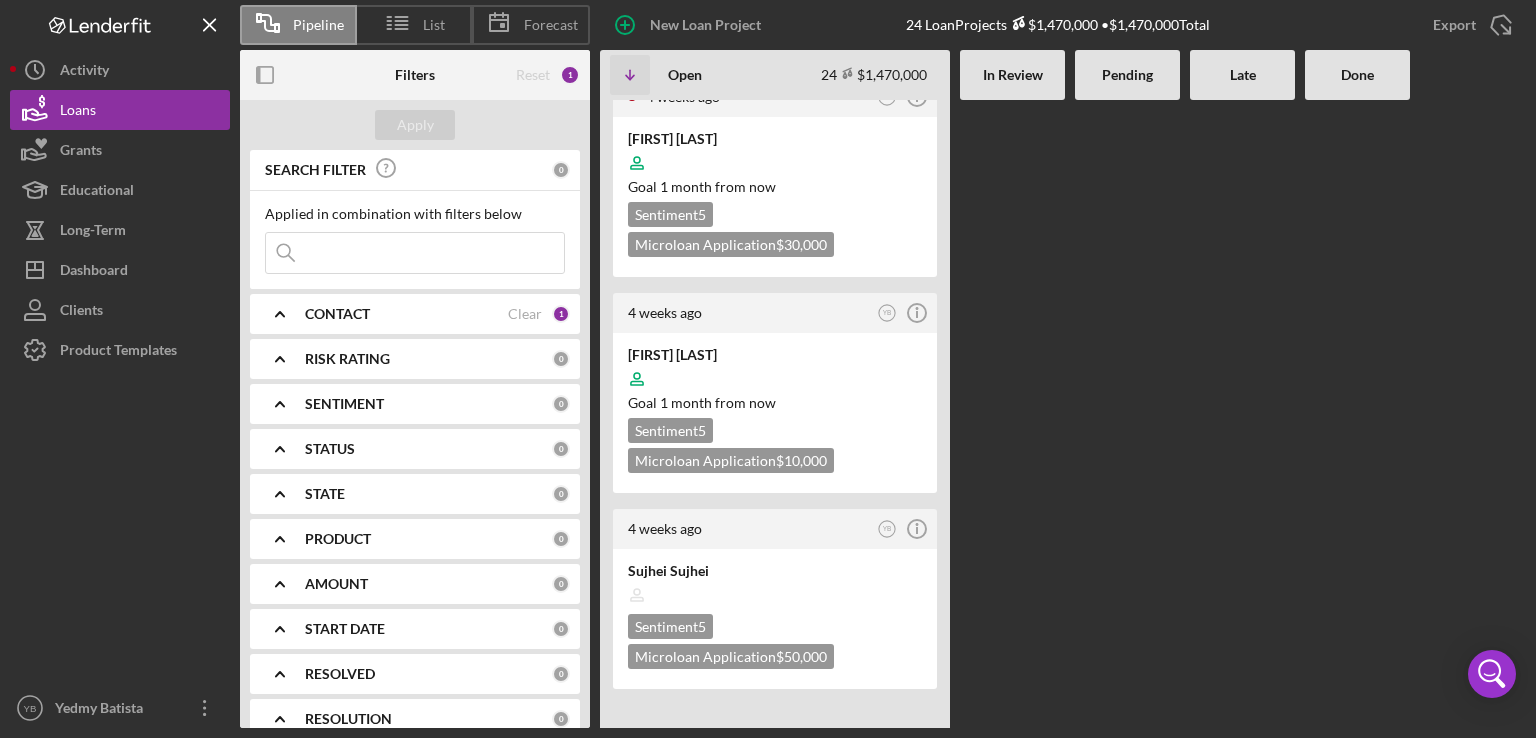 scroll, scrollTop: 4477, scrollLeft: 0, axis: vertical 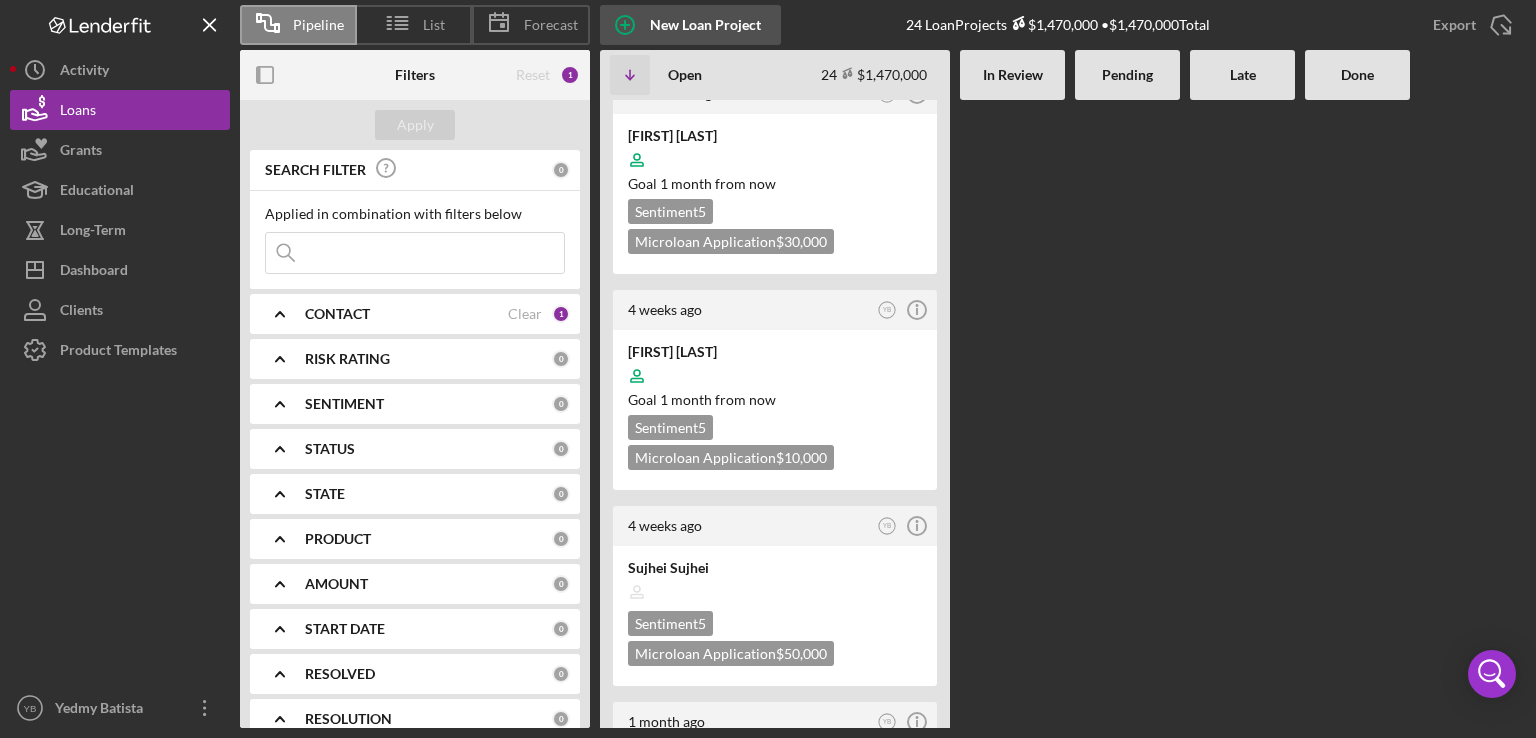 click on "New Loan Project" at bounding box center (705, 25) 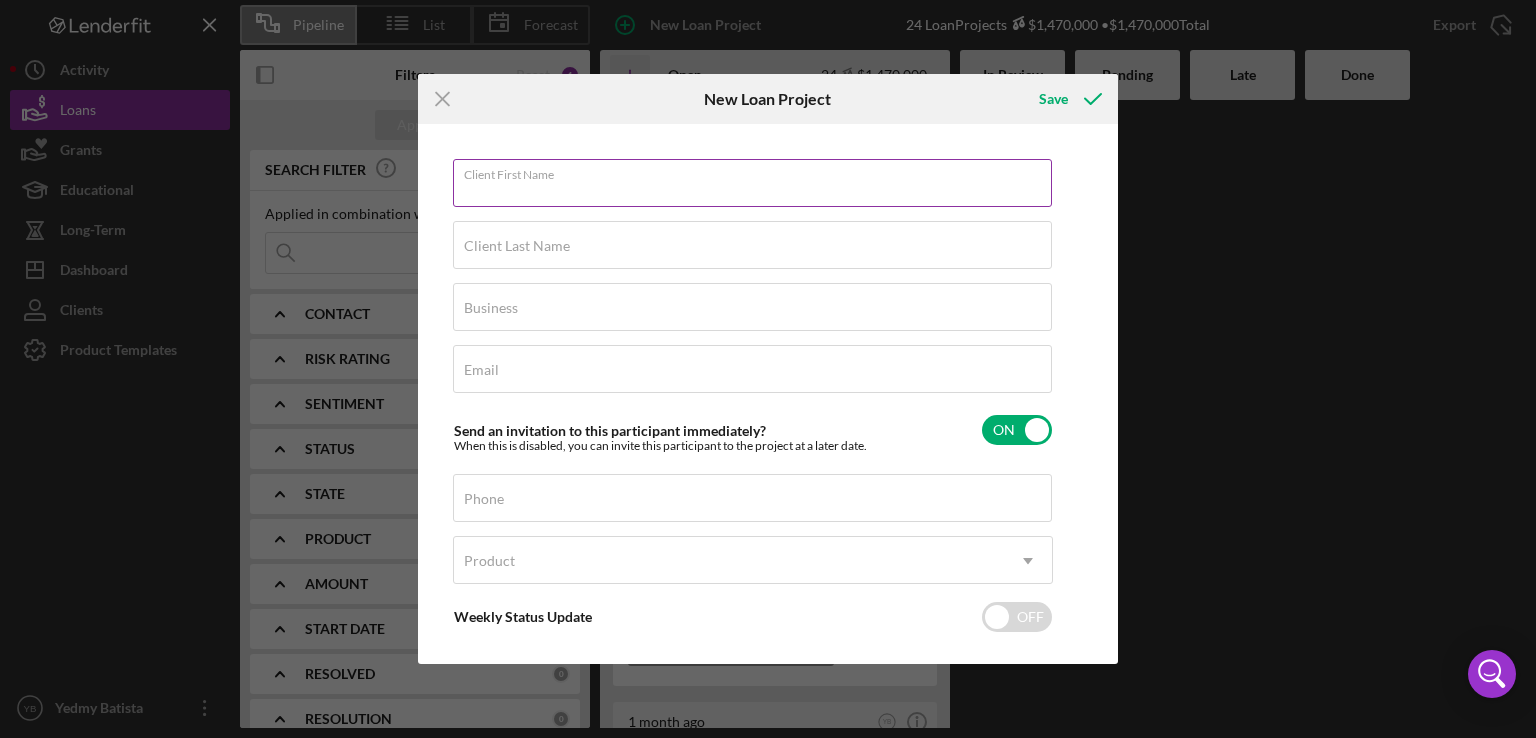click on "Client First Name Required" at bounding box center [753, 184] 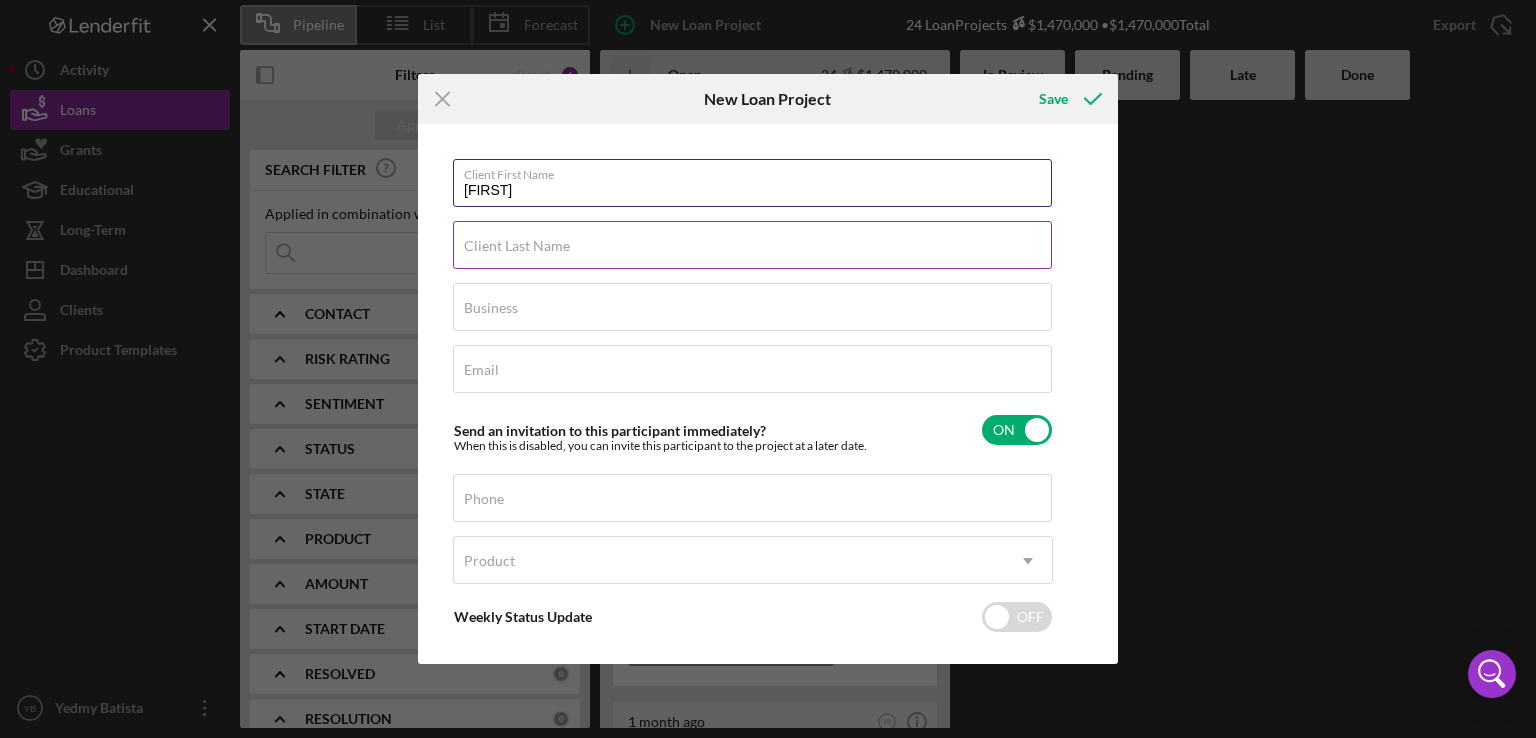 type on "[FIRST]" 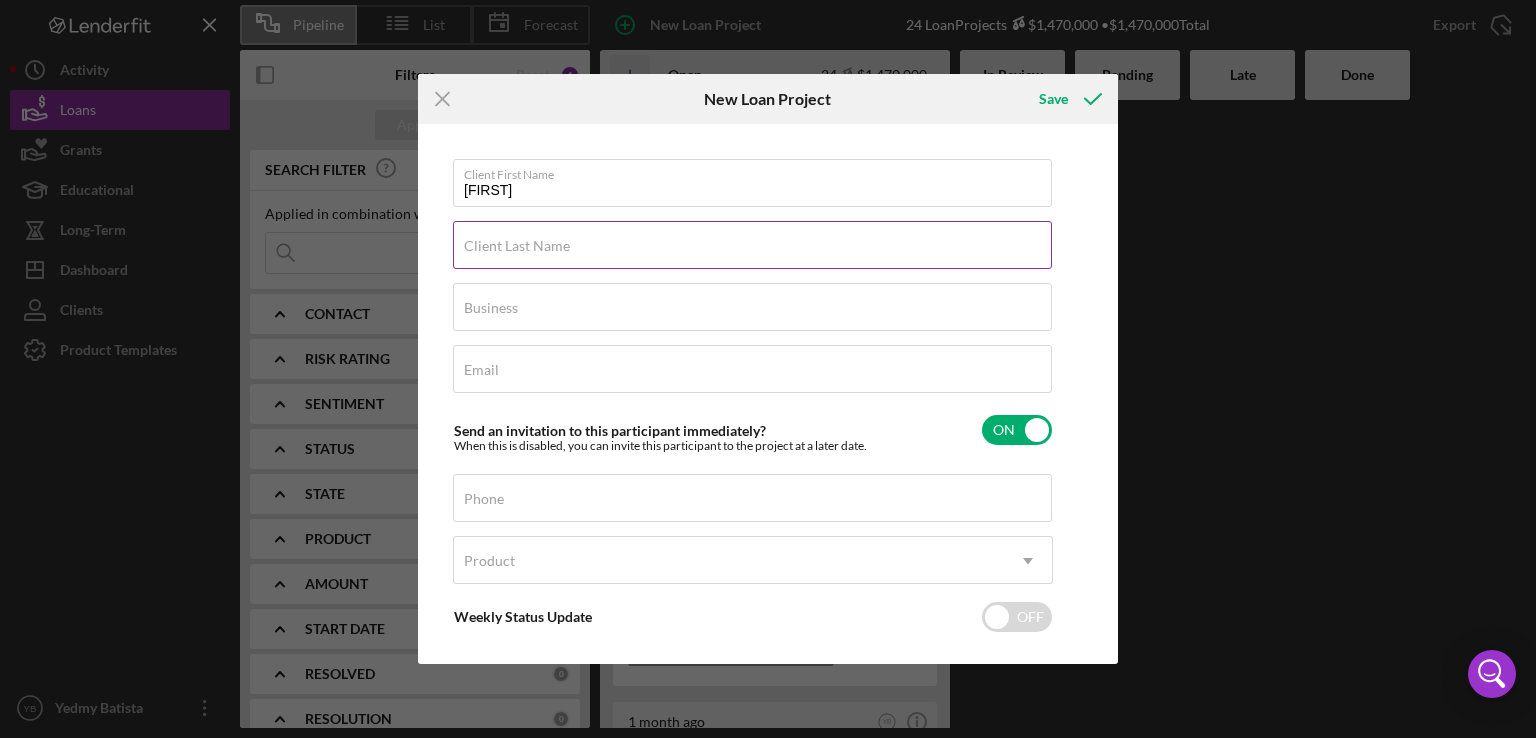 click on "Client Last Name" at bounding box center (517, 246) 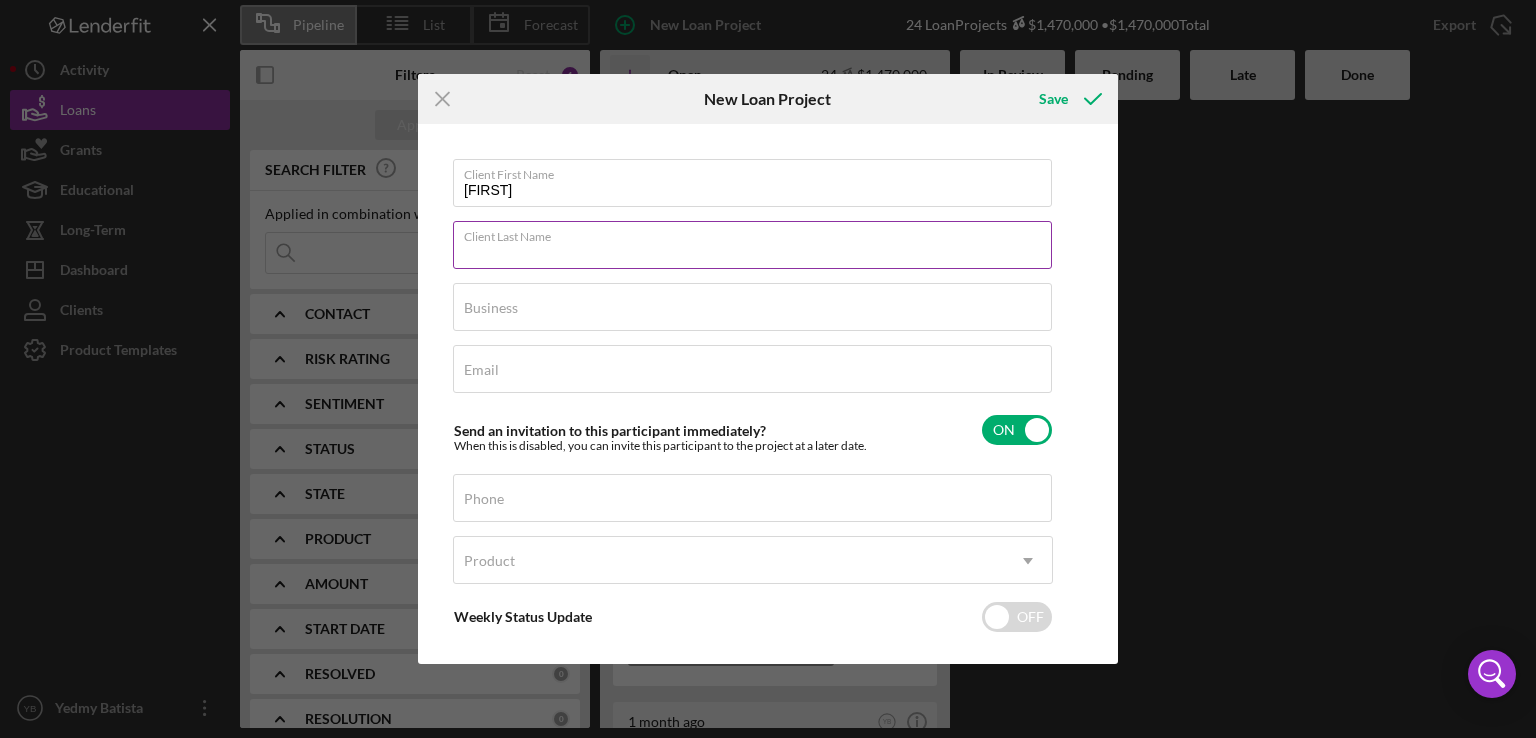 paste on "[FIRST] [LAST]" 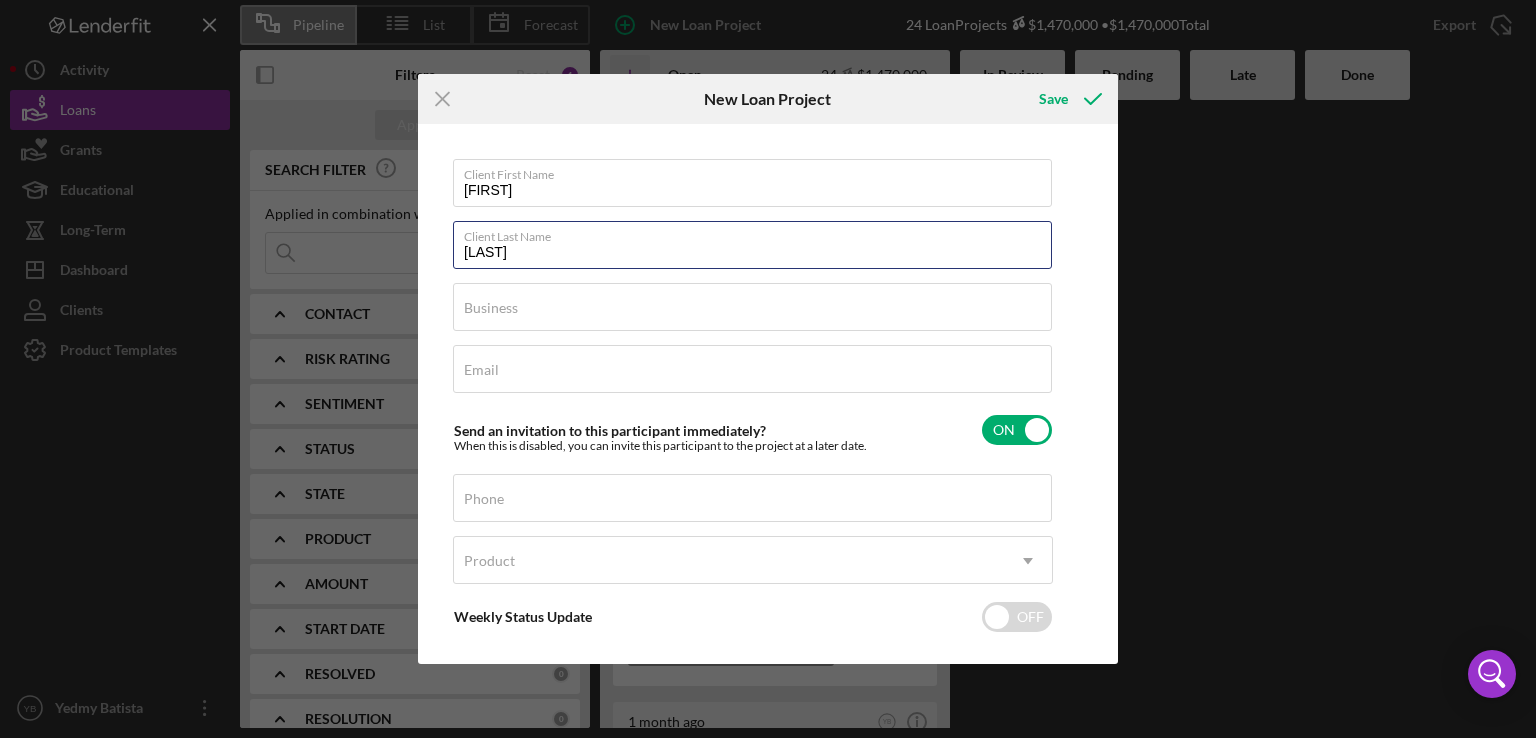 type on "[LAST]" 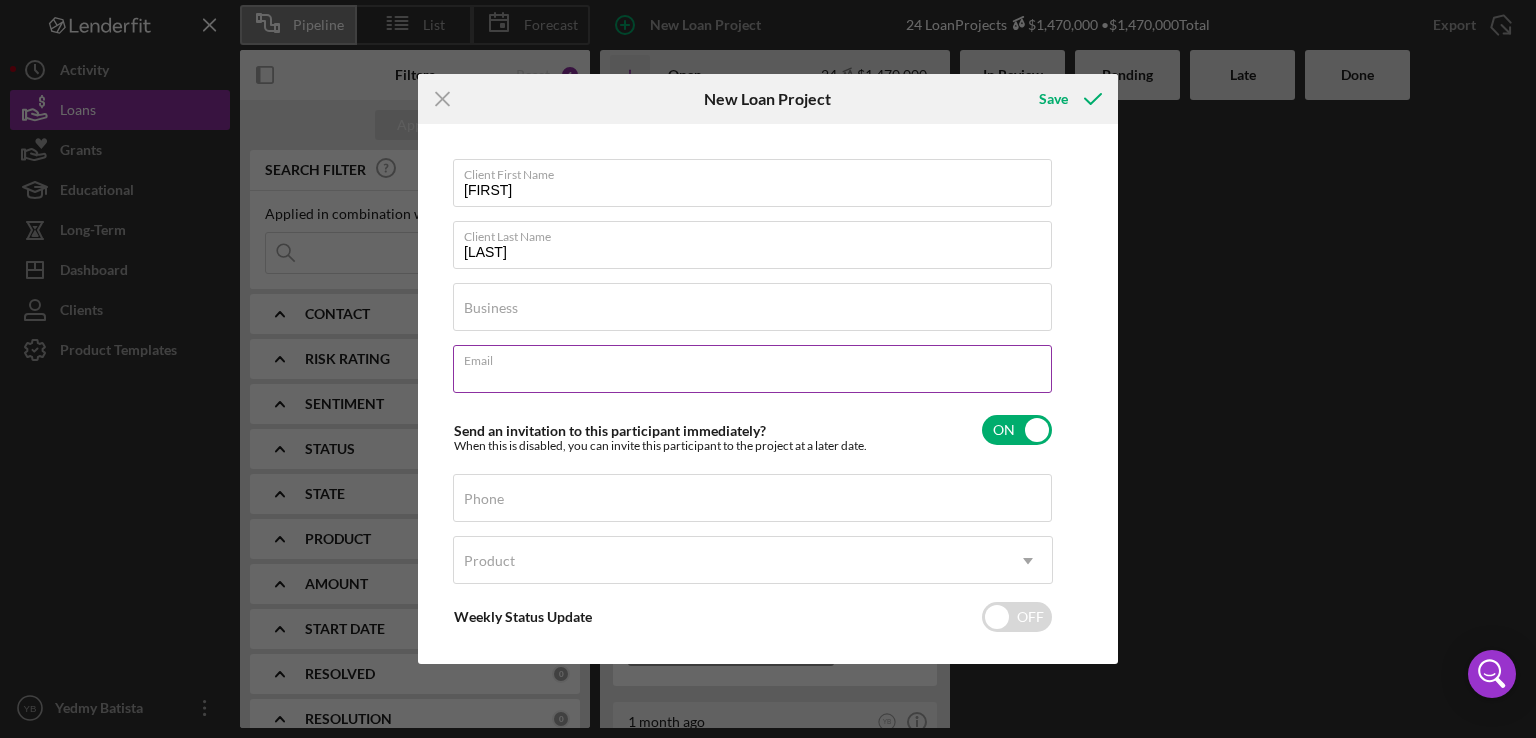 click on "Email Required" at bounding box center [753, 370] 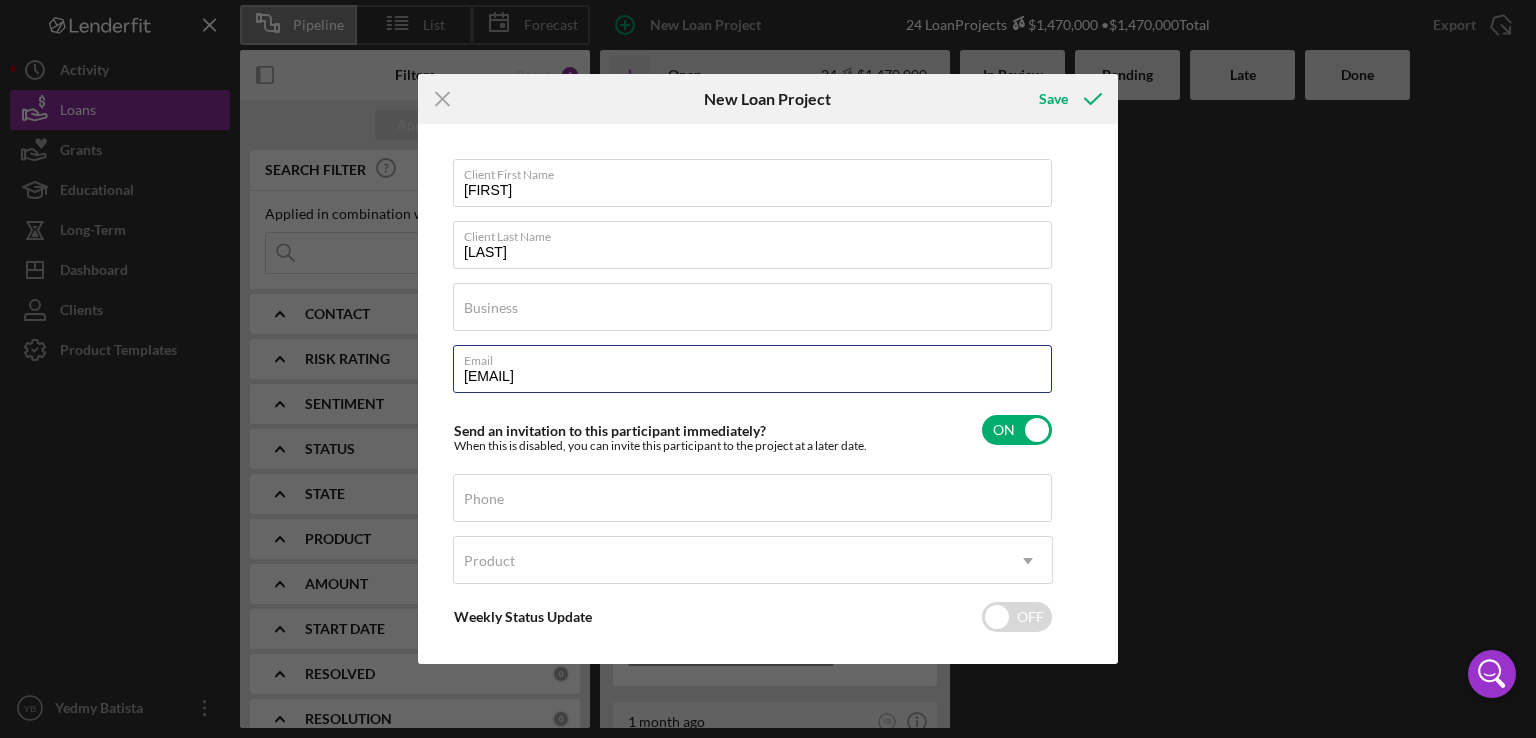 type on "[EMAIL]" 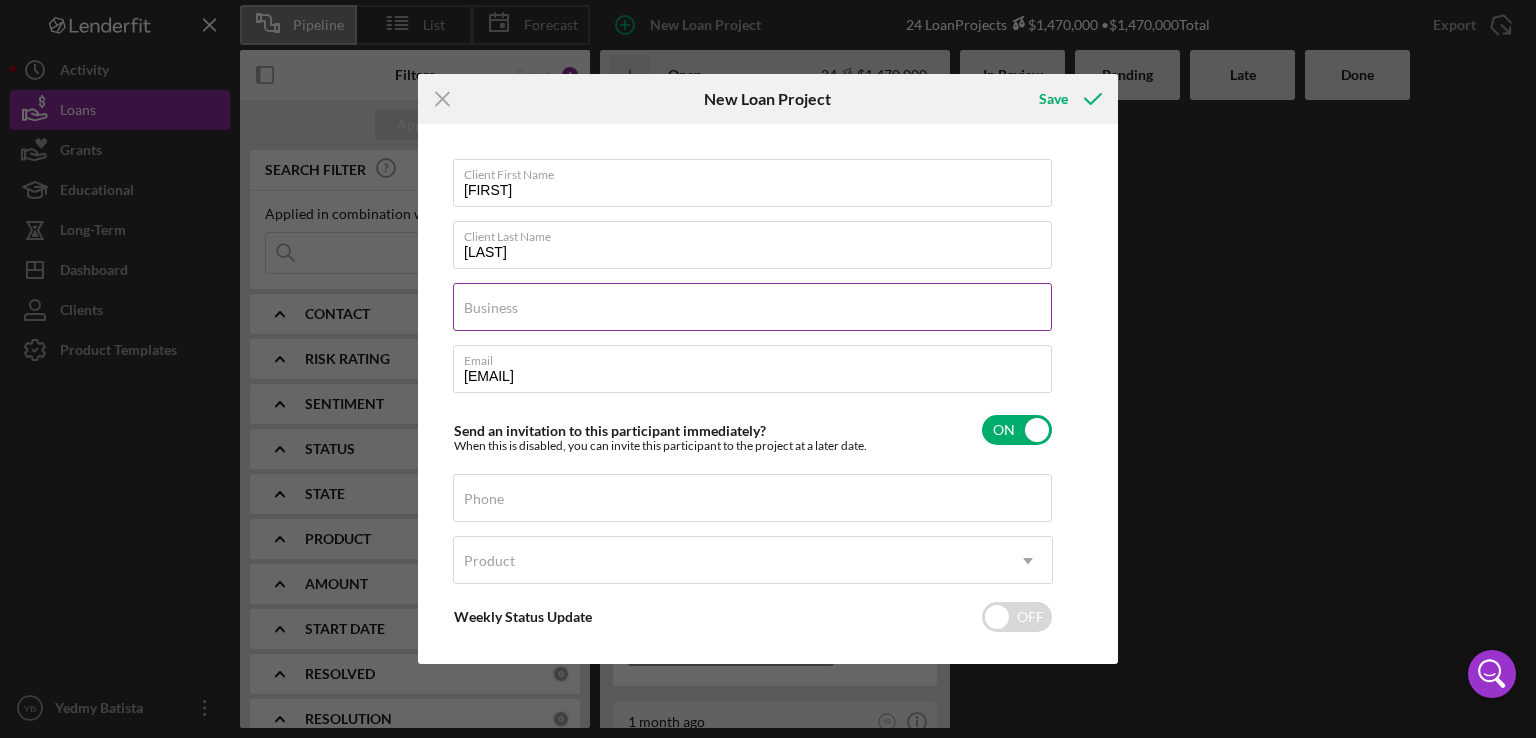 click on "Business Required" at bounding box center [753, 308] 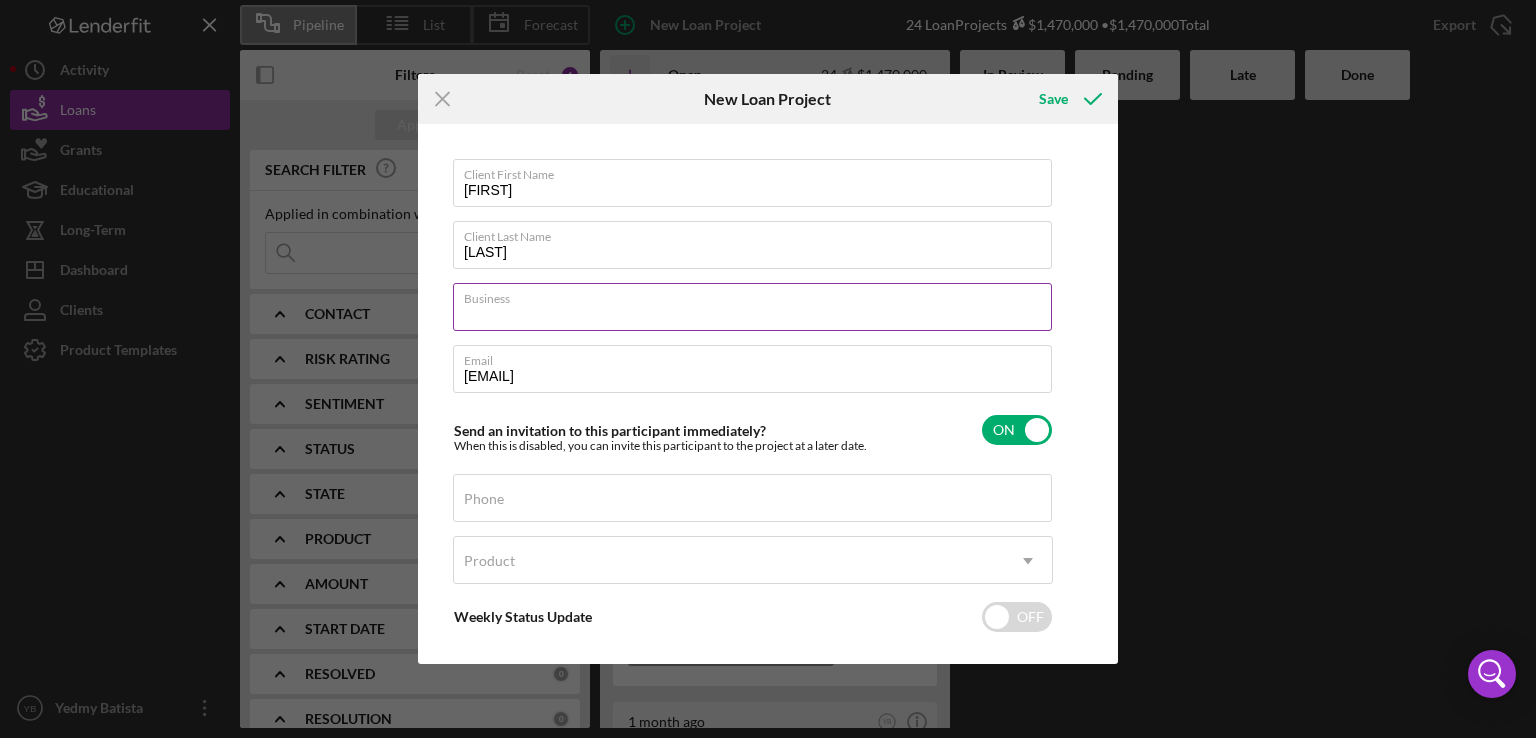 paste on "27 Sport Bar" 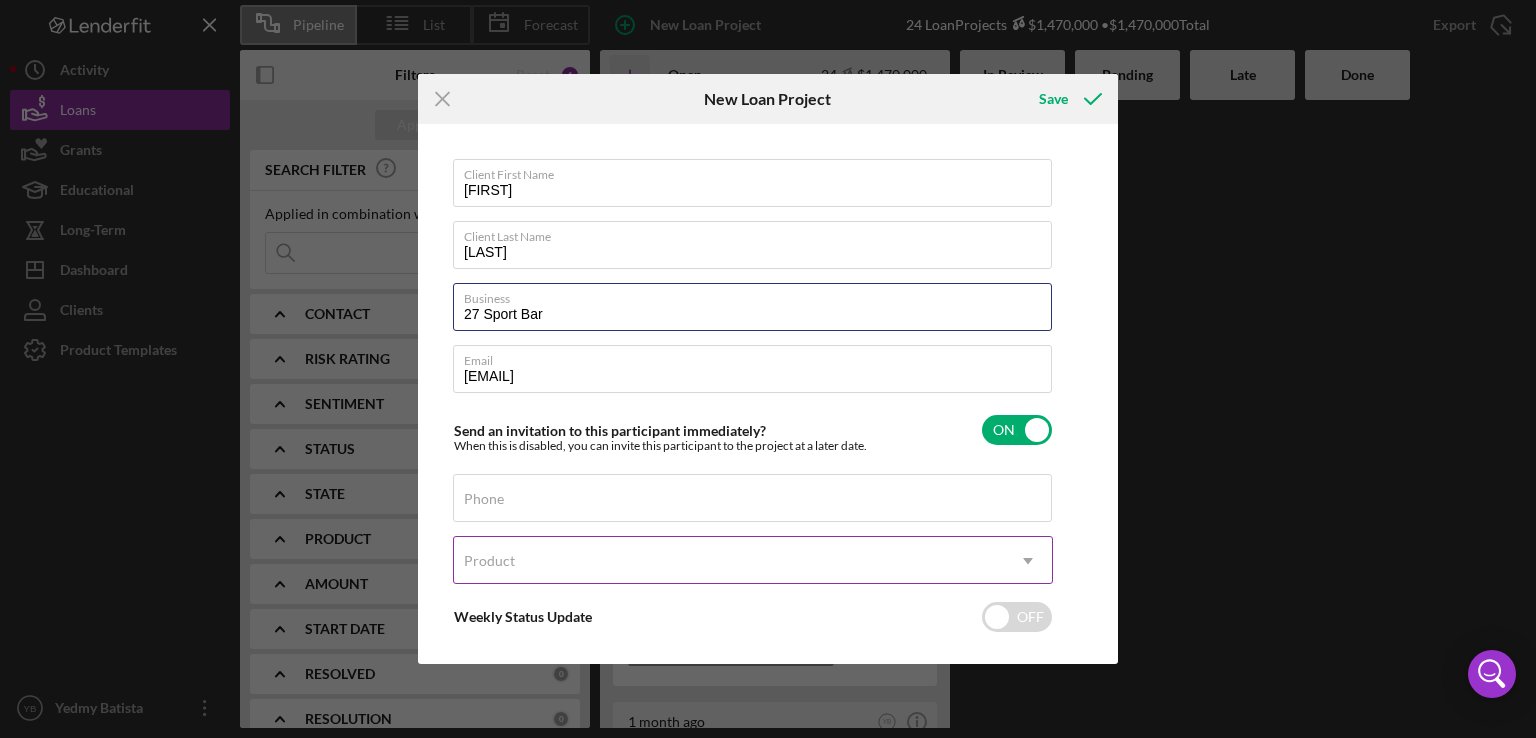 type on "27 Sport Bar" 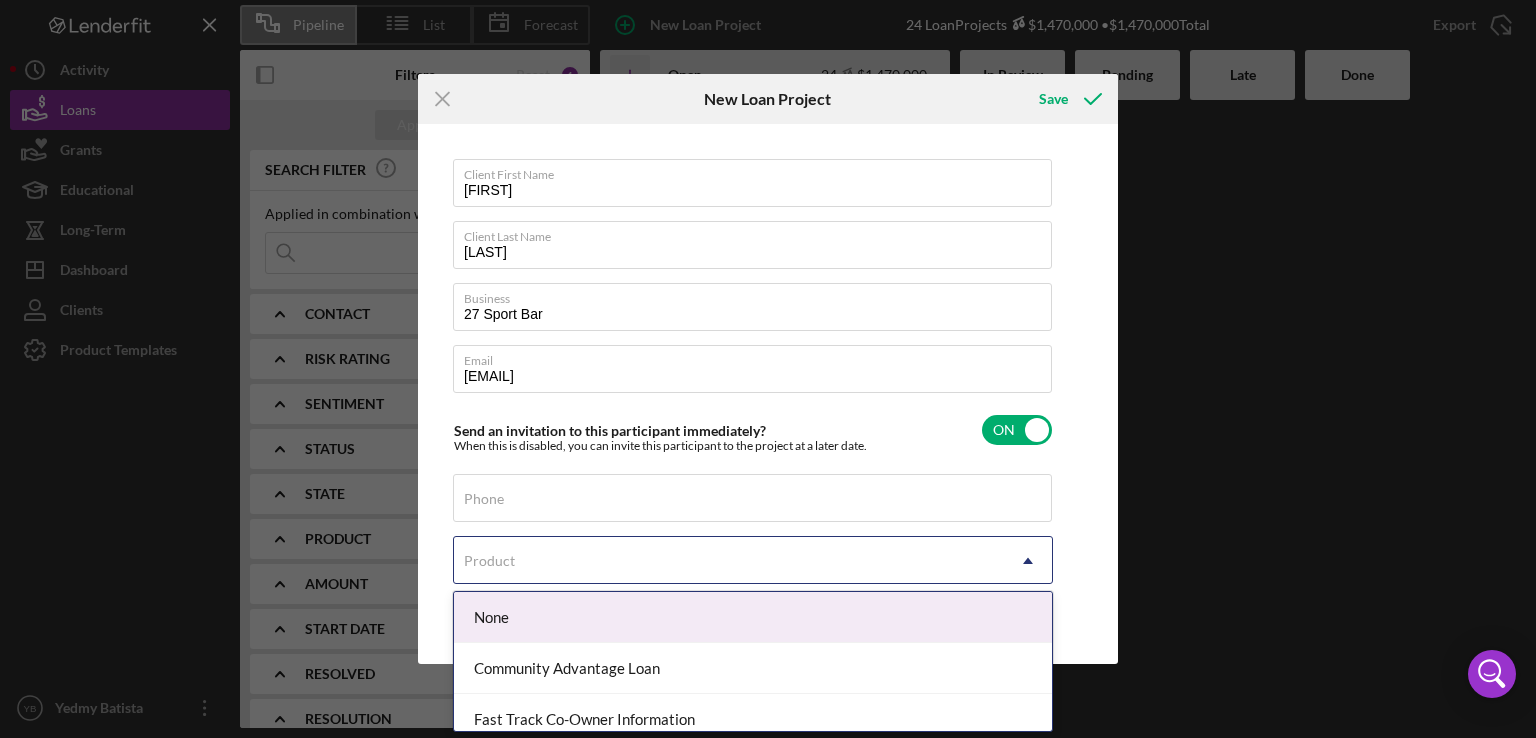 click on "Icon/Dropdown Arrow" 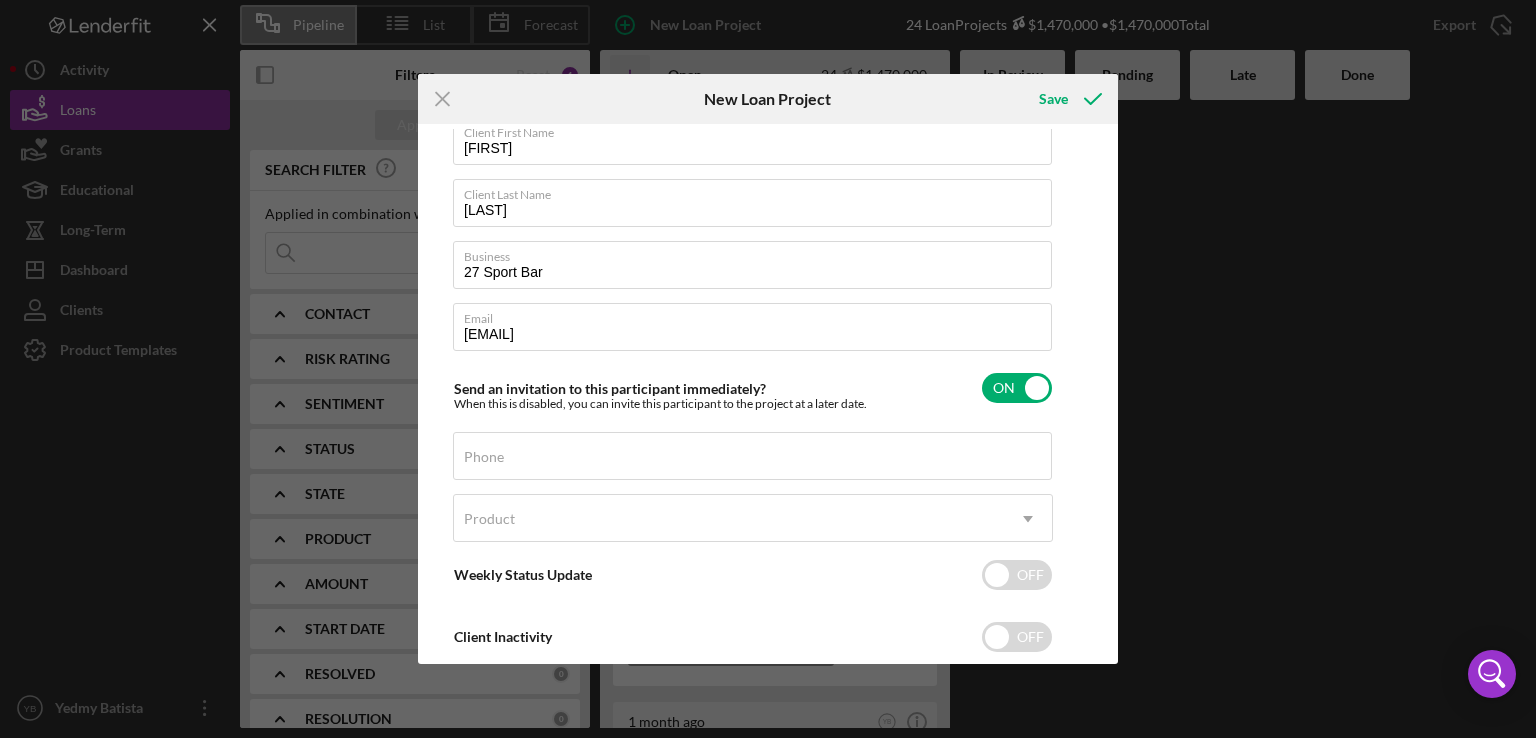 scroll, scrollTop: 44, scrollLeft: 0, axis: vertical 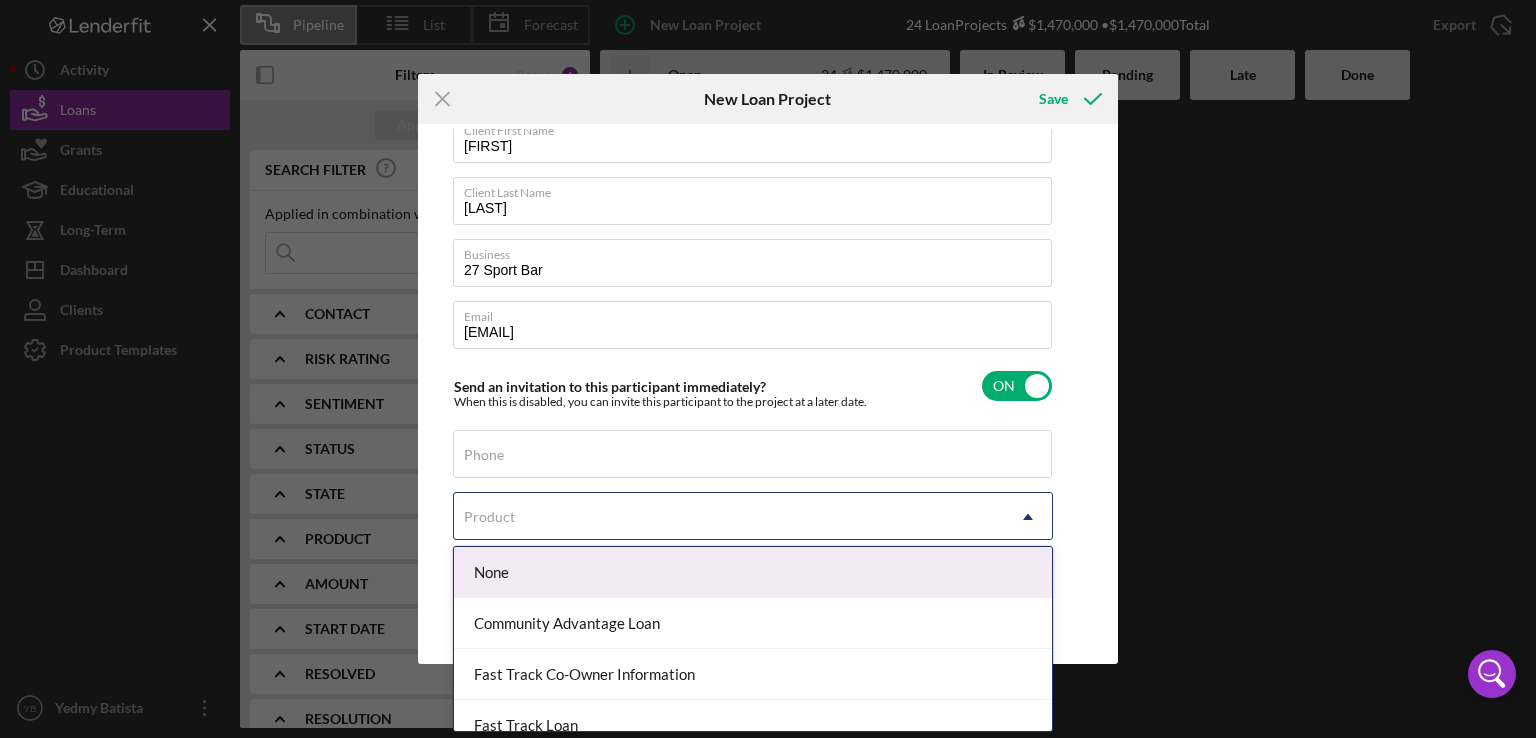click on "Icon/Dropdown Arrow" 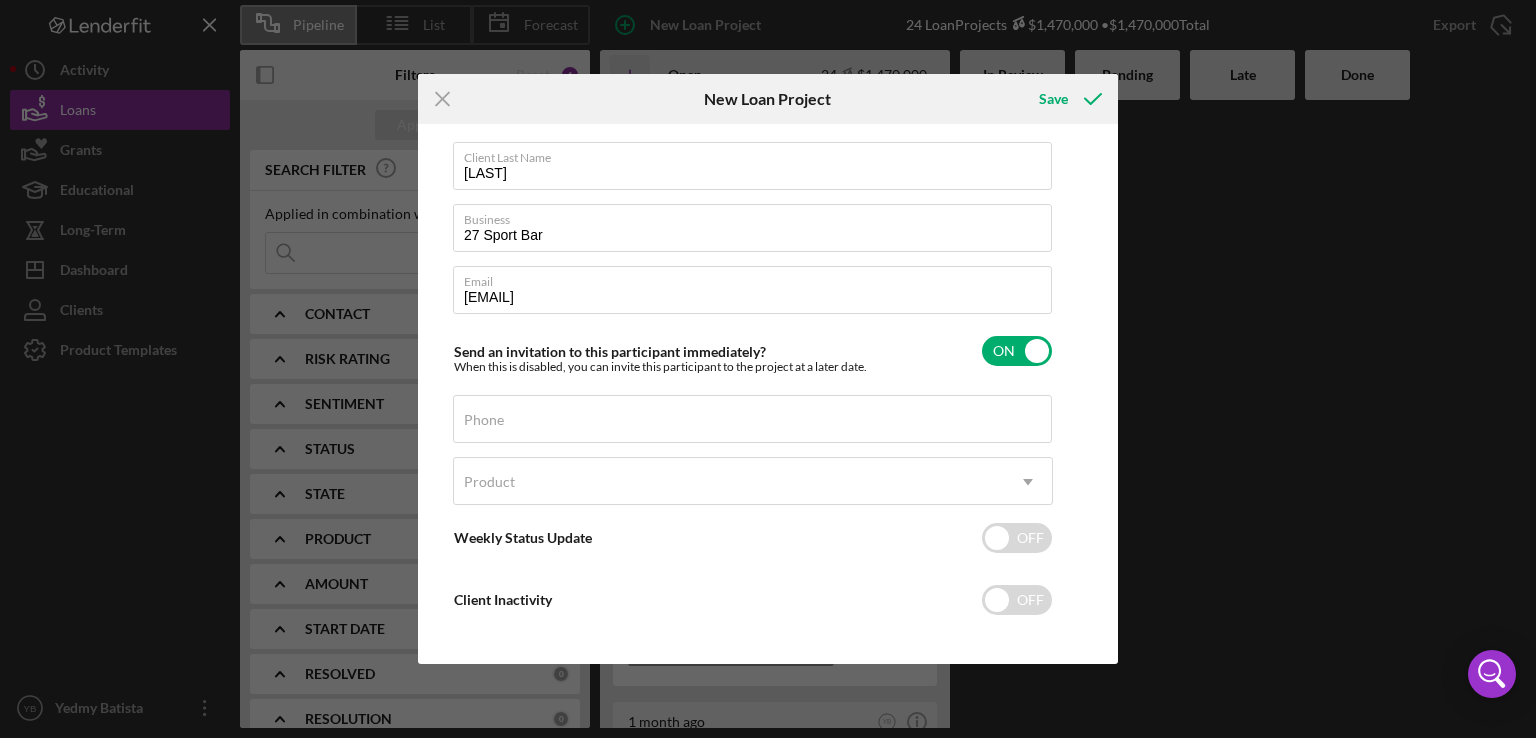 scroll, scrollTop: 80, scrollLeft: 0, axis: vertical 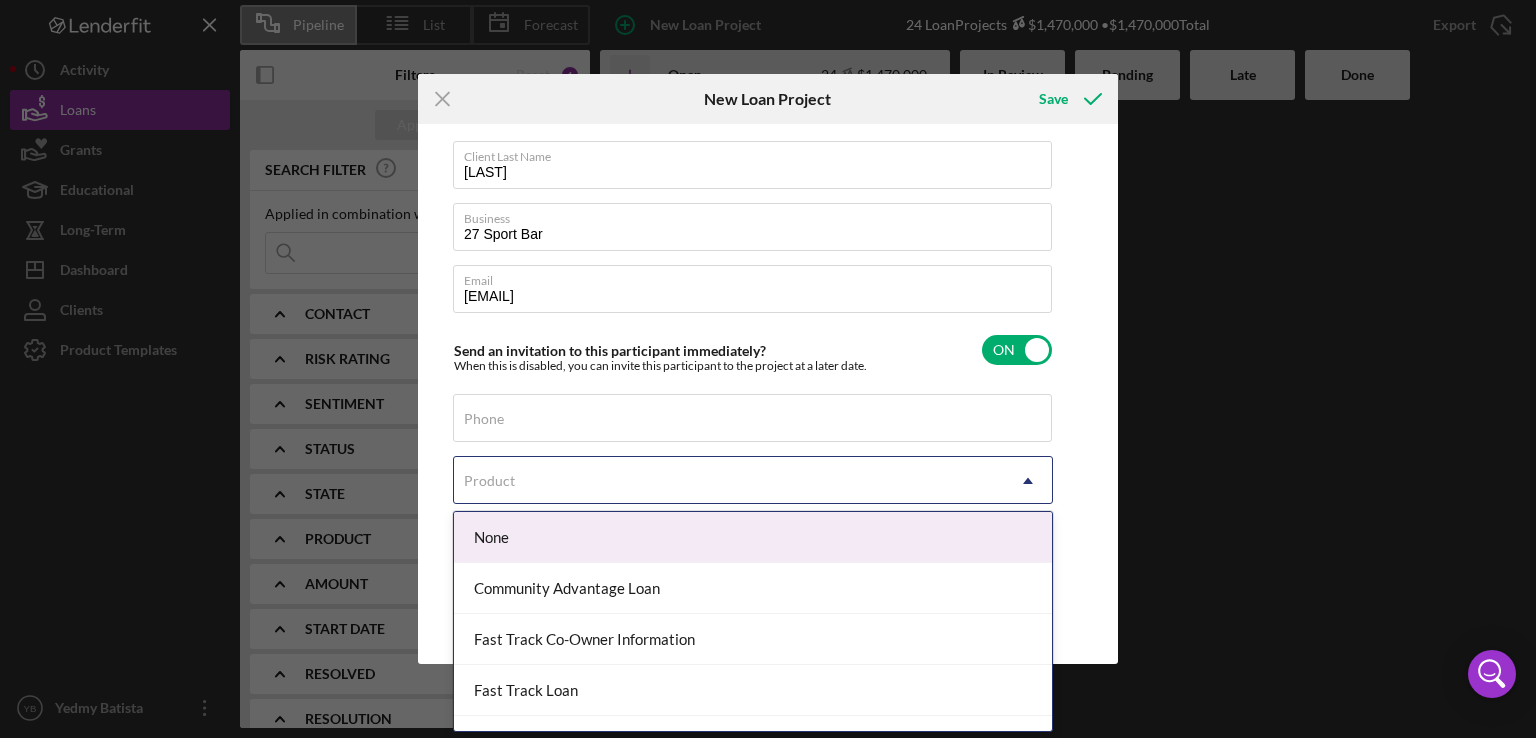 click on "Icon/Dropdown Arrow" 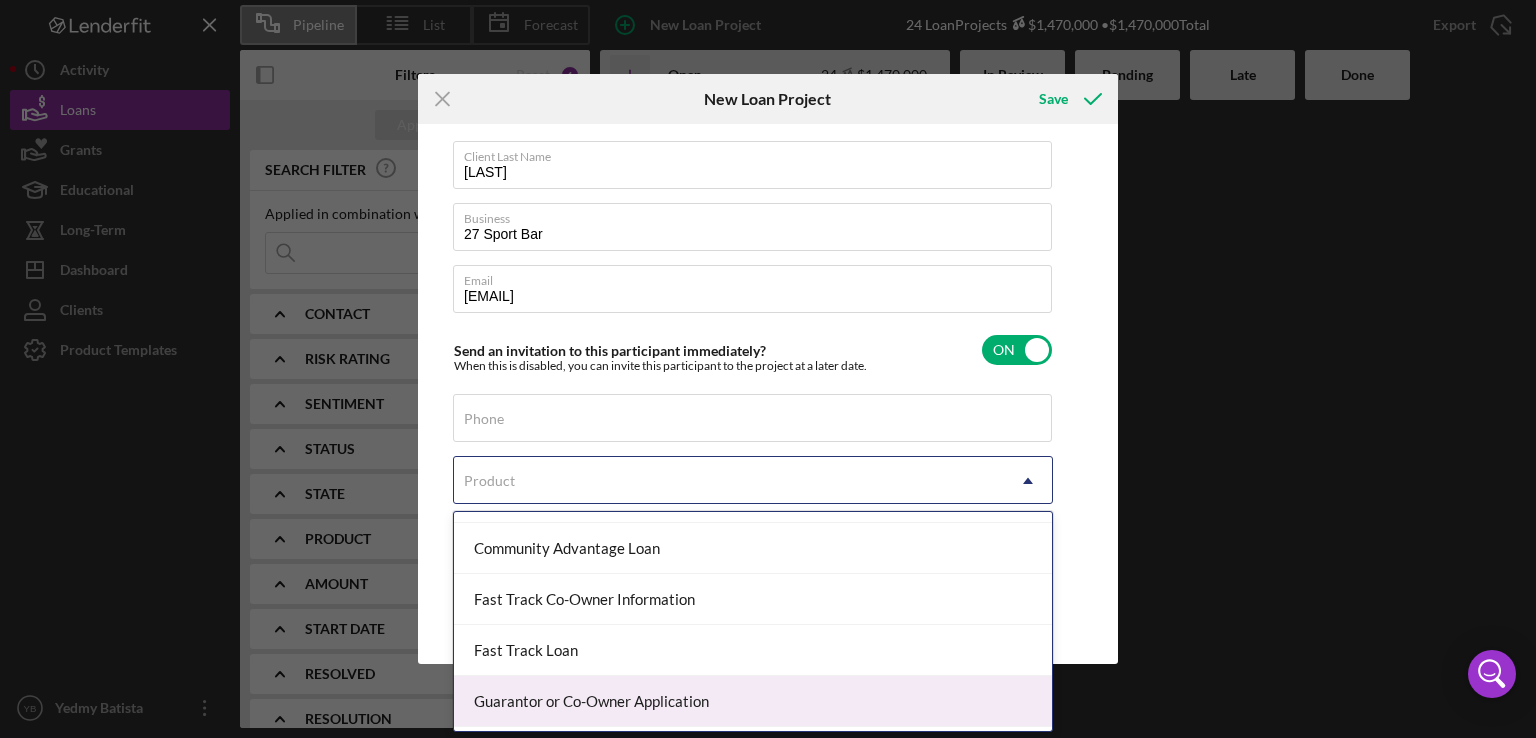 scroll, scrollTop: 80, scrollLeft: 0, axis: vertical 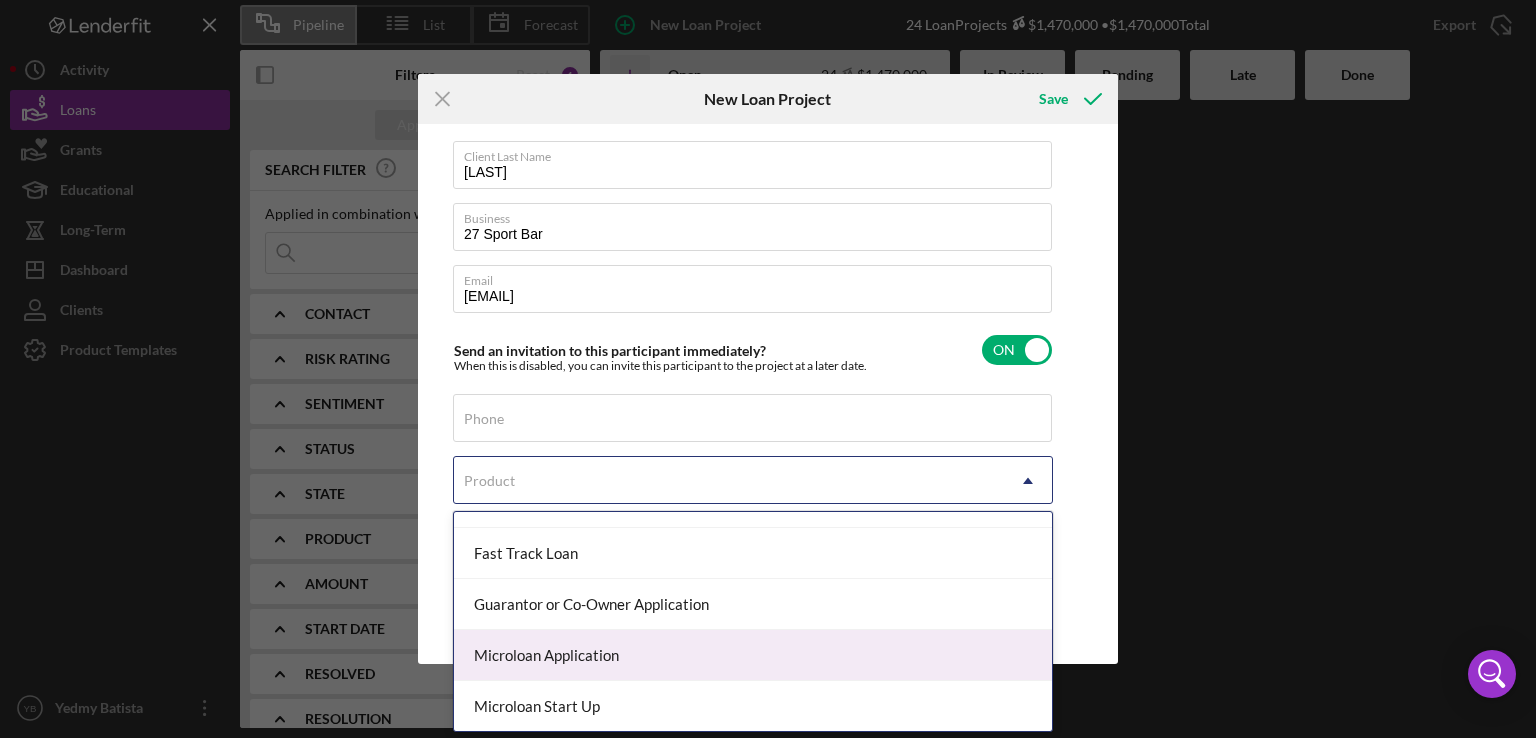 click on "Microloan Application" at bounding box center [753, 655] 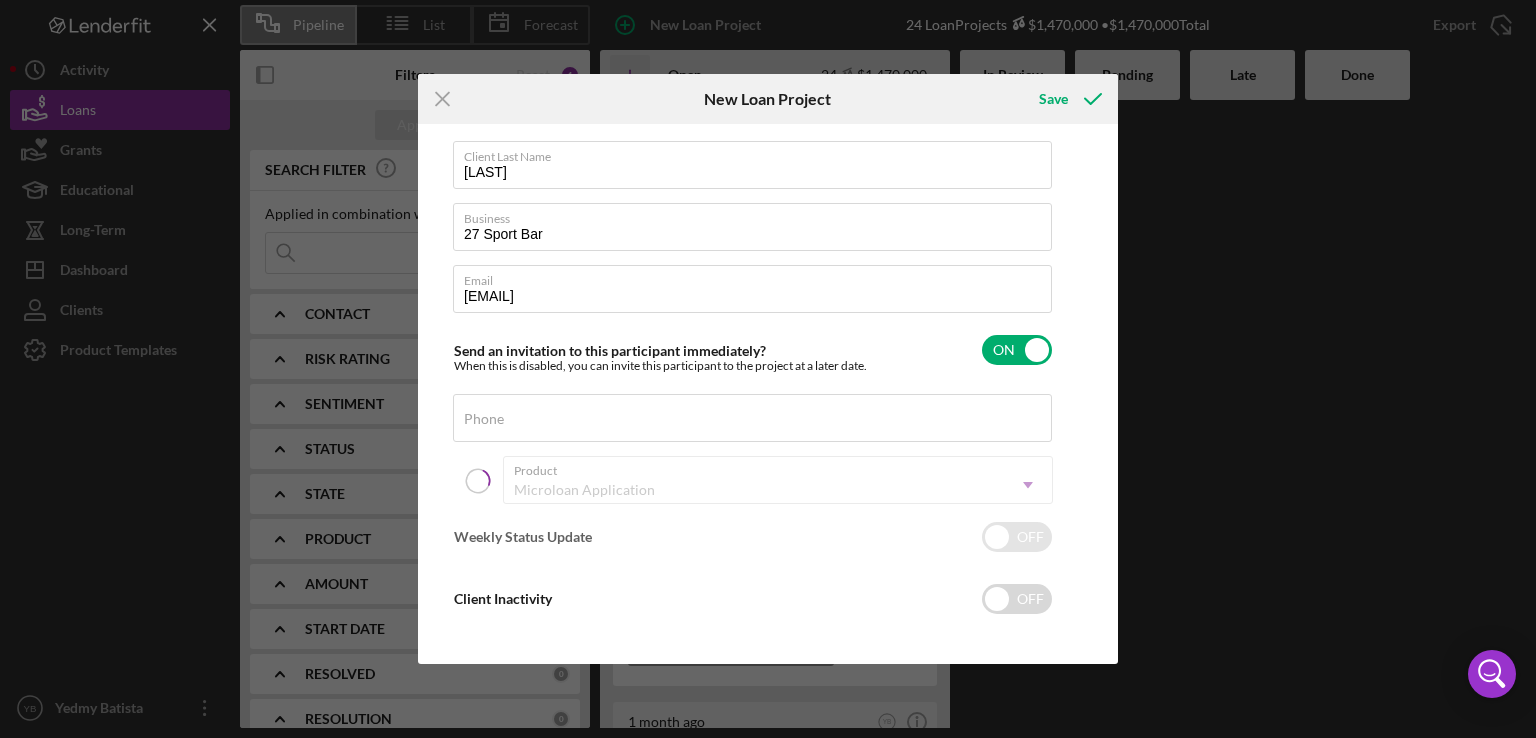 checkbox on "true" 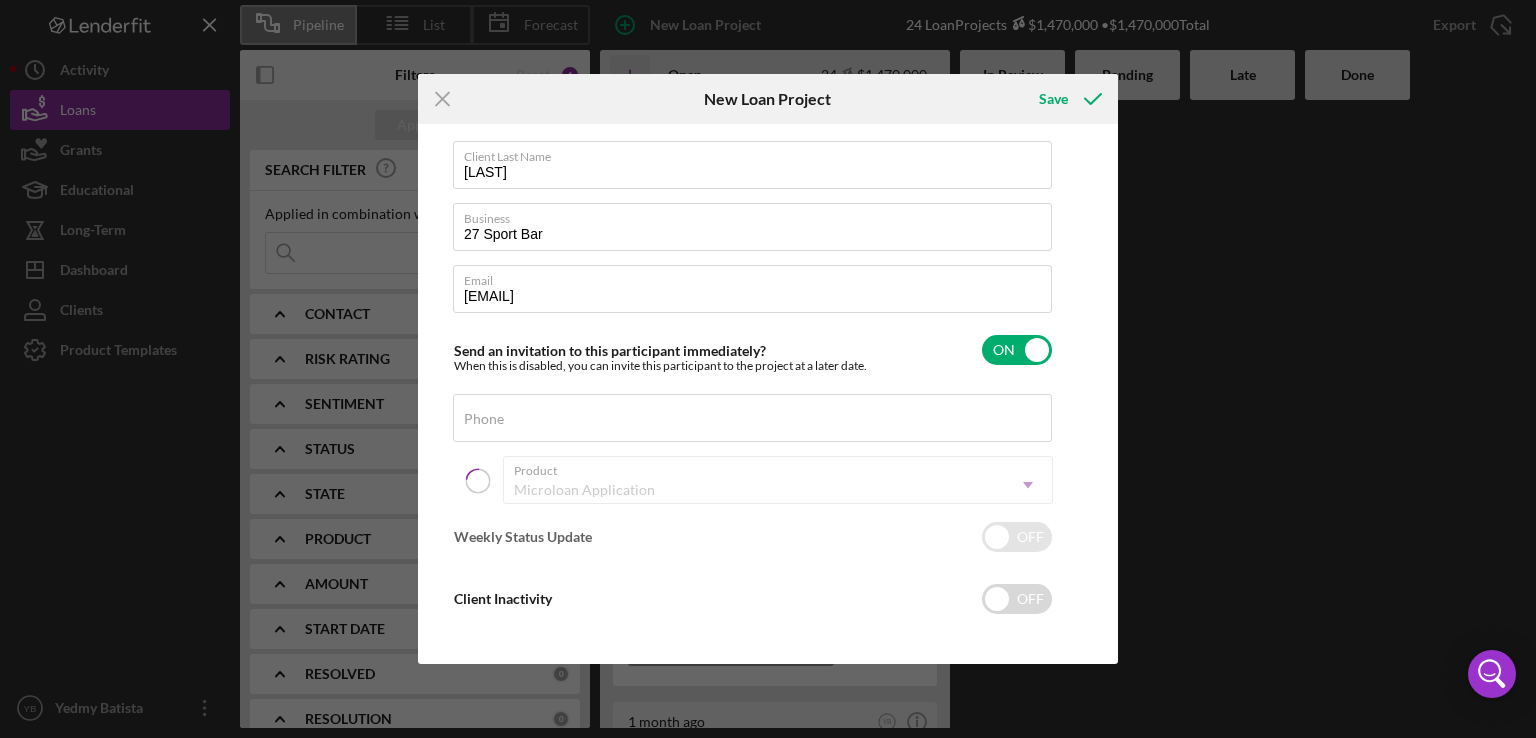 checkbox on "true" 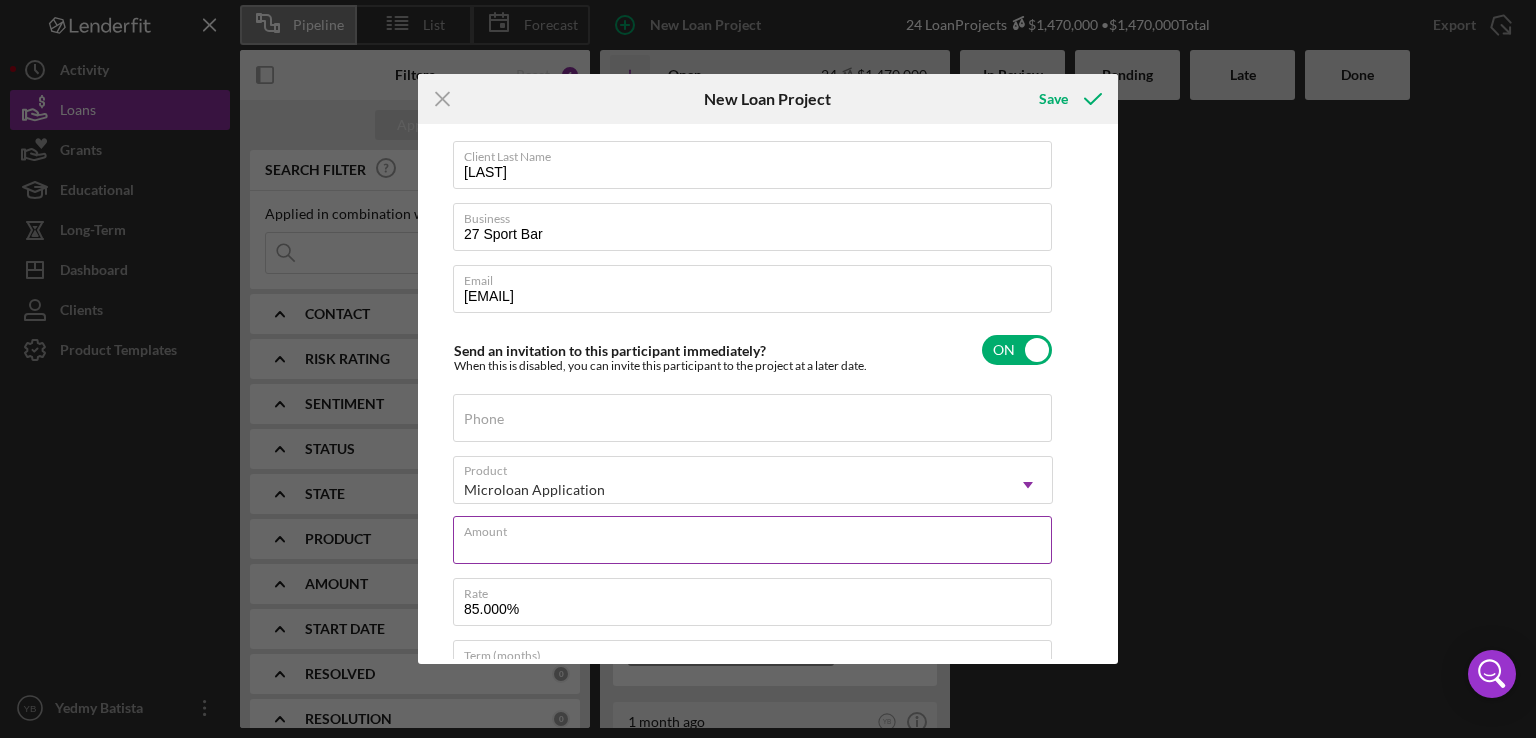 click on "Amount" at bounding box center [752, 540] 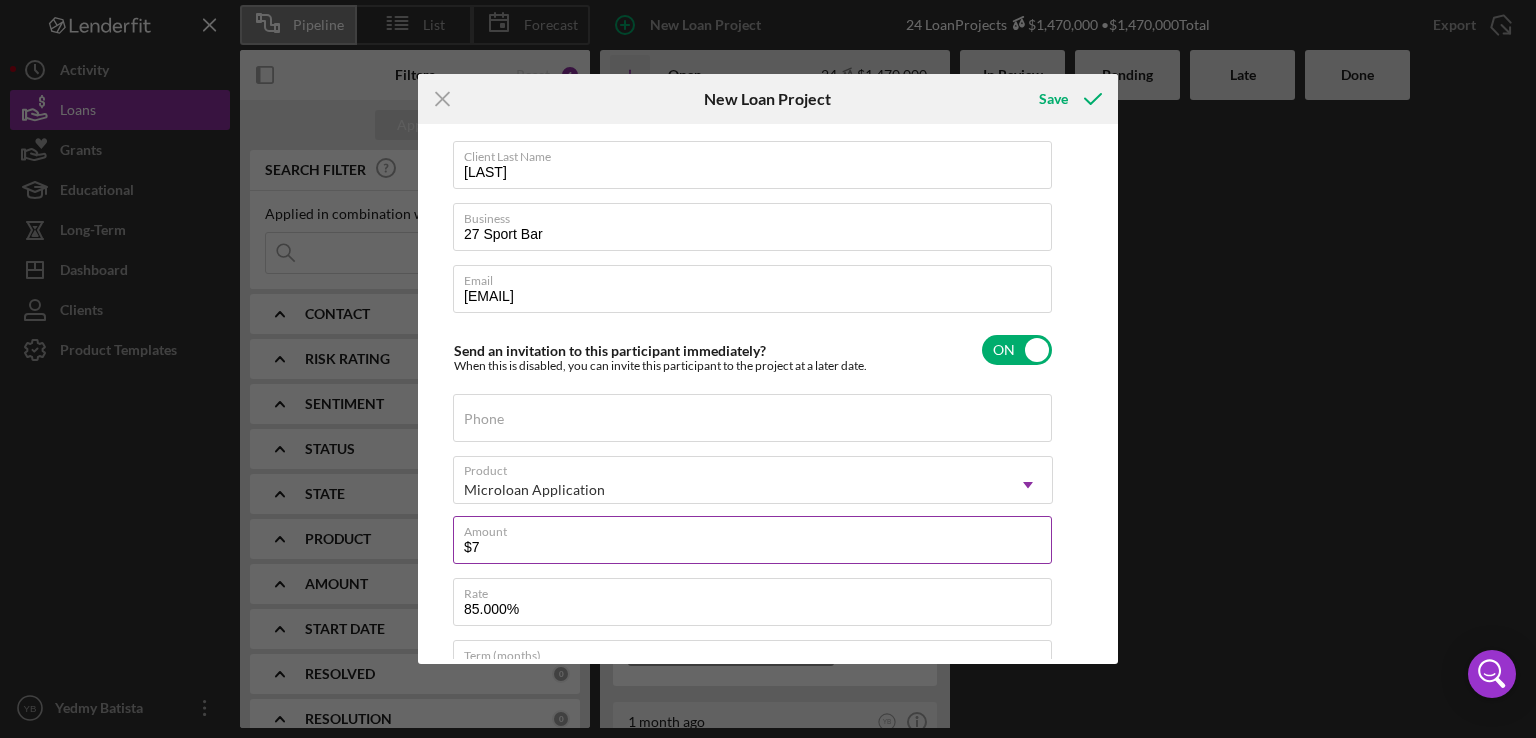 type on "$75" 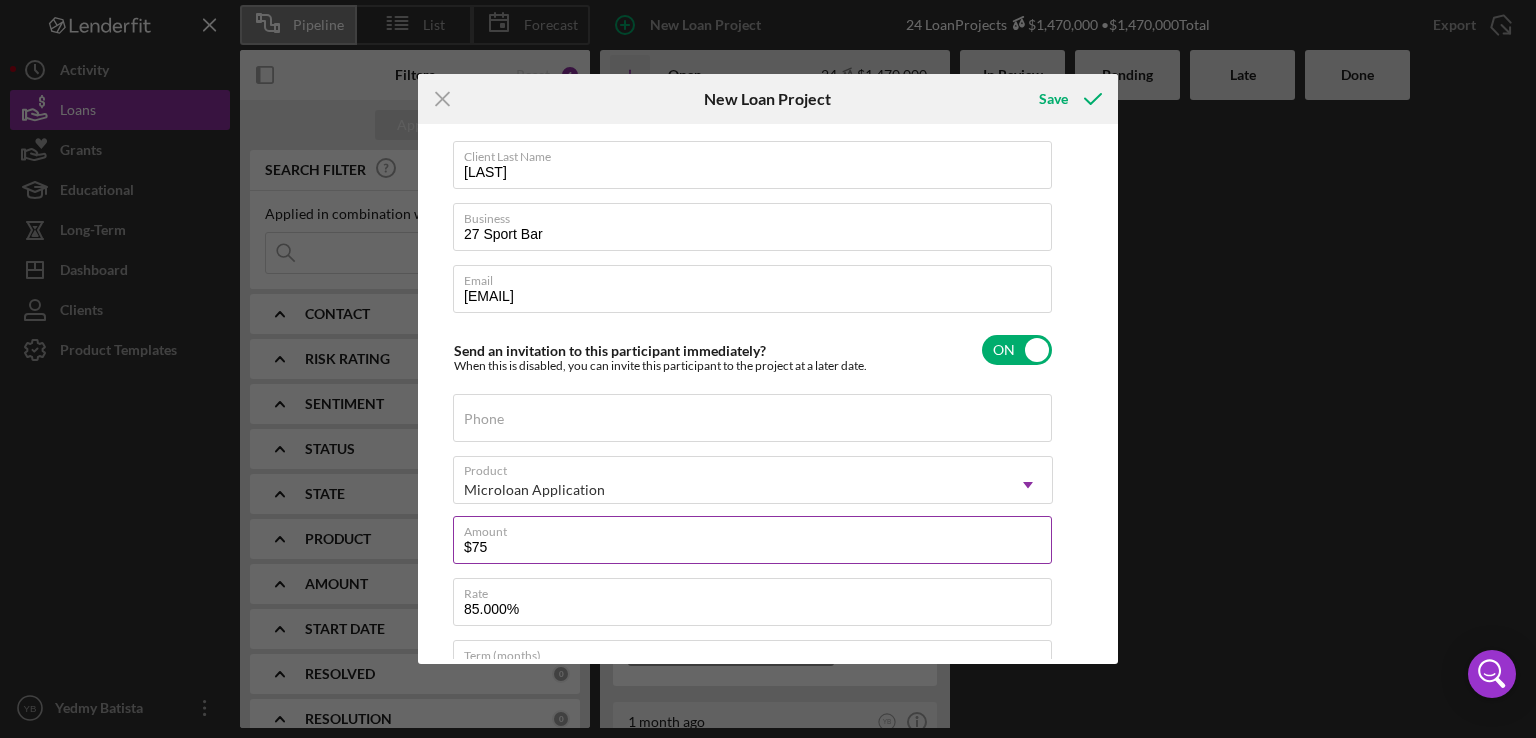 type on "$750" 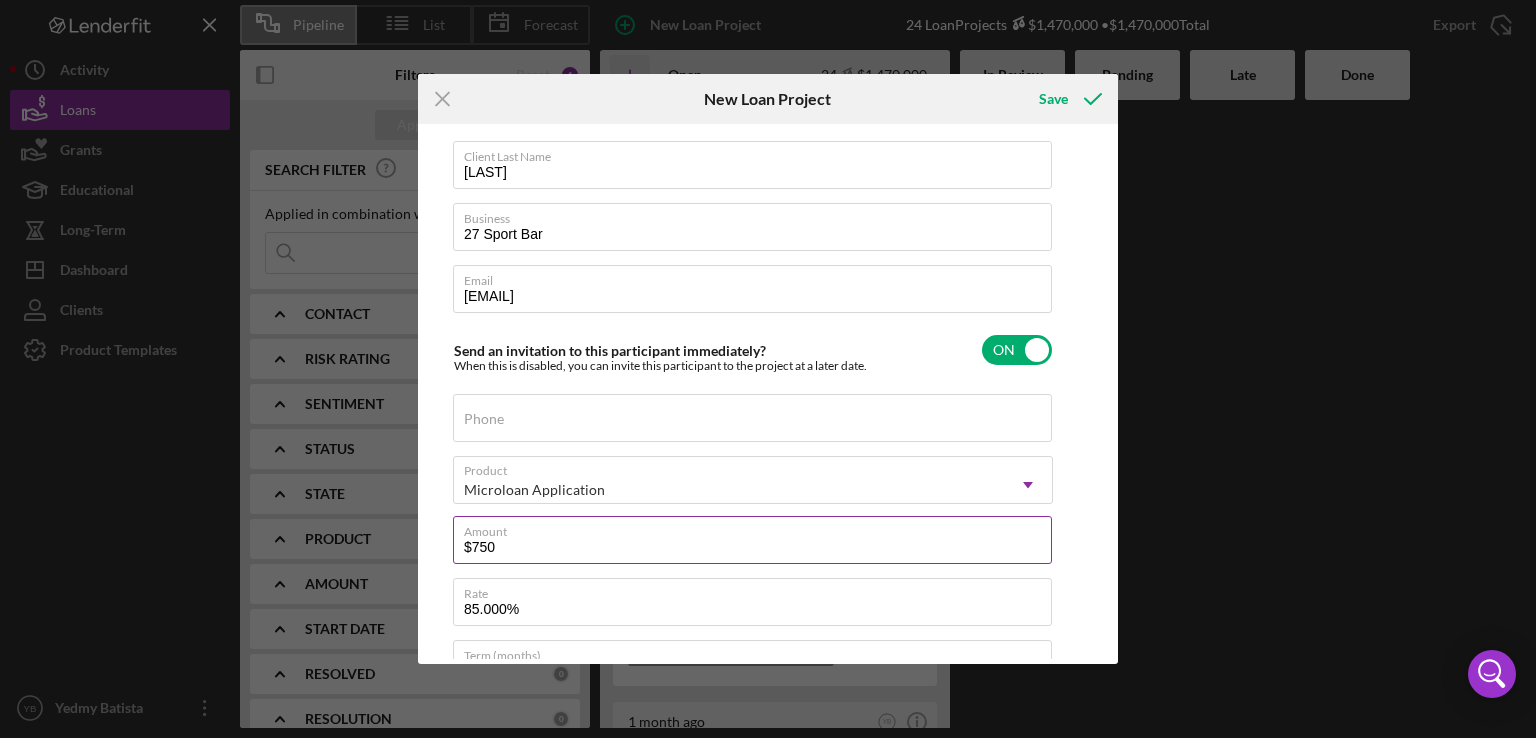 type on "$7,500" 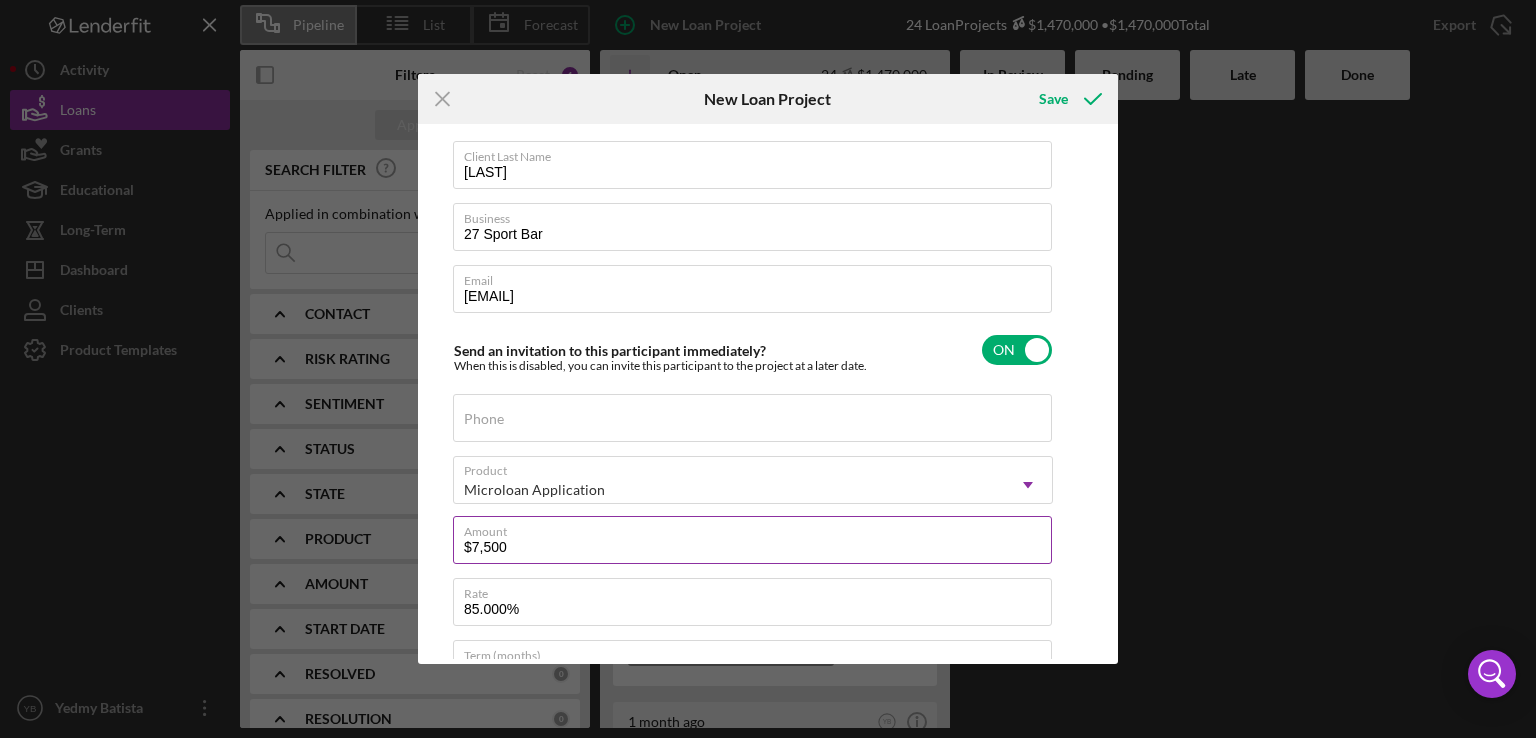 type on "$75,000" 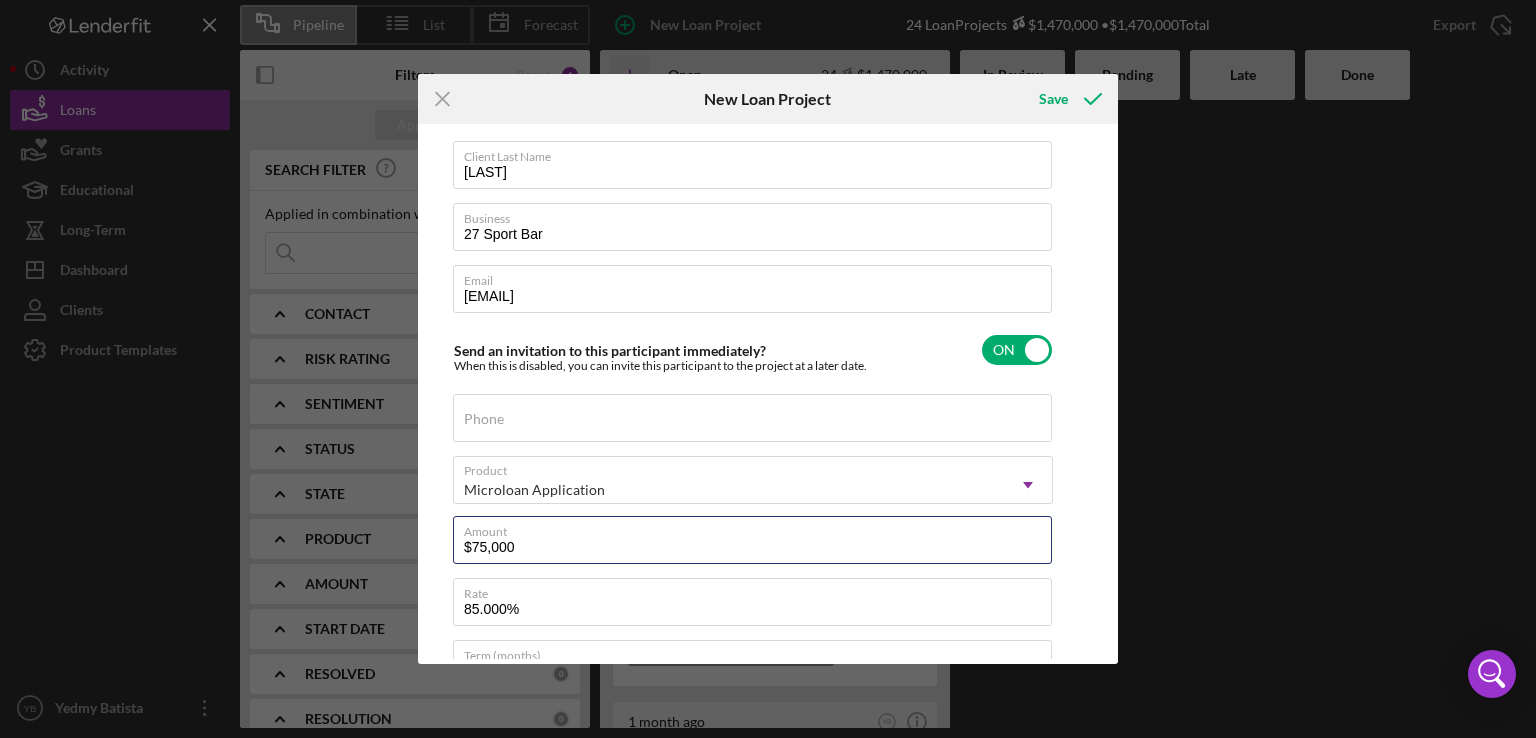 type on "$75,000" 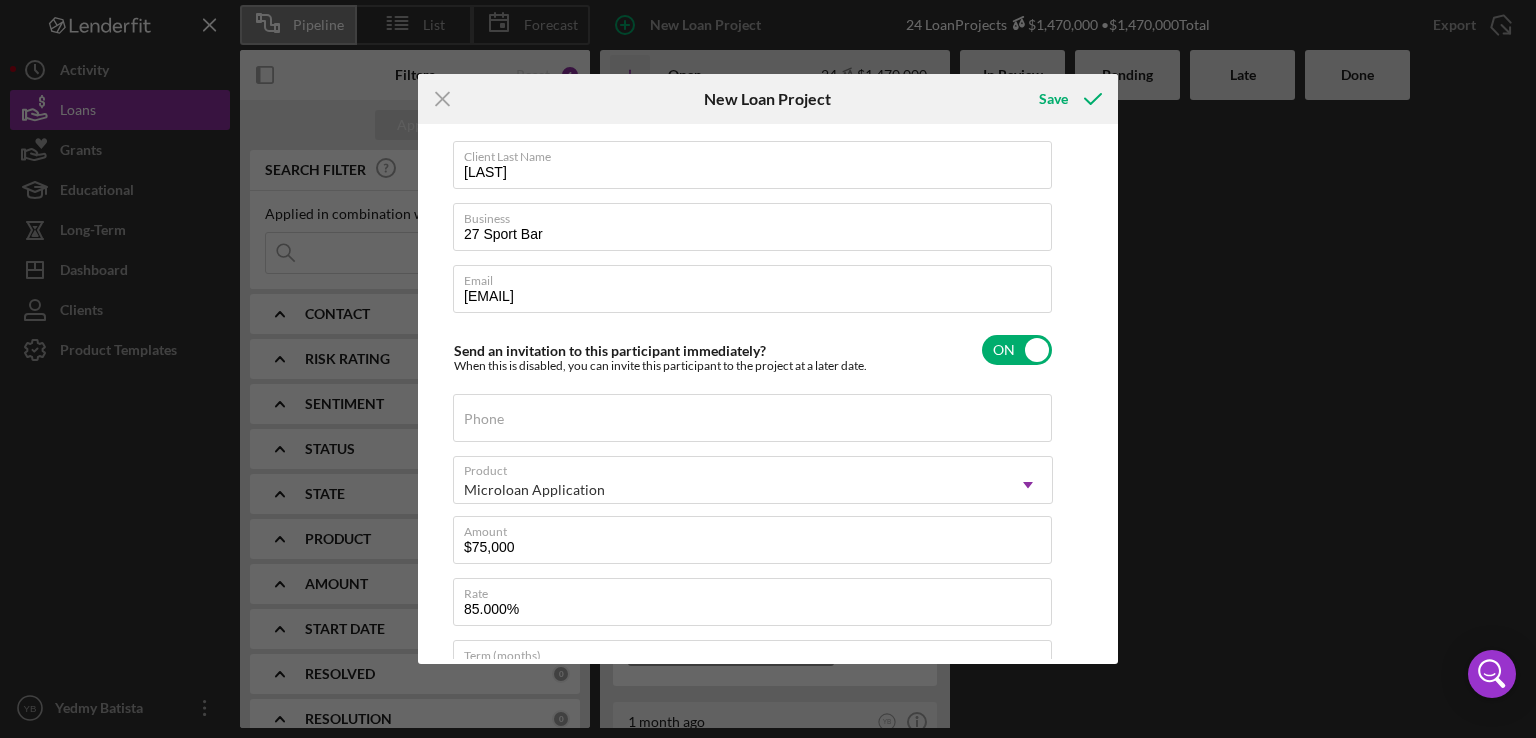 type on "Here's a snapshot of information that has been fully approved, as well as the items we still need.
If you've worked up to a milestone (purple) item, then the ball is our court. We'll respond as soon as we can." 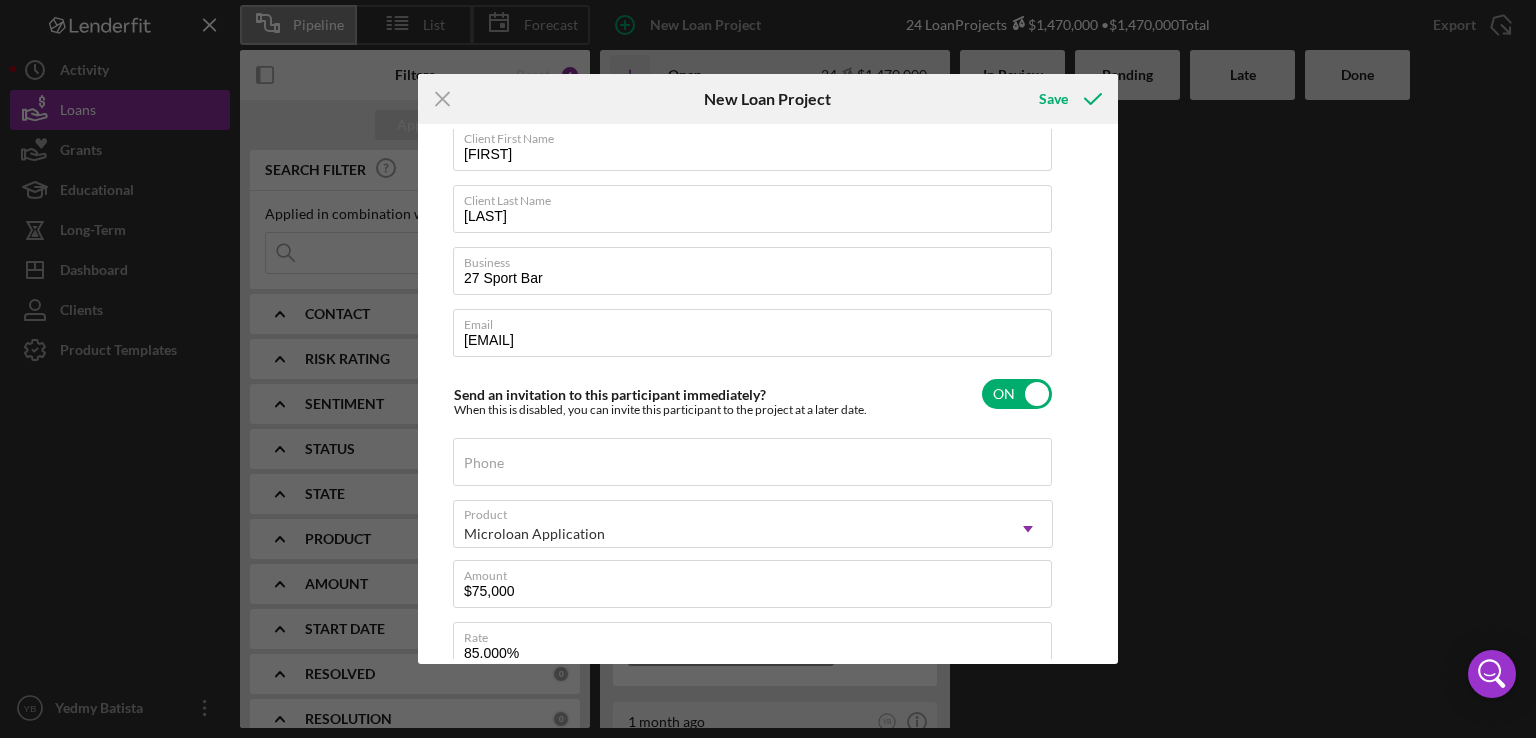 scroll, scrollTop: 21, scrollLeft: 0, axis: vertical 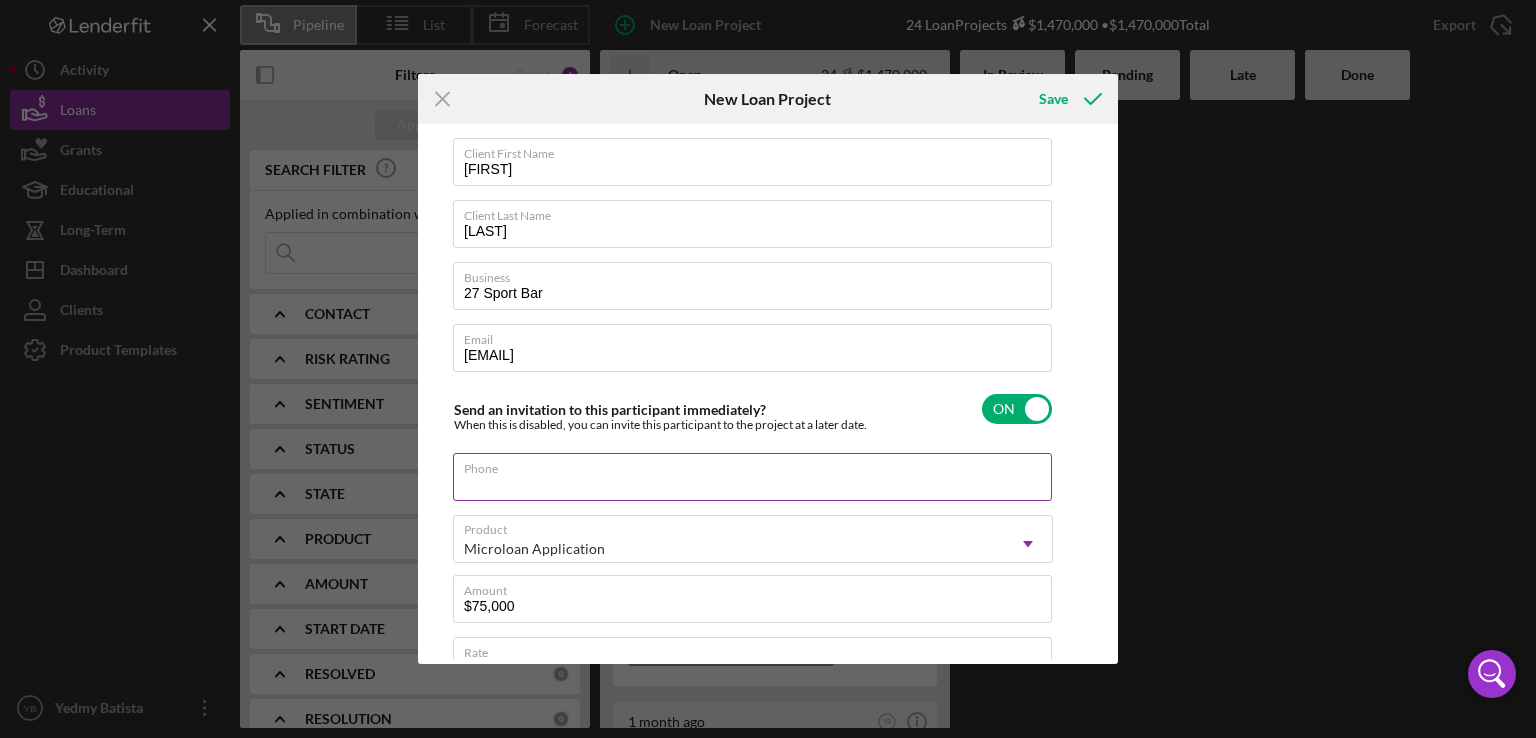 click on "Phone" at bounding box center (752, 477) 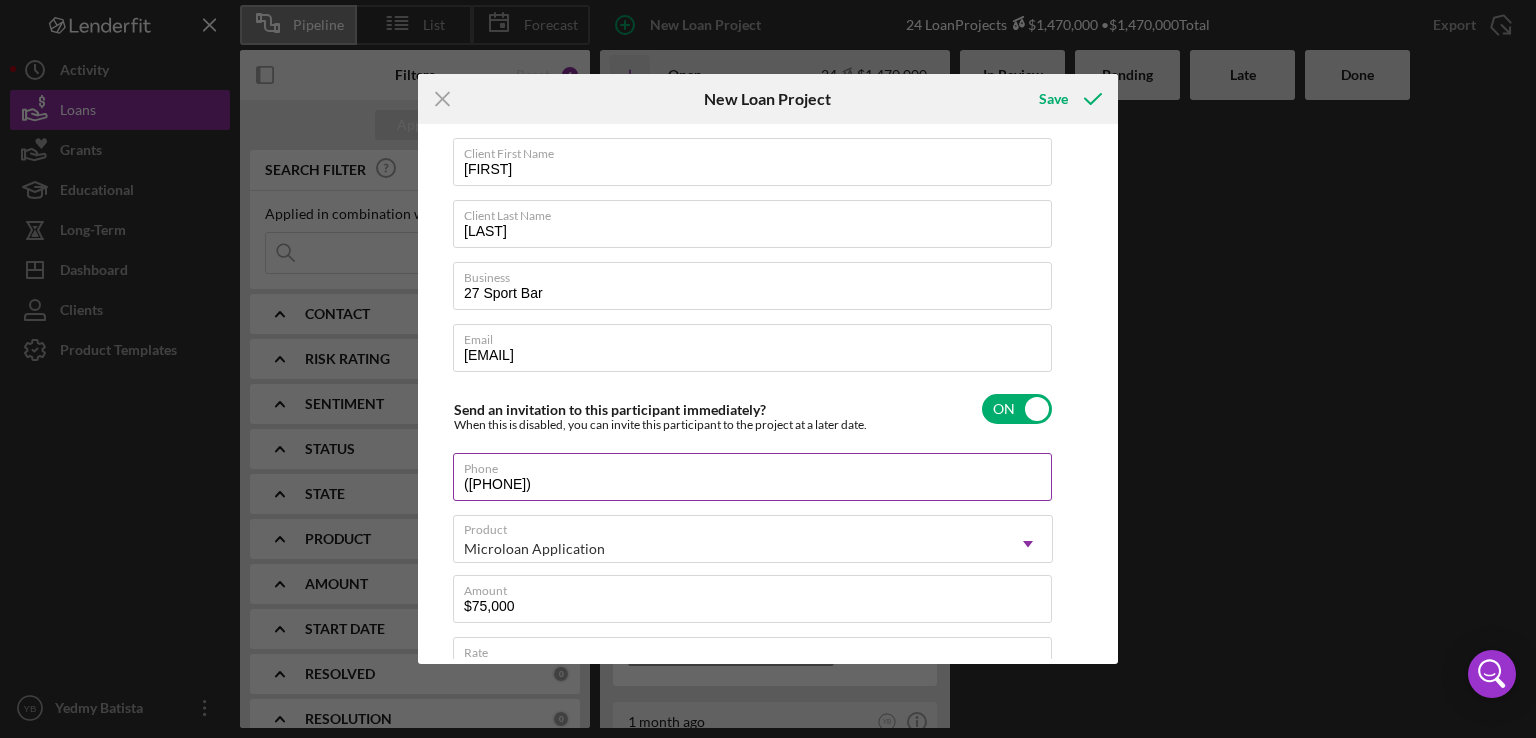 type on "Here's a snapshot of information that has been fully approved, as well as the items we still need.
If you've worked up to a milestone (purple) item, then the ball is our court. We'll respond as soon as we can." 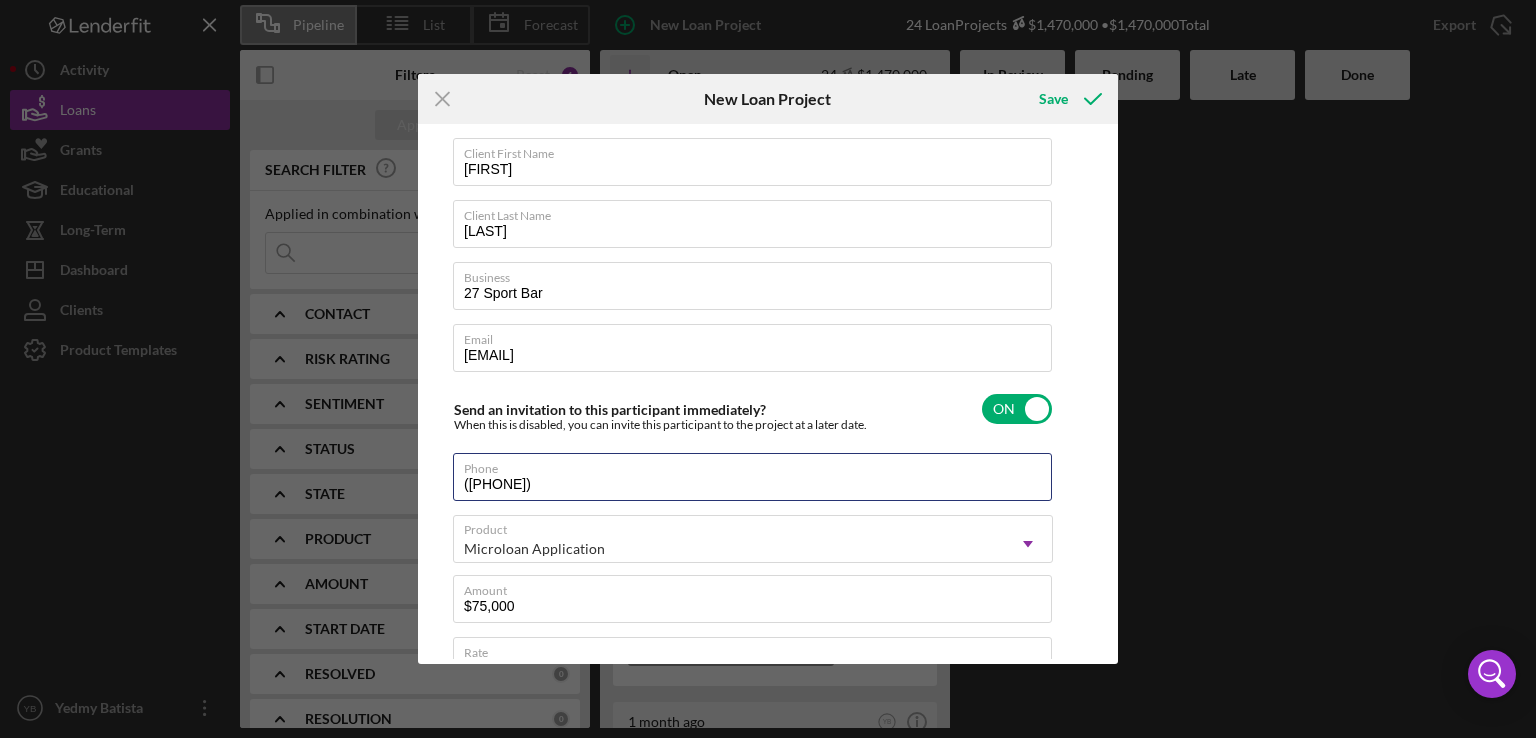 type on "([PHONE])" 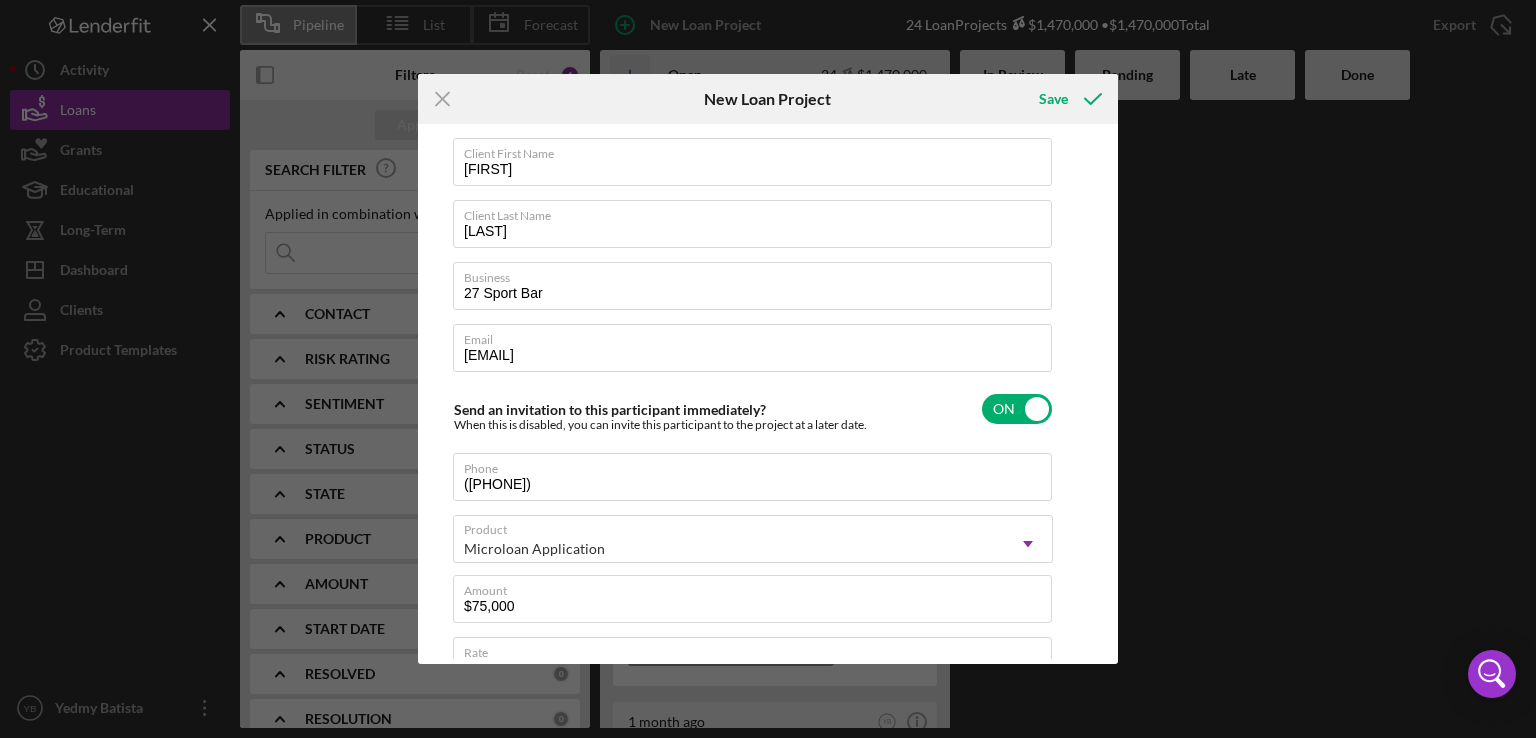type on "Here's a snapshot of information that has been fully approved, as well as the items we still need.
If you've worked up to a milestone (purple) item, then the ball is our court. We'll respond as soon as we can." 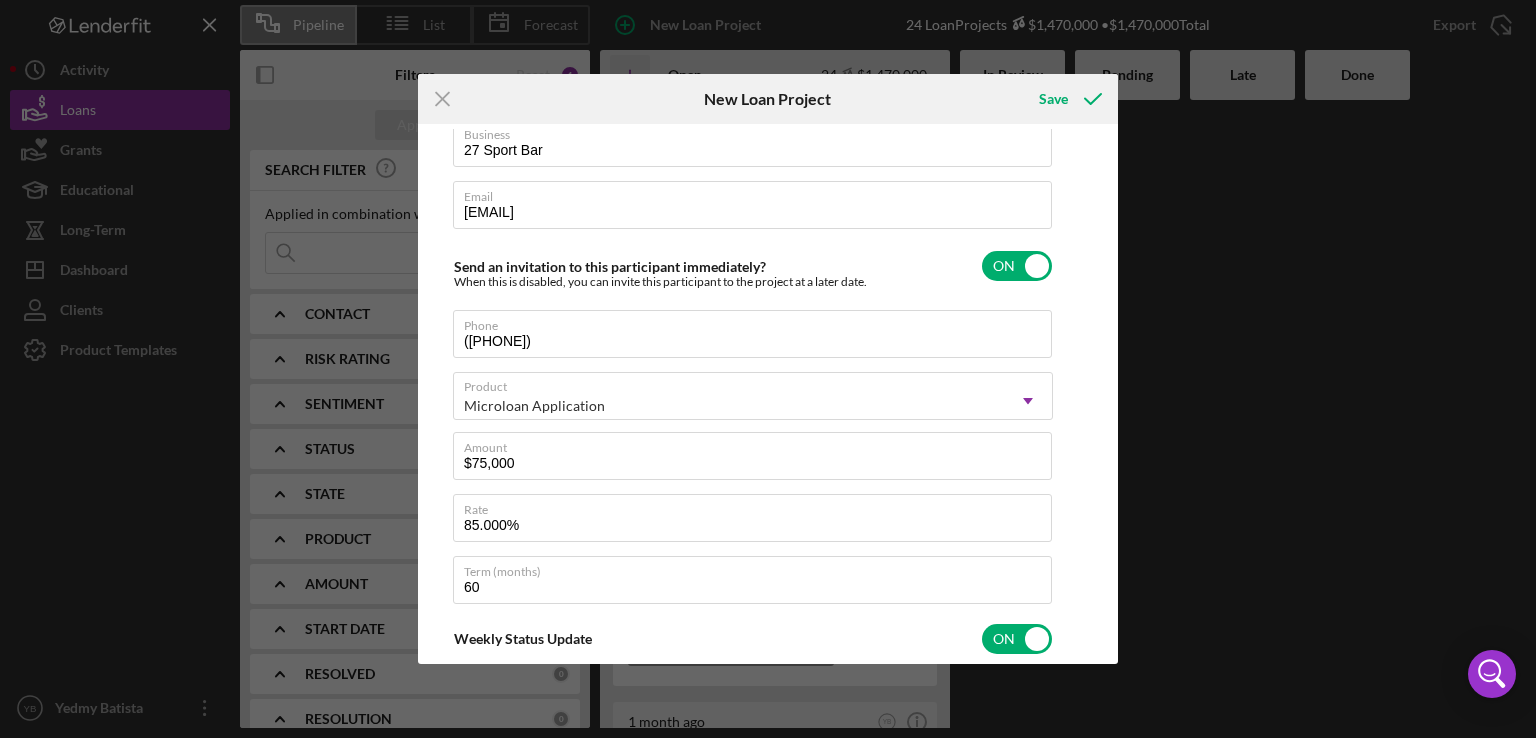 scroll, scrollTop: 171, scrollLeft: 0, axis: vertical 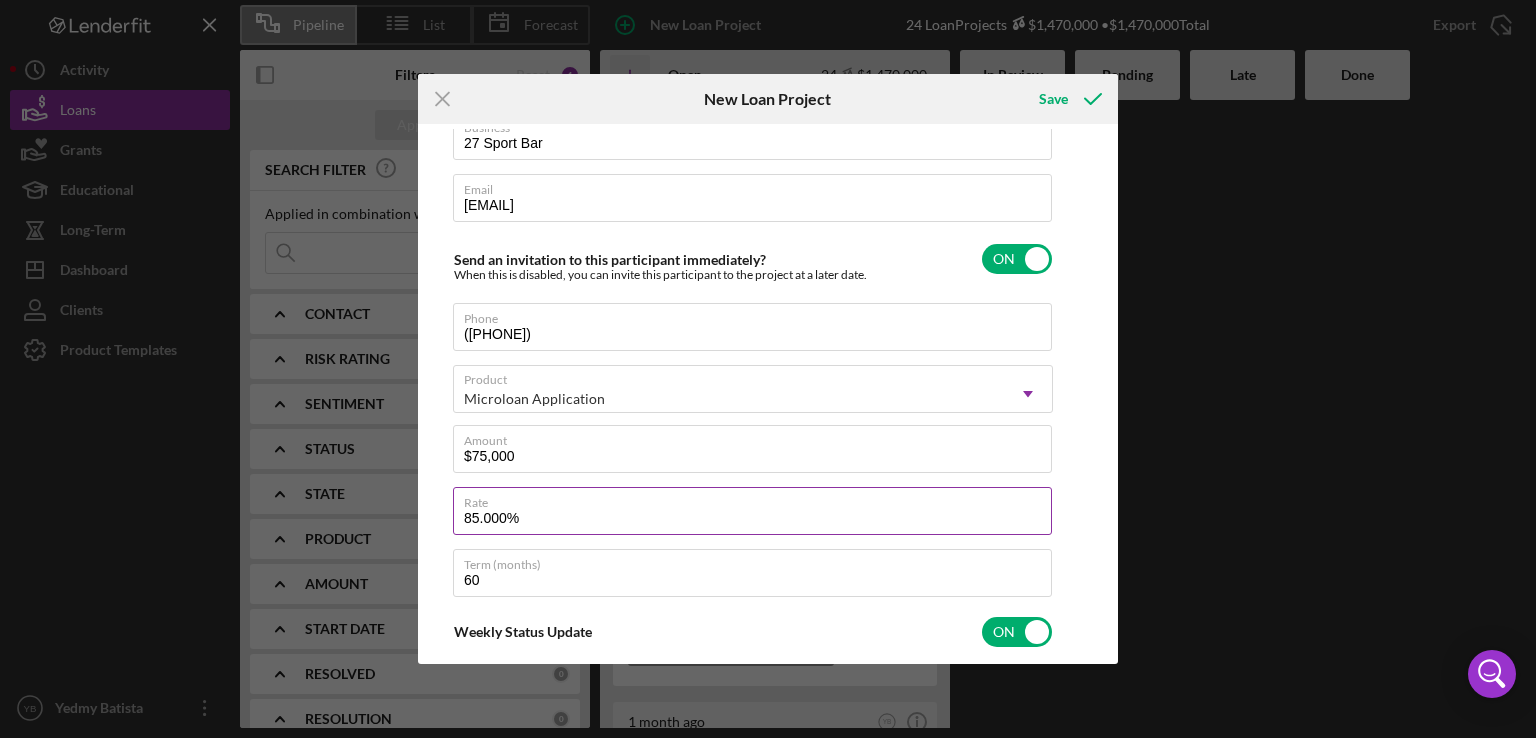 click on "85.000%" at bounding box center [752, 511] 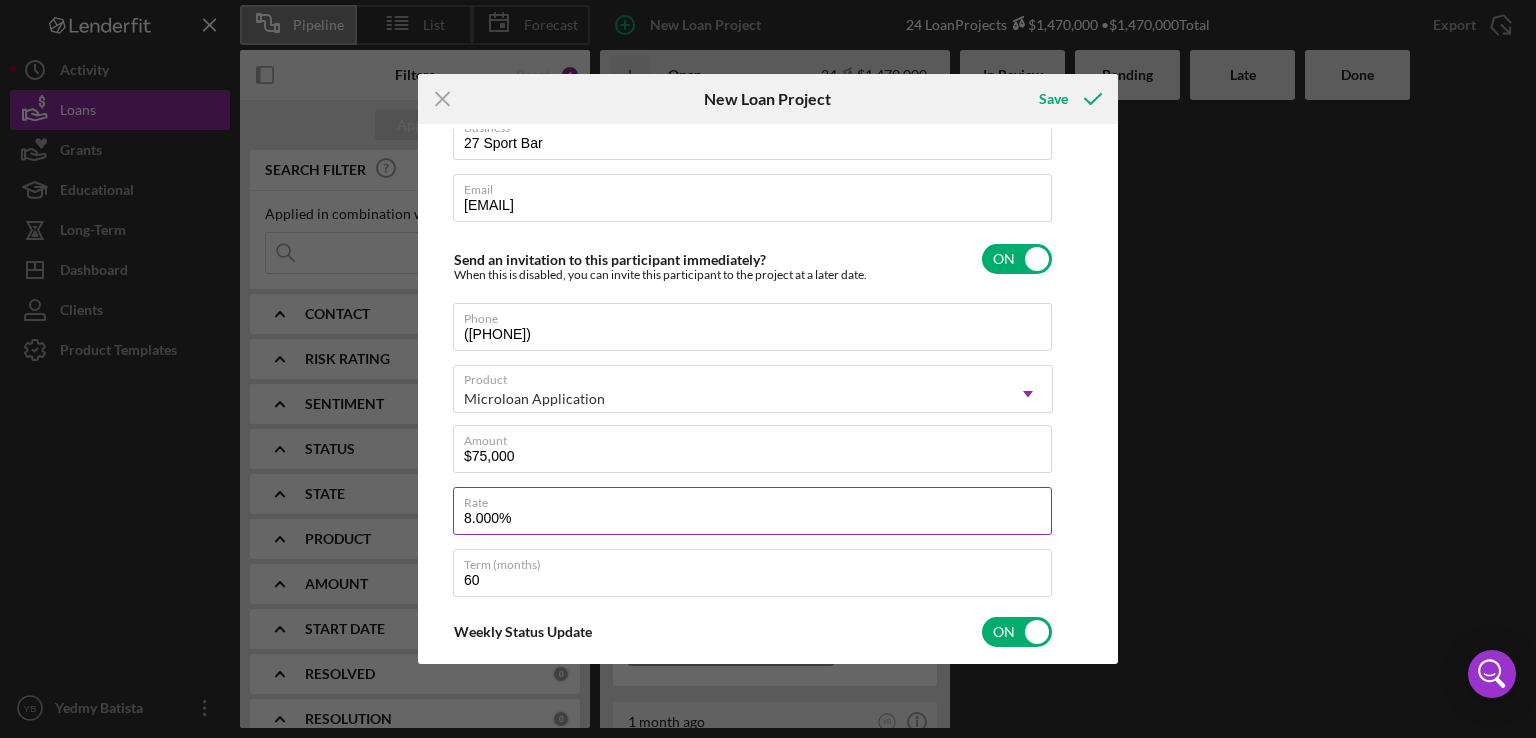 type on ".000%" 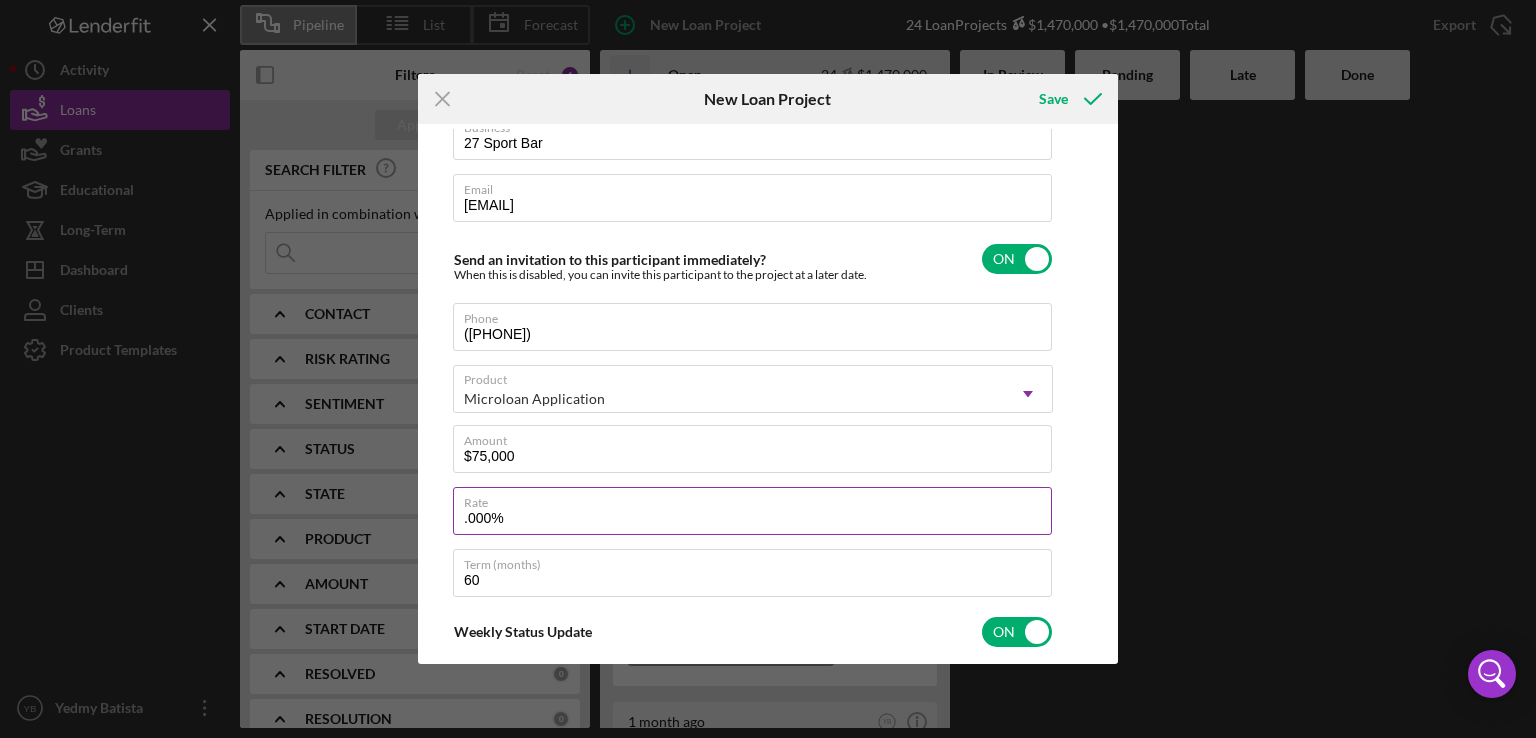 type on "6.000%" 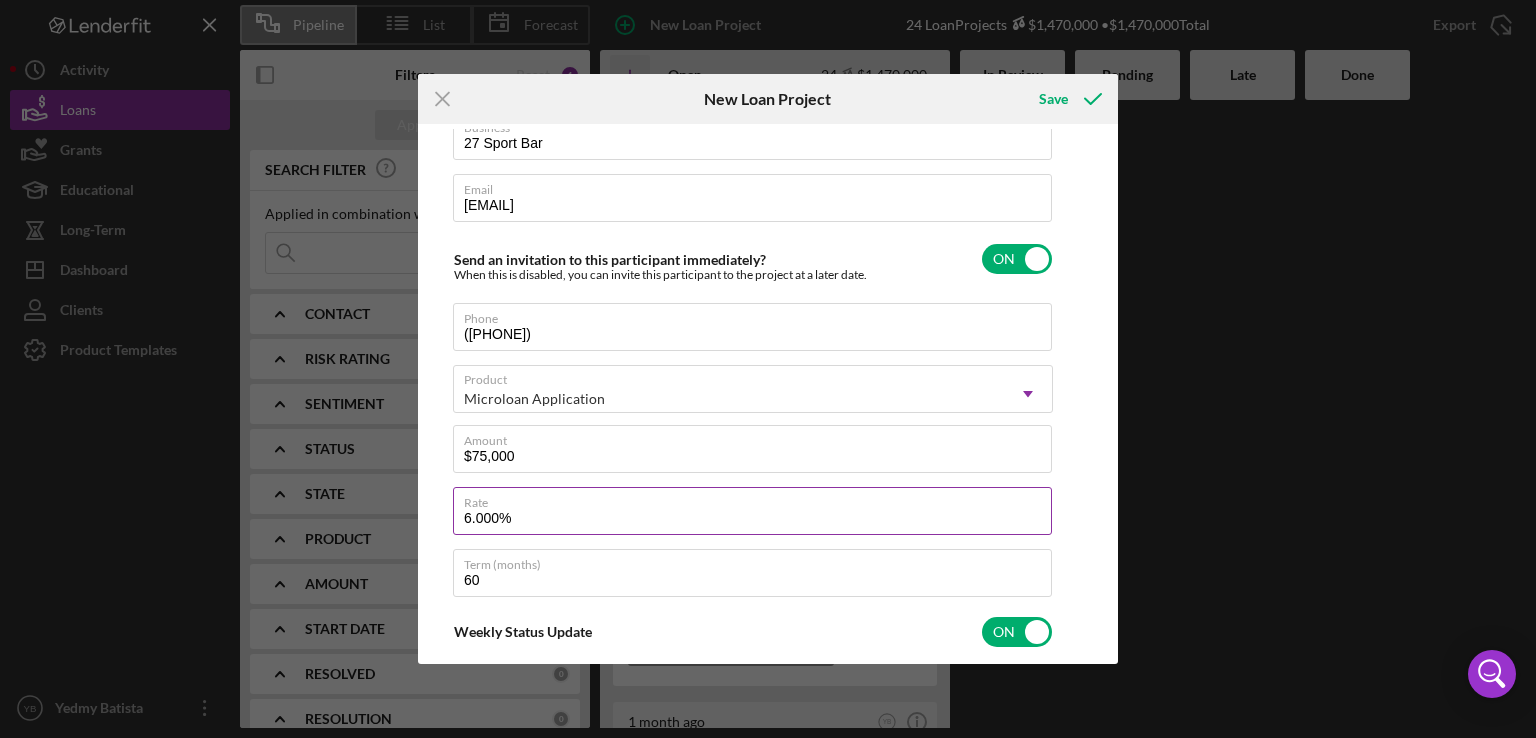type on "69.000%" 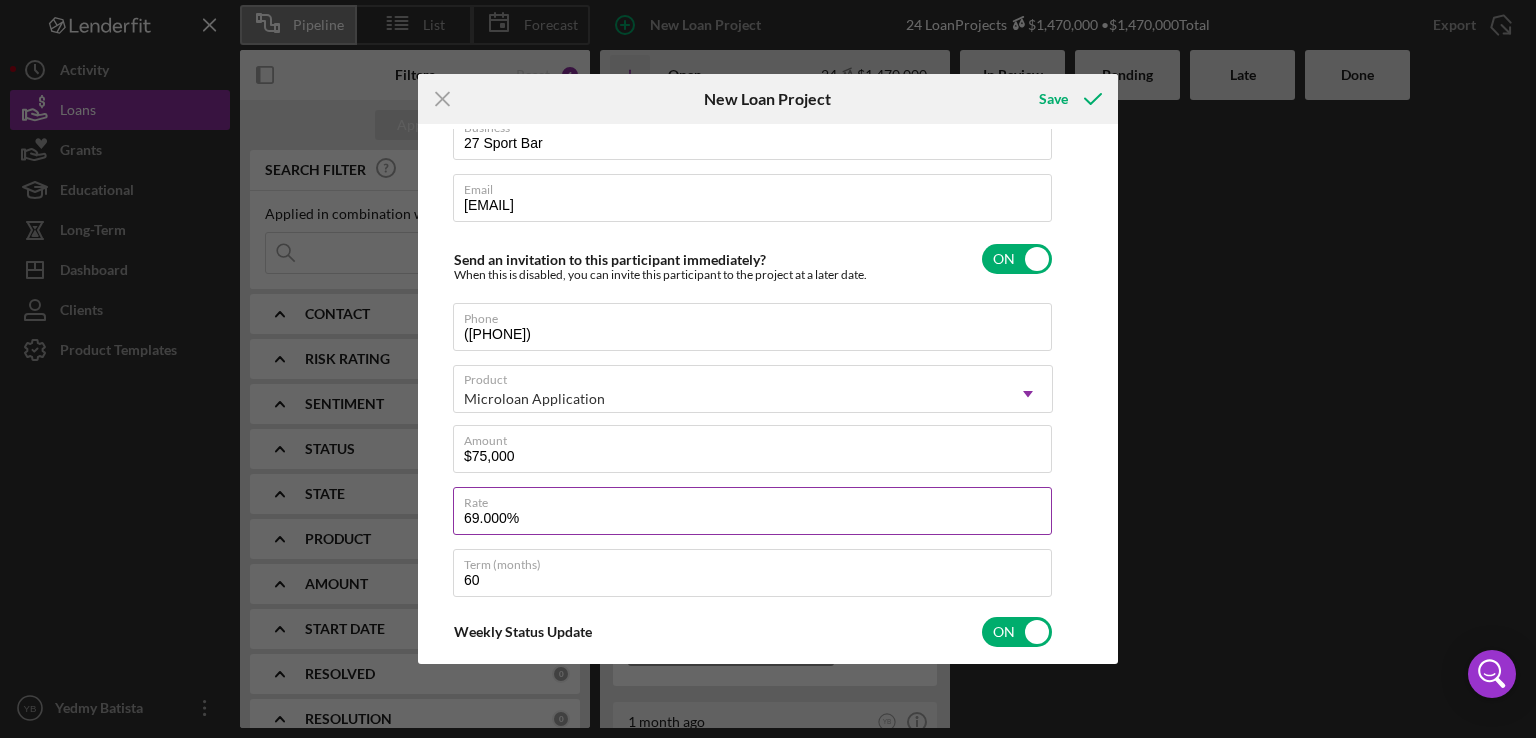 type on "6.000%" 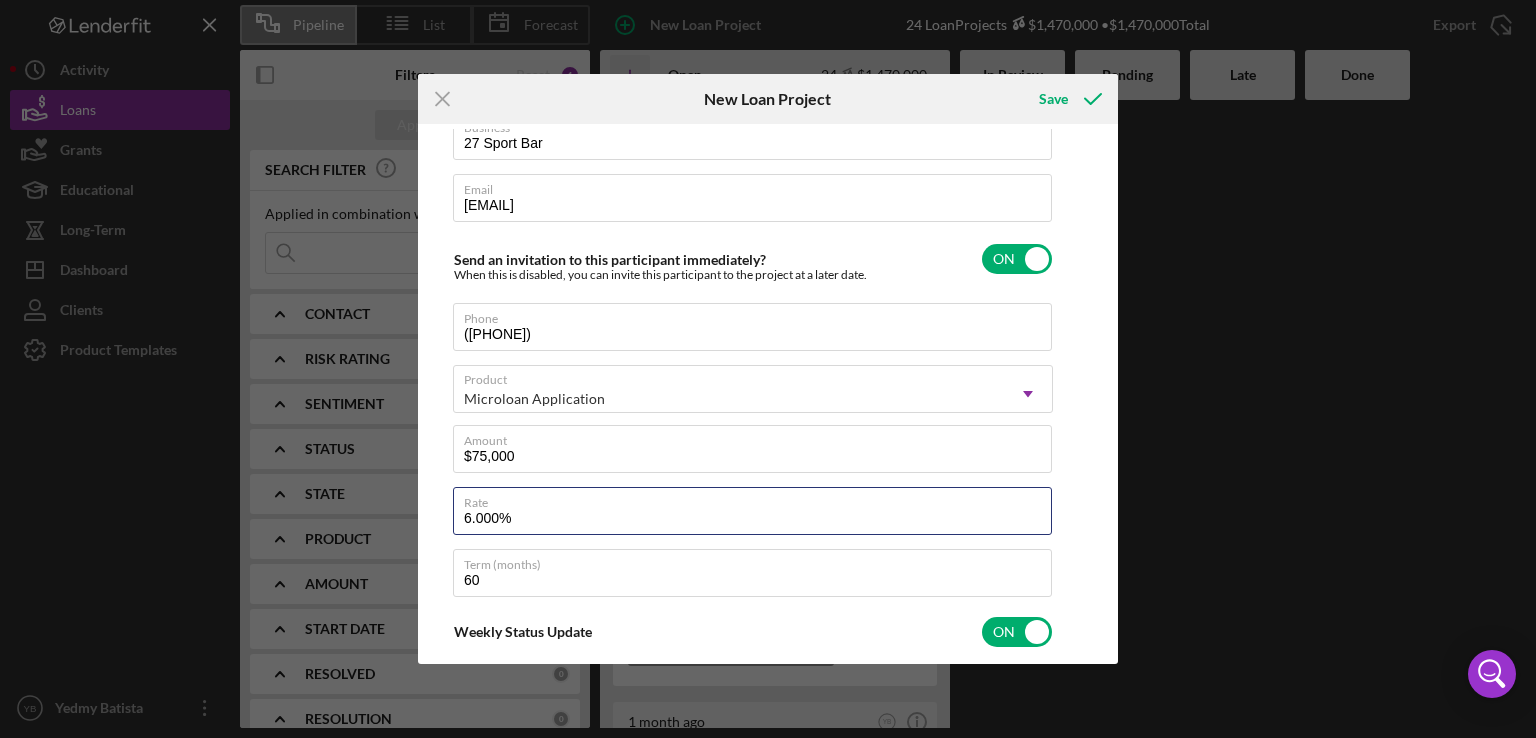 type on "6.00%" 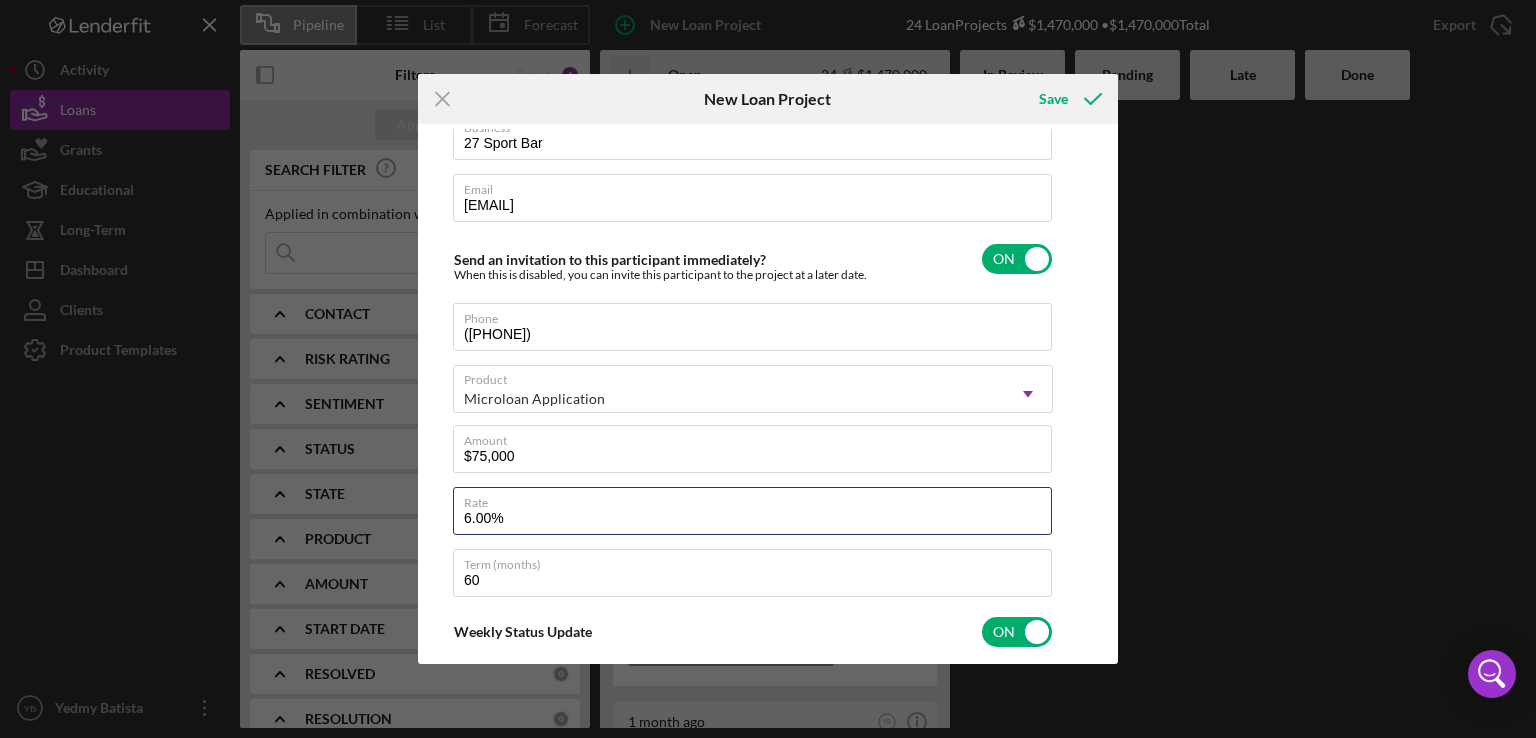 type on "6.900%" 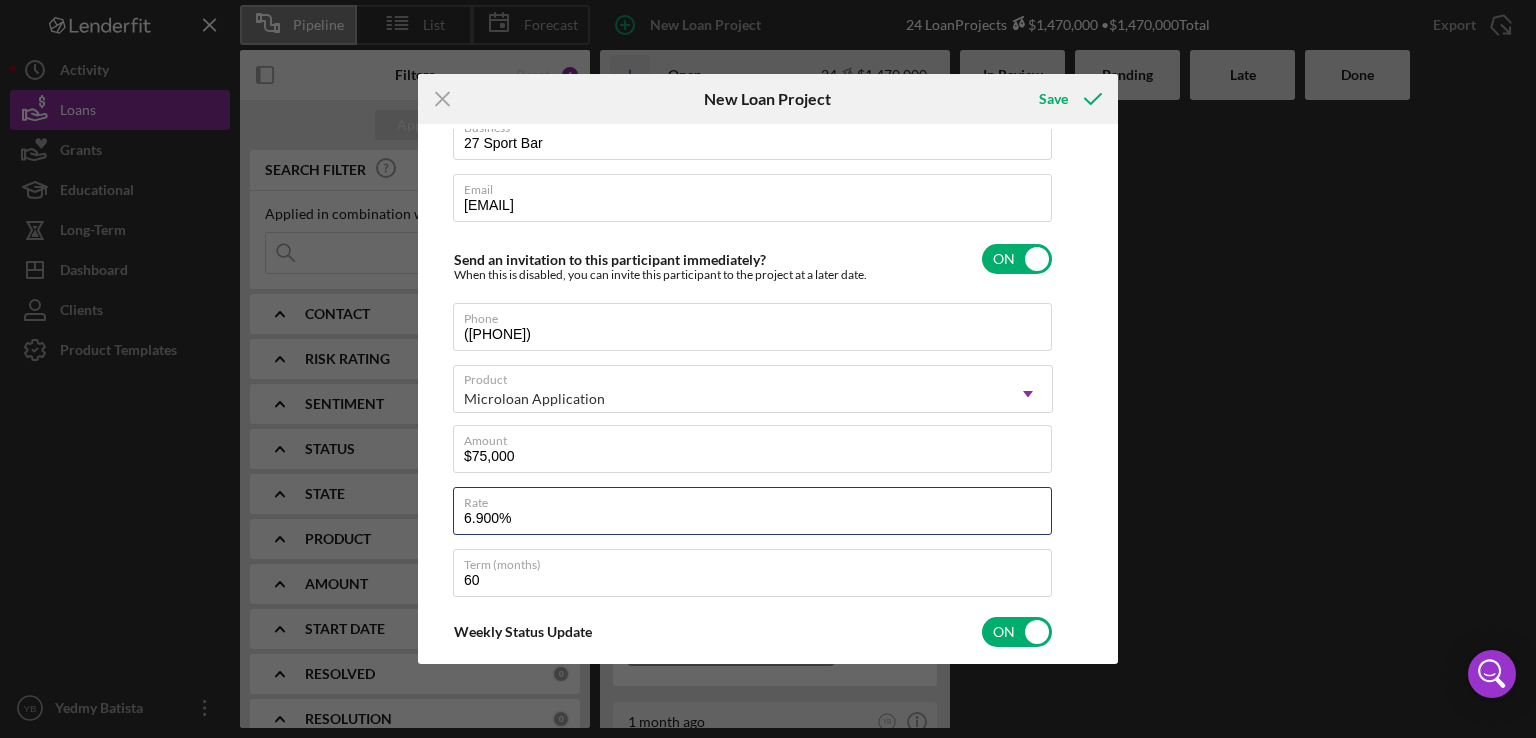 type on "Here's a snapshot of information that has been fully approved, as well as the items we still need.
If you've worked up to a milestone (purple) item, then the ball is our court. We'll respond as soon as we can." 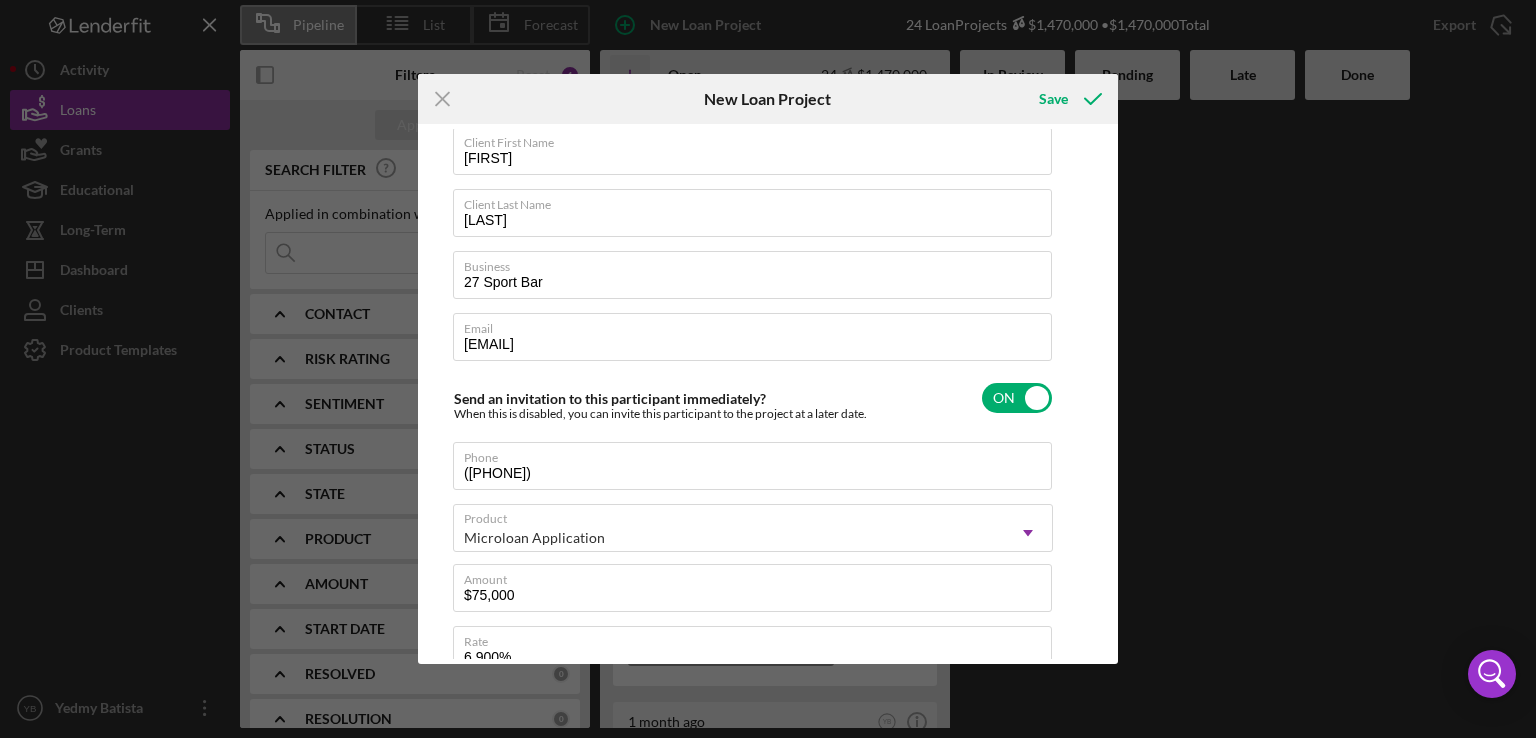 scroll, scrollTop: 0, scrollLeft: 0, axis: both 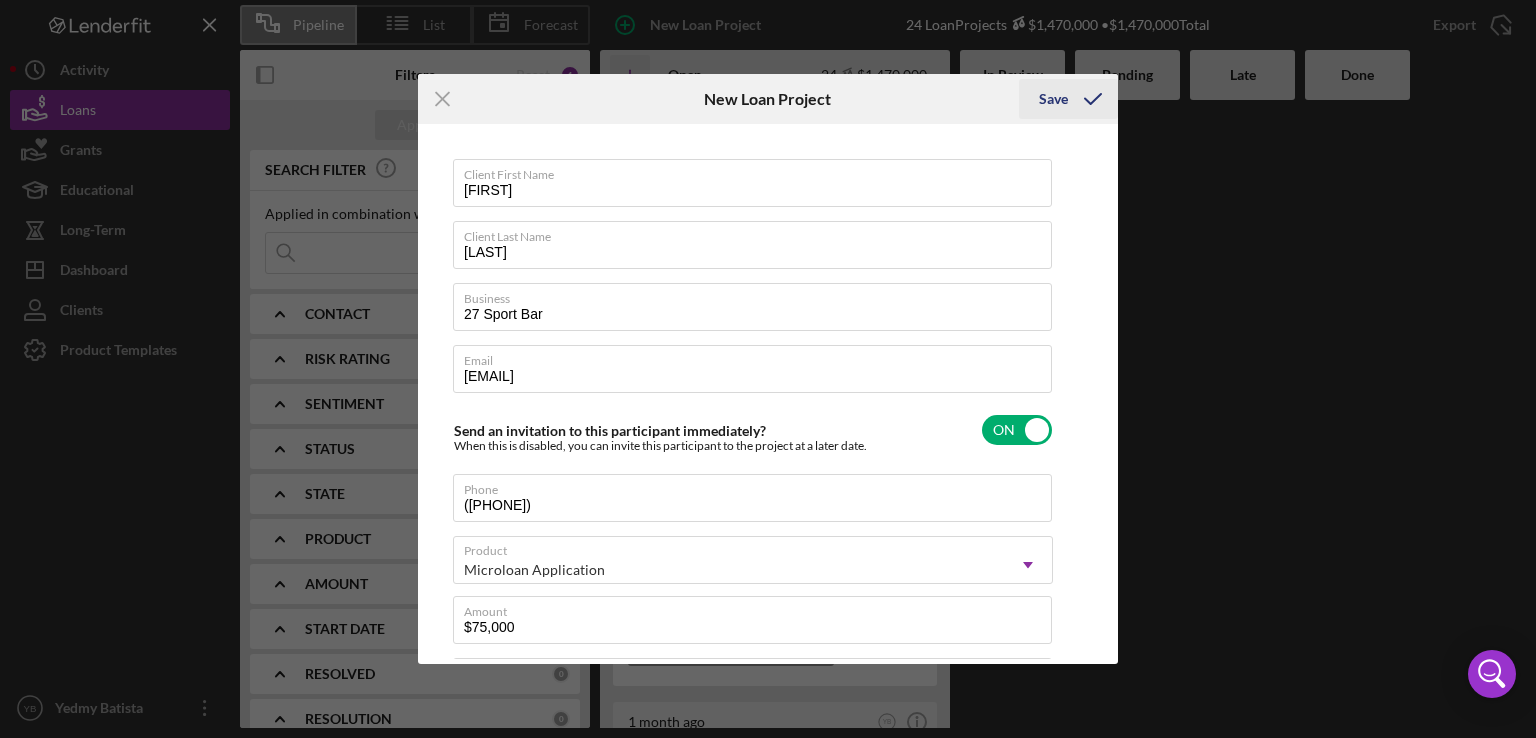 click on "Save" at bounding box center (1053, 99) 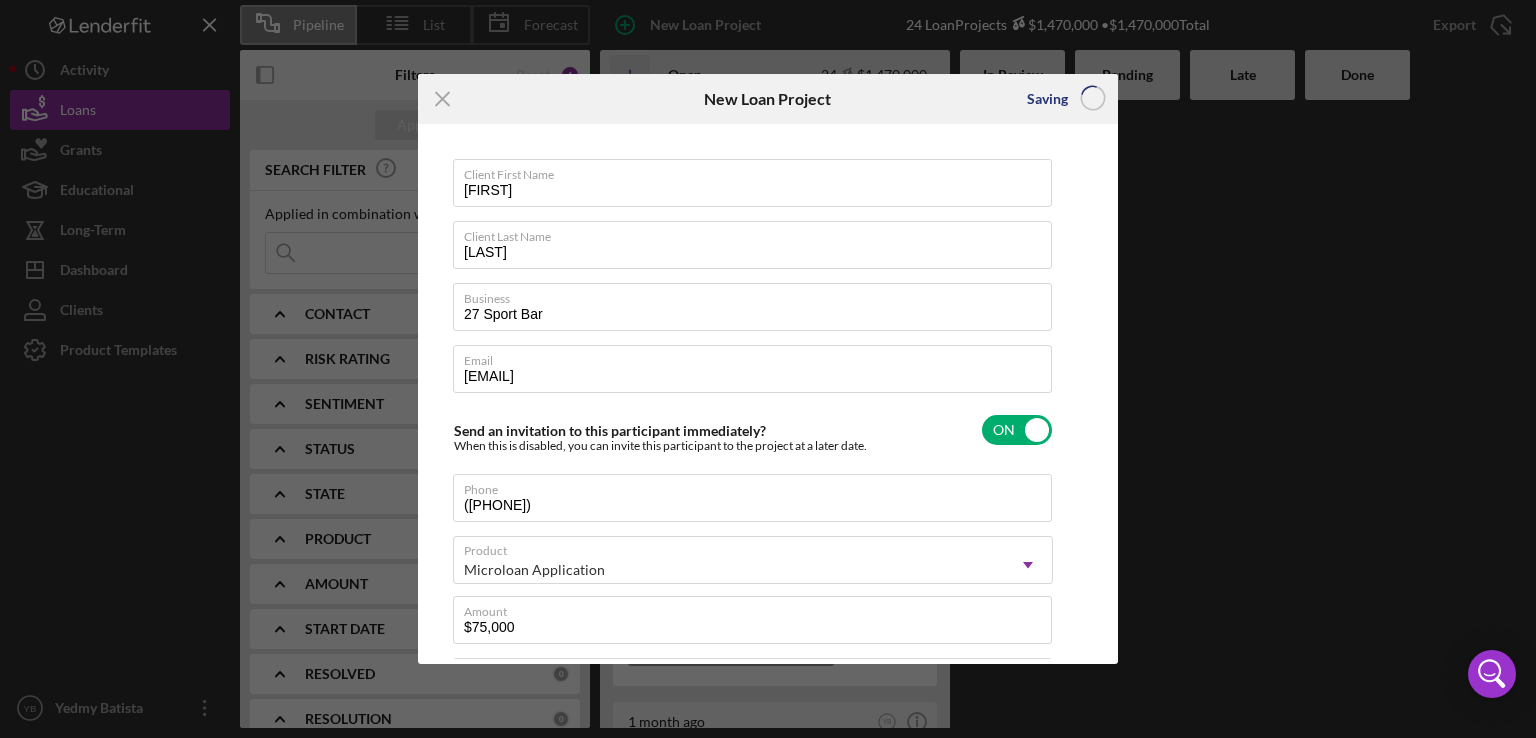 type 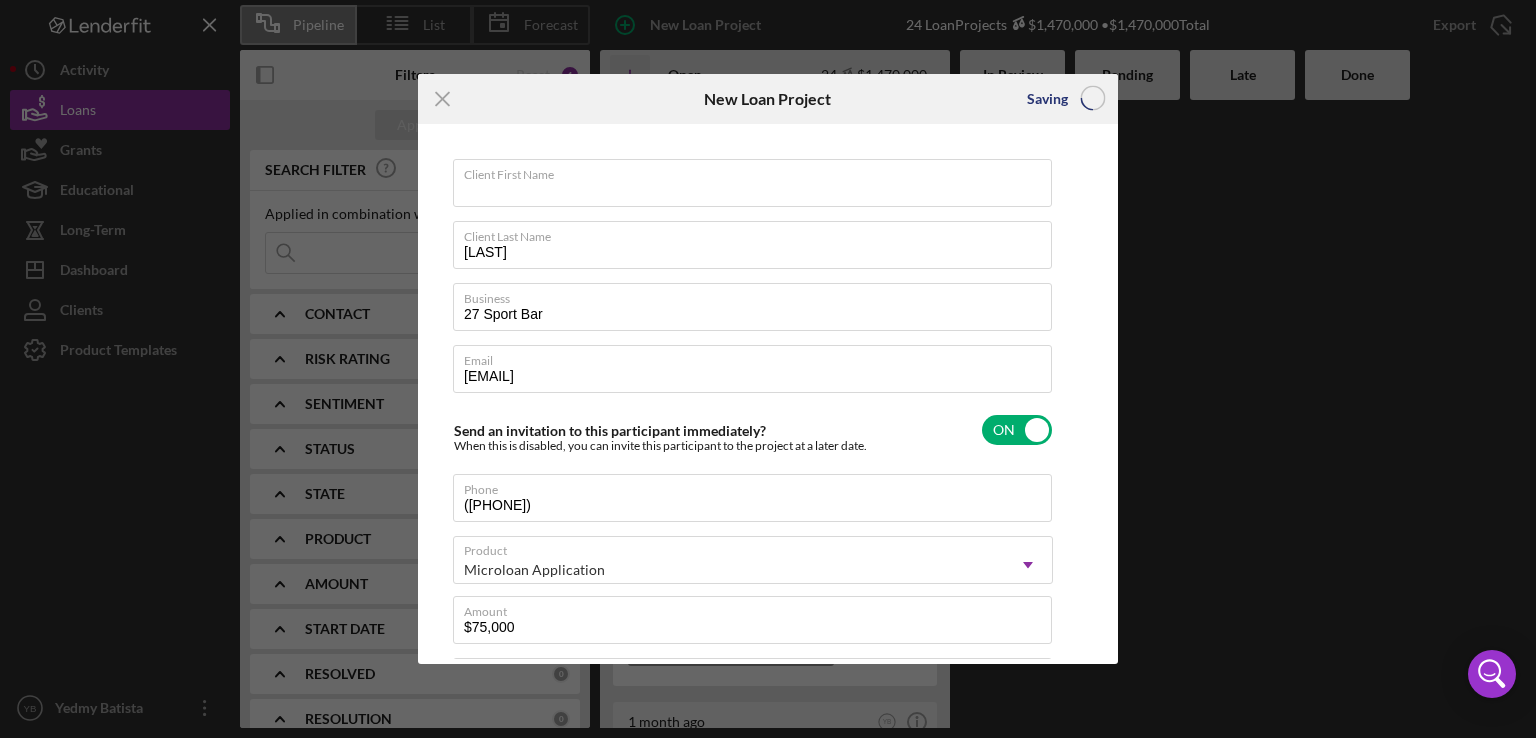 type 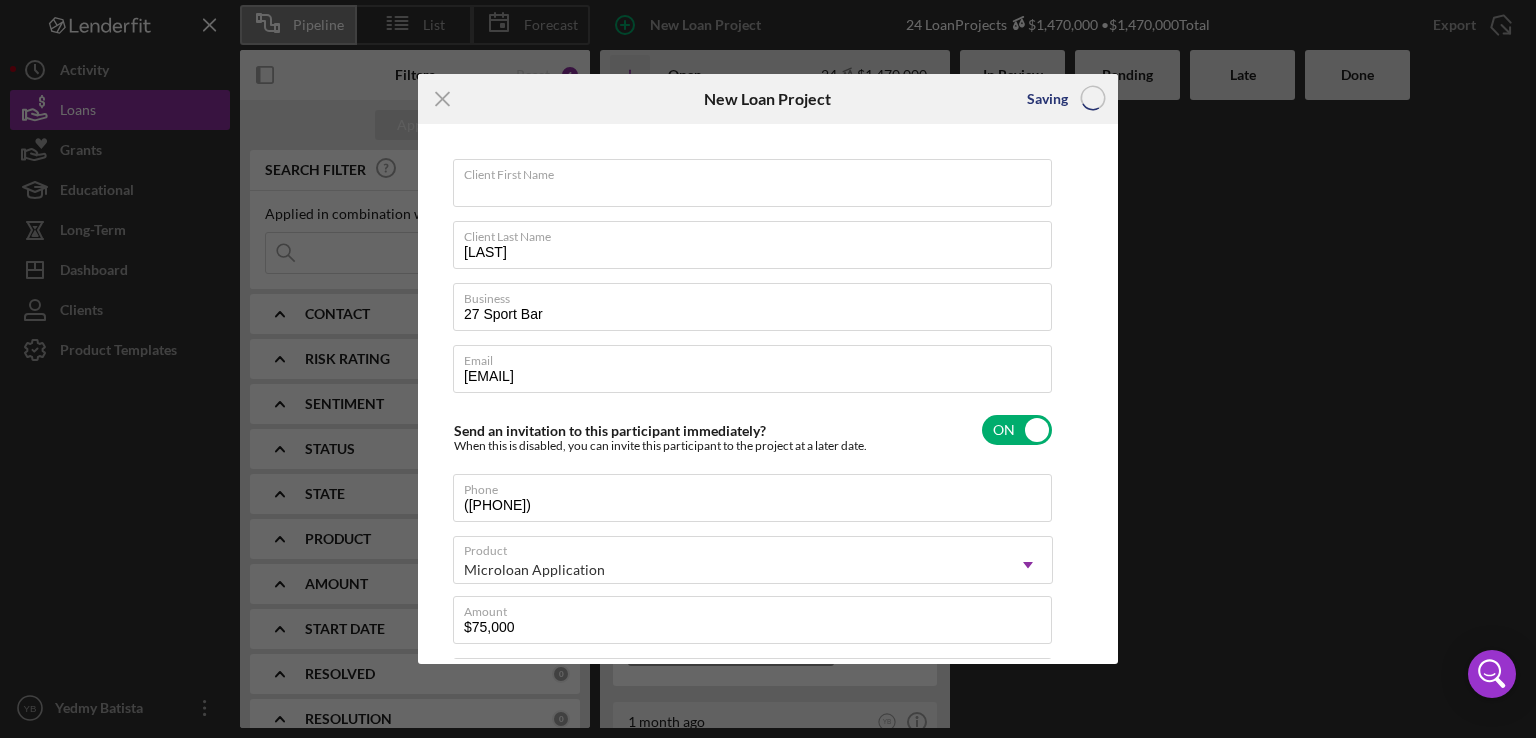 type 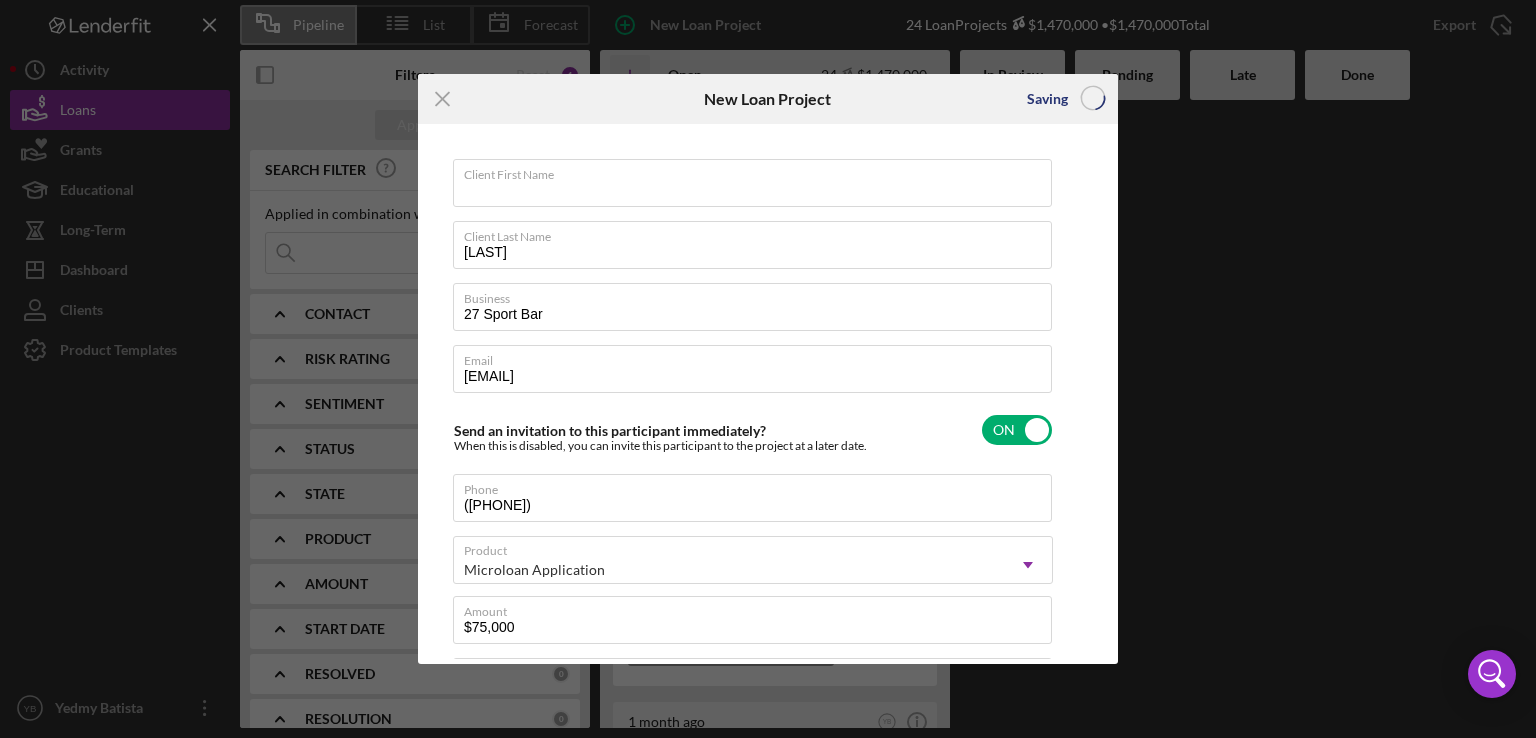 type 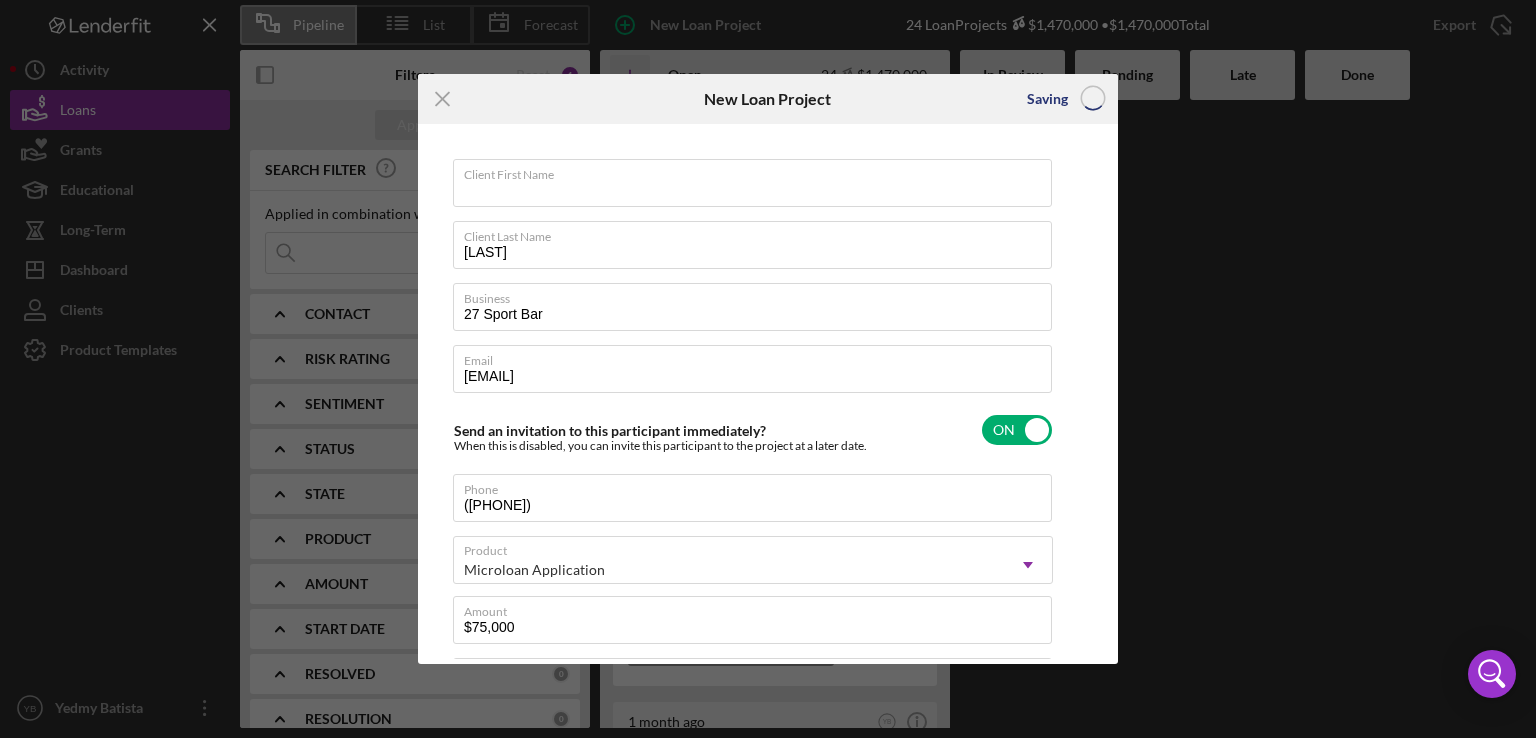type 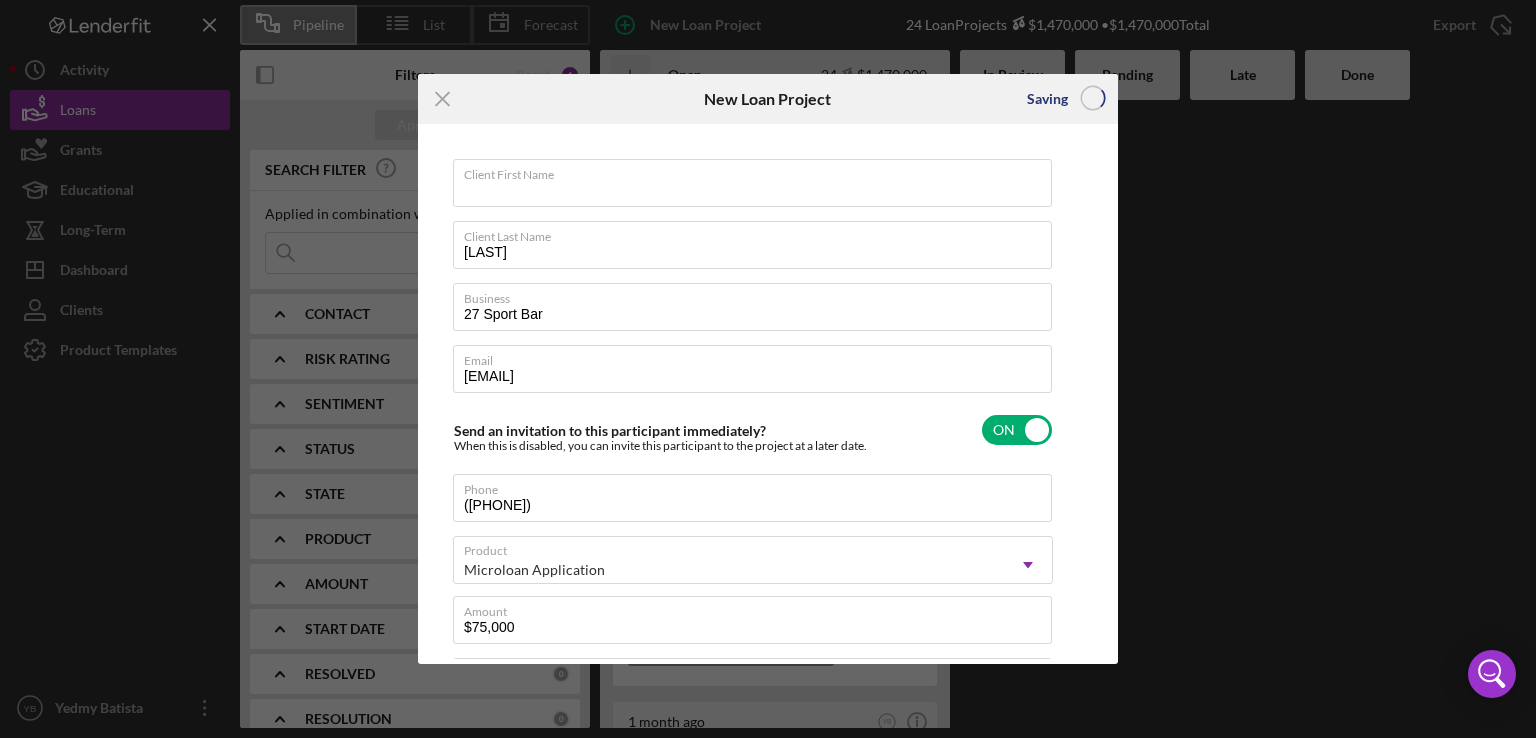 checkbox on "false" 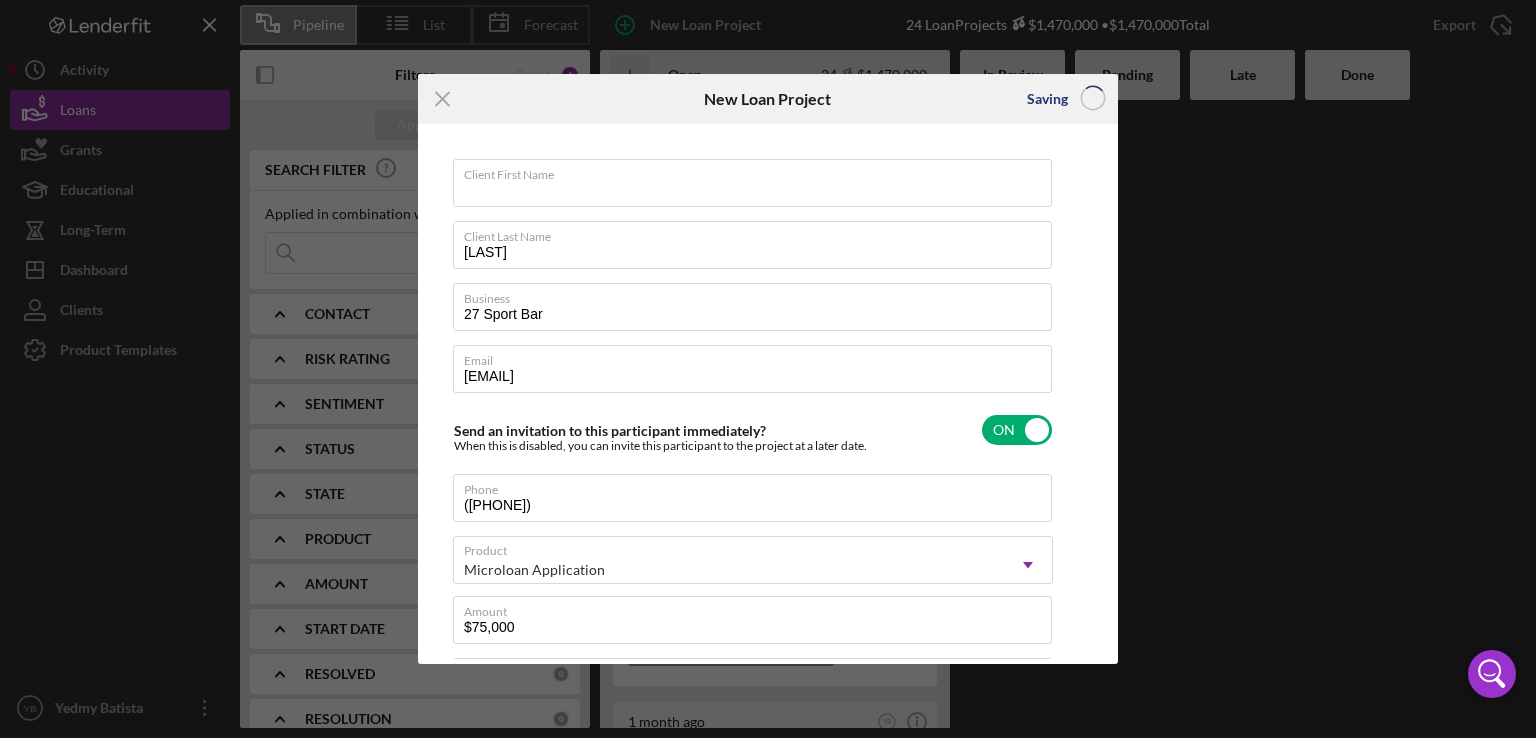 checkbox on "false" 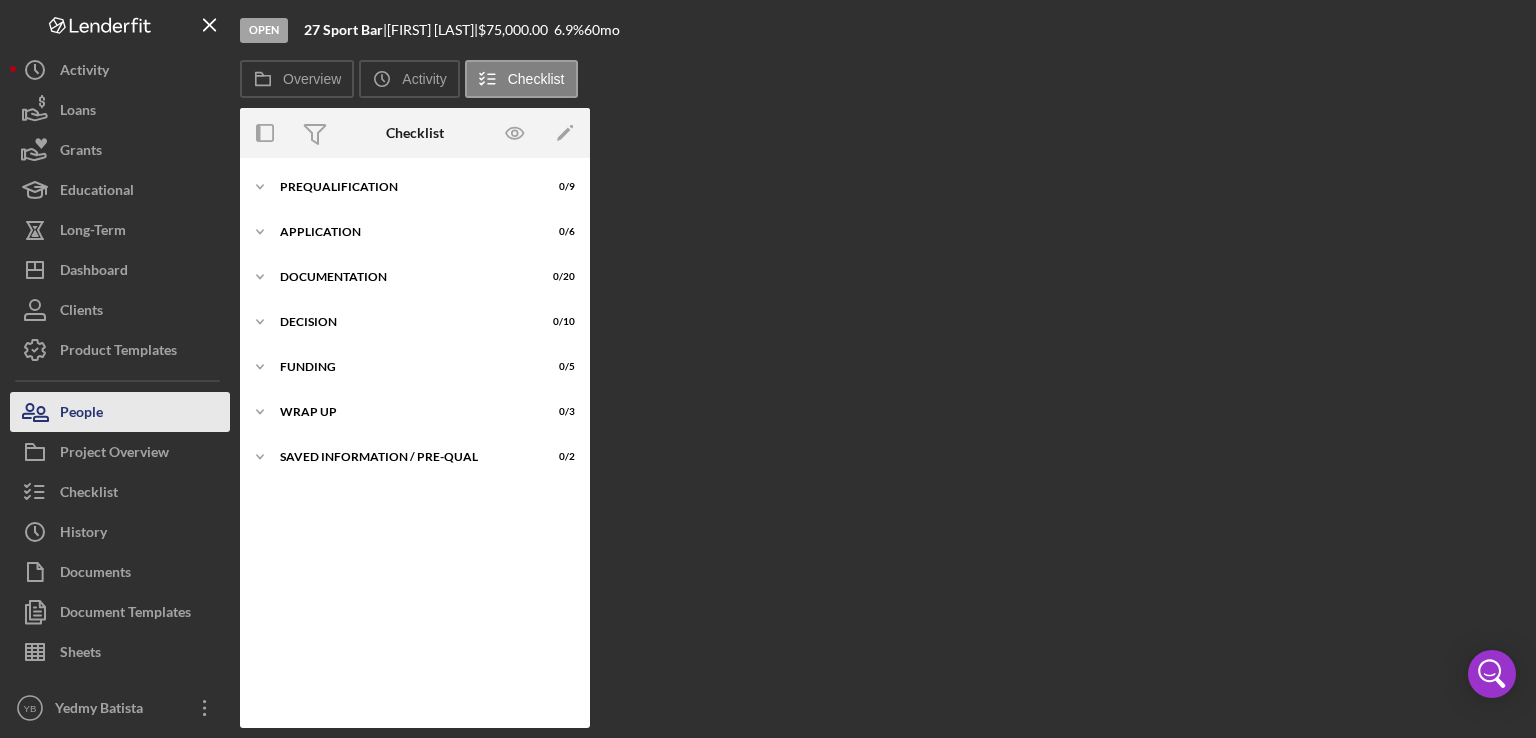 click on "People" at bounding box center [120, 412] 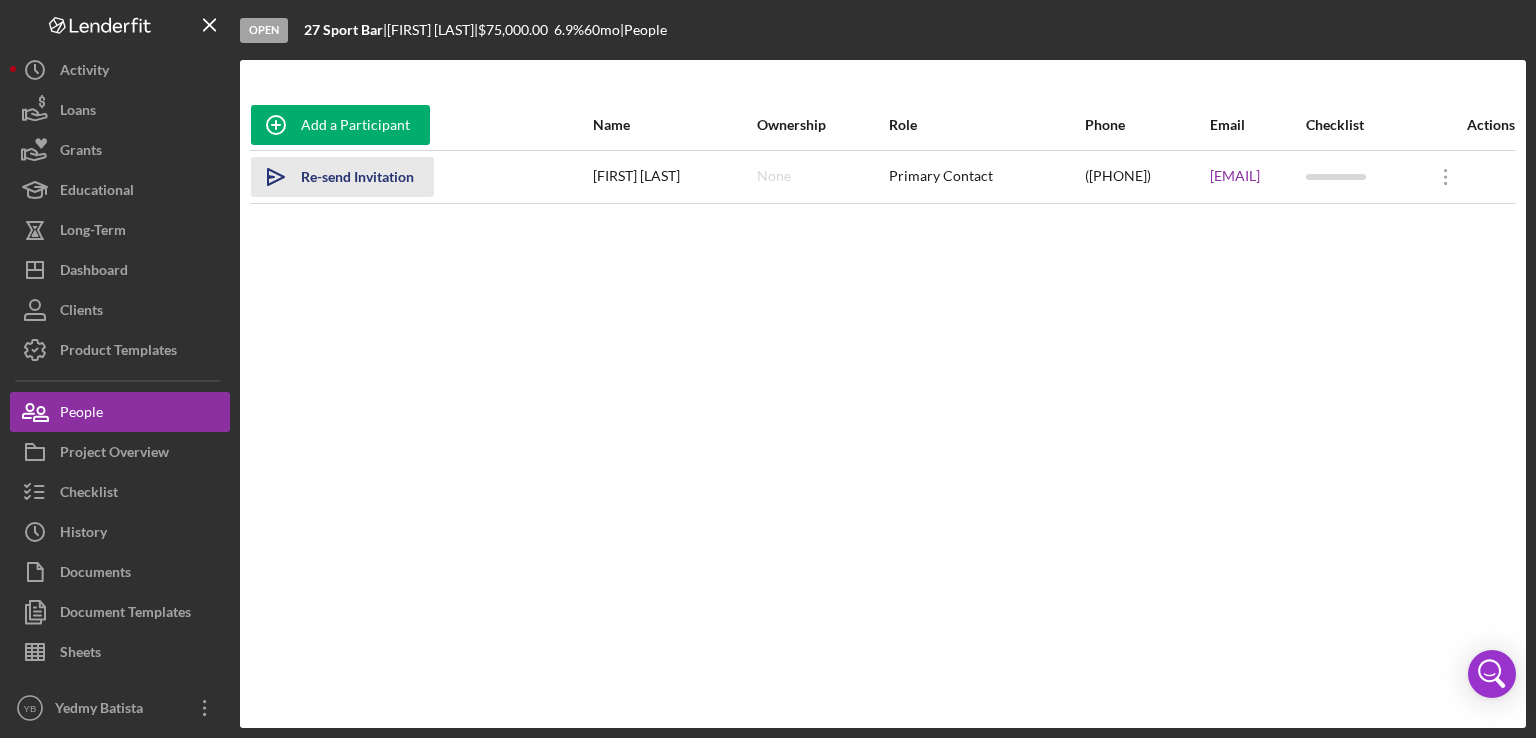 click on "Re-send Invitation" at bounding box center (357, 177) 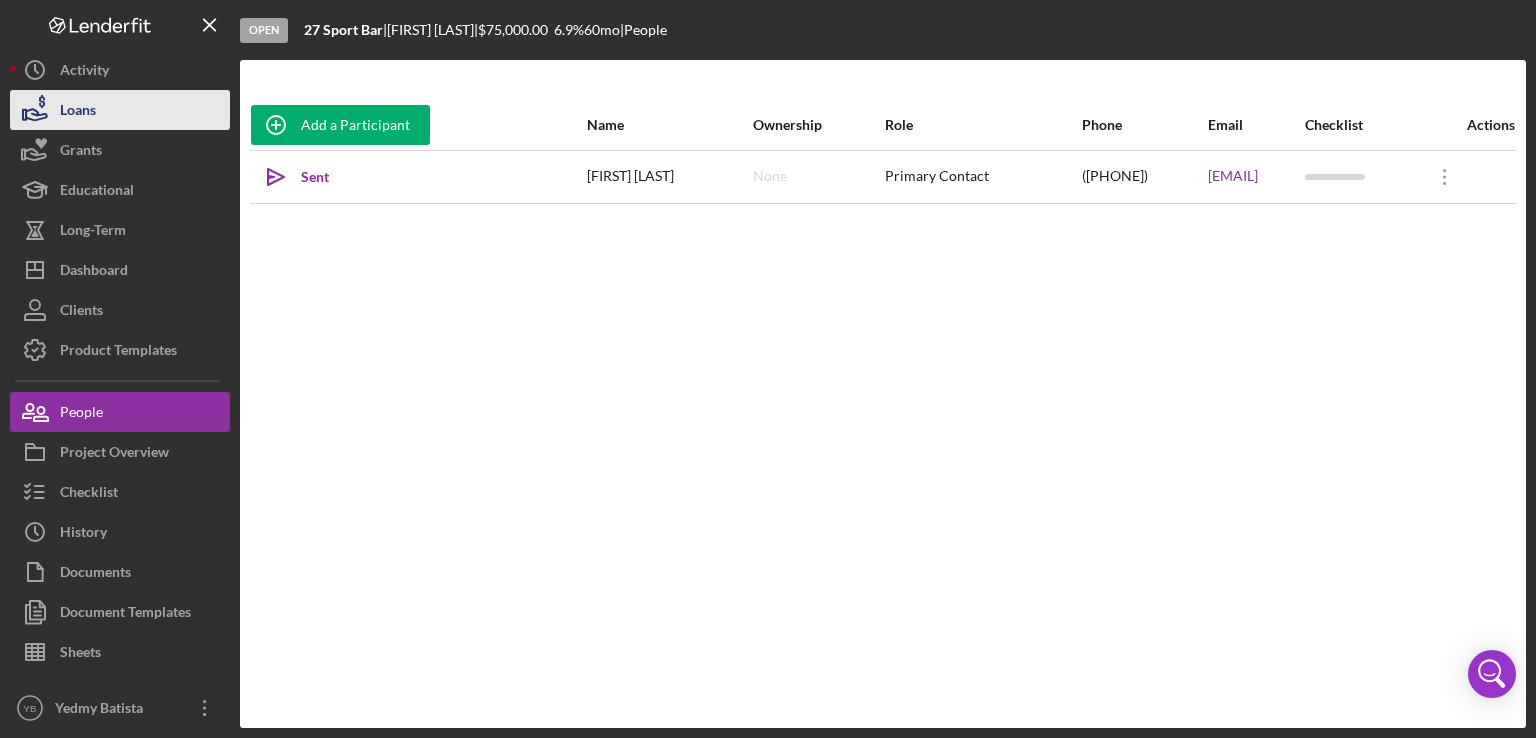 click on "Loans" at bounding box center [78, 112] 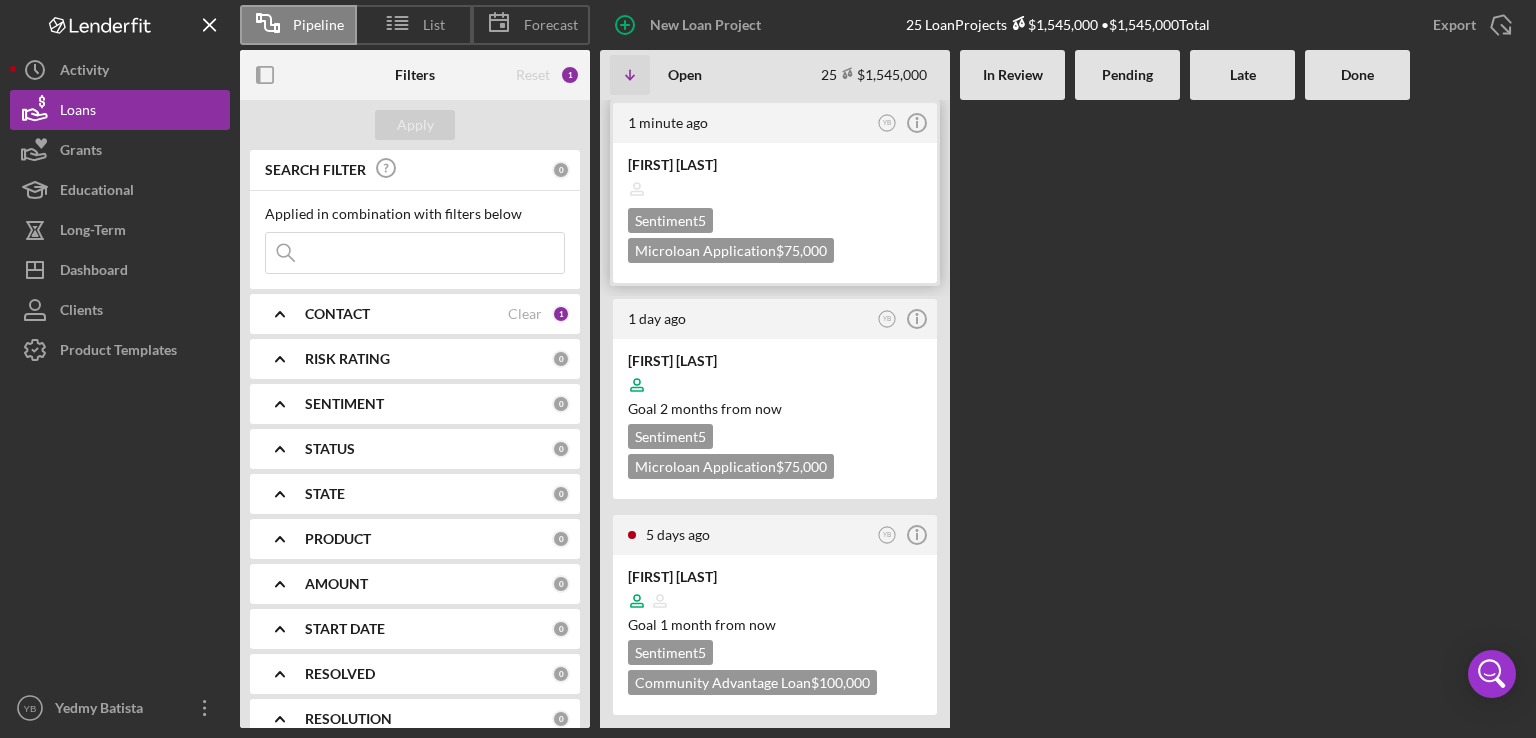 click on "[FIRST]  [LAST]" at bounding box center [775, 165] 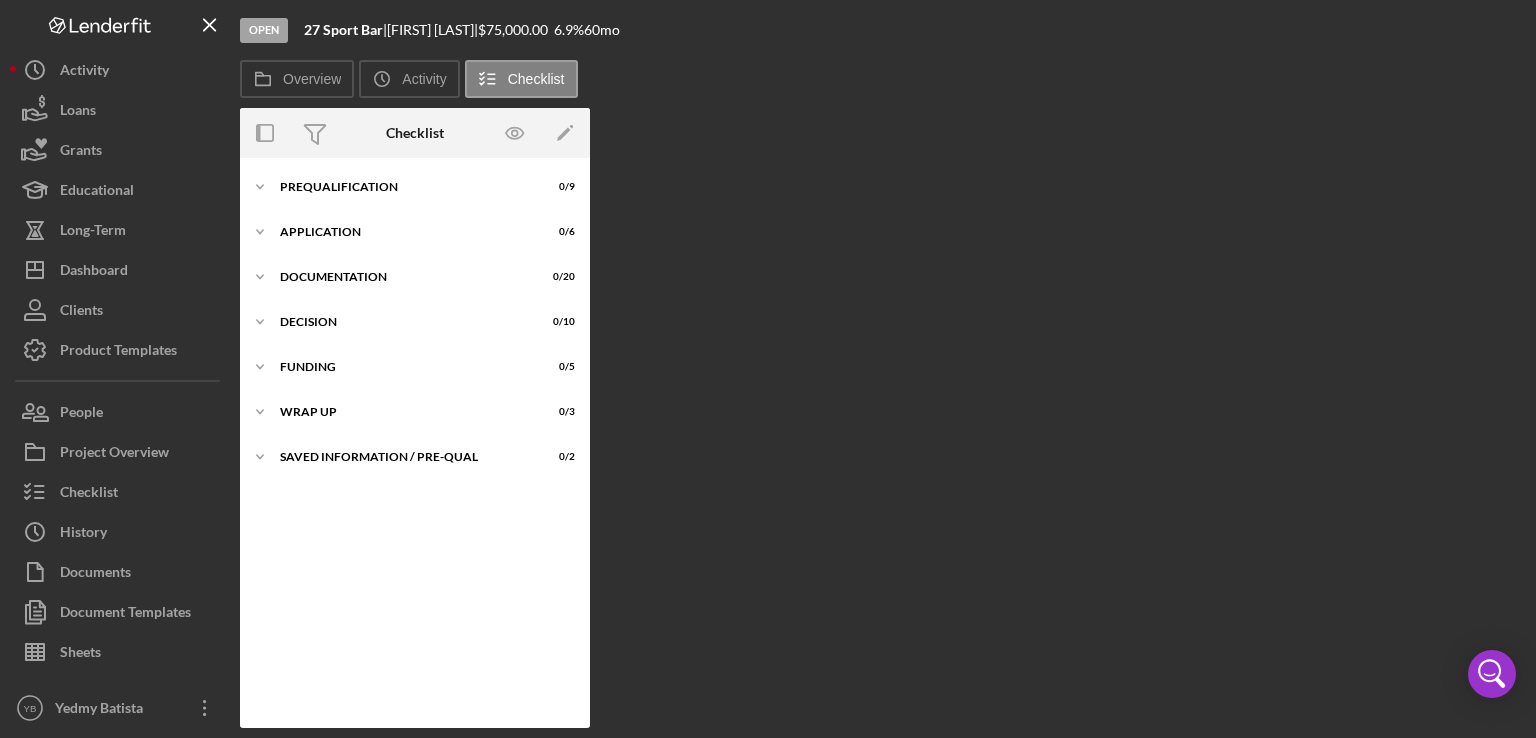 click on "Open 27 Sport Bar    |   [FIRST]    [LAST]    |   $75,000.00    6.9 %   60  mo   Overview Icon/History Activity Checklist Overview Internal Workflow Stage Open Icon/Dropdown Arrow Archive (can unarchive later if needed) Overview Edit Icon/Edit Status Ongoing Risk Rating Sentiment Rating 5 Product Name Microloan Application Created Date 08/06/2025 Started Date Closing Goal Contact YB [FIRST] [LAST] Account Executive Weekly Status Update On Weekly Status Update Message Here's a snapshot of information that has been fully approved, as well as the items we still need.
If you've worked up to a milestone (purple) item, then the ball is our court. We'll respond as soon as we can. Inactivity Alerts On Send if the client is inactive for... 5 Inactivity Reminder Message Hey there, we noticed you haven't made any progress on your application in the last few days. Let us know if you have any questions or issues!
Initial Request Edit Icon/Edit Amount $75,000.00 Standard Rate 6.900% Standard Term Edit" at bounding box center [883, 364] 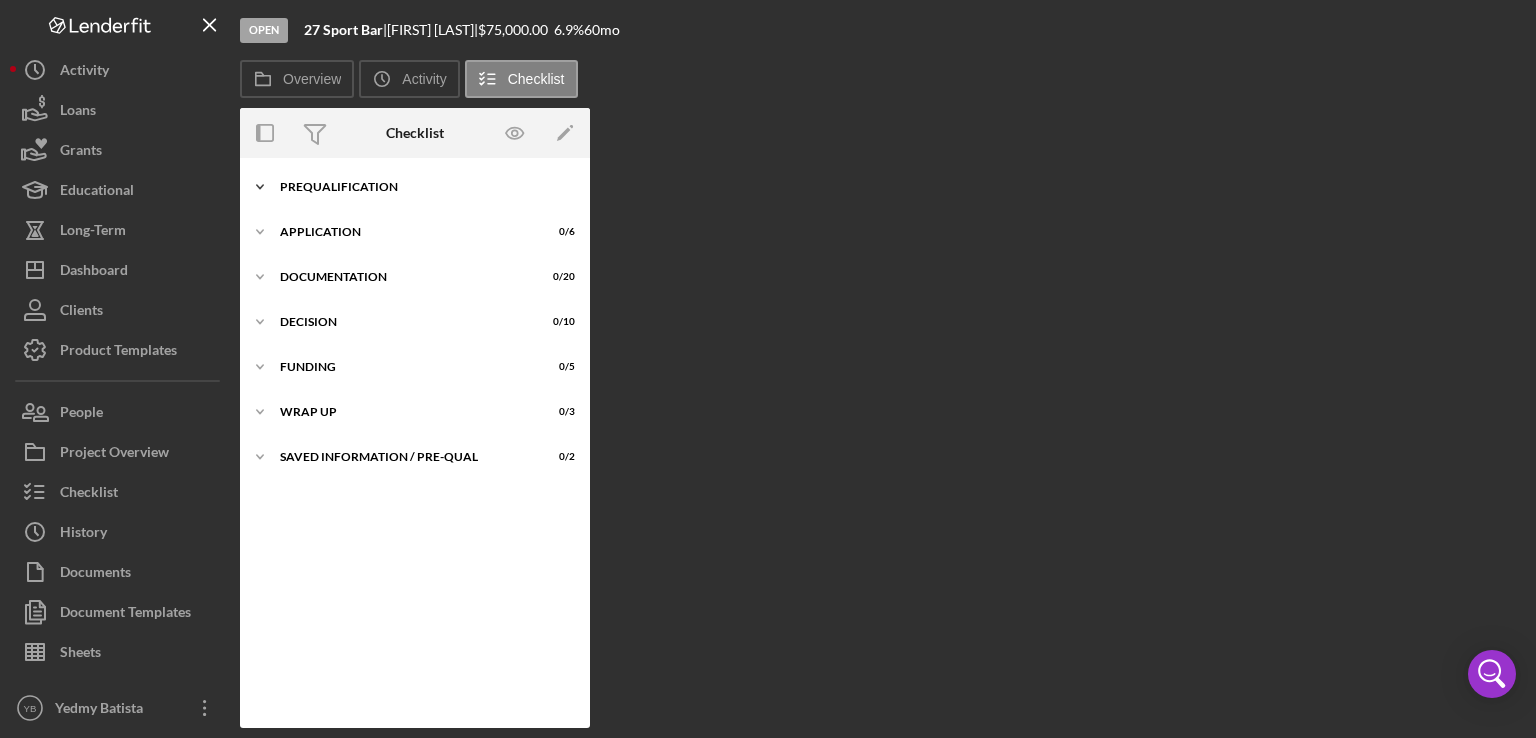 click on "Prequalification" at bounding box center (422, 187) 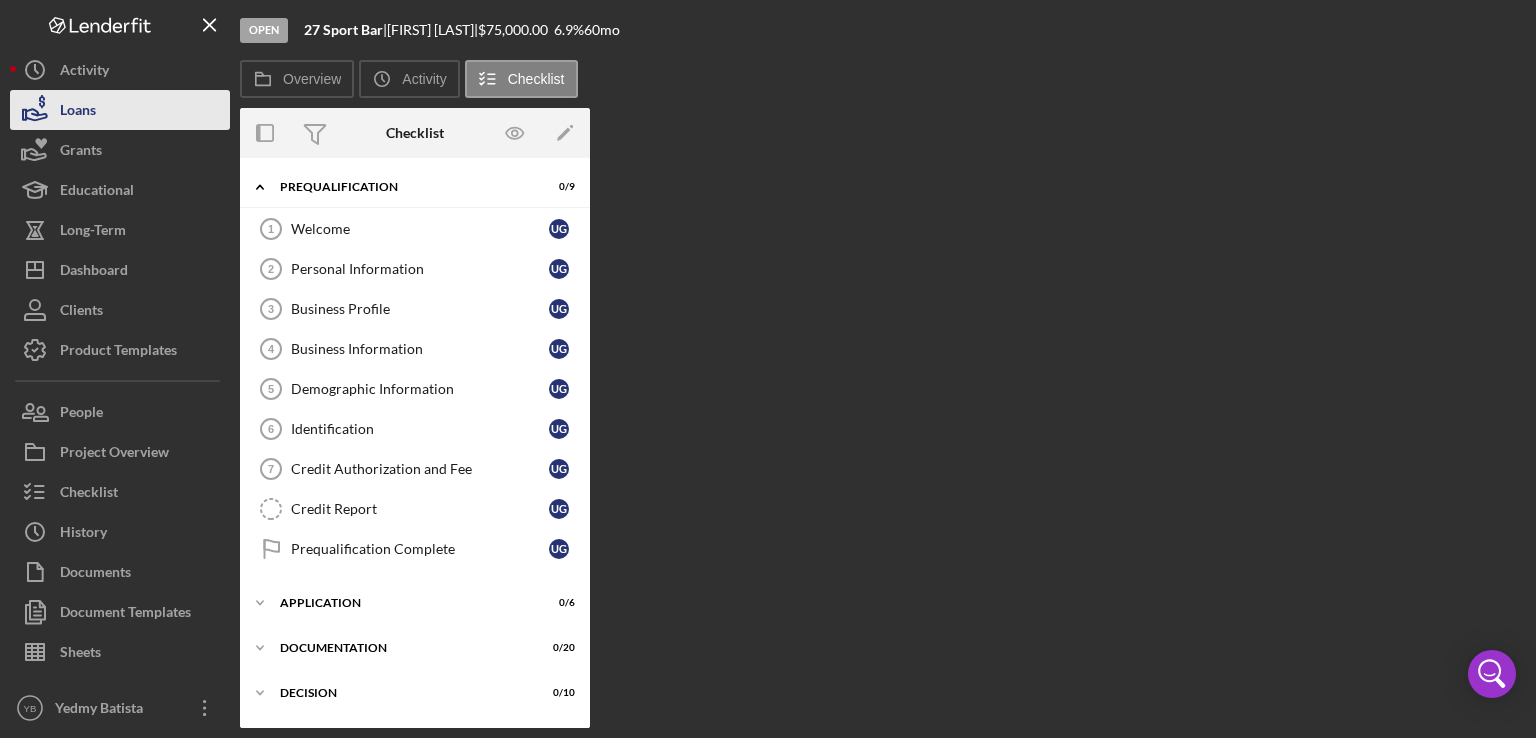 click on "Loans" at bounding box center [78, 112] 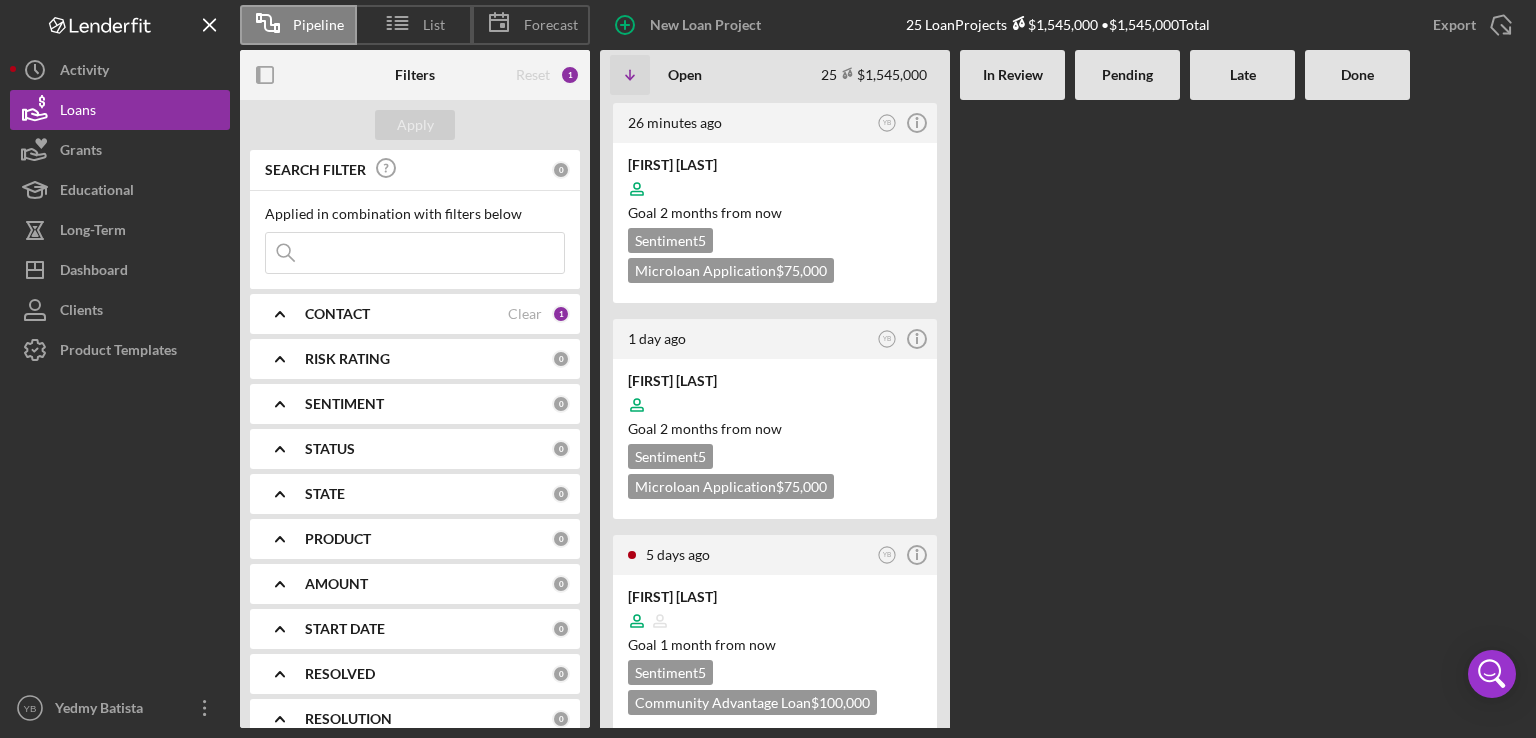 click at bounding box center [1127, 414] 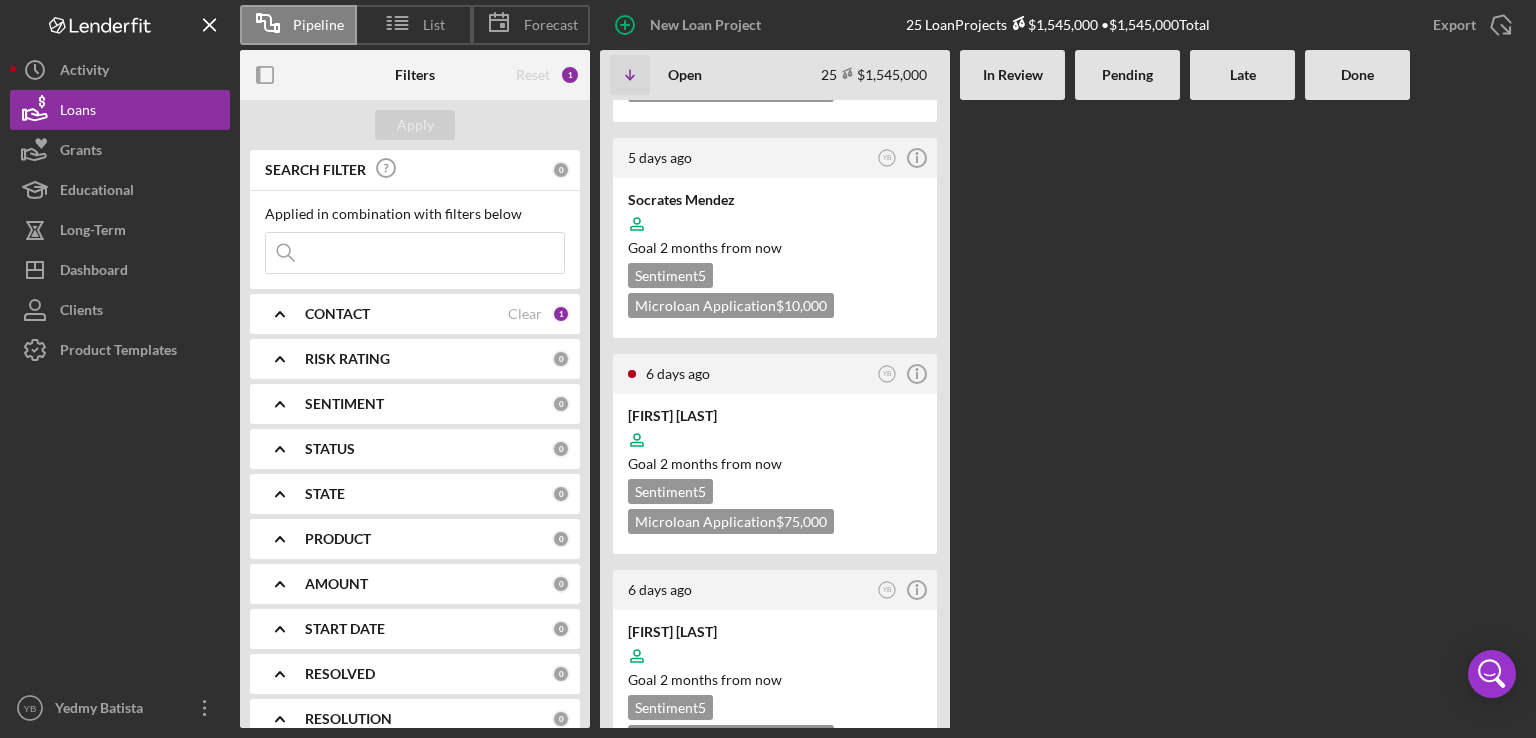 scroll, scrollTop: 840, scrollLeft: 0, axis: vertical 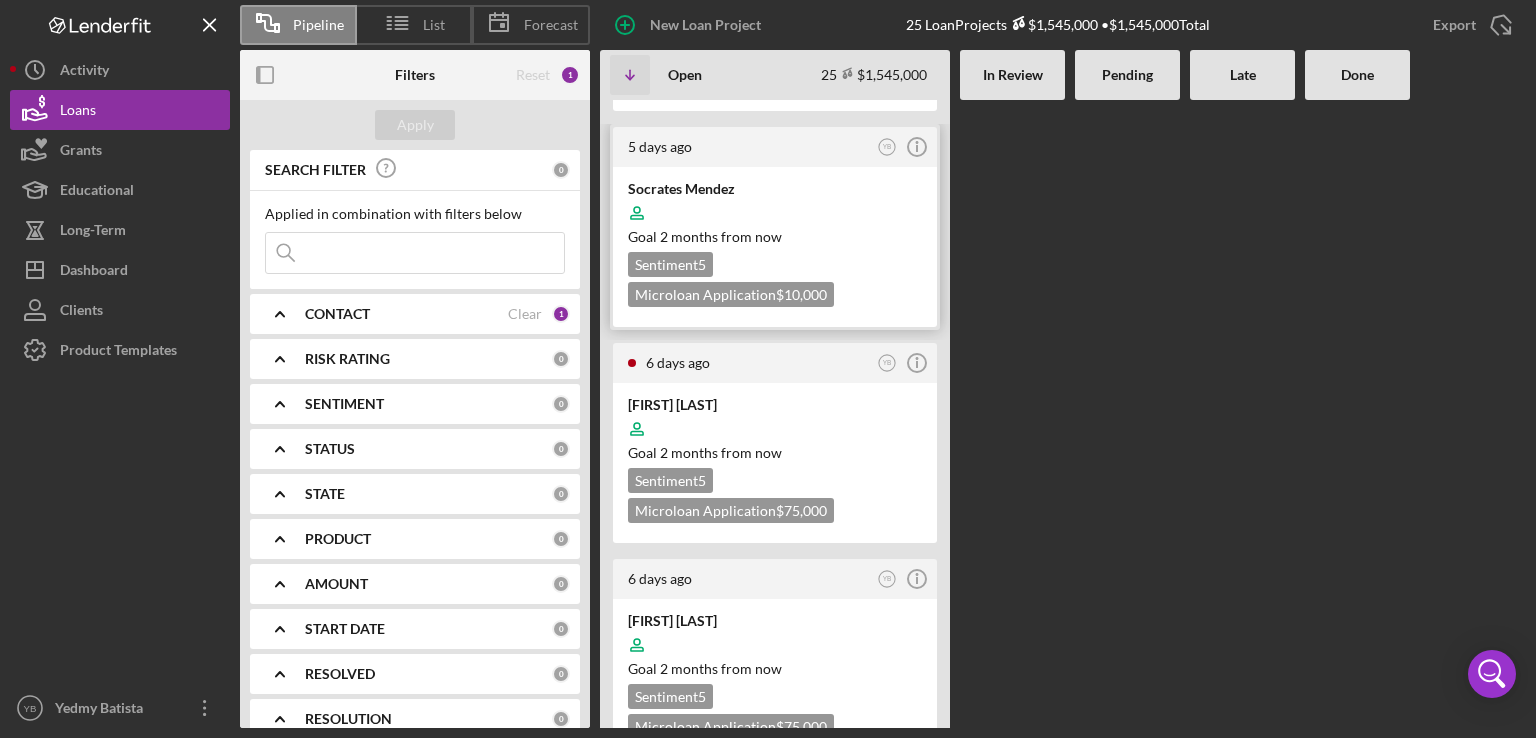 click on "Goal   2 months from now" at bounding box center (775, 237) 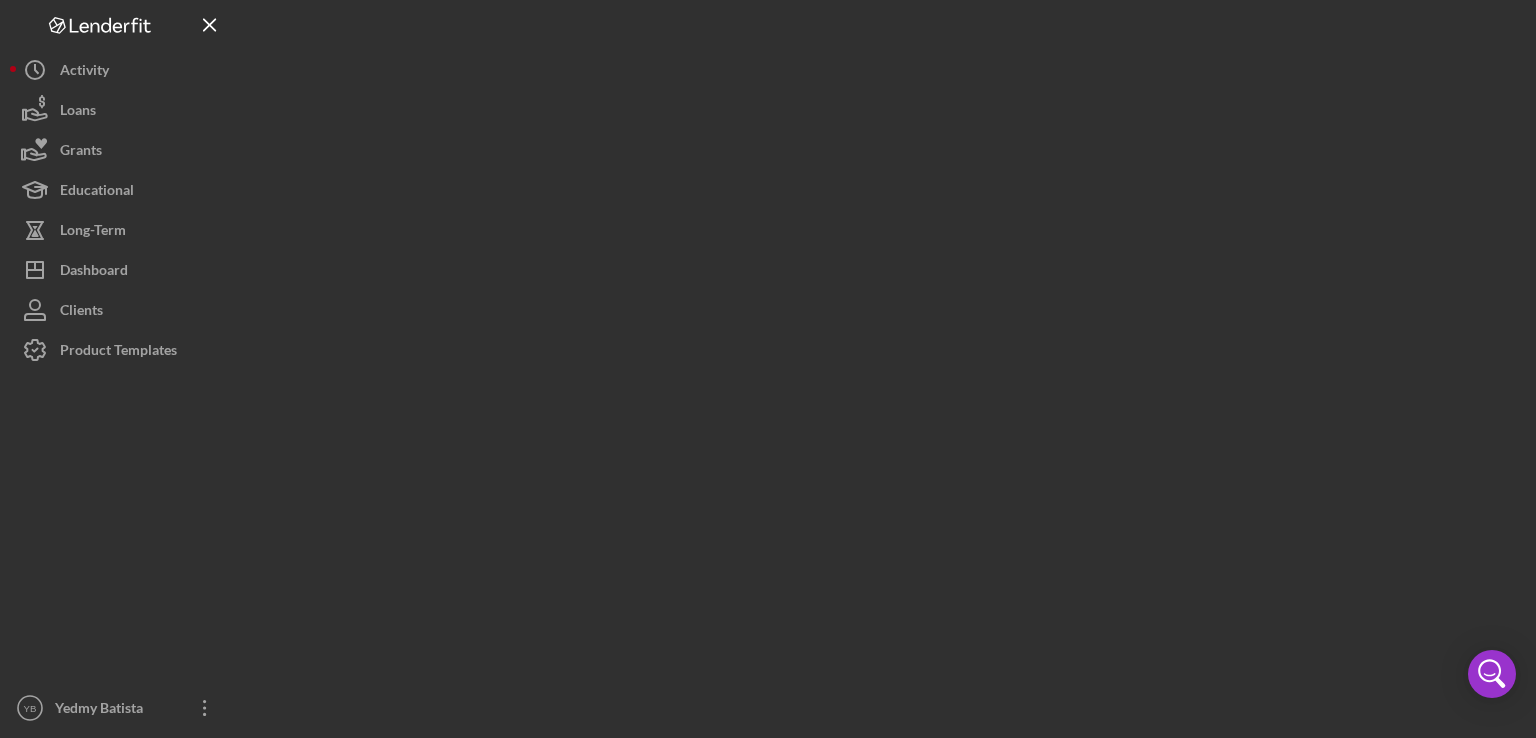 click at bounding box center [883, 364] 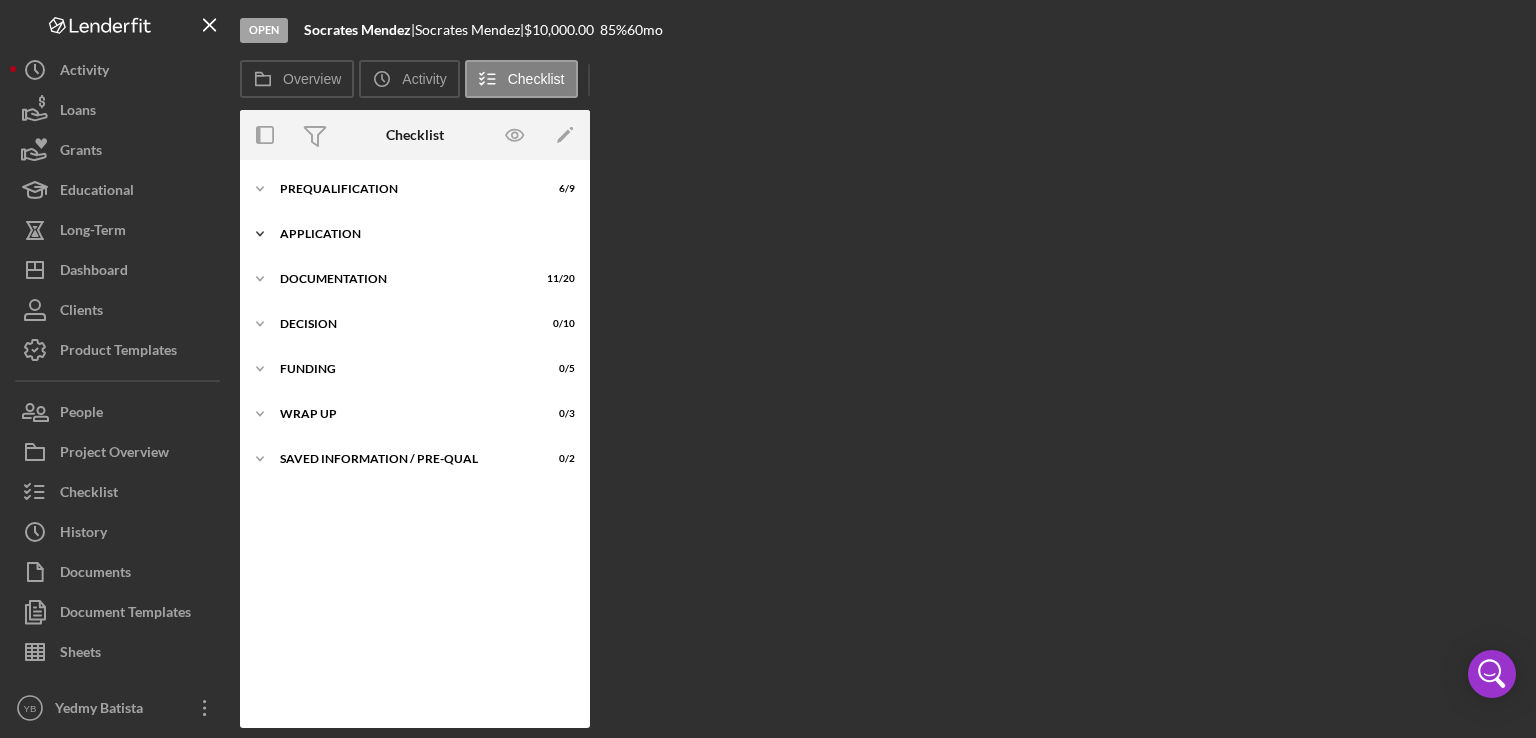 click on "Application" at bounding box center [422, 234] 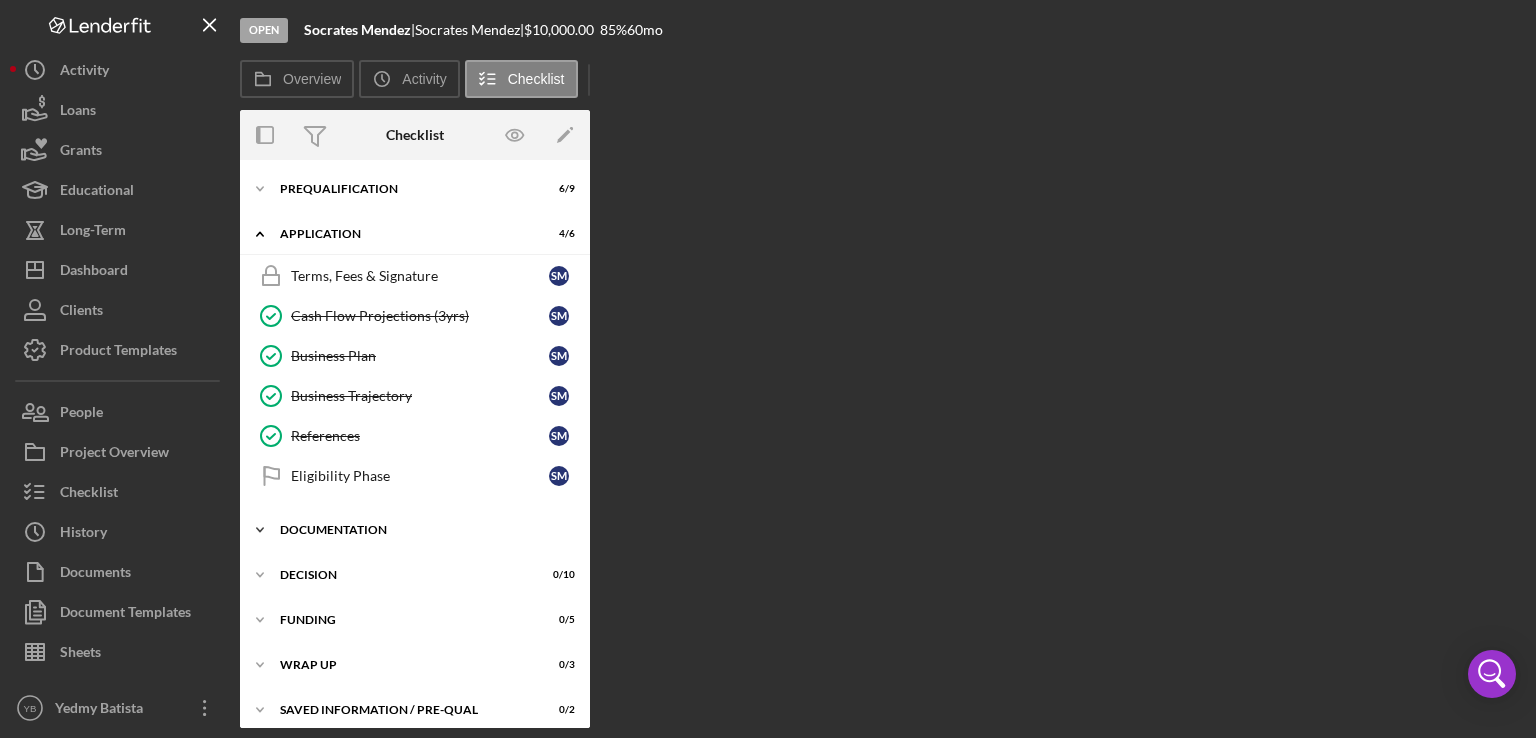 click on "Documentation" at bounding box center (422, 530) 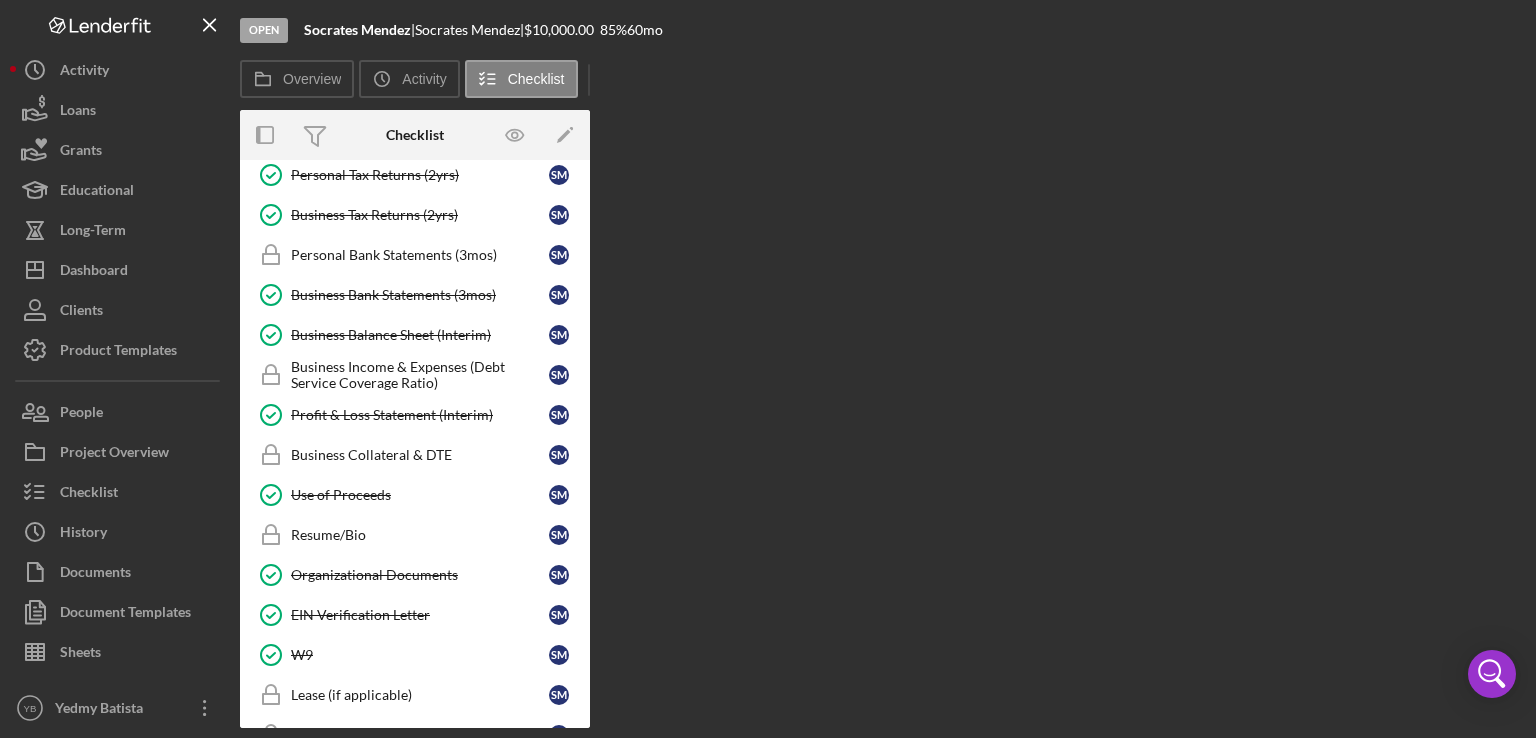 scroll, scrollTop: 544, scrollLeft: 0, axis: vertical 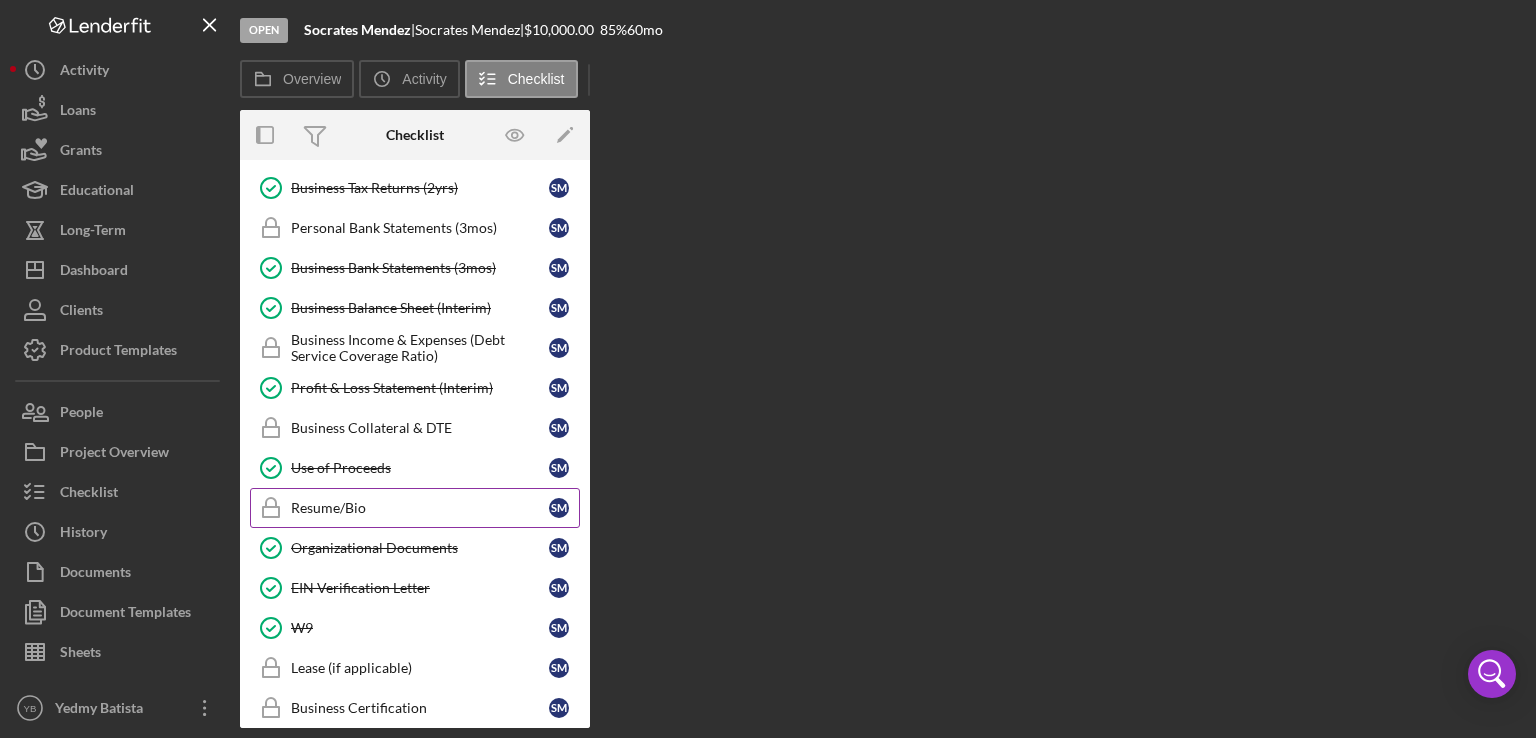 click on "Resume/Bio" at bounding box center [420, 508] 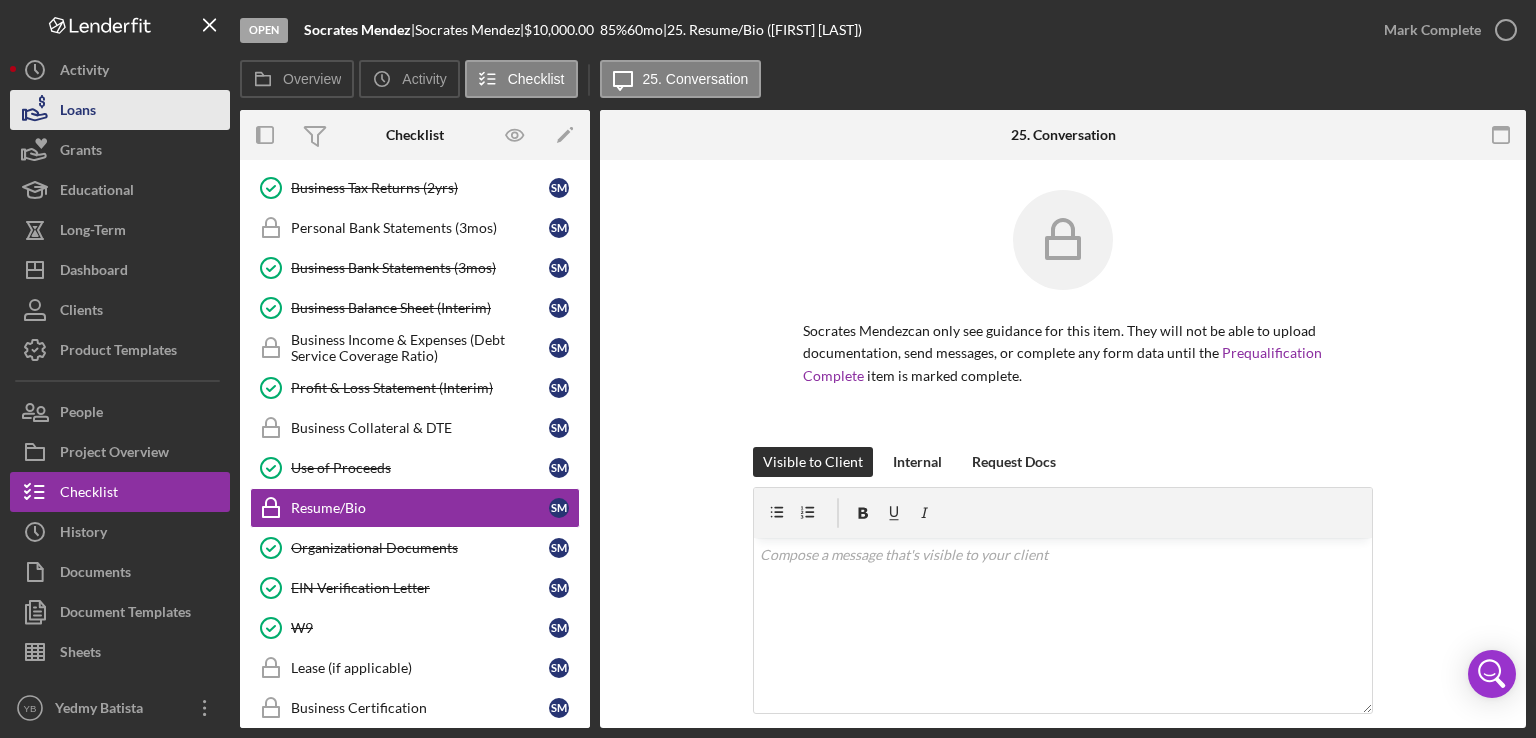 click on "Loans" at bounding box center [120, 110] 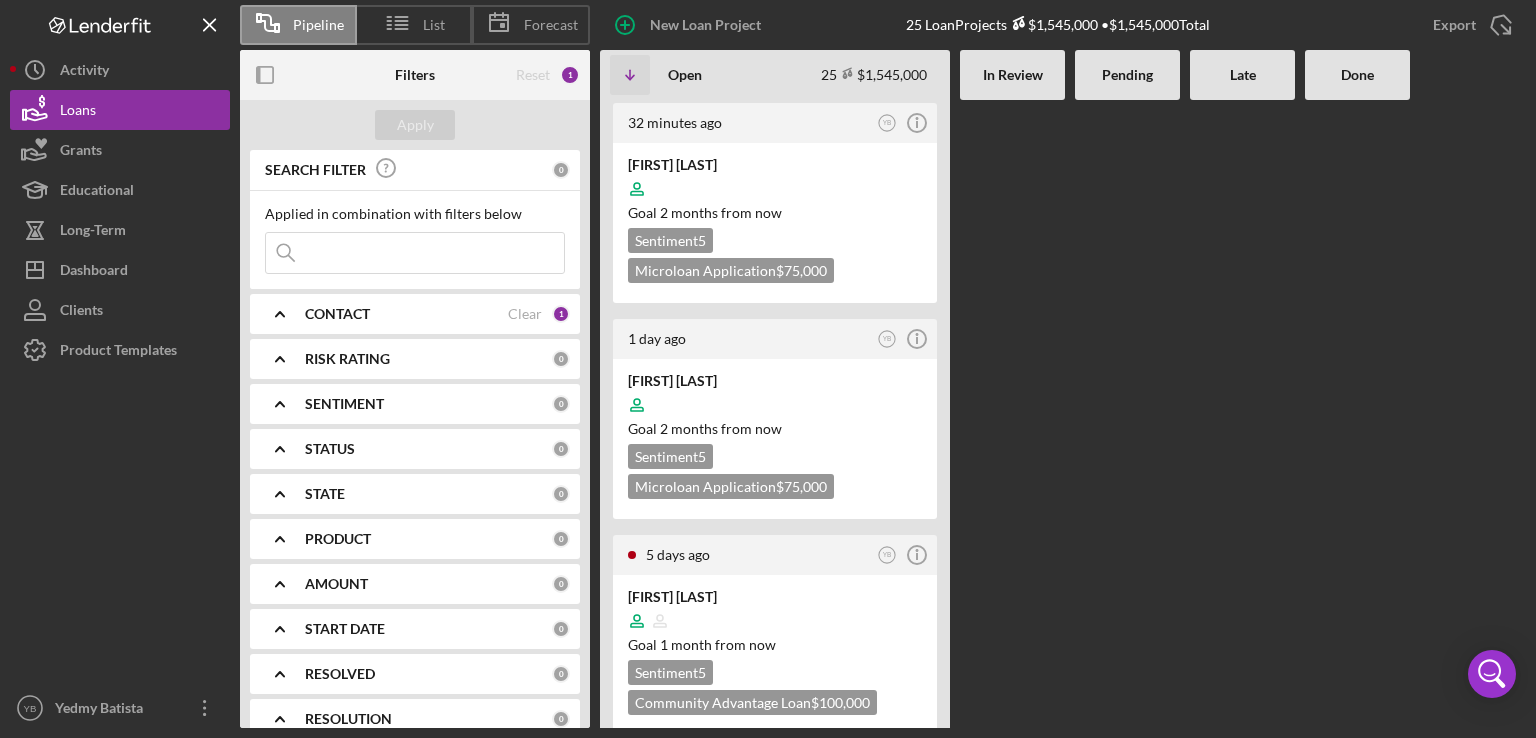 click at bounding box center [1357, 414] 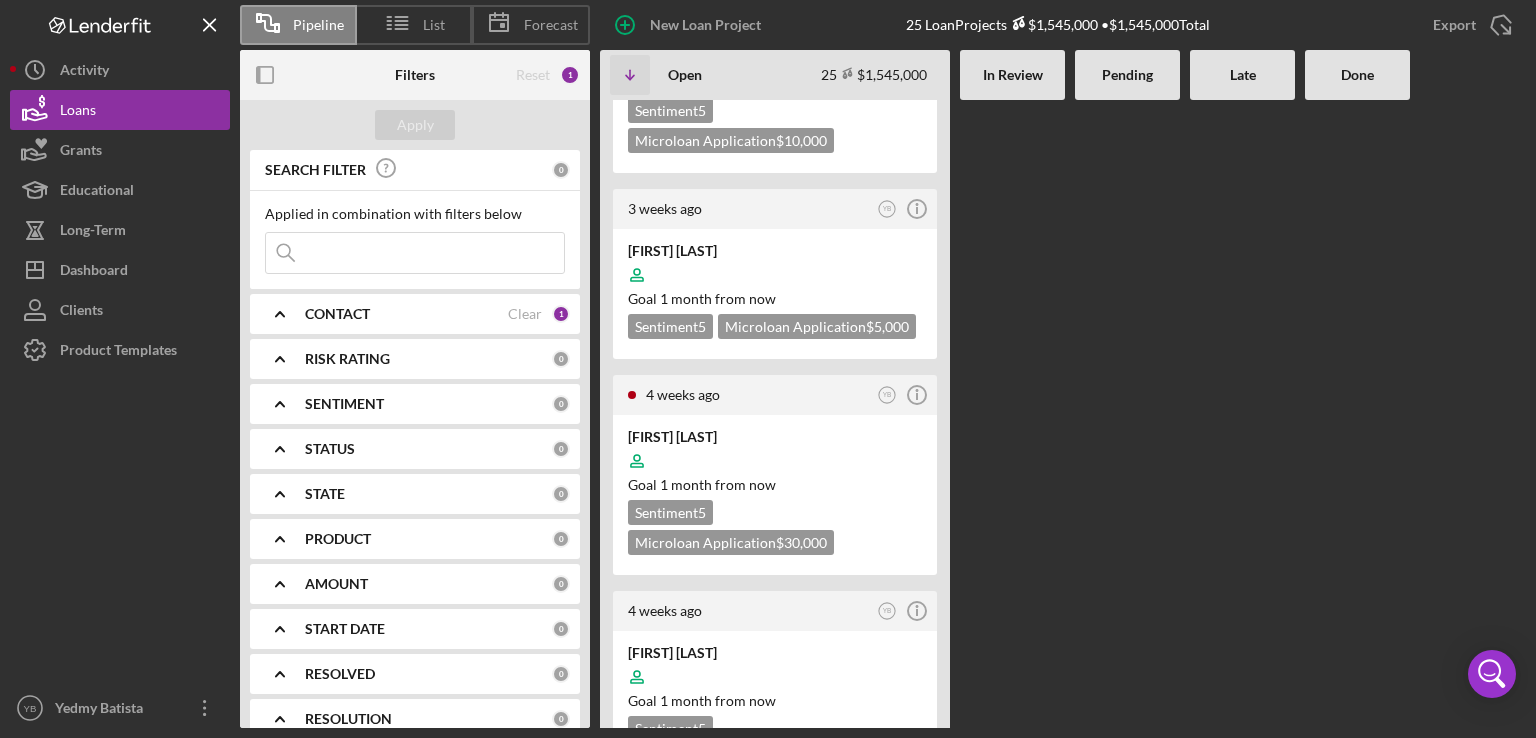 scroll, scrollTop: 4692, scrollLeft: 0, axis: vertical 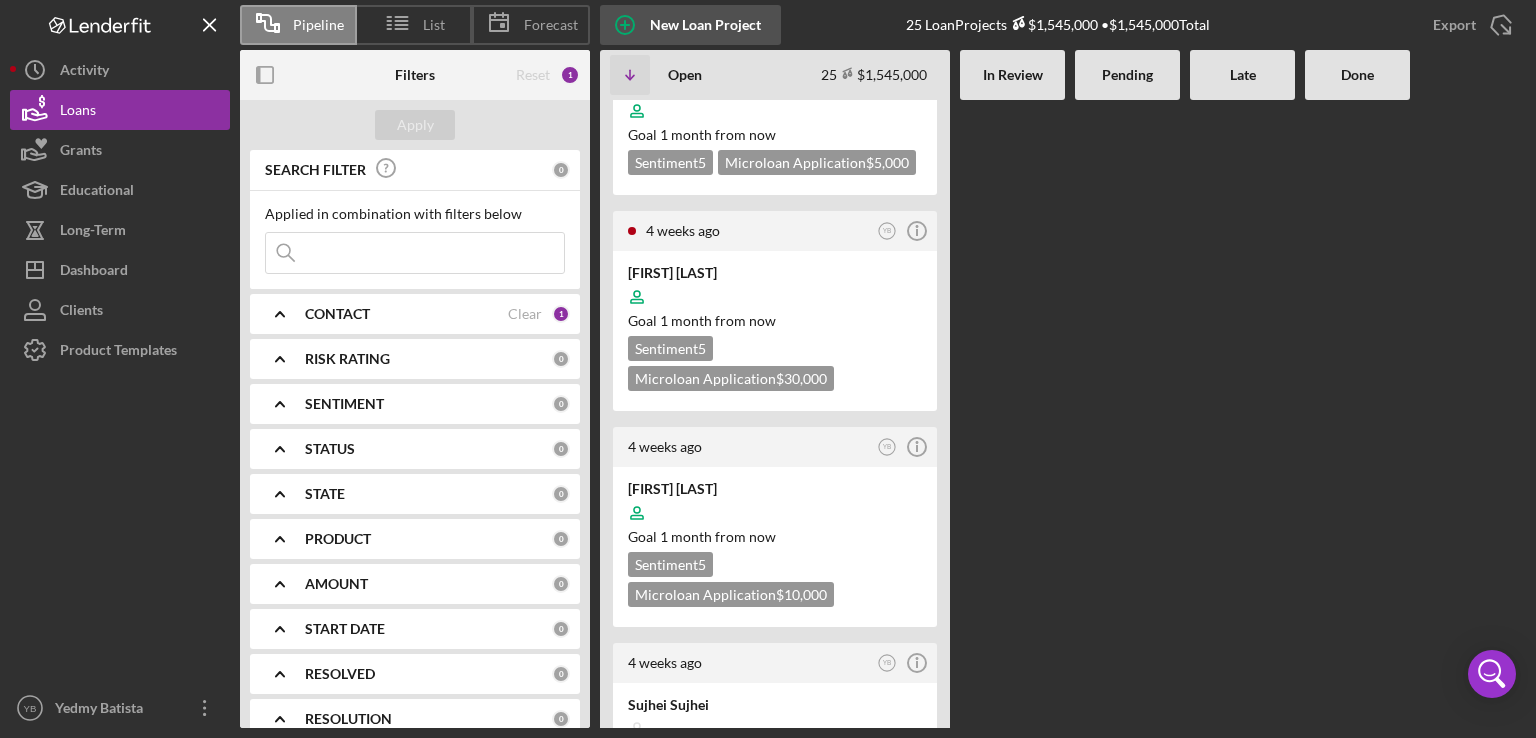 click on "New Loan Project" at bounding box center (705, 25) 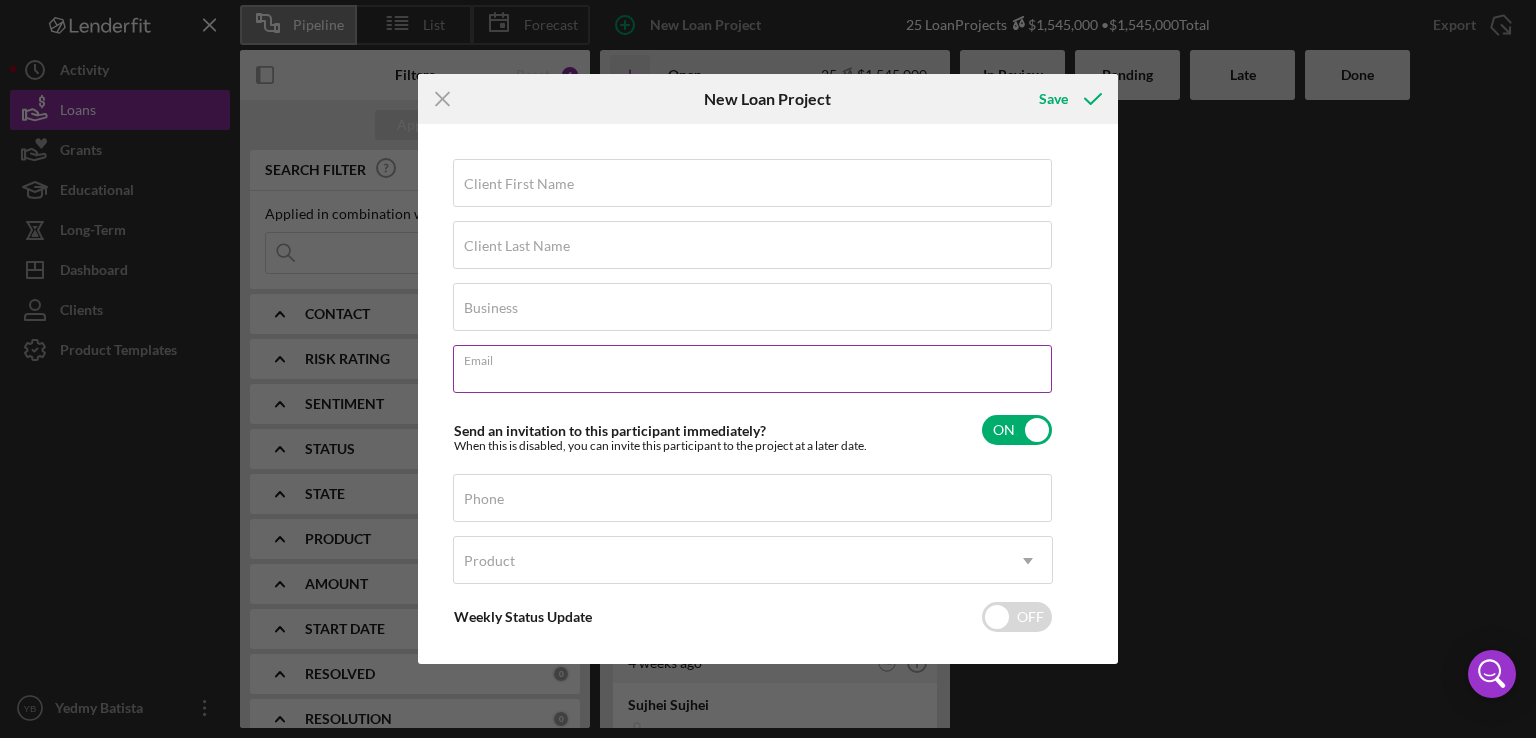 click on "Email" at bounding box center (752, 369) 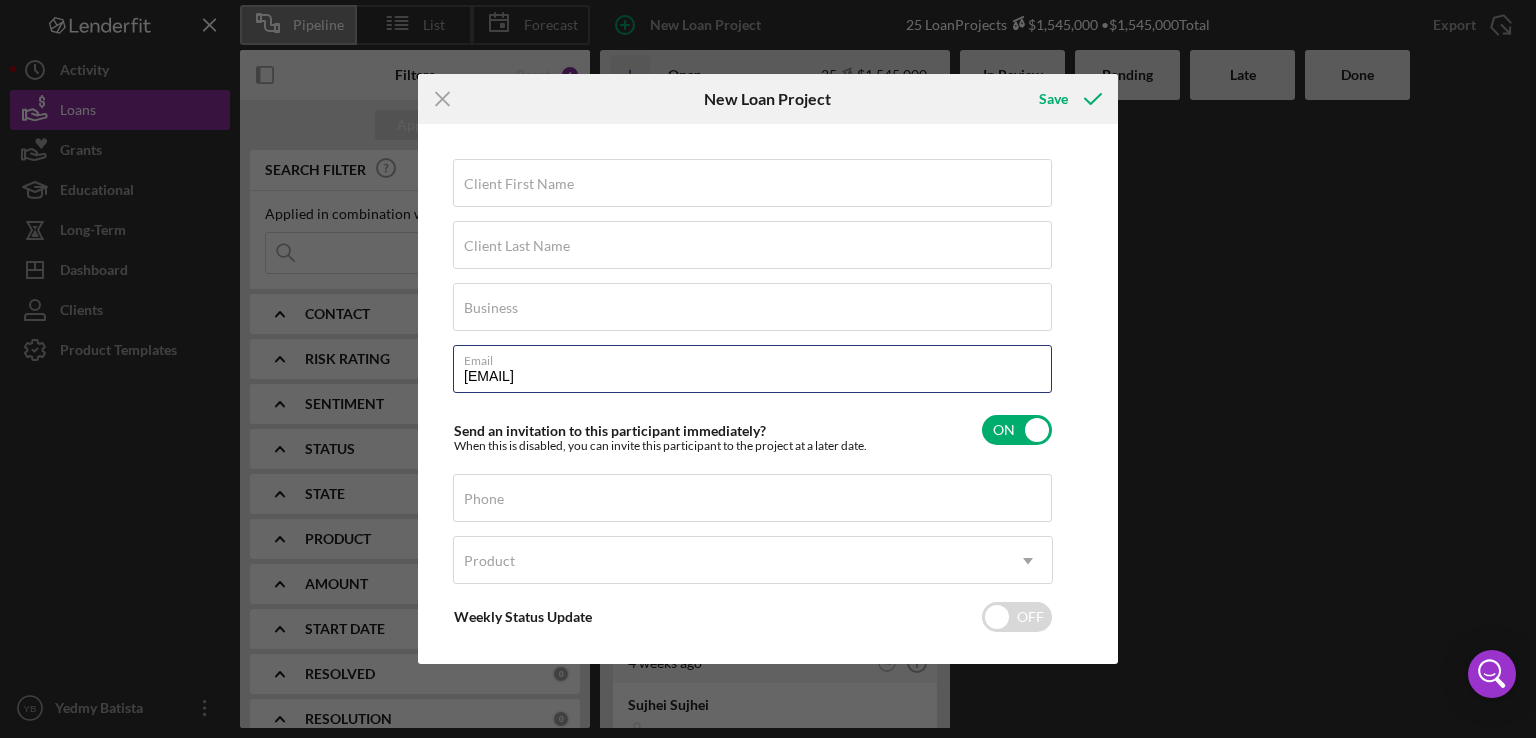 type on "[EMAIL]" 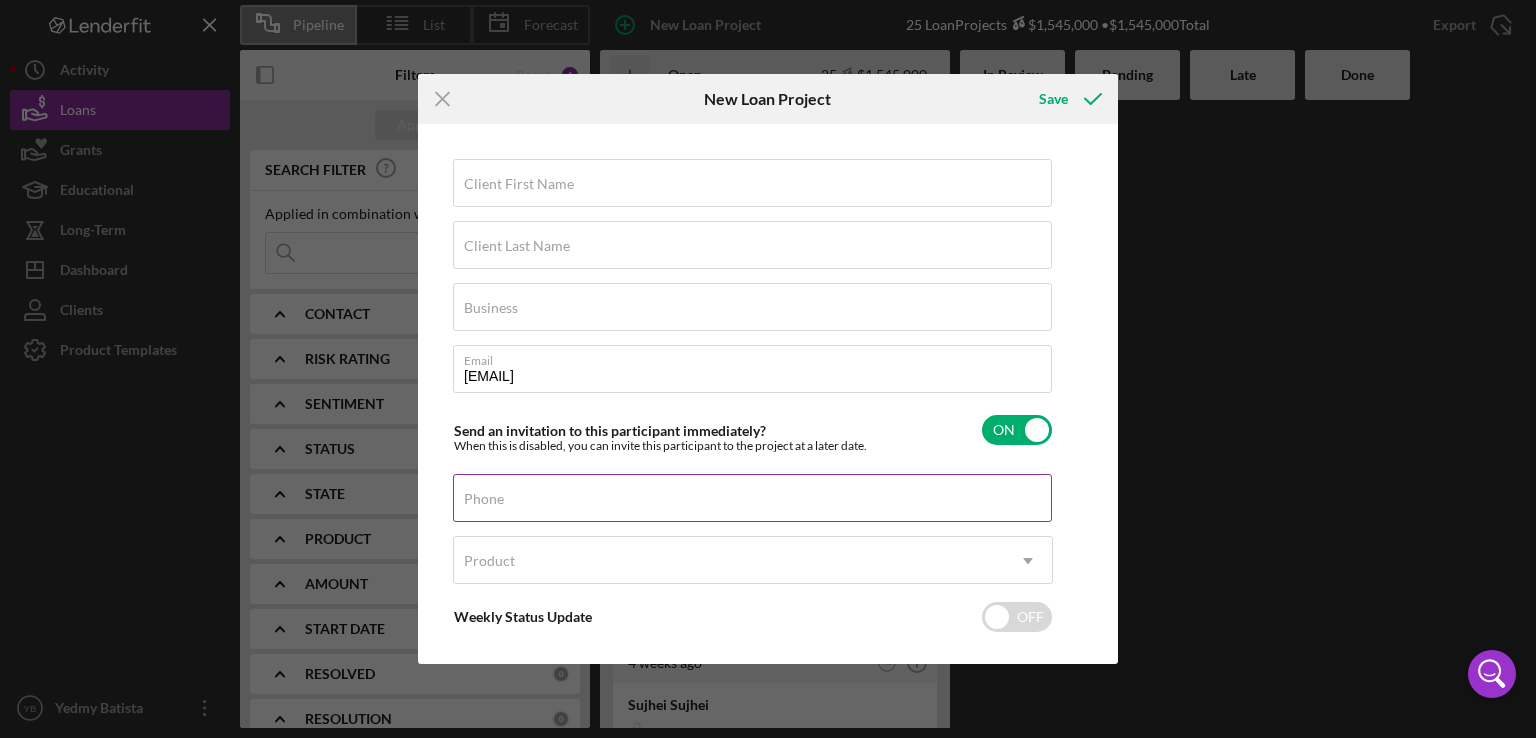 click on "Phone" at bounding box center [484, 499] 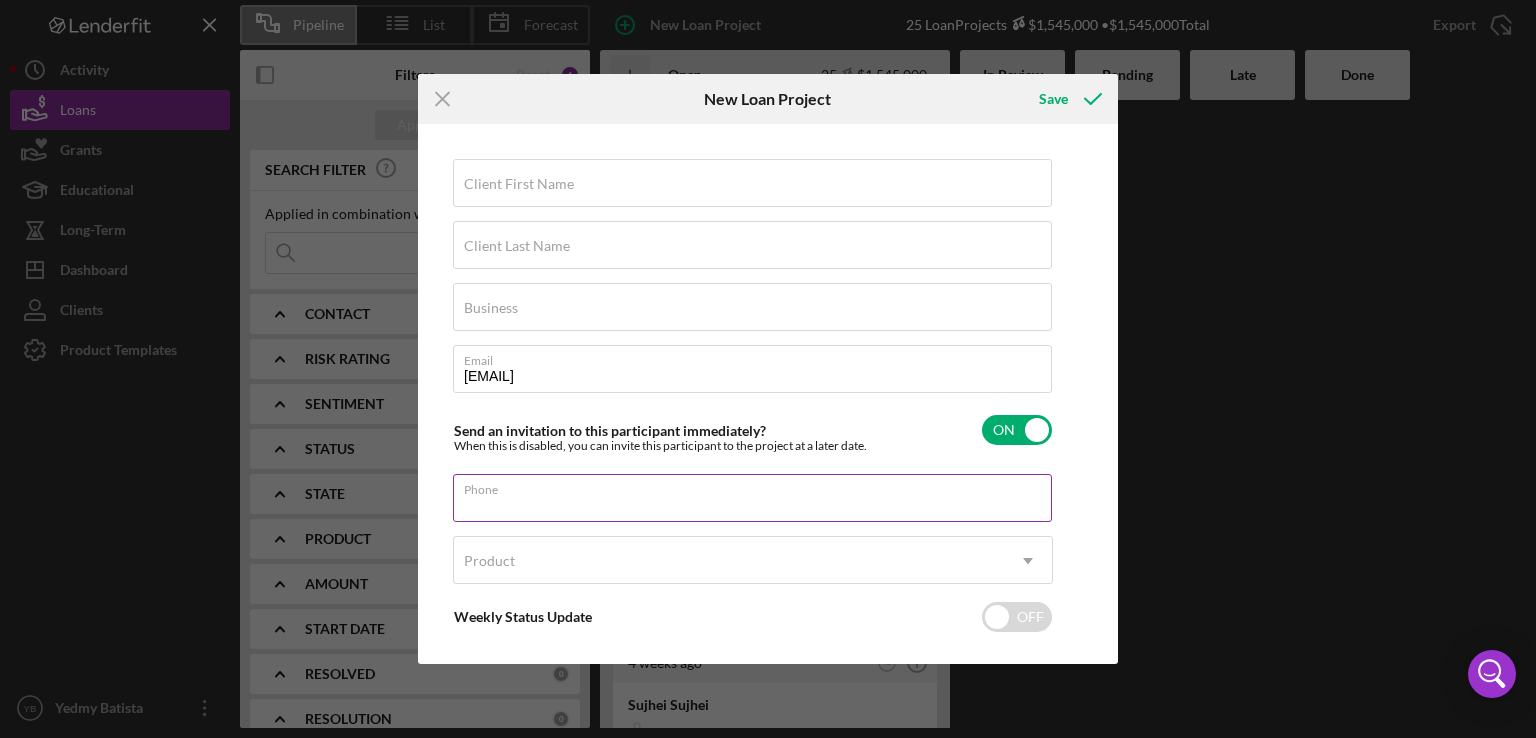 paste on "([PHONE])" 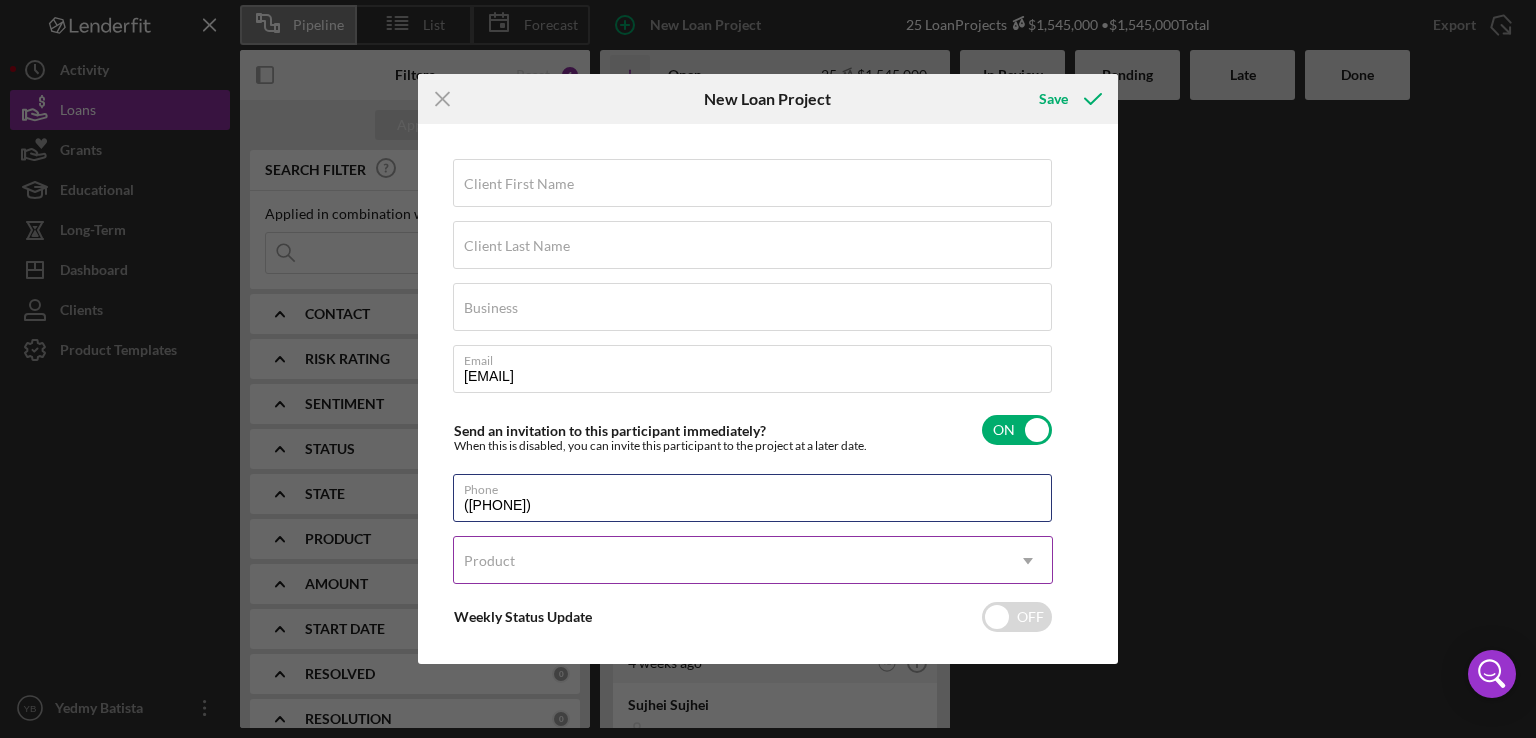 type on "([PHONE])" 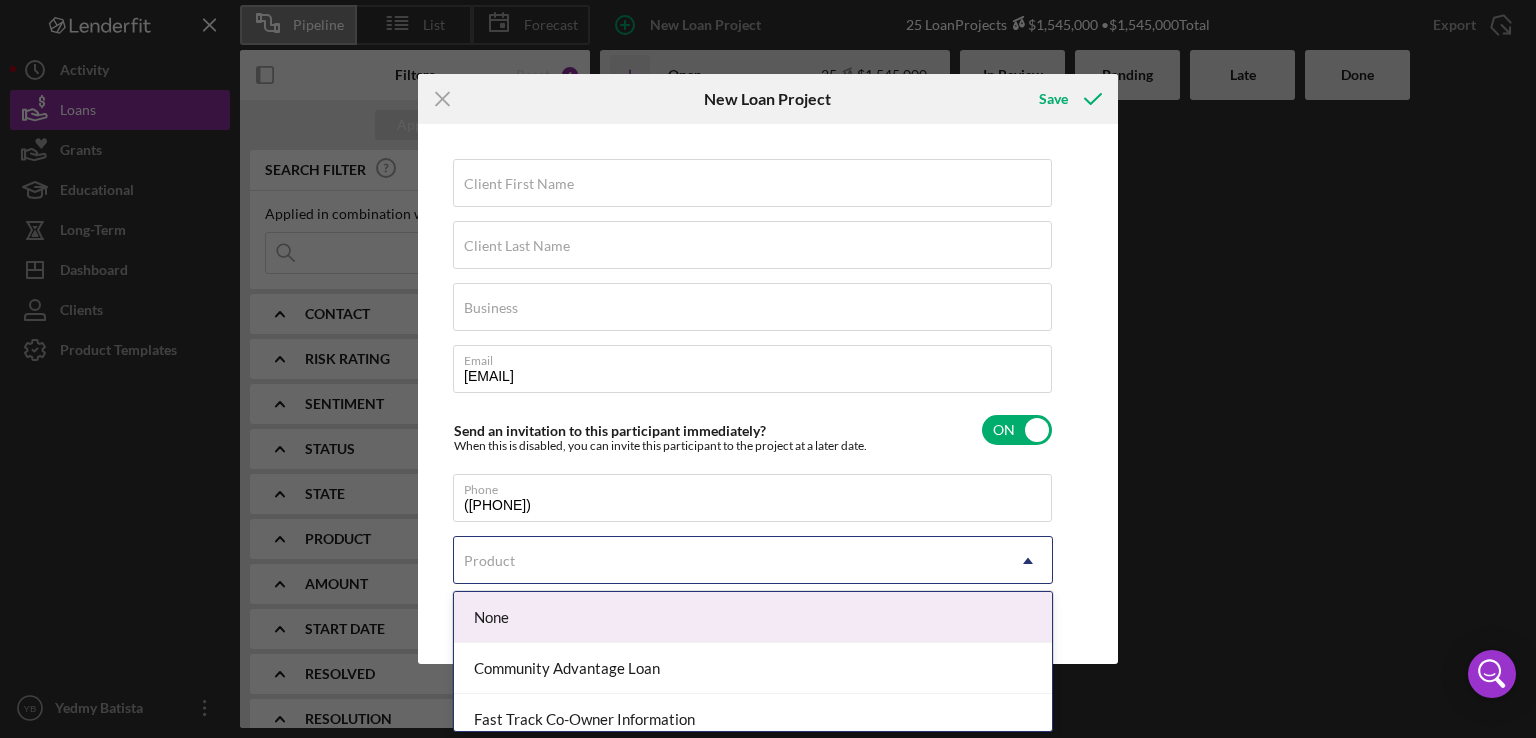 click on "Icon/Dropdown Arrow" 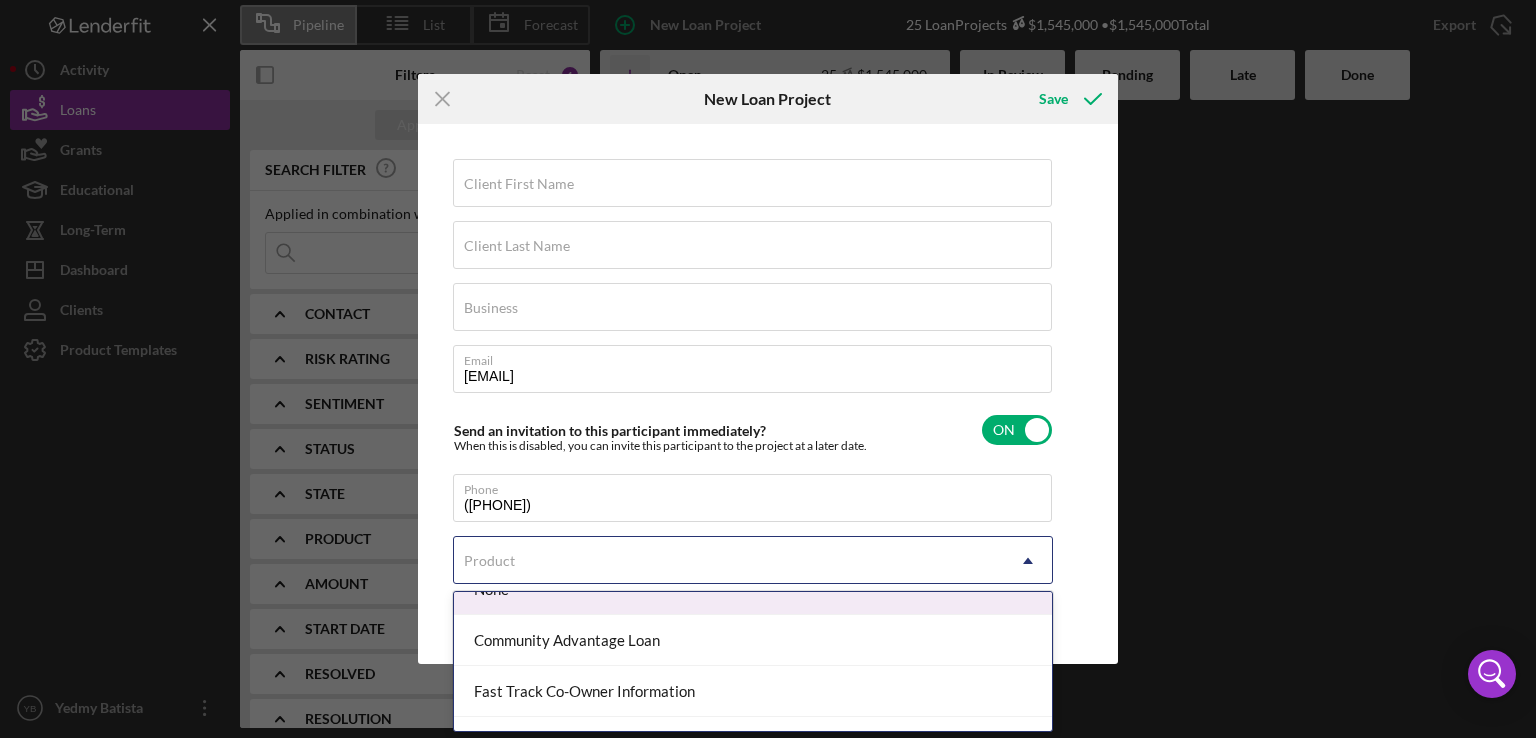 scroll, scrollTop: 40, scrollLeft: 0, axis: vertical 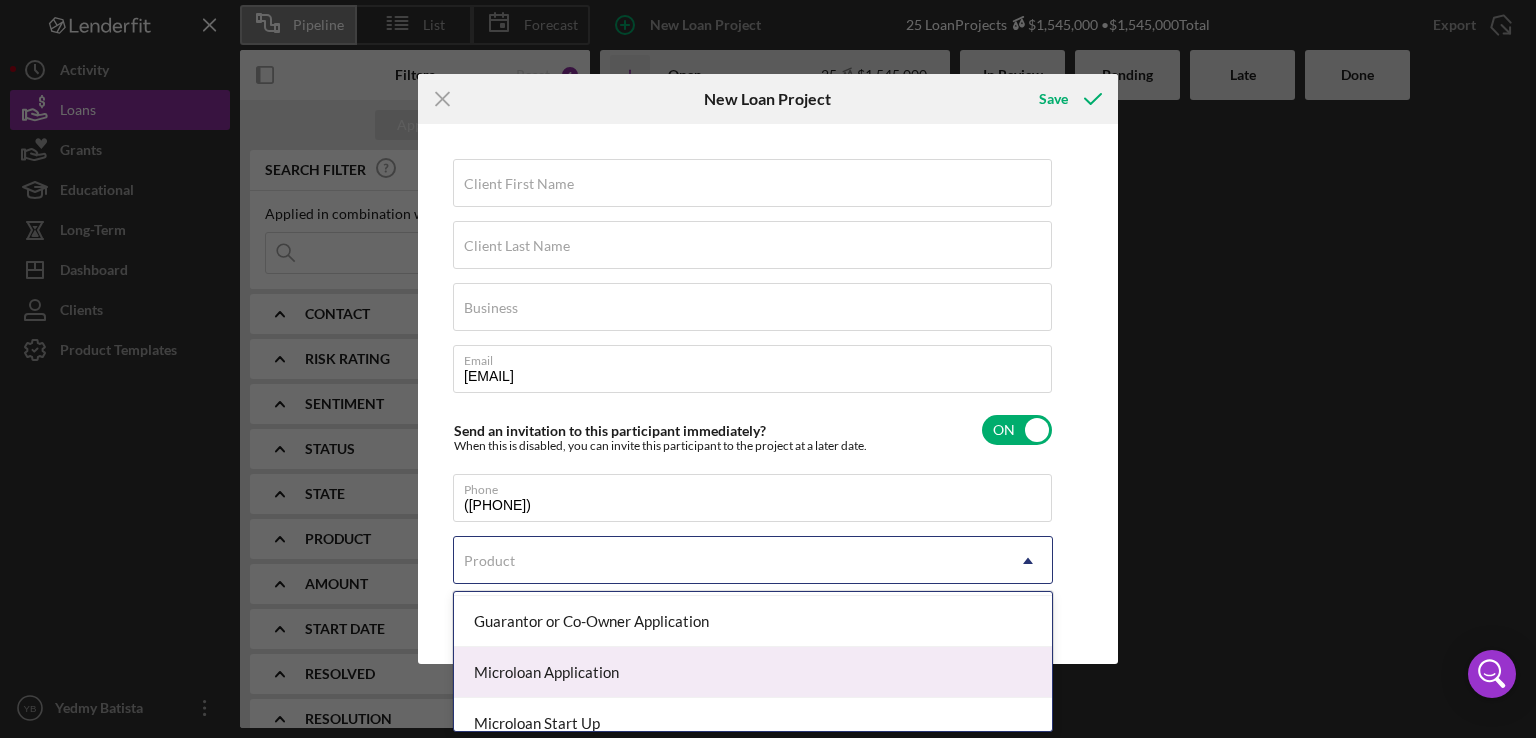 click on "Microloan Application" at bounding box center [753, 672] 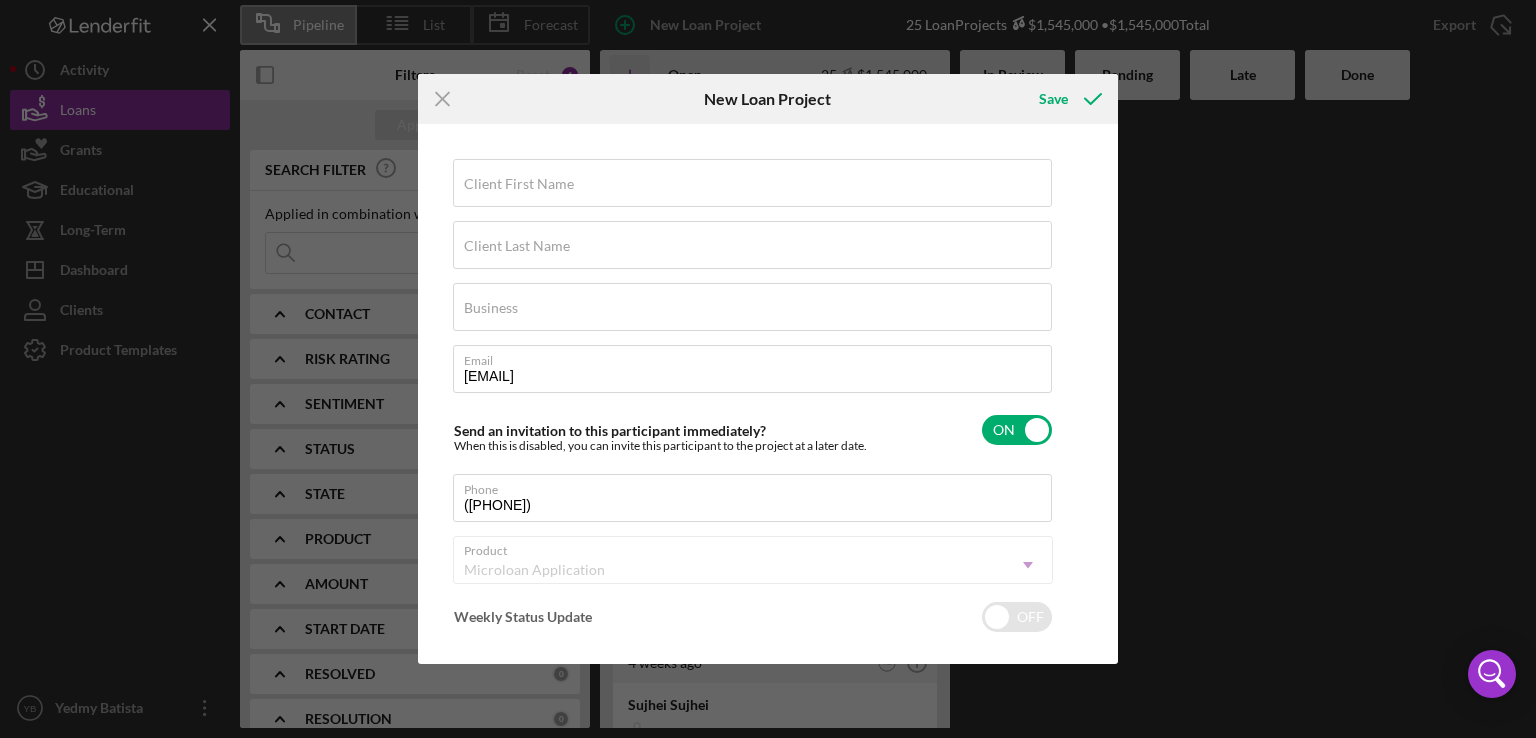 checkbox on "true" 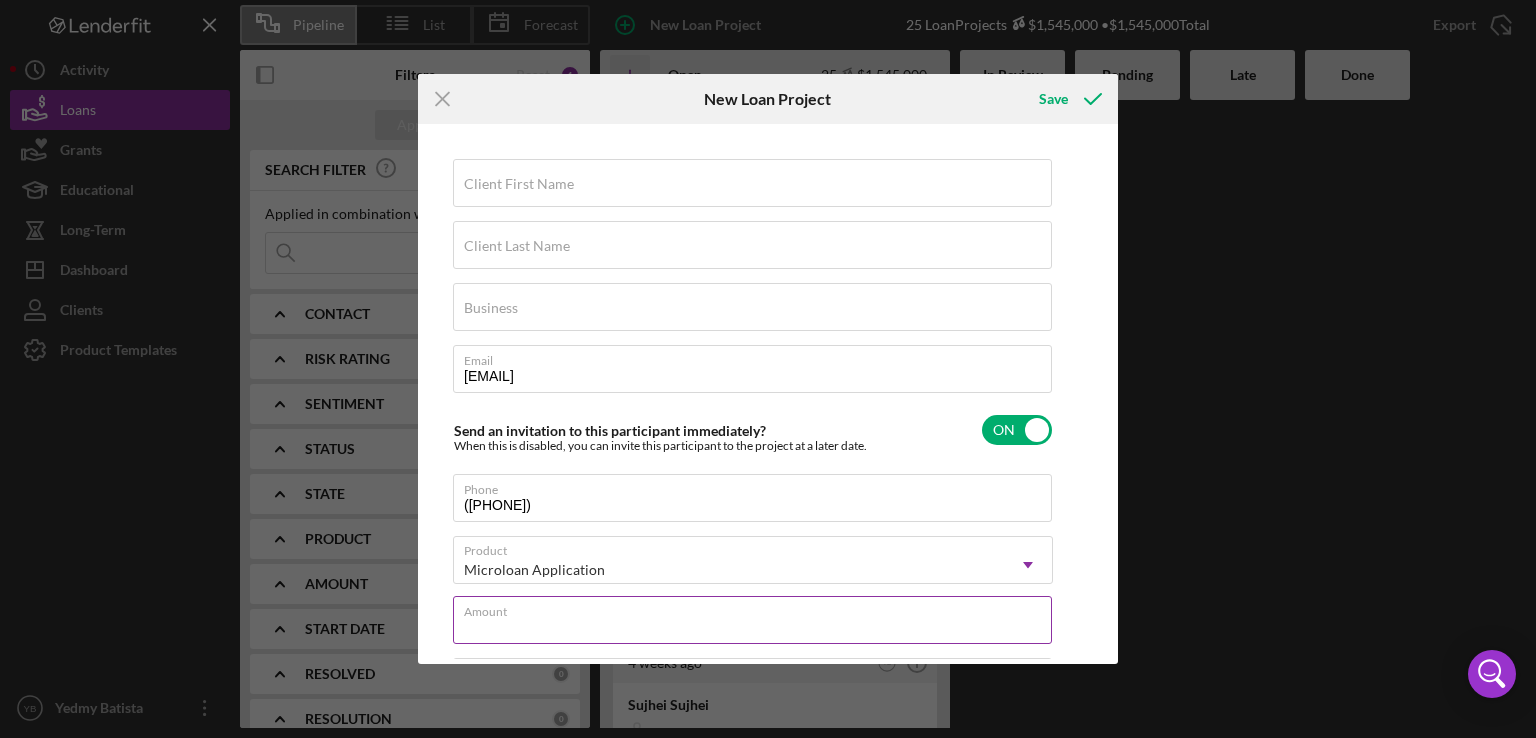 click on "Amount" at bounding box center (753, 621) 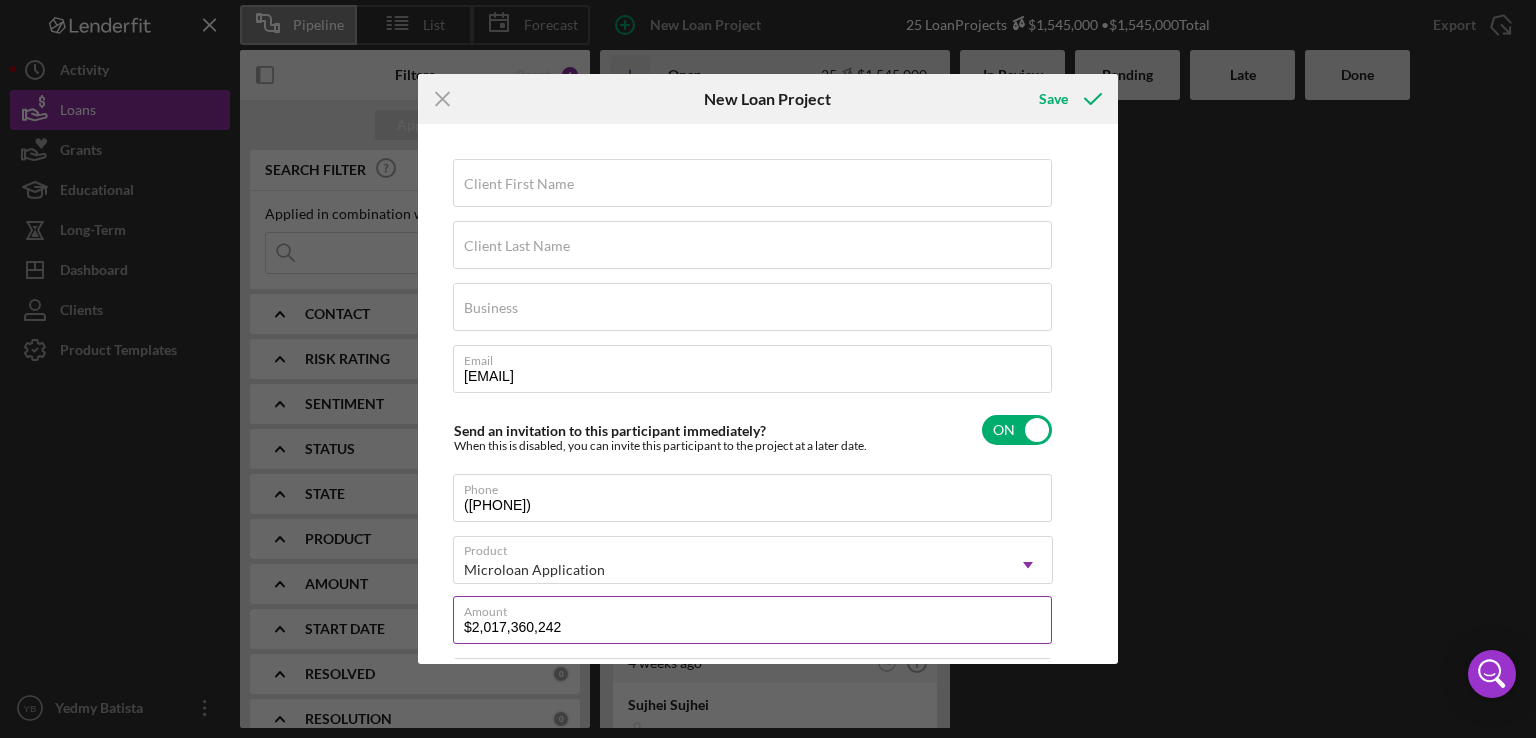 type on "$201,736,024" 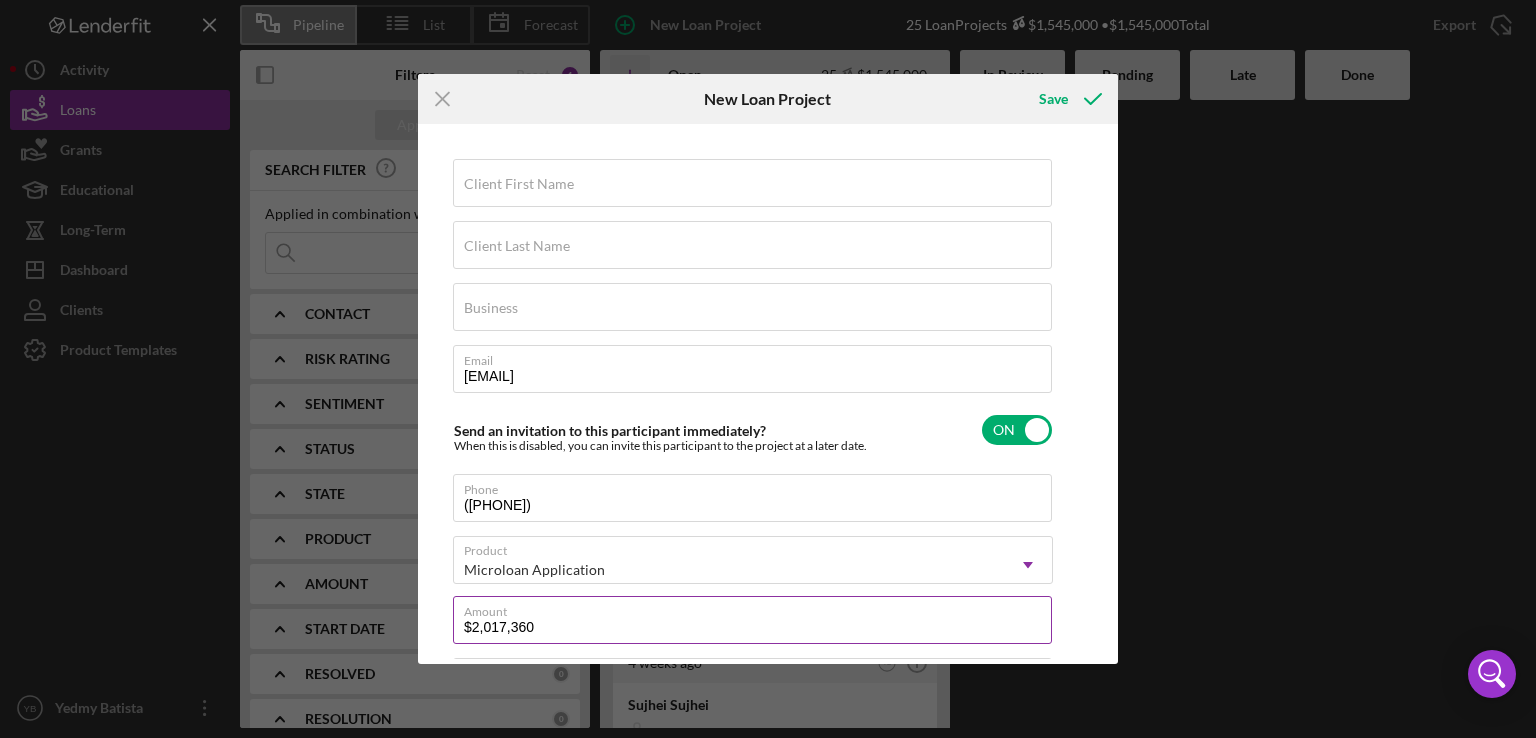 type on "$201,736" 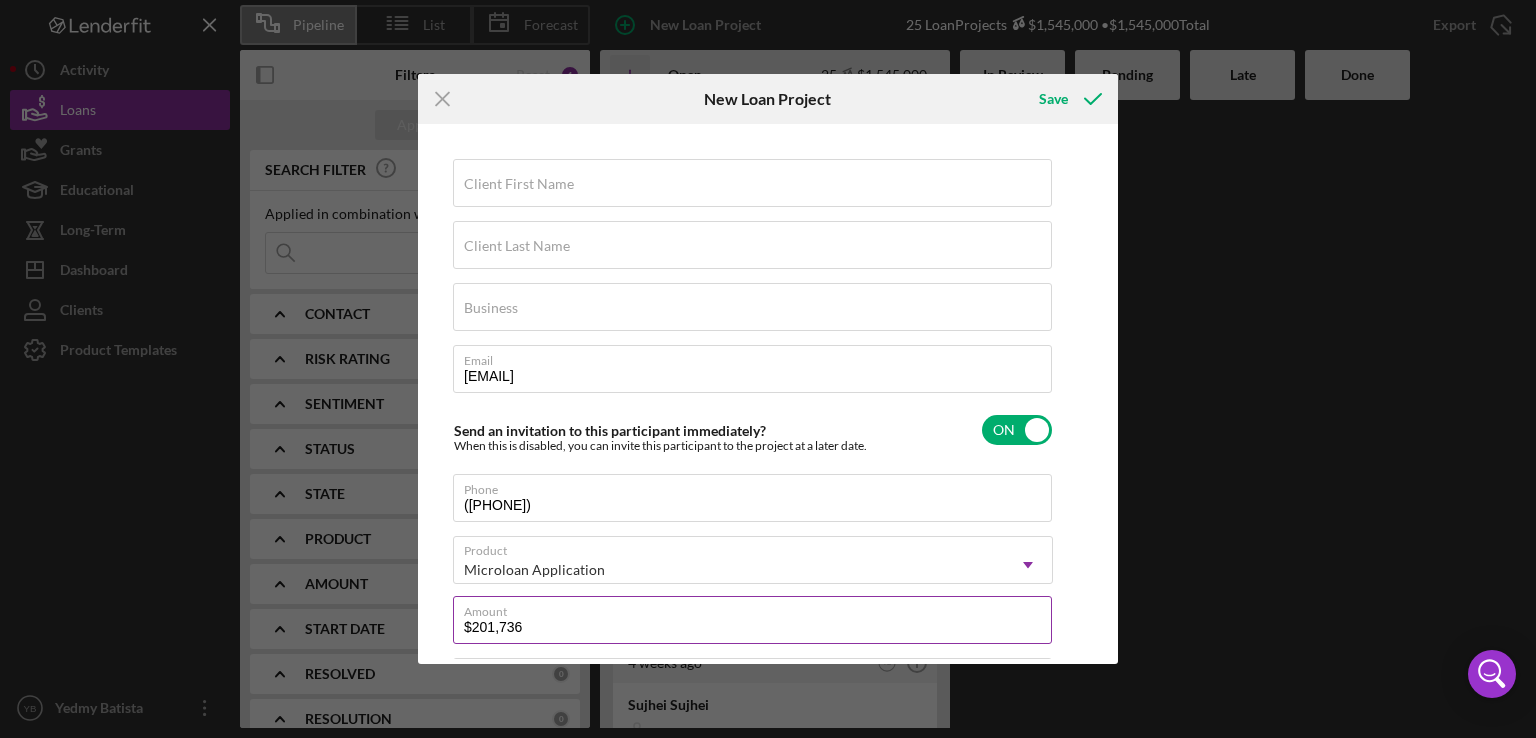 type on "Here's a snapshot of information that has been fully approved, as well as the items we still need.
If you've worked up to a milestone (purple) item, then the ball is our court. We'll respond as soon as we can." 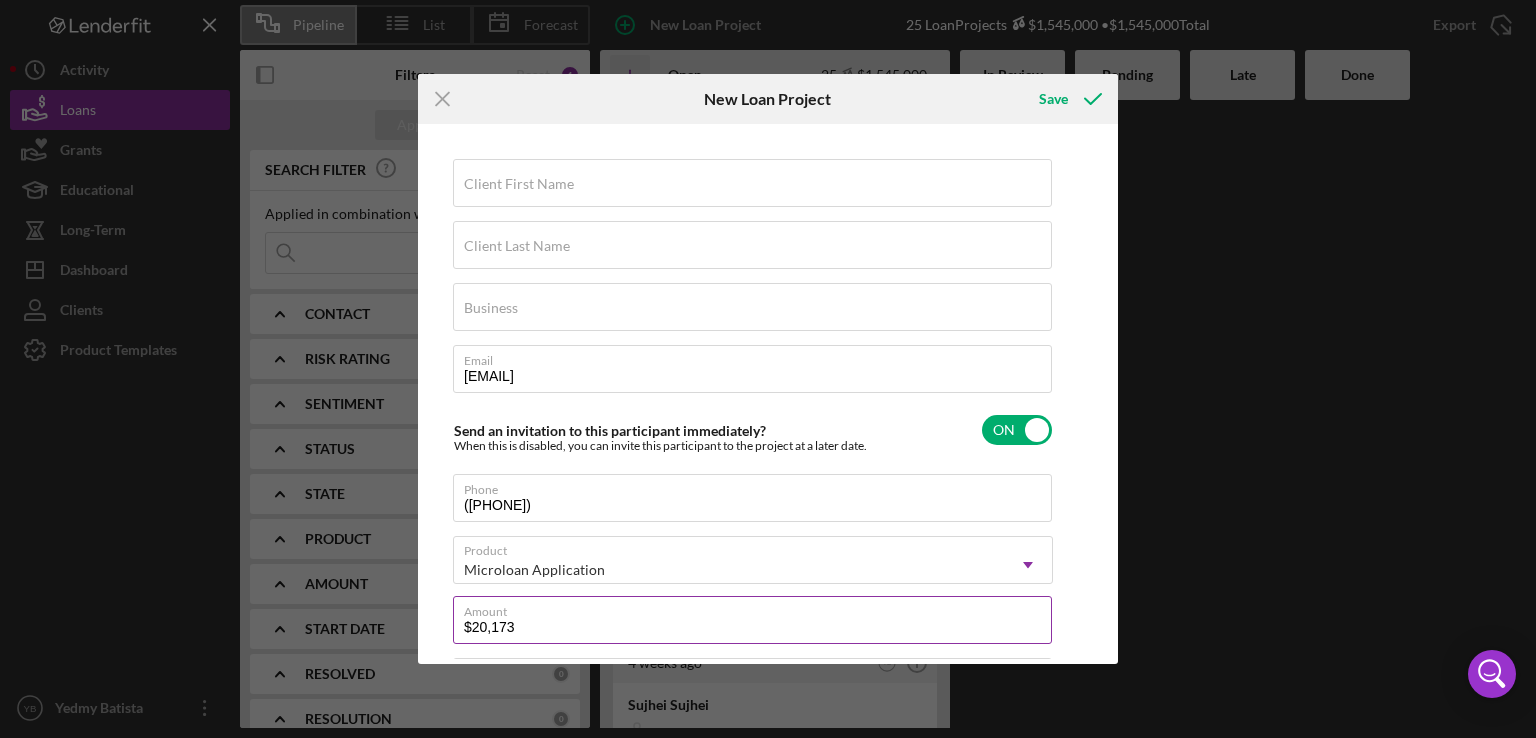 type on "$2,017" 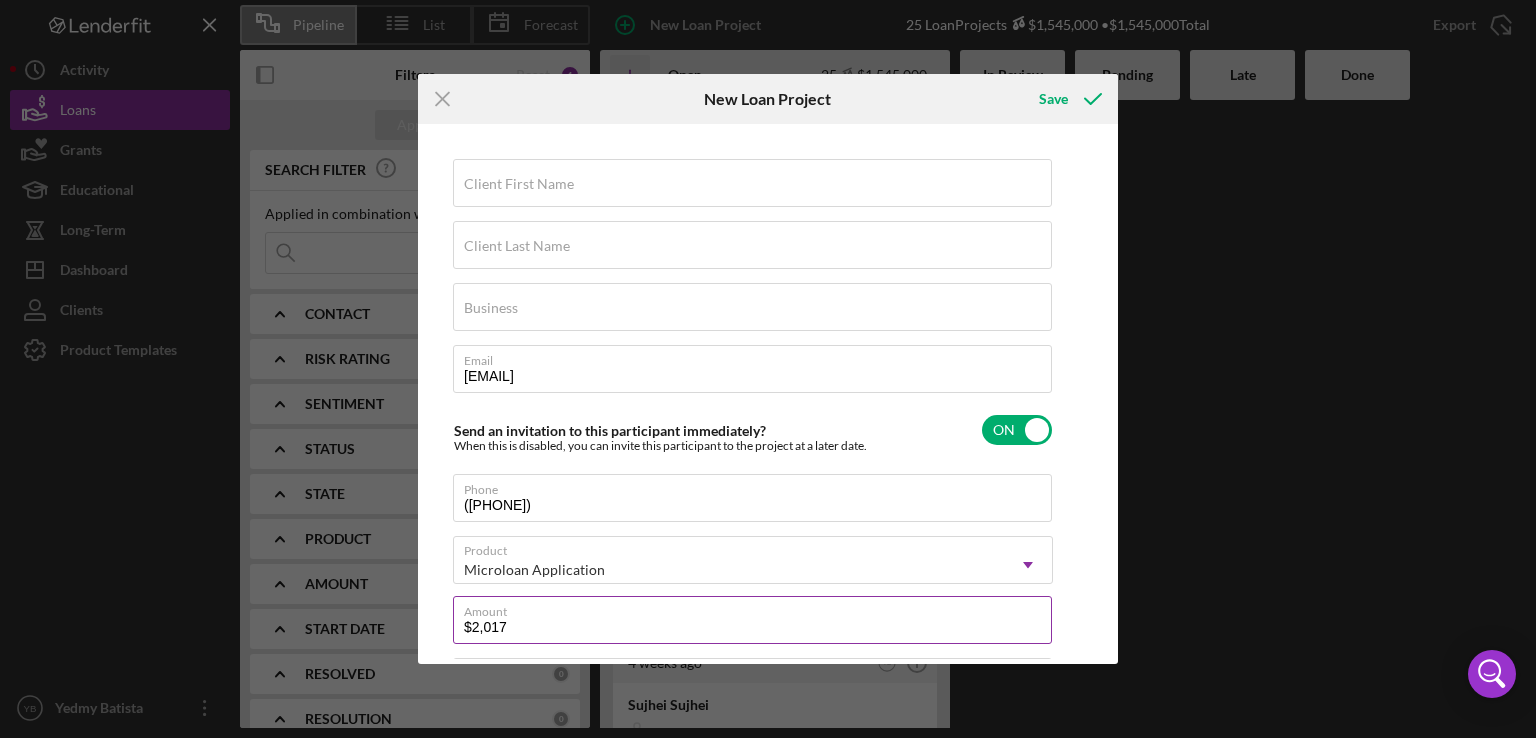 type on "$201" 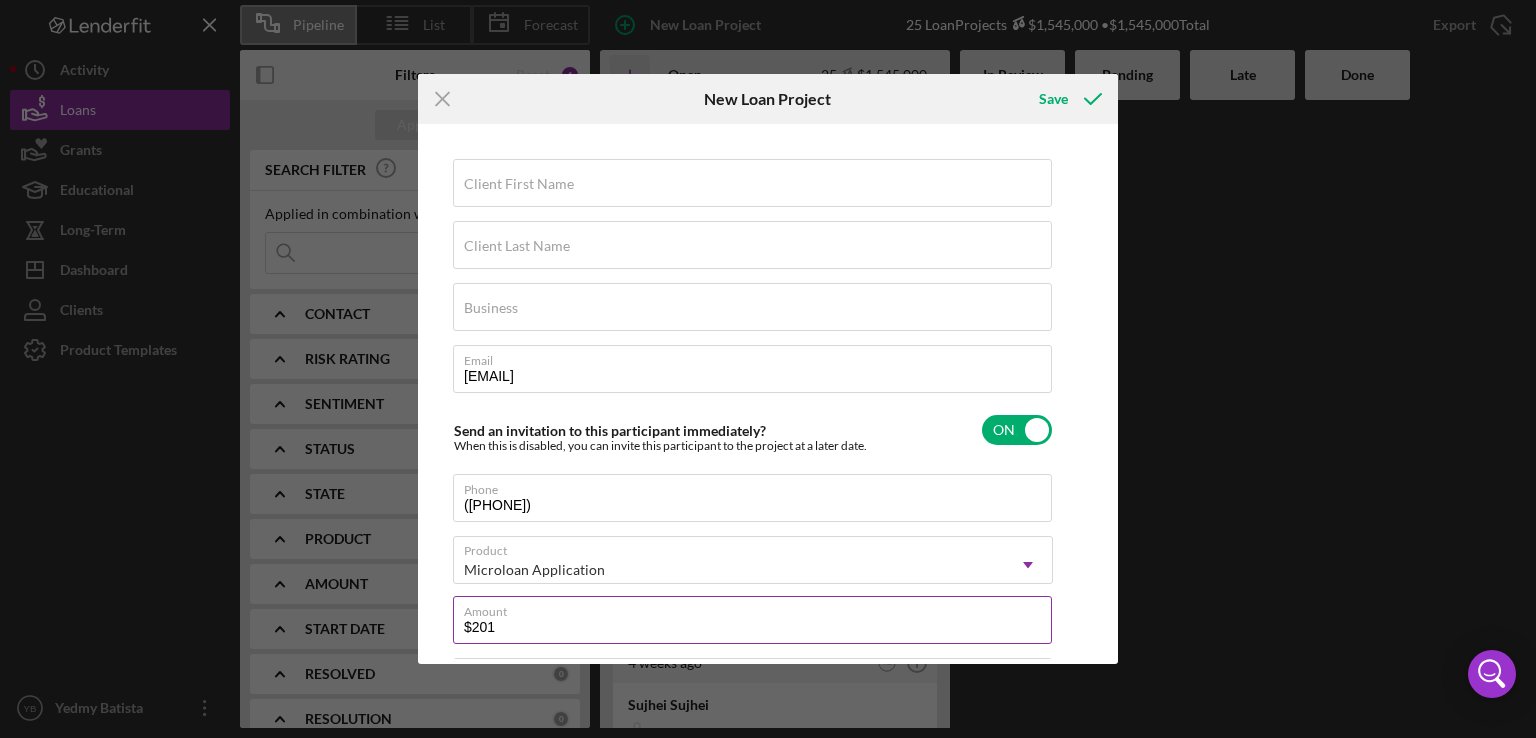 type on "$20" 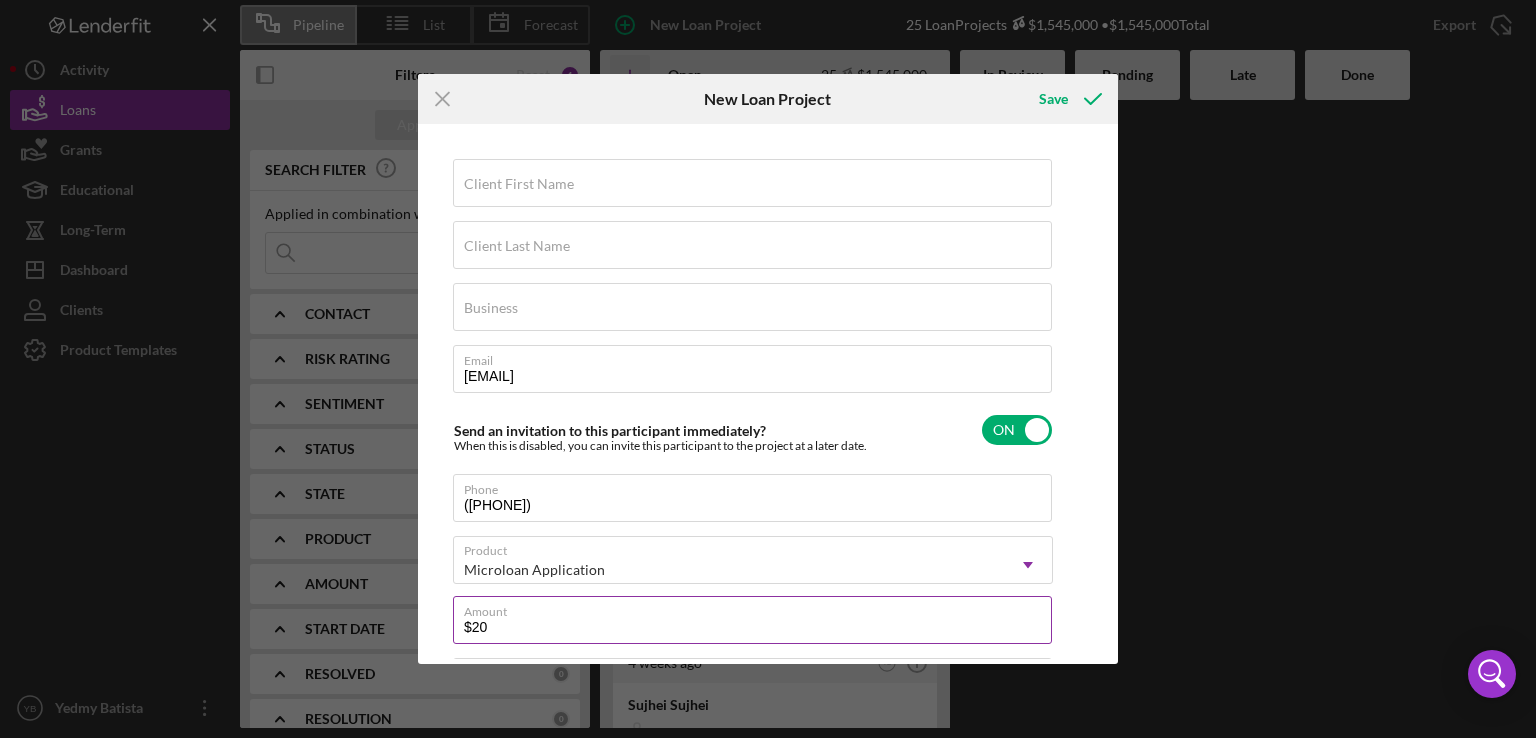 type on "$2" 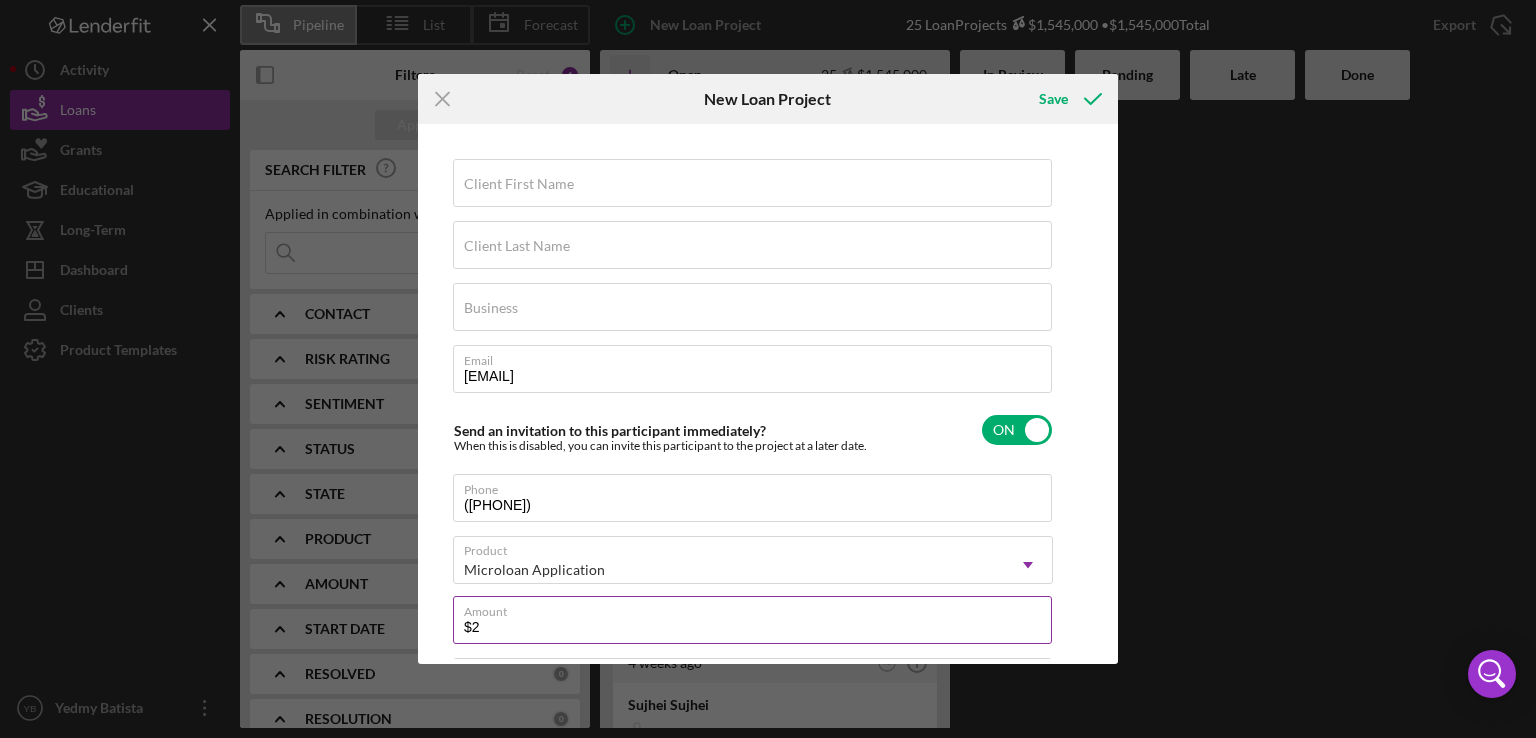 type on "Here's a snapshot of information that has been fully approved, as well as the items we still need.
If you've worked up to a milestone (purple) item, then the ball is our court. We'll respond as soon as we can." 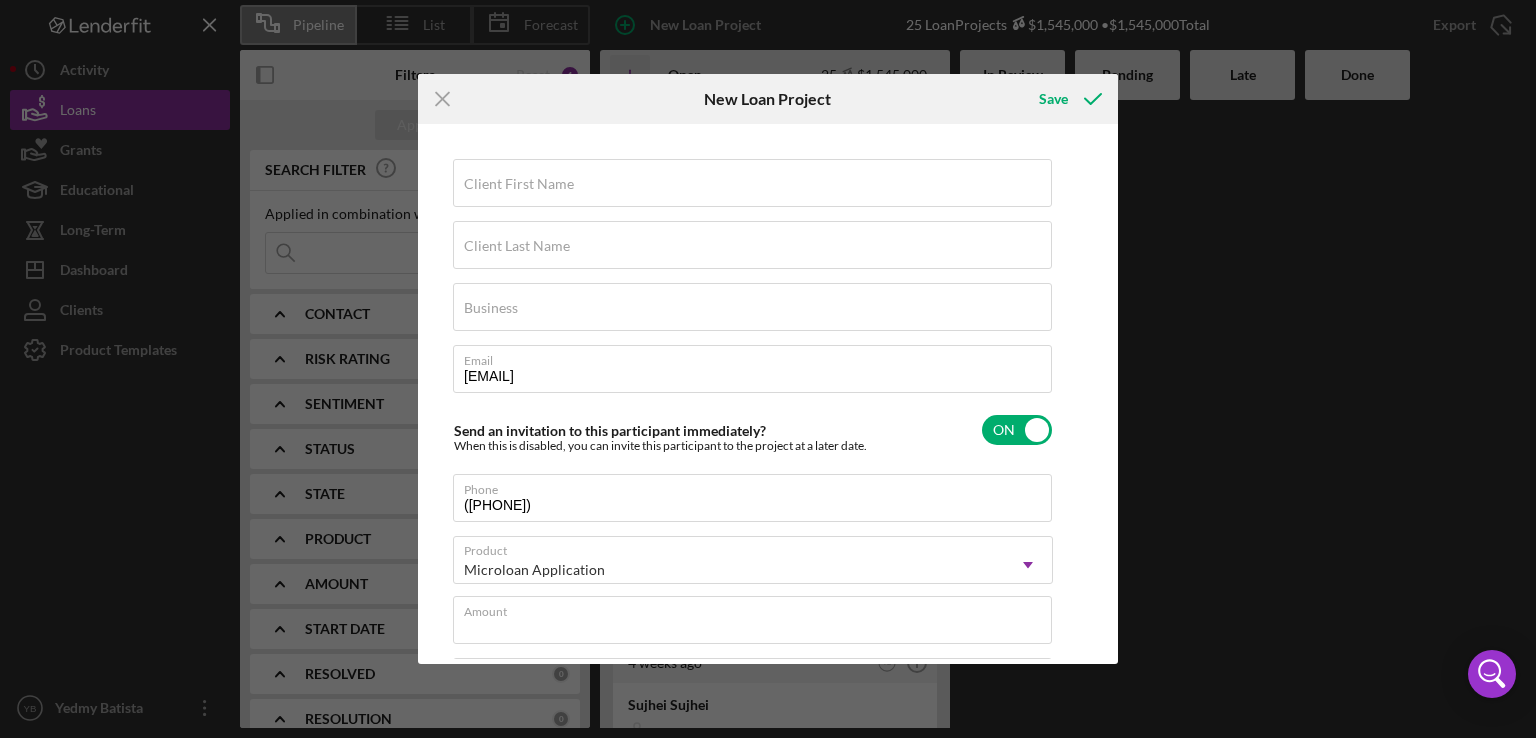 type on "Here's a snapshot of information that has been fully approved, as well as the items we still need.
If you've worked up to a milestone (purple) item, then the ball is our court. We'll respond as soon as we can." 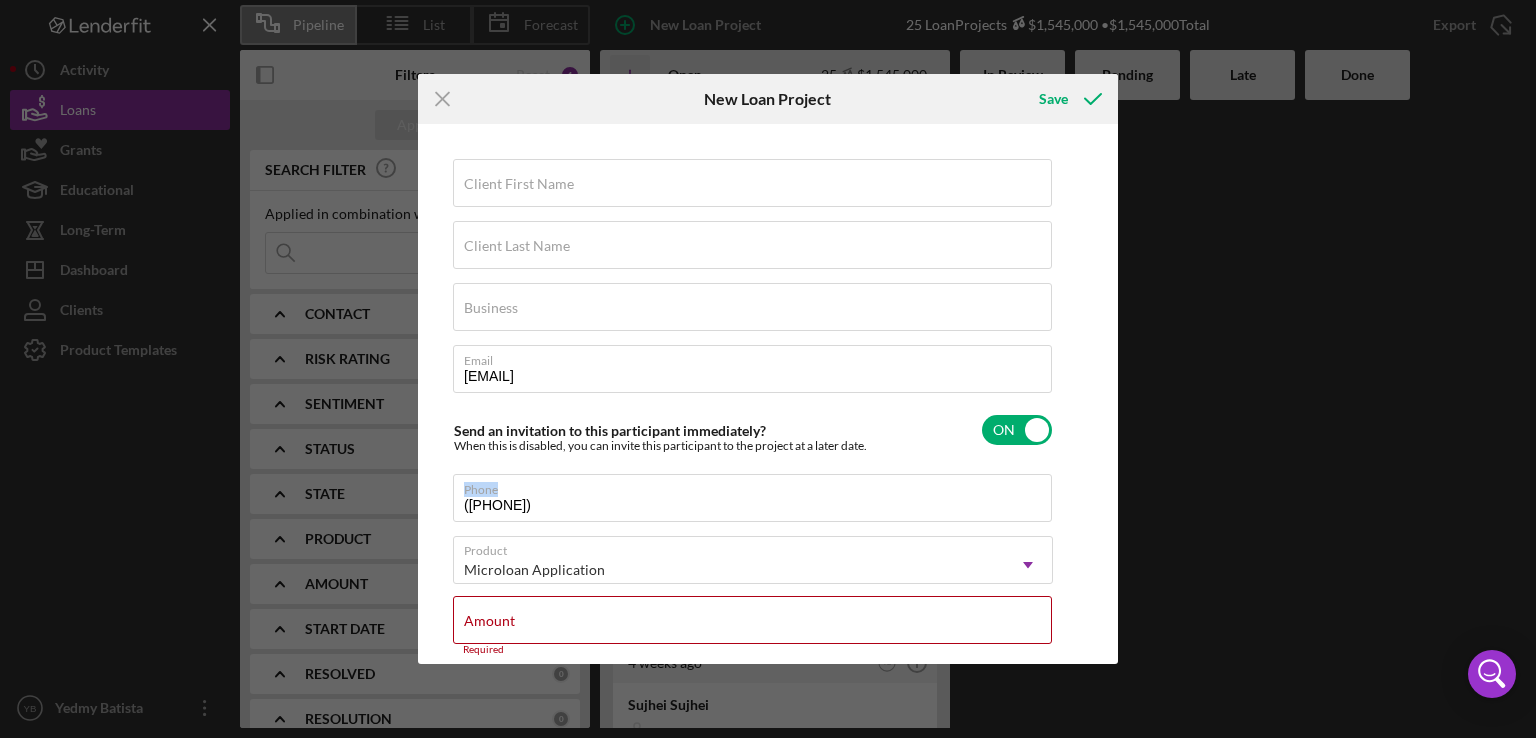 drag, startPoint x: 1104, startPoint y: 395, endPoint x: 1100, endPoint y: 469, distance: 74.10803 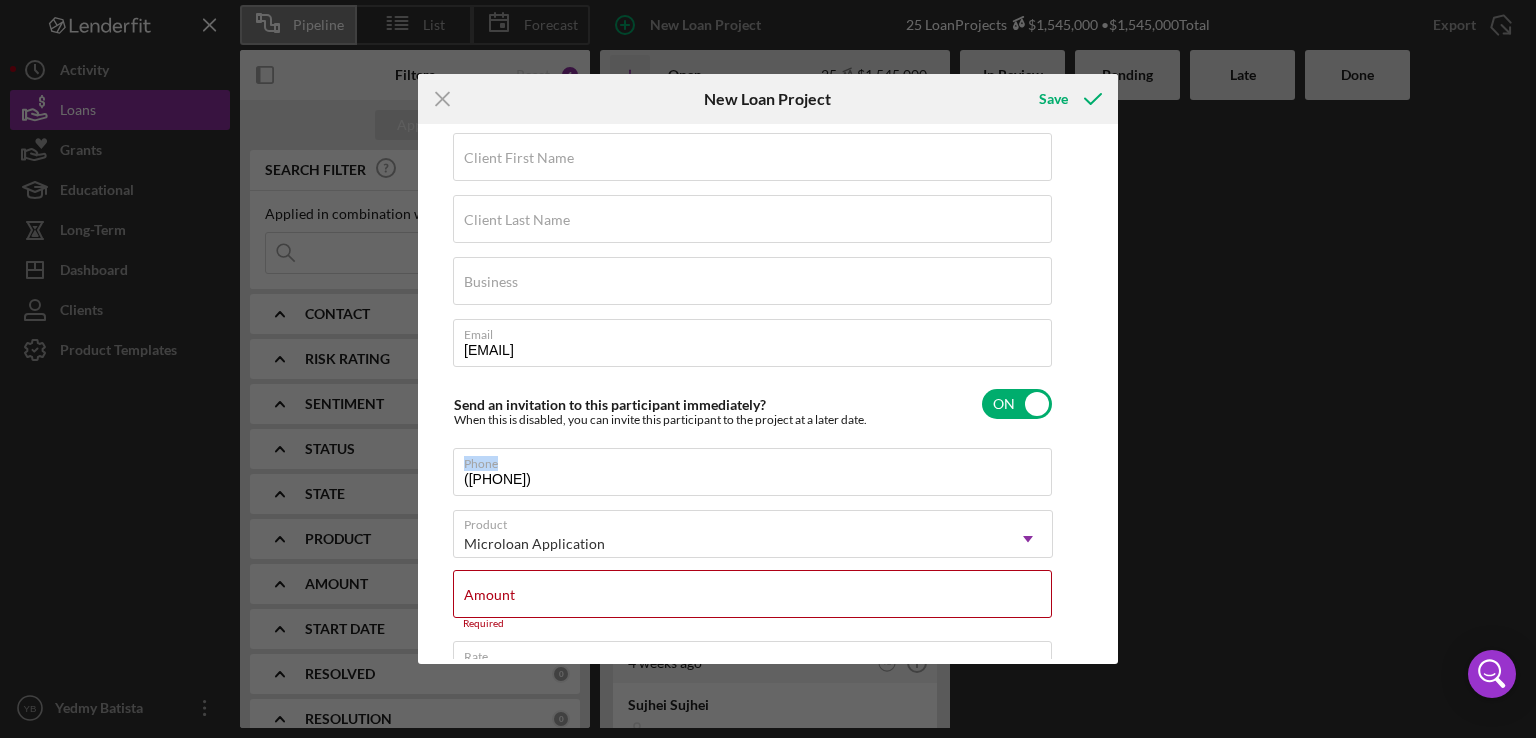 scroll, scrollTop: 0, scrollLeft: 0, axis: both 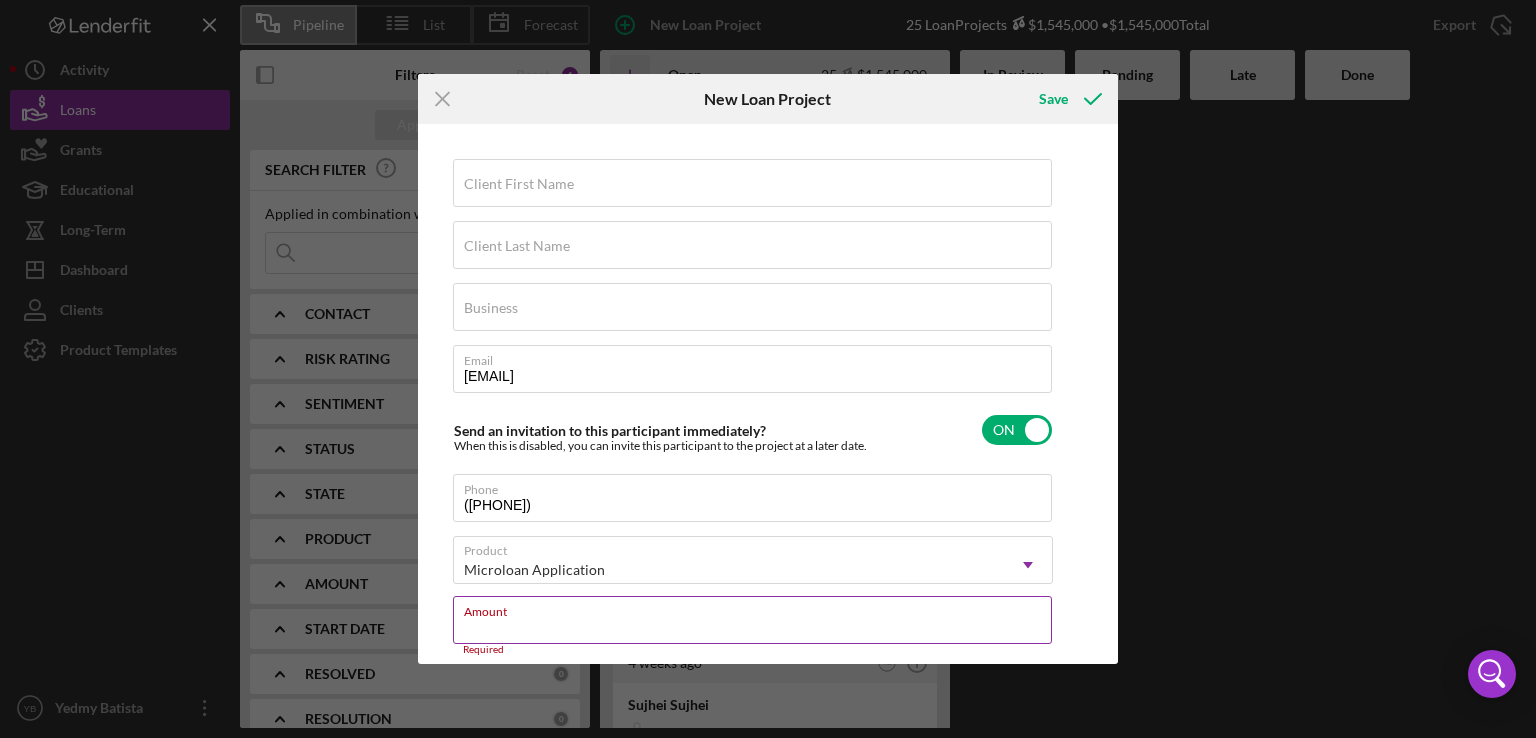 click on "Amount" at bounding box center (752, 620) 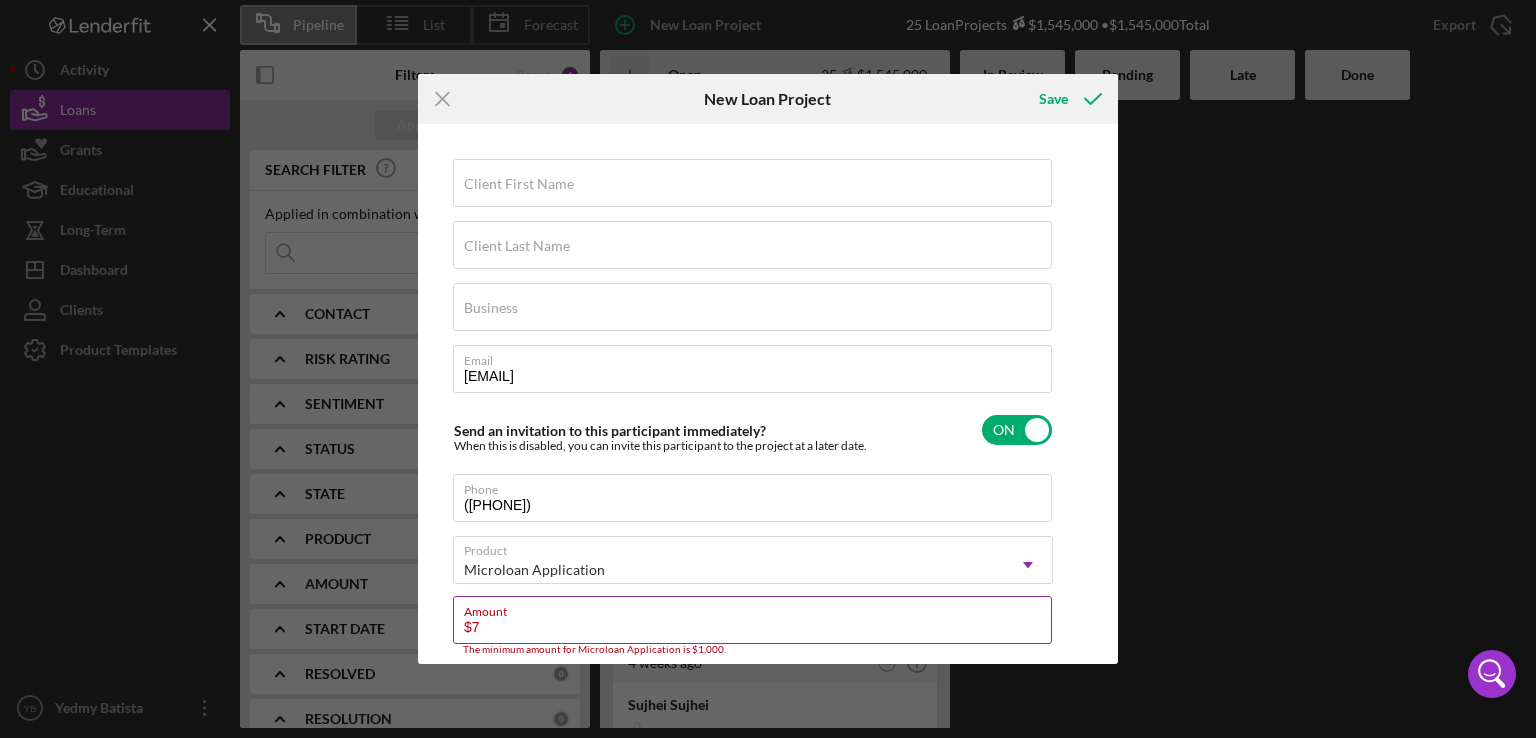 type on "$75" 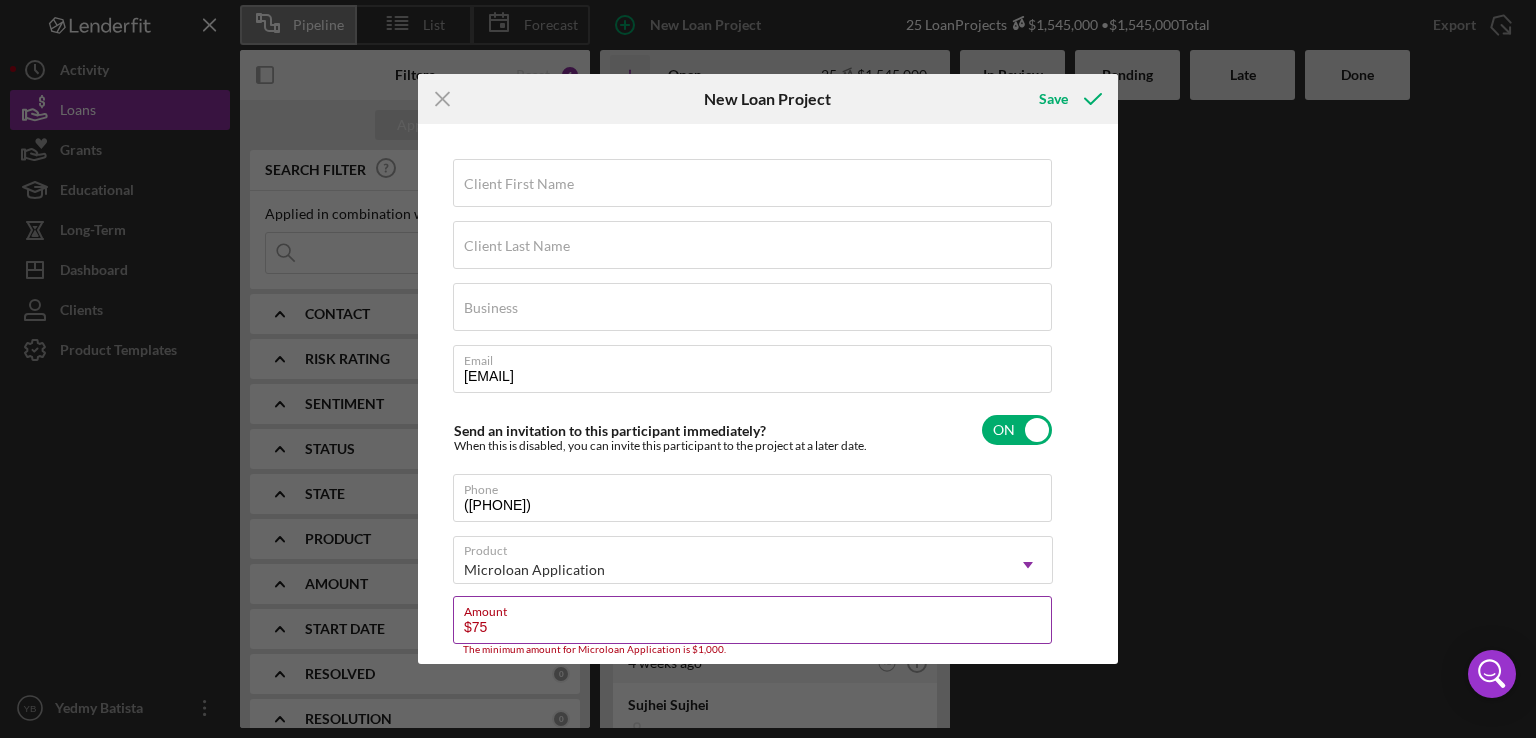 type on "$750" 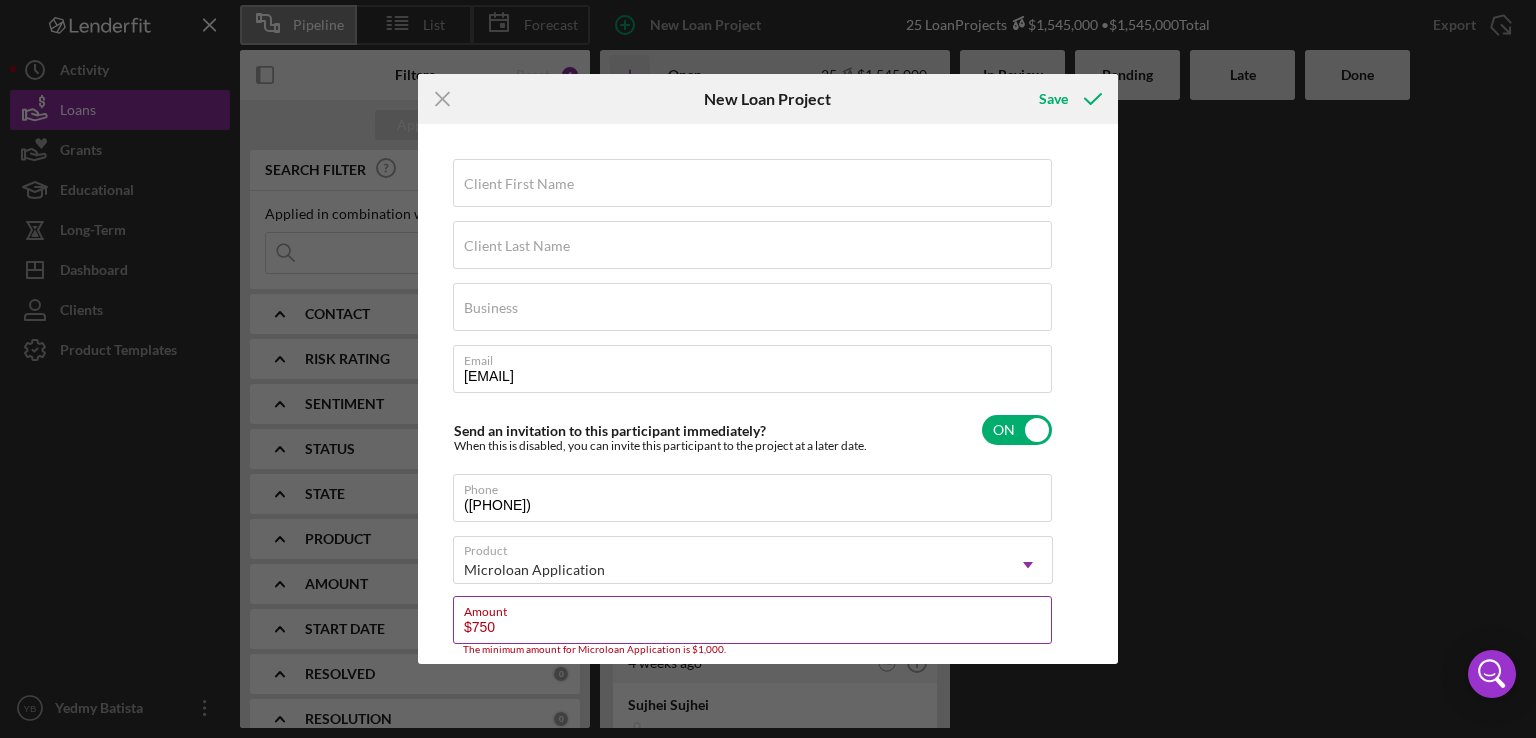 type on "$7,500" 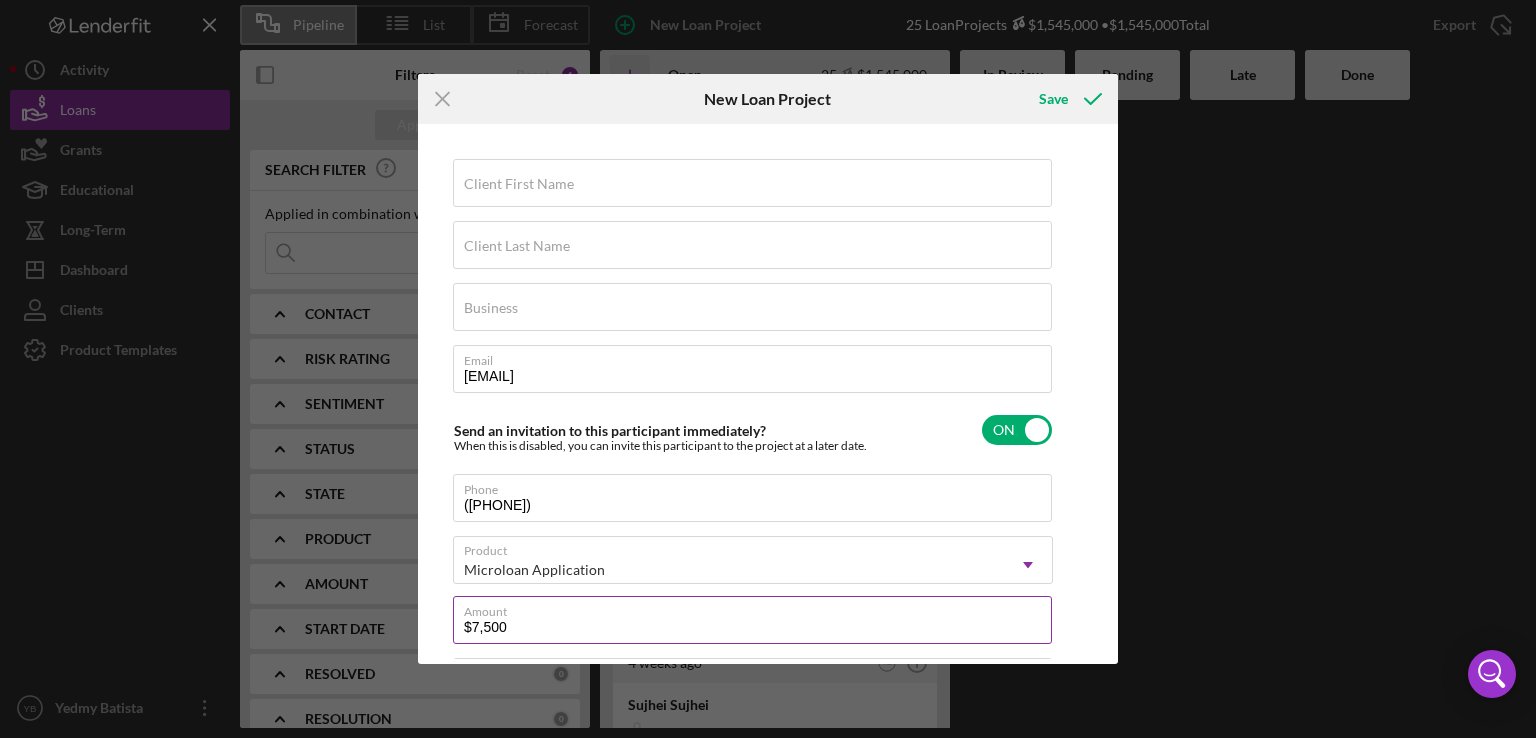 type on "$75,000" 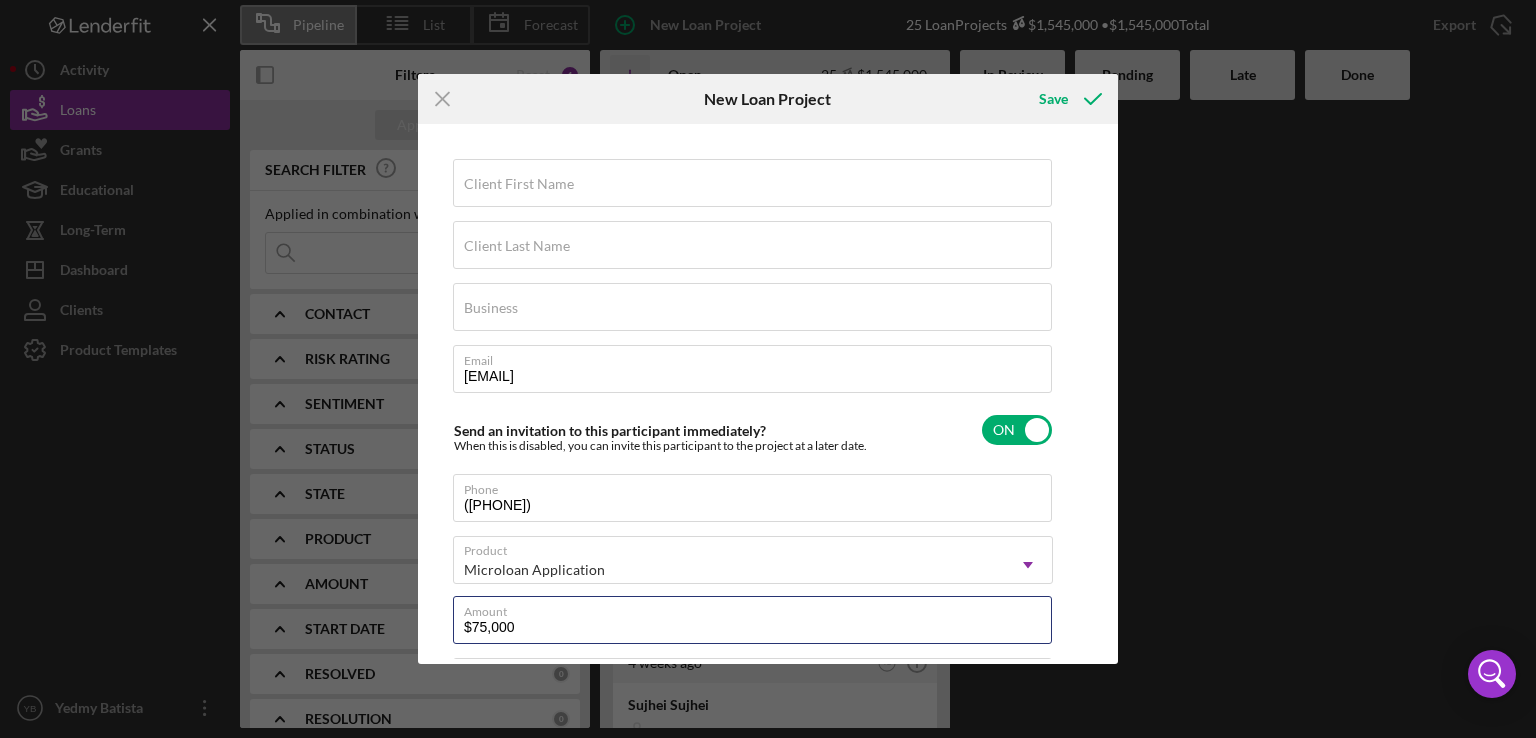type on "$75,000" 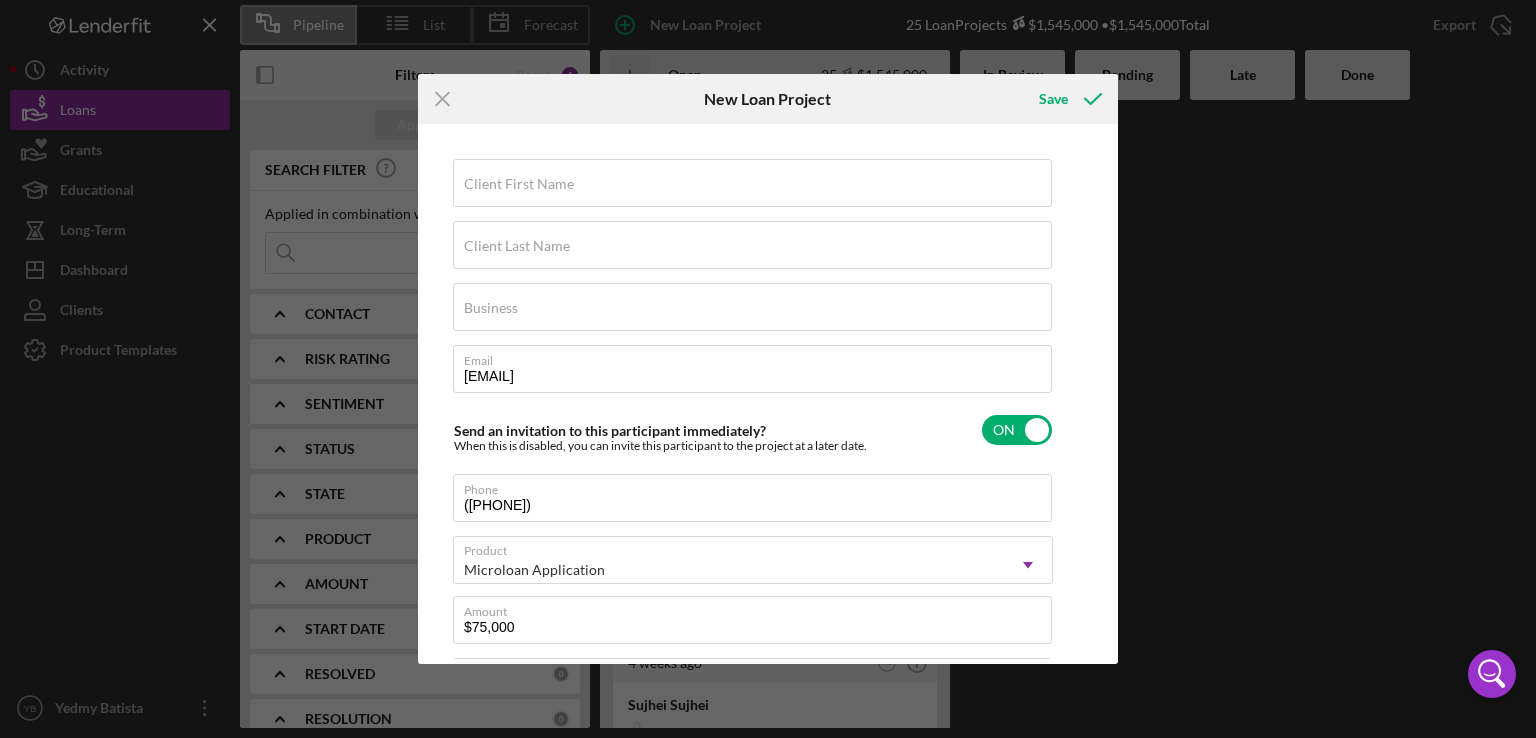 type on "Here's a snapshot of information that has been fully approved, as well as the items we still need.
If you've worked up to a milestone (purple) item, then the ball is our court. We'll respond as soon as we can." 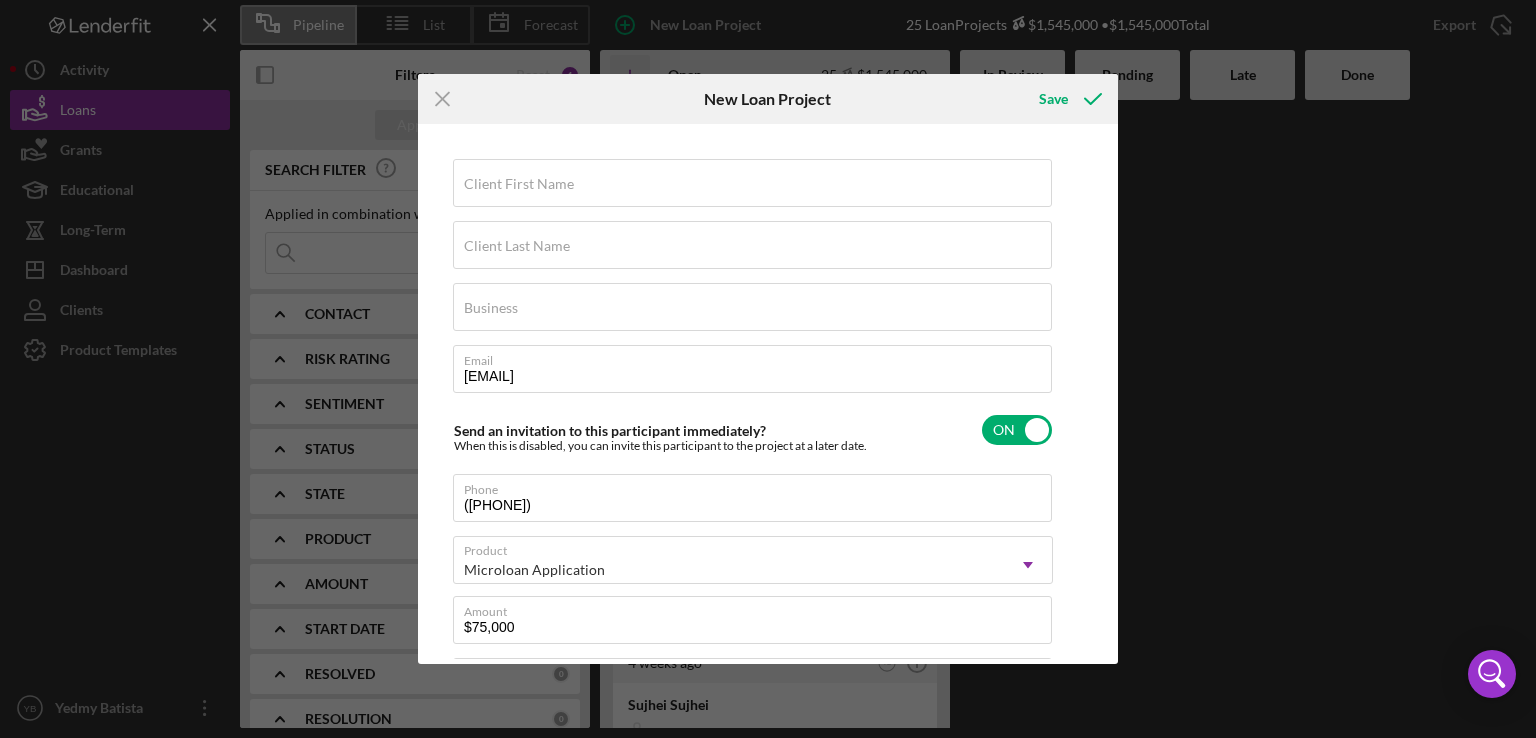 drag, startPoint x: 1114, startPoint y: 393, endPoint x: 1099, endPoint y: 373, distance: 25 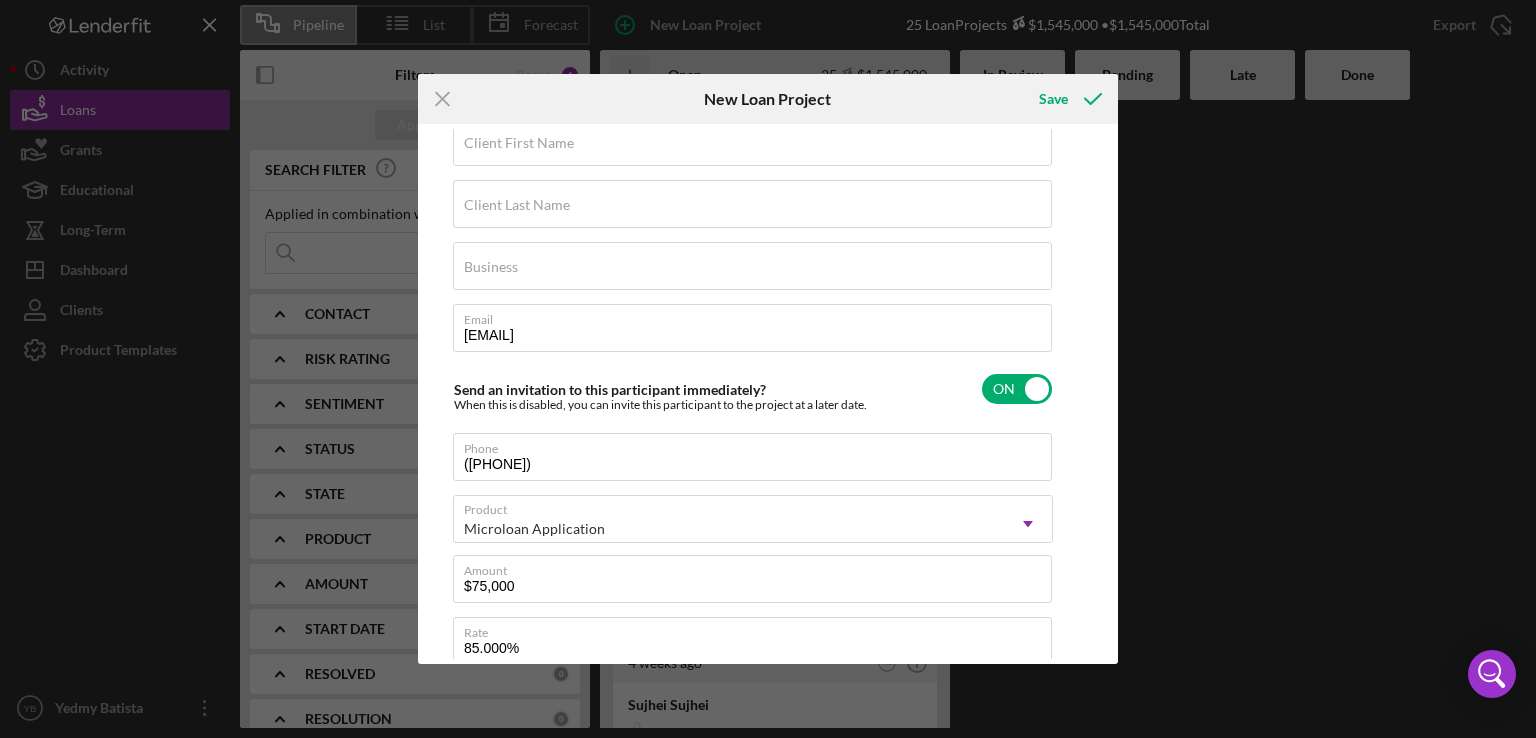scroll, scrollTop: 0, scrollLeft: 0, axis: both 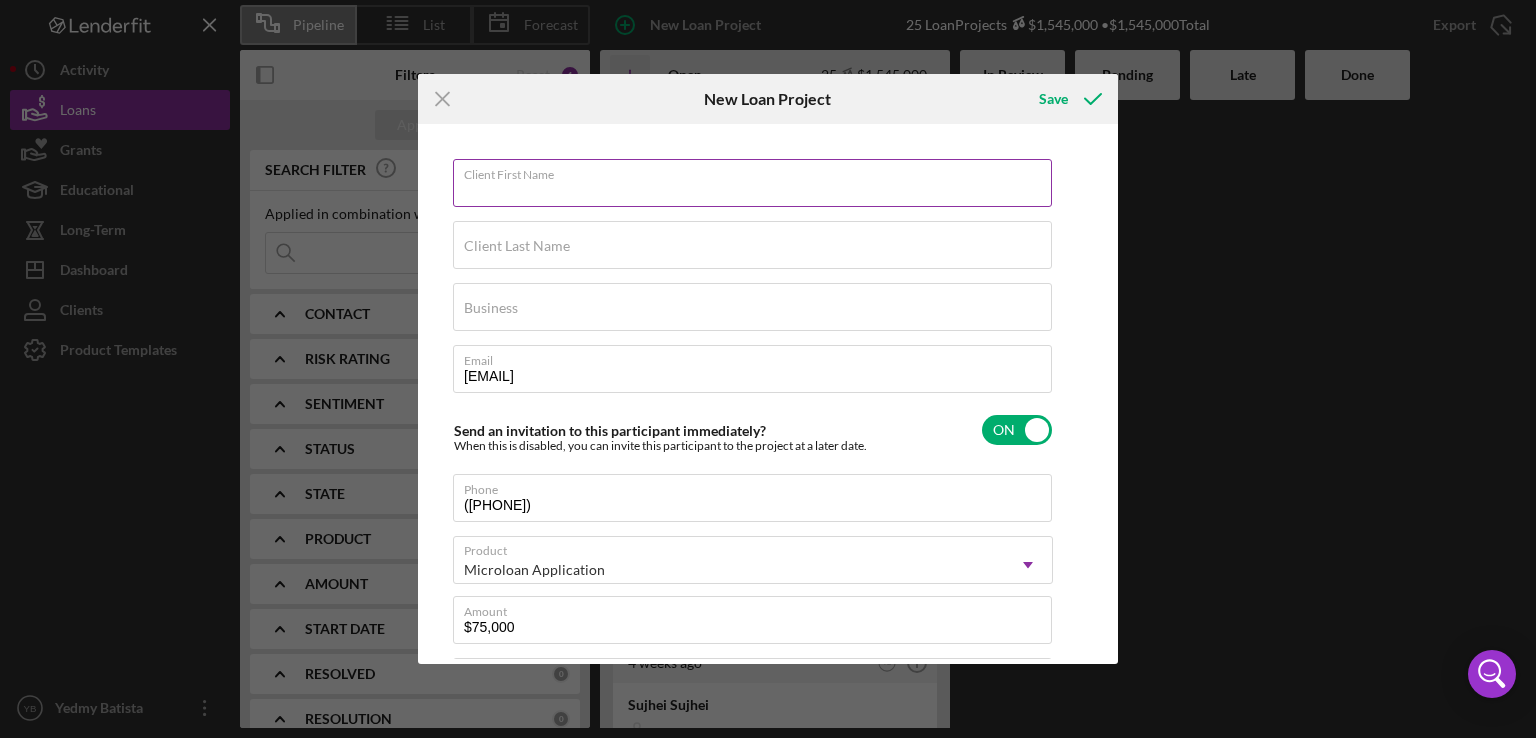 click on "Client First Name" at bounding box center [752, 183] 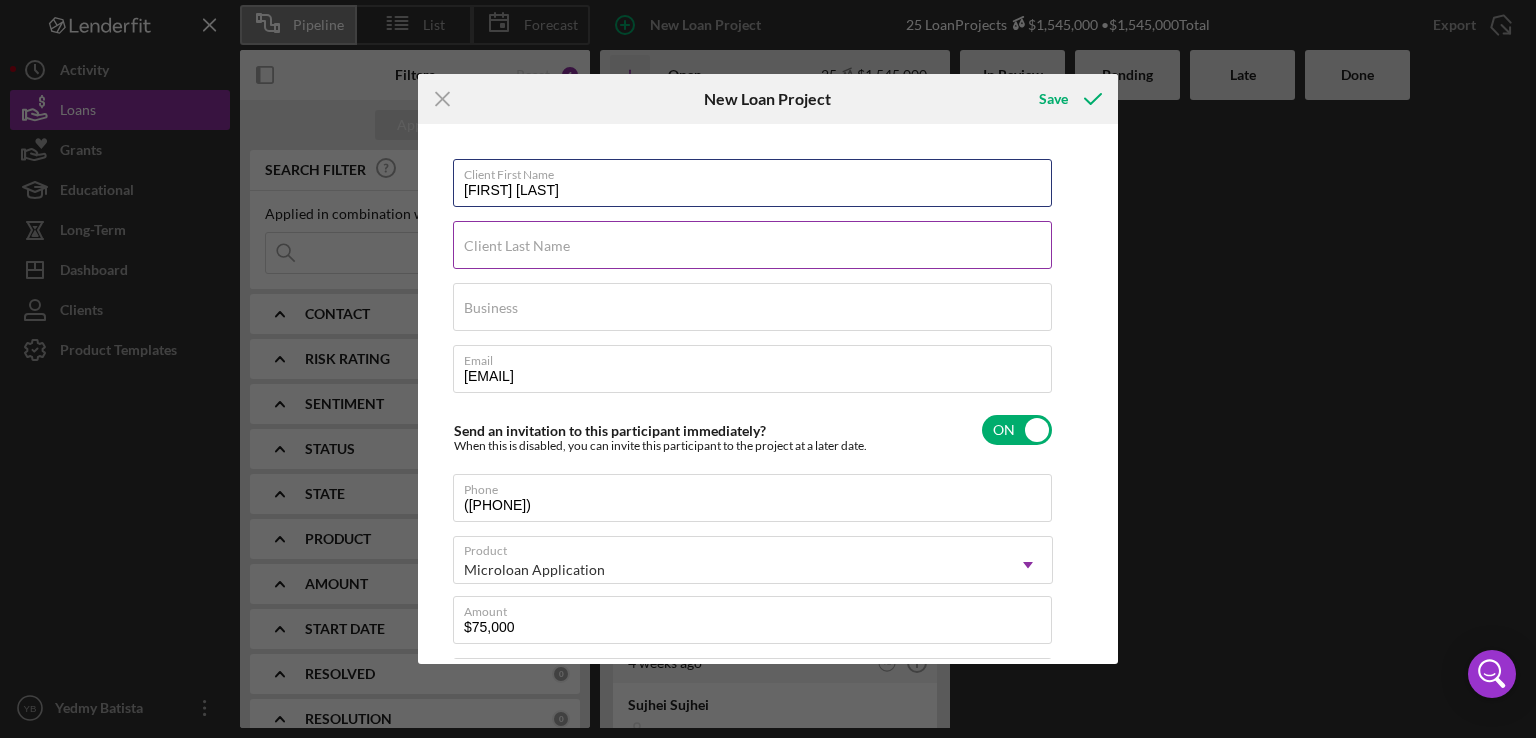 type on "[FIRST] [LAST]" 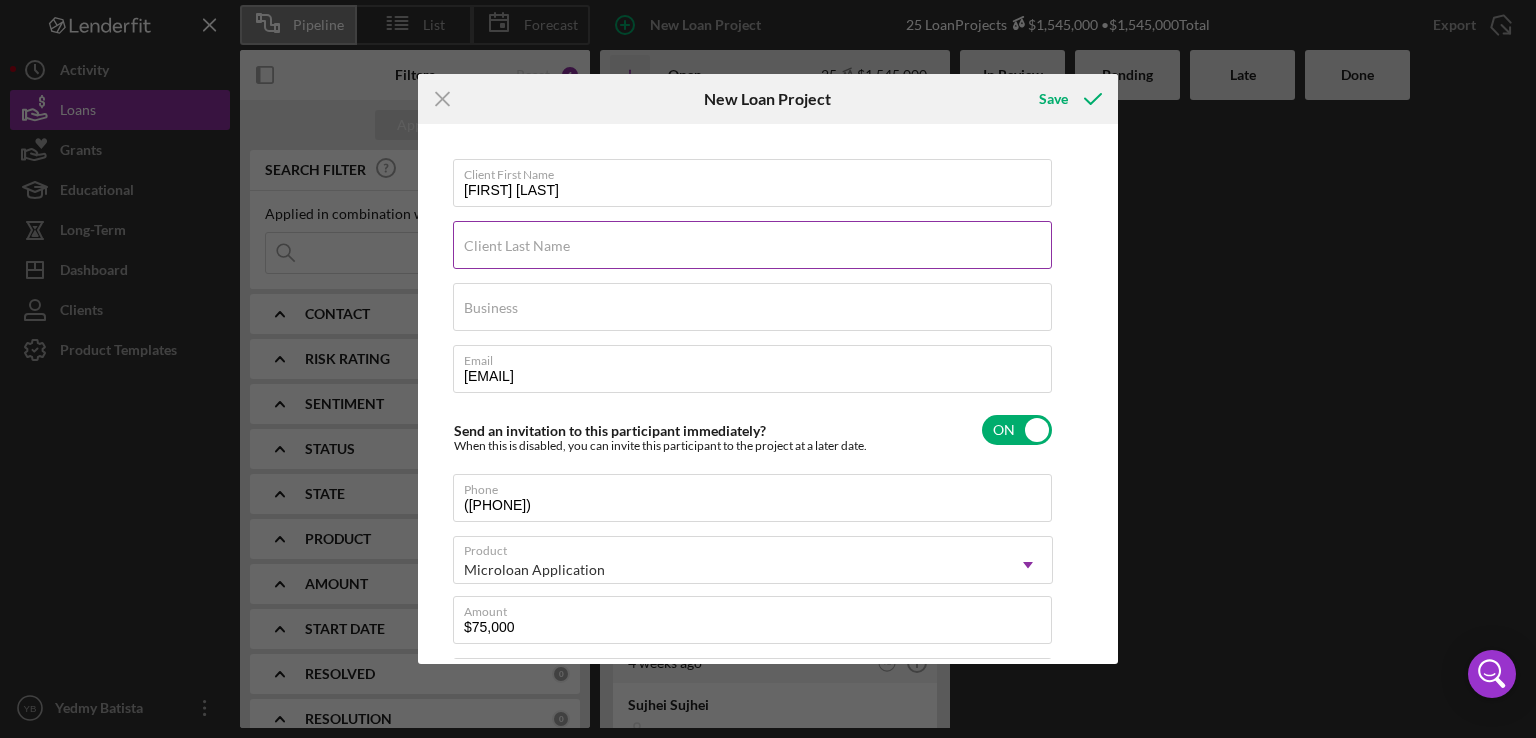 type on "Here's a snapshot of information that has been fully approved, as well as the items we still need.
If you've worked up to a milestone (purple) item, then the ball is our court. We'll respond as soon as we can." 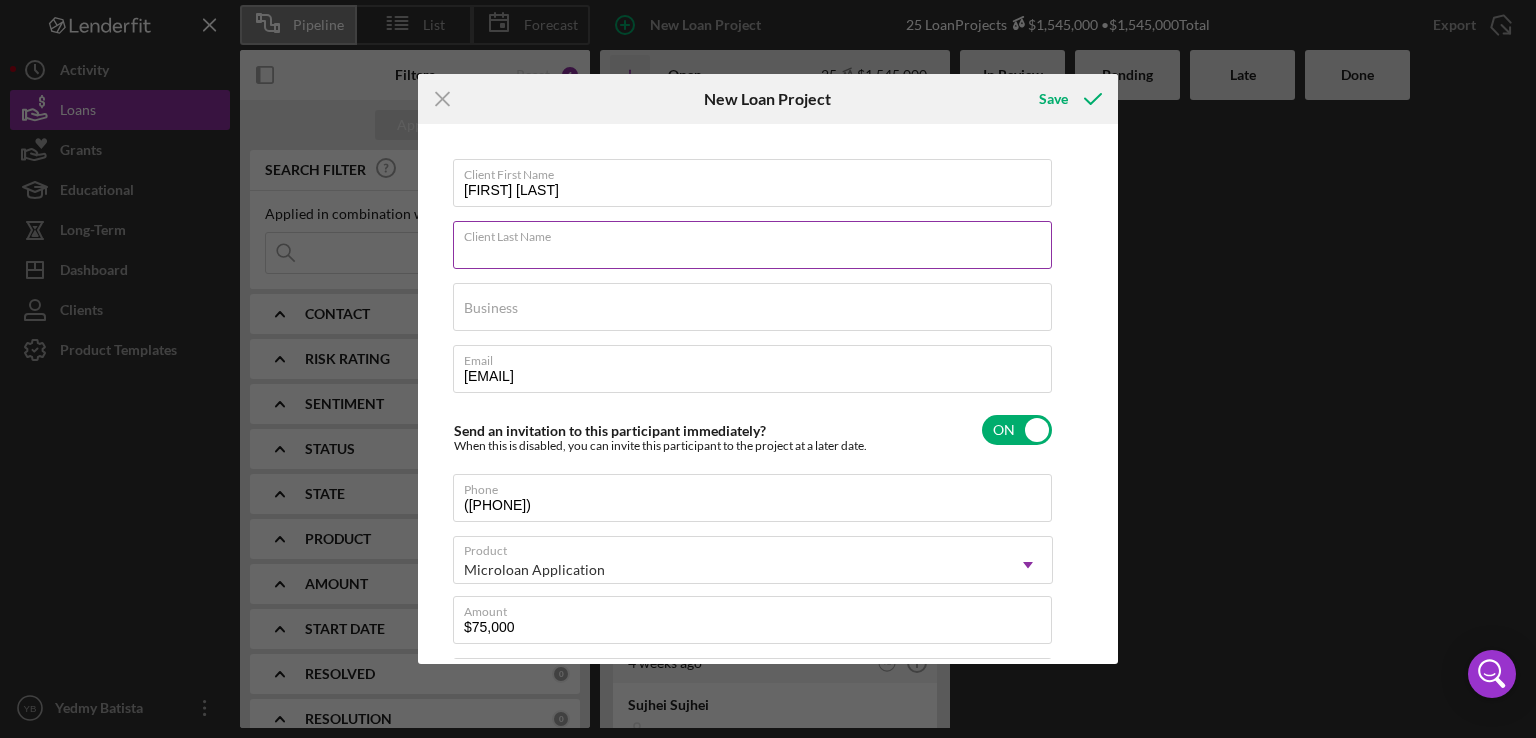 paste on "[FIRST] [LAST]" 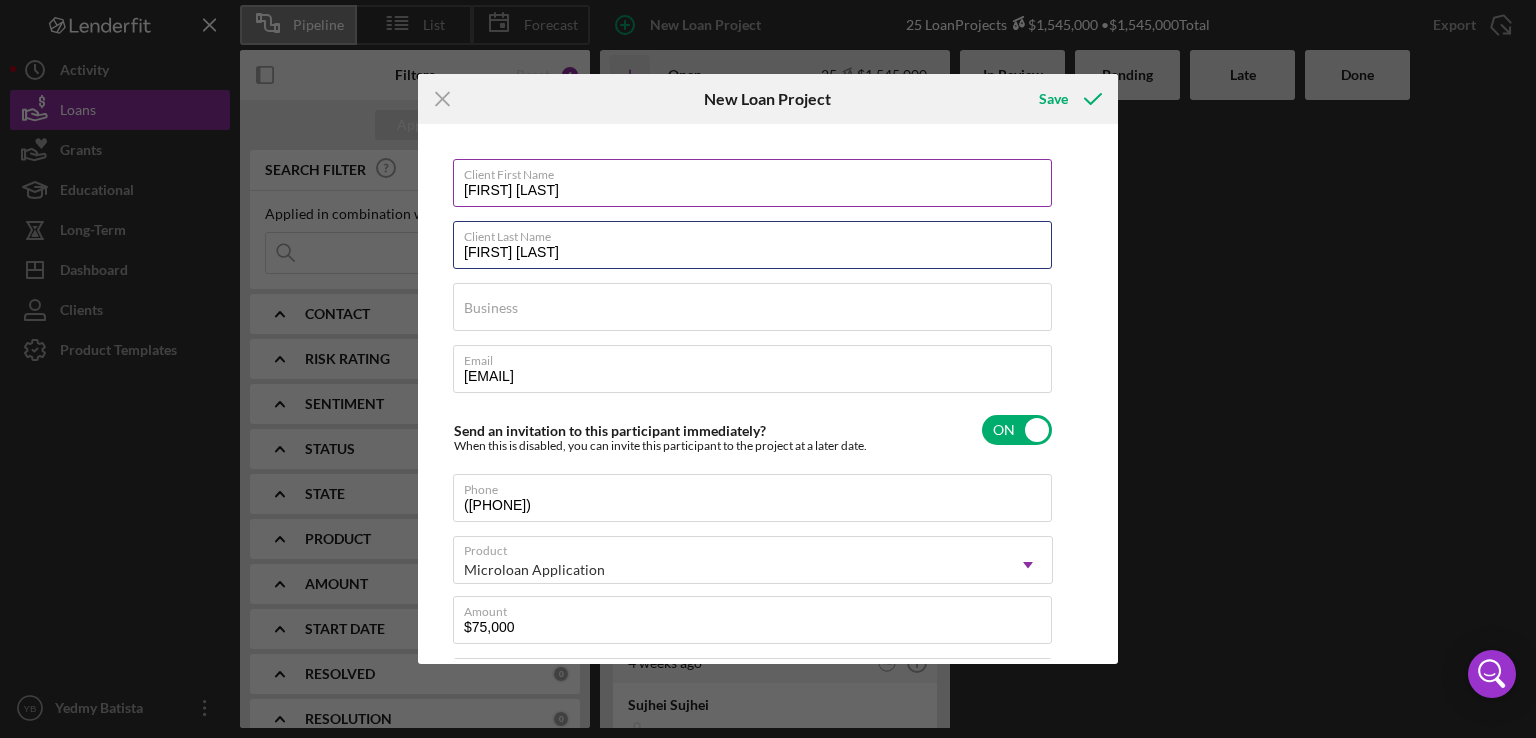 type on "[FIRST] [LAST]" 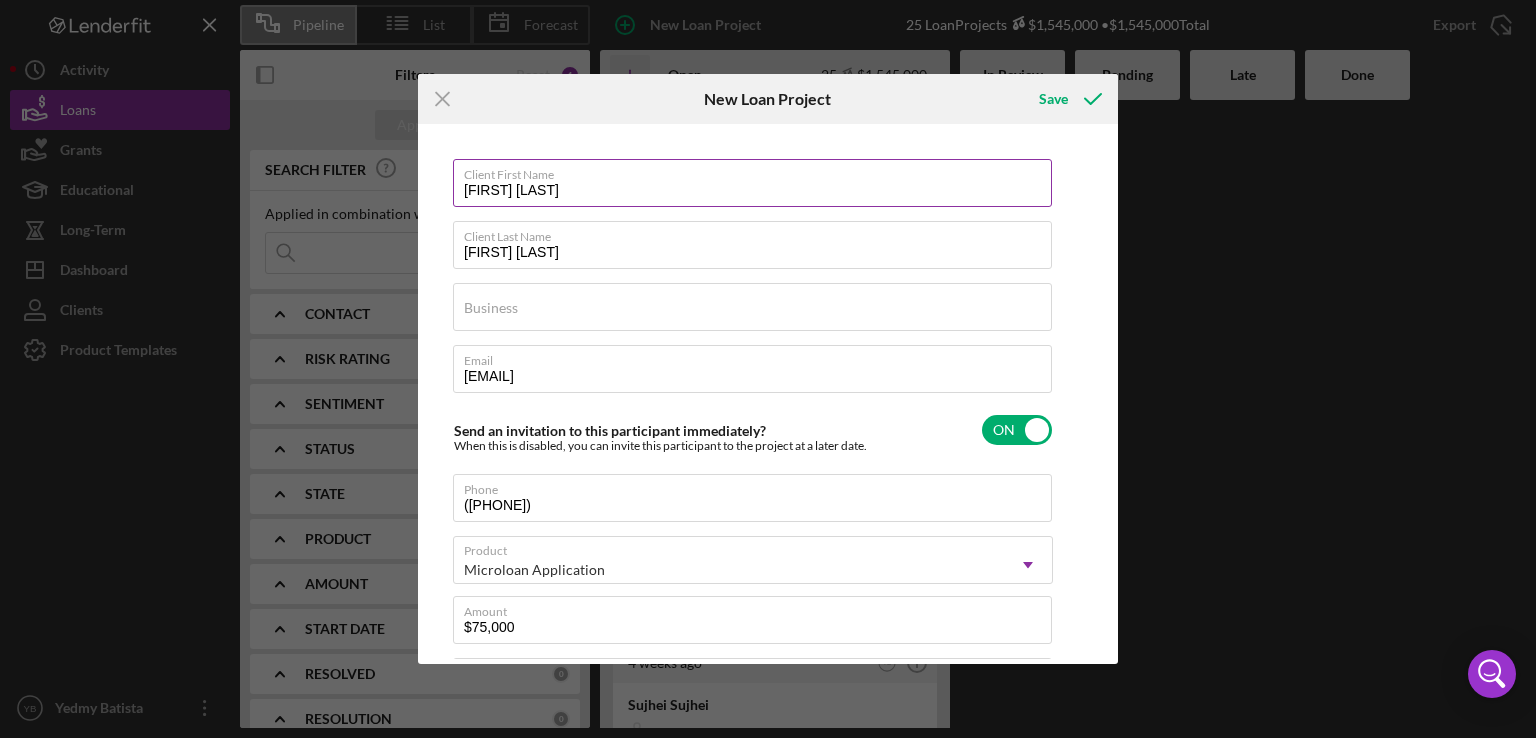 type on "Here's a snapshot of information that has been fully approved, as well as the items we still need.
If you've worked up to a milestone (purple) item, then the ball is our court. We'll respond as soon as we can." 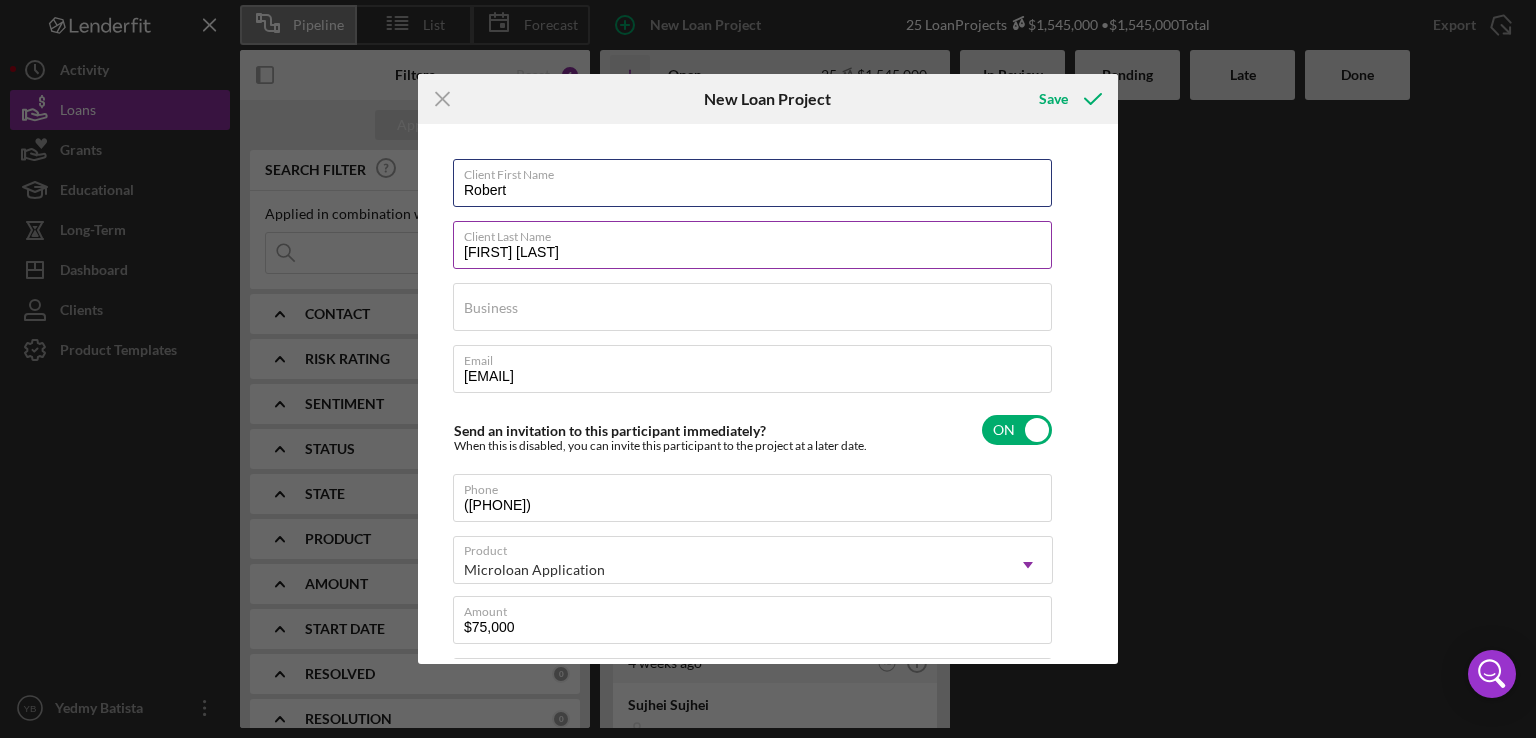 type on "Robert" 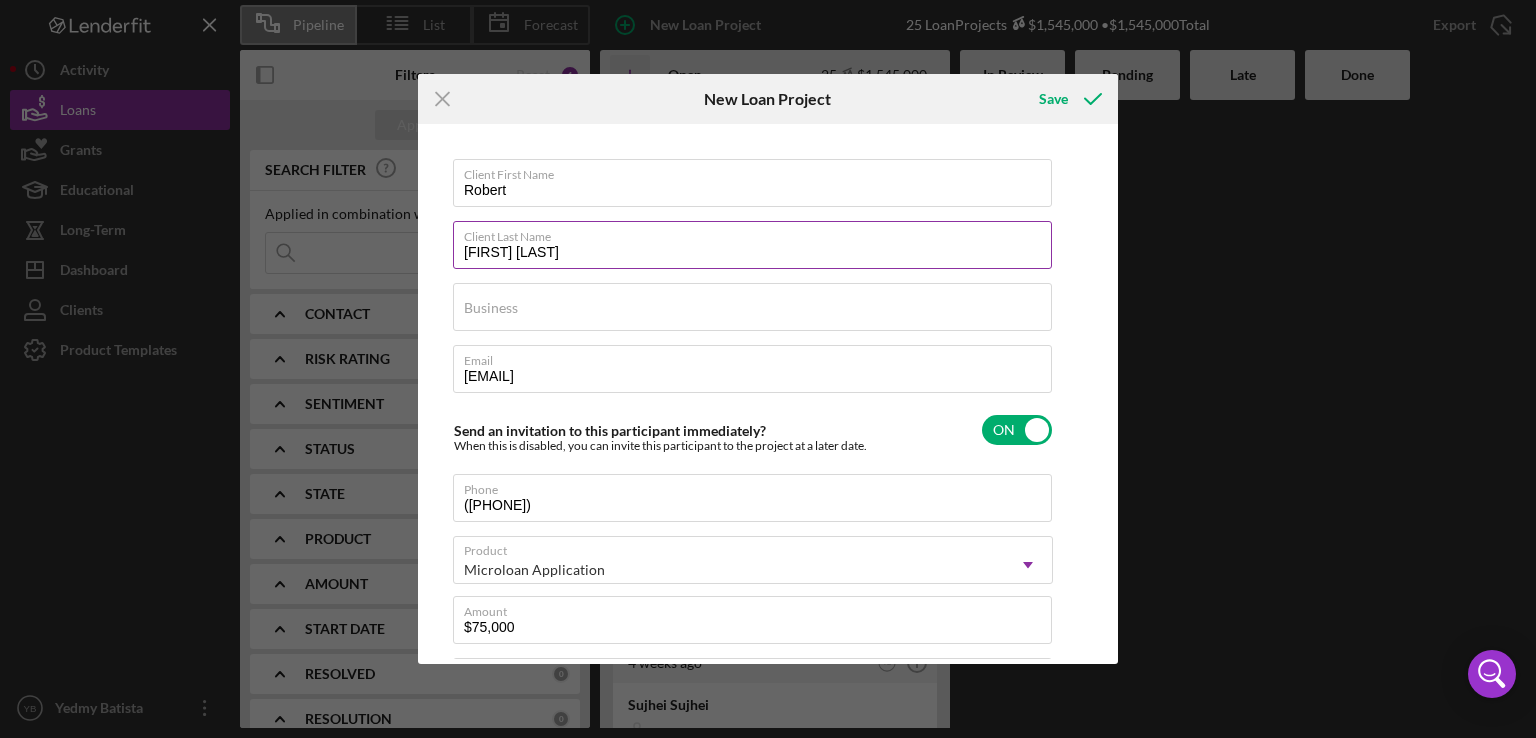 type on "Here's a snapshot of information that has been fully approved, as well as the items we still need.
If you've worked up to a milestone (purple) item, then the ball is our court. We'll respond as soon as we can." 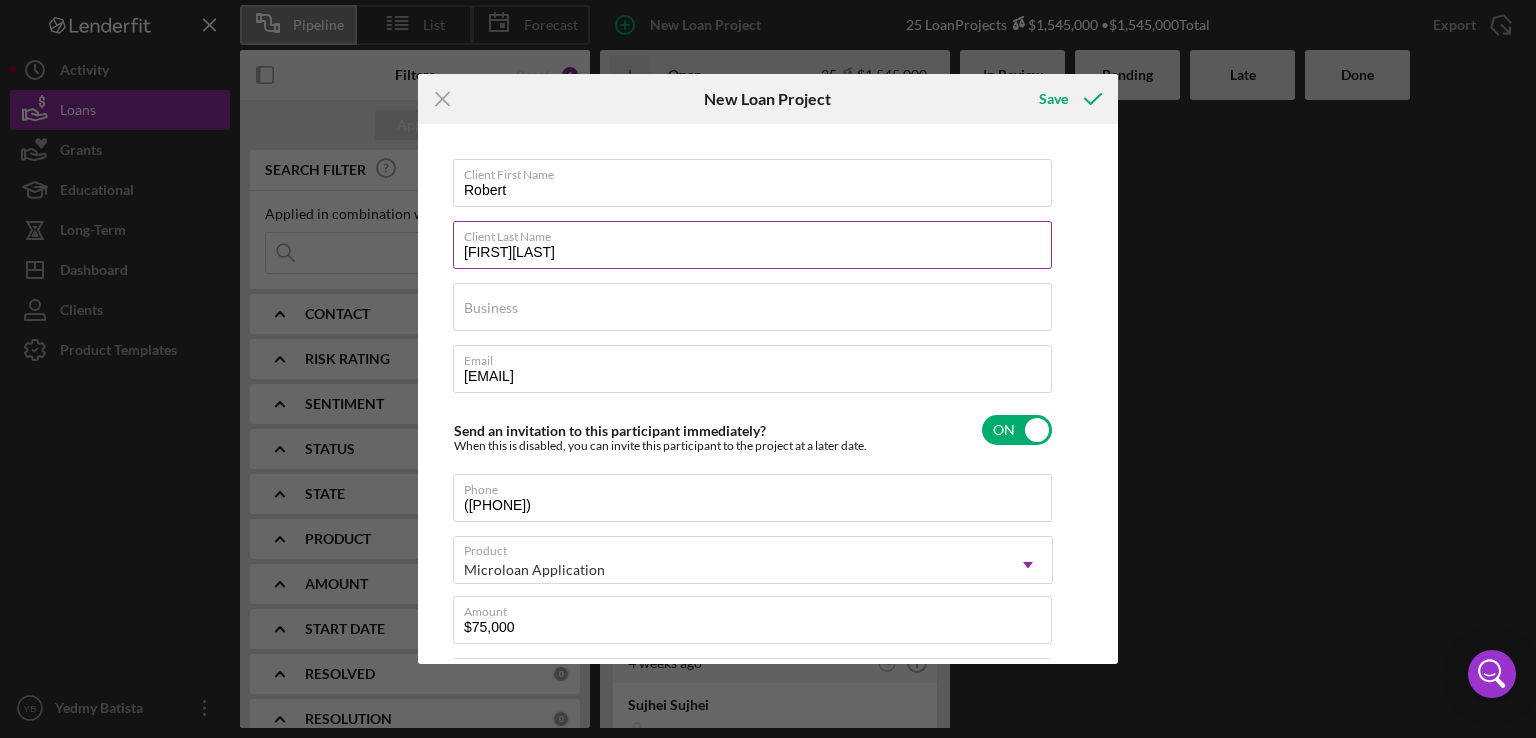 type on "[FIRST][LAST]" 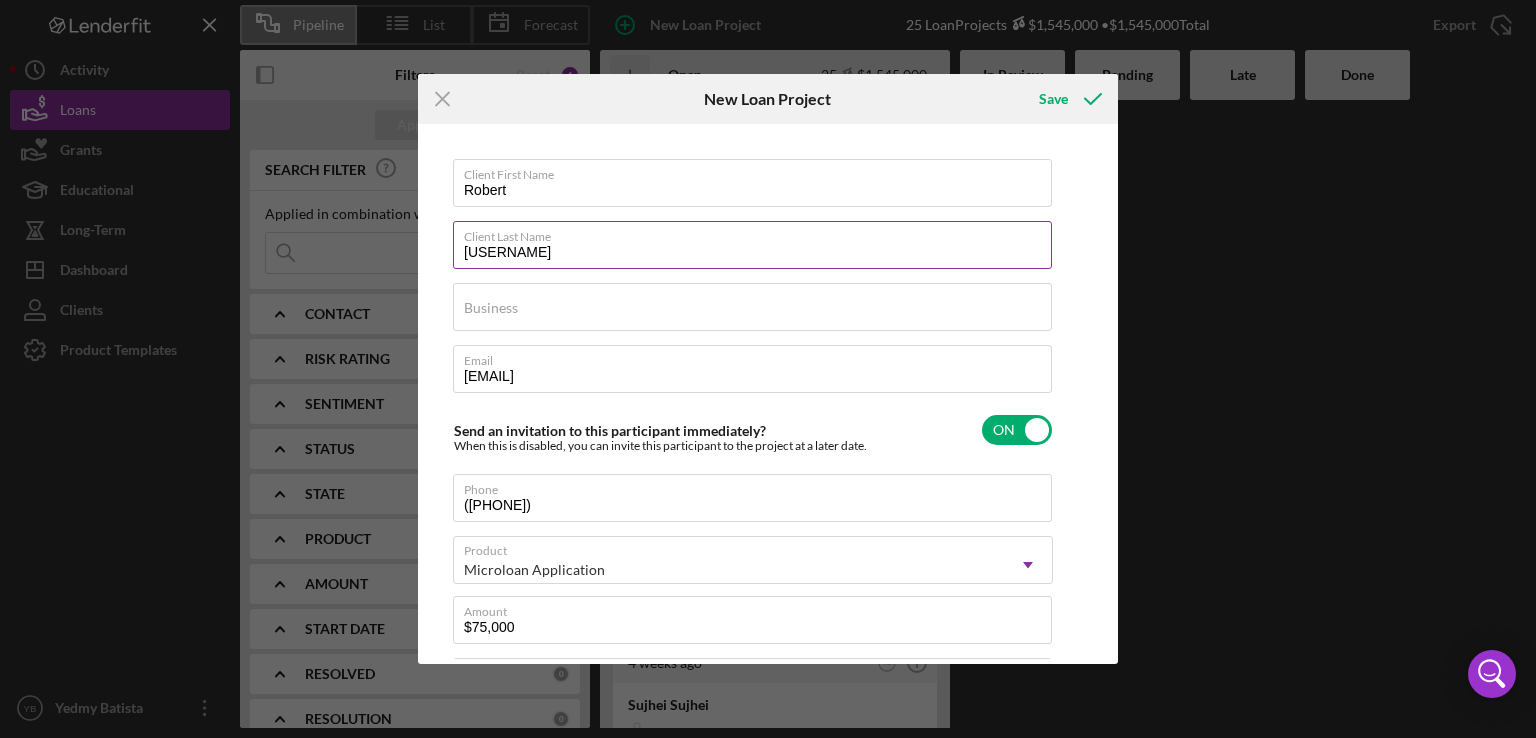 type on "[USERNAME]" 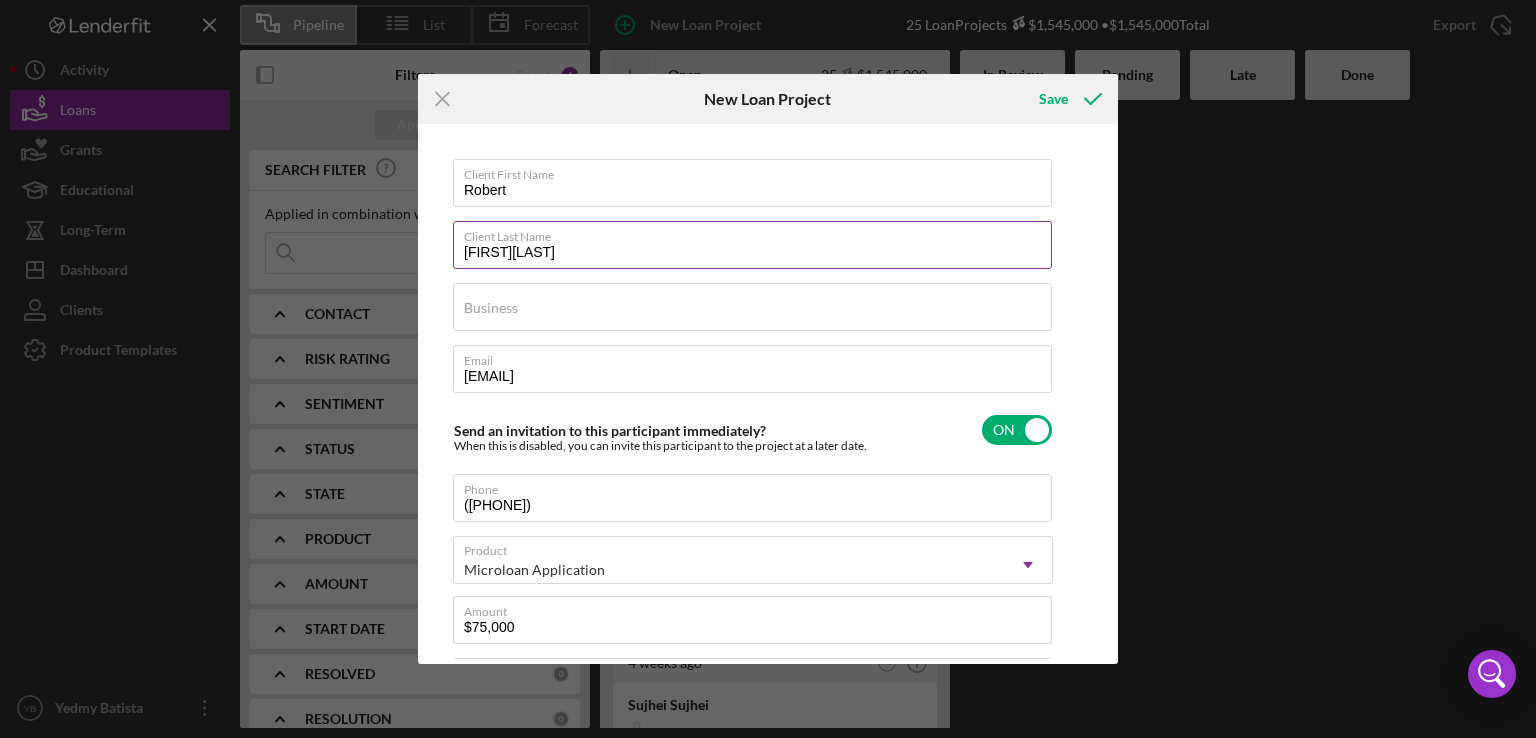 type on "[LAST]" 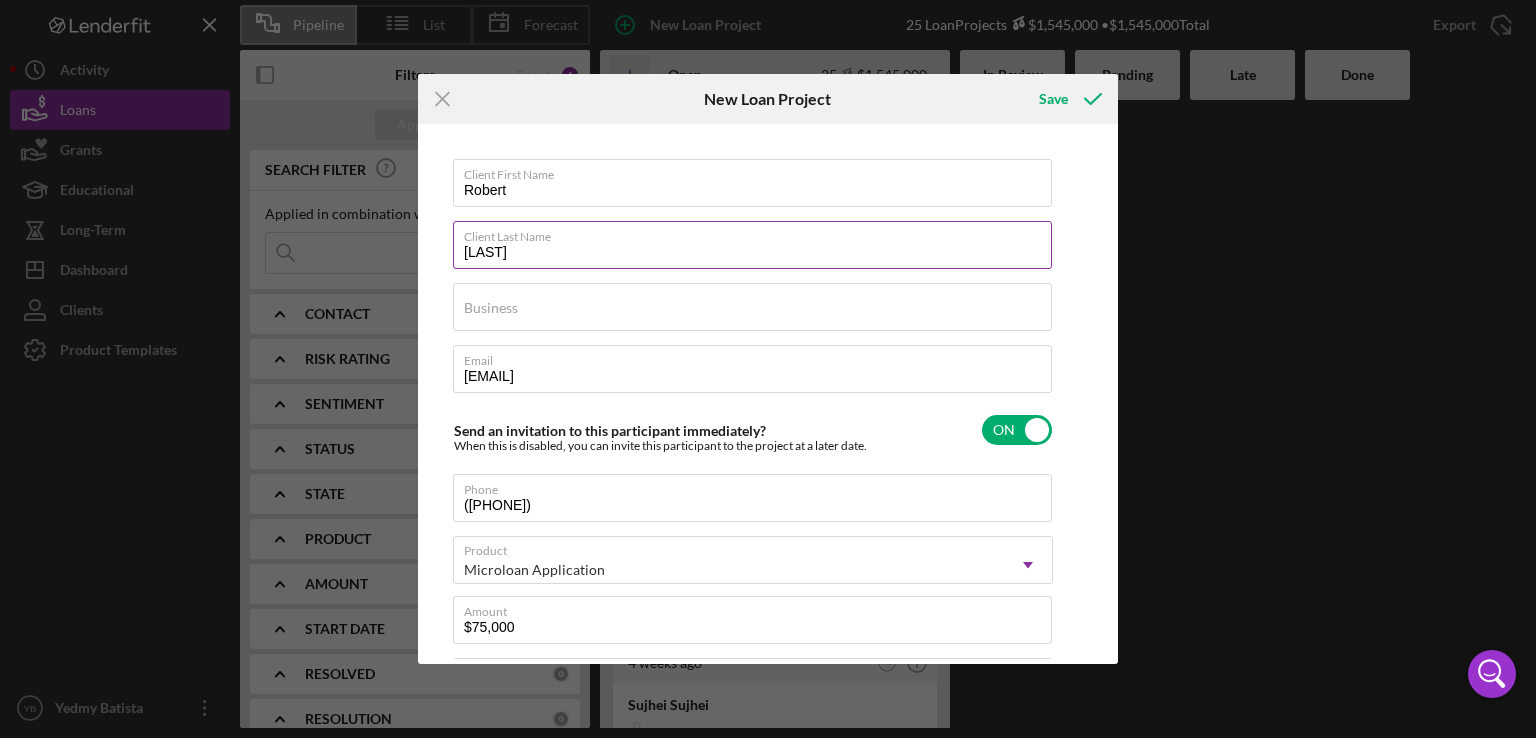 type on "Here's a snapshot of information that has been fully approved, as well as the items we still need.
If you've worked up to a milestone (purple) item, then the ball is our court. We'll respond as soon as we can." 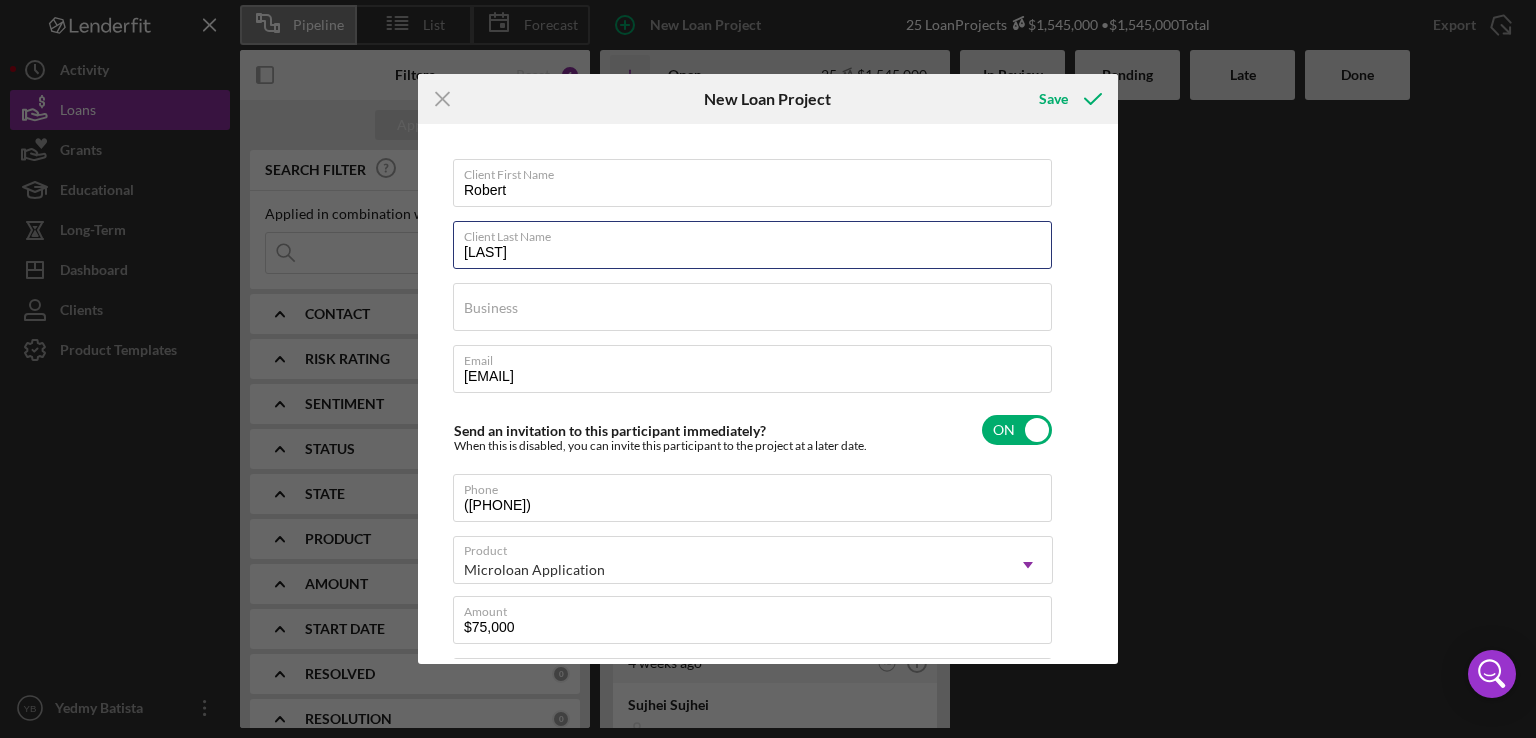 type on "[LAST]" 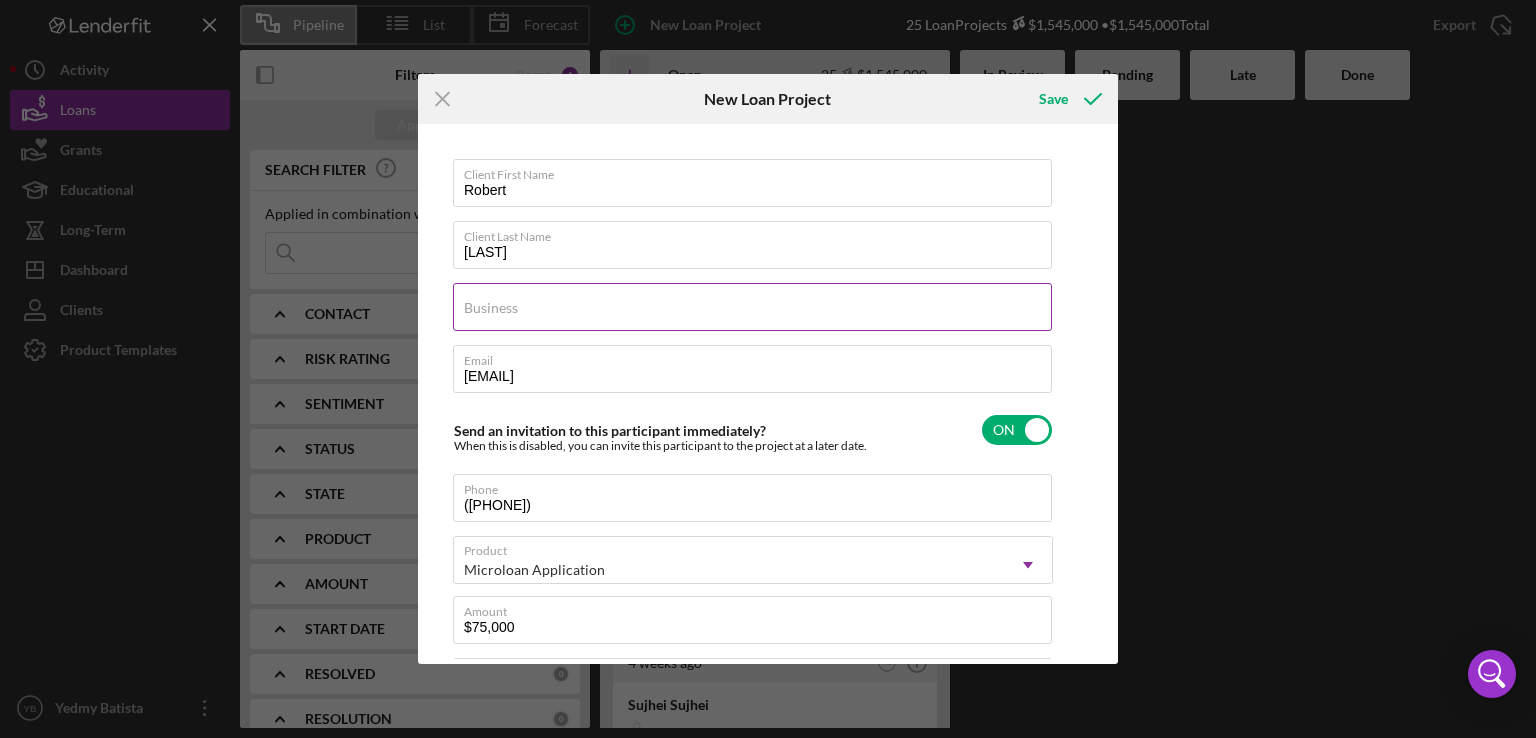 type on "Here's a snapshot of information that has been fully approved, as well as the items we still need.
If you've worked up to a milestone (purple) item, then the ball is our court. We'll respond as soon as we can." 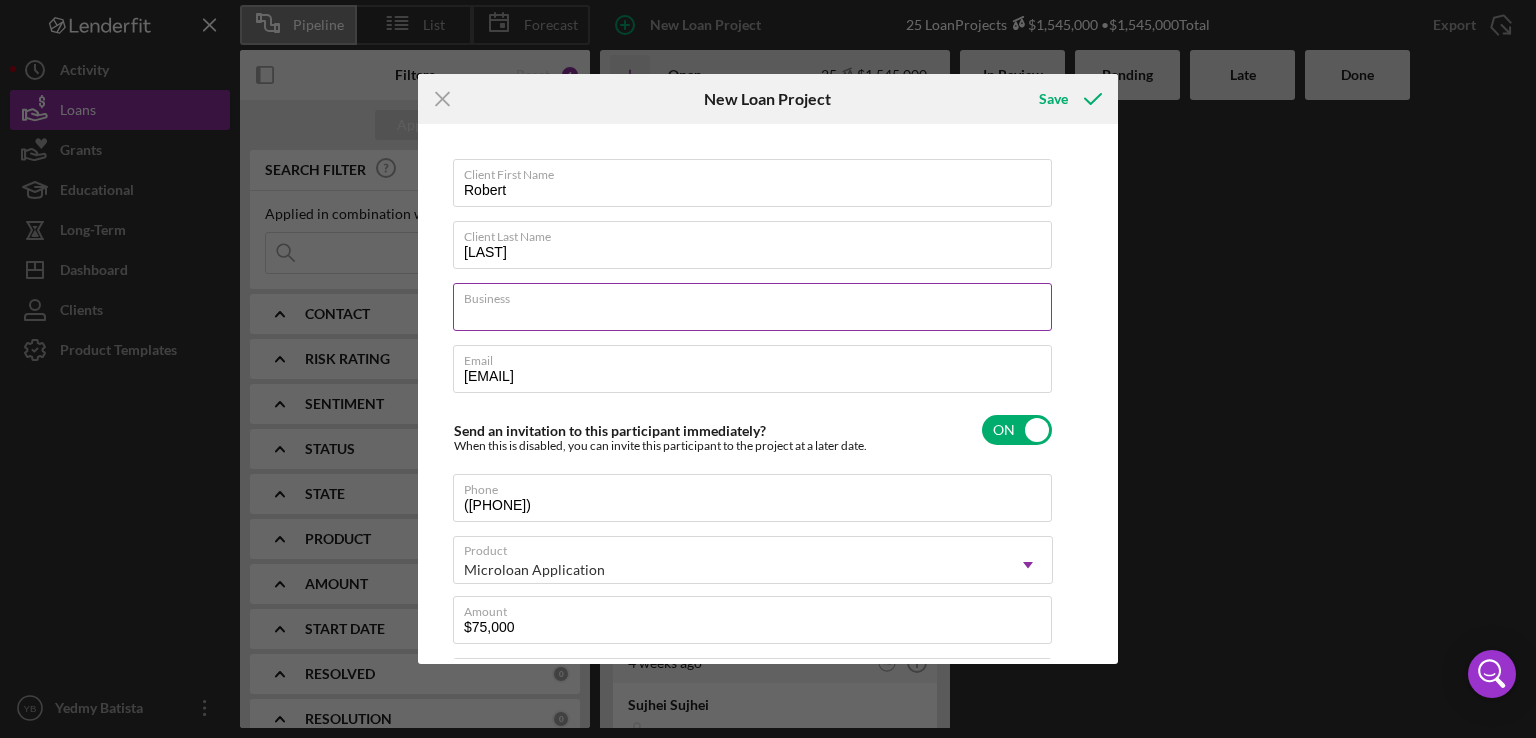 click on "Business" at bounding box center [752, 307] 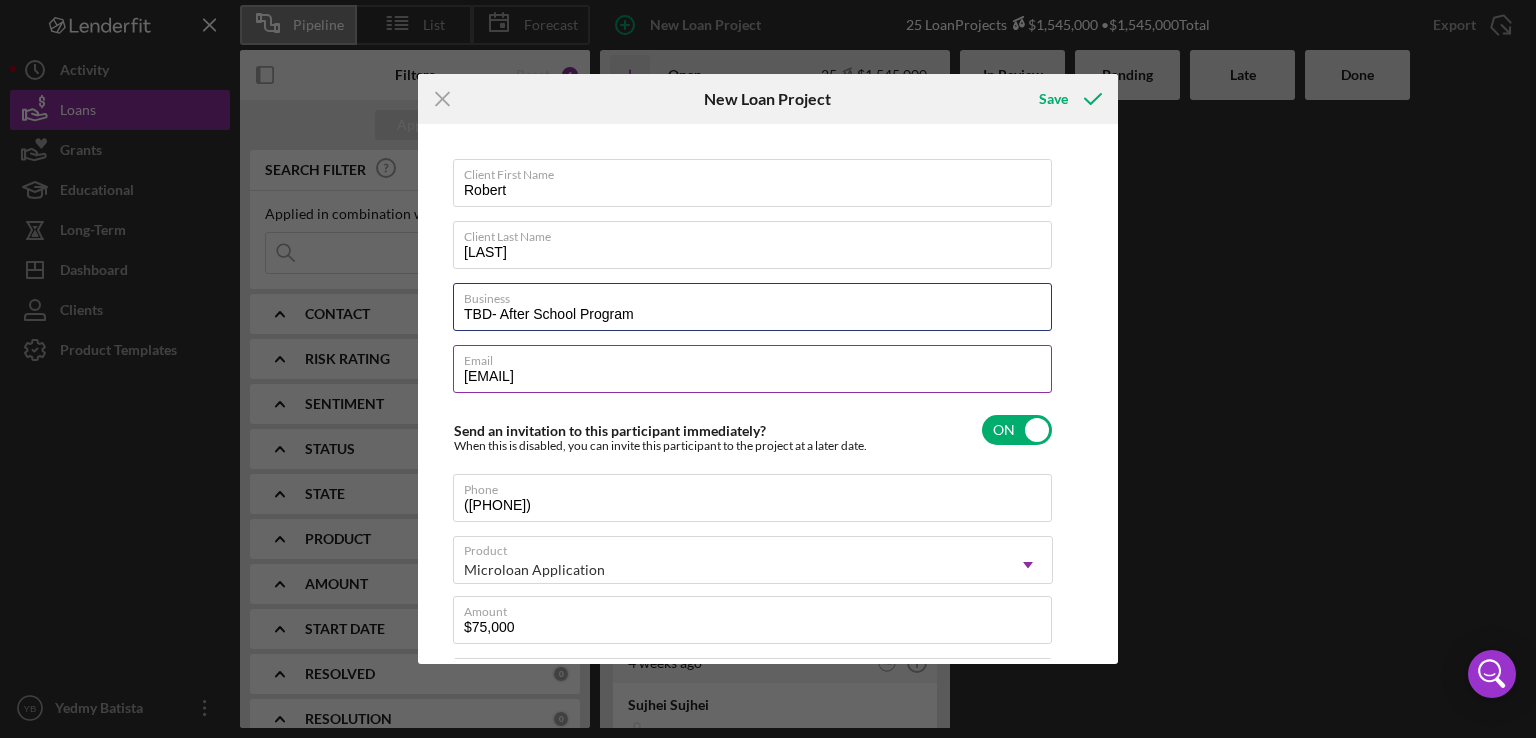 type on "TBD- After School Program" 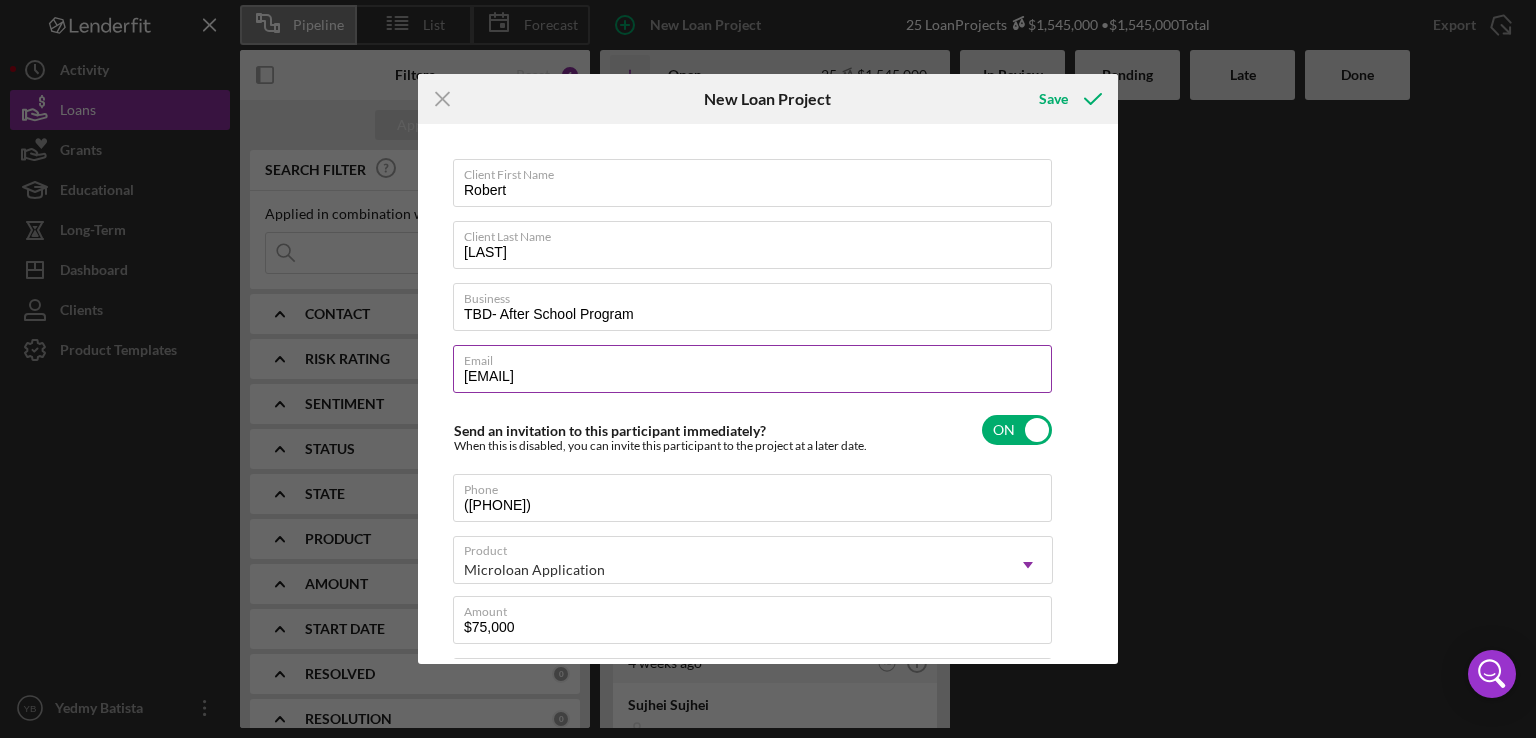 click on "[EMAIL]" at bounding box center [752, 369] 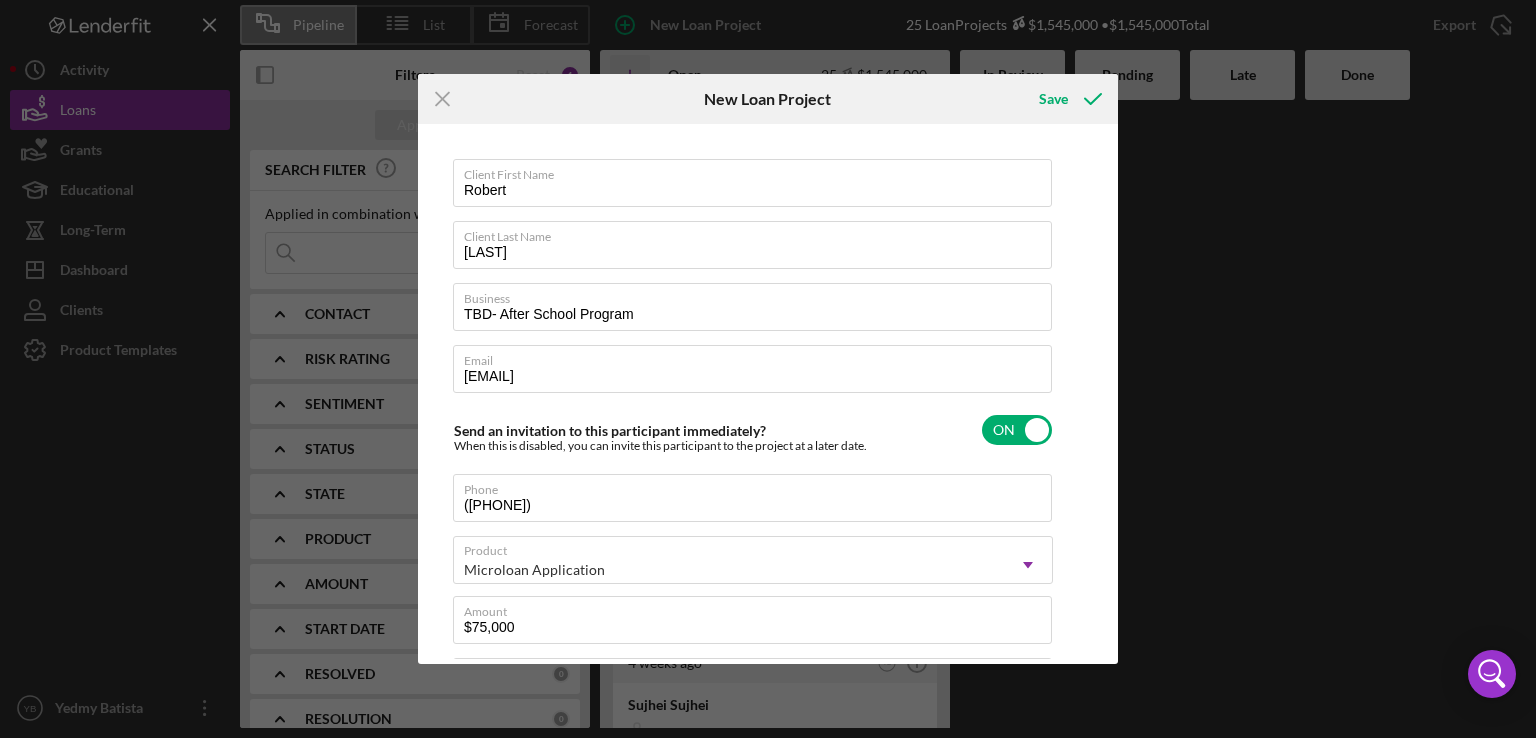 type on "Here's a snapshot of information that has been fully approved, as well as the items we still need.
If you've worked up to a milestone (purple) item, then the ball is our court. We'll respond as soon as we can." 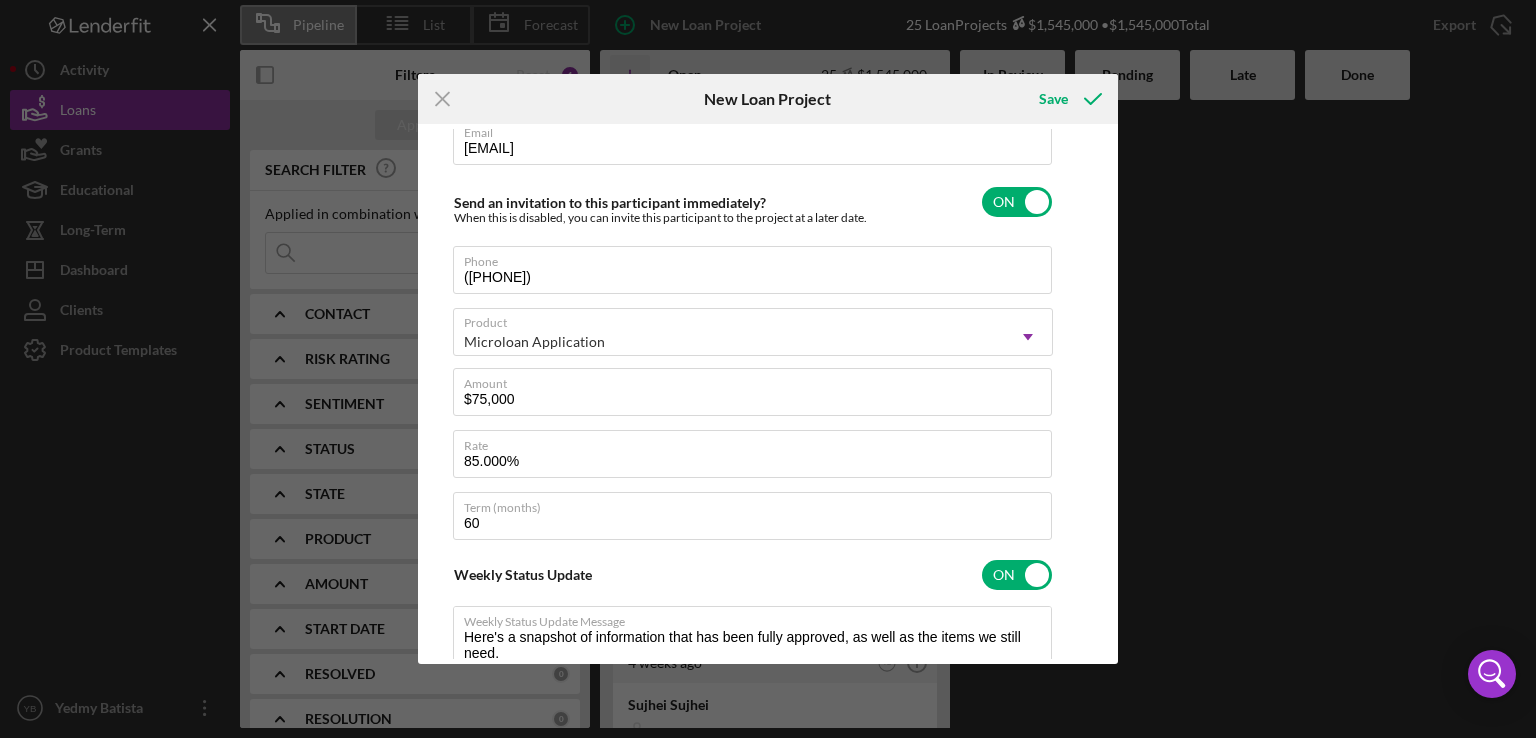 scroll, scrollTop: 224, scrollLeft: 0, axis: vertical 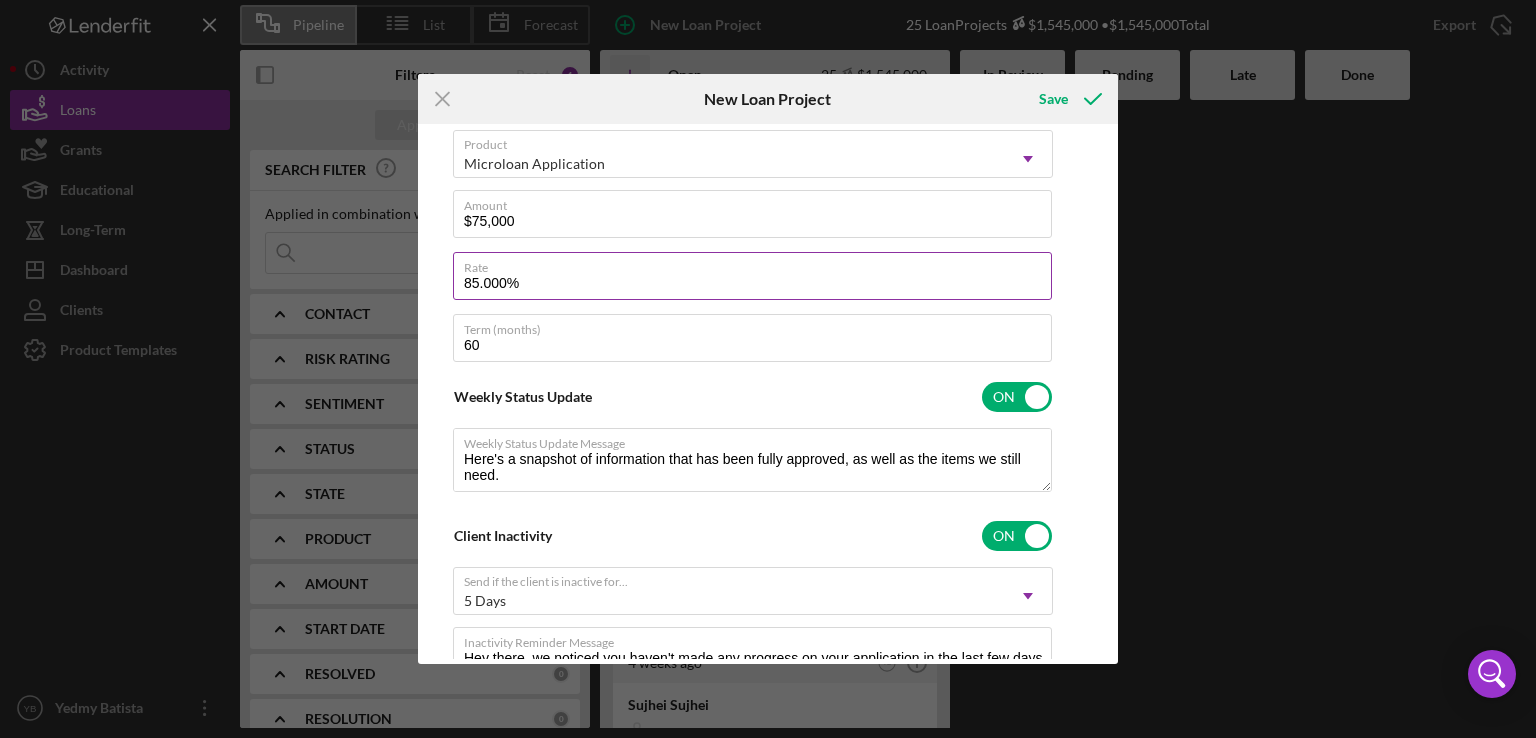 click on "85.000%" at bounding box center [752, 276] 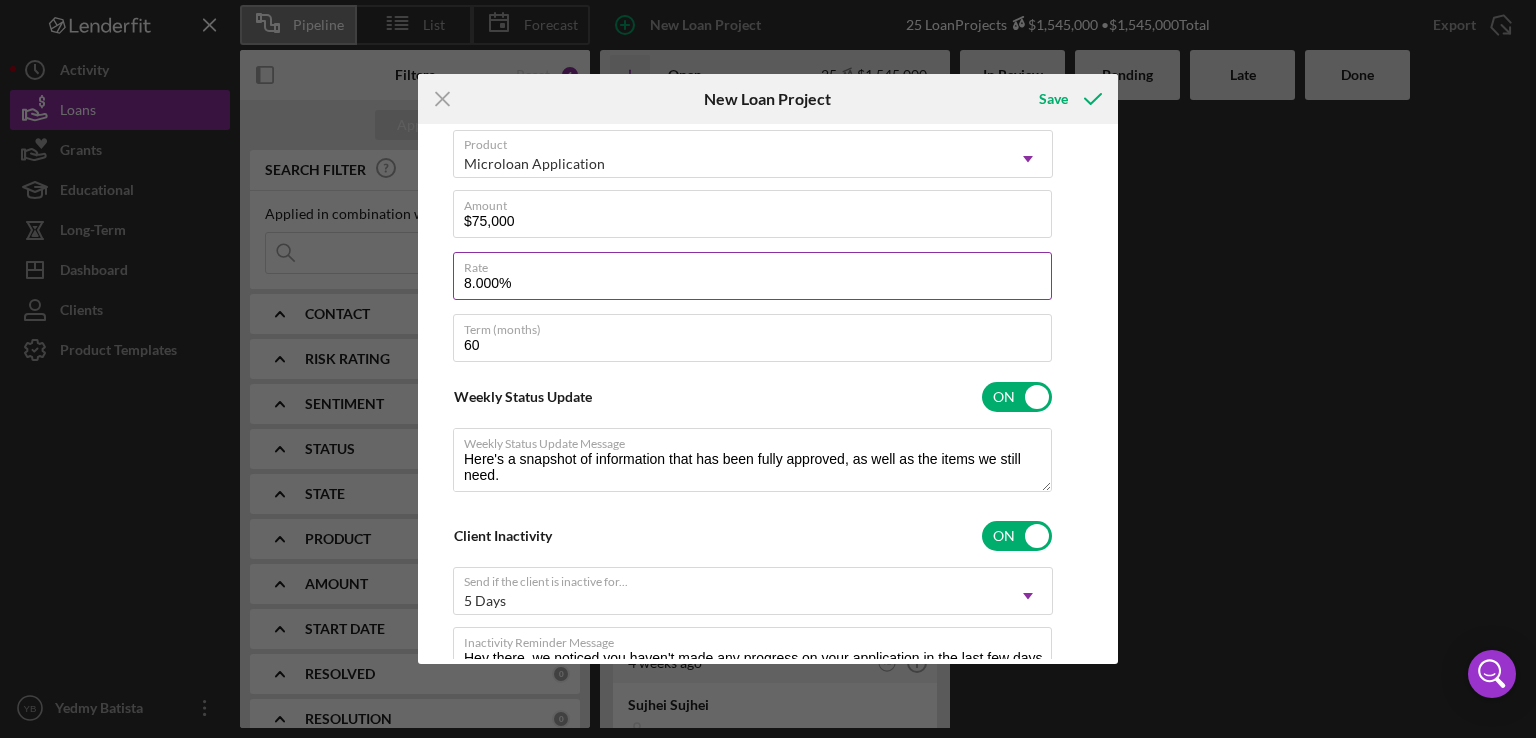 type on ".000%" 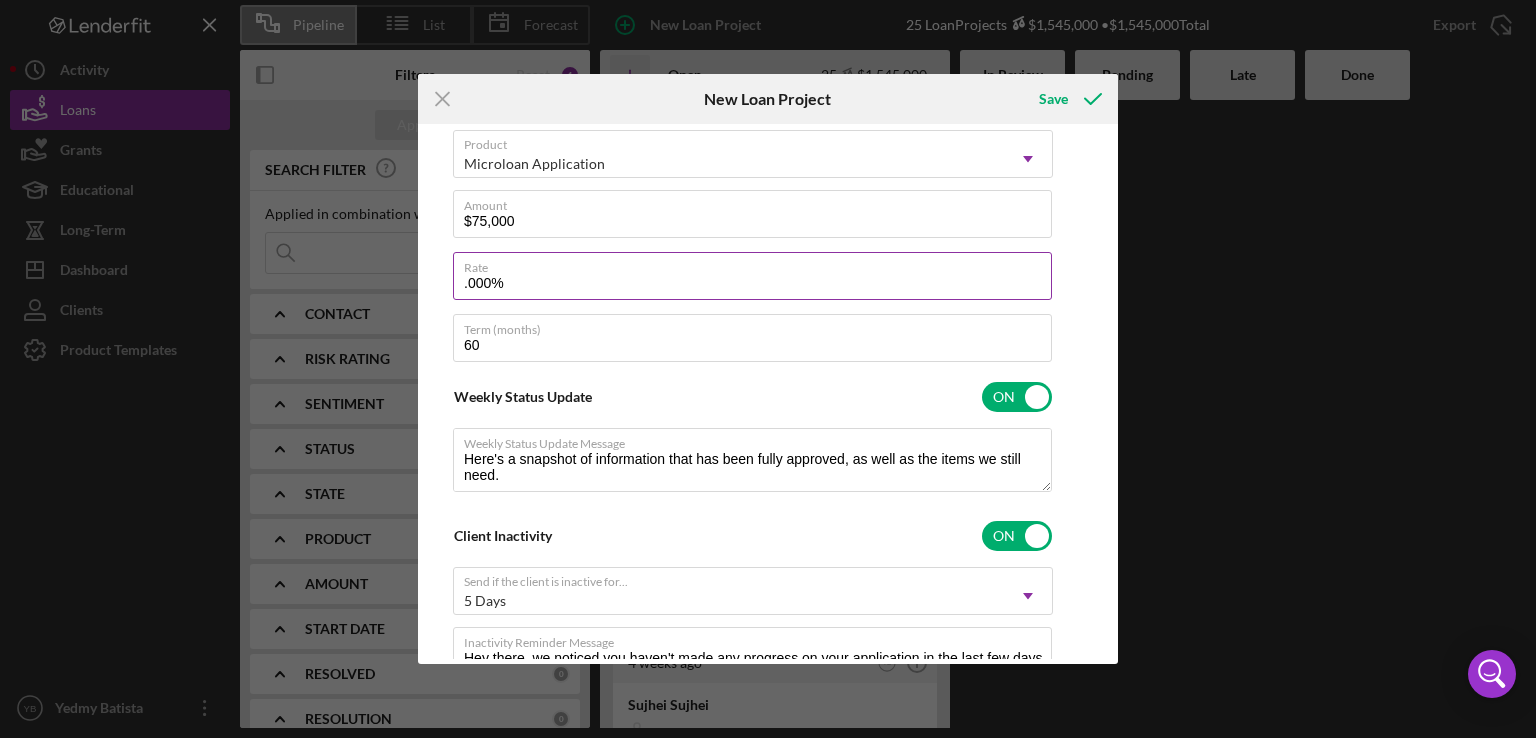 type on "6.000%" 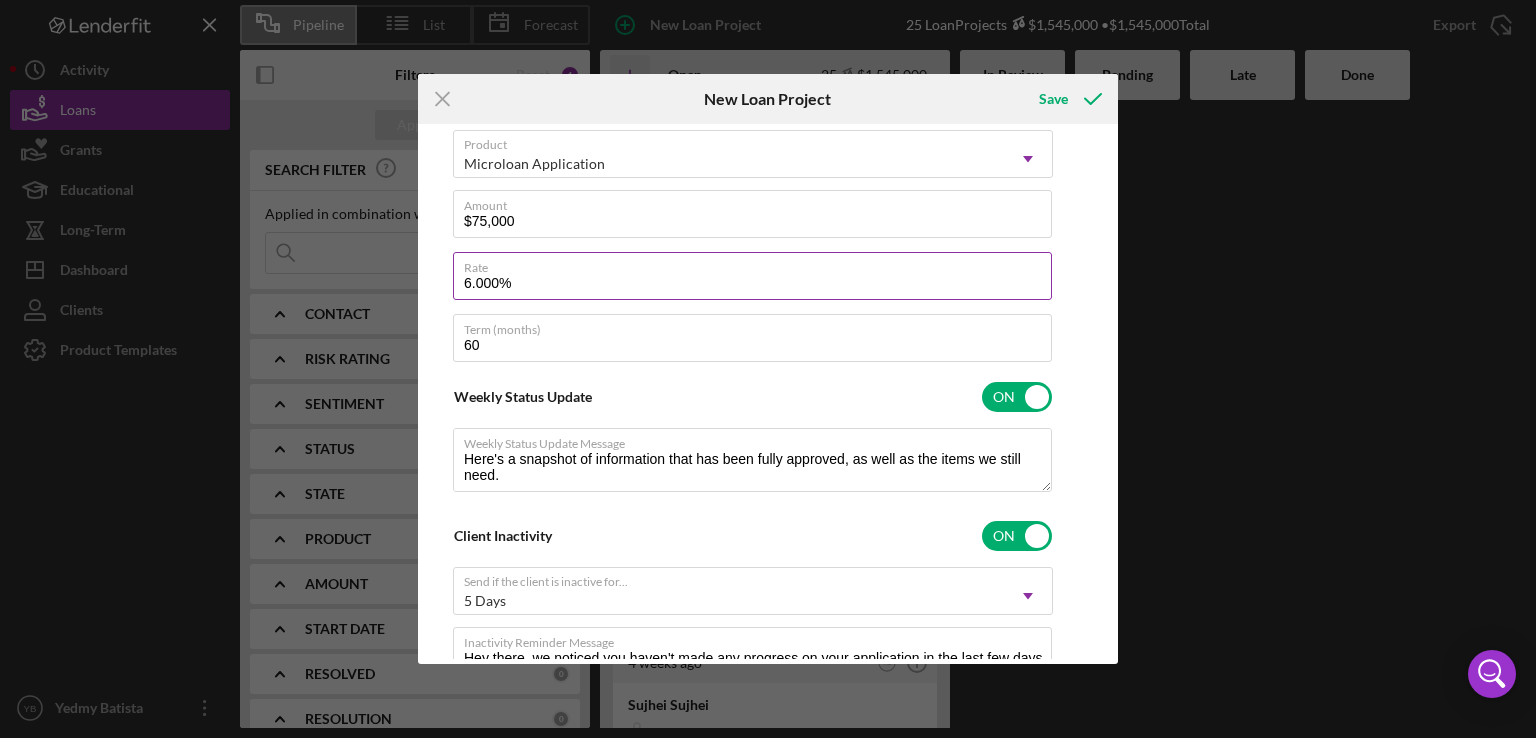 type on "6.00%" 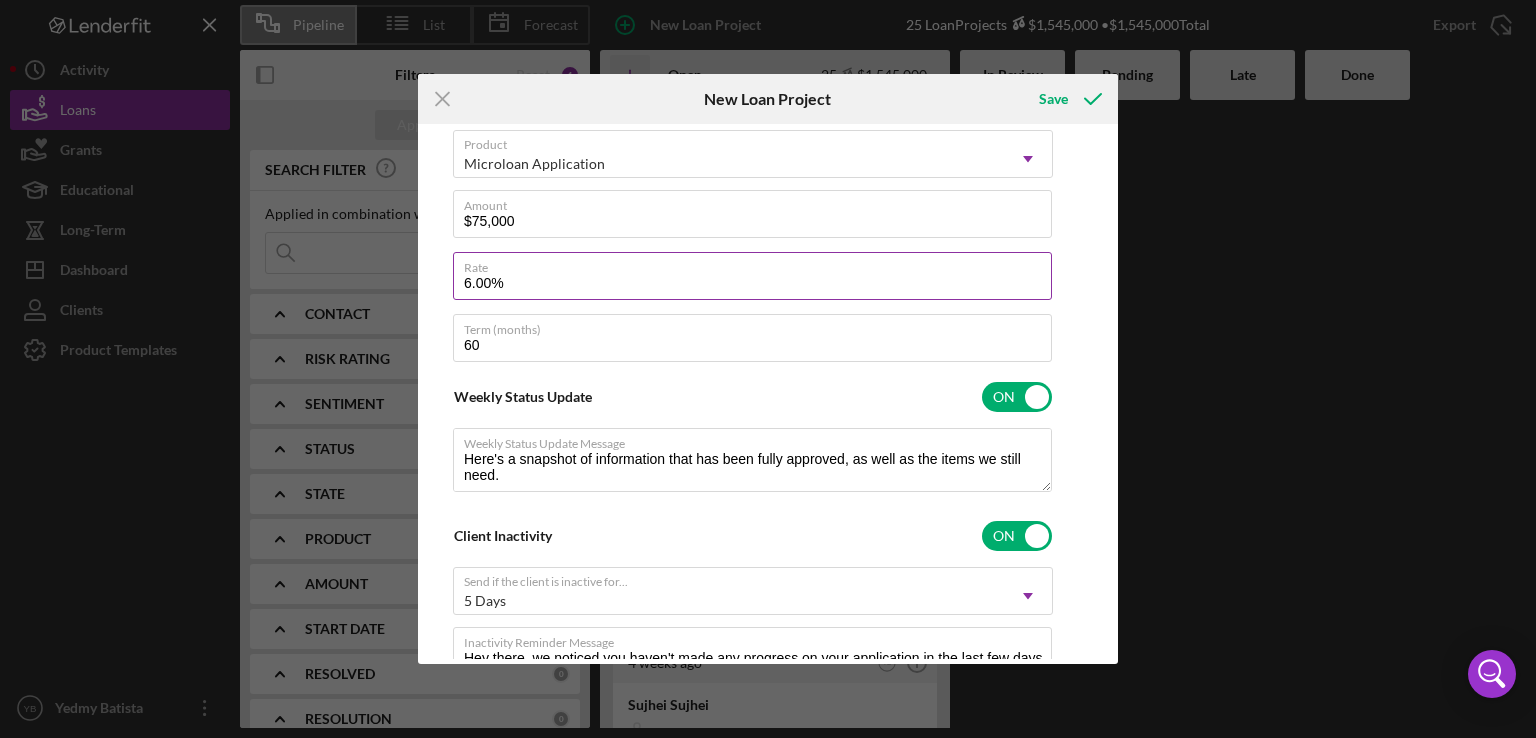 type on "6.900%" 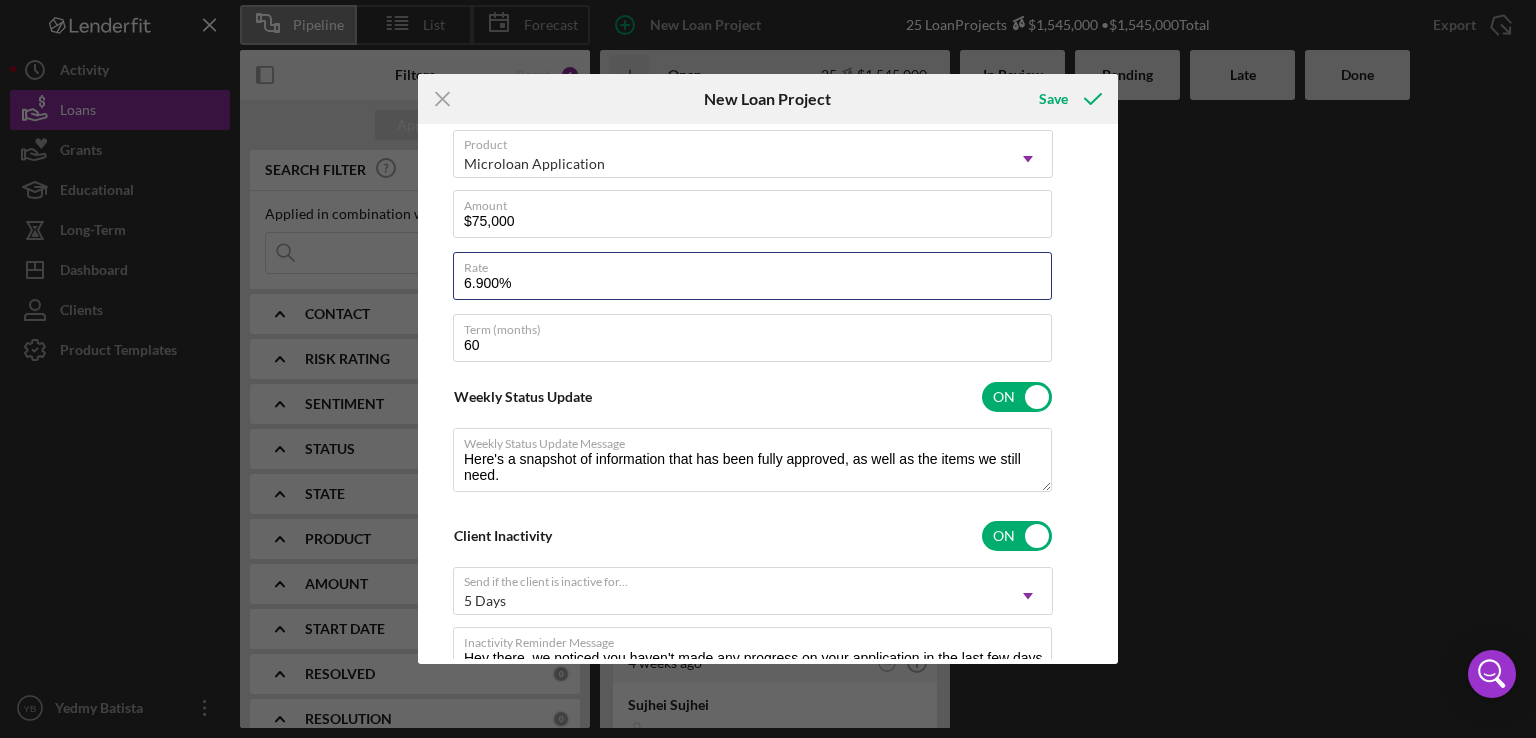 type on "6.900%" 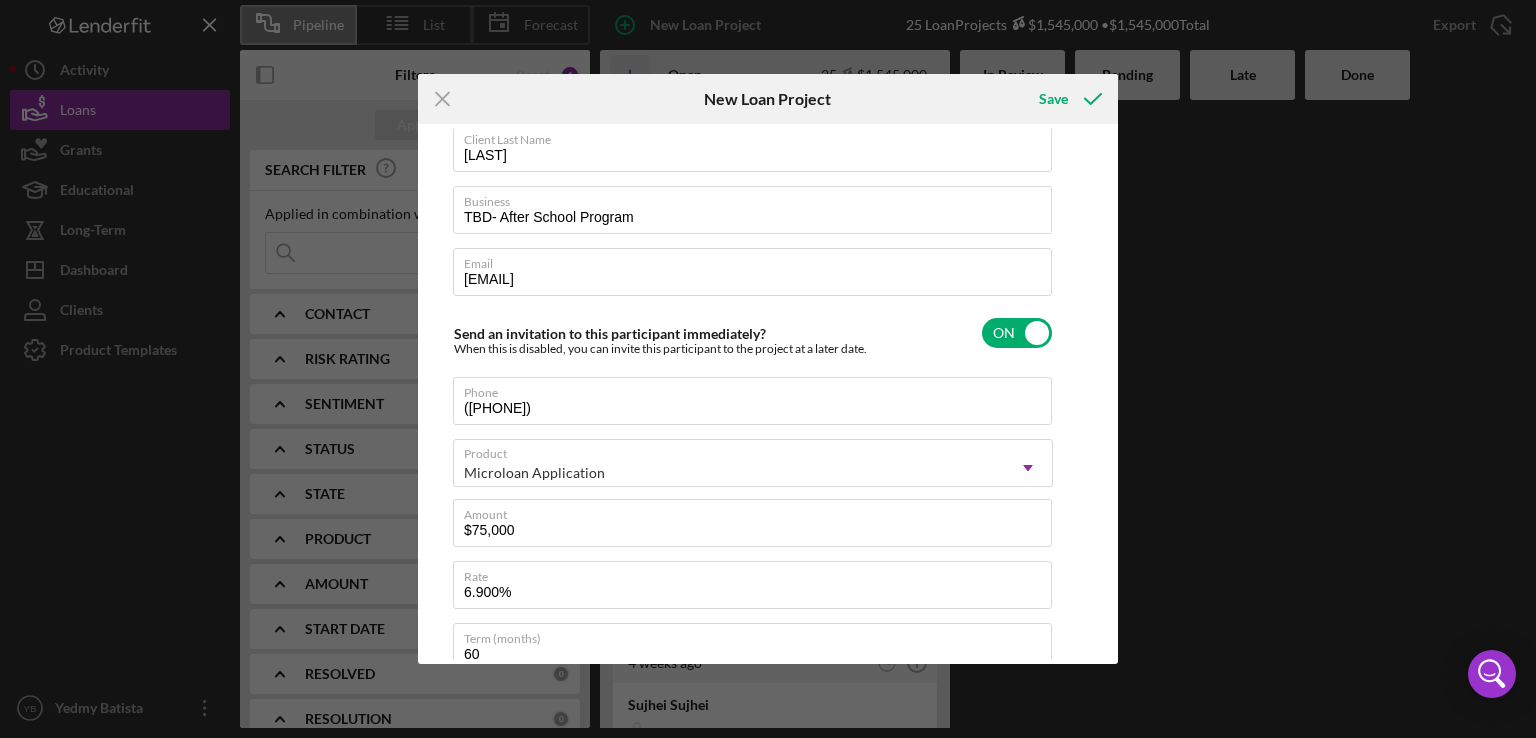 scroll, scrollTop: 100, scrollLeft: 0, axis: vertical 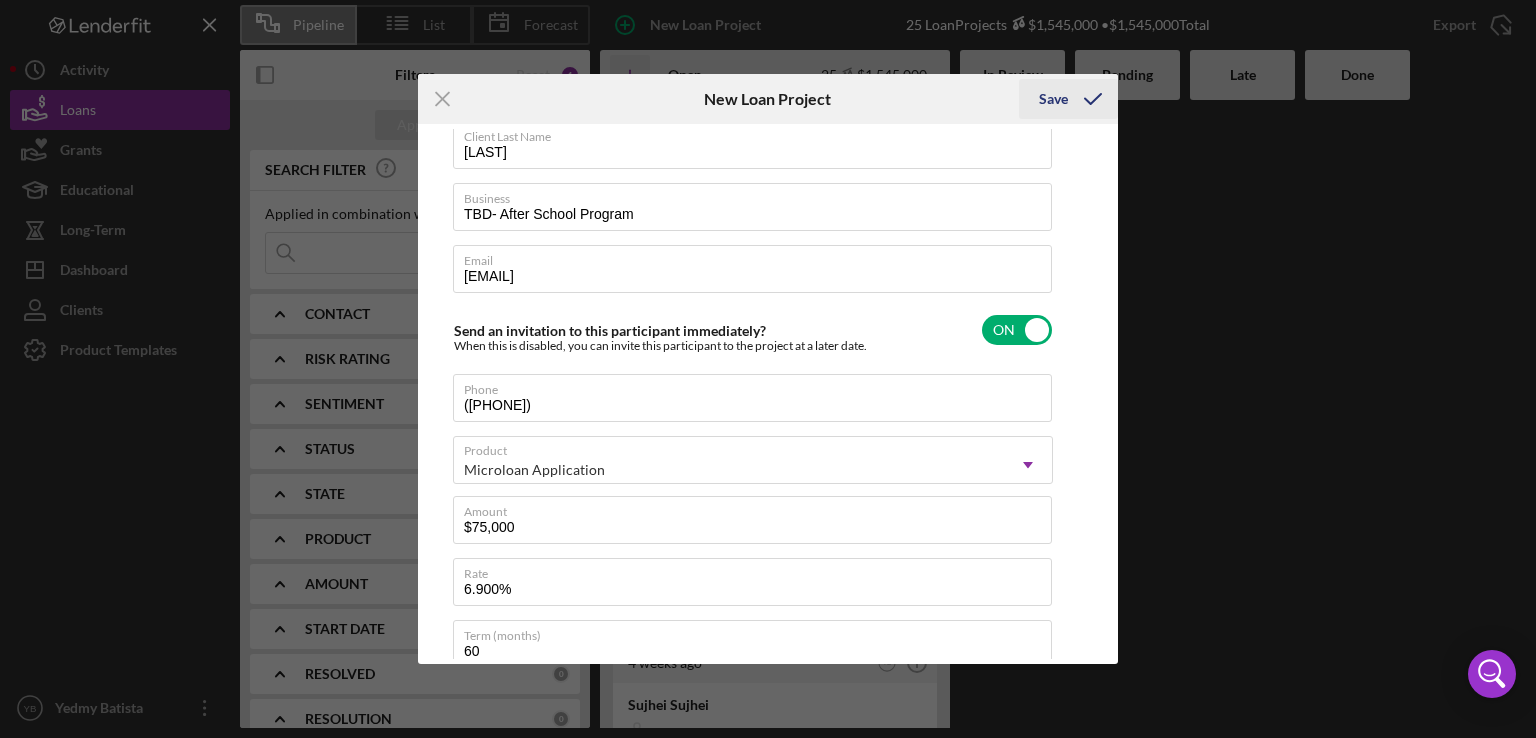 click on "Save" at bounding box center (1053, 99) 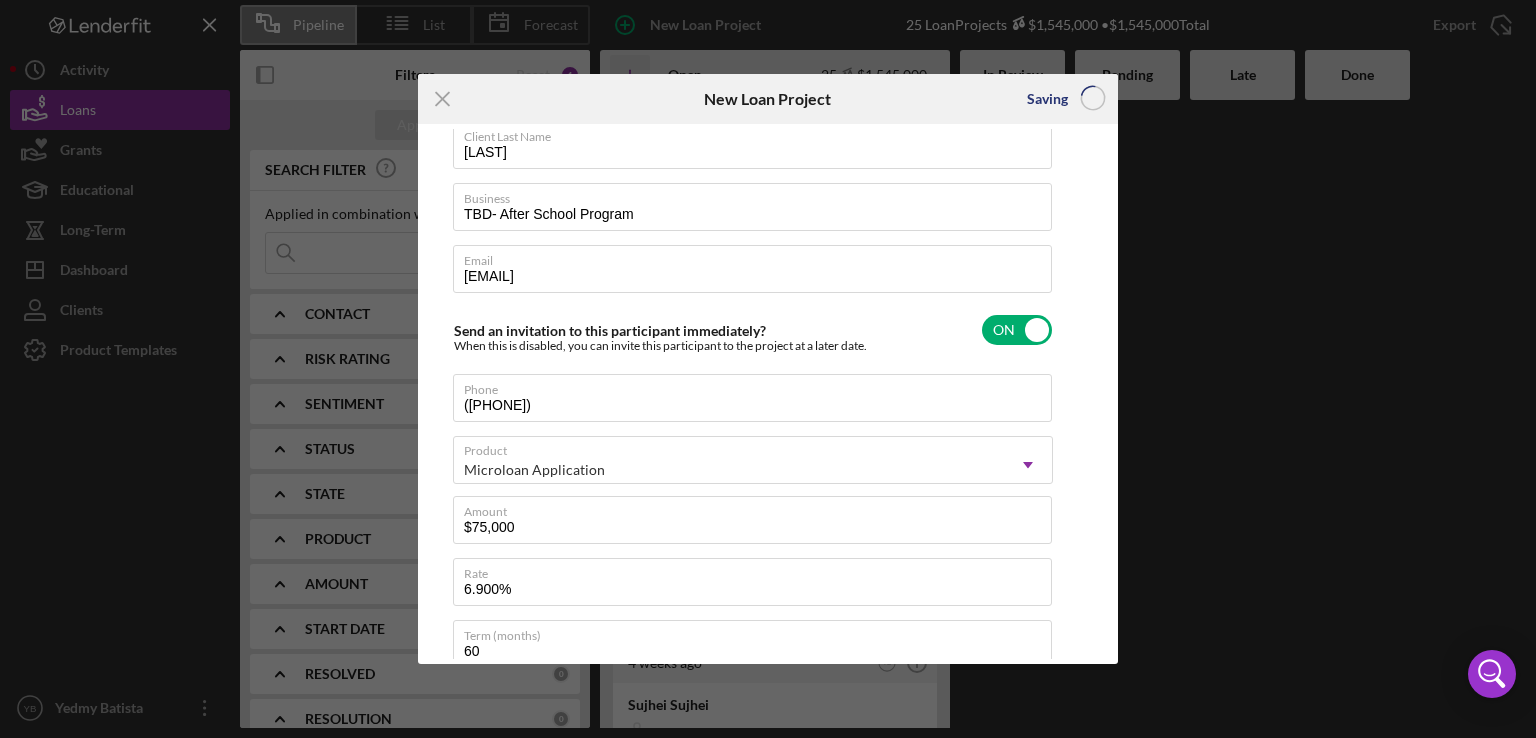 type 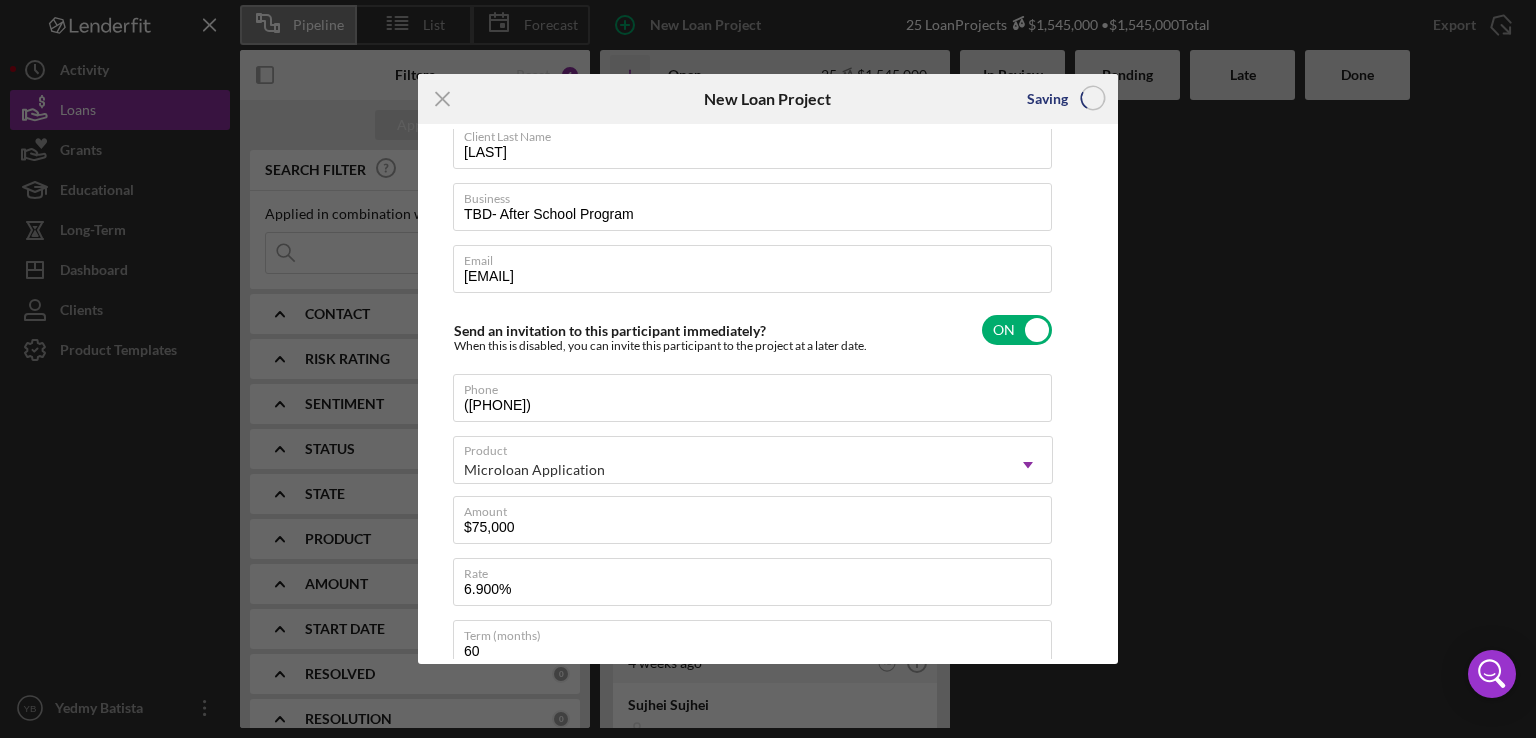 type 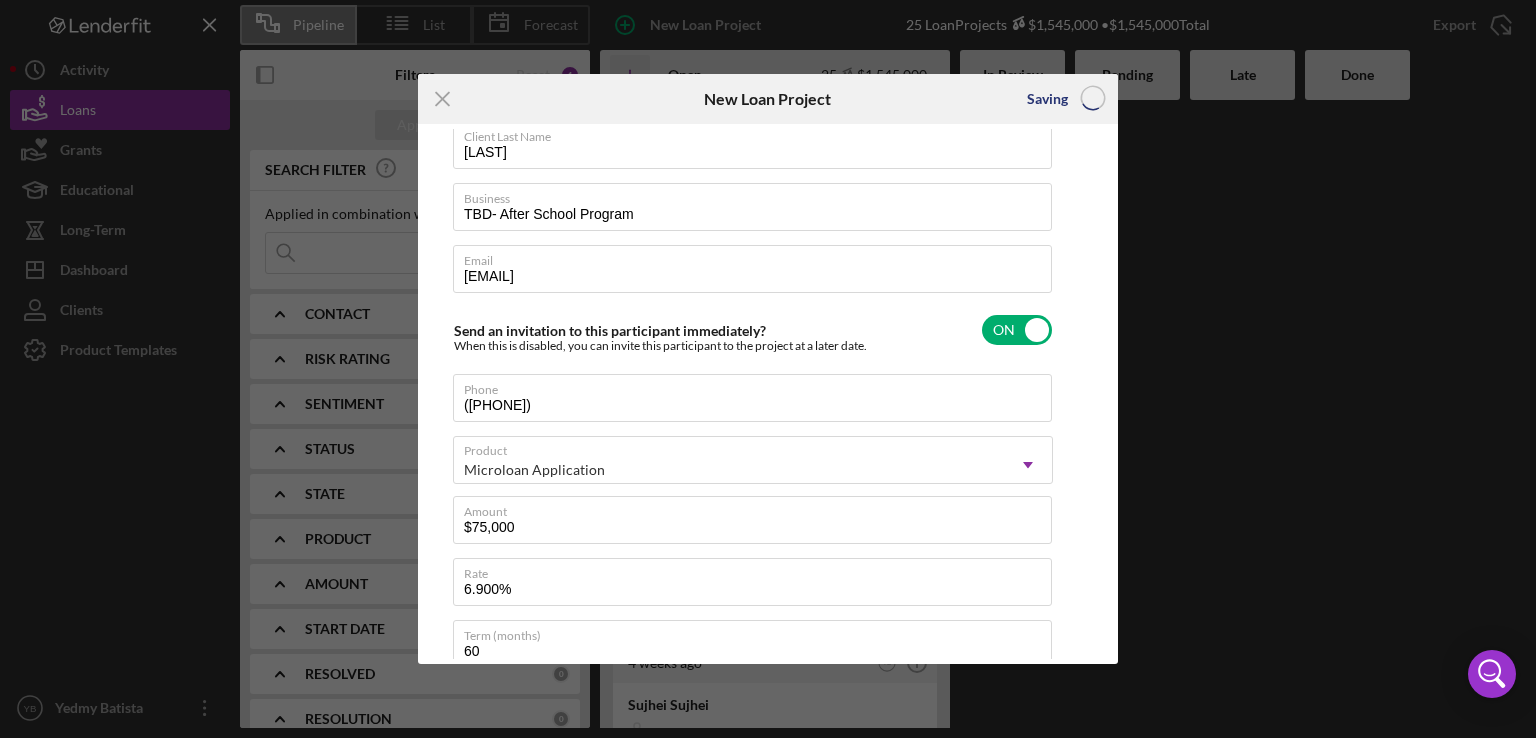 type 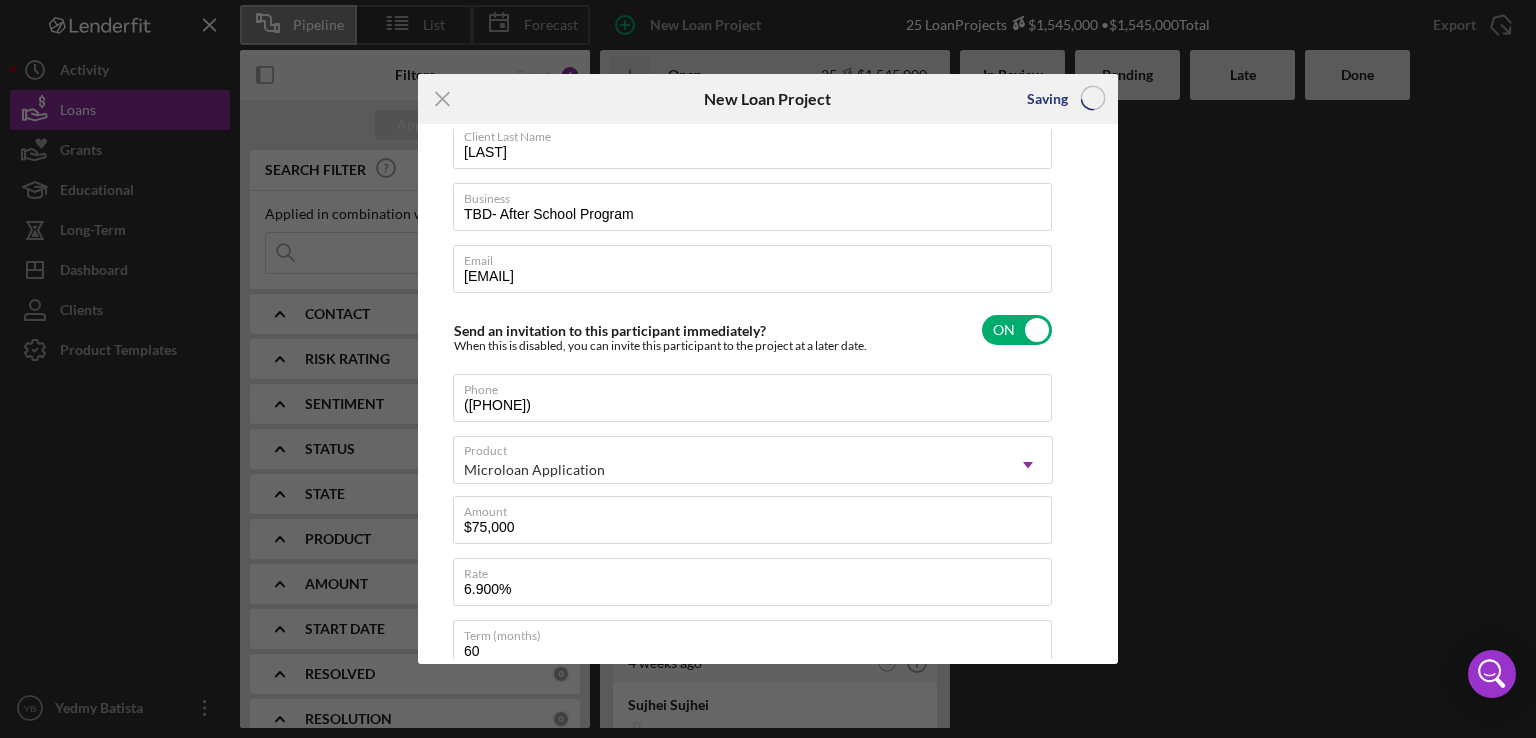 type 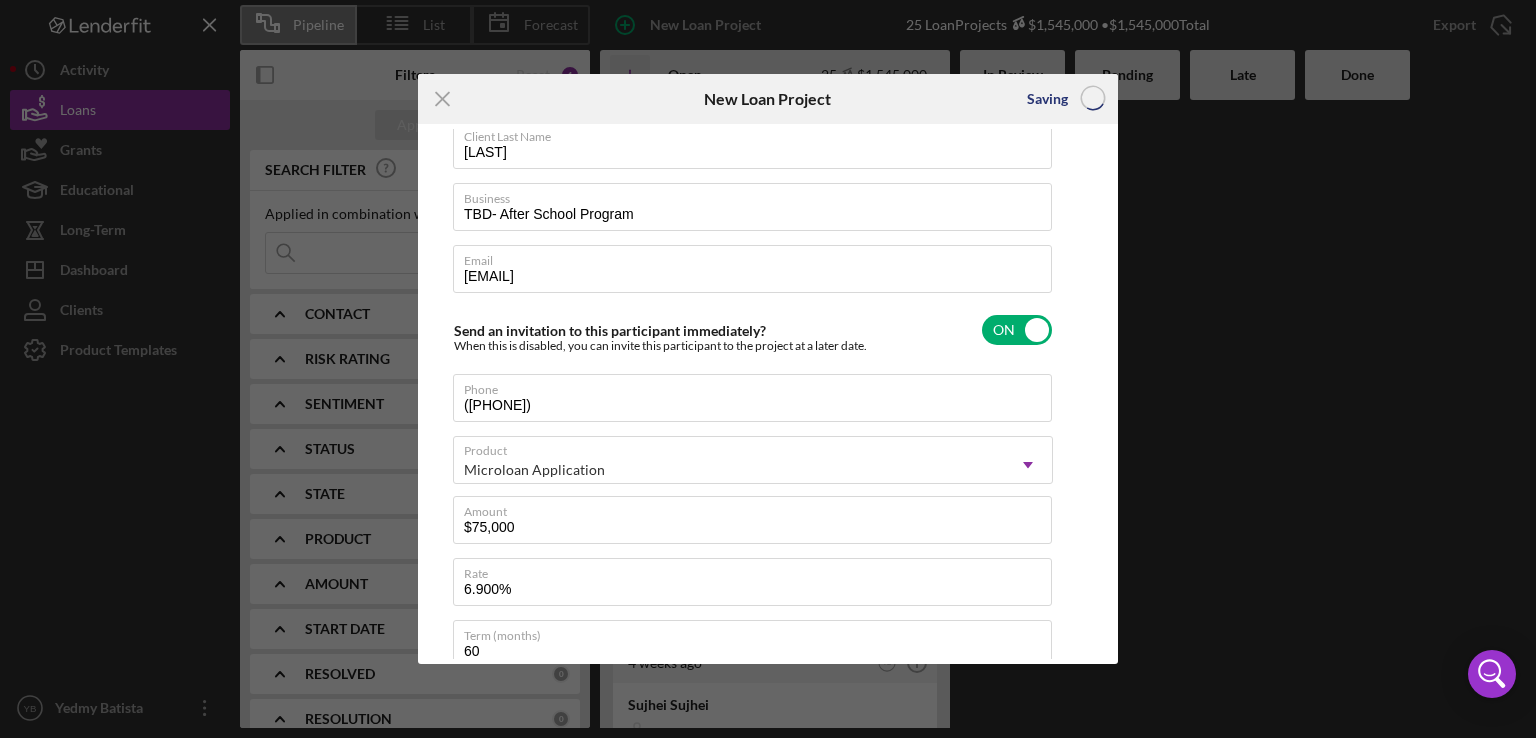 type 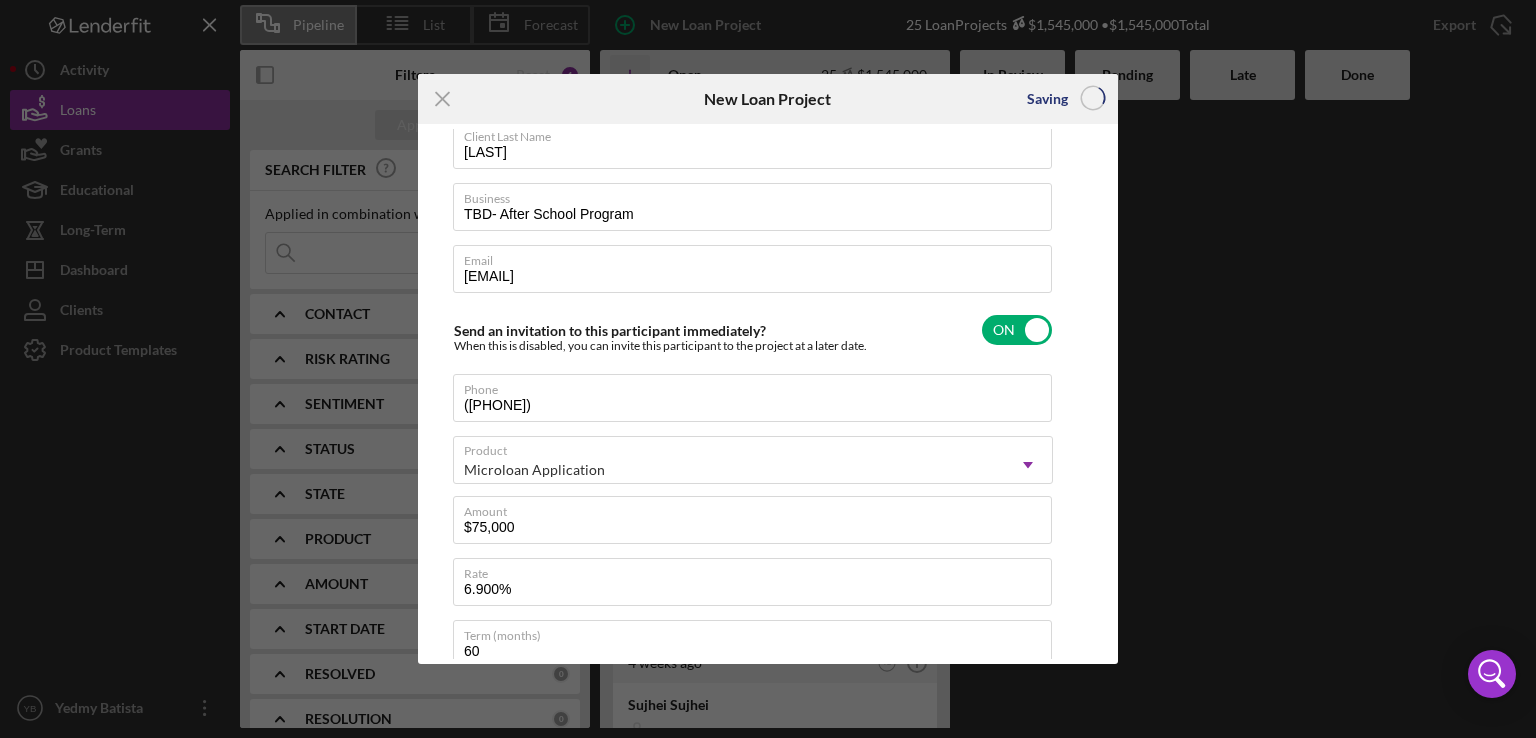 checkbox on "false" 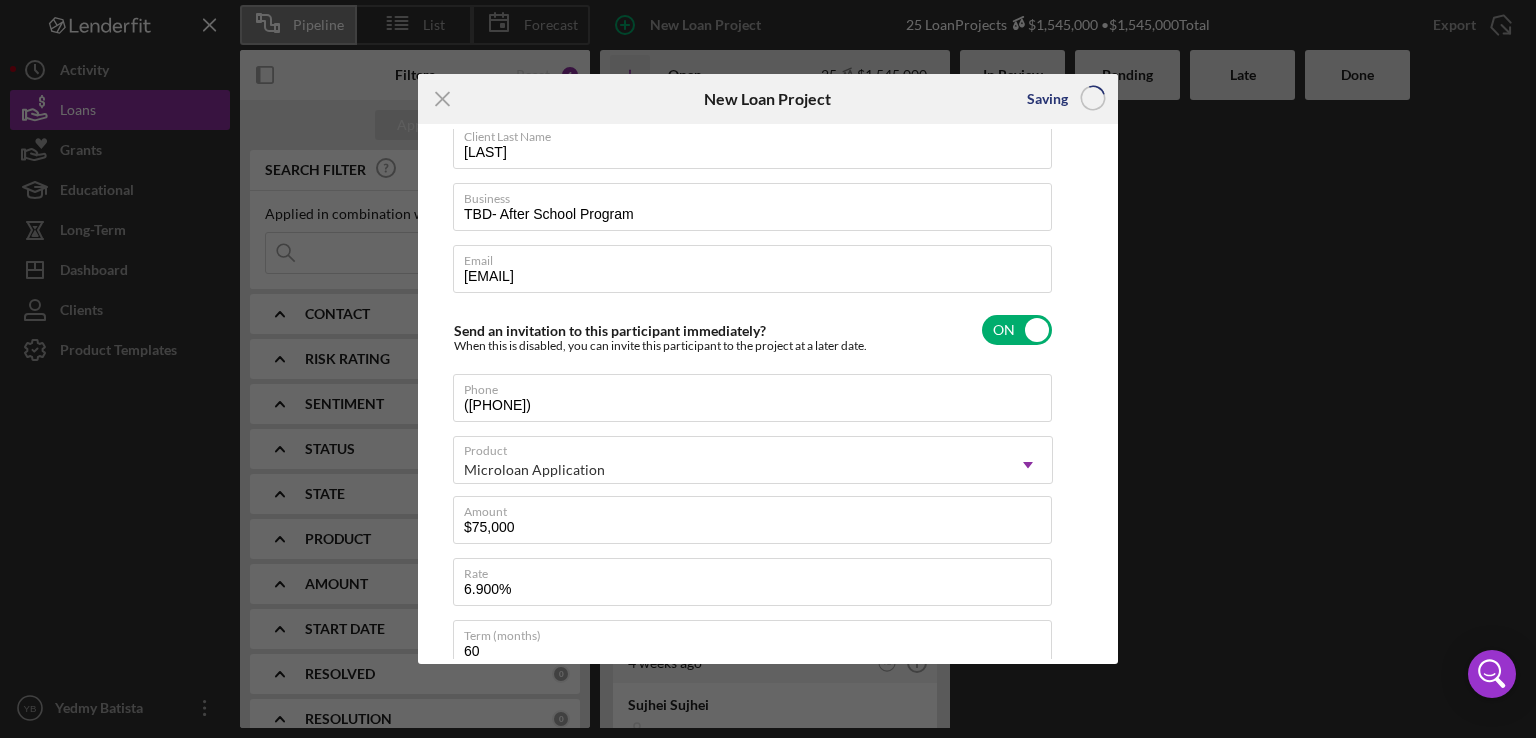 checkbox on "false" 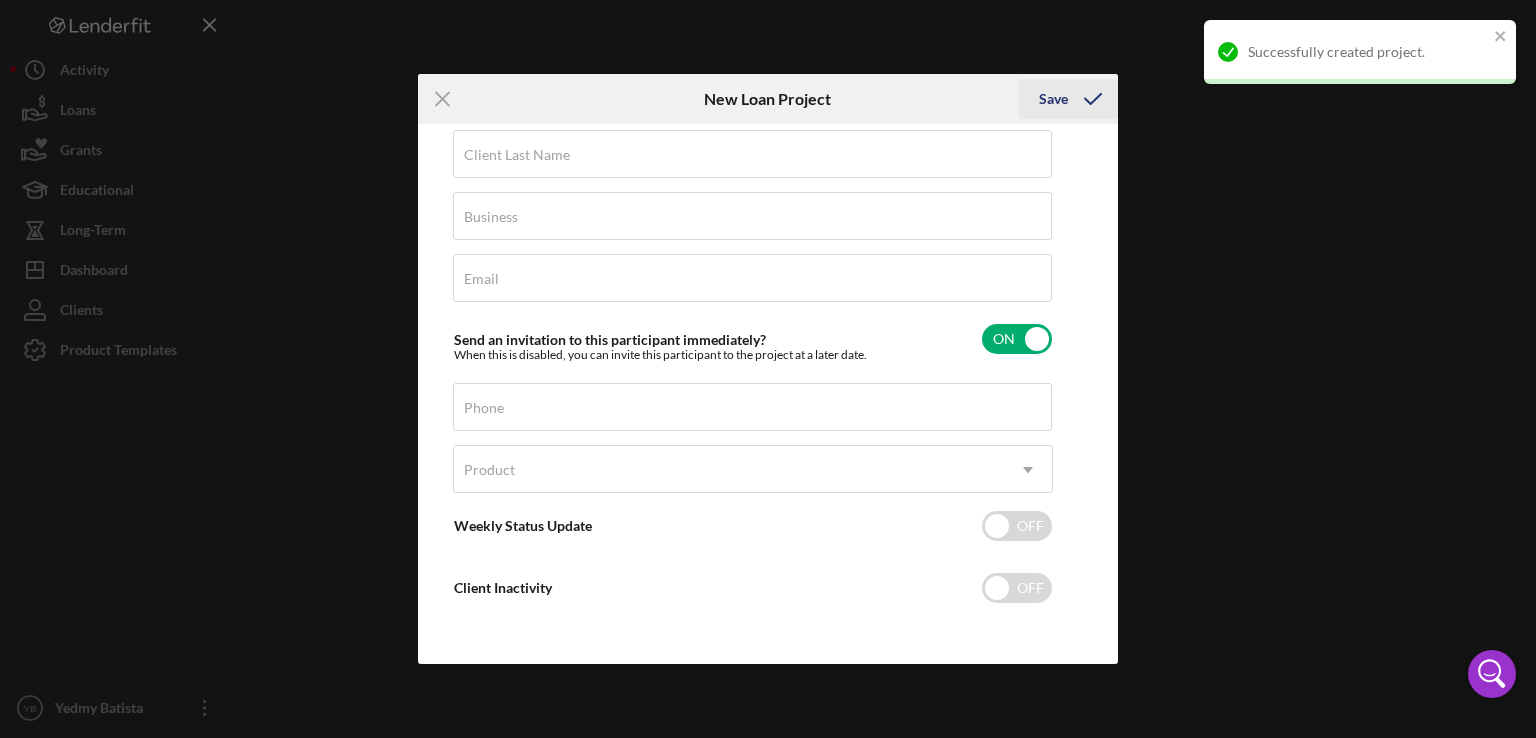 scroll, scrollTop: 89, scrollLeft: 0, axis: vertical 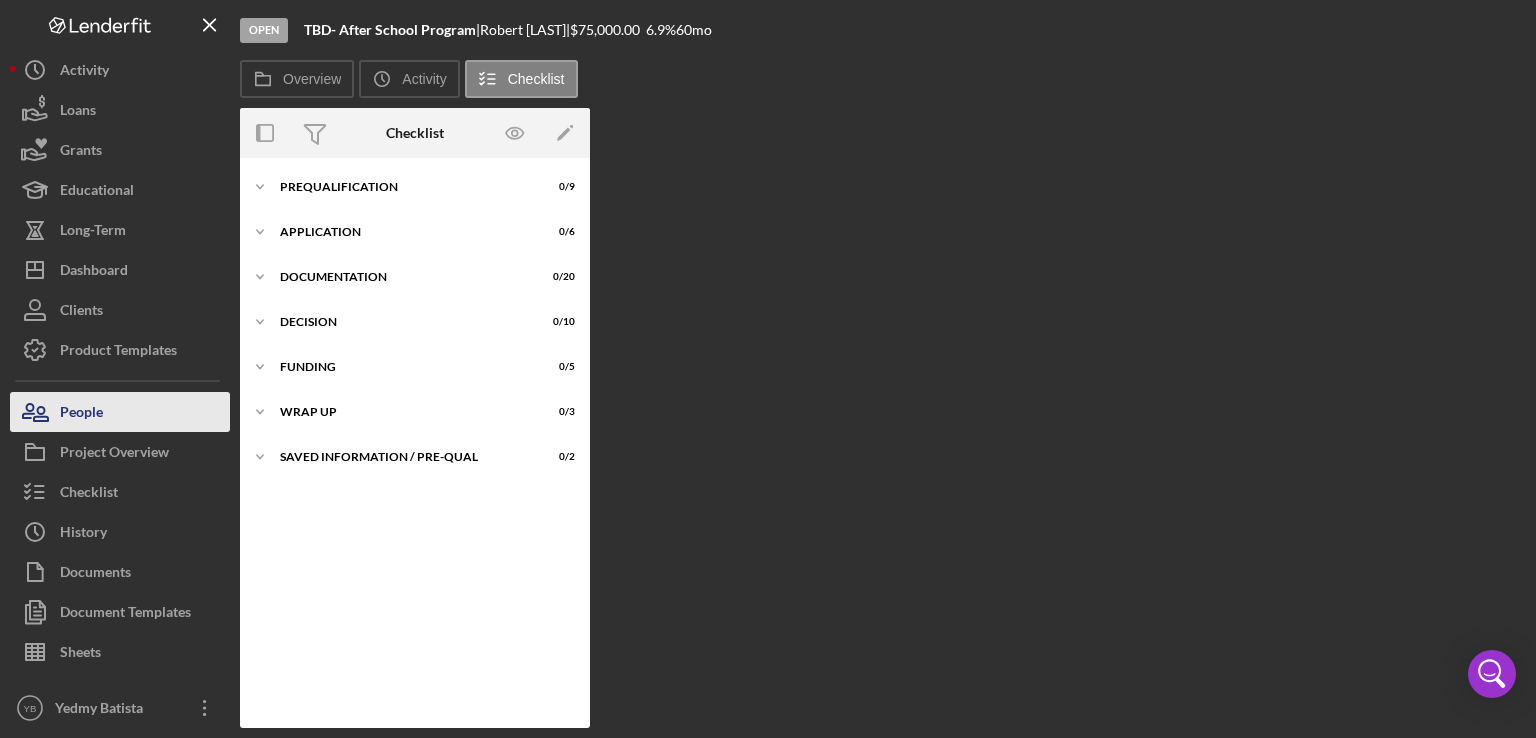 click on "People" at bounding box center (81, 414) 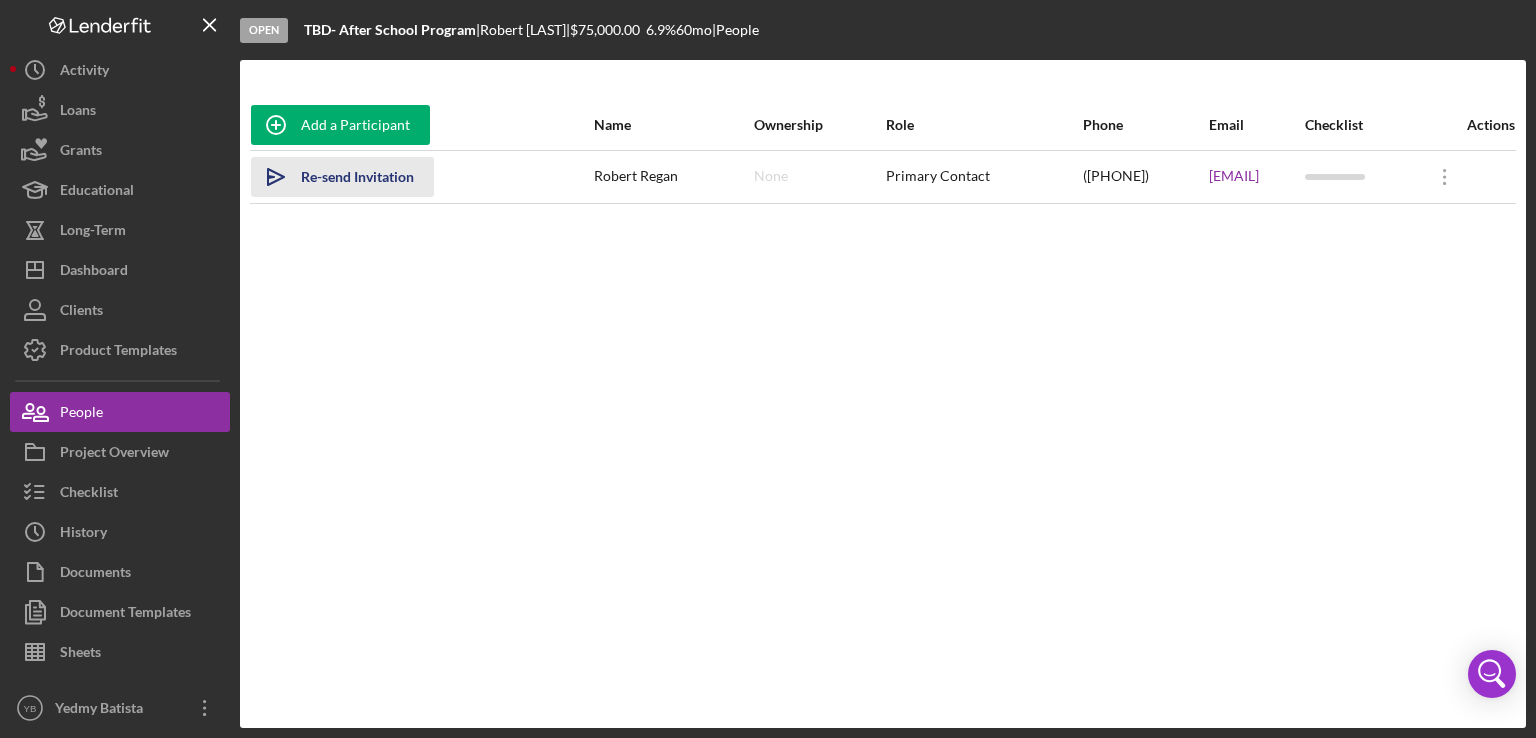 click on "Re-send Invitation" at bounding box center [357, 177] 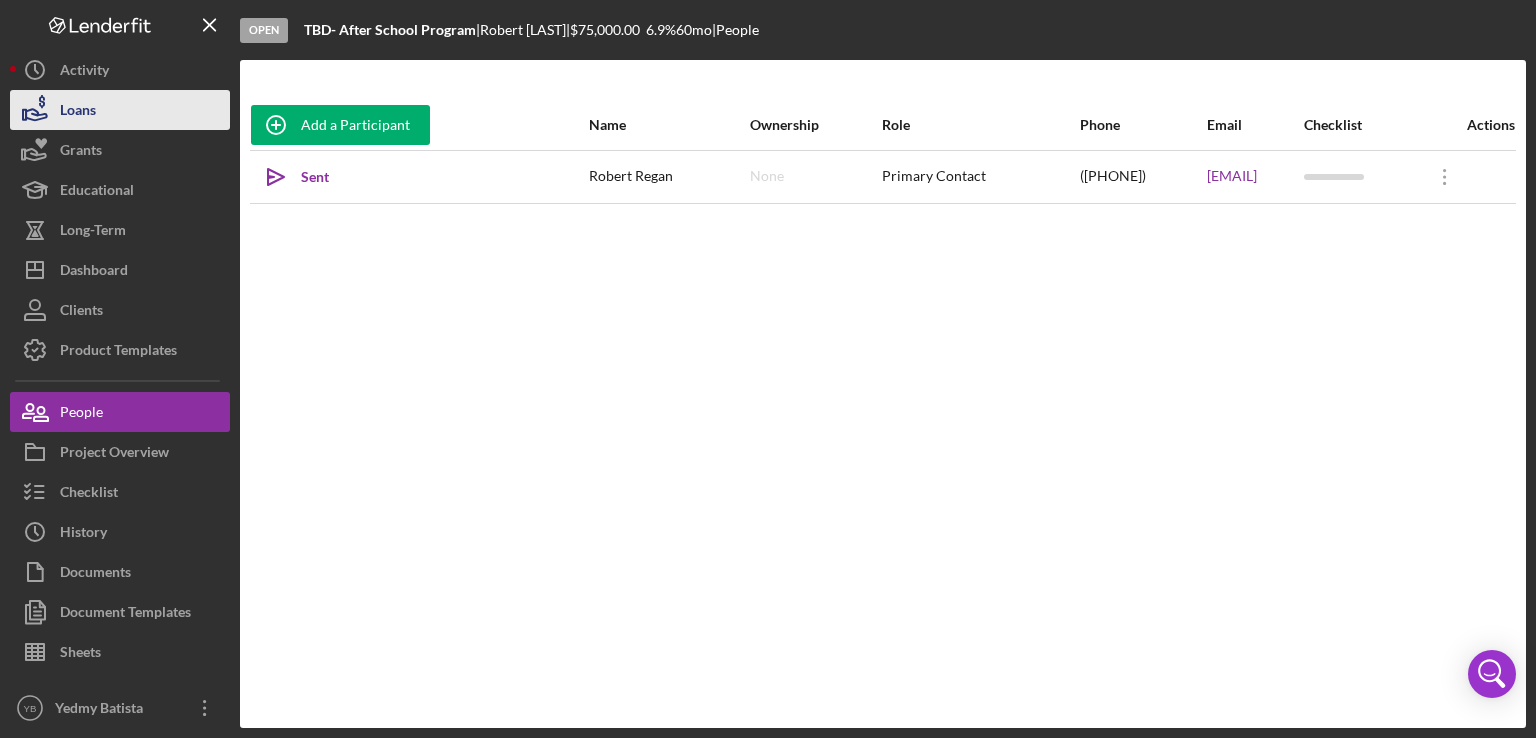 click on "Loans" at bounding box center (120, 110) 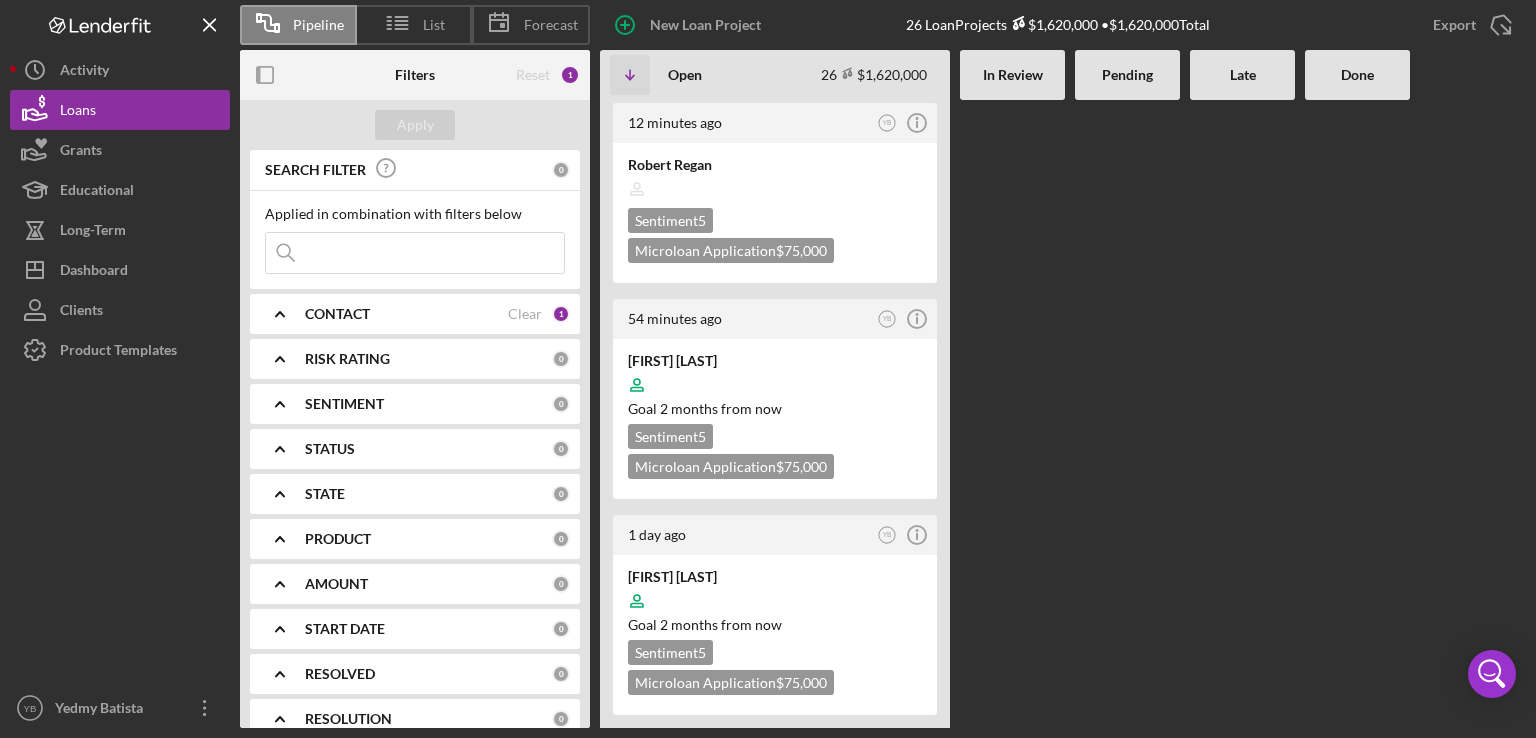 click at bounding box center (1127, 414) 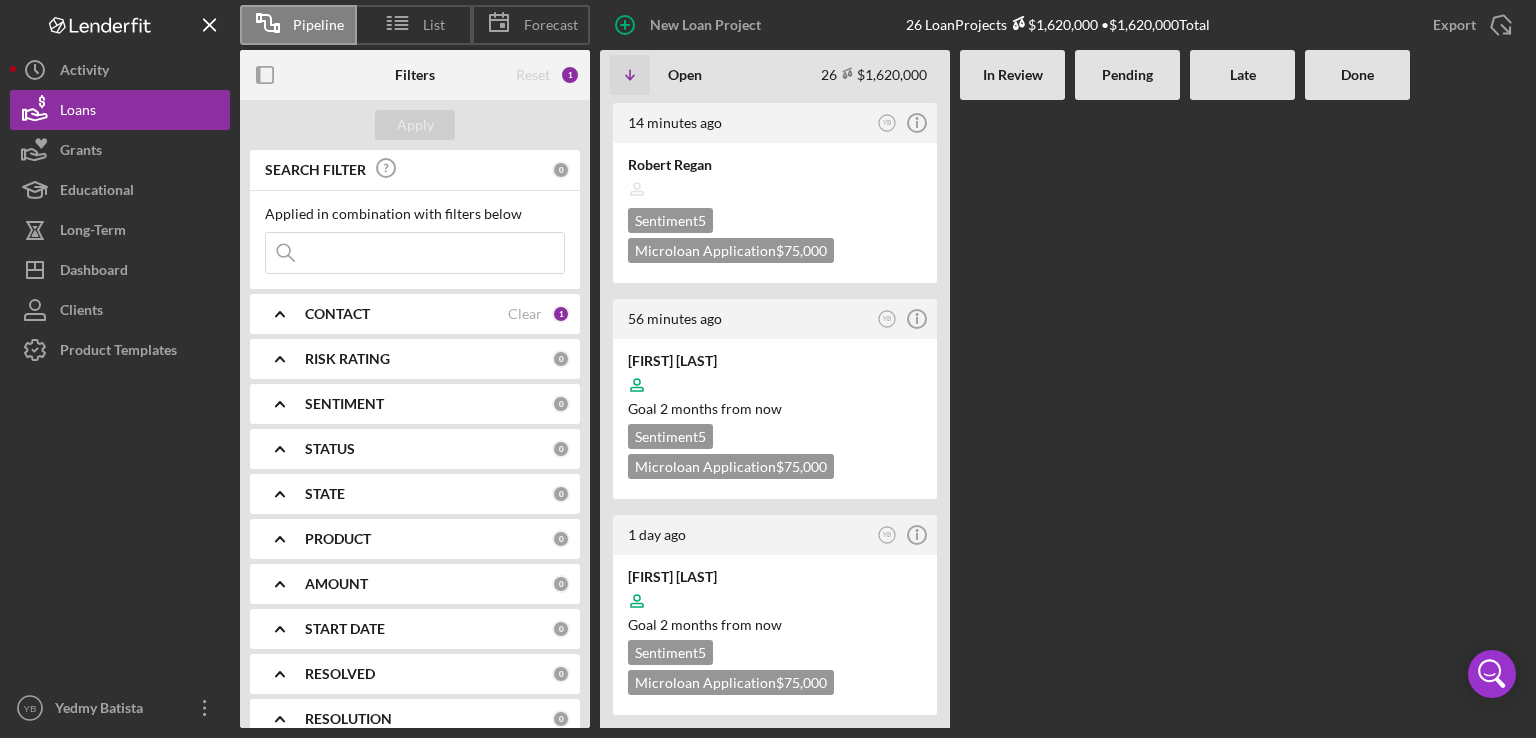 click at bounding box center (1127, 414) 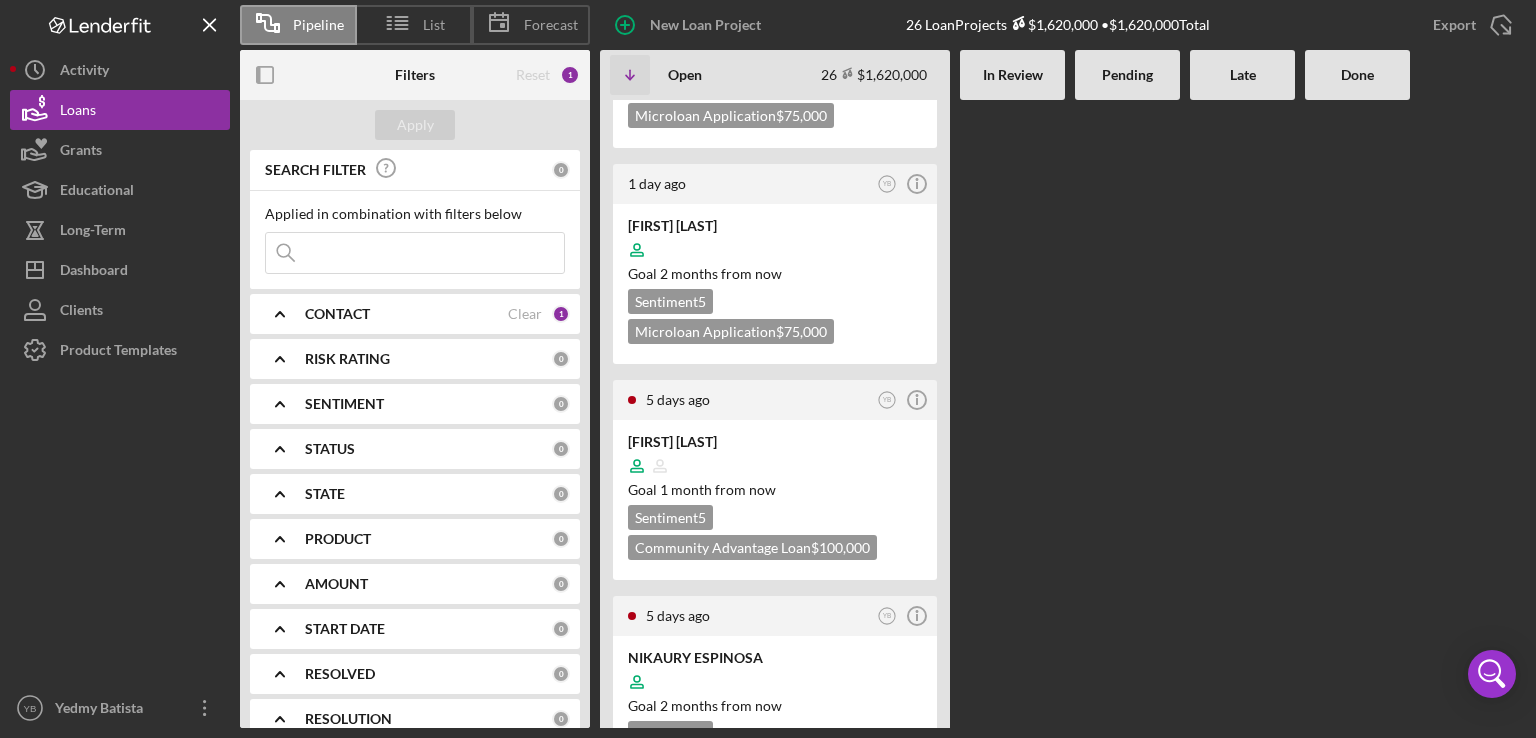 scroll, scrollTop: 400, scrollLeft: 0, axis: vertical 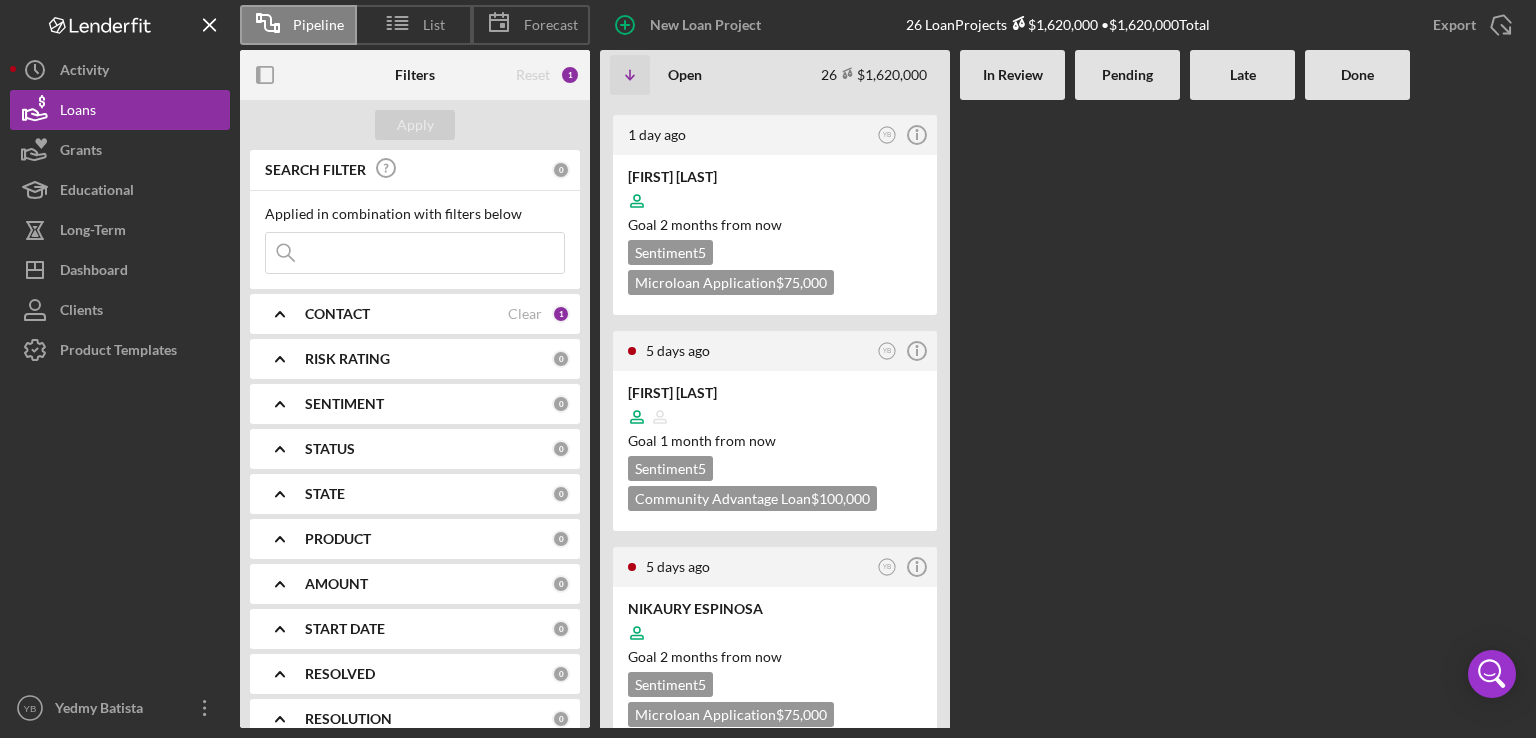 click on "14 minutes ago YB Icon/Info [FIRST]  [LAST] Sentiment  5 Microloan Application  $75,000 56 minutes ago YB Icon/Info [FIRST]  [LAST]  Goal   2 months from now Sentiment  5 Microloan Application  $75,000 1 day ago YB Icon/Info [FIRST]  [LAST]  Goal   2 months from now Sentiment  5 Microloan Application  $75,000 5 days ago YB Icon/Info [FIRST]  [LAST]  Goal   1 month from now Sentiment  5 Community Advantage Loan  $100,000 5 days ago YB Icon/Info [FIRST]  [LAST]  Goal   2 months from now Sentiment  5 Microloan Application  $75,000 5 days ago YB Icon/Info [FIRST] [LAST] Goal   2 months from now Sentiment  5 Microloan Application  $10,000 6 days ago YB Icon/Info [FIRST]  [LAST]  Goal   2 months from now Sentiment  5 Microloan Application  $75,000 6 days ago YB Icon/Info [FIRST]  [LAST]  Goal   2 months from now Sentiment  5 Microloan Application  $75,000 6 days ago YB Icon/Info [FIRST]   [LAST]  Goal   2 months from now Sentiment  5 Microloan Application  $15,000 7 days ago YB Icon/Info [FIRST]  [LAST] Medina Goal" at bounding box center (1063, 414) 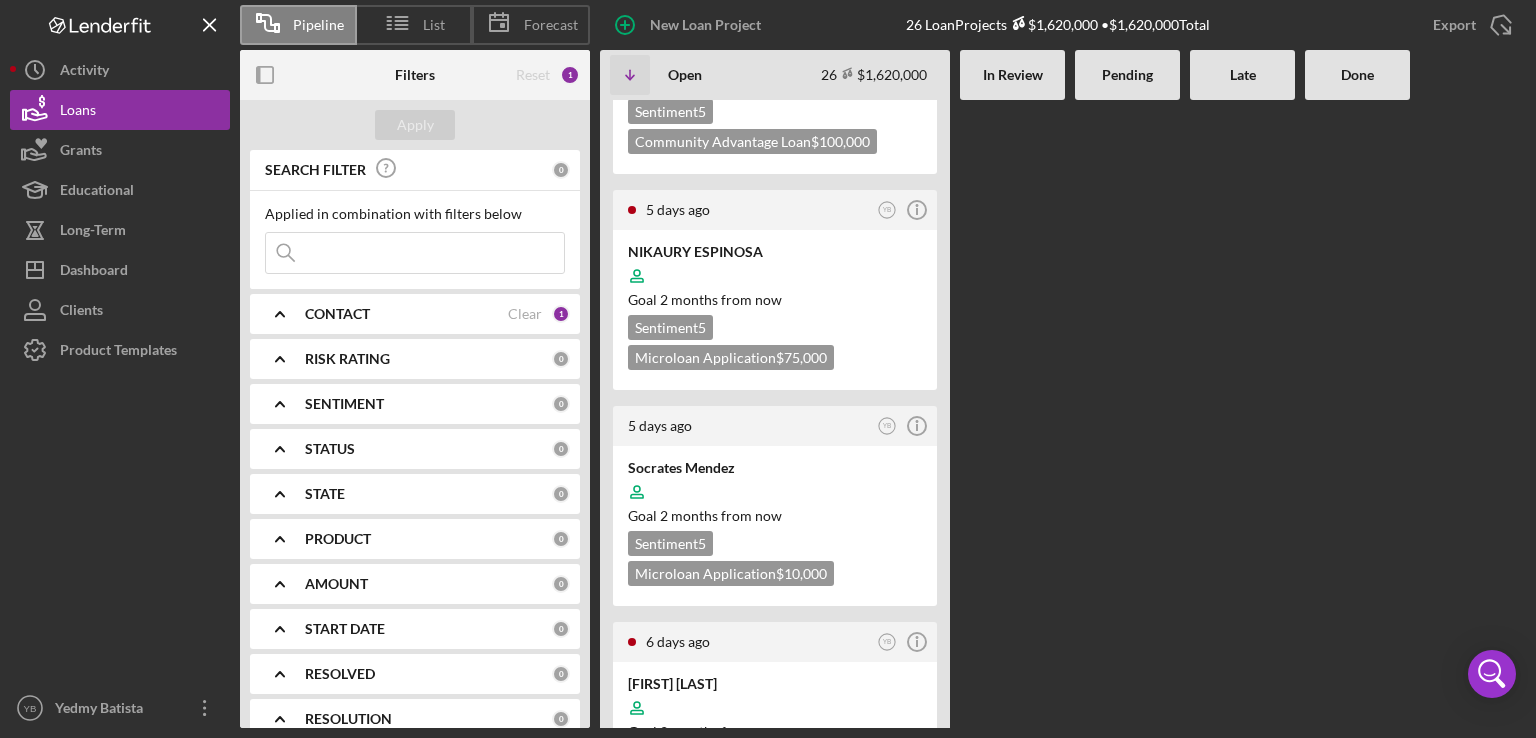 scroll, scrollTop: 760, scrollLeft: 0, axis: vertical 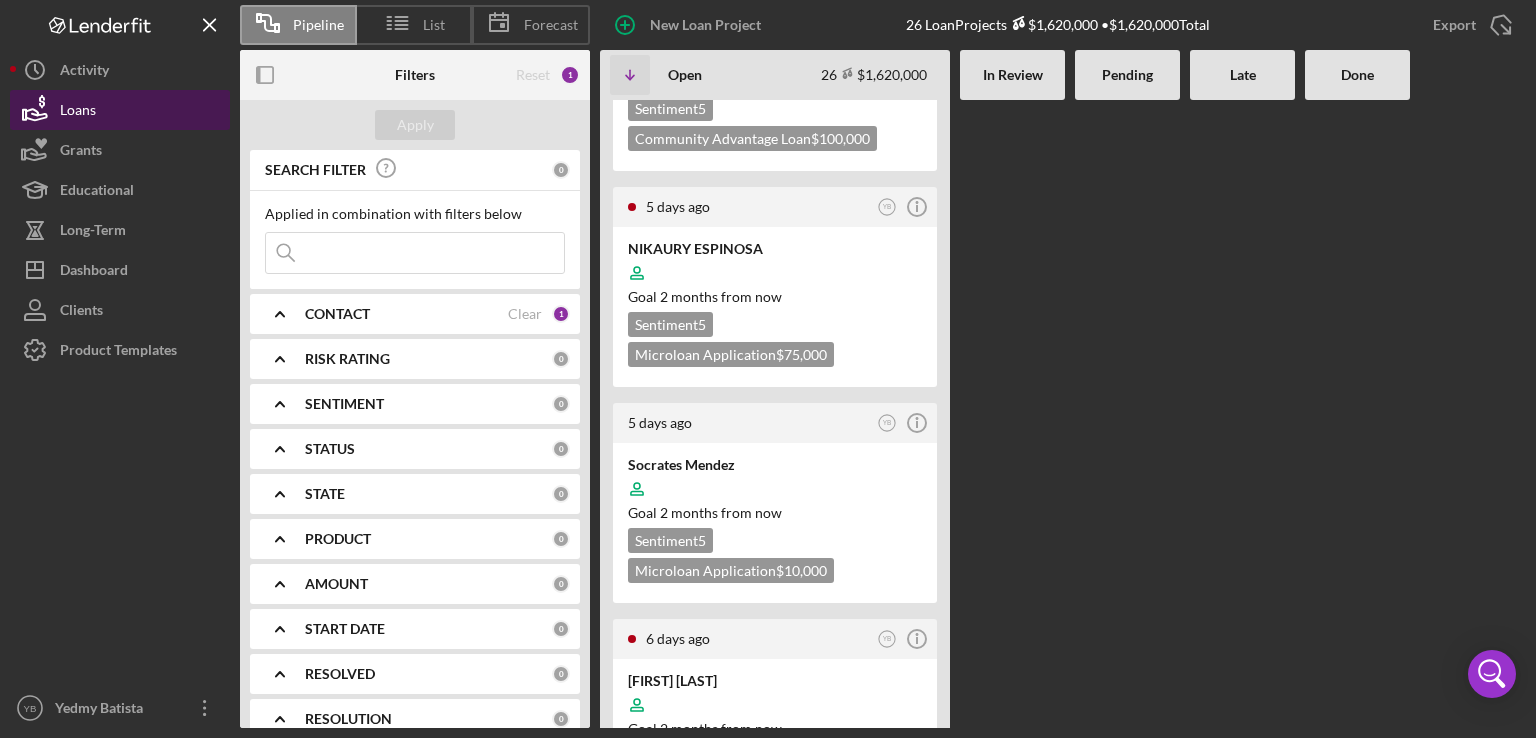 click on "Loans" at bounding box center [120, 110] 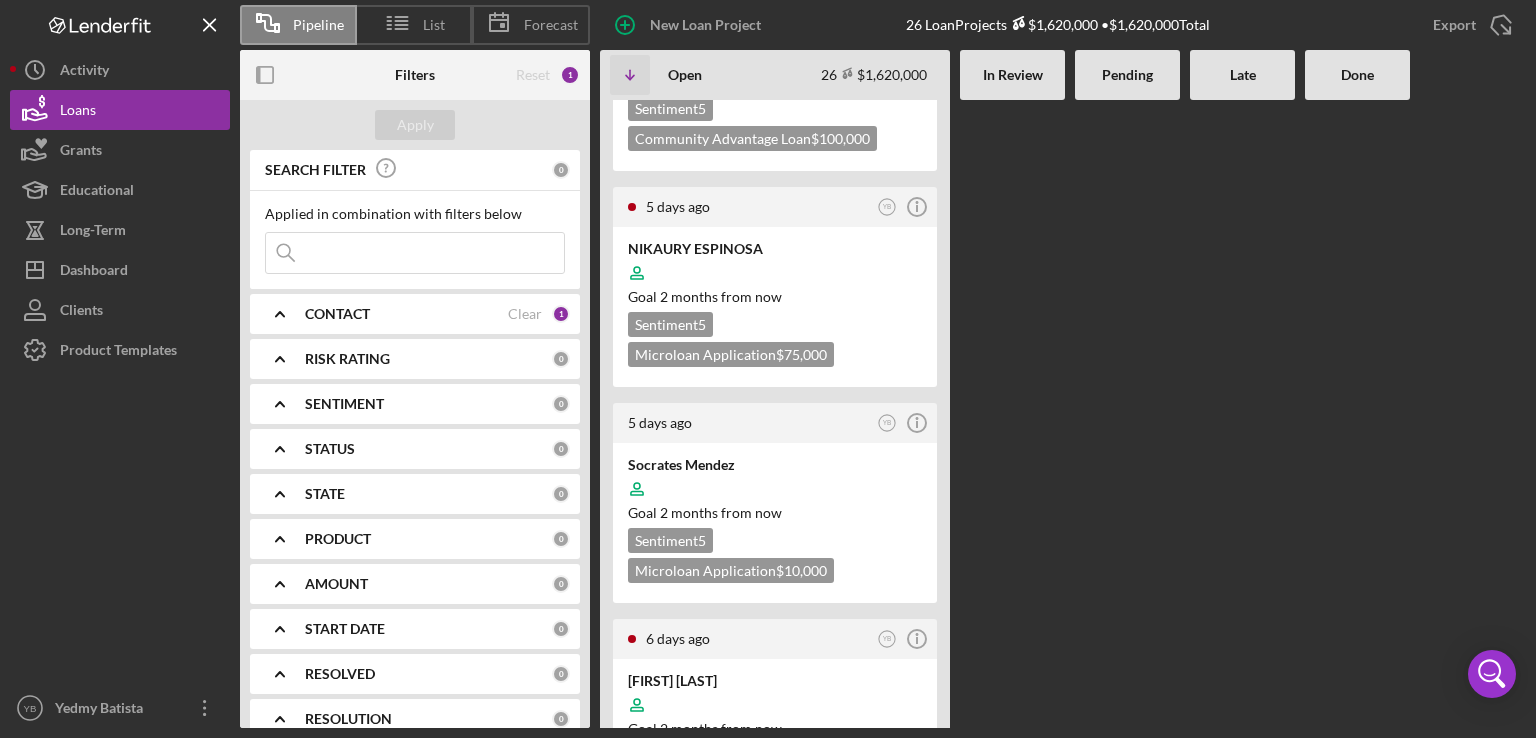click on "CONTACT   Clear 1" at bounding box center (437, 314) 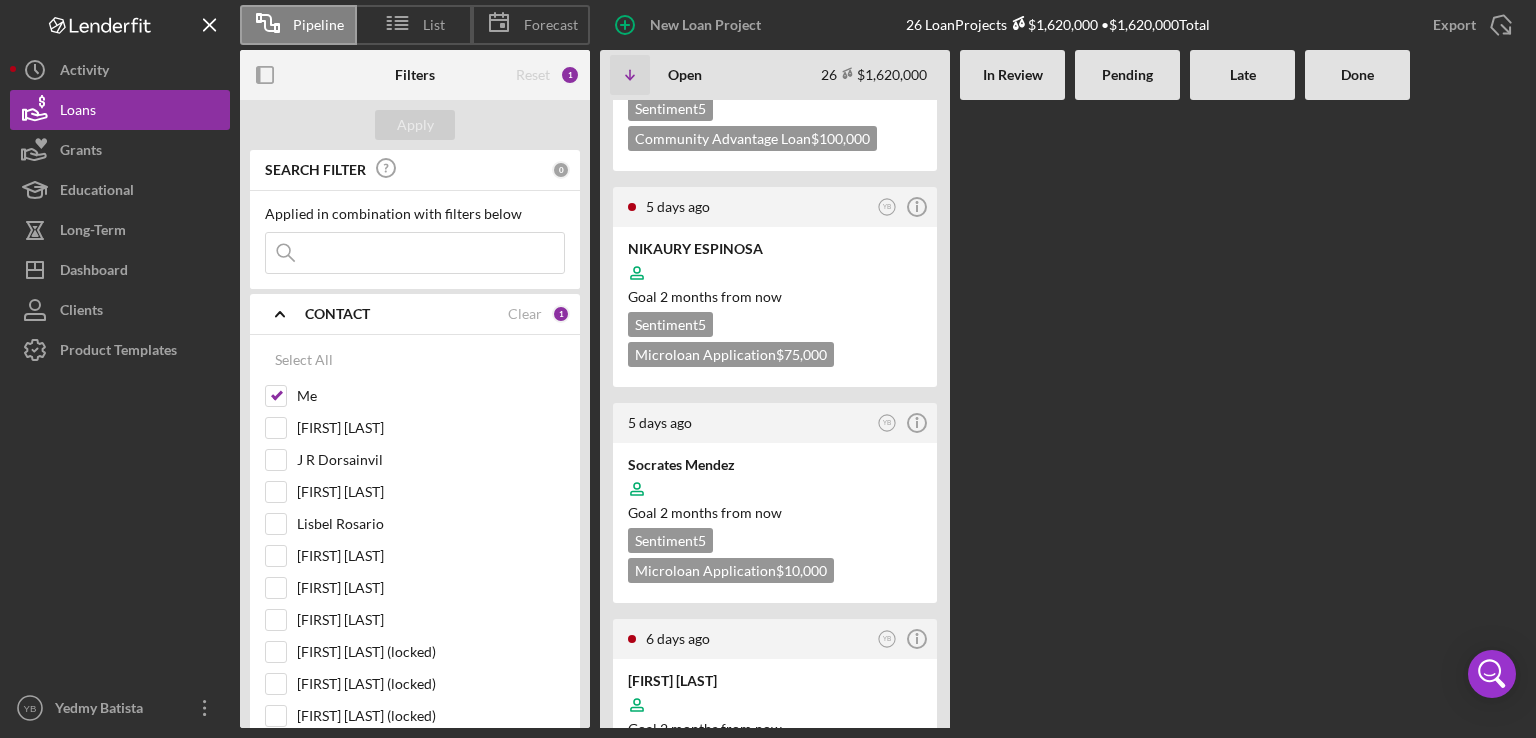 click on "14 minutes ago YB Icon/Info [FIRST]  [LAST] Sentiment  5 Microloan Application  $75,000 56 minutes ago YB Icon/Info [FIRST]  [LAST]  Goal   2 months from now Sentiment  5 Microloan Application  $75,000 1 day ago YB Icon/Info [FIRST]  [LAST]  Goal   2 months from now Sentiment  5 Microloan Application  $75,000 5 days ago YB Icon/Info [FIRST]  [LAST]  Goal   1 month from now Sentiment  5 Community Advantage Loan  $100,000 5 days ago YB Icon/Info [FIRST]  [LAST]  Goal   2 months from now Sentiment  5 Microloan Application  $75,000 5 days ago YB Icon/Info [FIRST] [LAST] Goal   2 months from now Sentiment  5 Microloan Application  $10,000 6 days ago YB Icon/Info [FIRST]  [LAST]  Goal   2 months from now Sentiment  5 Microloan Application  $75,000 6 days ago YB Icon/Info [FIRST]  [LAST]  Goal   2 months from now Sentiment  5 Microloan Application  $75,000 6 days ago YB Icon/Info [FIRST]   [LAST]  Goal   2 months from now Sentiment  5 Microloan Application  $15,000 7 days ago YB Icon/Info [FIRST]  [LAST] Medina Goal" at bounding box center (1063, 414) 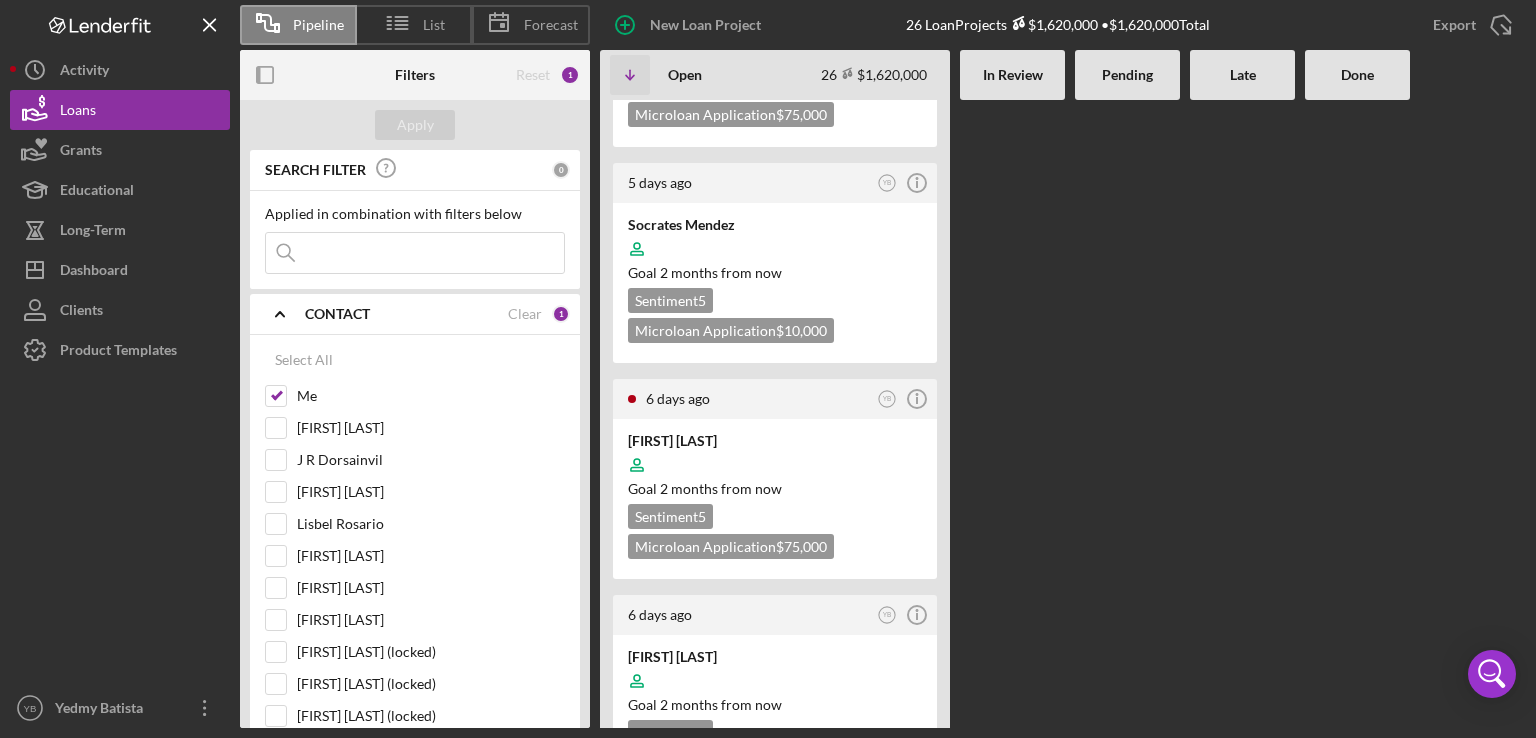 scroll, scrollTop: 960, scrollLeft: 0, axis: vertical 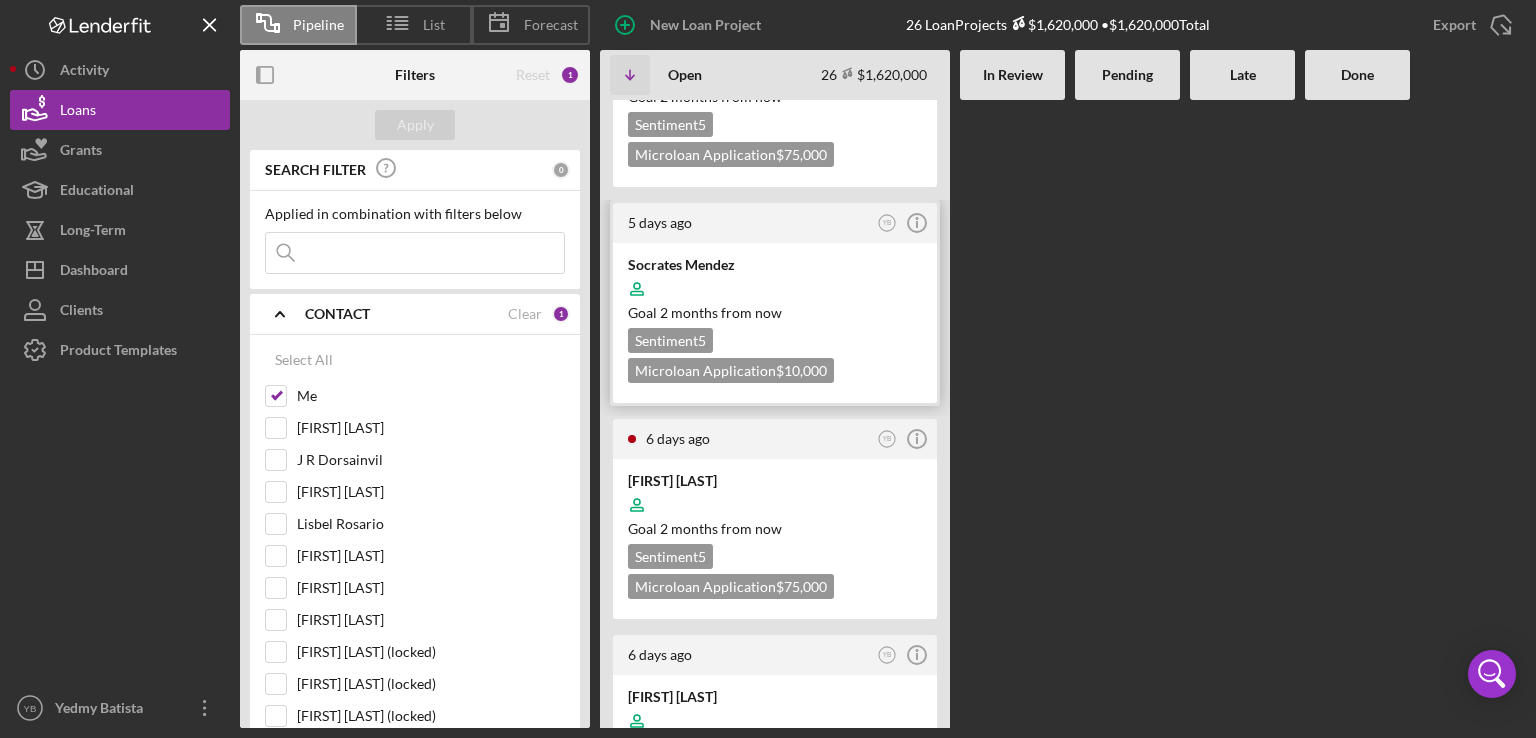 click on "Goal   2 months from now" at bounding box center [775, 313] 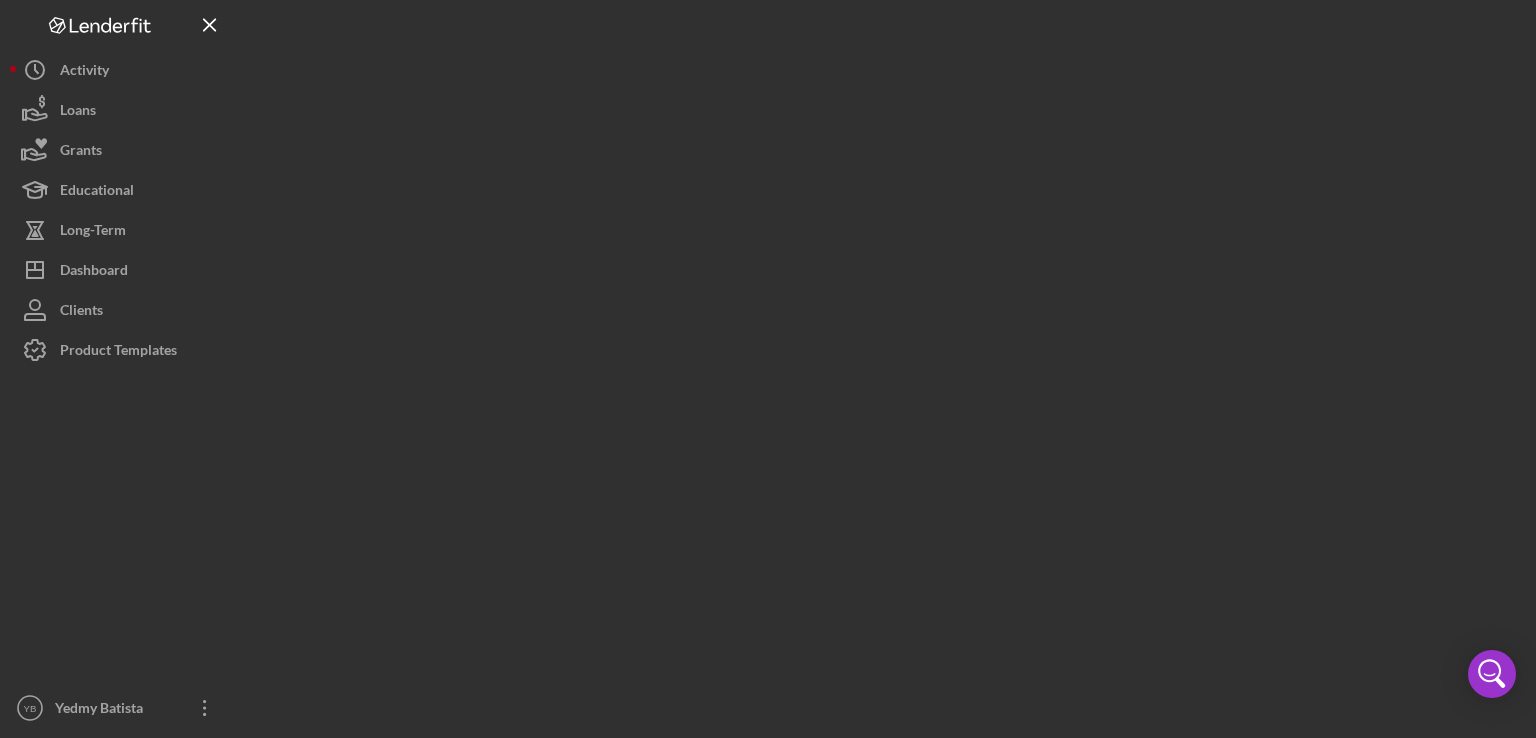 click at bounding box center (883, 364) 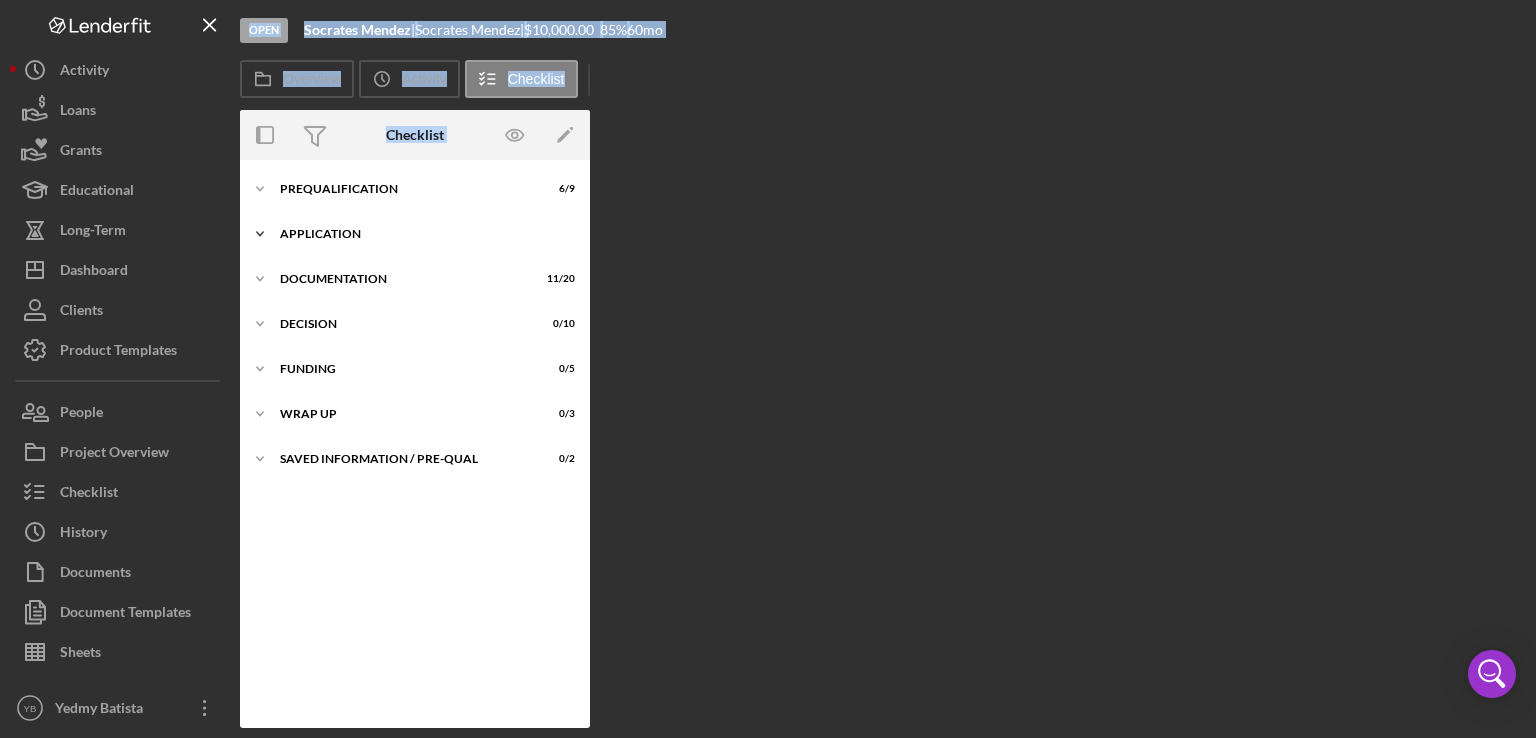 click on "Icon/Expander Application 4 / 6" at bounding box center (415, 234) 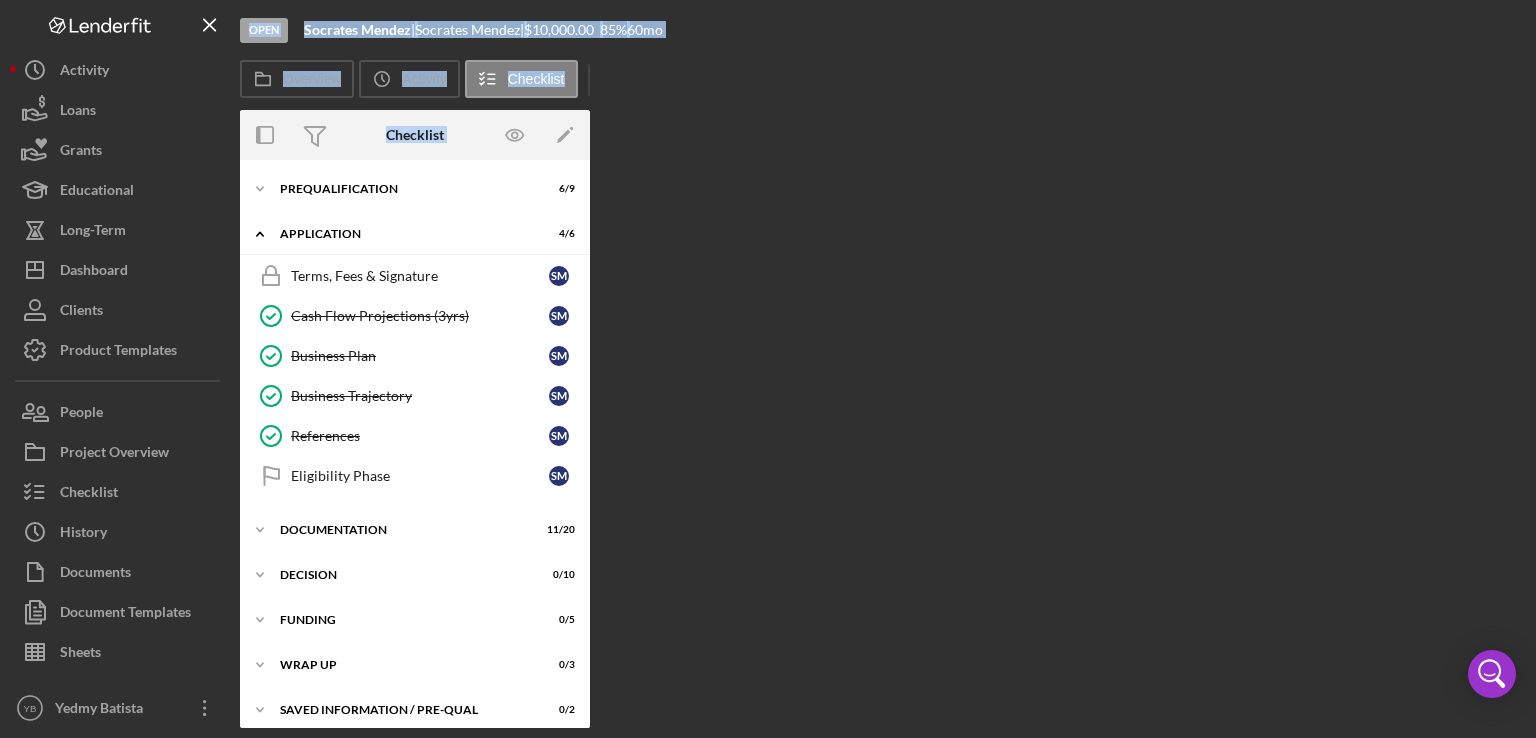 scroll, scrollTop: 4, scrollLeft: 0, axis: vertical 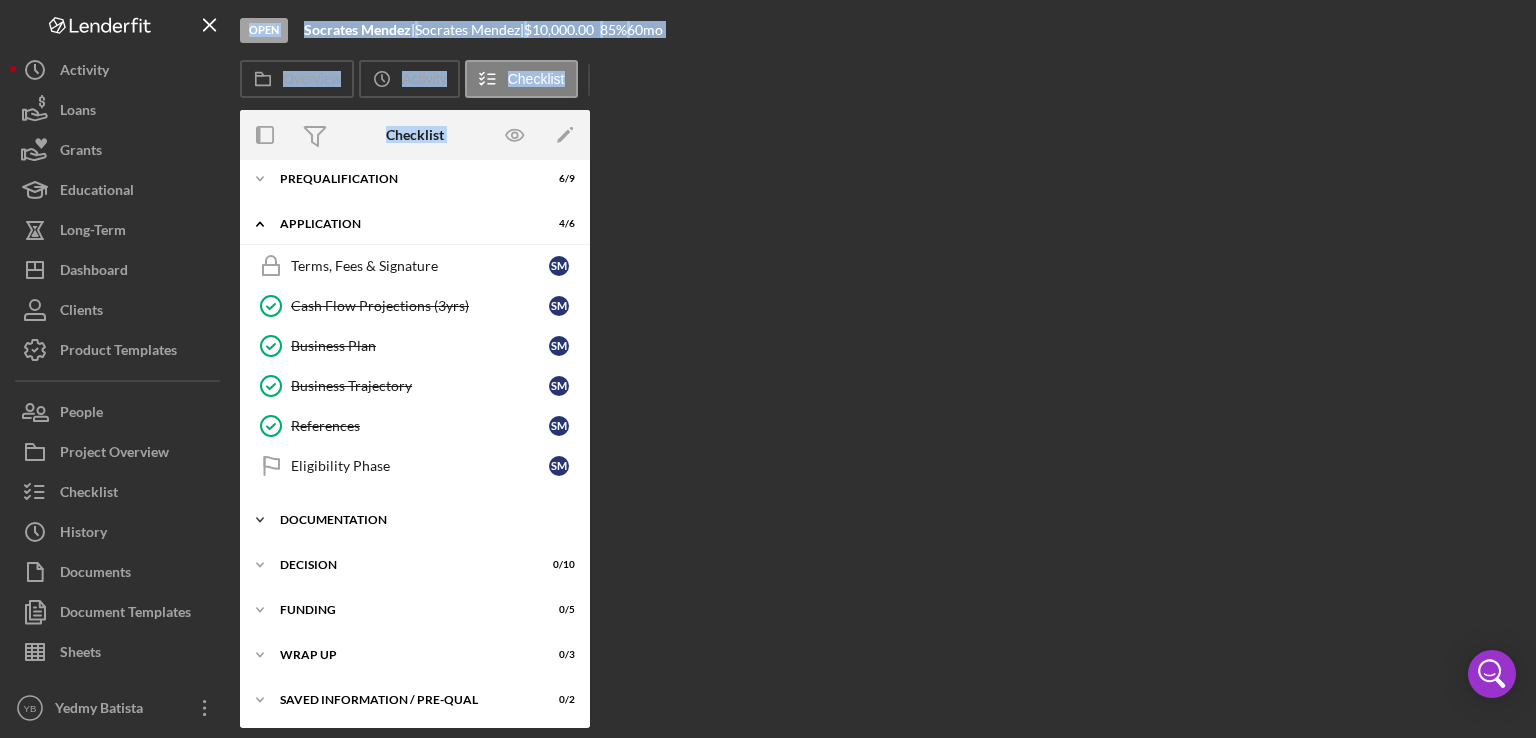 click on "Documentation" at bounding box center [422, 520] 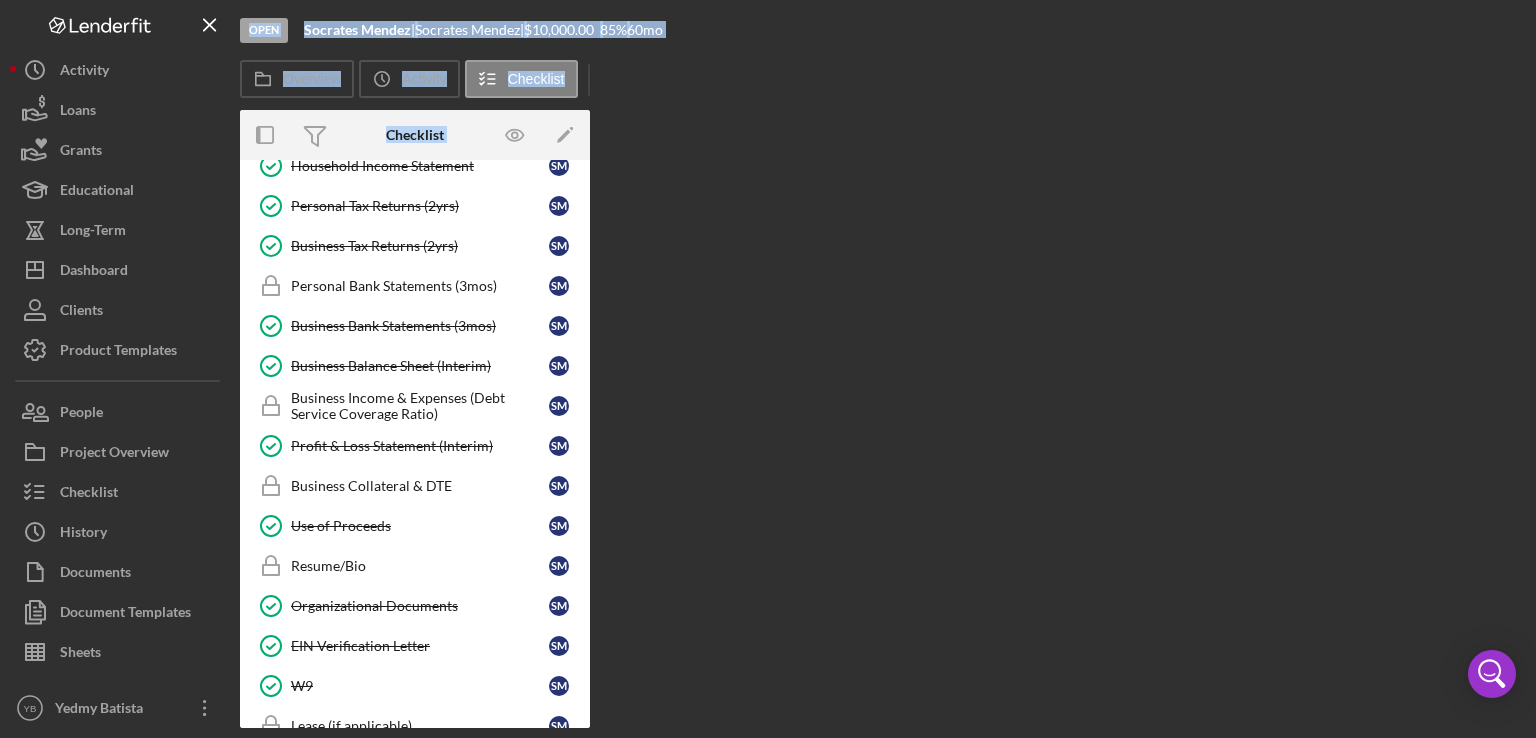 scroll, scrollTop: 492, scrollLeft: 0, axis: vertical 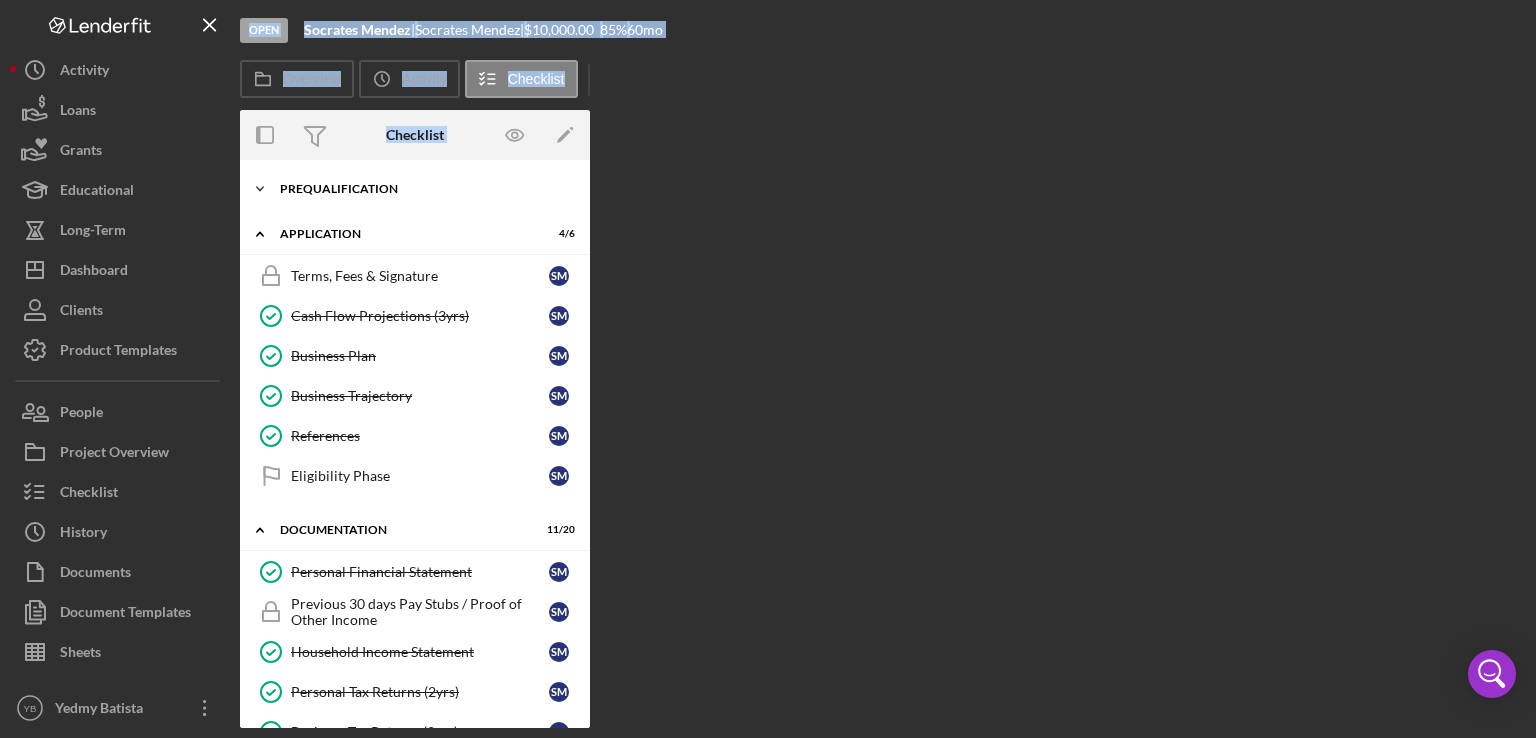 click on "Prequalification" at bounding box center [422, 189] 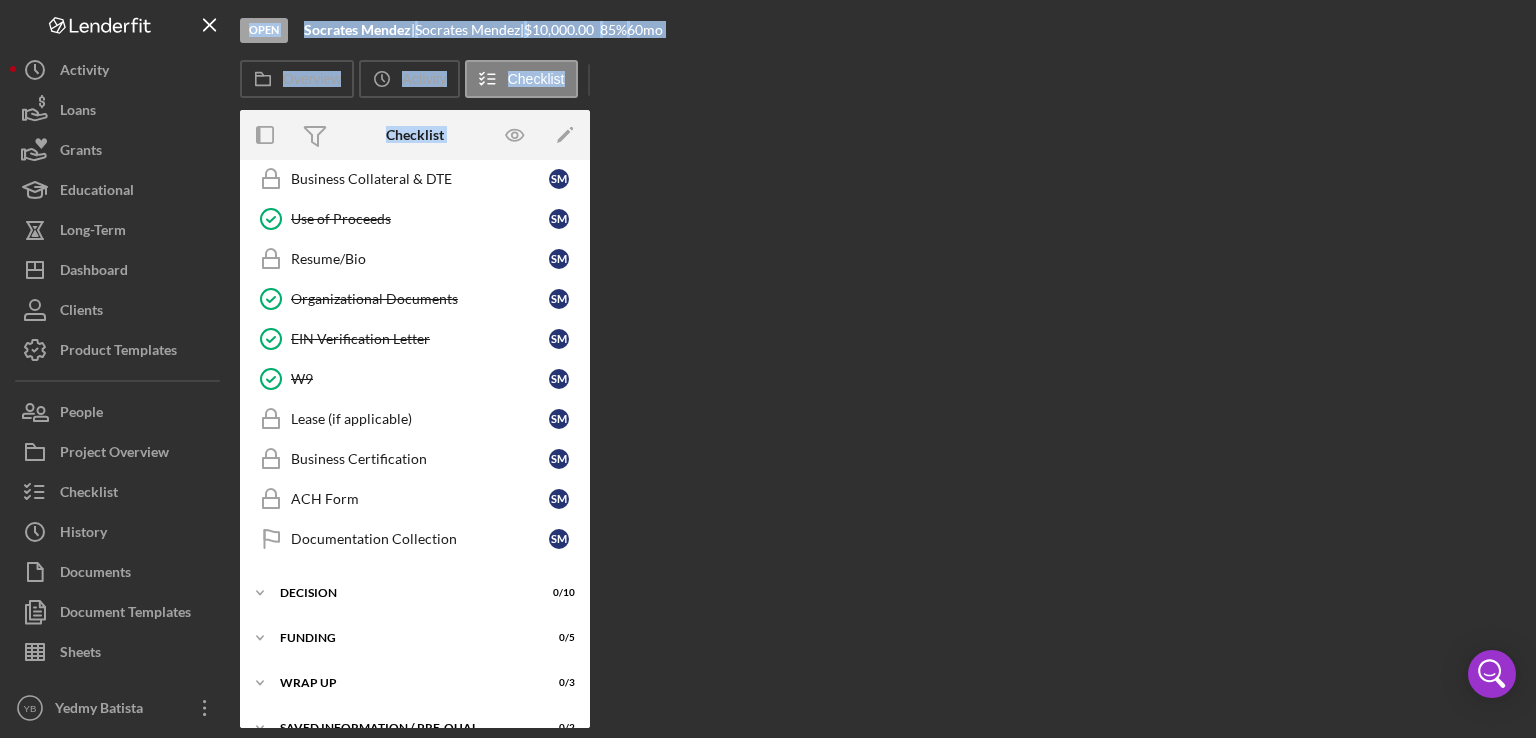 scroll, scrollTop: 1180, scrollLeft: 0, axis: vertical 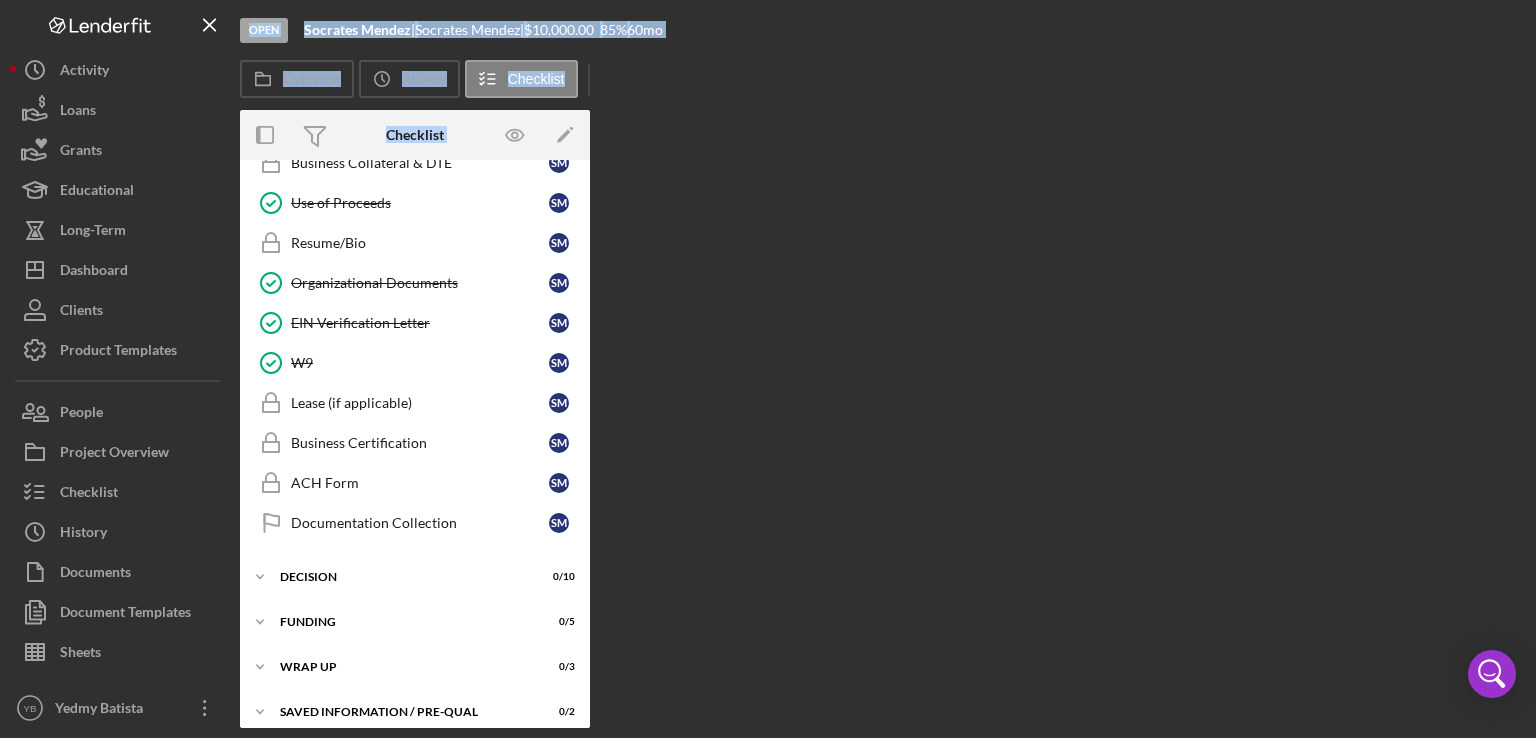 click on "Overview Internal Workflow Stage Open Icon/Dropdown Arrow Archive (can unarchive later if needed) Overview Edit Icon/Edit Status Ongoing Risk Rating Sentiment Rating 5 Product Name Microloan Application Created Date 08/01/2025 Started Date 08/01/2025 Closing Goal 09/30/2025 Contact YB [FIRST] [LAST] Account Executive Weekly Status Update On Weekly Status Update Message Here's a snapshot of information that has been fully approved, as well as the items we still need.
If you've worked up to a milestone (purple) item, then the ball is our court. We'll respond as soon as we can. Inactivity Alerts On Send if the client is inactive for... 5 Inactivity Reminder Message Hey there, we noticed you haven't made any progress on your application in the last few days. Let us know if you have any questions or issues!
Initial Request Edit Icon/Edit Amount $10,000.00 Standard Rate 85.000% Standard Term 60 months Key Ratios Edit Icon/Edit DSCR Collateral Coverage DTI LTV Global DSCR Global Collateral Coverage Global DTI 6" at bounding box center (883, 419) 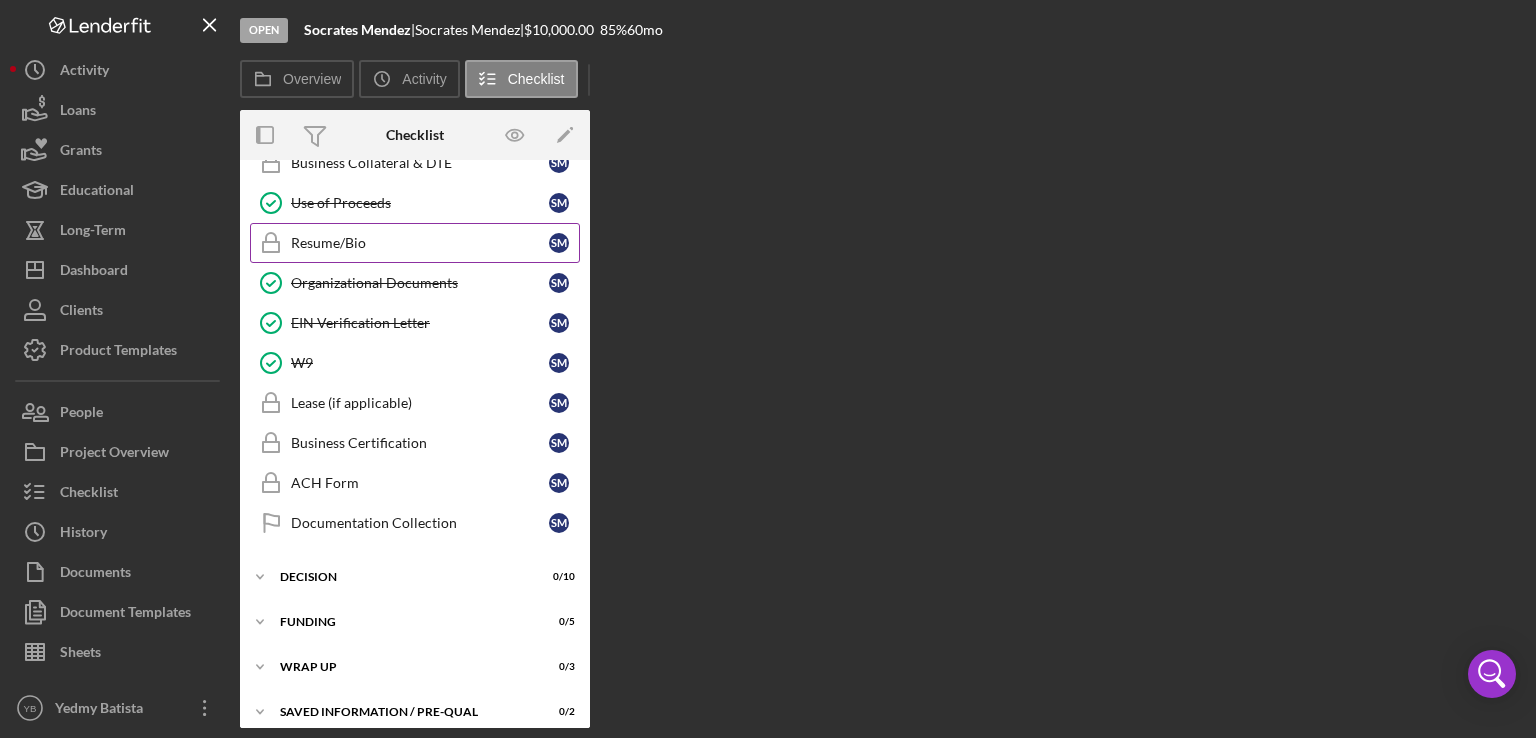 click on "Resume/Bio" at bounding box center (420, 243) 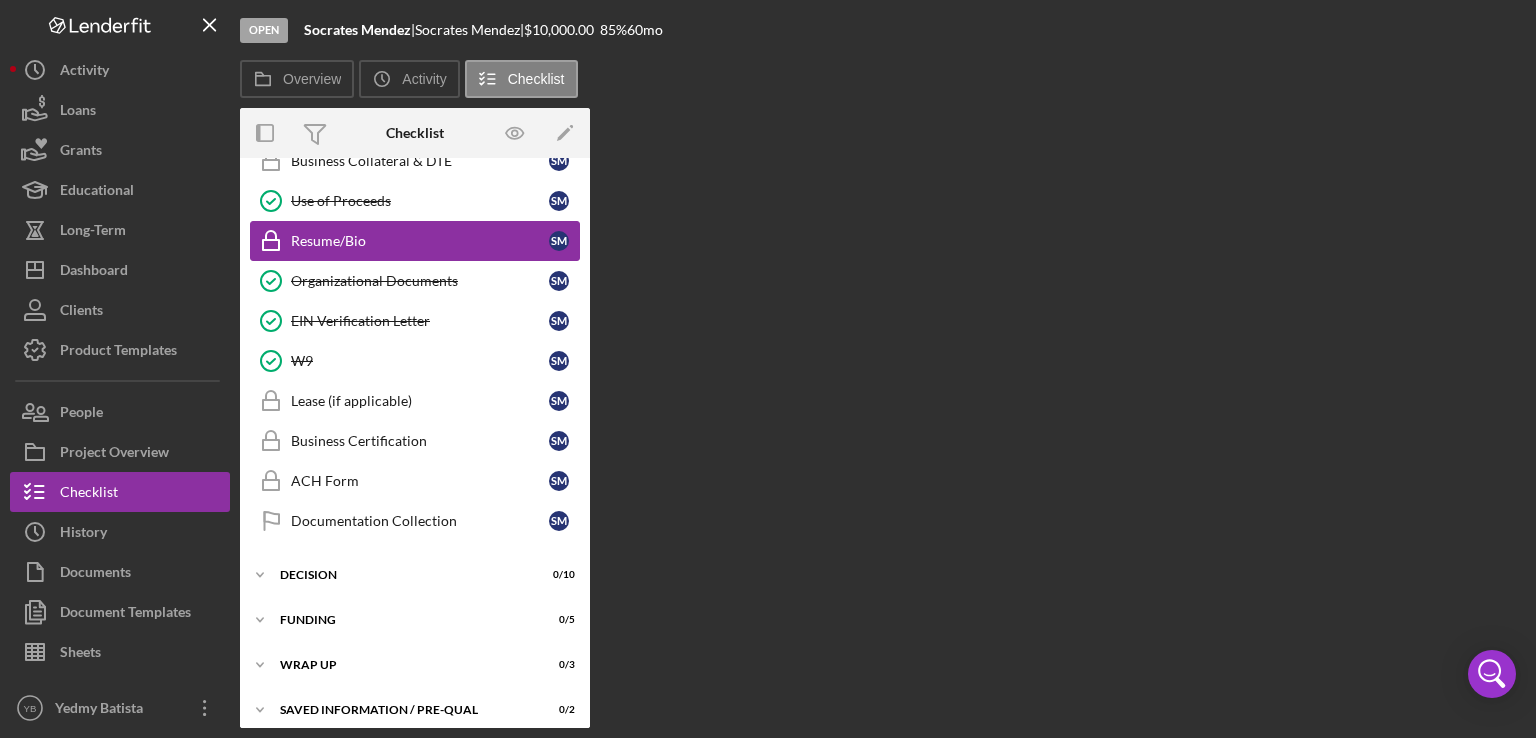 click on "Resume/Bio" at bounding box center (420, 241) 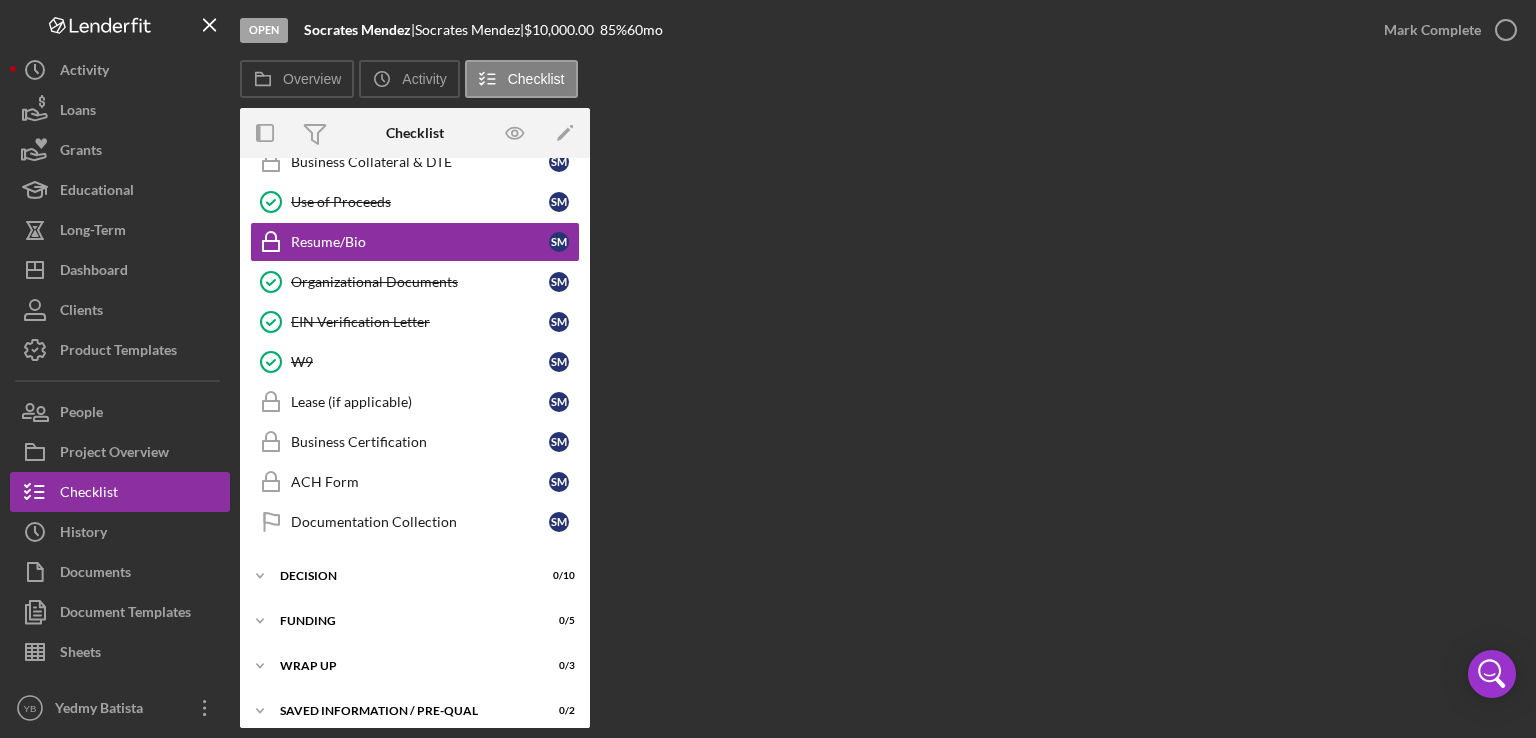 scroll, scrollTop: 1180, scrollLeft: 0, axis: vertical 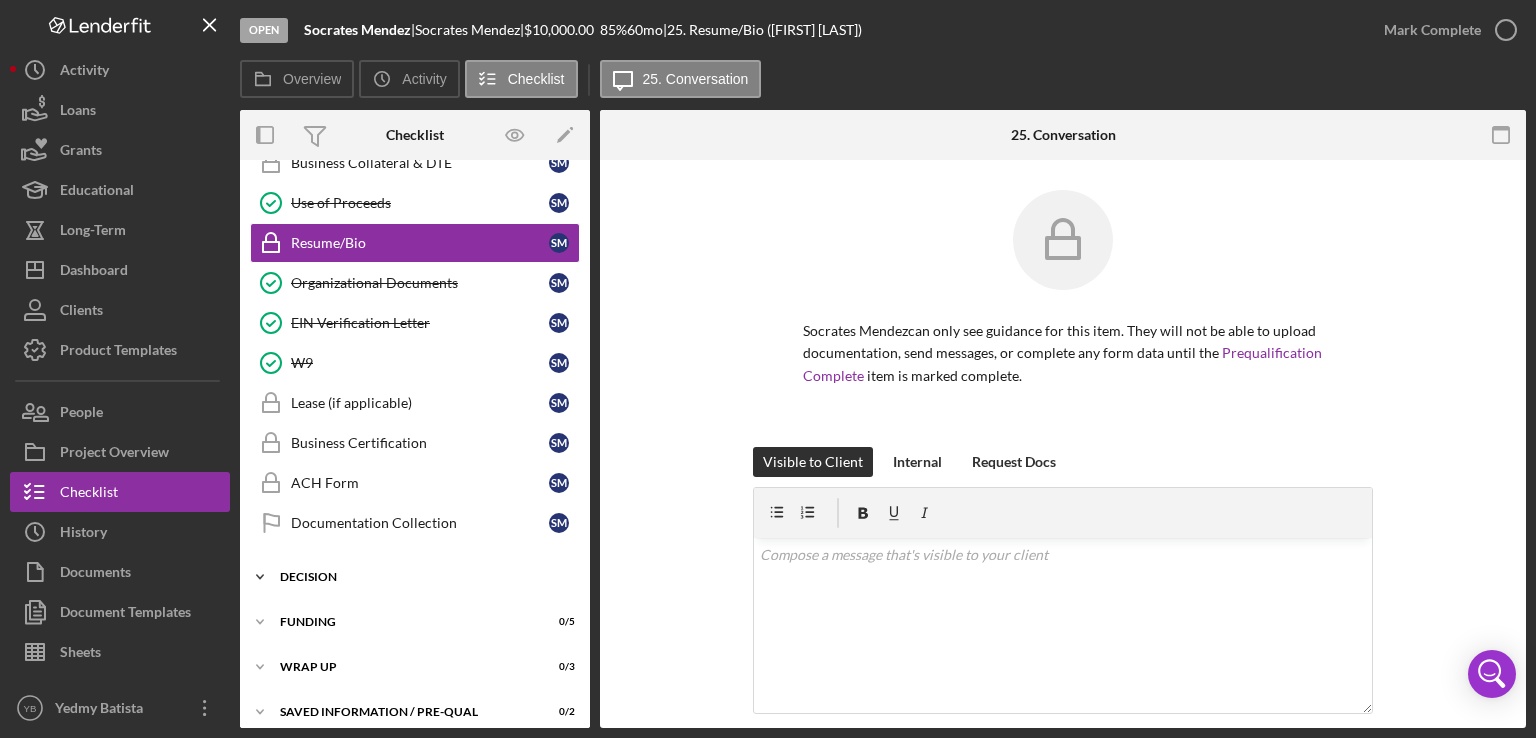 click on "Decision" at bounding box center [422, 577] 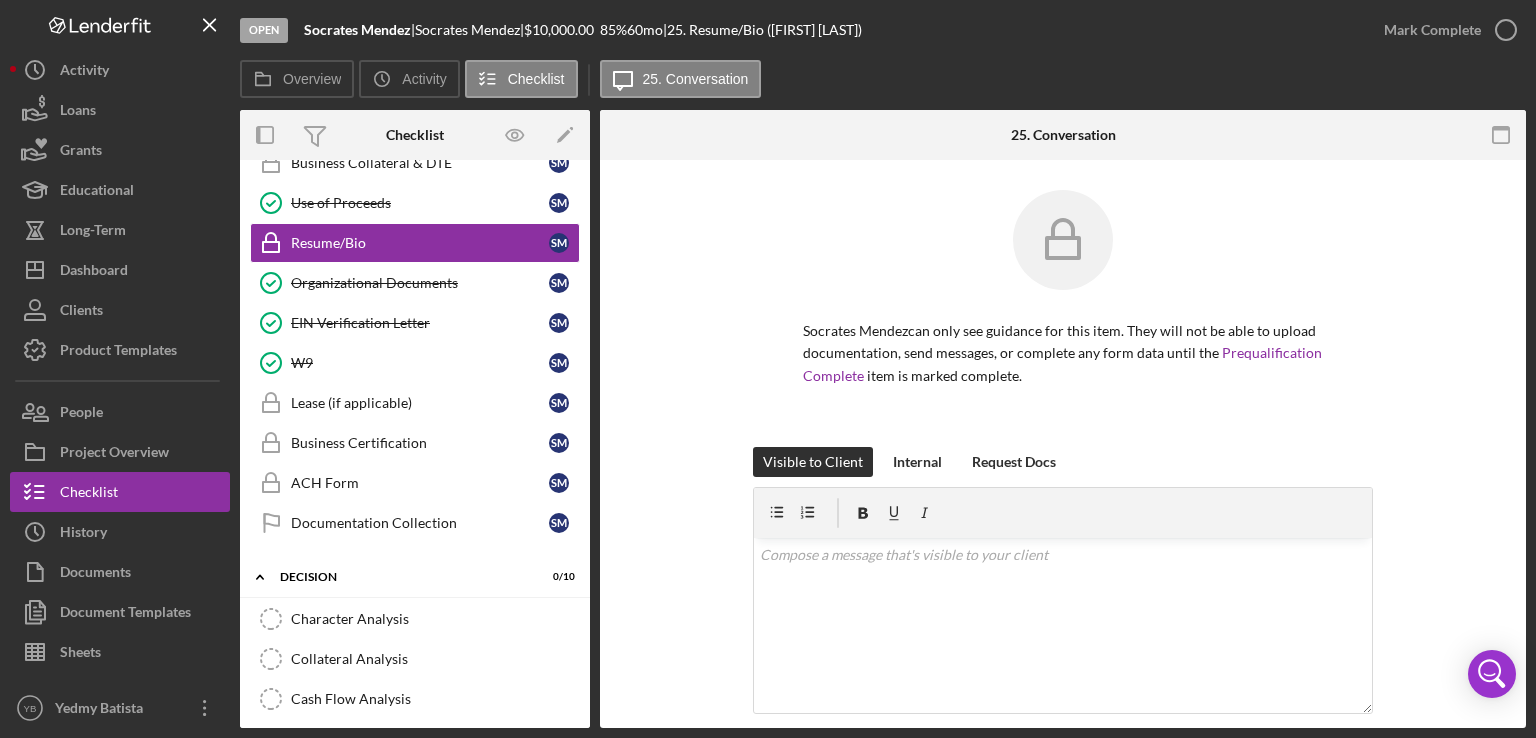 drag, startPoint x: 590, startPoint y: 533, endPoint x: 584, endPoint y: 393, distance: 140.12851 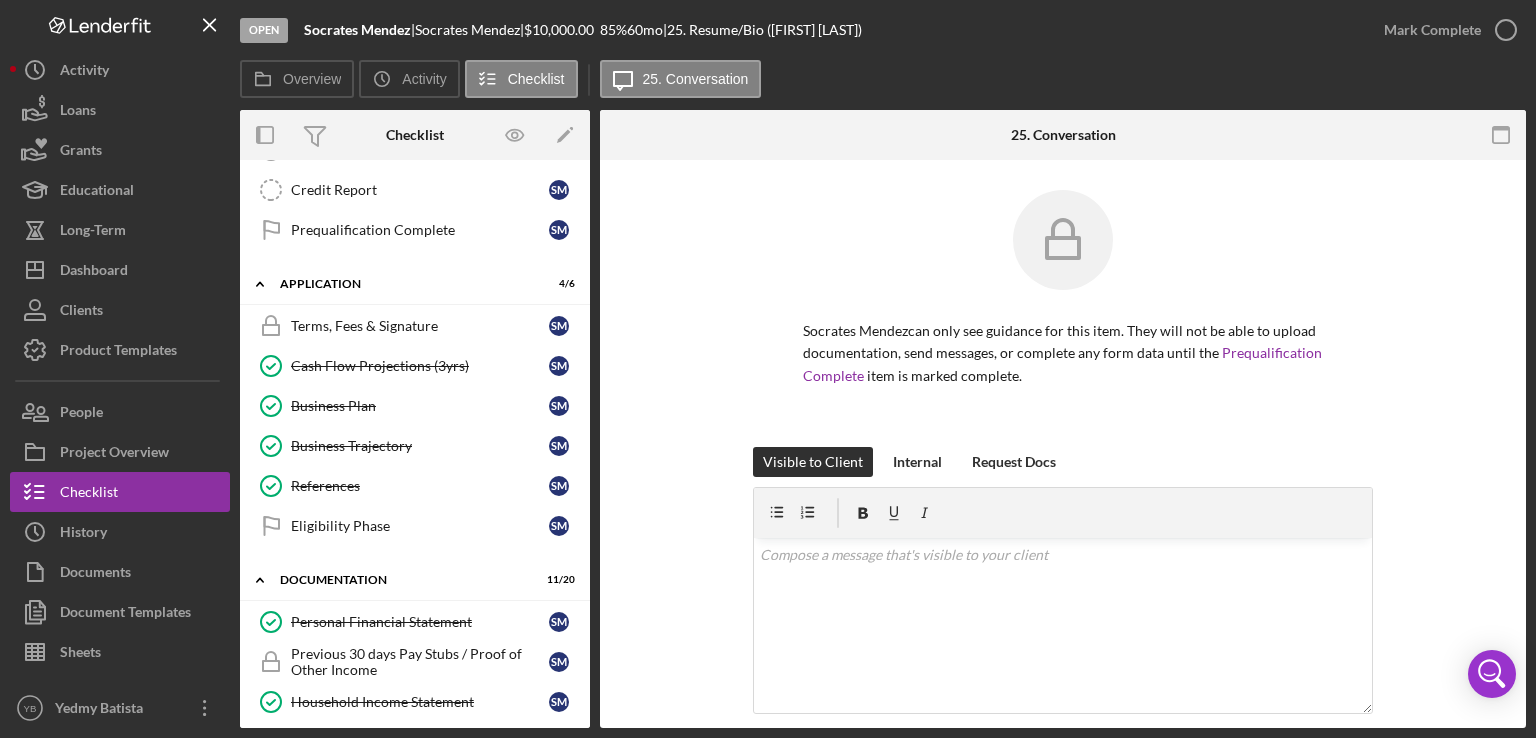 scroll, scrollTop: 315, scrollLeft: 0, axis: vertical 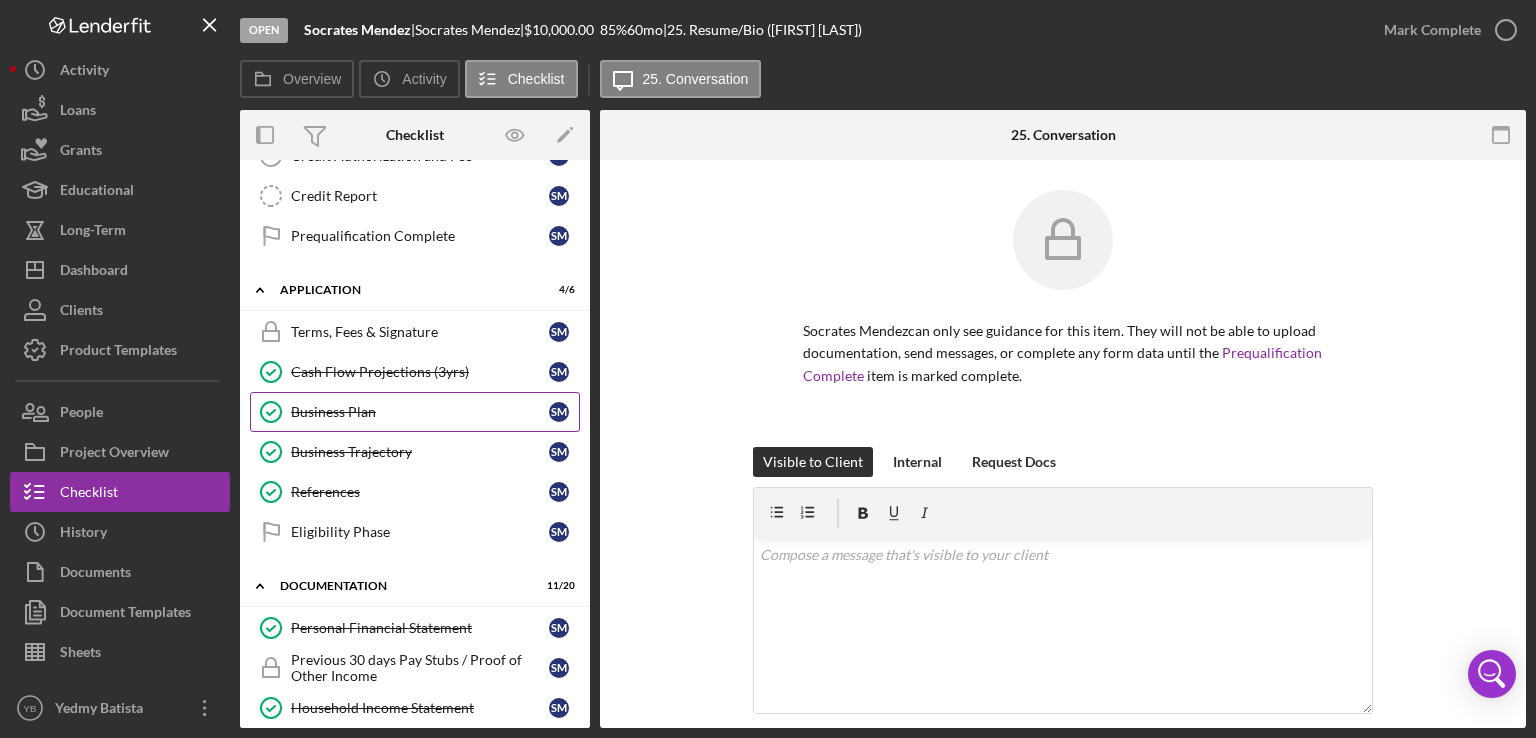 click on "Business Plan" at bounding box center [420, 412] 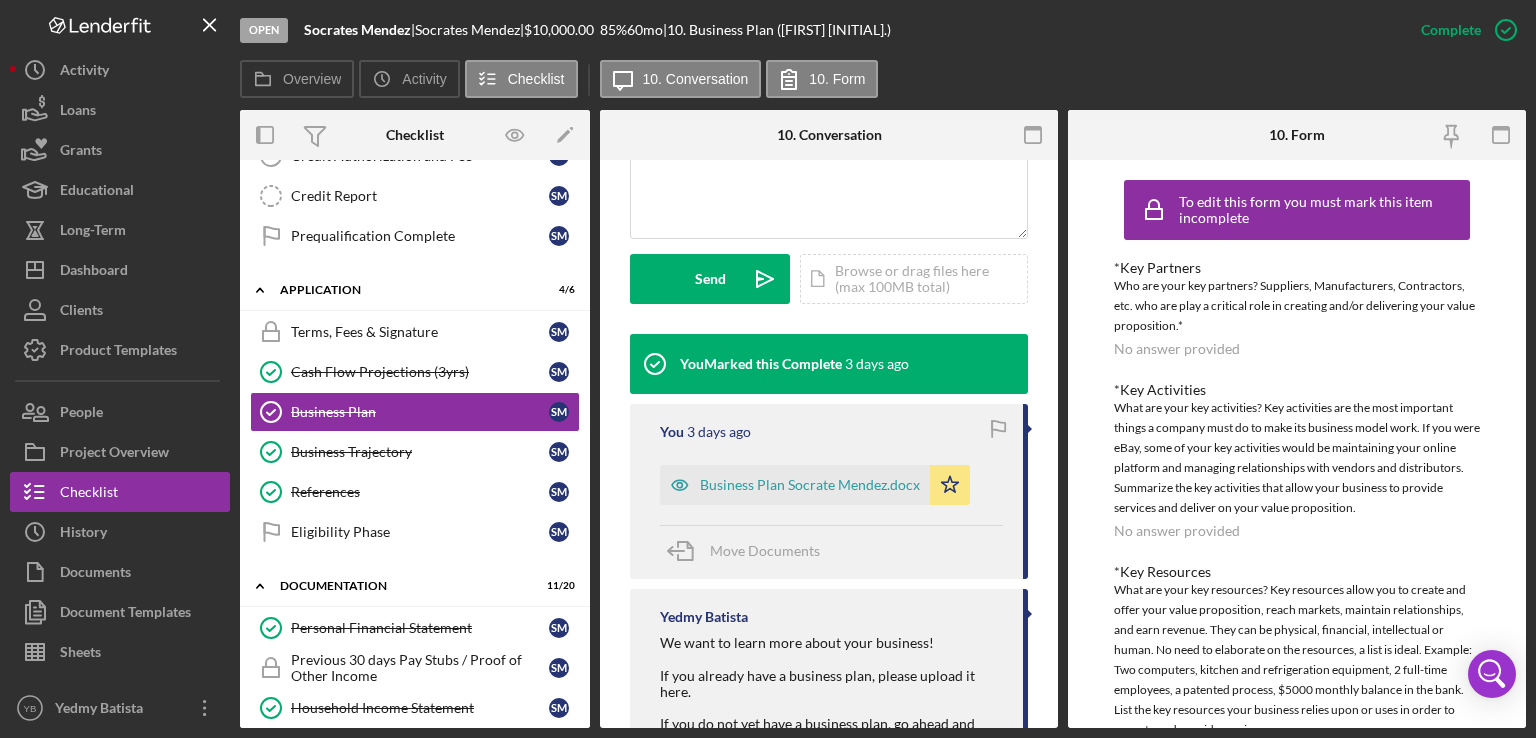 scroll, scrollTop: 564, scrollLeft: 0, axis: vertical 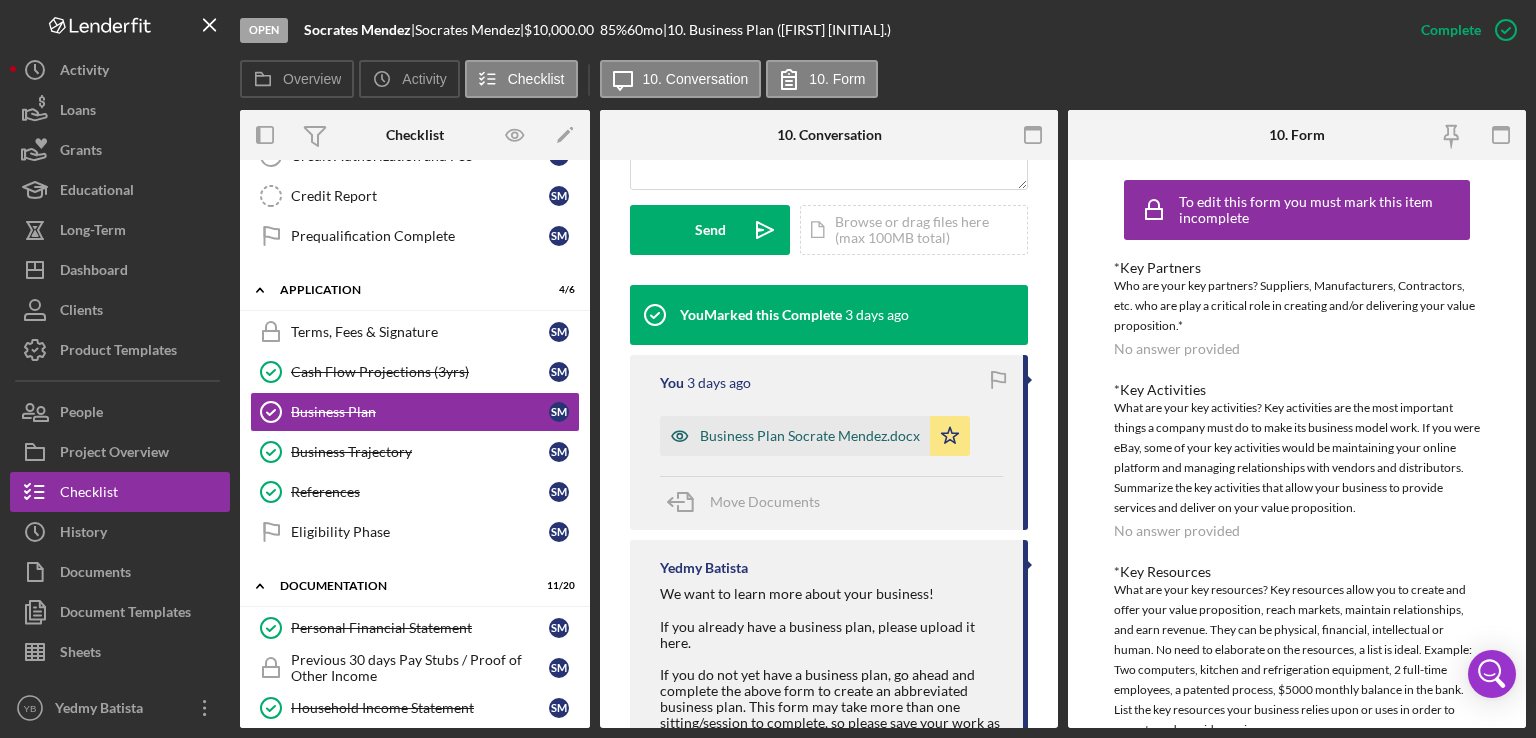 click on "Business Plan Socrate Mendez.docx" at bounding box center [810, 436] 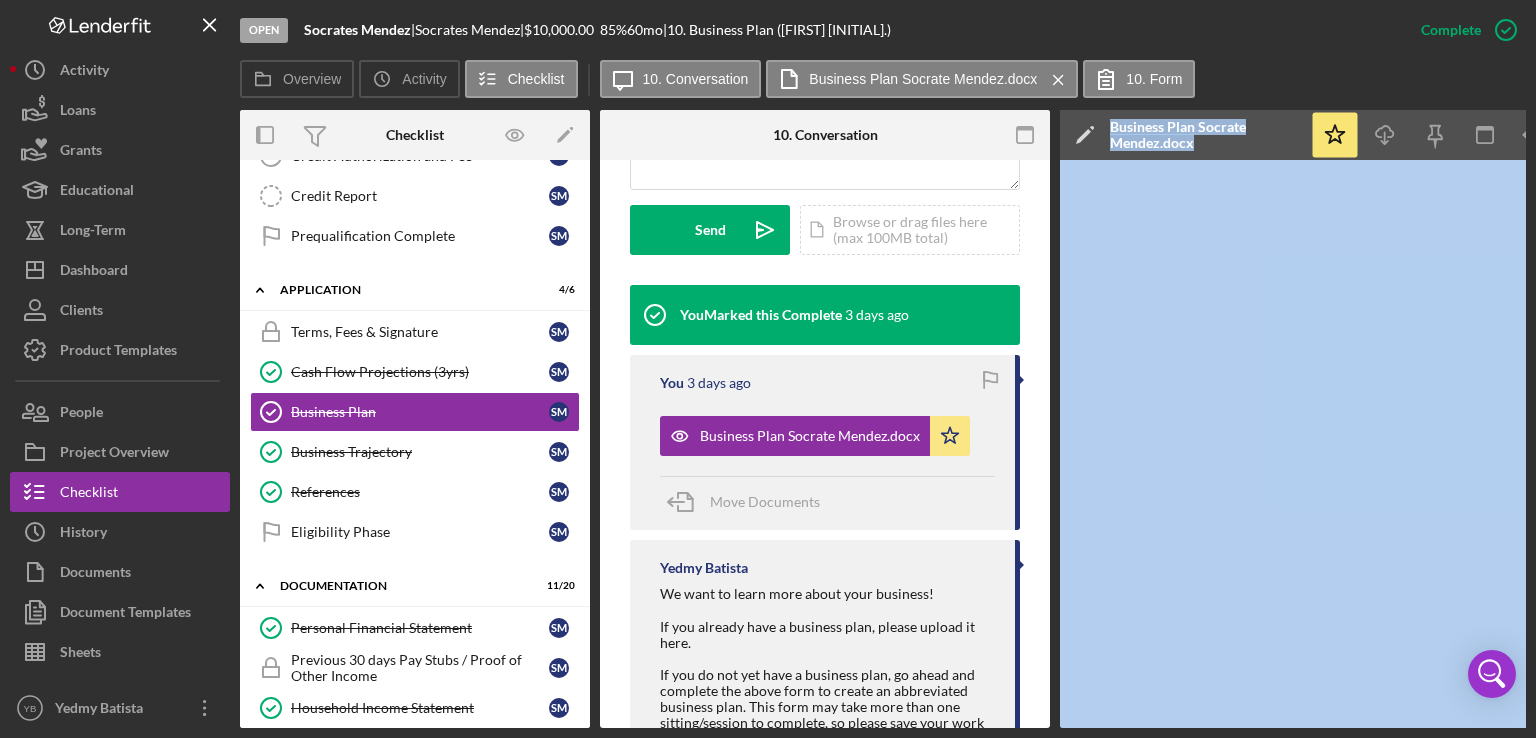 drag, startPoint x: 1004, startPoint y: 729, endPoint x: 1063, endPoint y: 713, distance: 61.13101 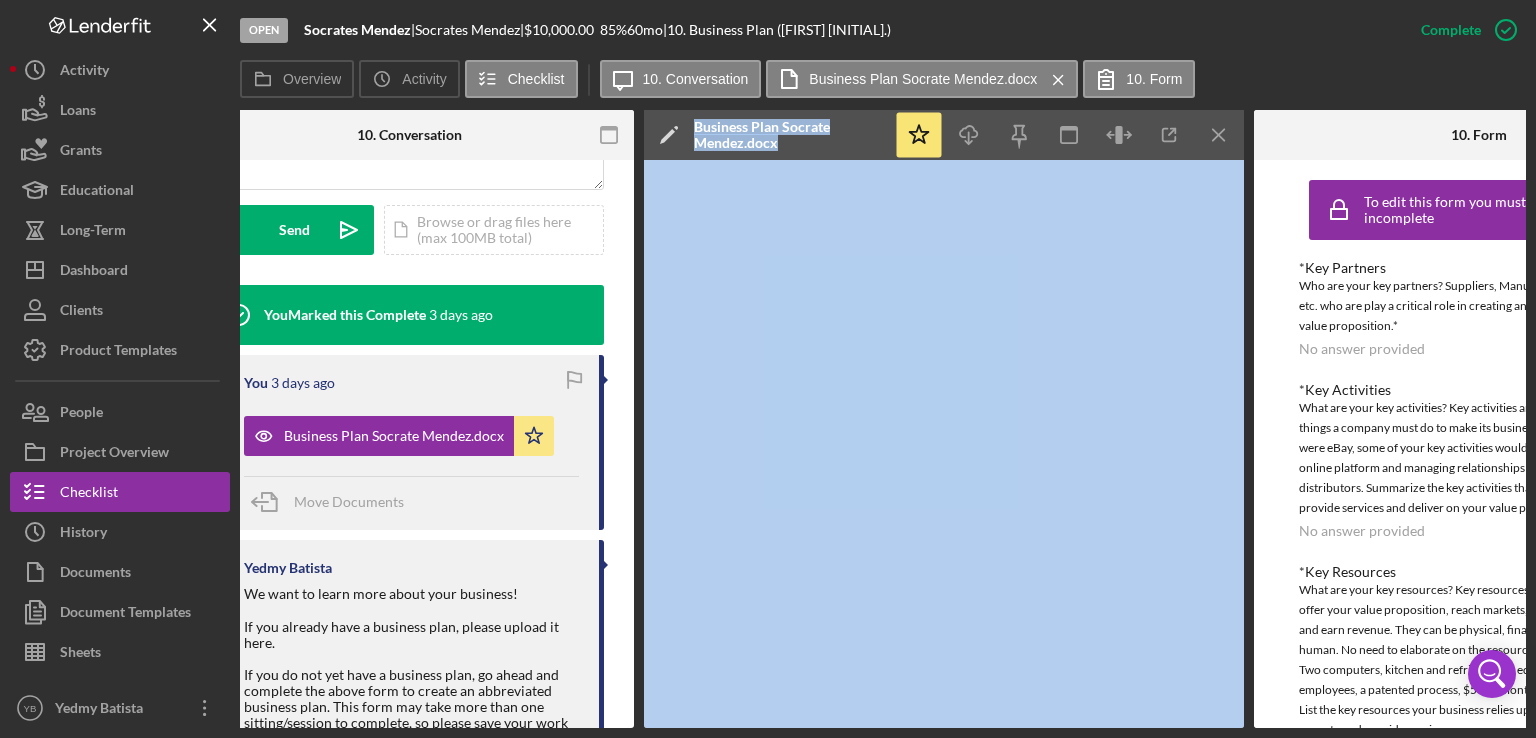 scroll, scrollTop: 0, scrollLeft: 420, axis: horizontal 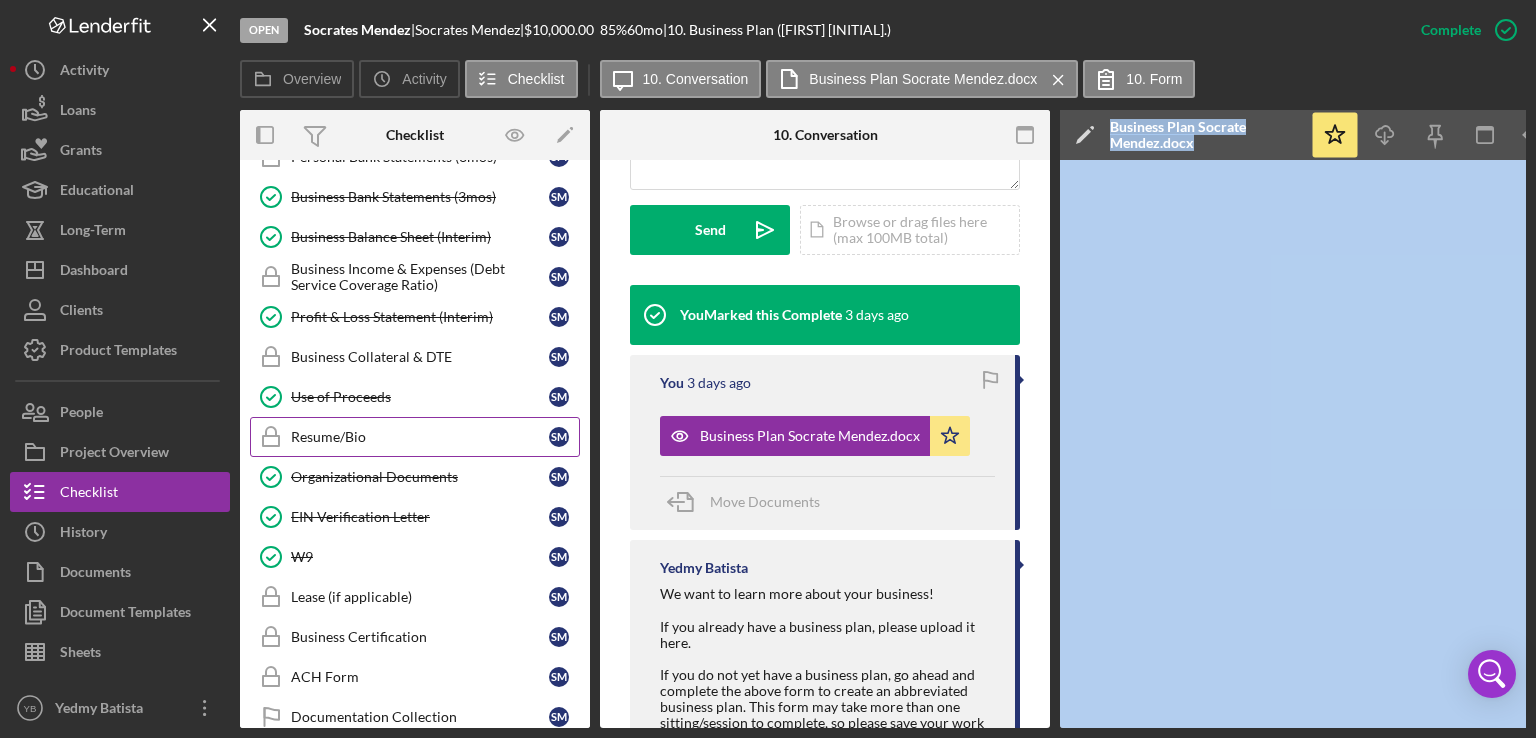 click on "Resume/Bio" at bounding box center [420, 437] 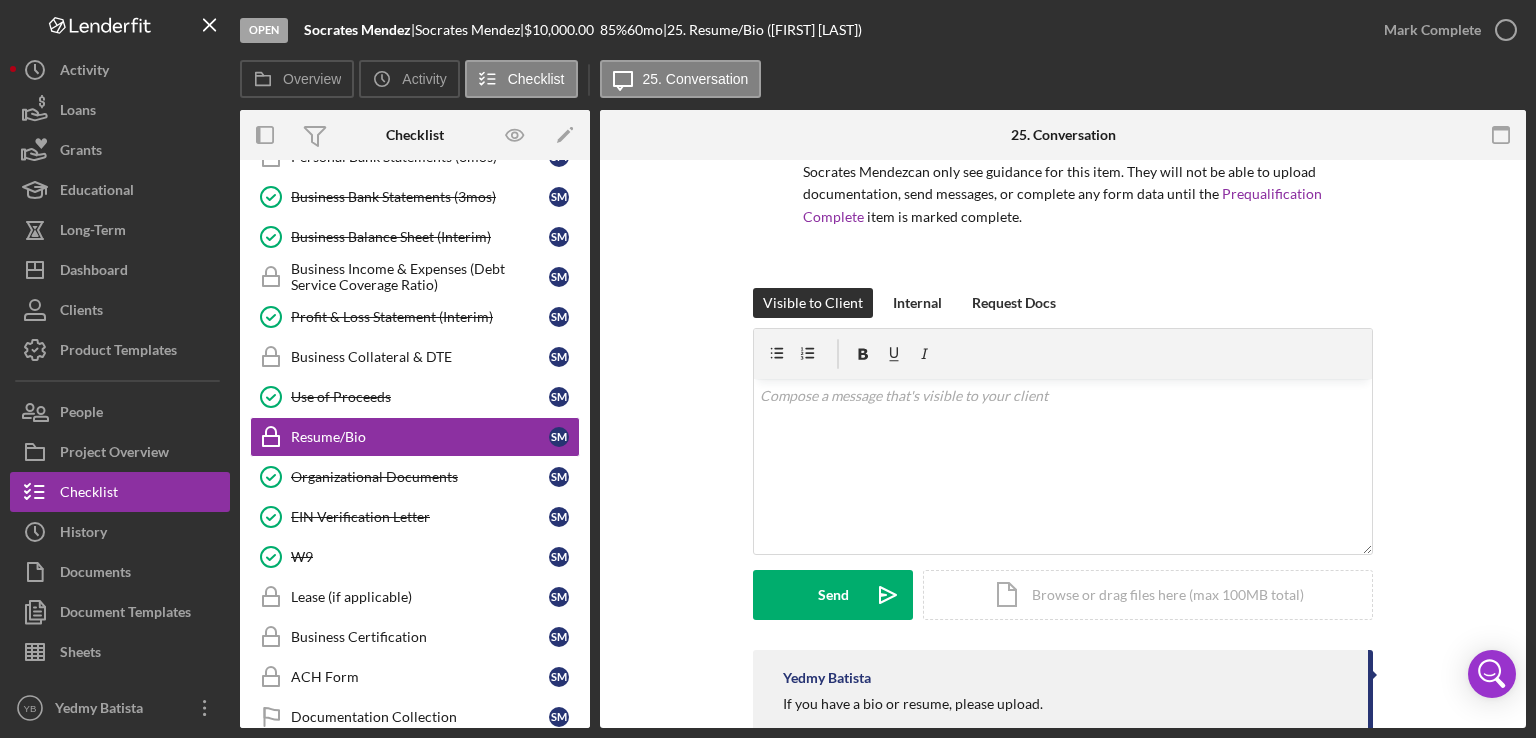 scroll, scrollTop: 256, scrollLeft: 0, axis: vertical 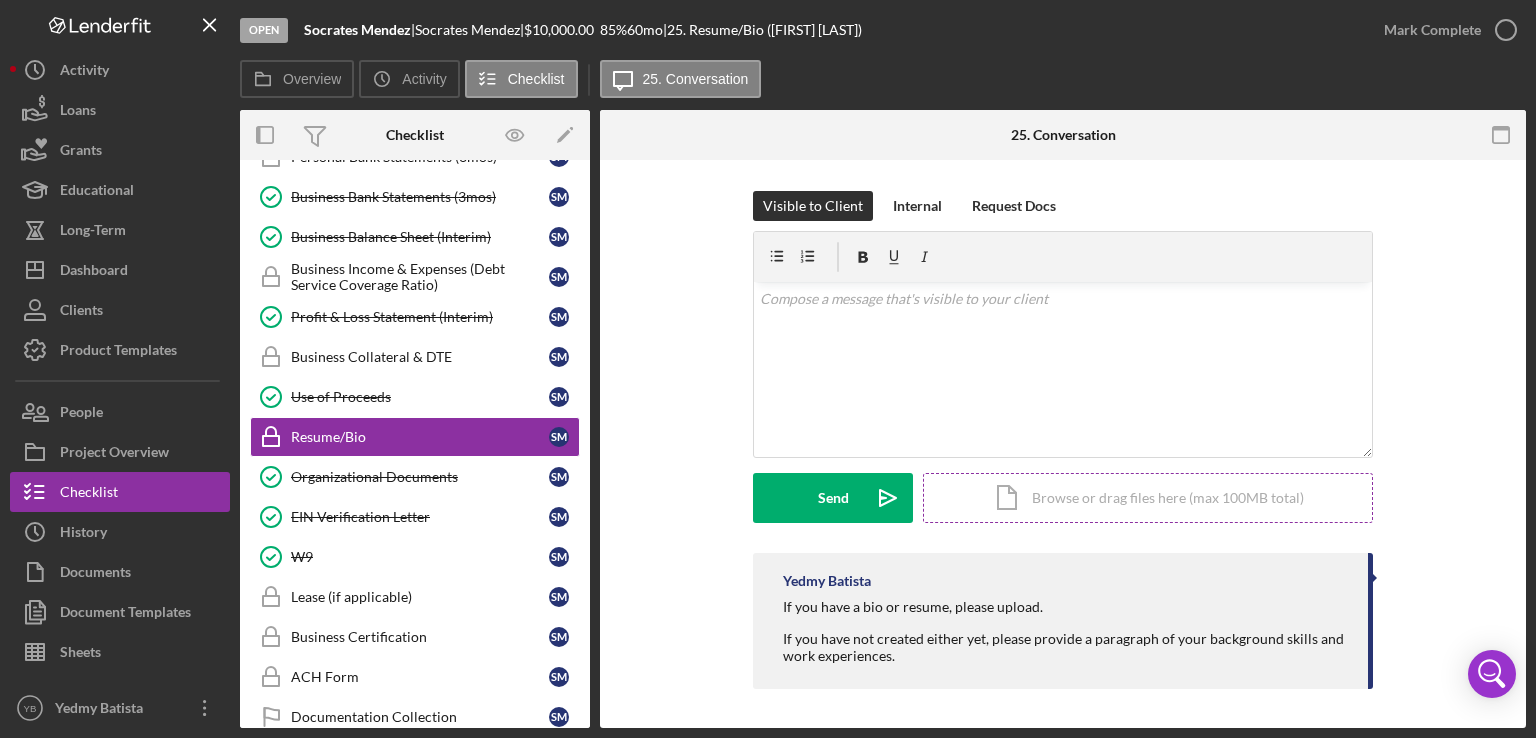 click on "Icon/Document Browse or drag files here (max 100MB total) Tap to choose files or take a photo" at bounding box center (1148, 498) 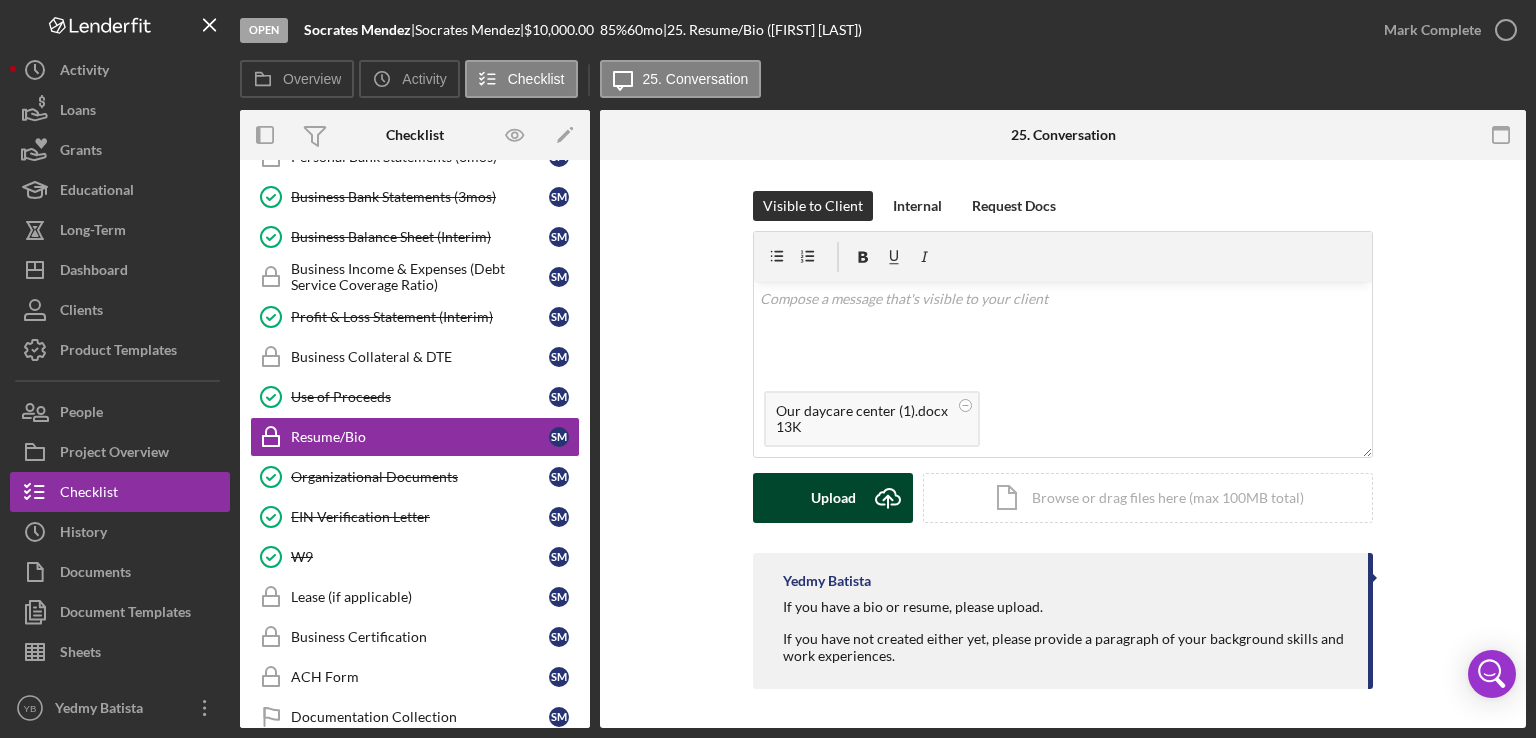 click on "Upload" at bounding box center [833, 498] 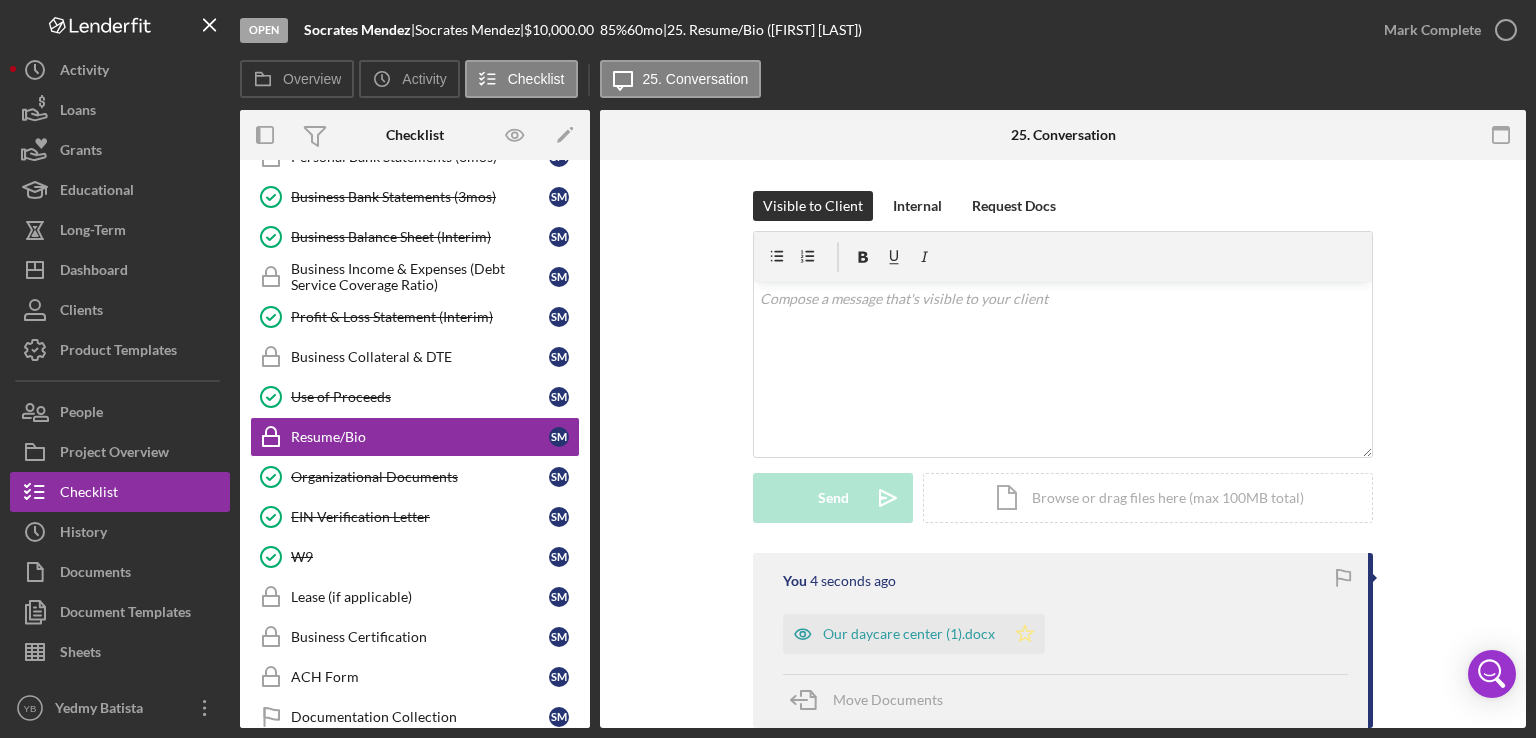 click 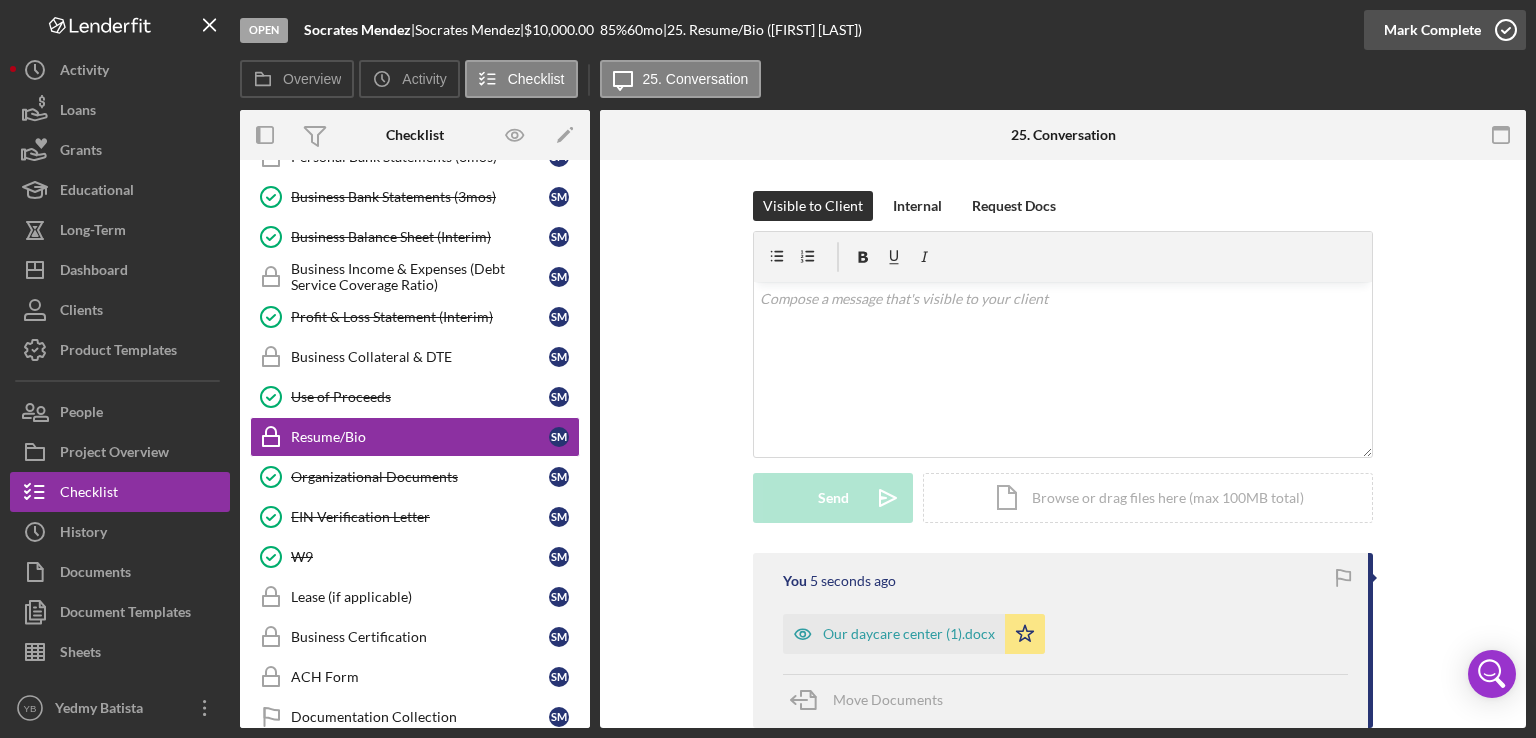 click on "Mark Complete" at bounding box center (1445, 30) 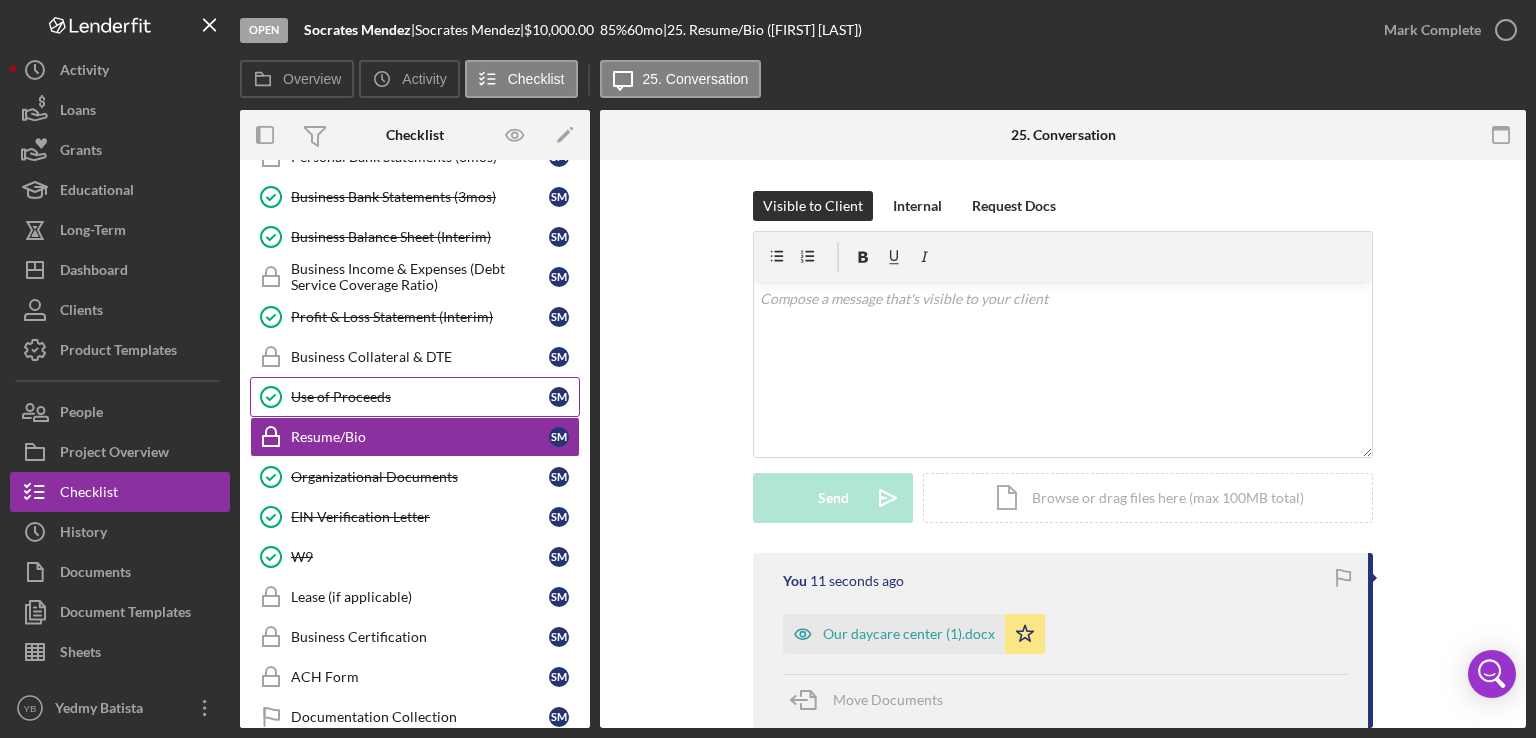click on "Use of Proceeds" at bounding box center [420, 397] 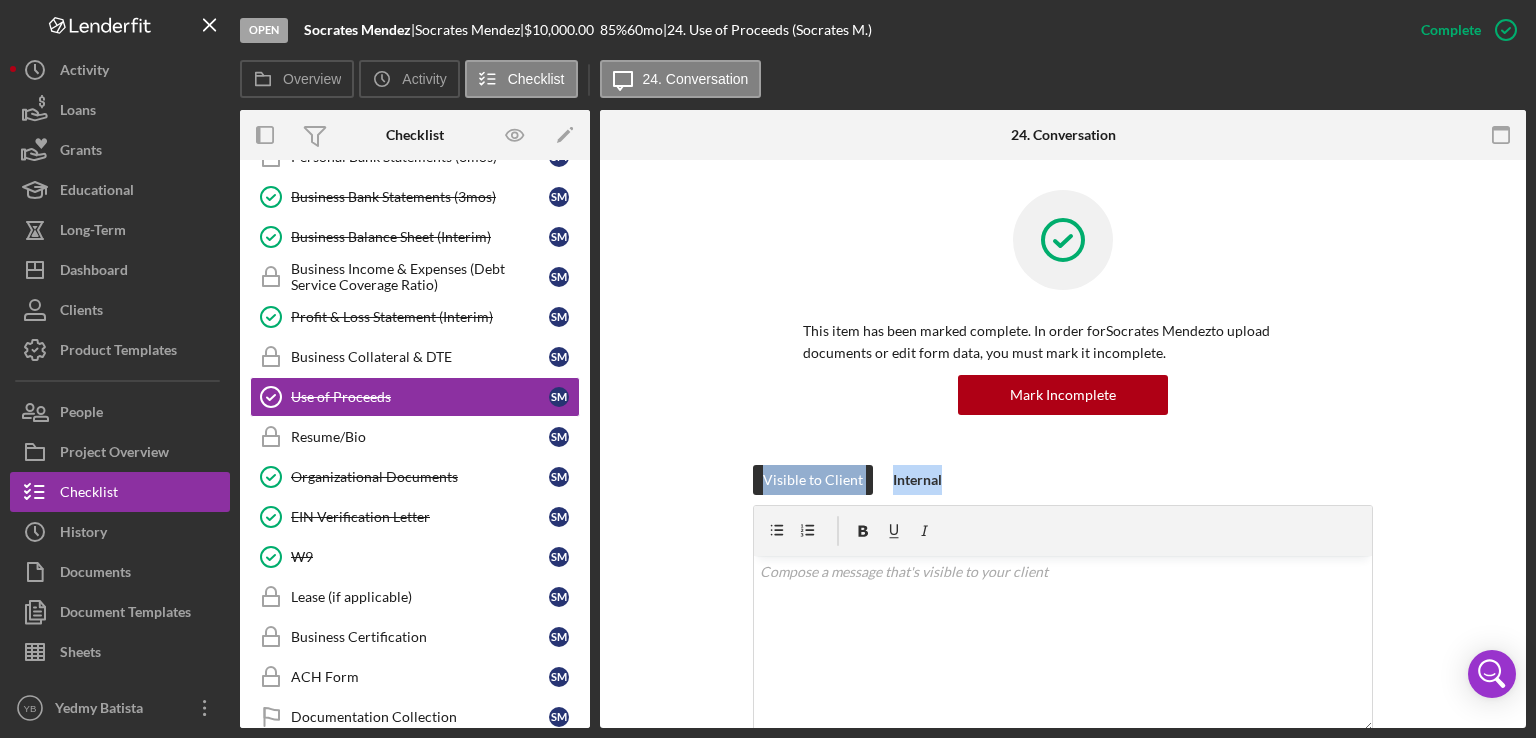 drag, startPoint x: 1526, startPoint y: 389, endPoint x: 1449, endPoint y: 500, distance: 135.09256 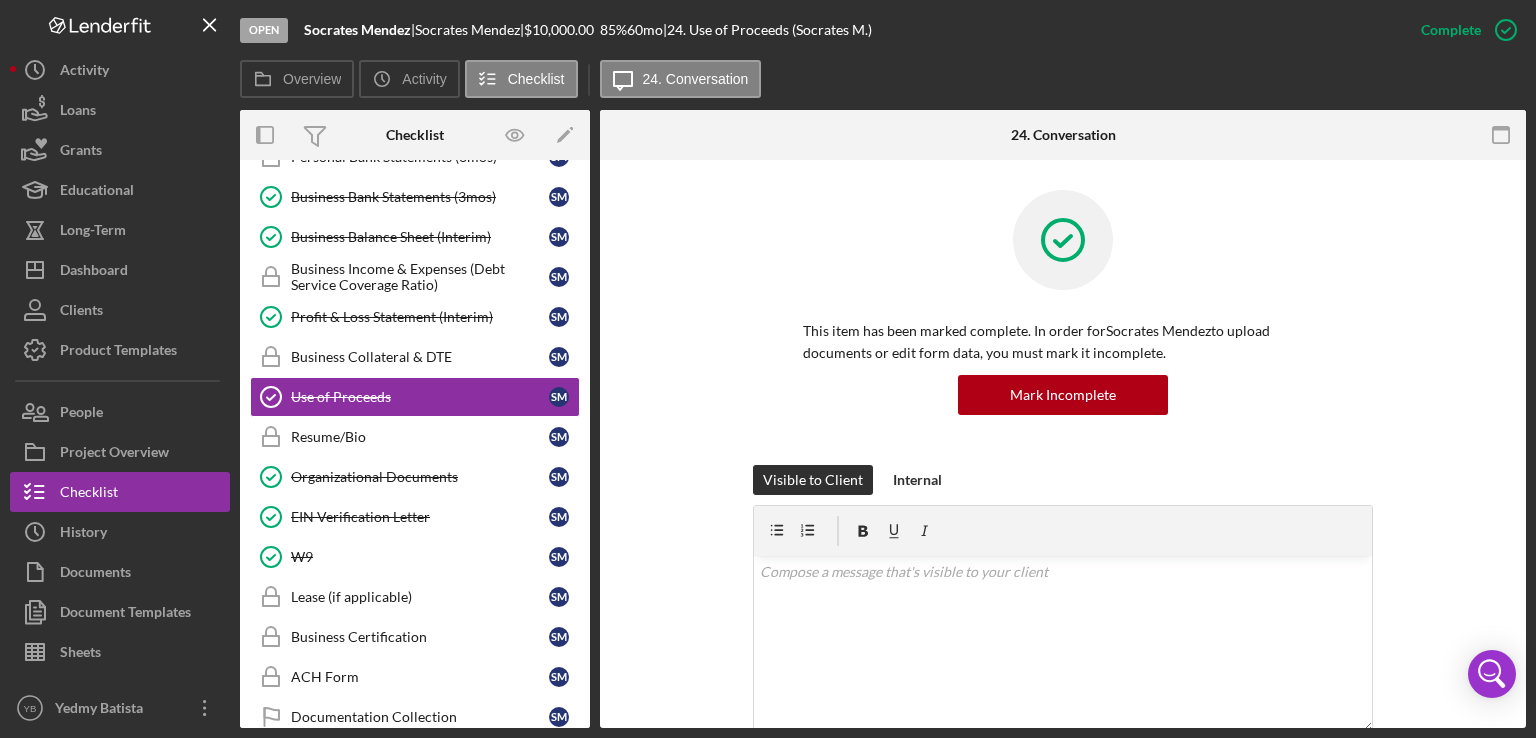 click on "Visible to Client Internal v Color teal Color pink Remove color Add row above Add row below Add column before Add column after Merge cells Split cells Remove column Remove row Remove table Send Icon/icon-invite-send Icon/Document Browse or drag files here (max 100MB total) Tap to choose files or take a photo Cancel Send Icon/icon-invite-send" at bounding box center [1063, 646] 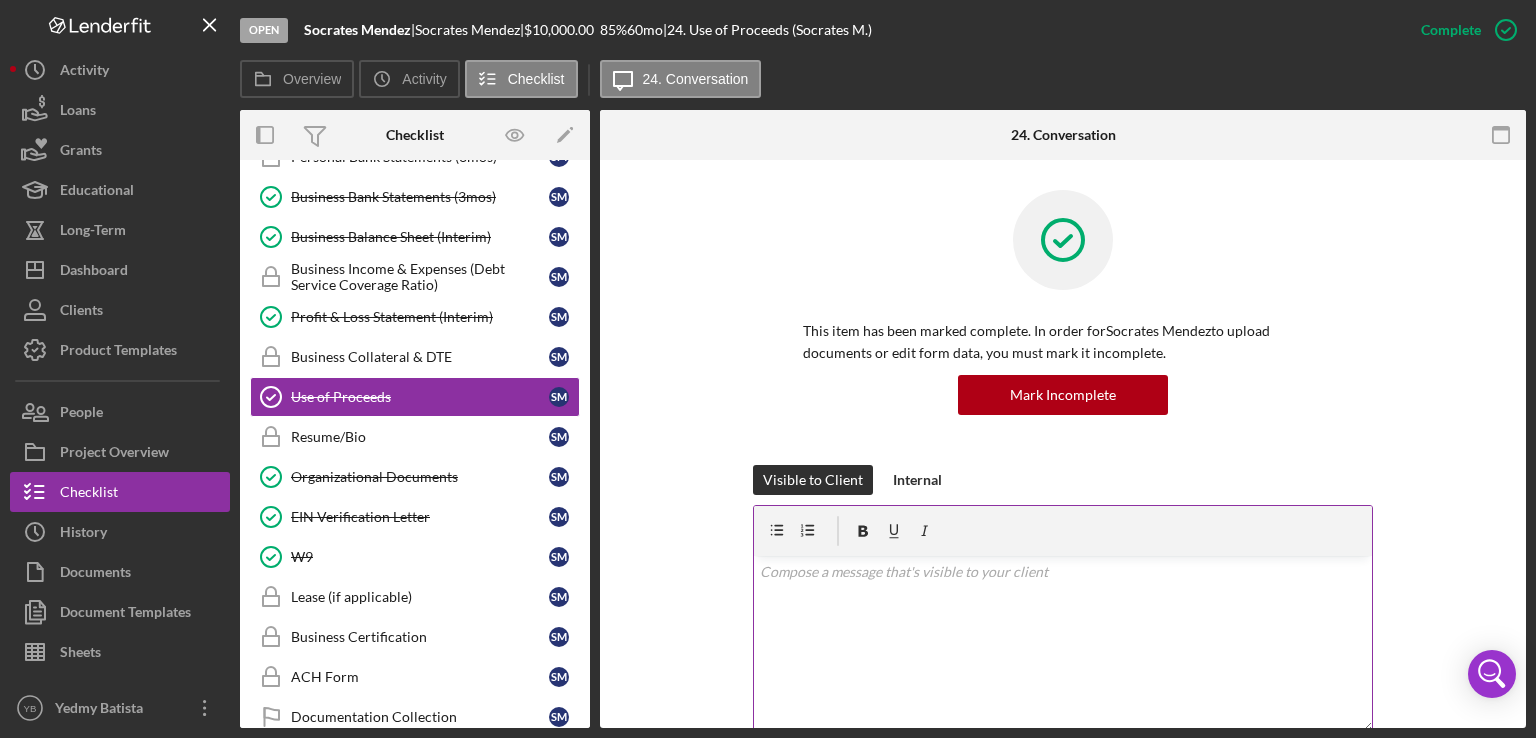 click at bounding box center (1063, 531) 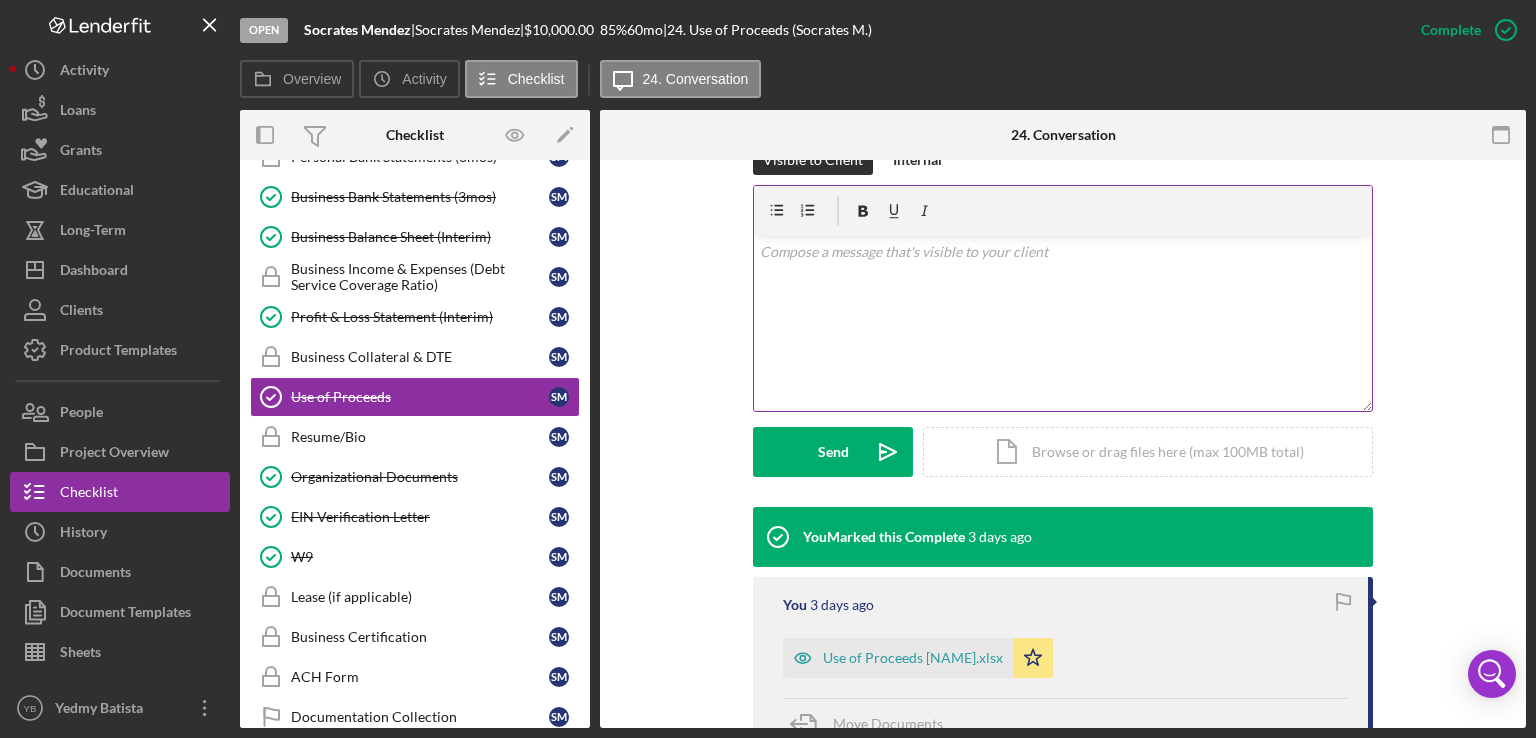 scroll, scrollTop: 360, scrollLeft: 0, axis: vertical 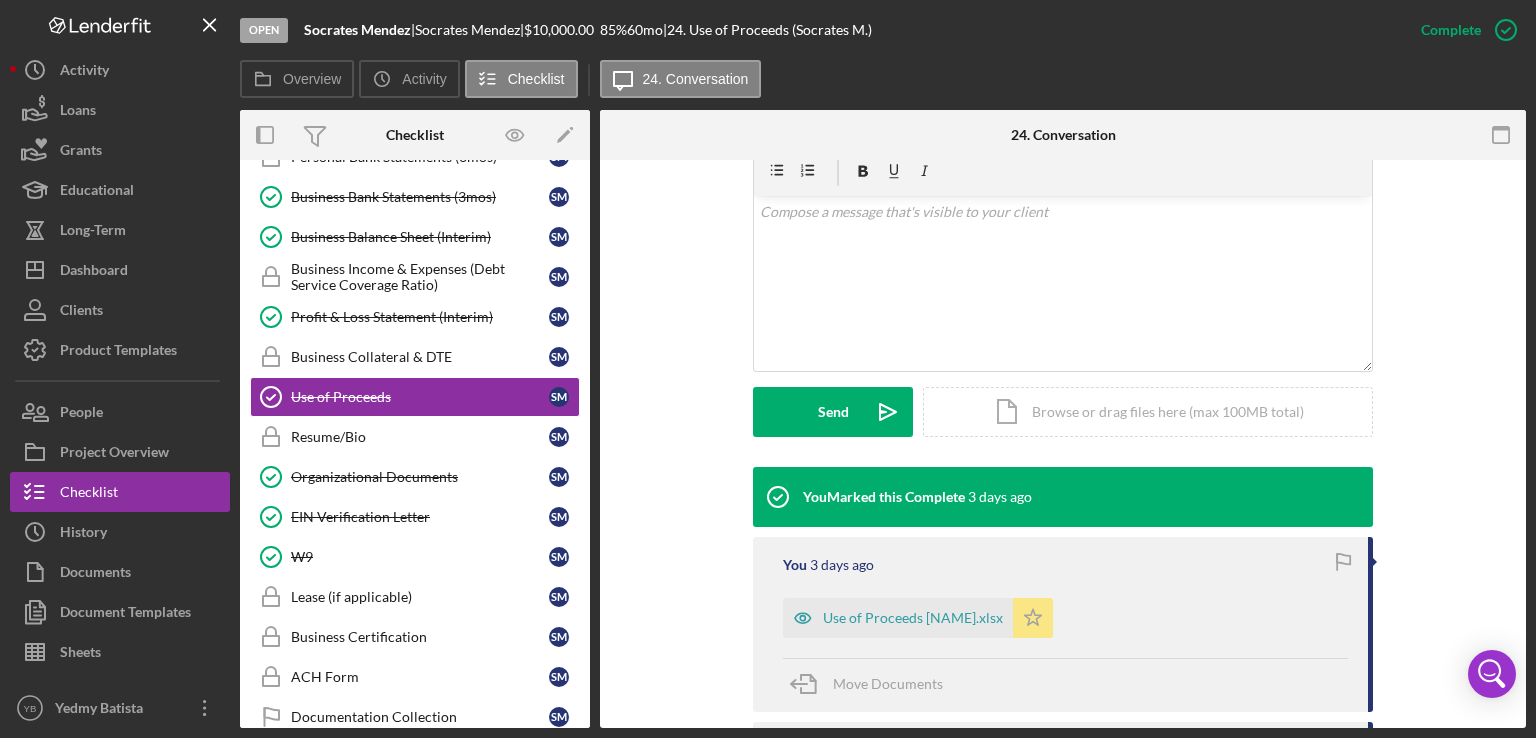 click 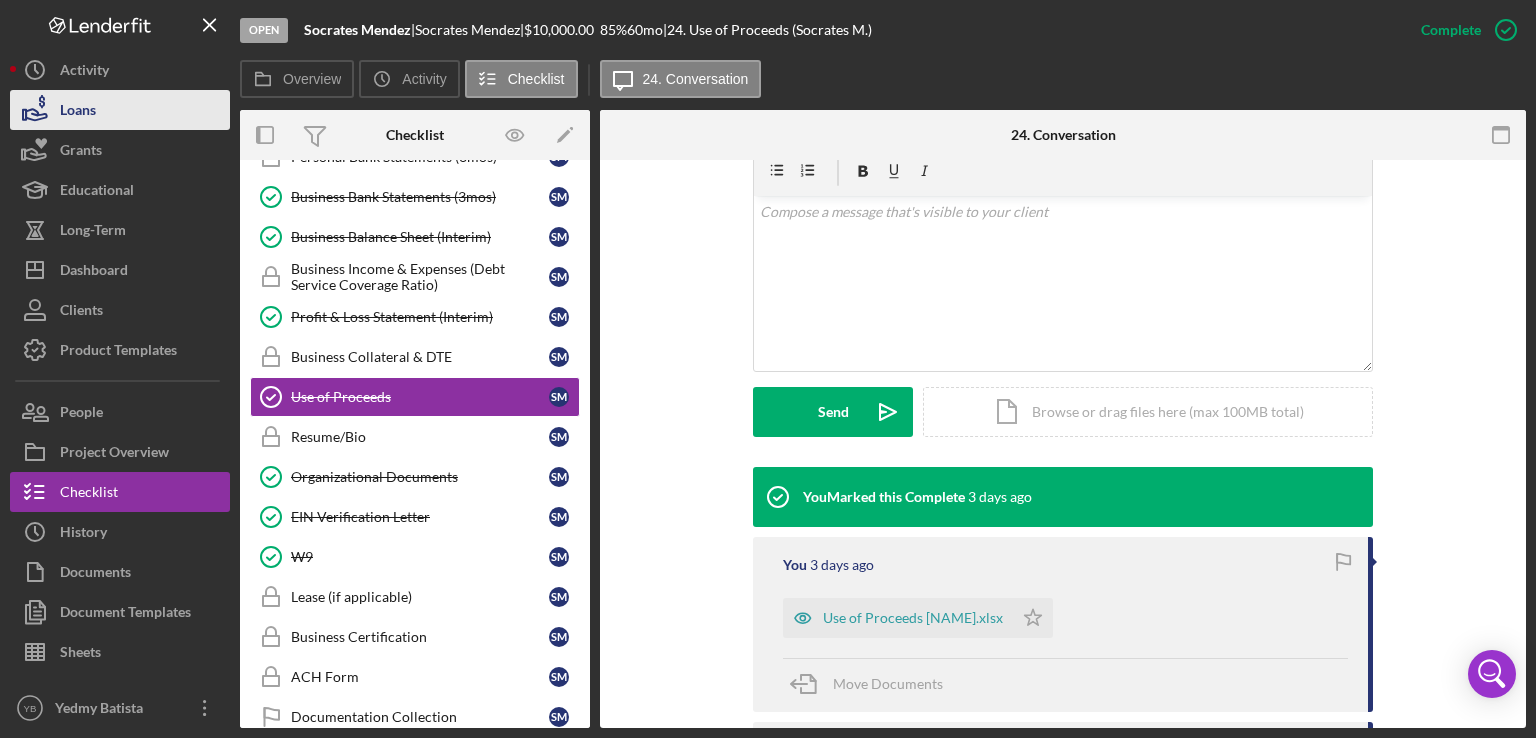 click on "Loans" at bounding box center (120, 110) 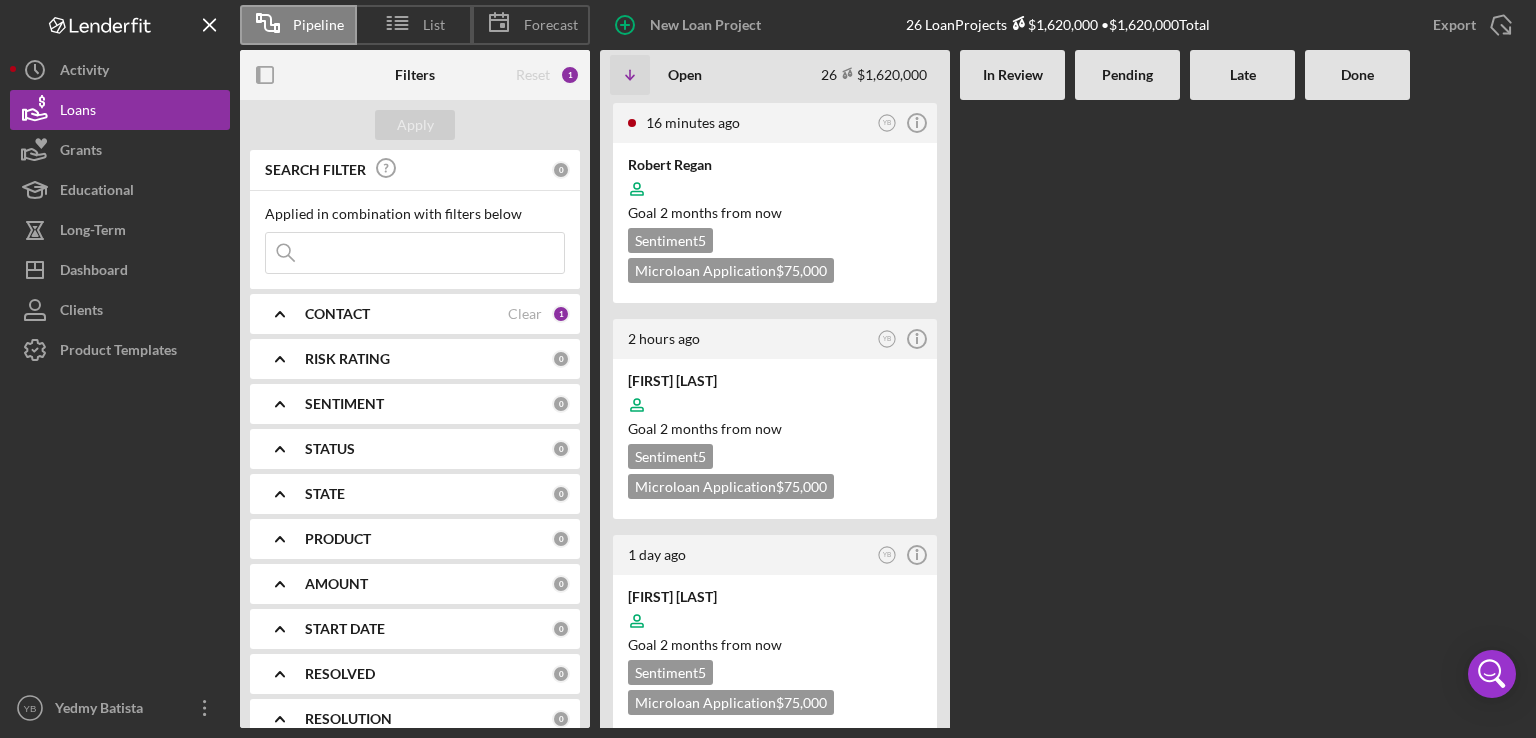 click at bounding box center (1012, 414) 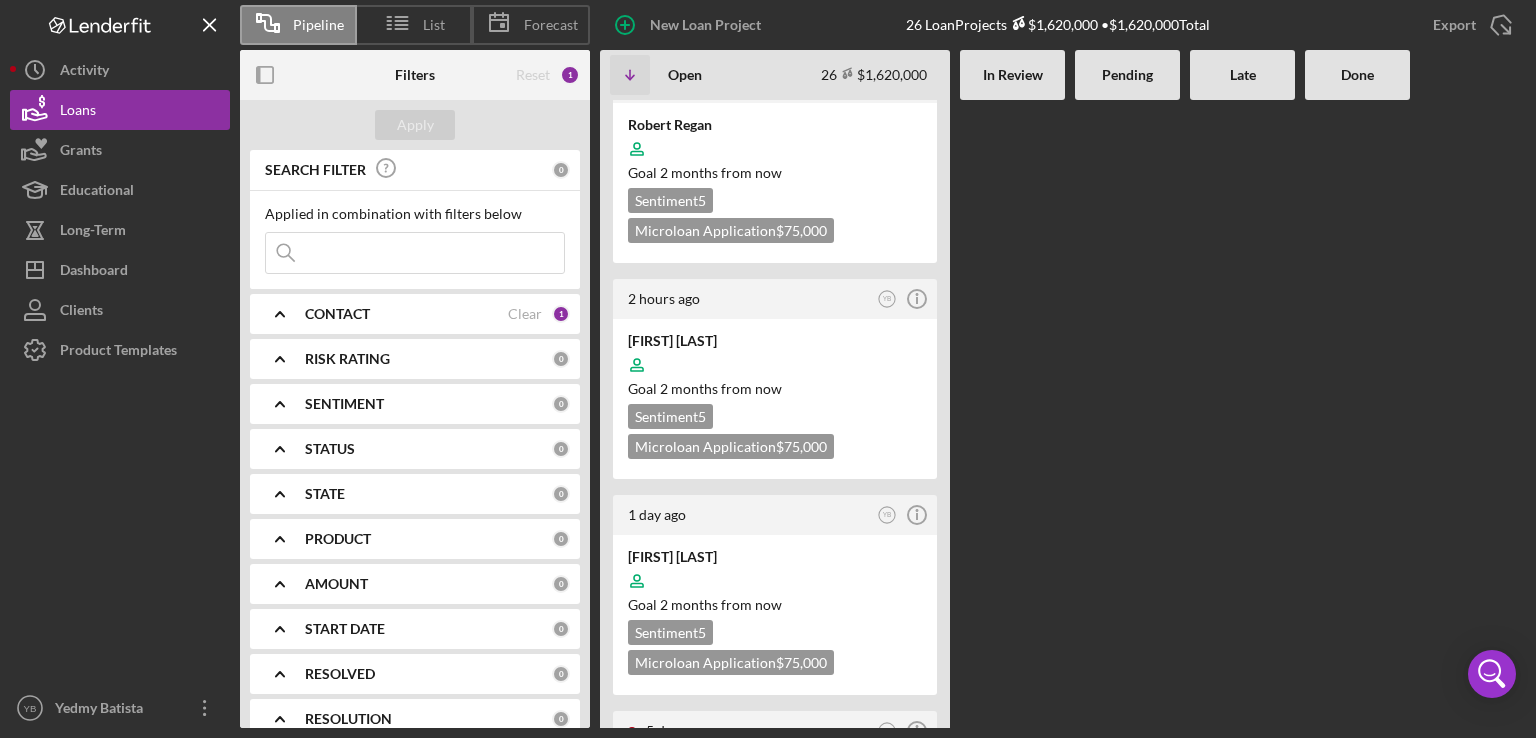 scroll, scrollTop: 0, scrollLeft: 0, axis: both 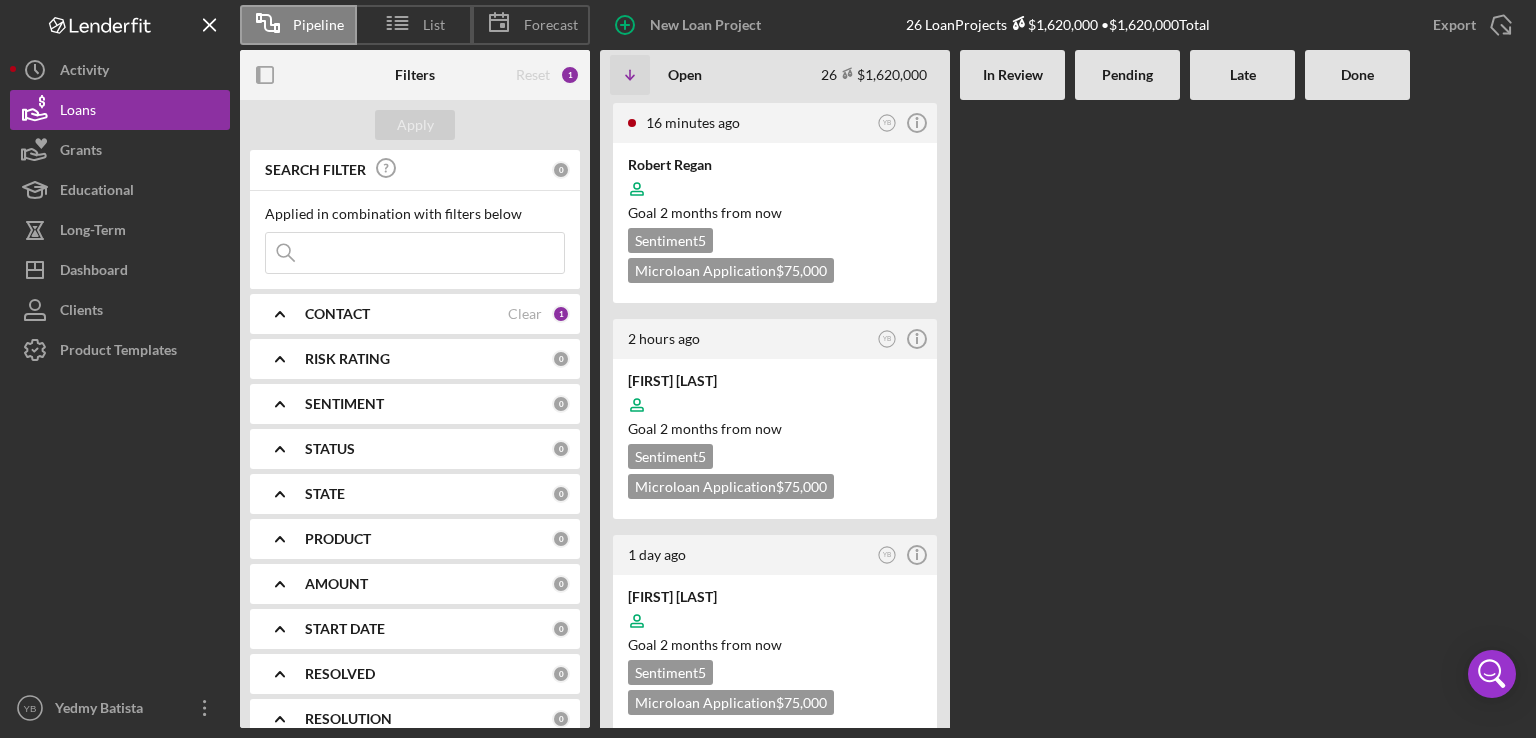 click at bounding box center (1127, 414) 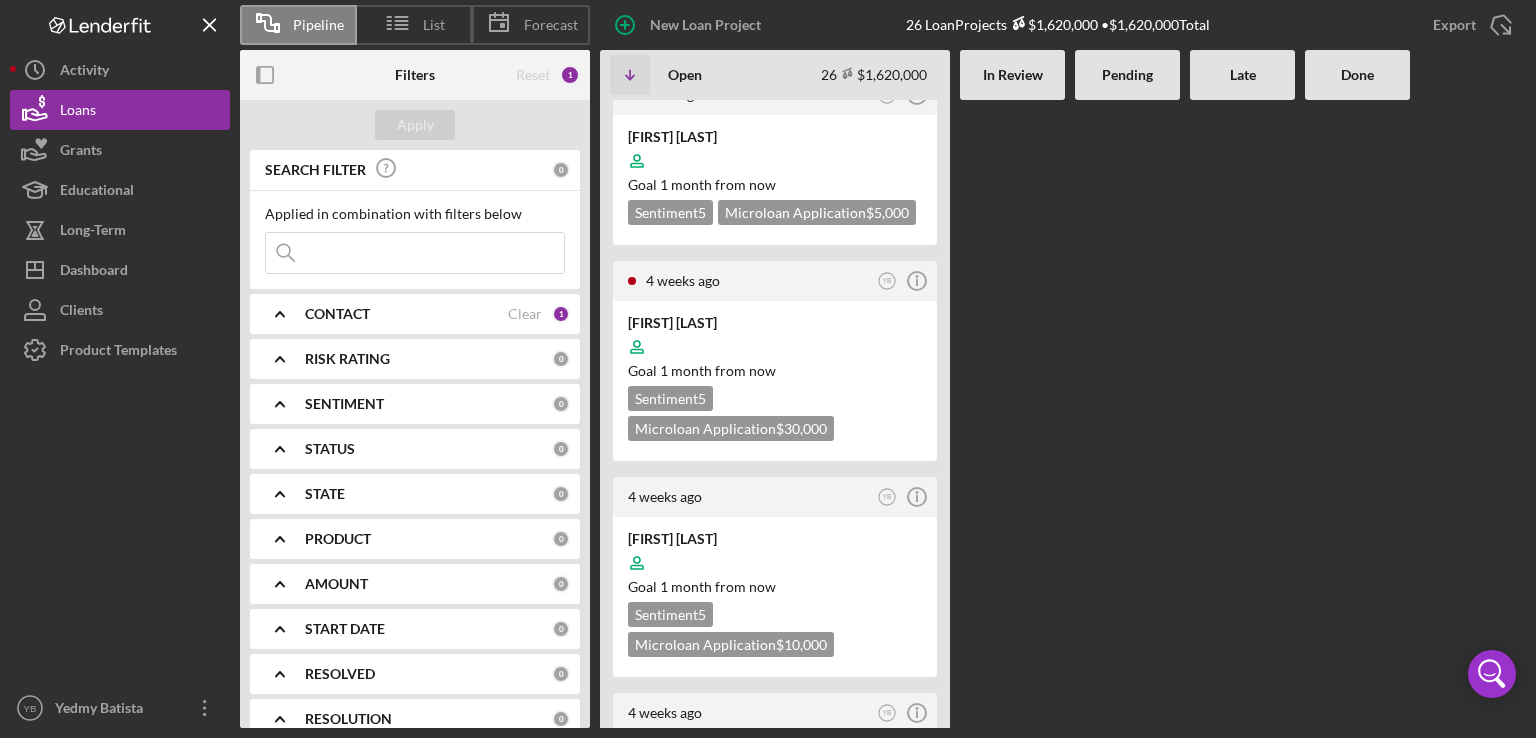 scroll, scrollTop: 4880, scrollLeft: 0, axis: vertical 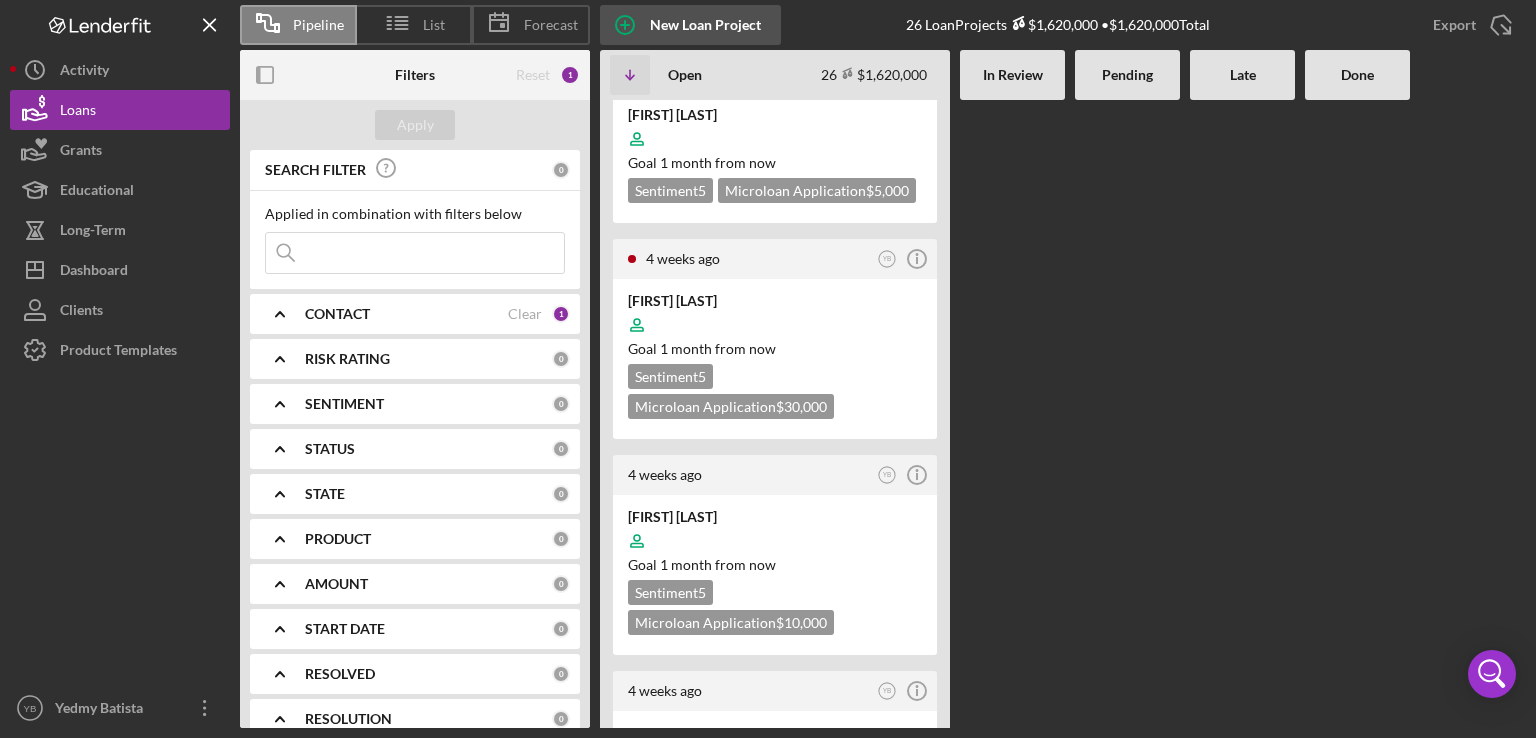 click on "New Loan Project" at bounding box center (705, 25) 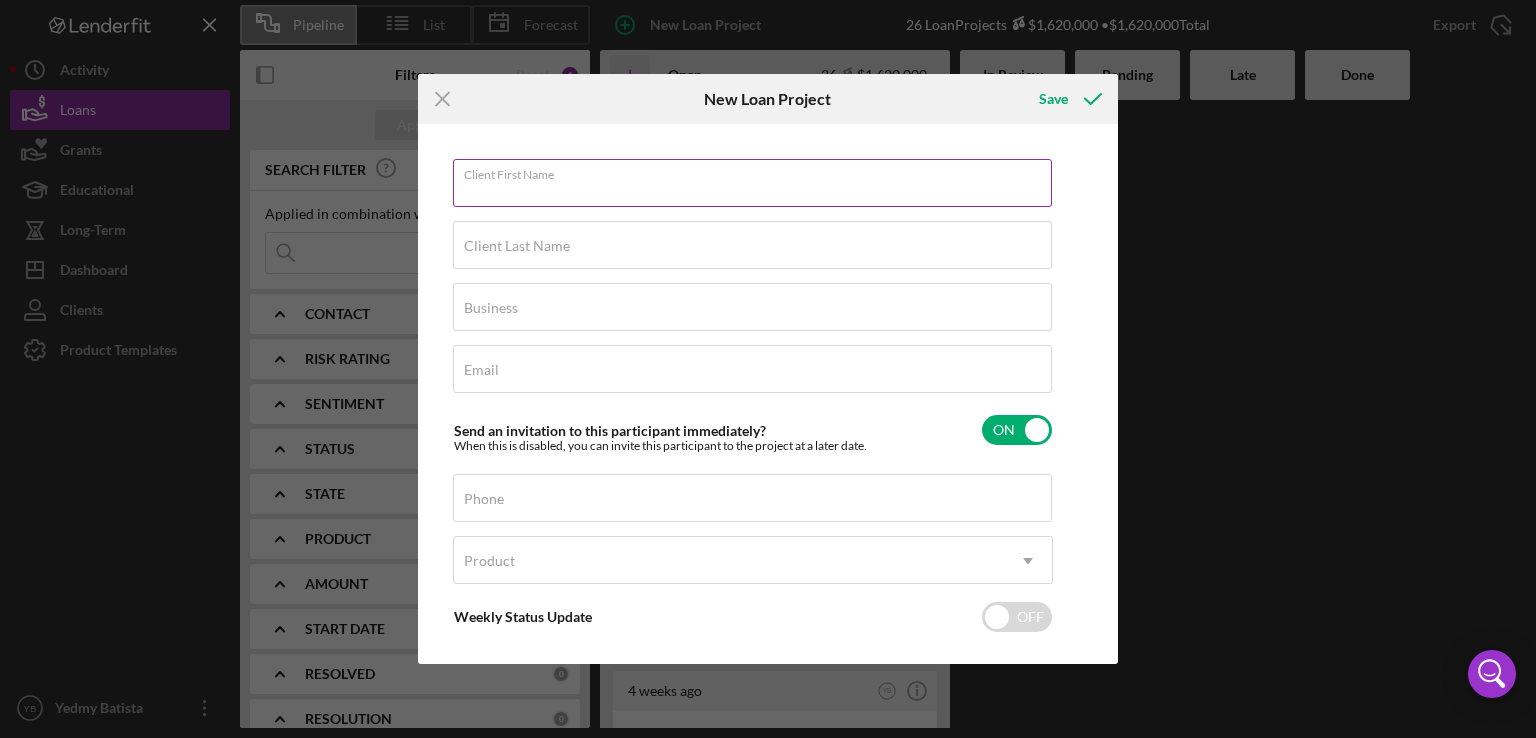 click on "Client First Name" at bounding box center [752, 183] 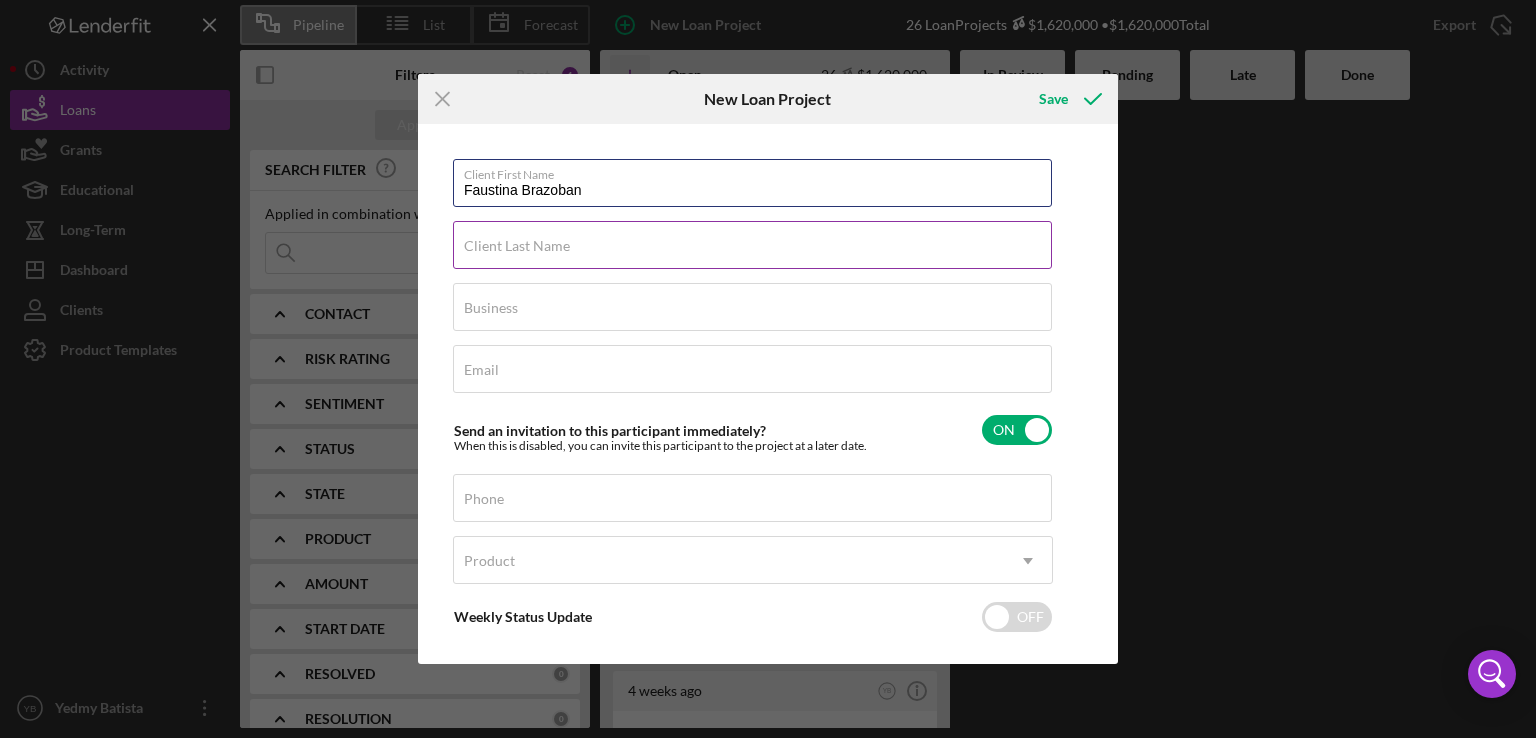 type on "Faustina Brazoban" 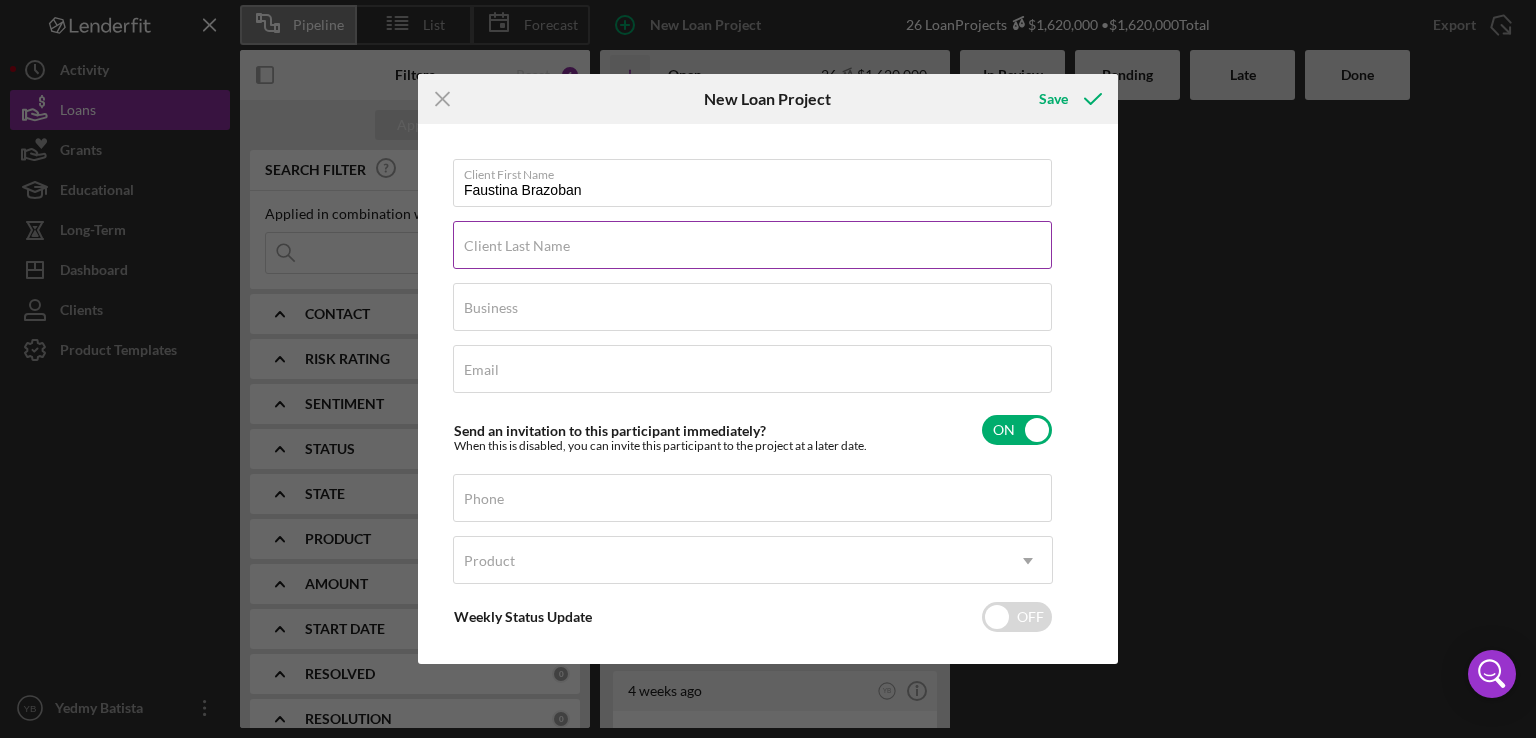 click on "Client Last Name" at bounding box center (517, 246) 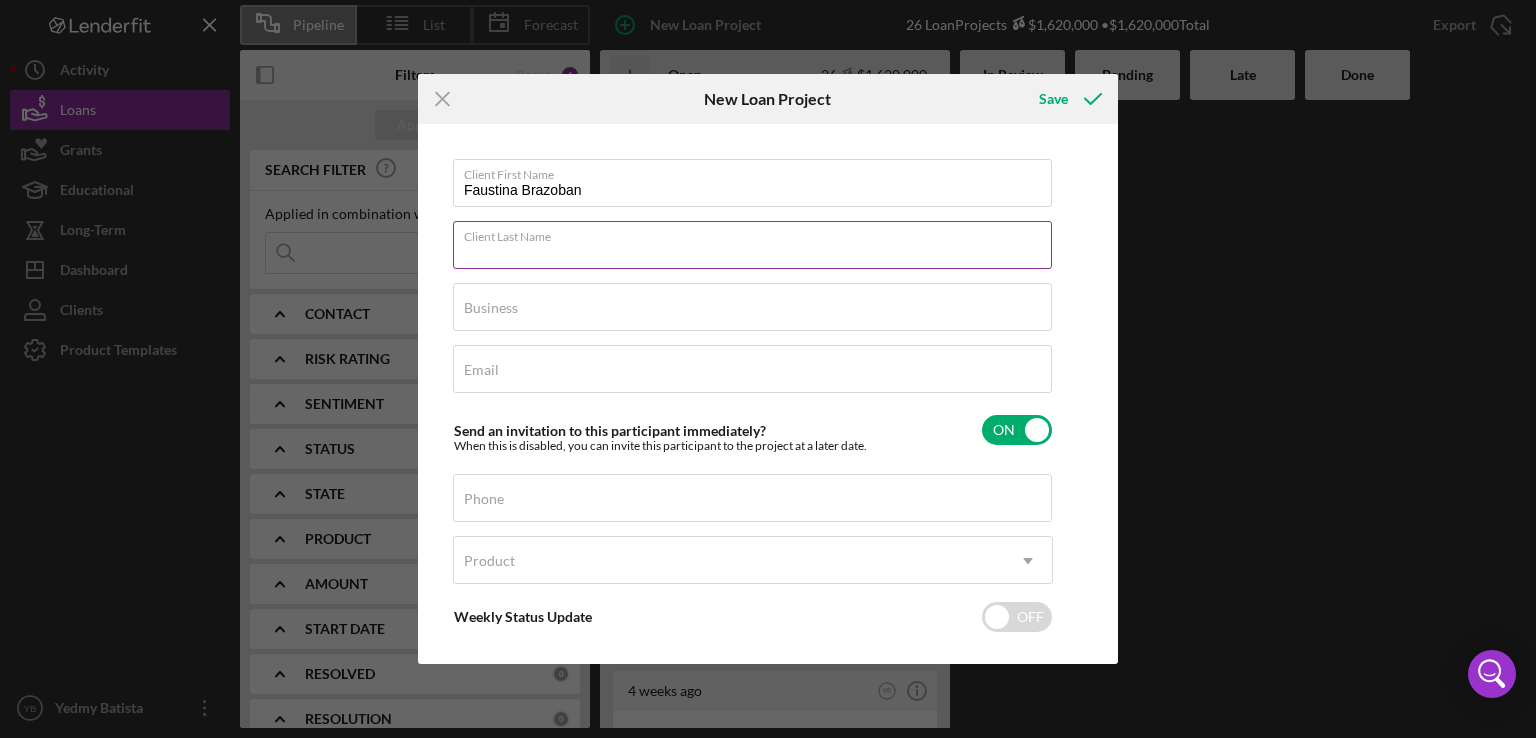 paste on "Faustina Brazoban" 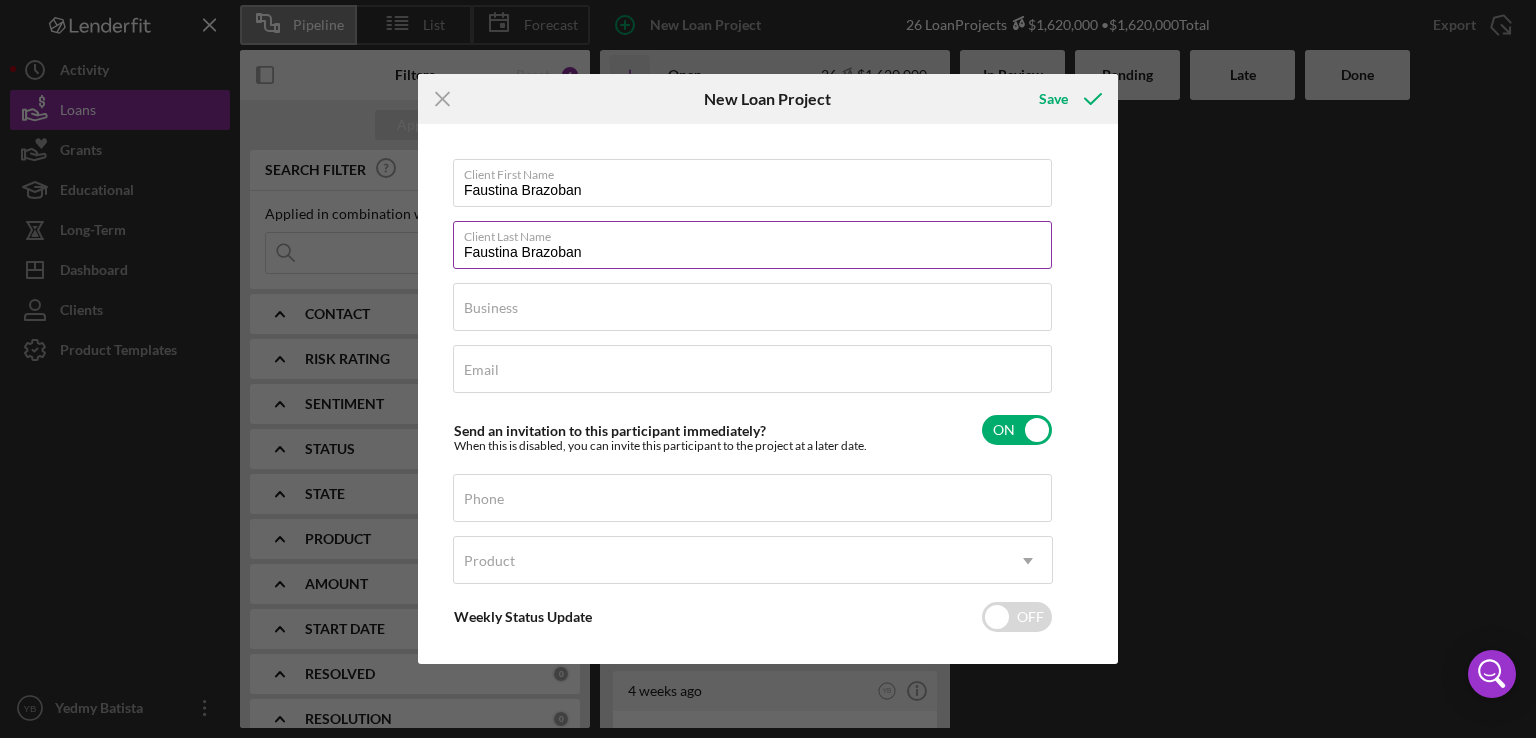 drag, startPoint x: 524, startPoint y: 251, endPoint x: 454, endPoint y: 252, distance: 70.00714 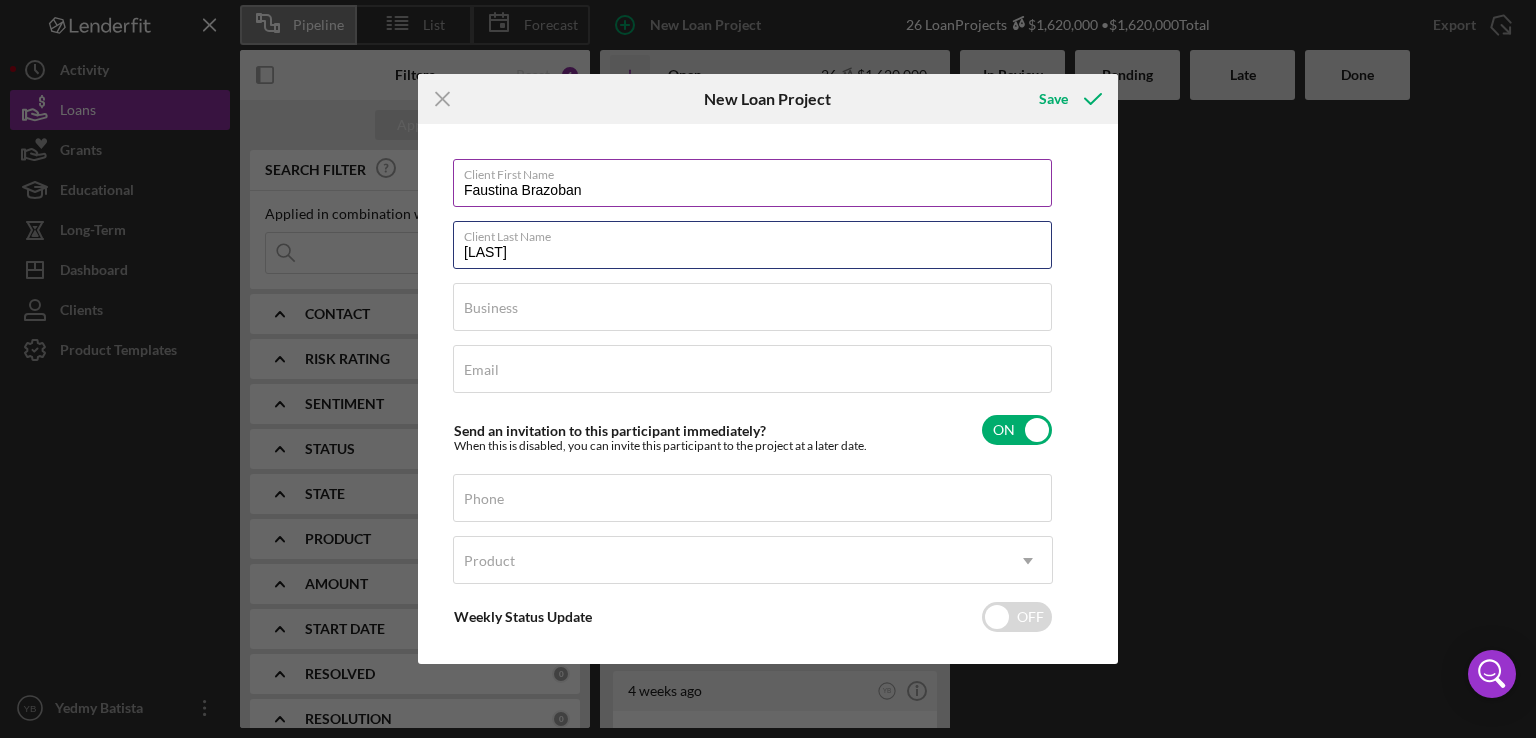 type on "[LAST]" 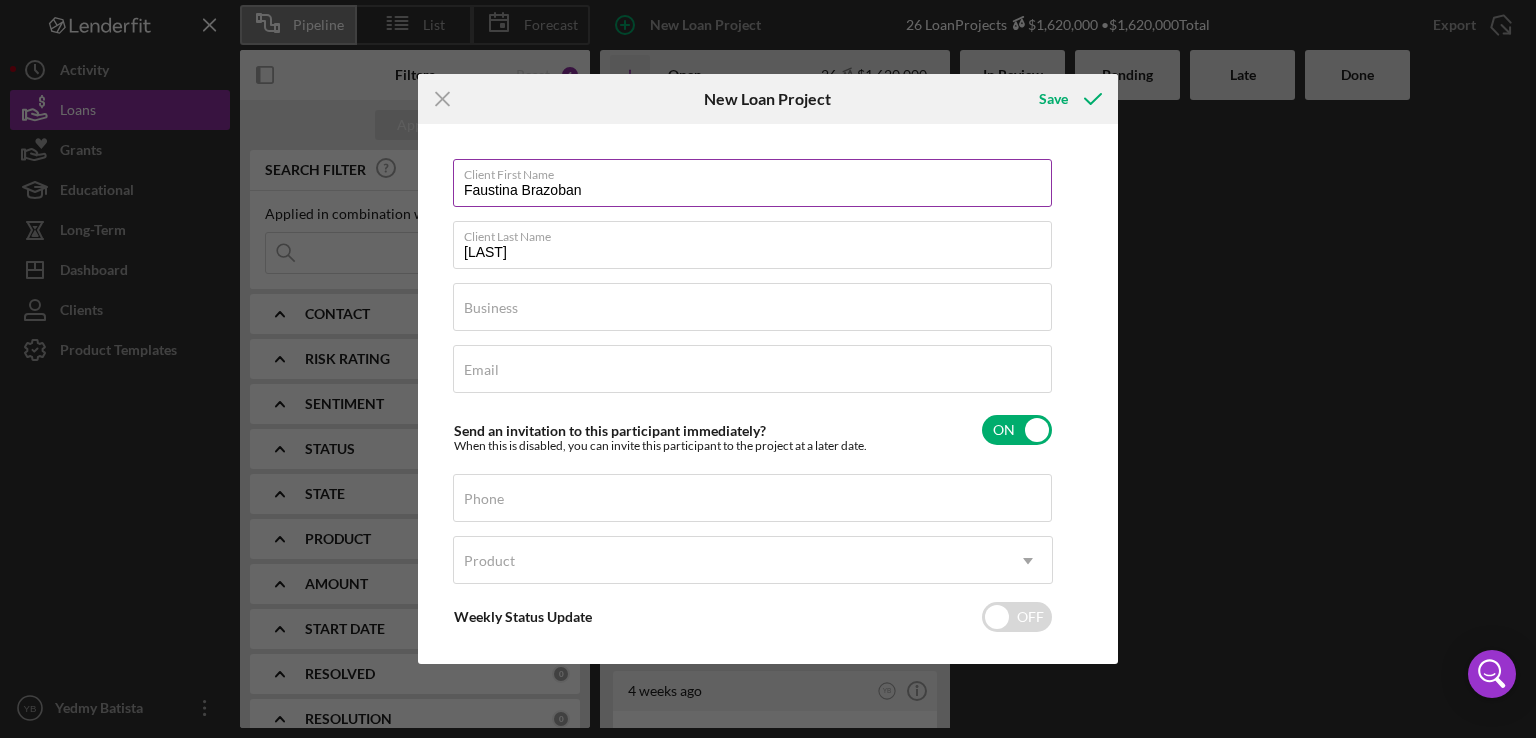 drag, startPoint x: 521, startPoint y: 194, endPoint x: 599, endPoint y: 201, distance: 78.31347 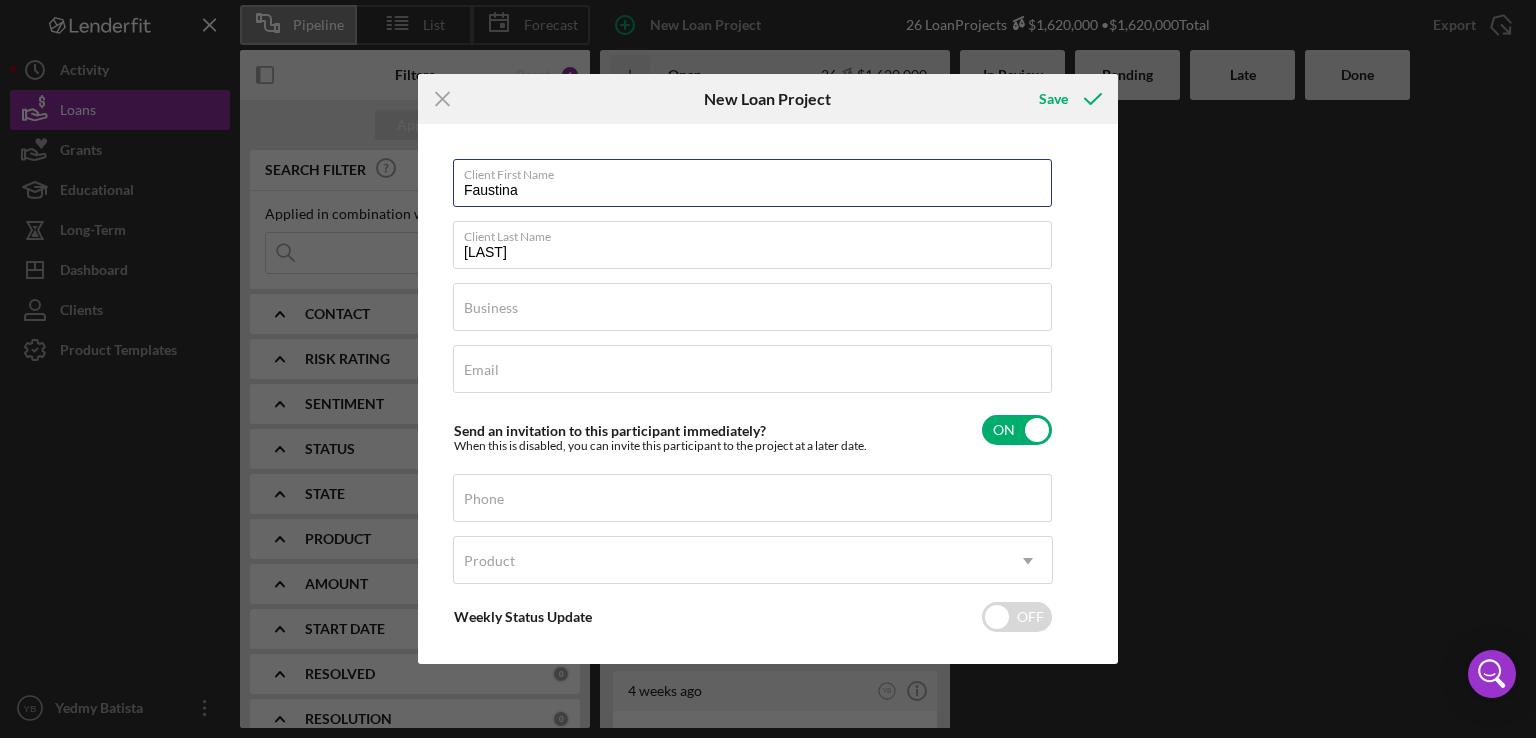 type on "Faustina" 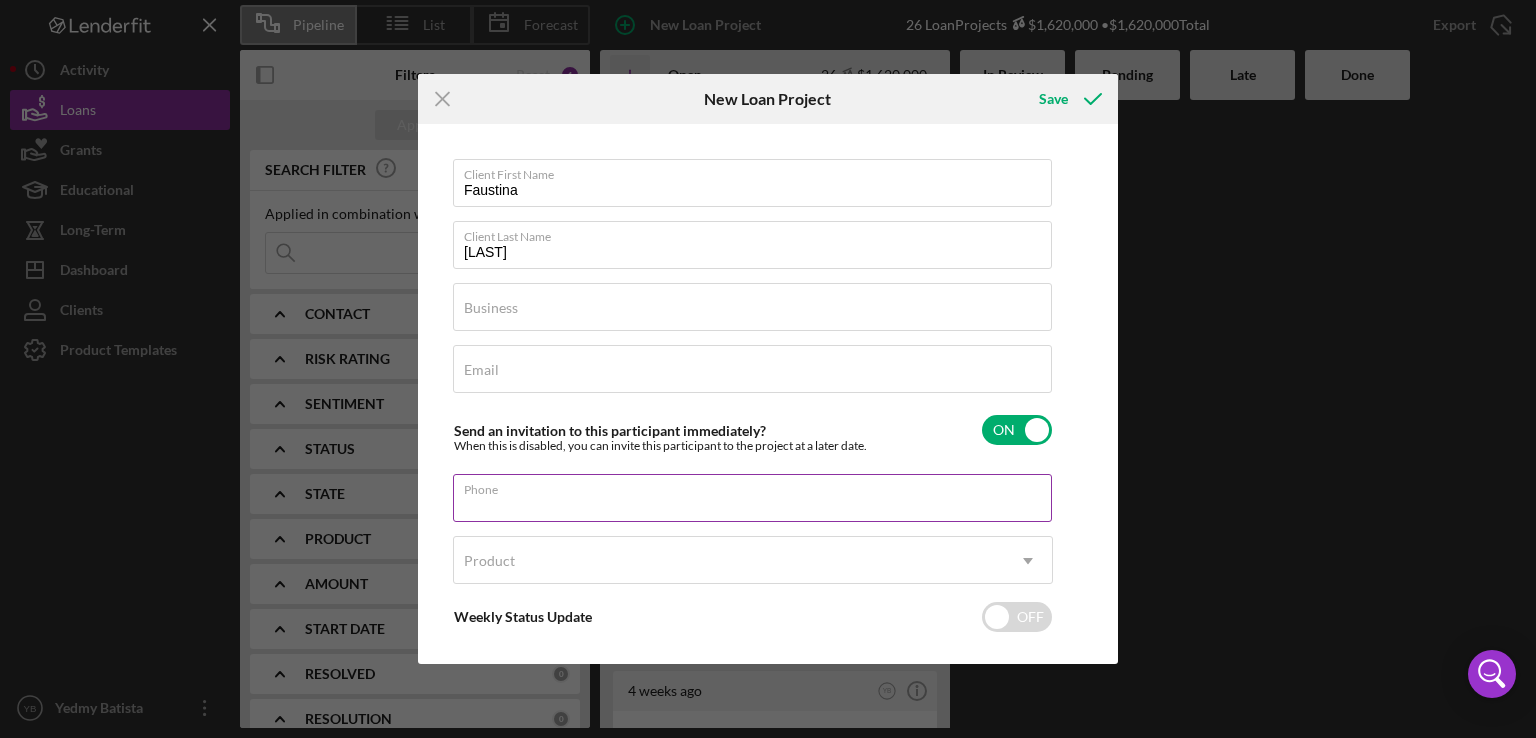 click on "Phone" at bounding box center (753, 499) 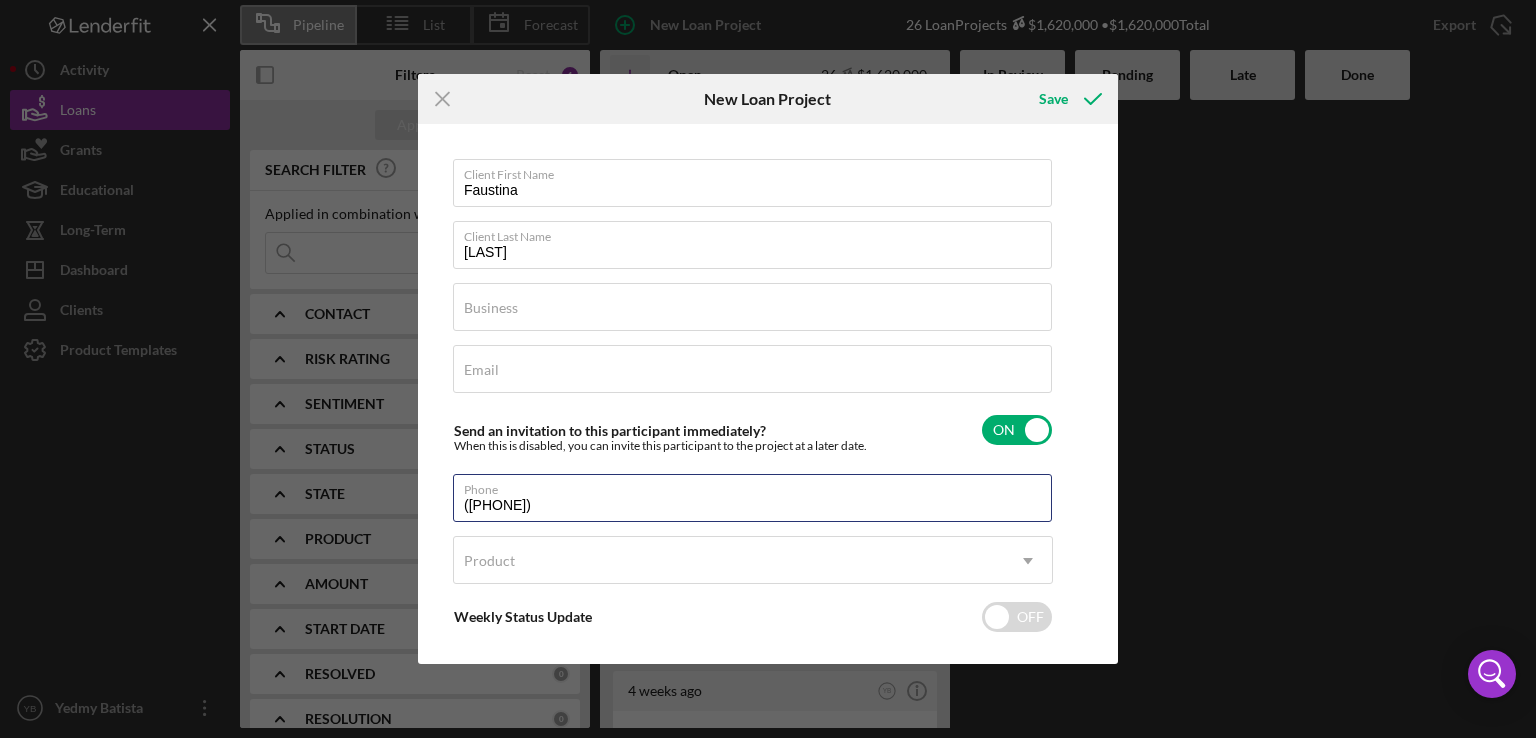 type on "([PHONE])" 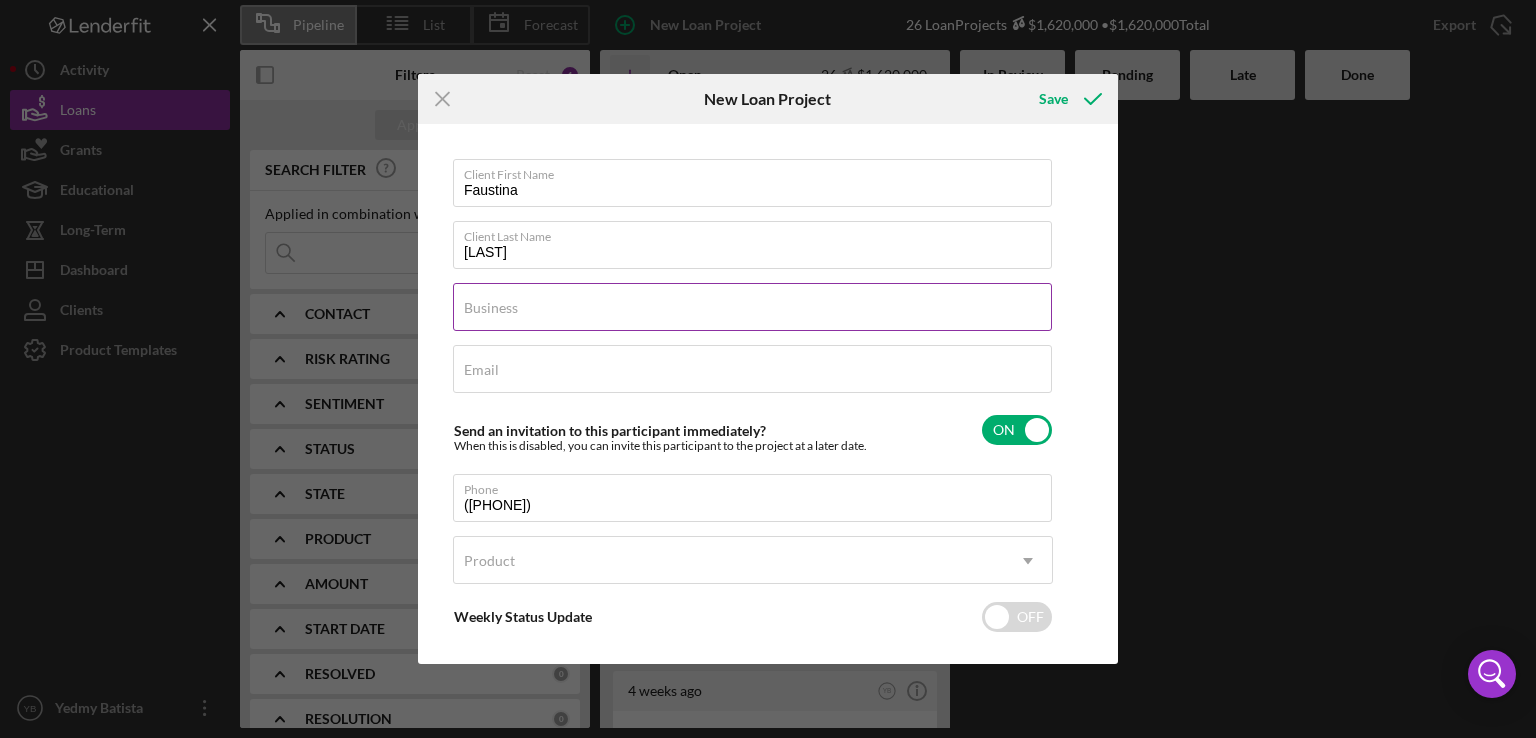 click on "Business" at bounding box center [491, 308] 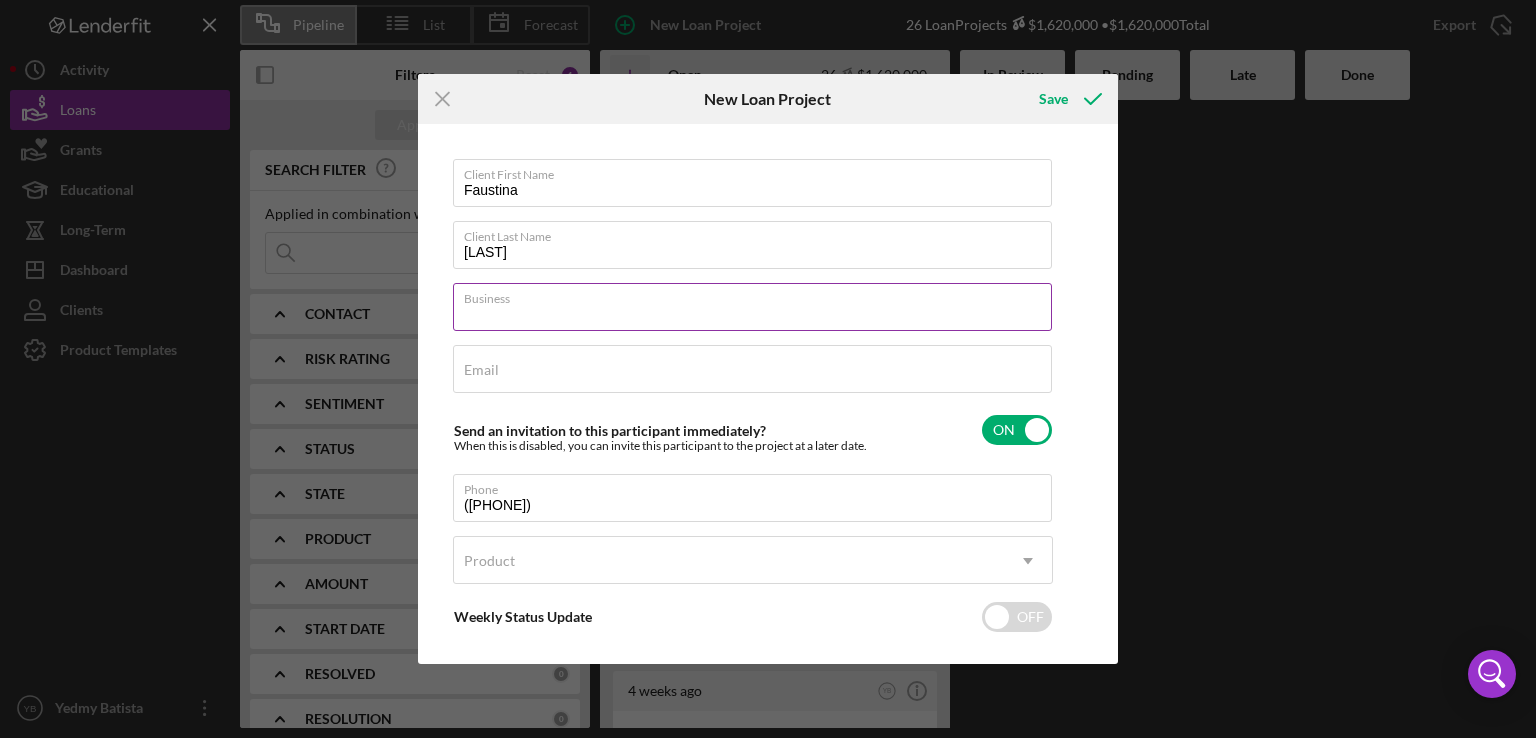 paste on "Lyon Express Inc" 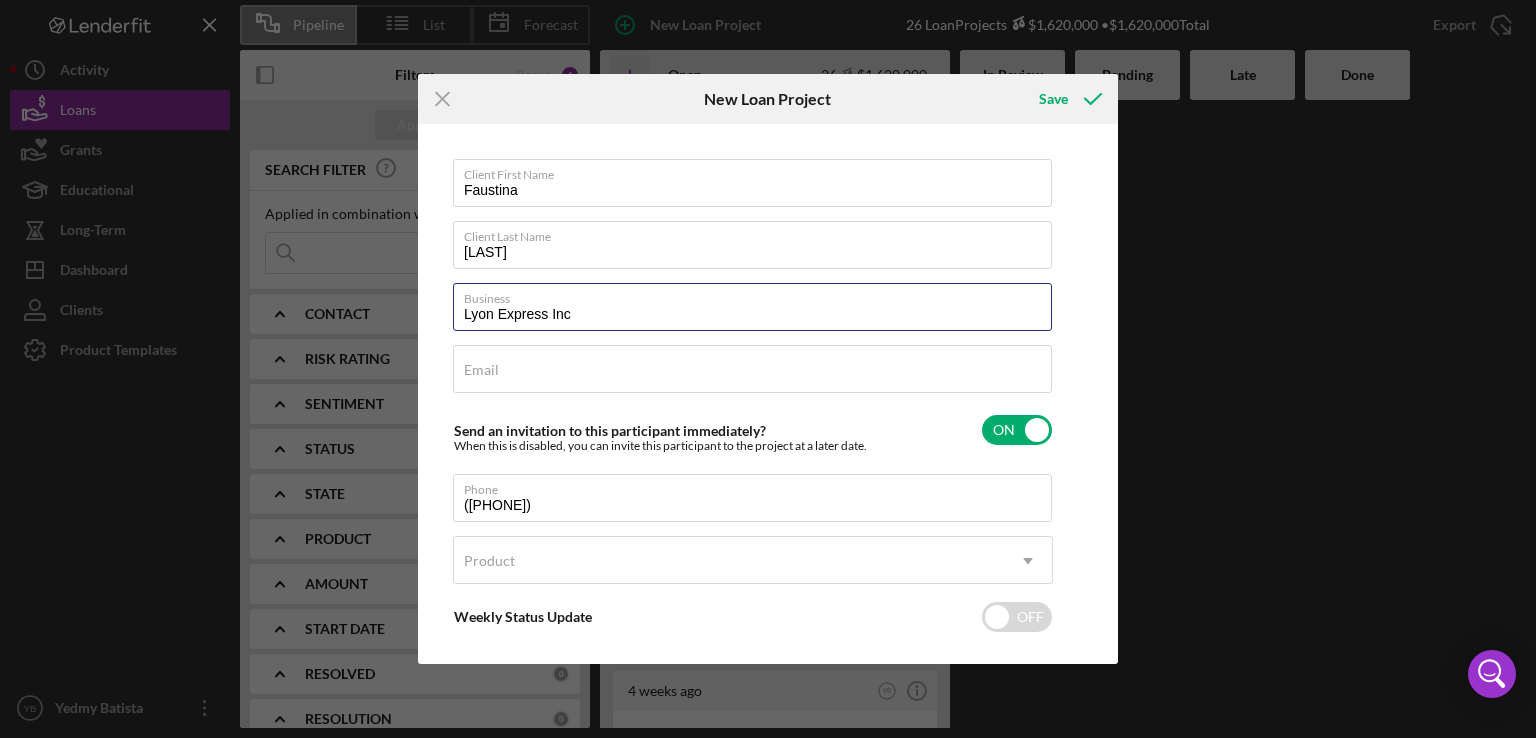 type on "Lyon Express Inc" 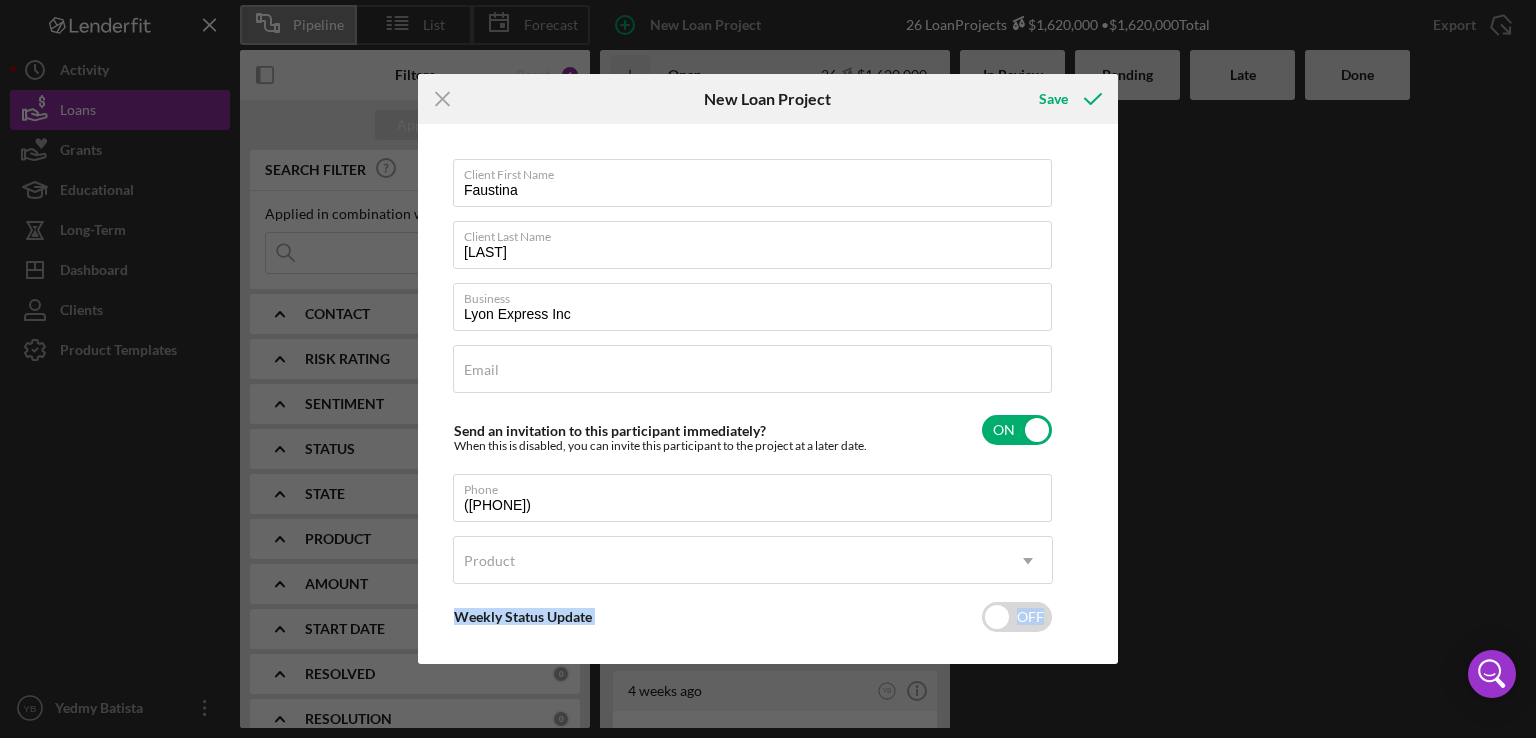 drag, startPoint x: 1105, startPoint y: 569, endPoint x: 1100, endPoint y: 636, distance: 67.18631 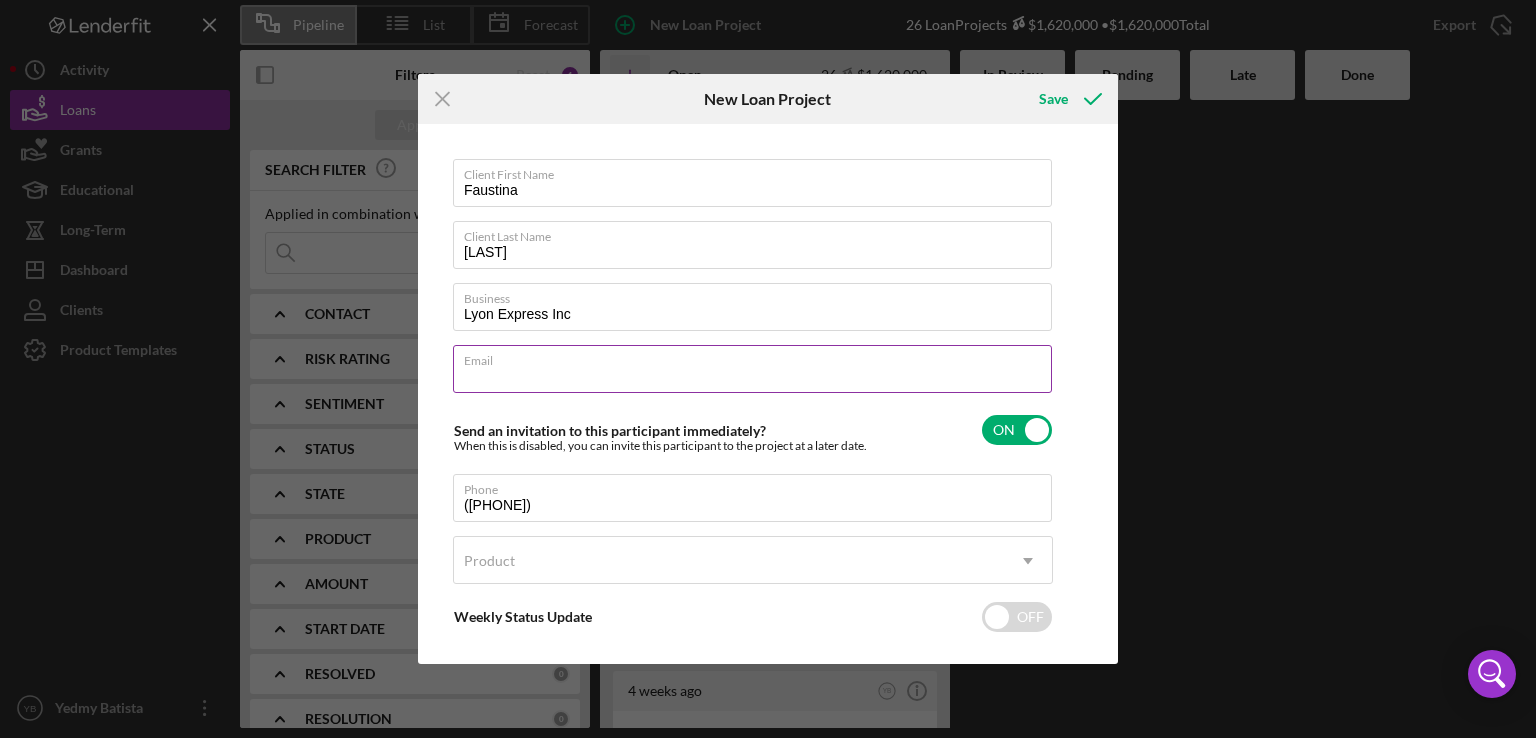 click on "Email" at bounding box center [752, 369] 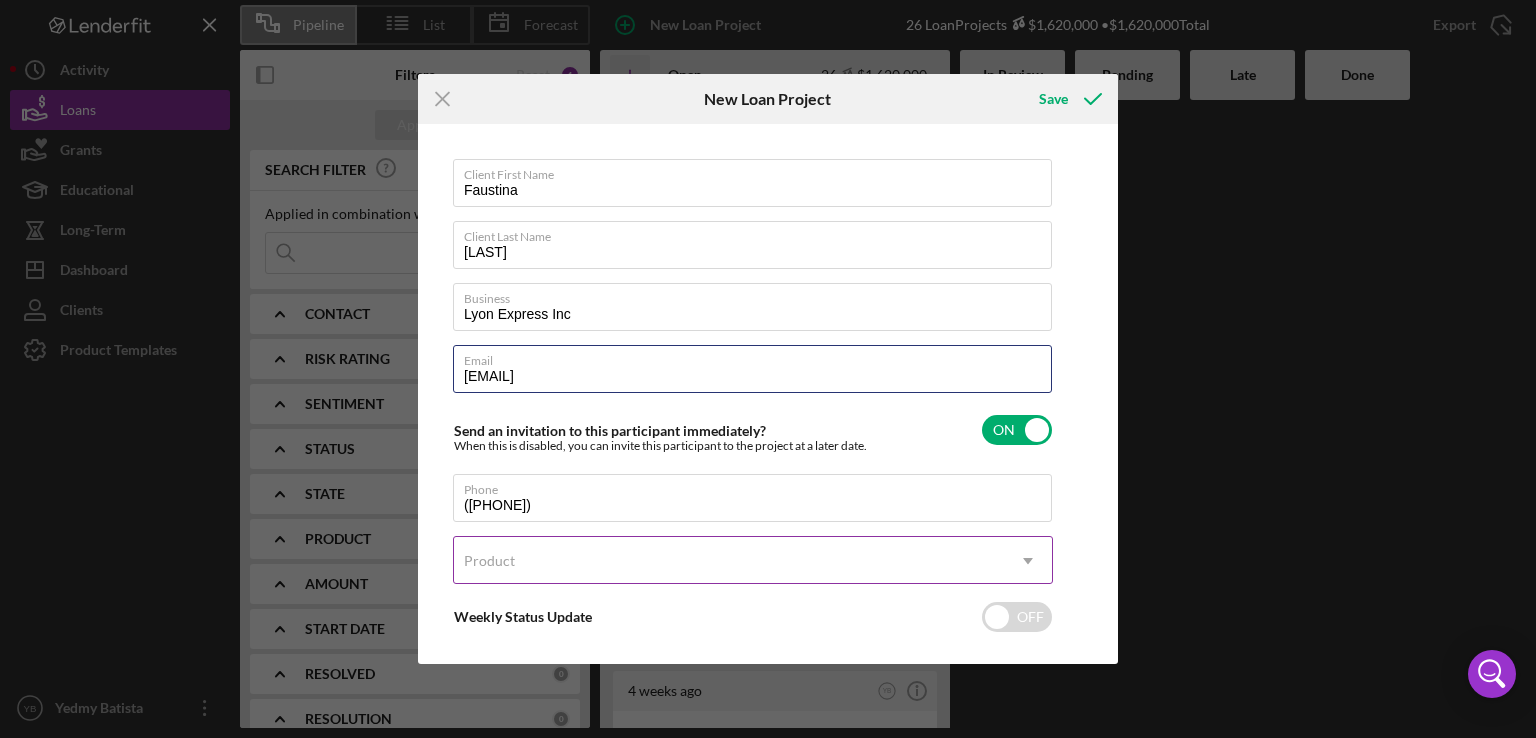 type on "[EMAIL]" 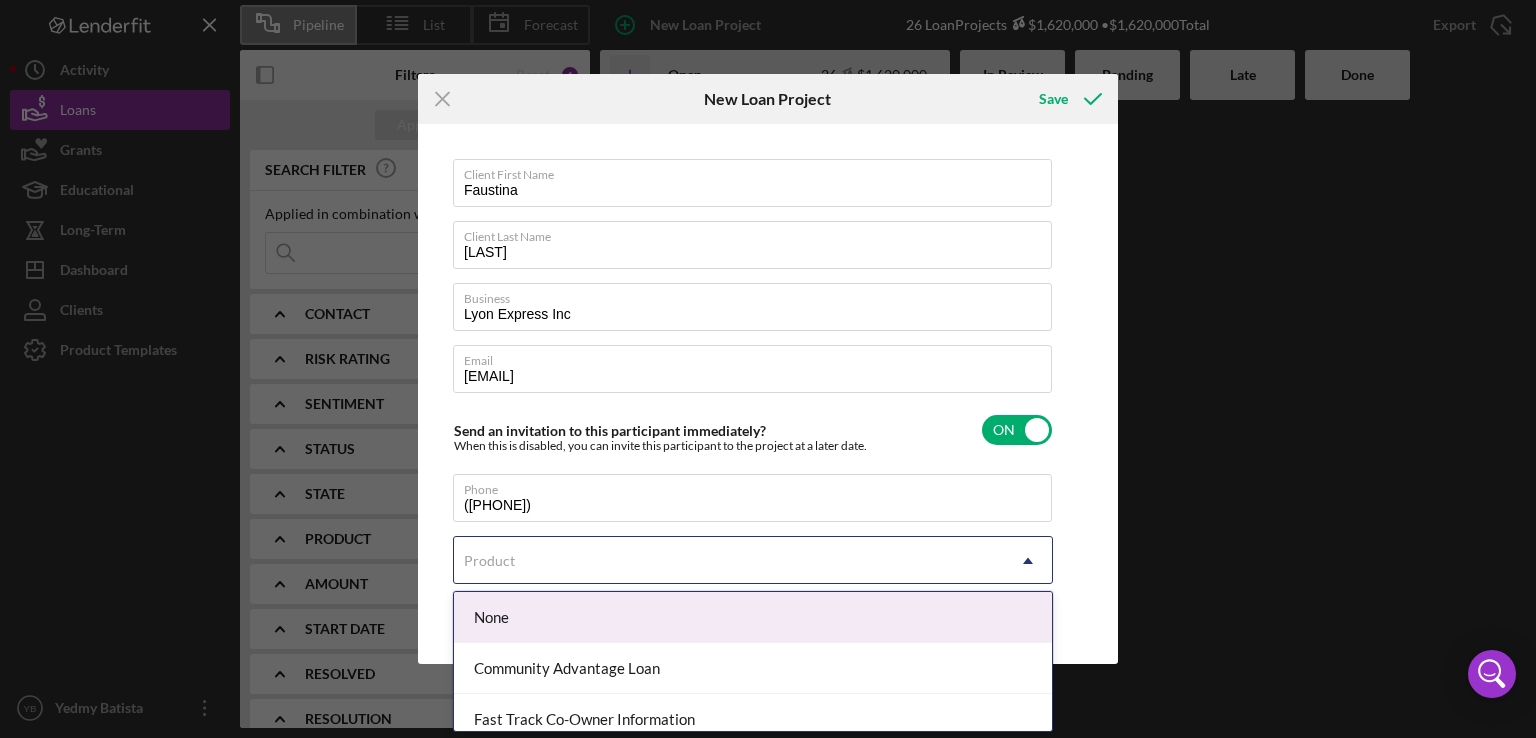 click on "Icon/Dropdown Arrow" 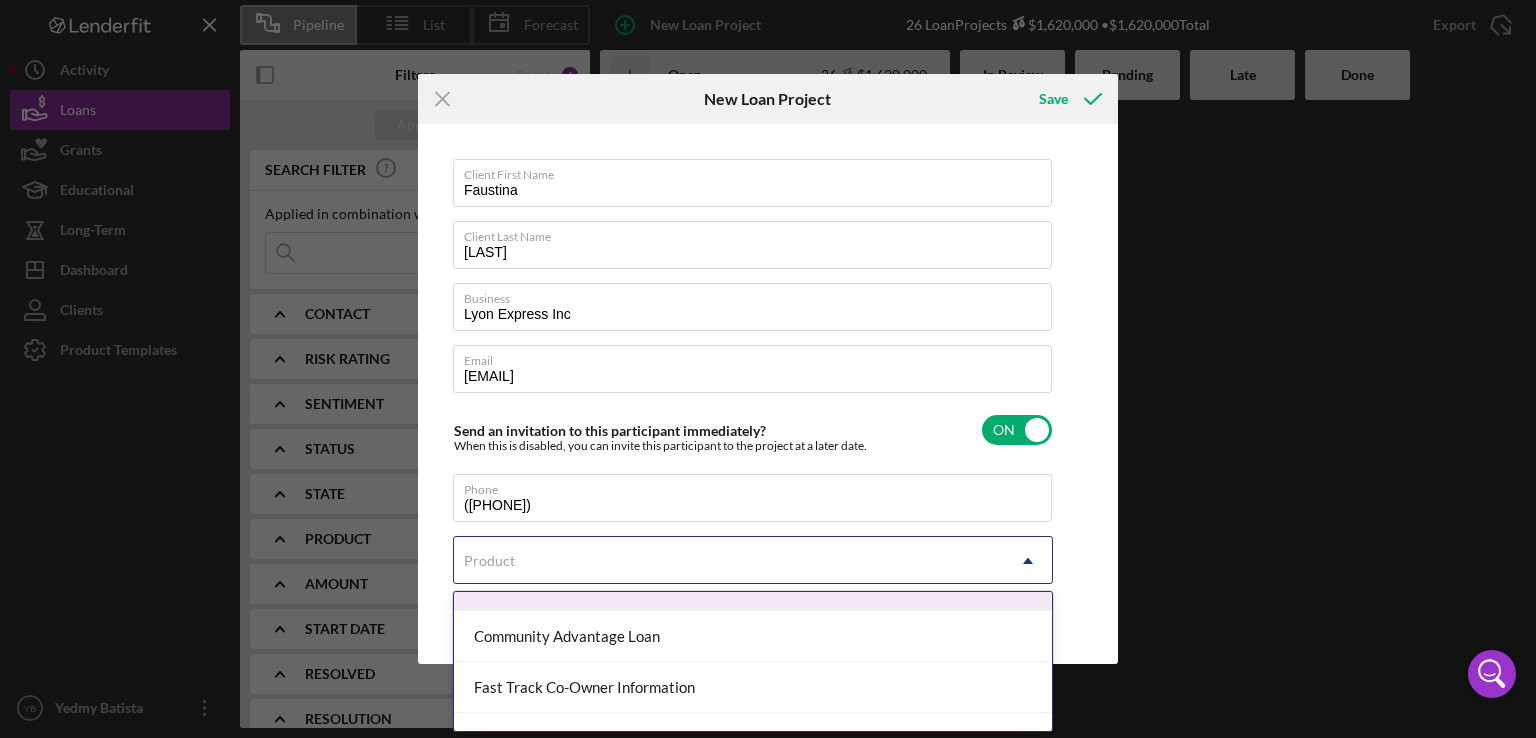 scroll, scrollTop: 13, scrollLeft: 0, axis: vertical 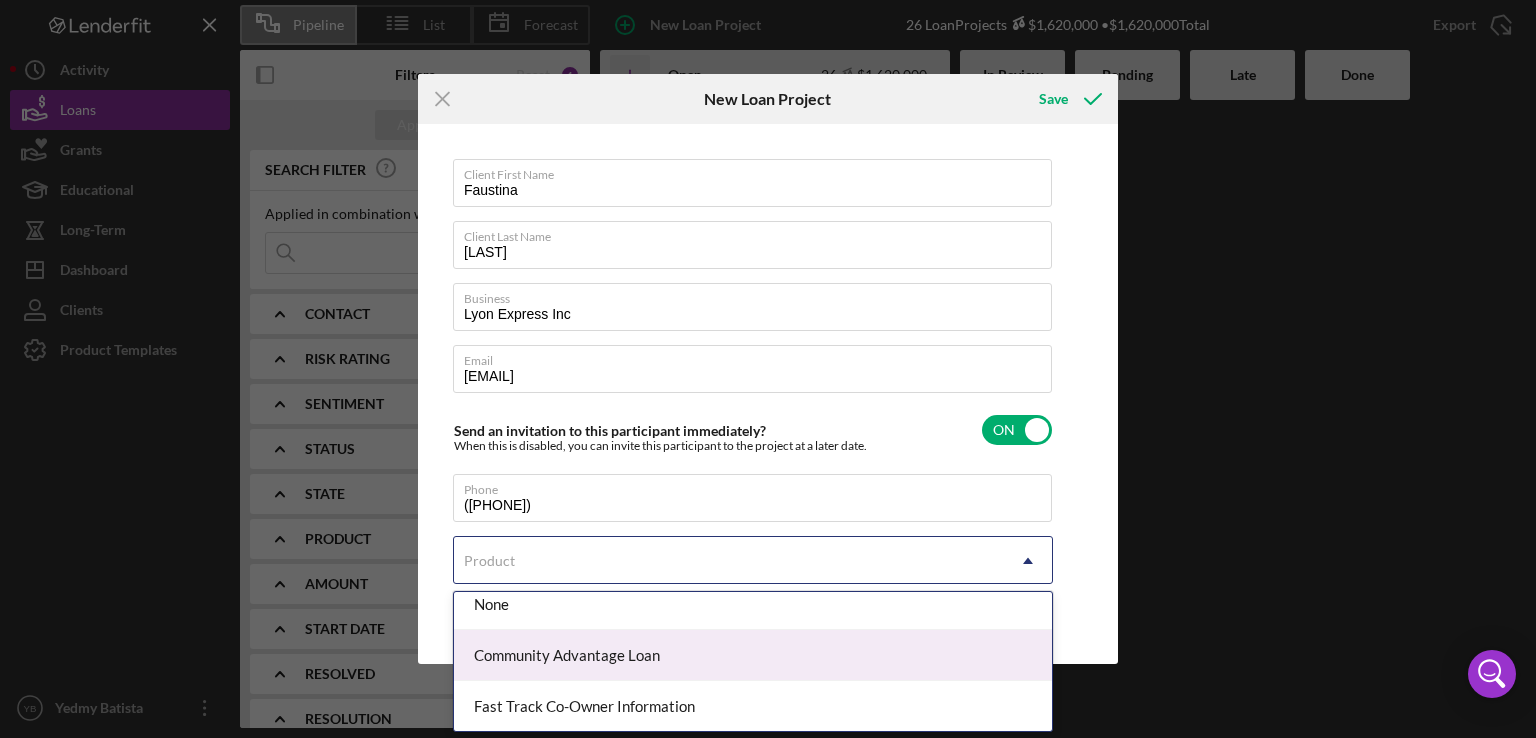 click on "Community Advantage Loan" at bounding box center (753, 655) 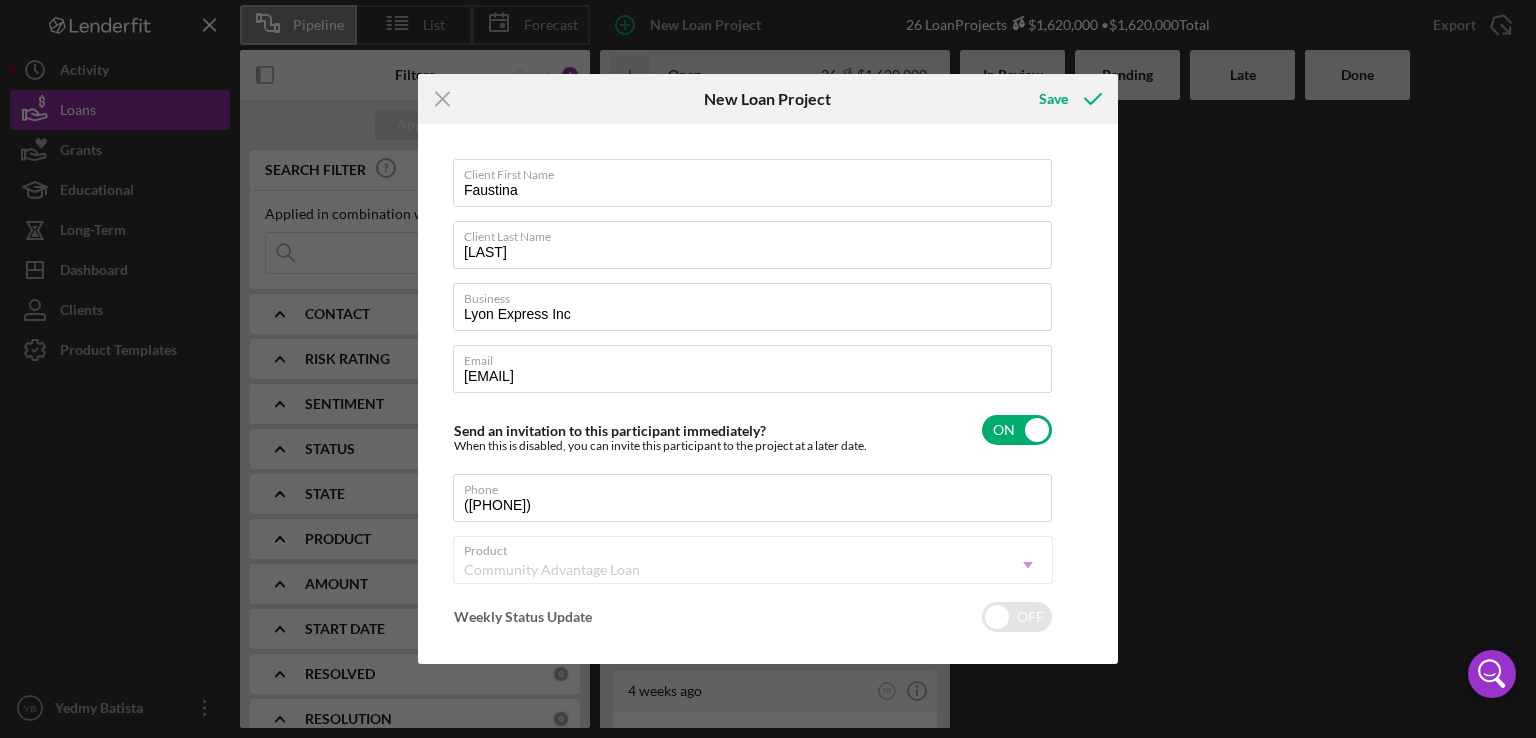 checkbox on "true" 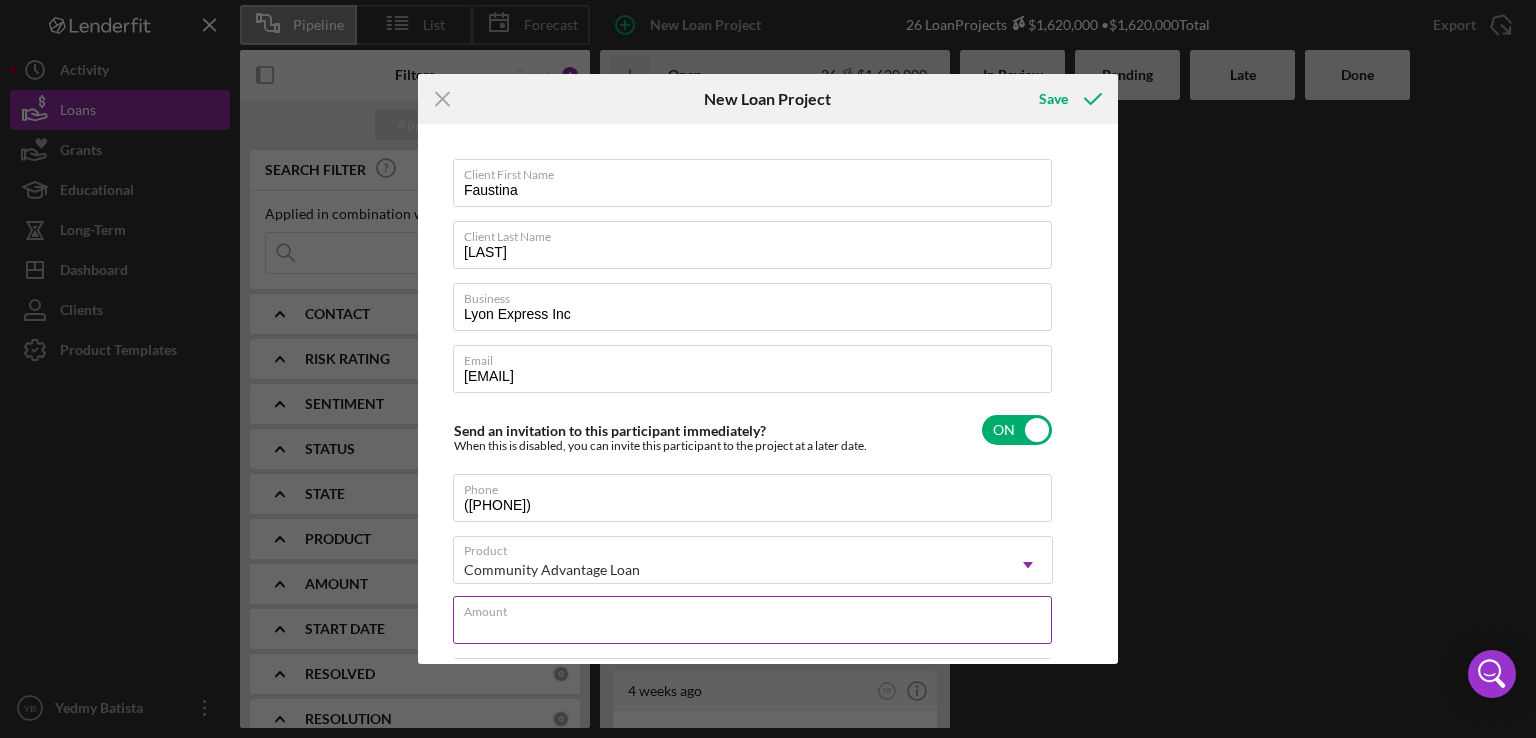 click on "Amount" at bounding box center (753, 621) 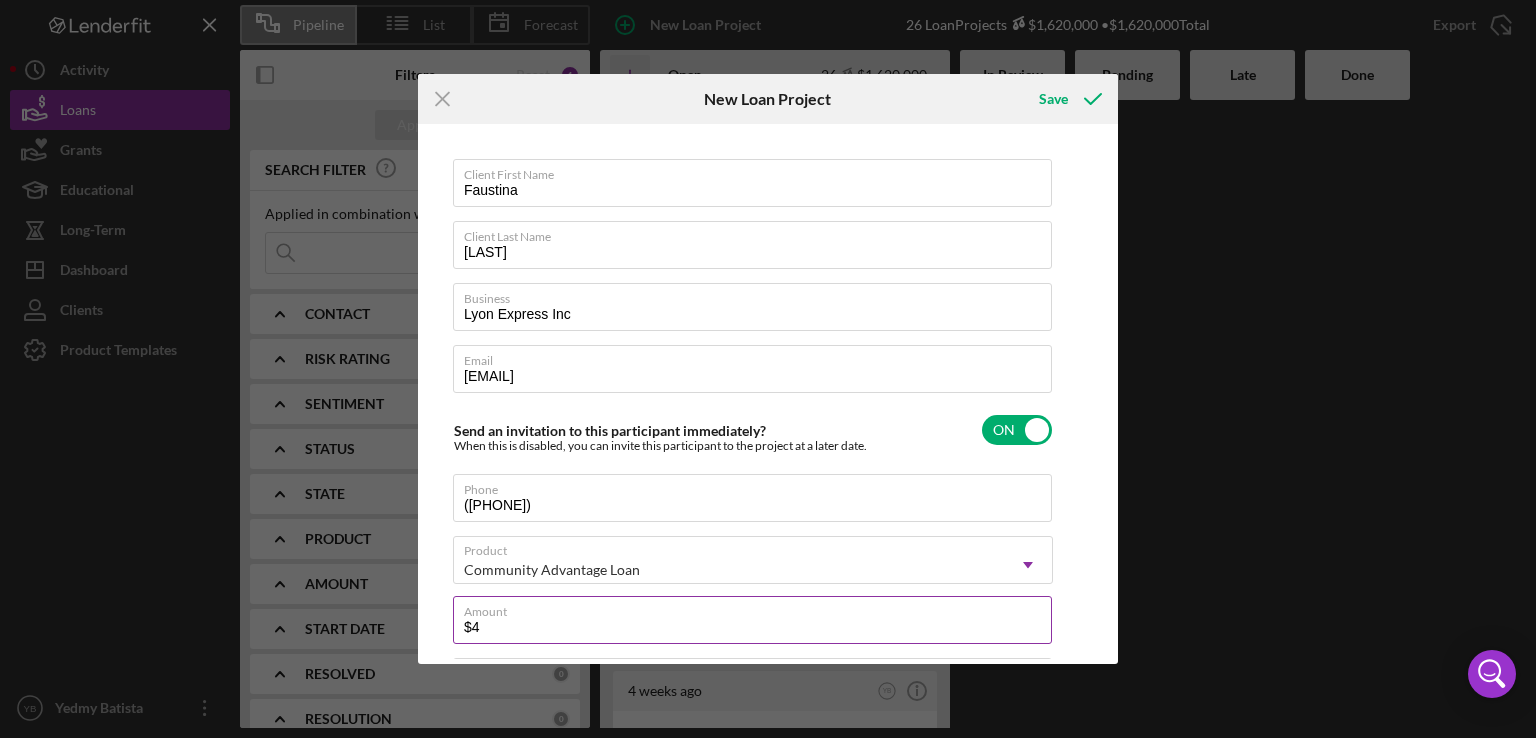 type on "$40" 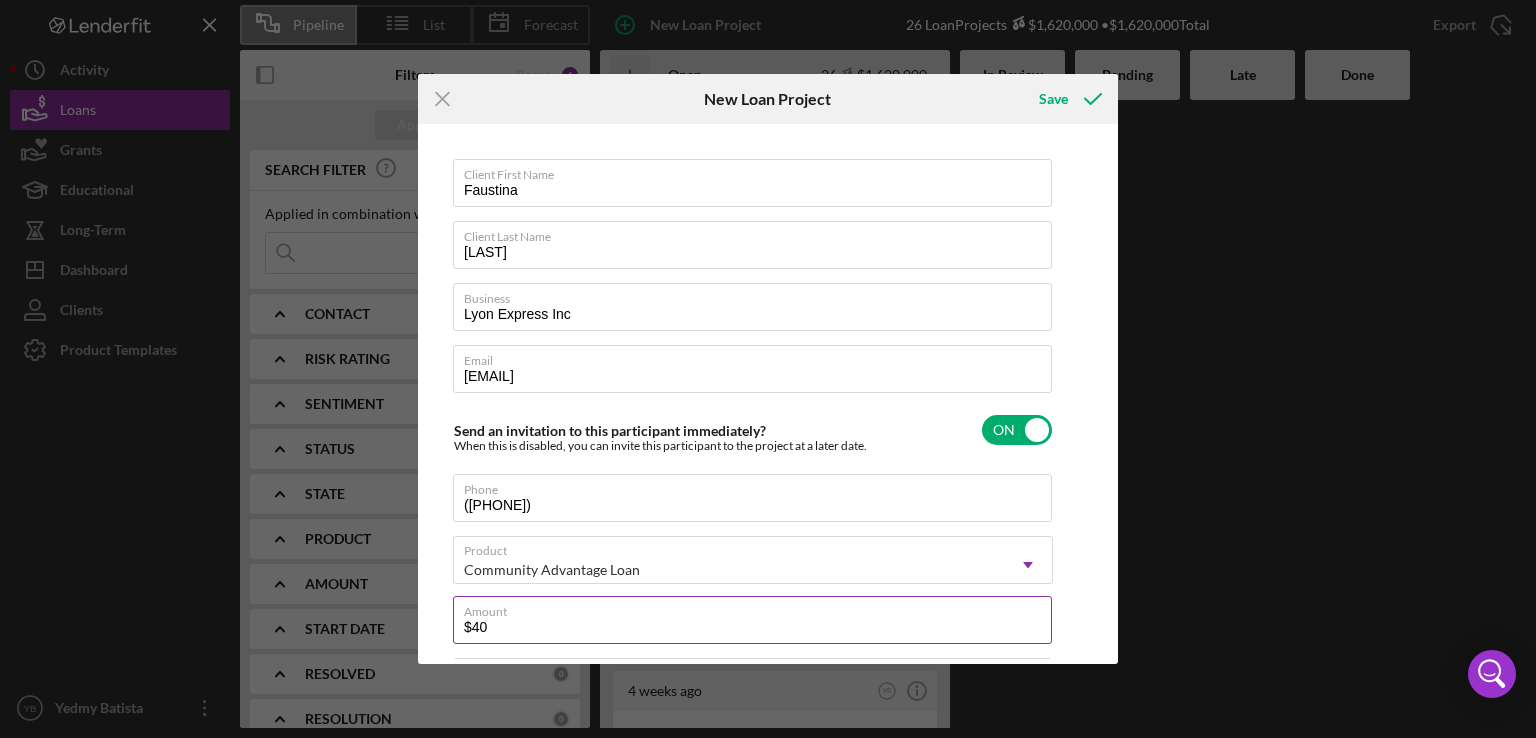 type on "$400" 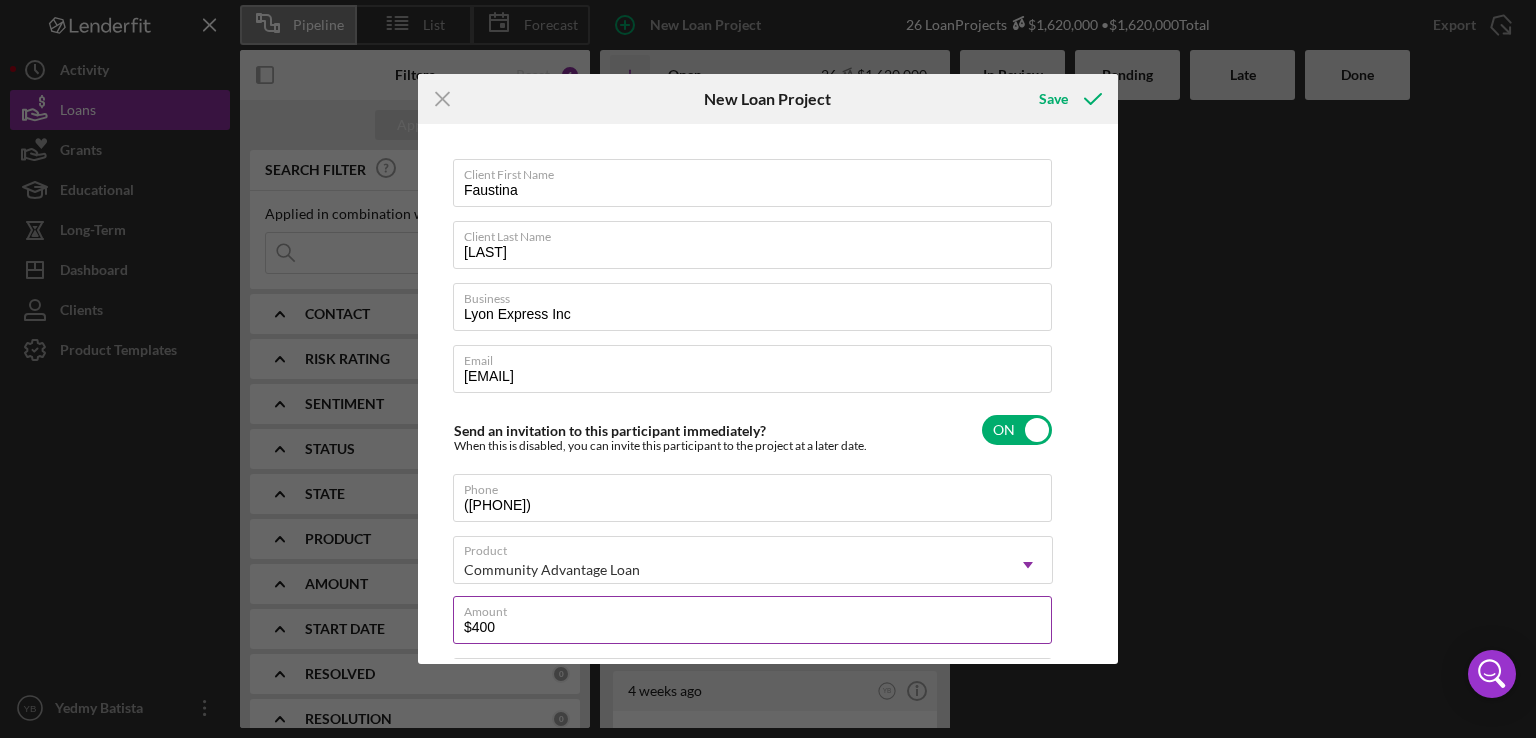 type on "$4,000" 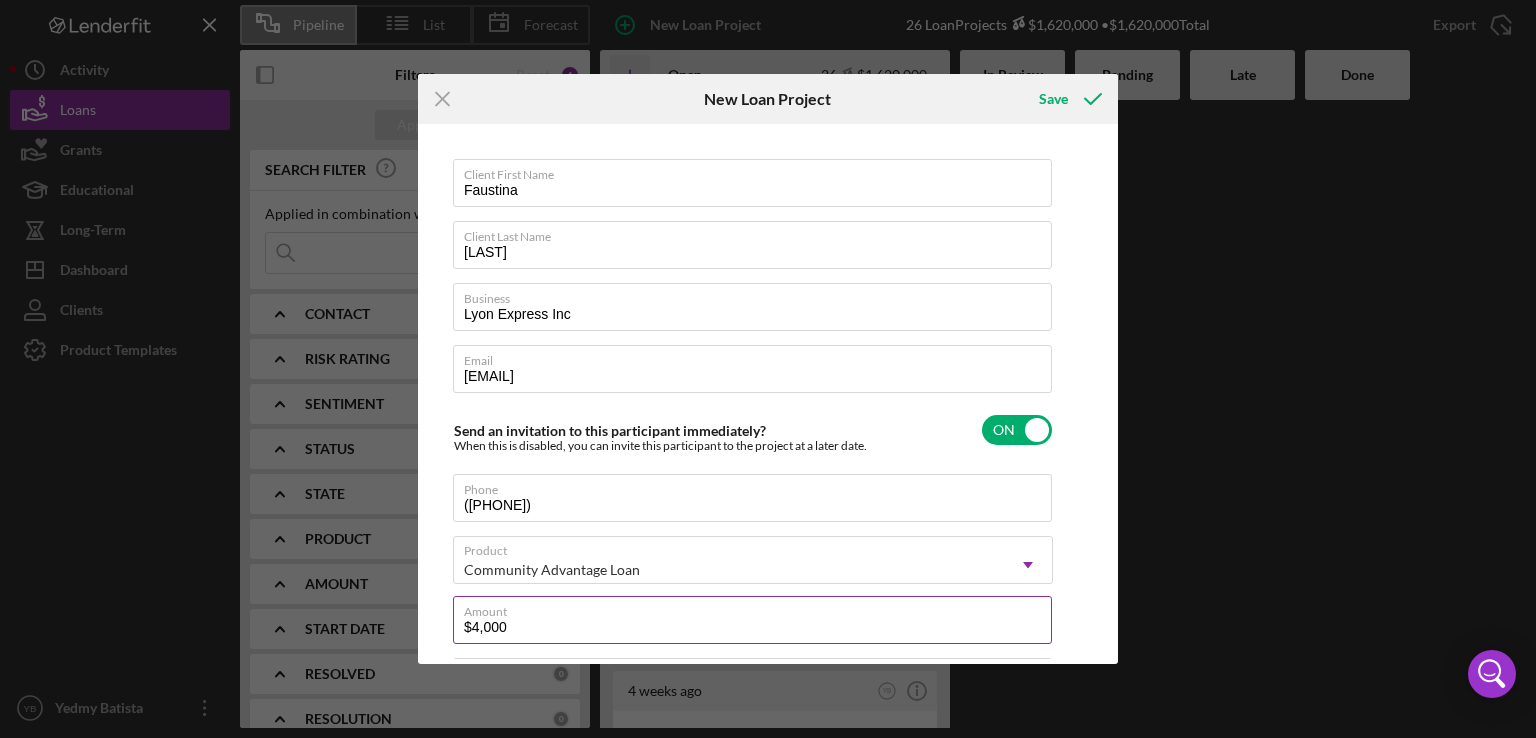 type on "Here's a snapshot of information that has been fully approved, as well as the items we still need.
If you've worked up to a milestone (purple) item, then the ball is our court. We'll respond as soon as we can." 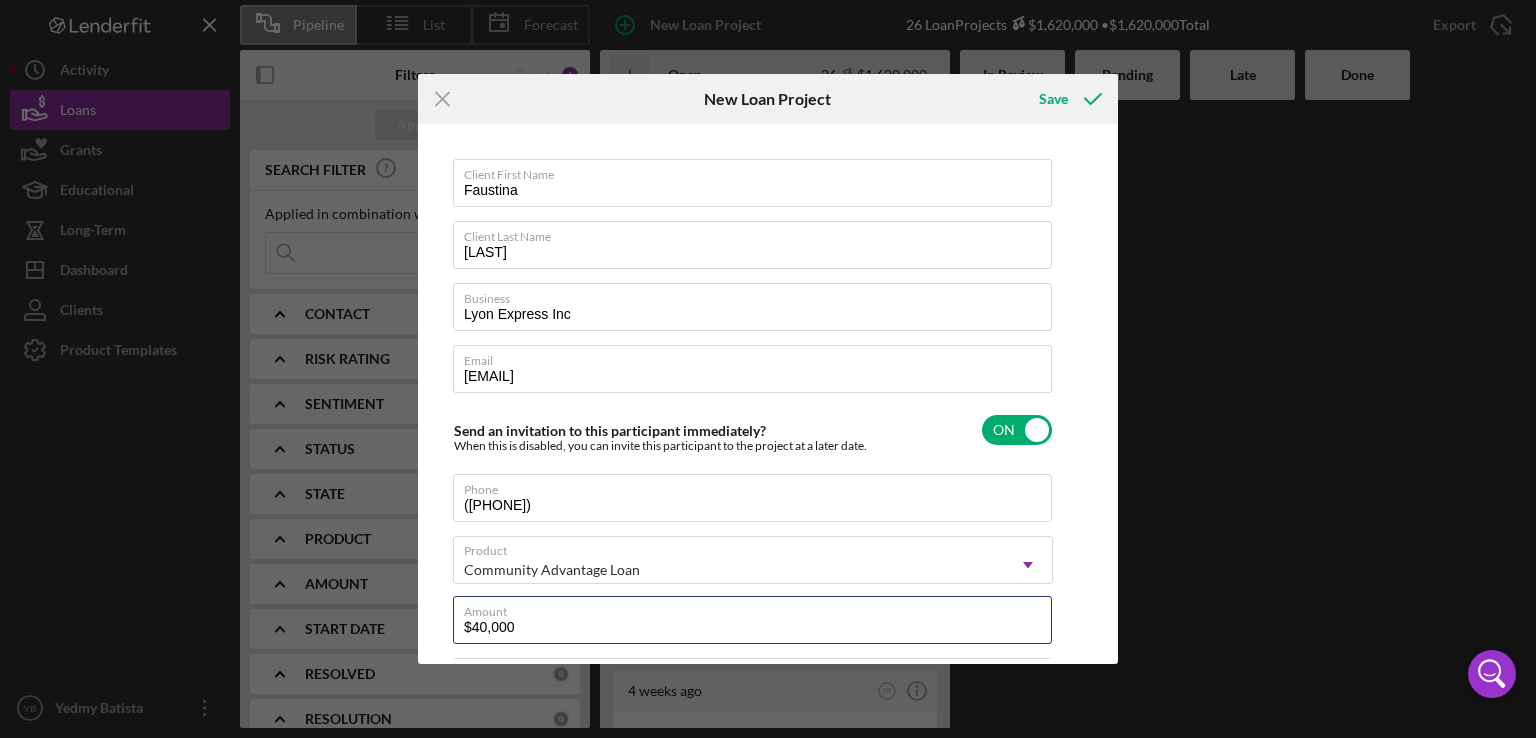 type on "$40,000" 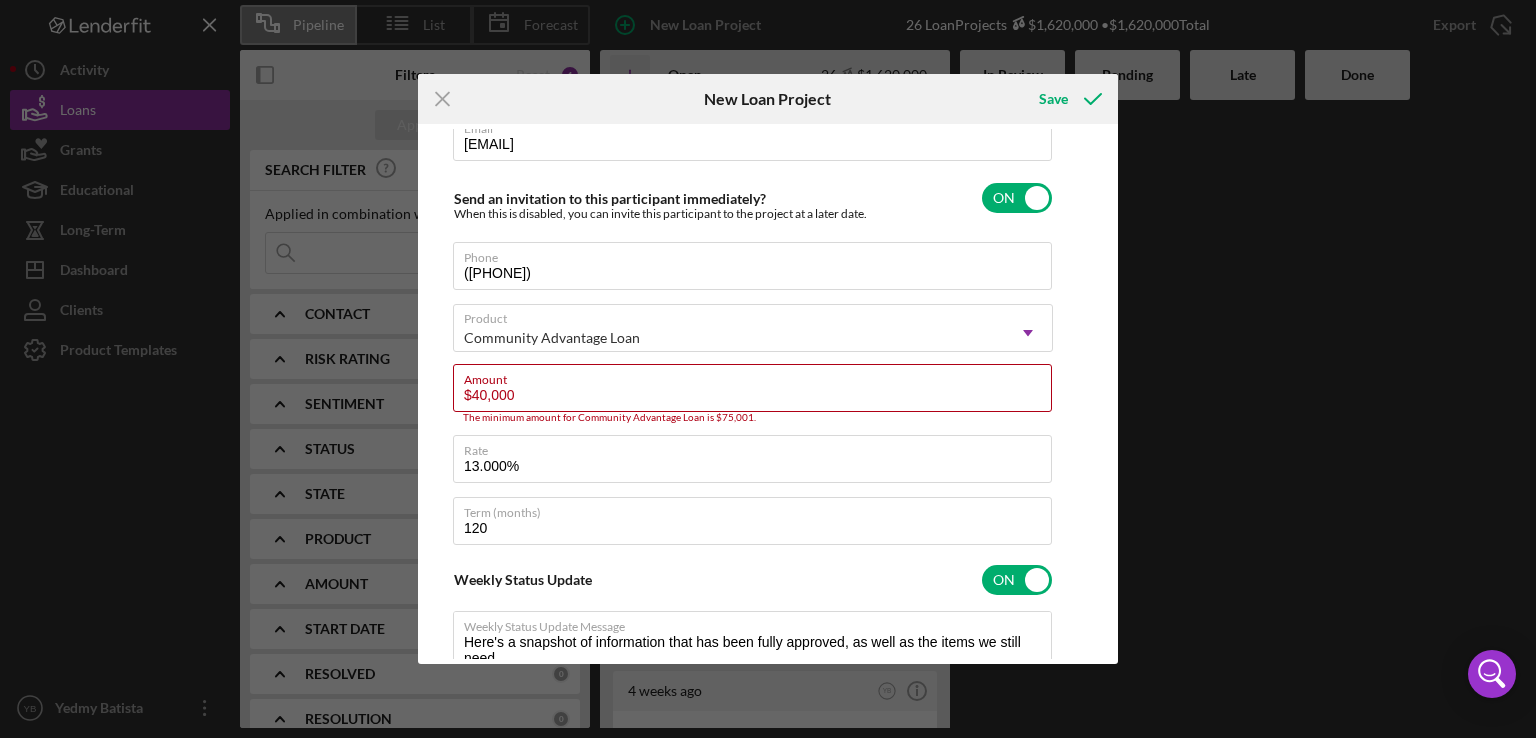 scroll, scrollTop: 234, scrollLeft: 0, axis: vertical 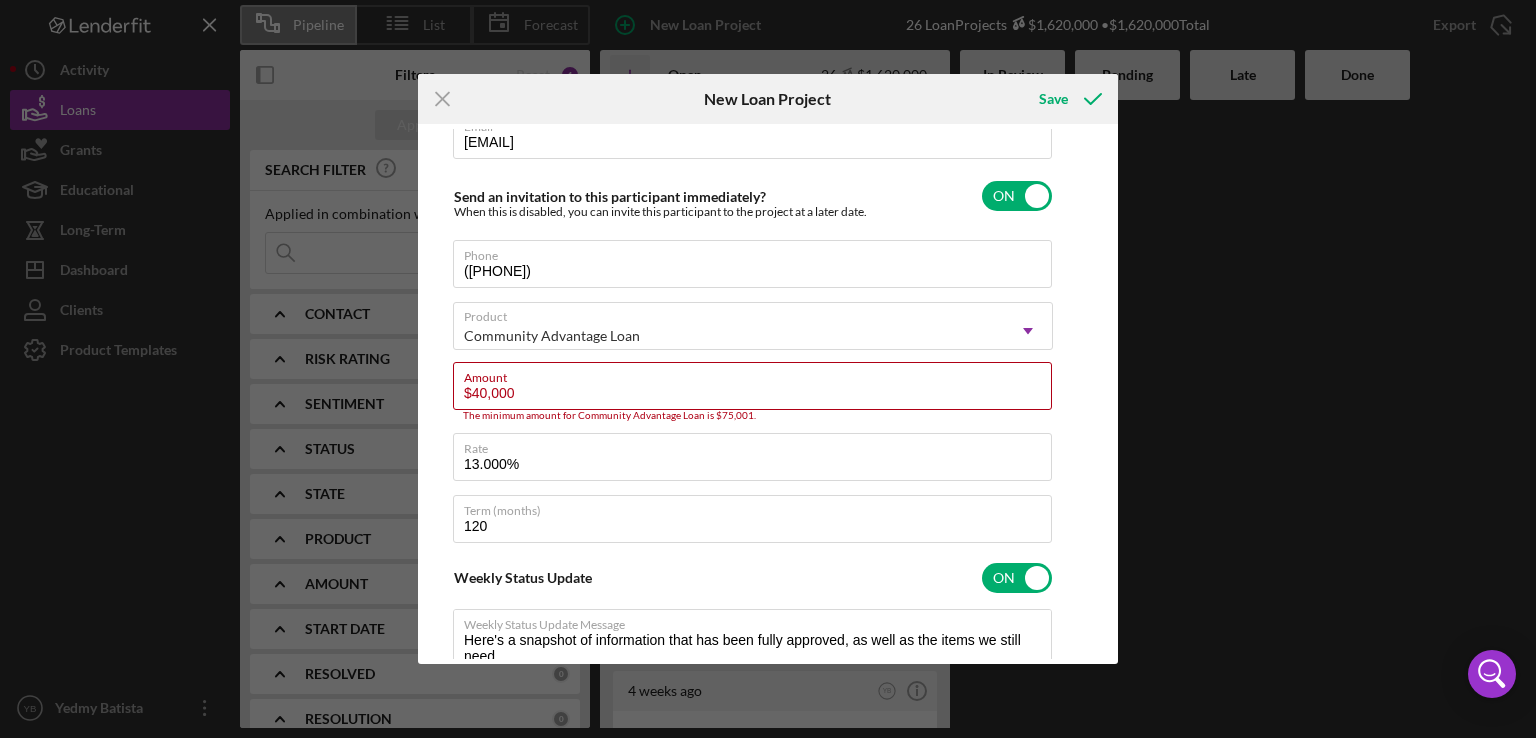 click on "Client First Name [FIRST] Client Last Name [LAST] Business [BUSINESS] Inc Email [EMAIL] Send an invitation to this participant immediately? When this is disabled, you can invite this participant to the project at a later date. ON Phone ([PHONE]) Product Community Advantage Loan Icon/Dropdown Arrow Amount $40,000 The minimum amount for Community Advantage Loan is $75,001. Rate 13.000% Term (months) 120 Weekly Status Update ON Weekly Status Update Message Here's a snapshot of information that has been fully approved, as well as the items we still need.
If you've worked up to a milestone (purple) item, then the ball is our court. We'll respond as soon as we can. Client Inactivity ON Send if the client is inactive for... 5 Days Icon/Dropdown Arrow Inactivity Reminder Message Hey there, we noticed you haven't made any progress on your application in the last few days. Let us know if you have any questions or issues!" at bounding box center [768, 394] 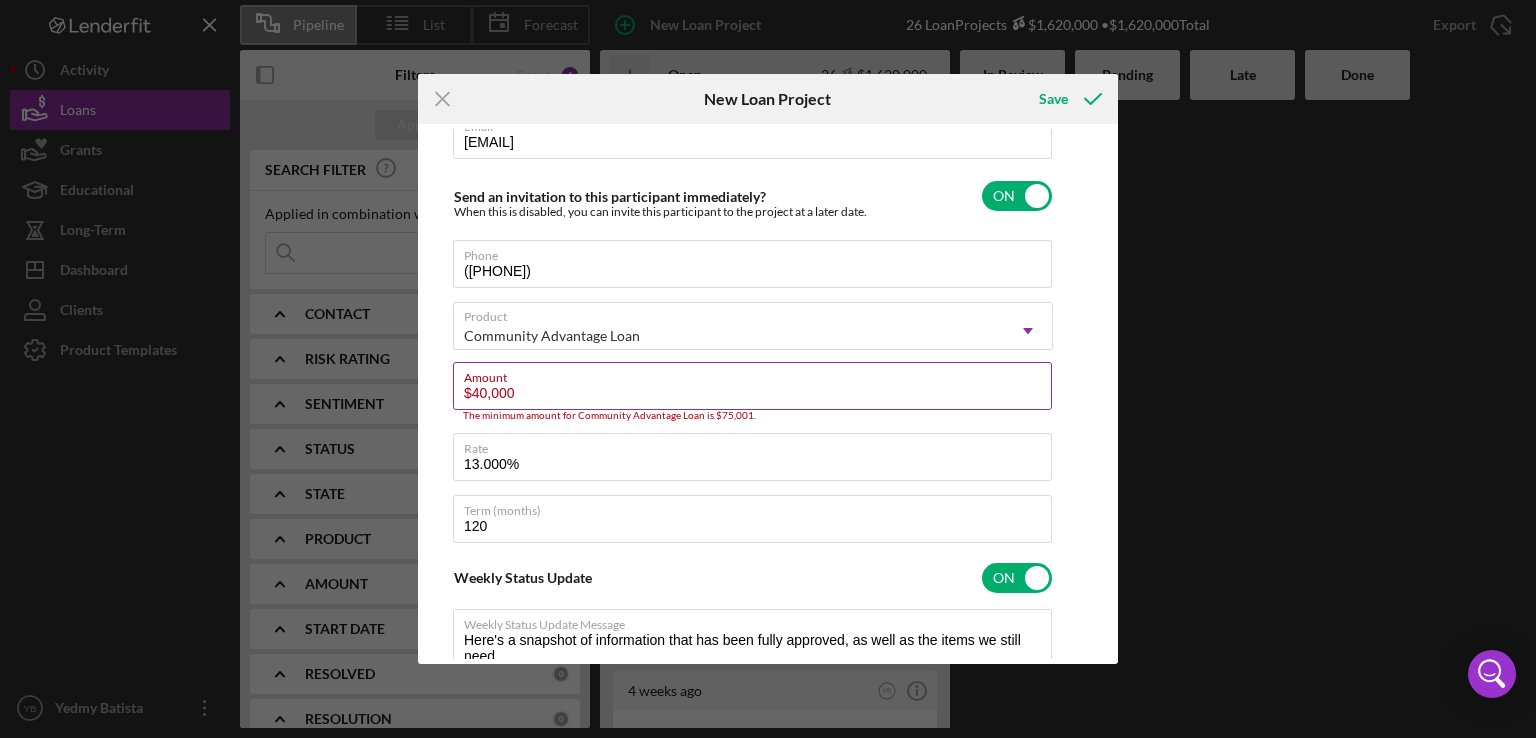 click on "Amount" at bounding box center (758, 374) 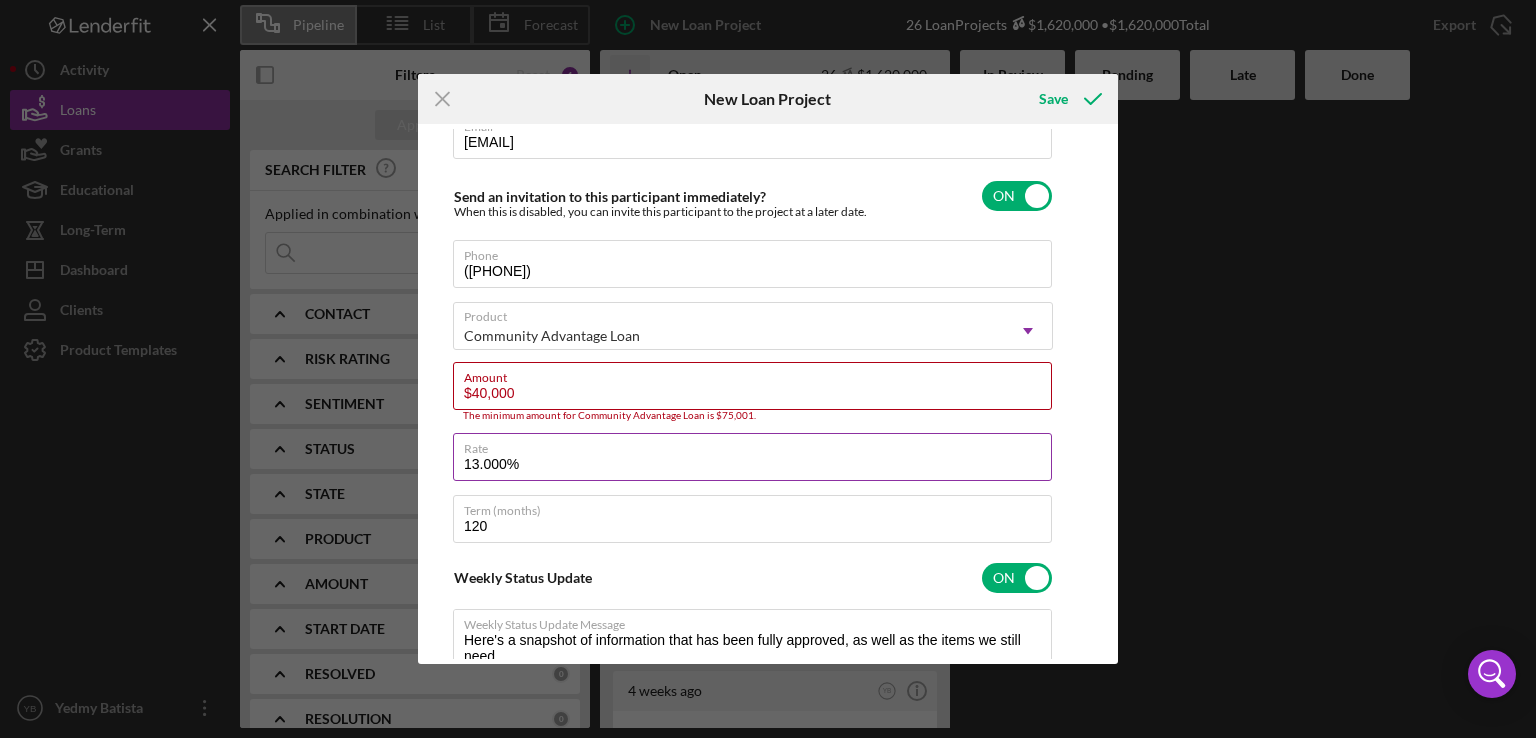 click on "13.000%" at bounding box center [752, 457] 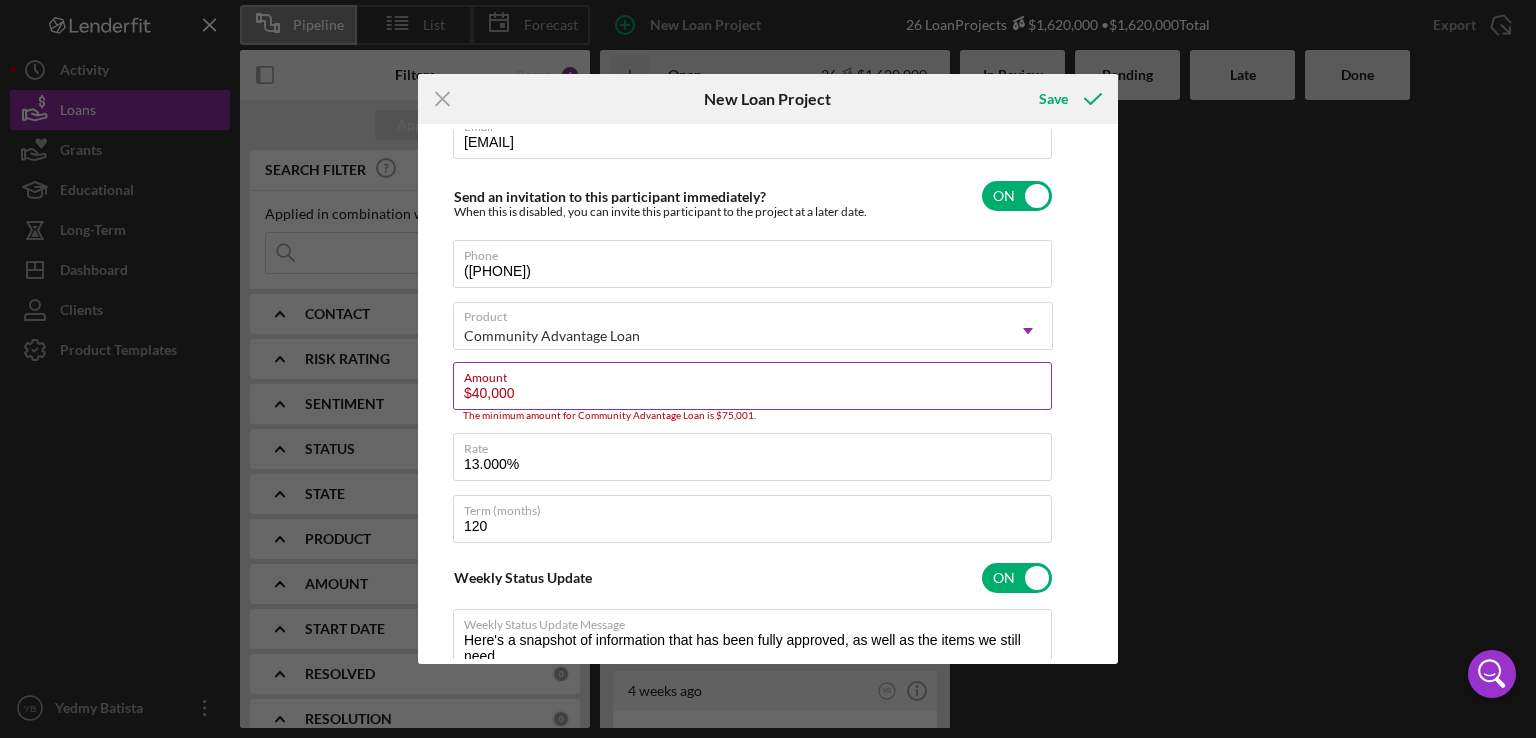 type on "Here's a snapshot of information that has been fully approved, as well as the items we still need.
If you've worked up to a milestone (purple) item, then the ball is our court. We'll respond as soon as we can." 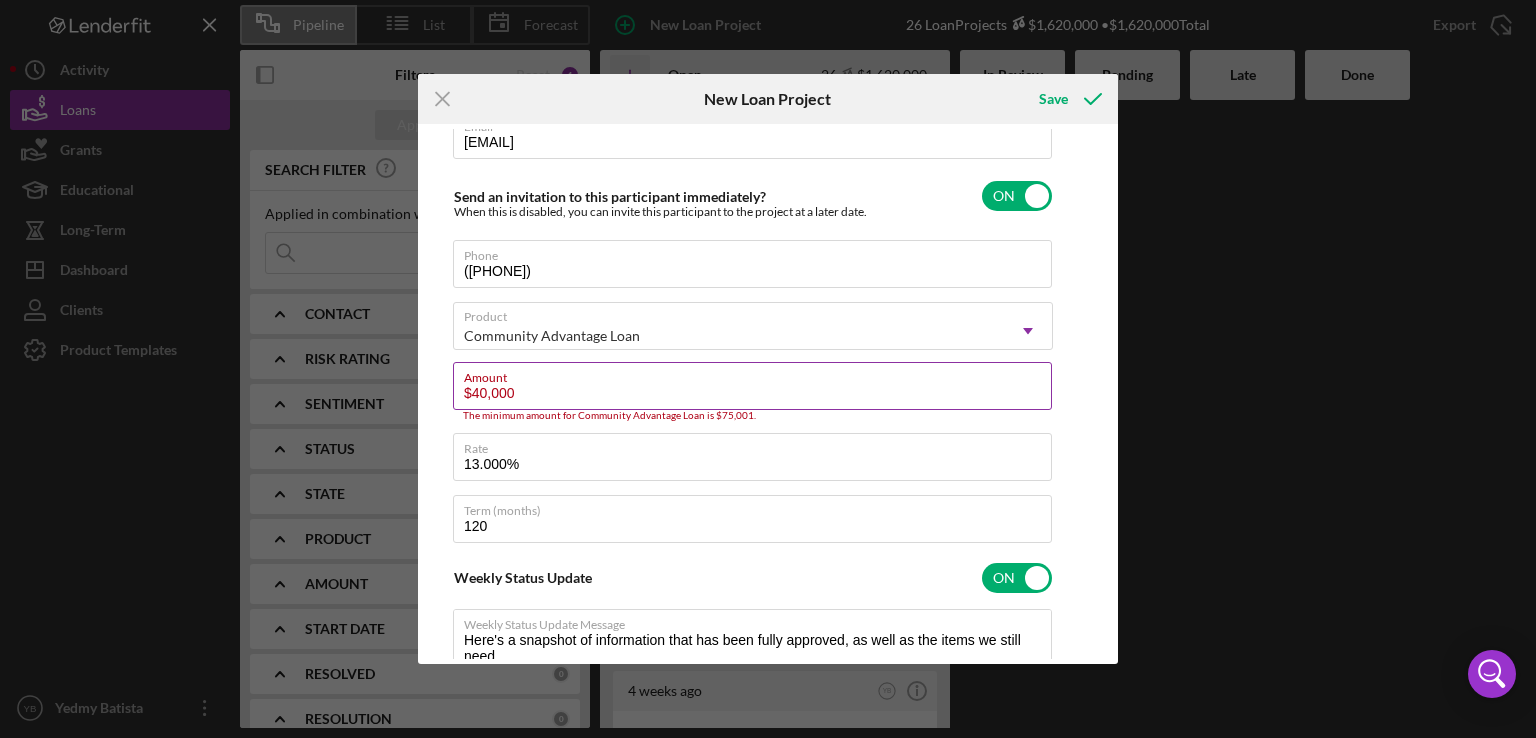 click on "$40,000" at bounding box center [752, 386] 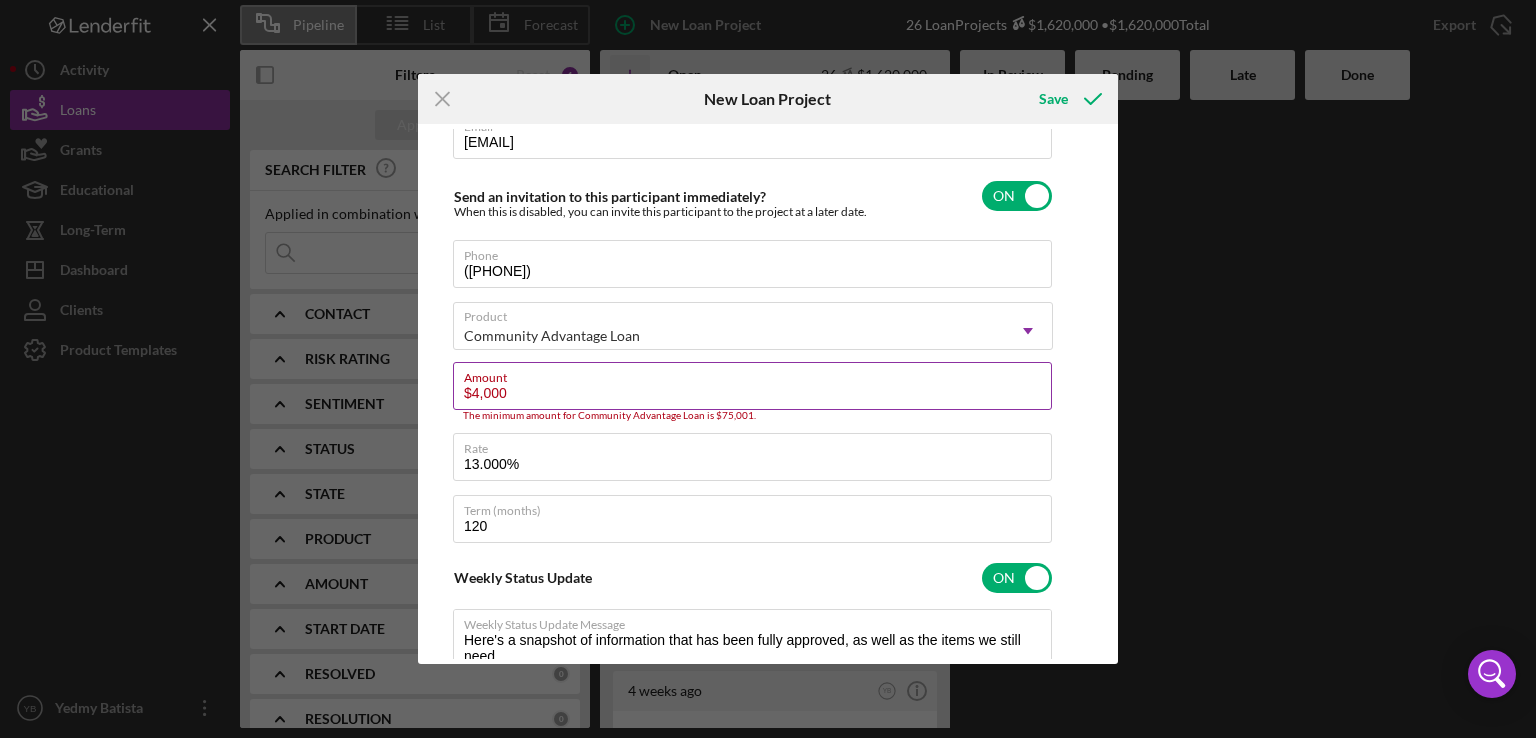 type on "$400" 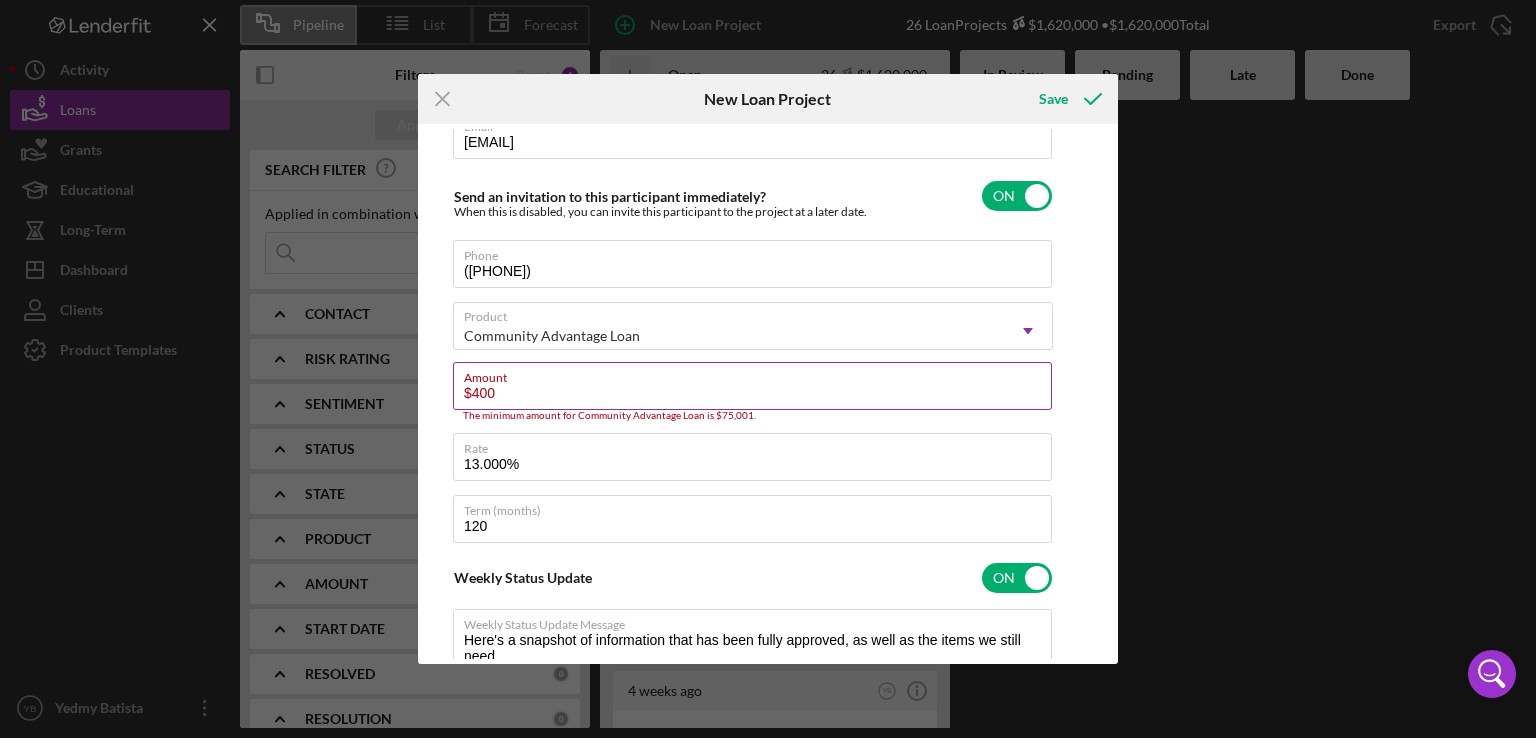 type on "$40" 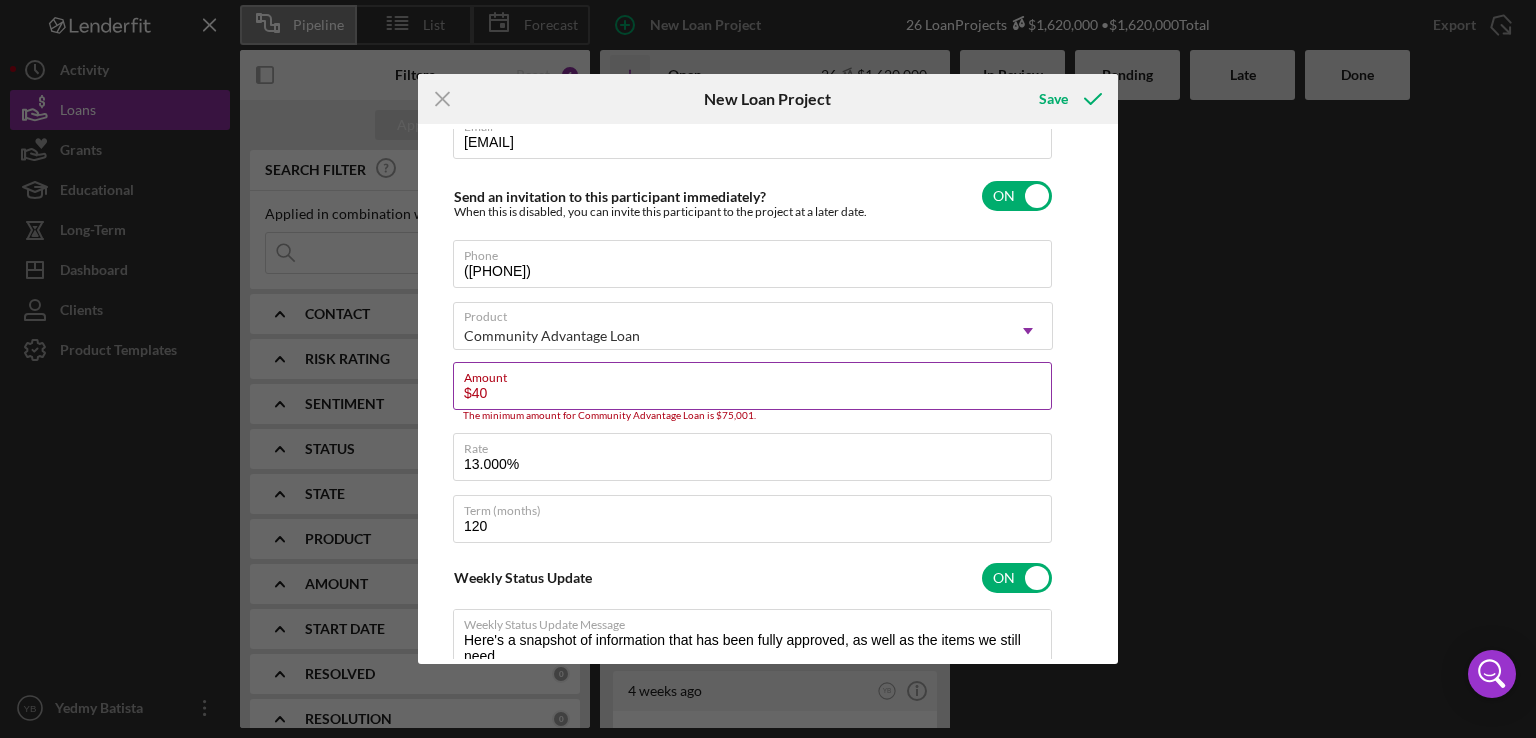 type on "$4" 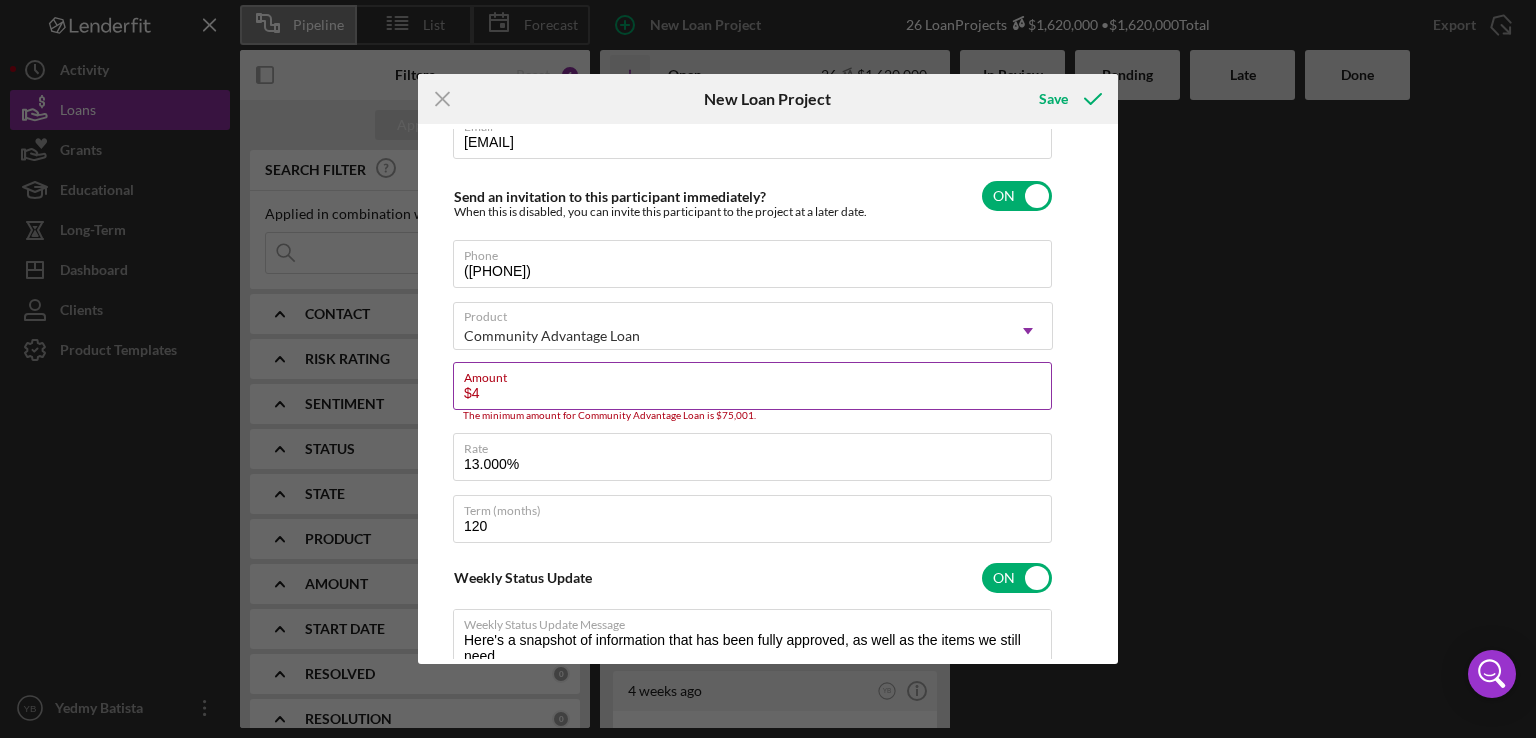 type 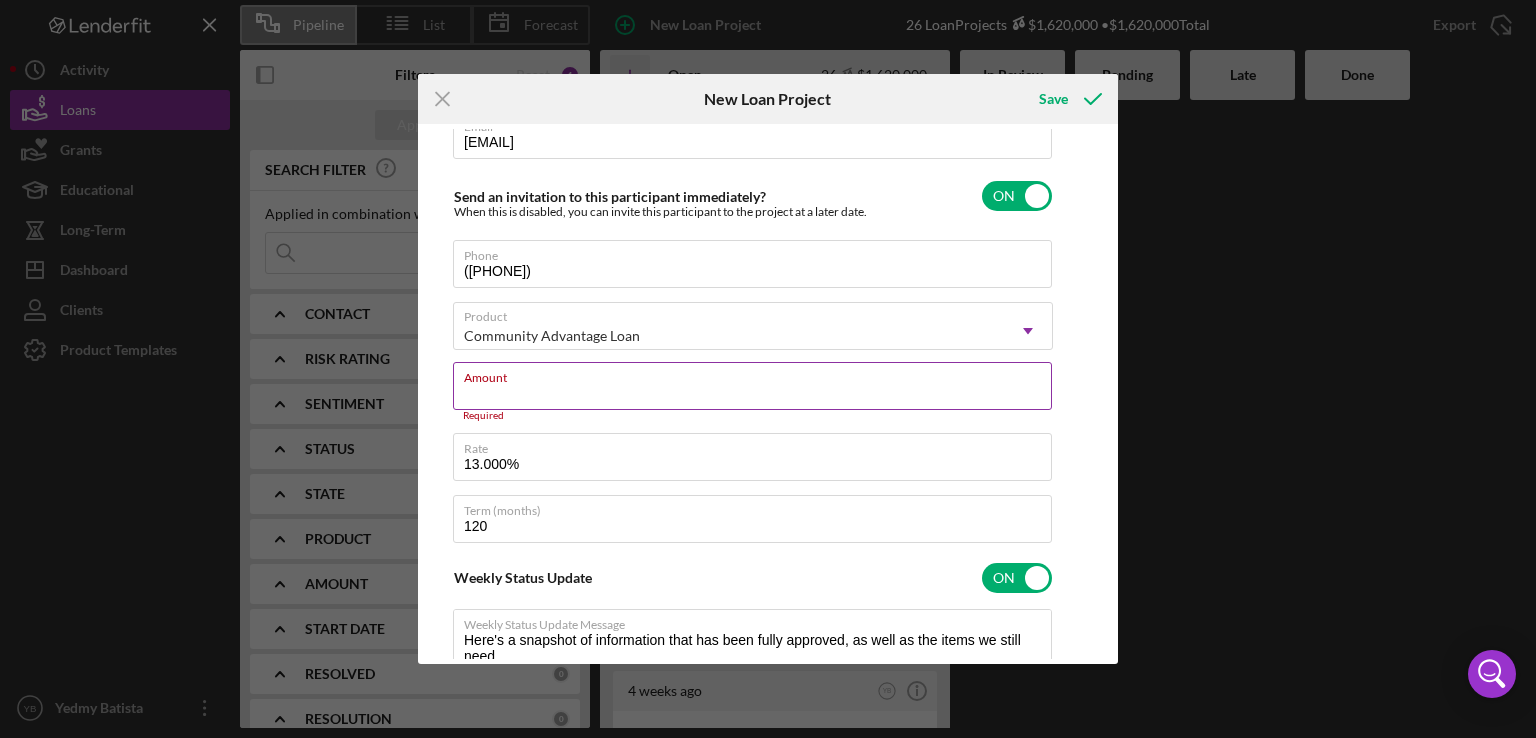 type on "$8" 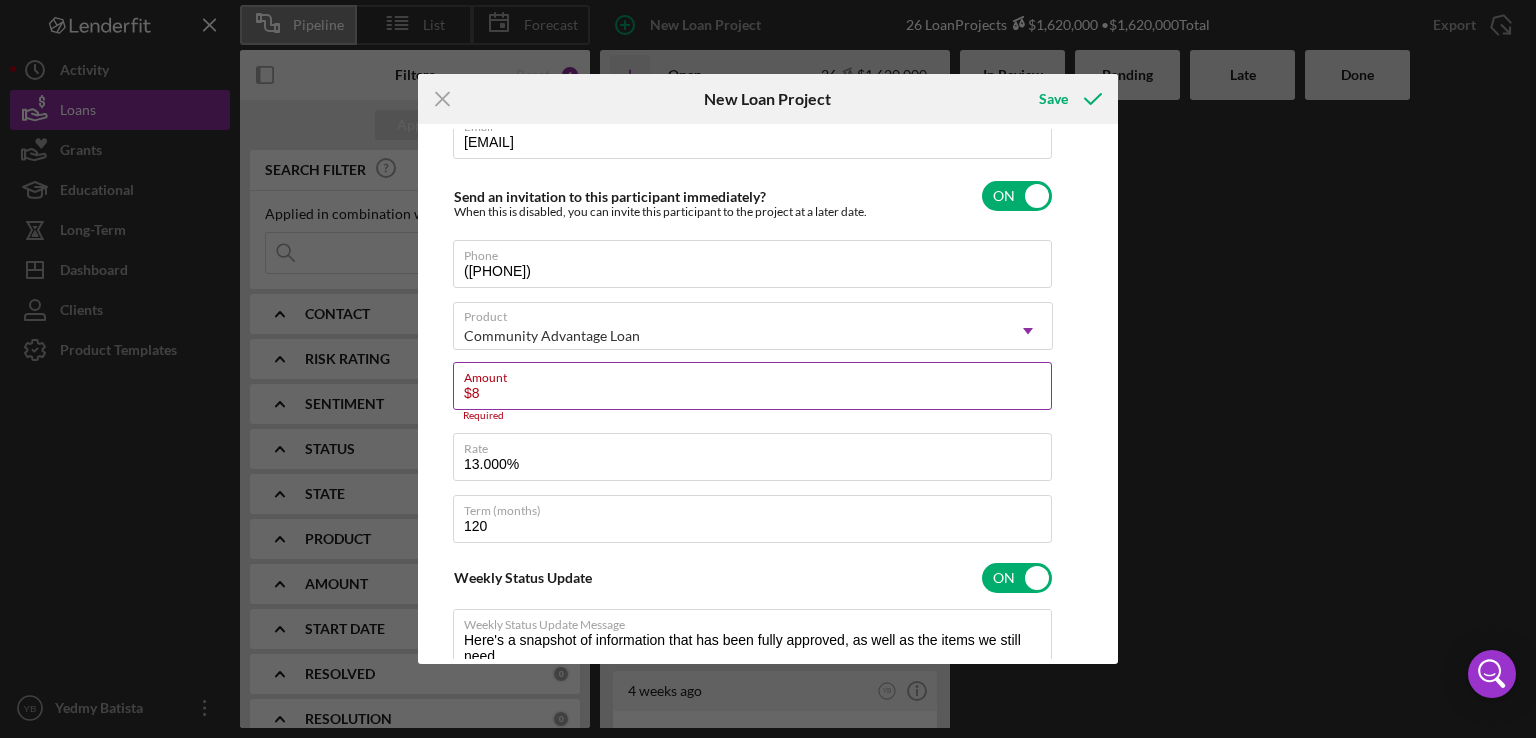 type on "Here's a snapshot of information that has been fully approved, as well as the items we still need.
If you've worked up to a milestone (purple) item, then the ball is our court. We'll respond as soon as we can." 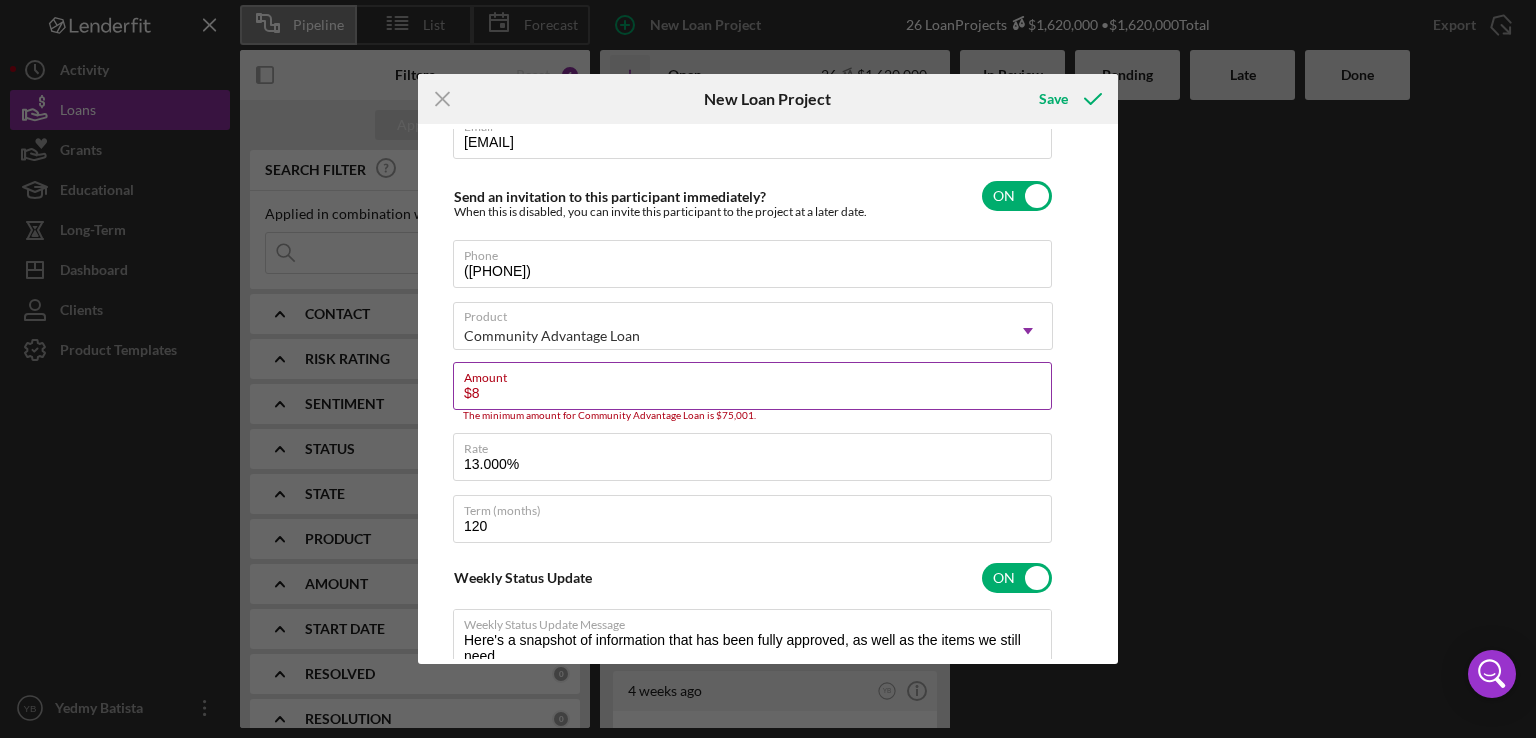 type on "$80" 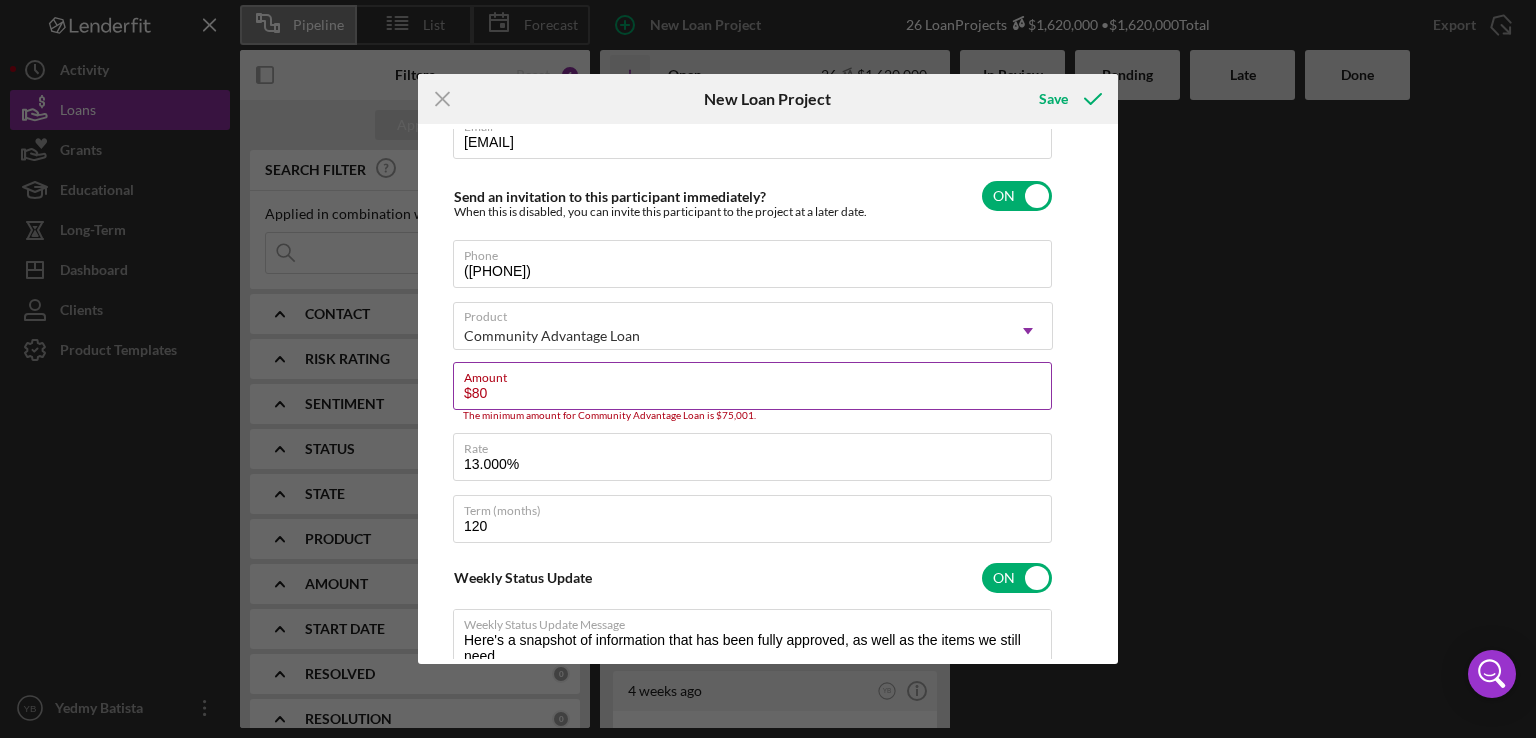 type on "$800" 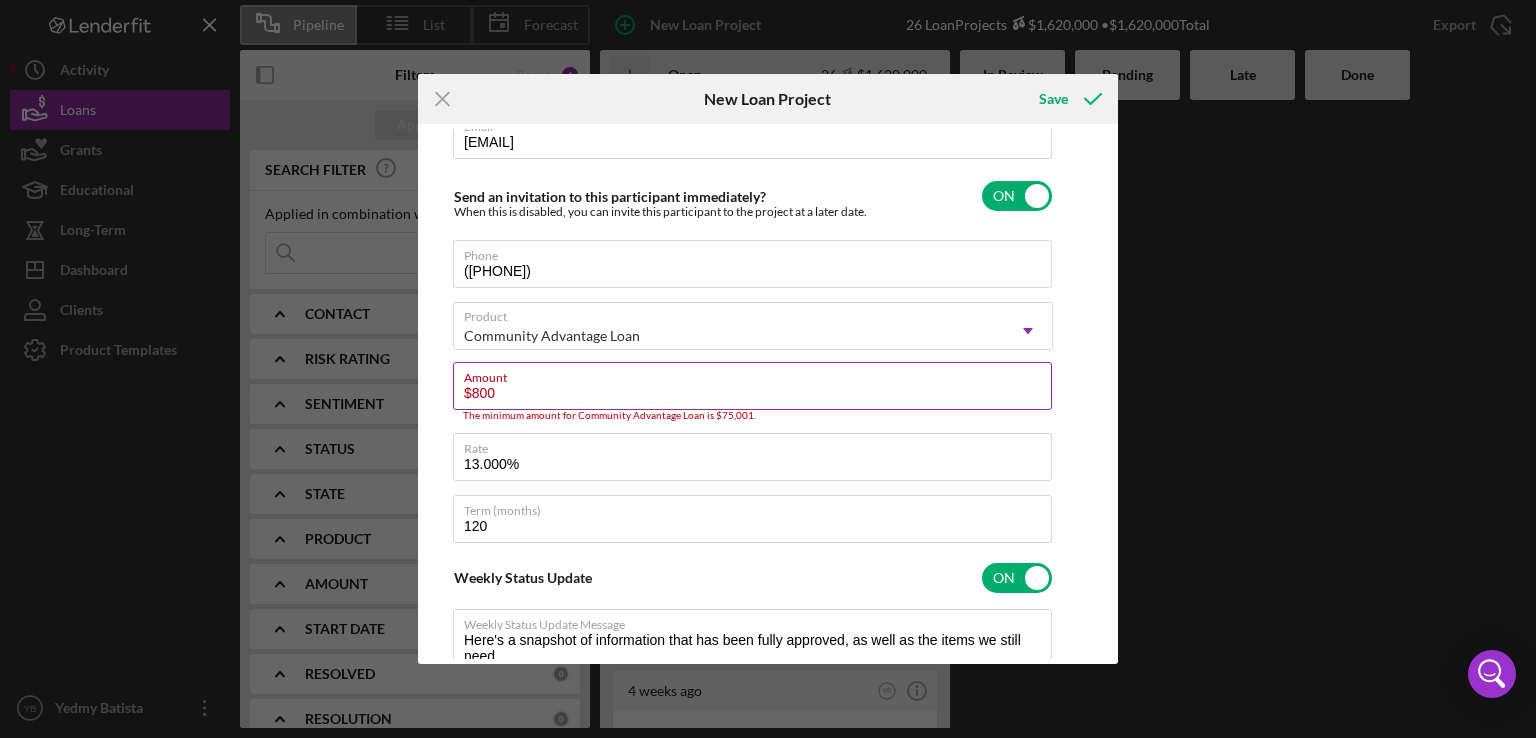 type on "Here's a snapshot of information that has been fully approved, as well as the items we still need.
If you've worked up to a milestone (purple) item, then the ball is our court. We'll respond as soon as we can." 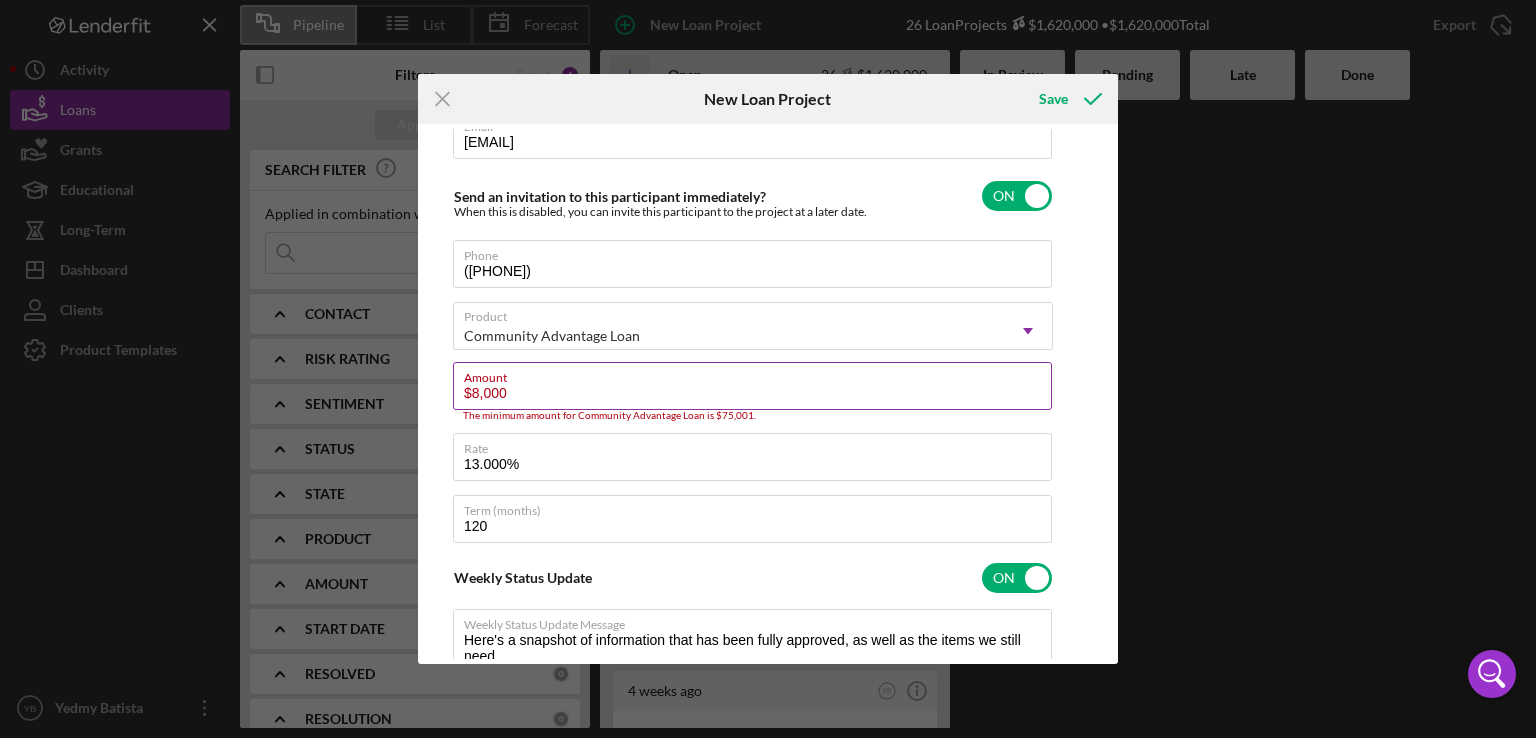 type on "$80,000" 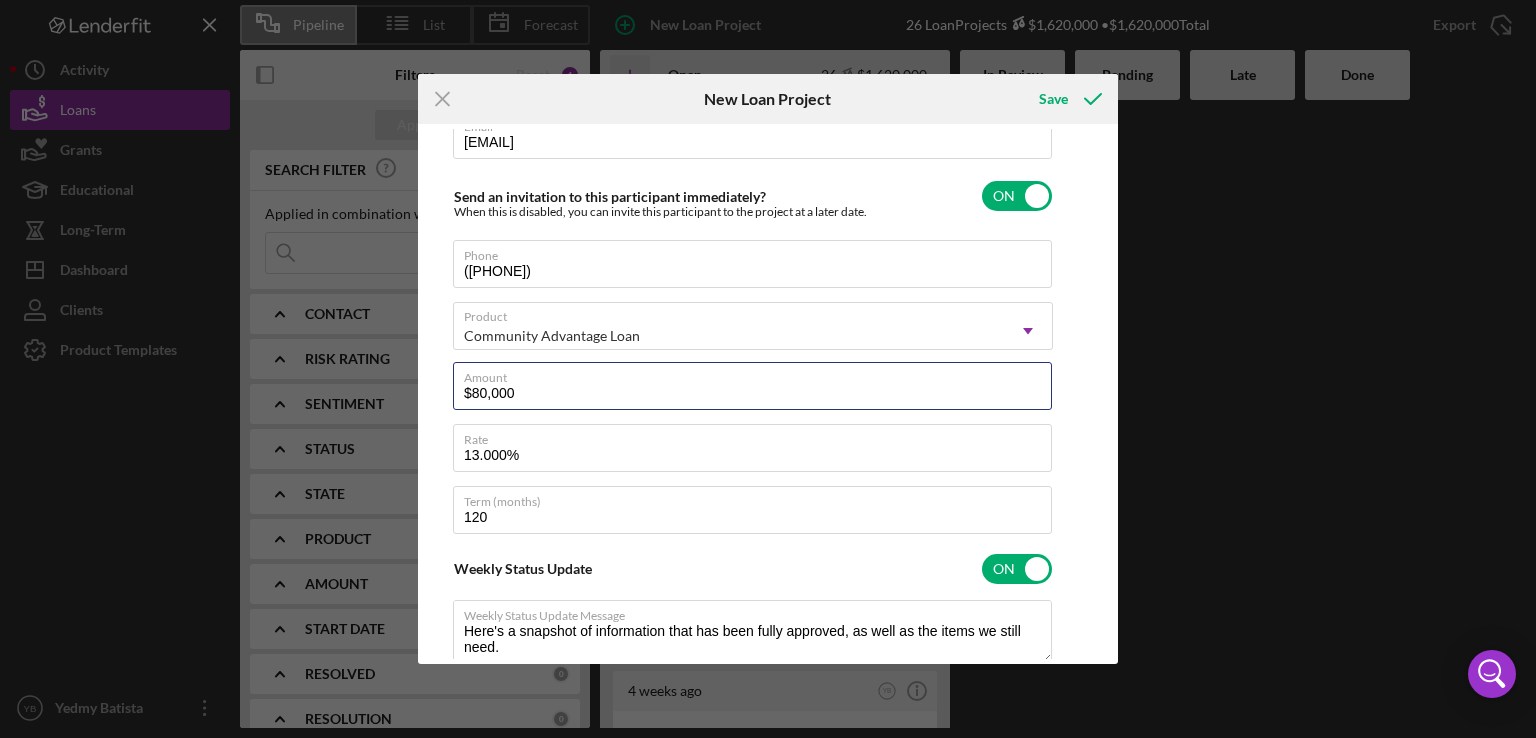 type on "$80,000" 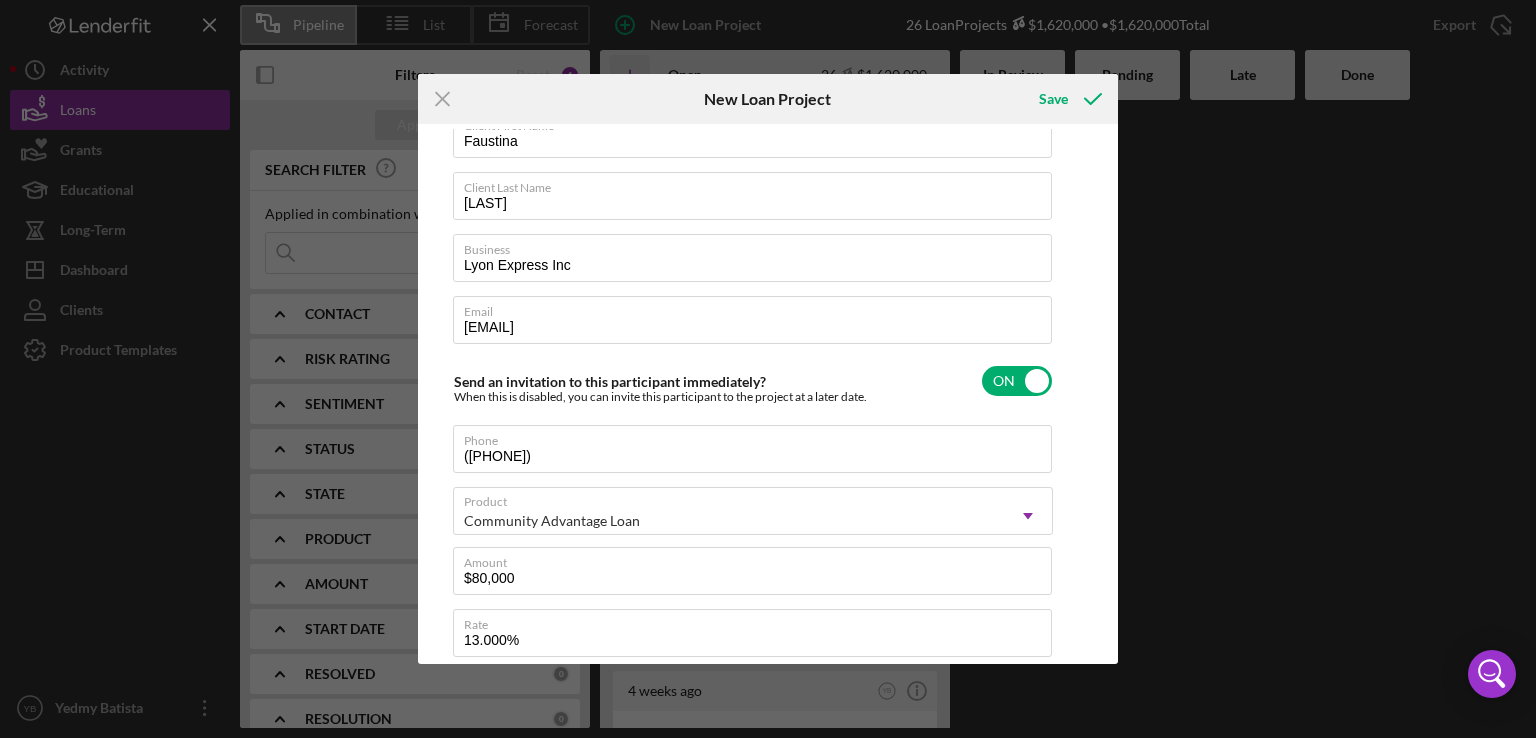 scroll, scrollTop: 0, scrollLeft: 0, axis: both 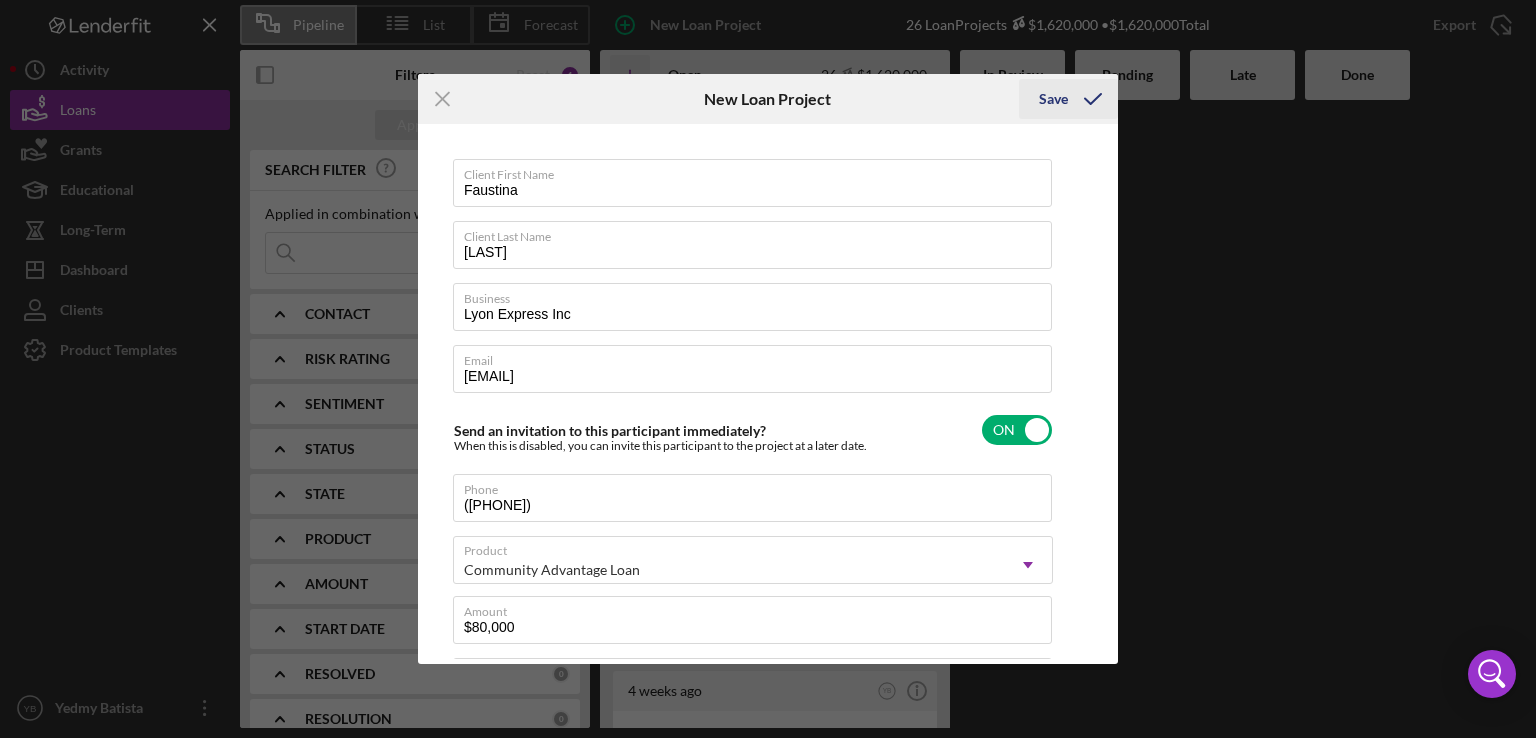 click on "Save" at bounding box center (1053, 99) 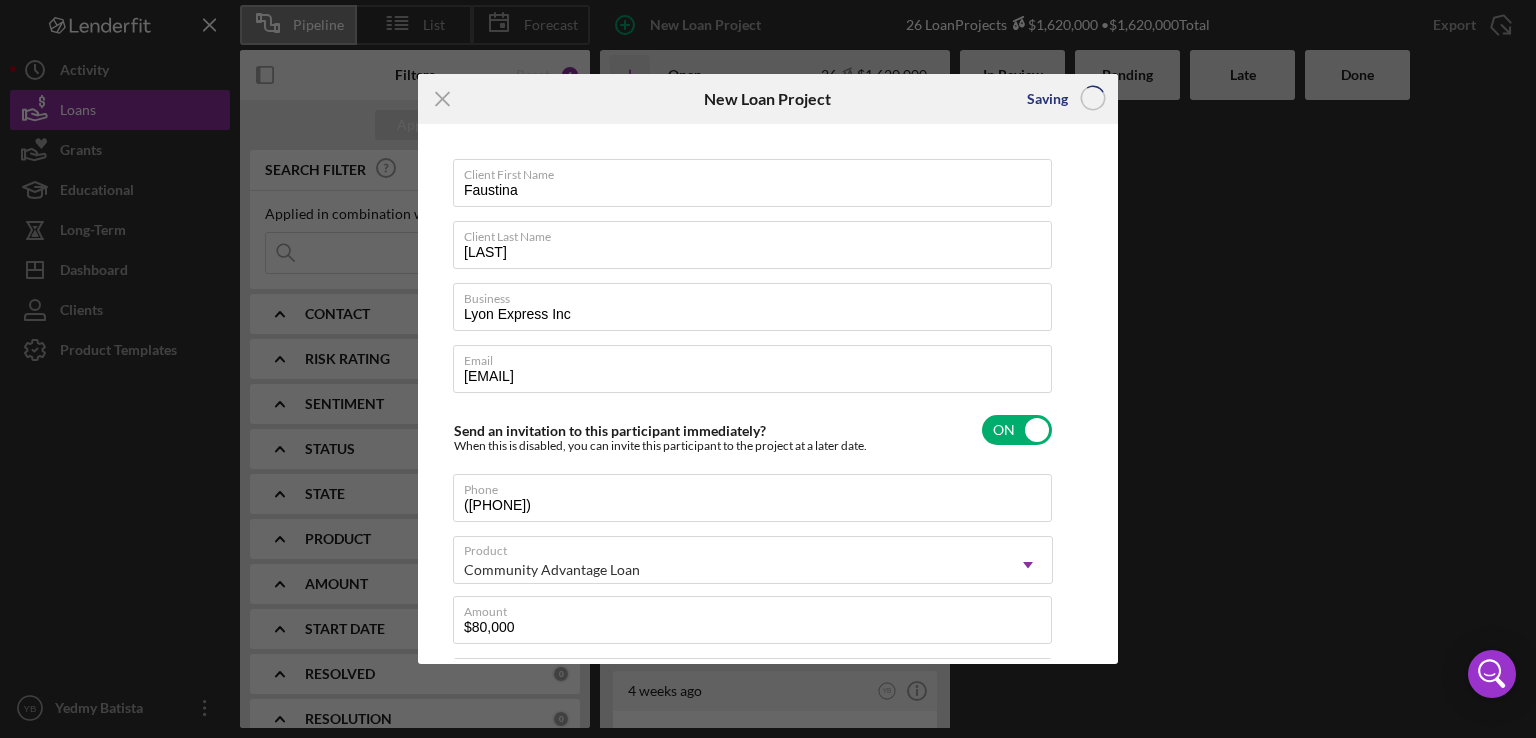 type 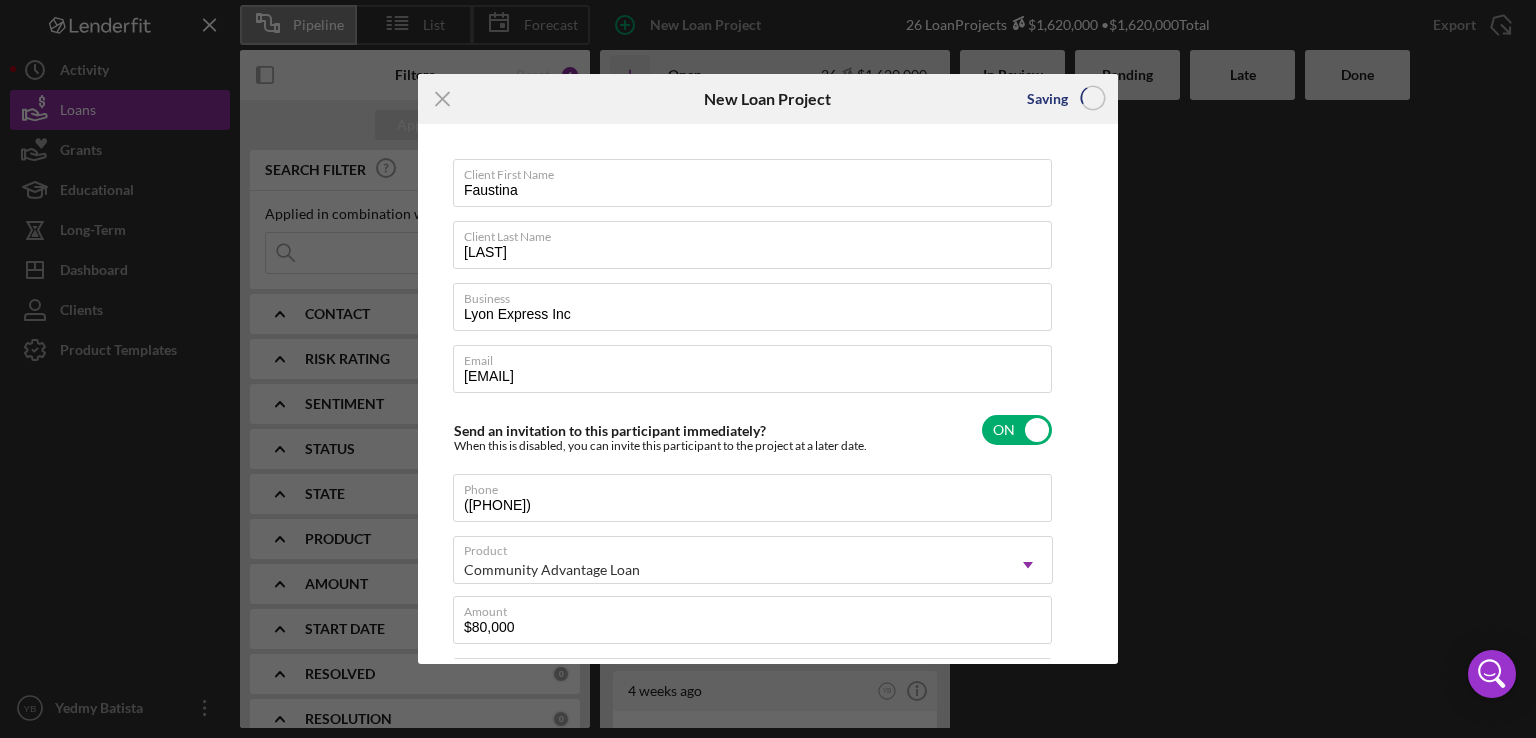 type 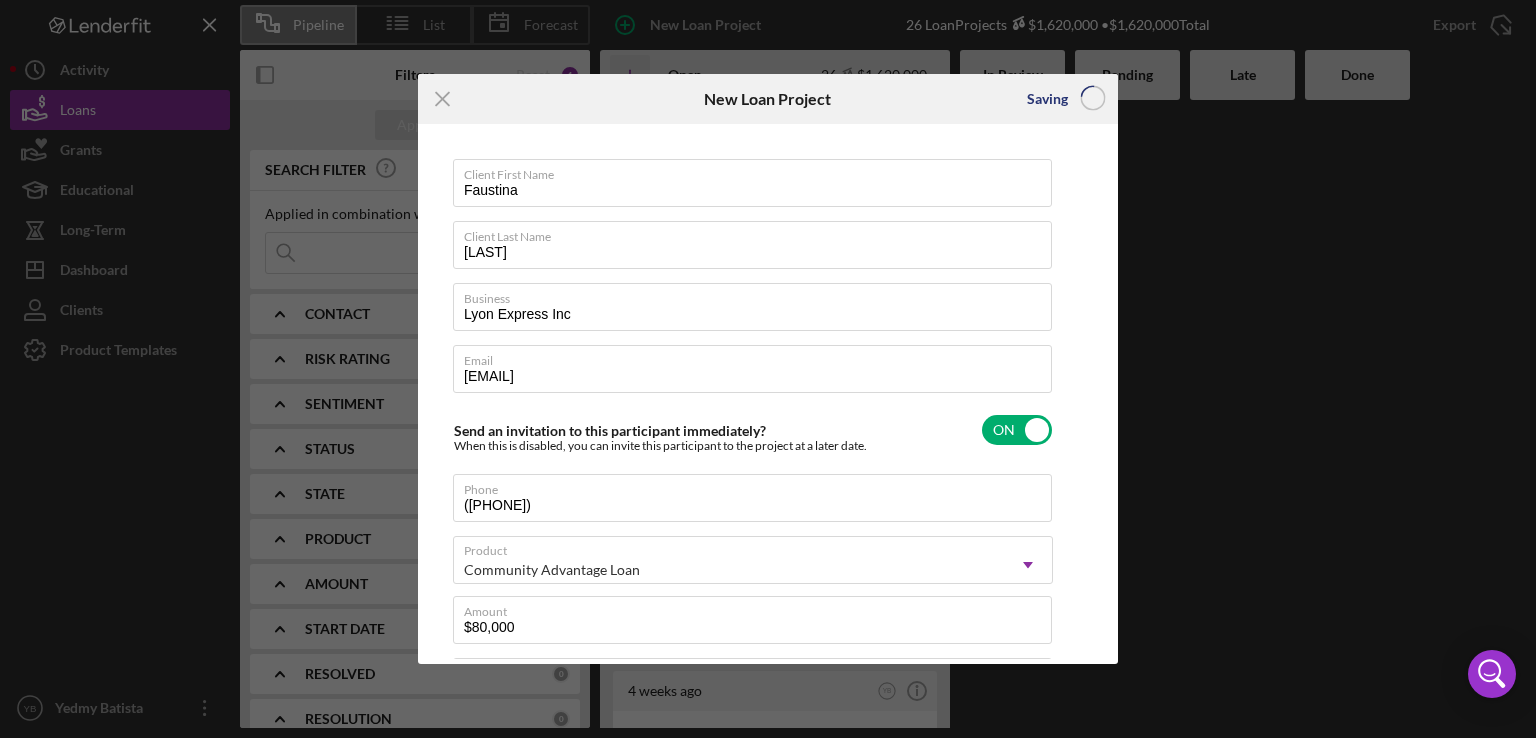 type 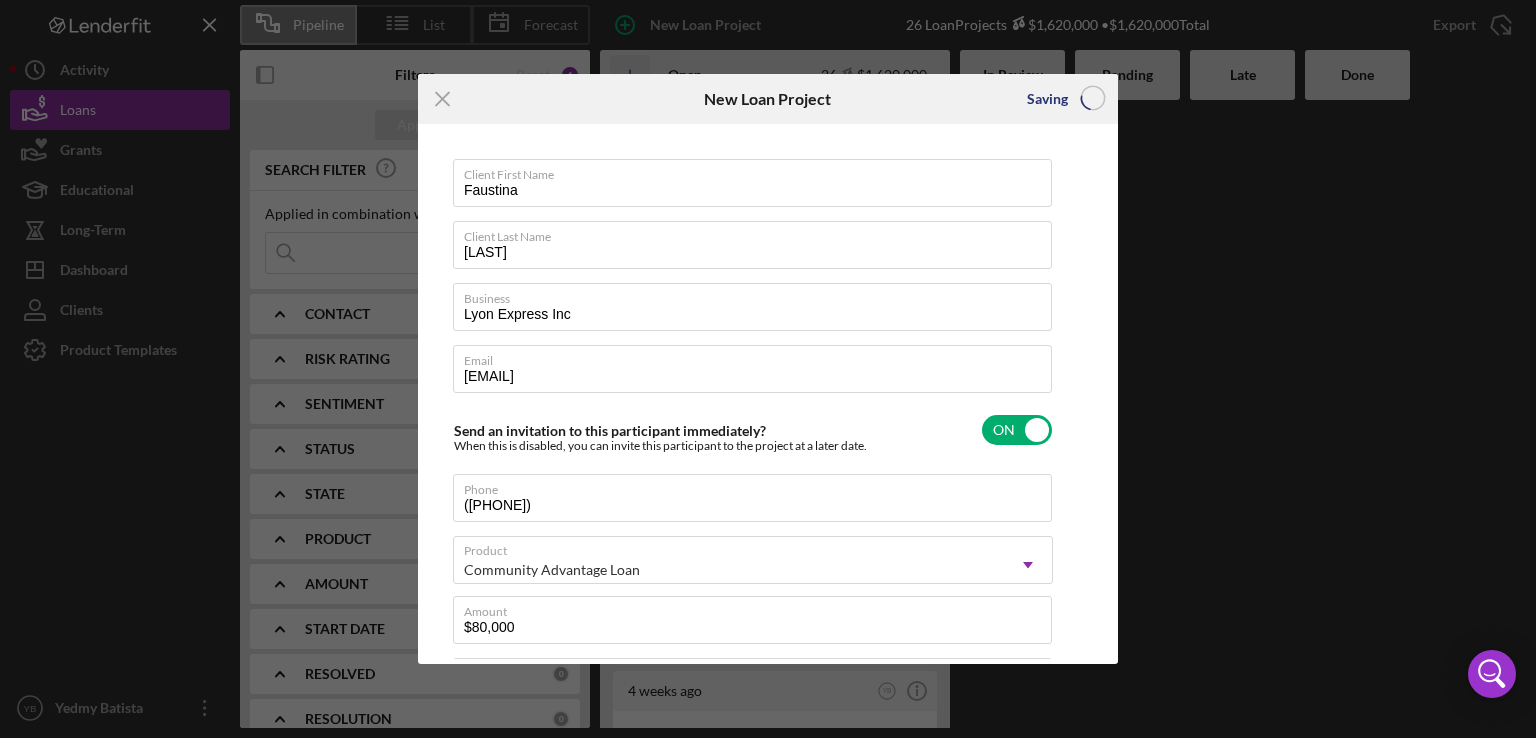 type 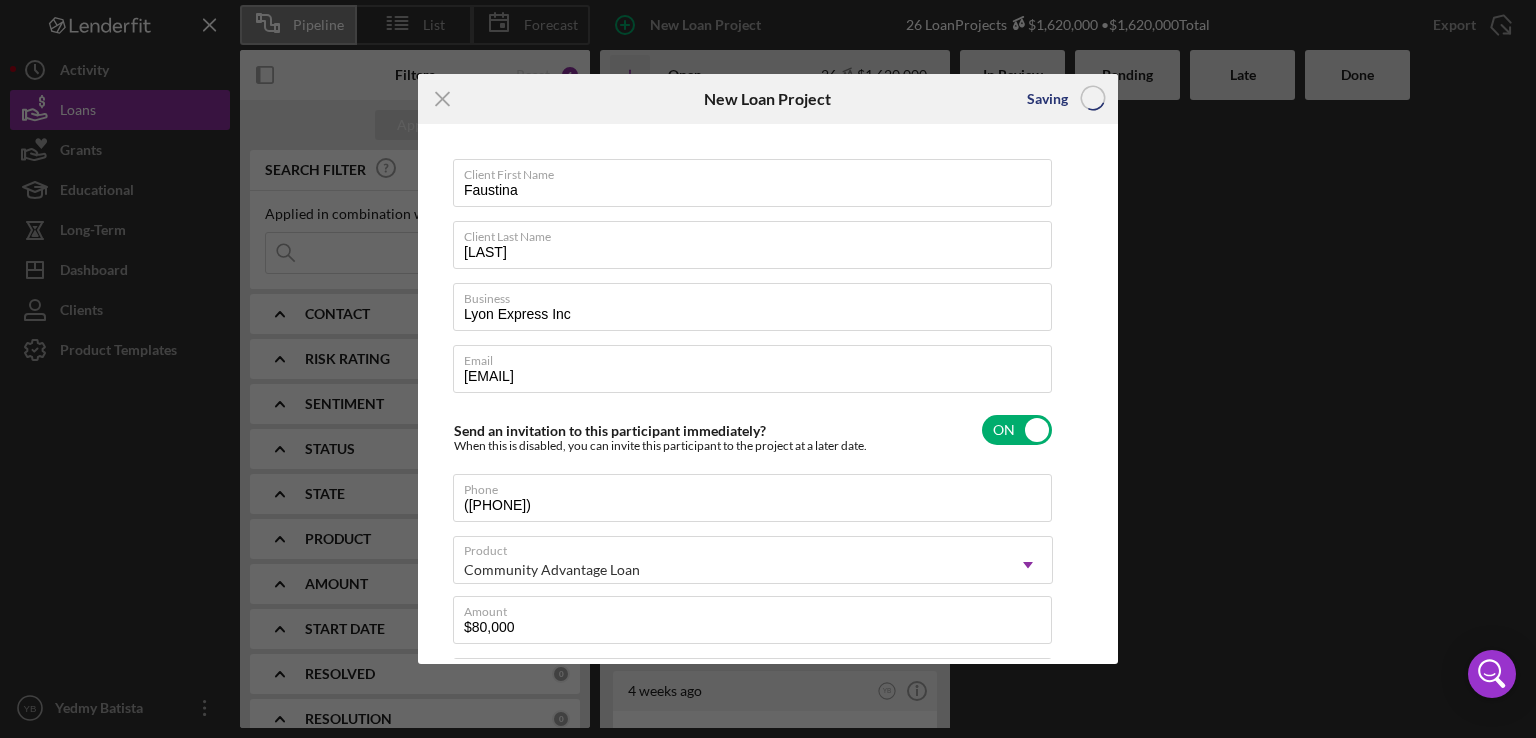 type 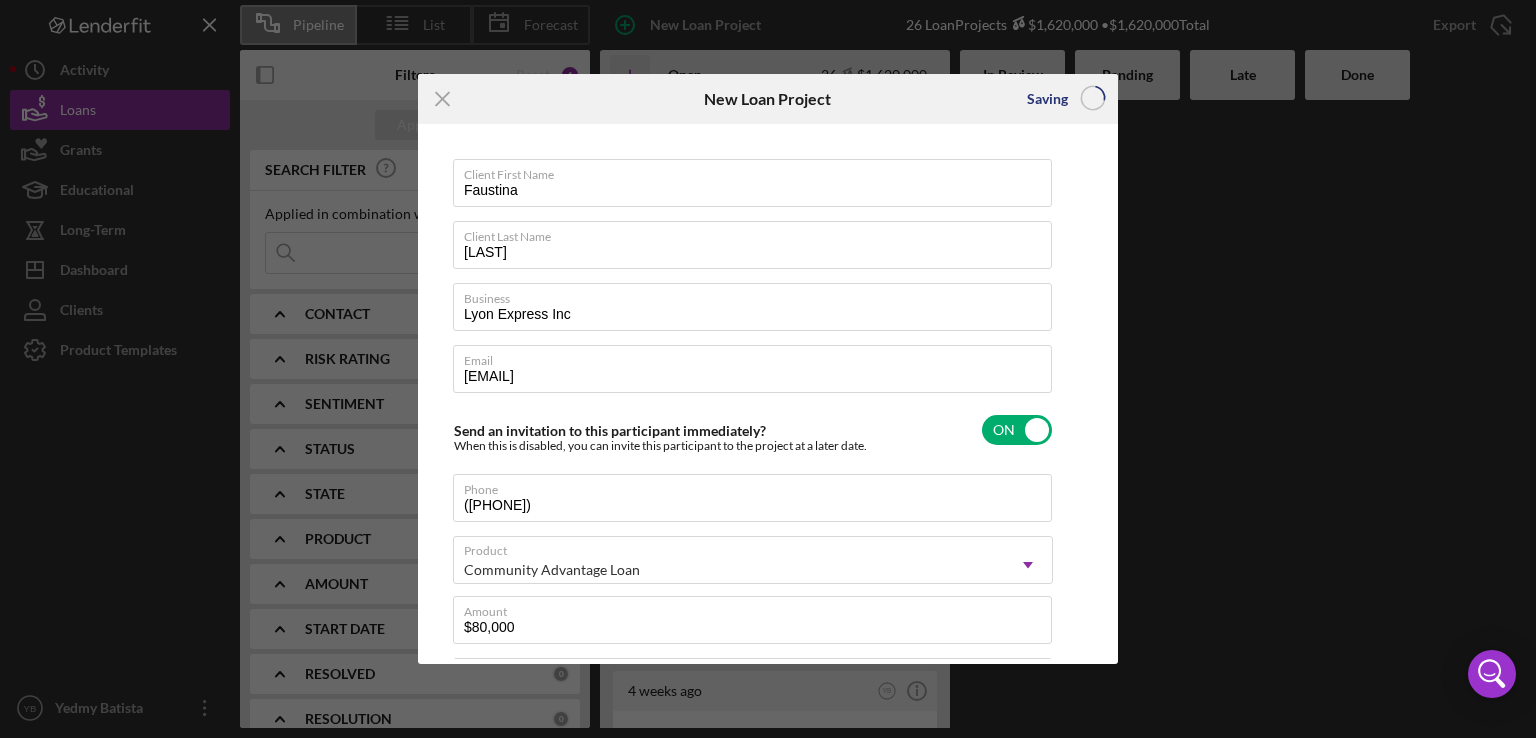 checkbox on "false" 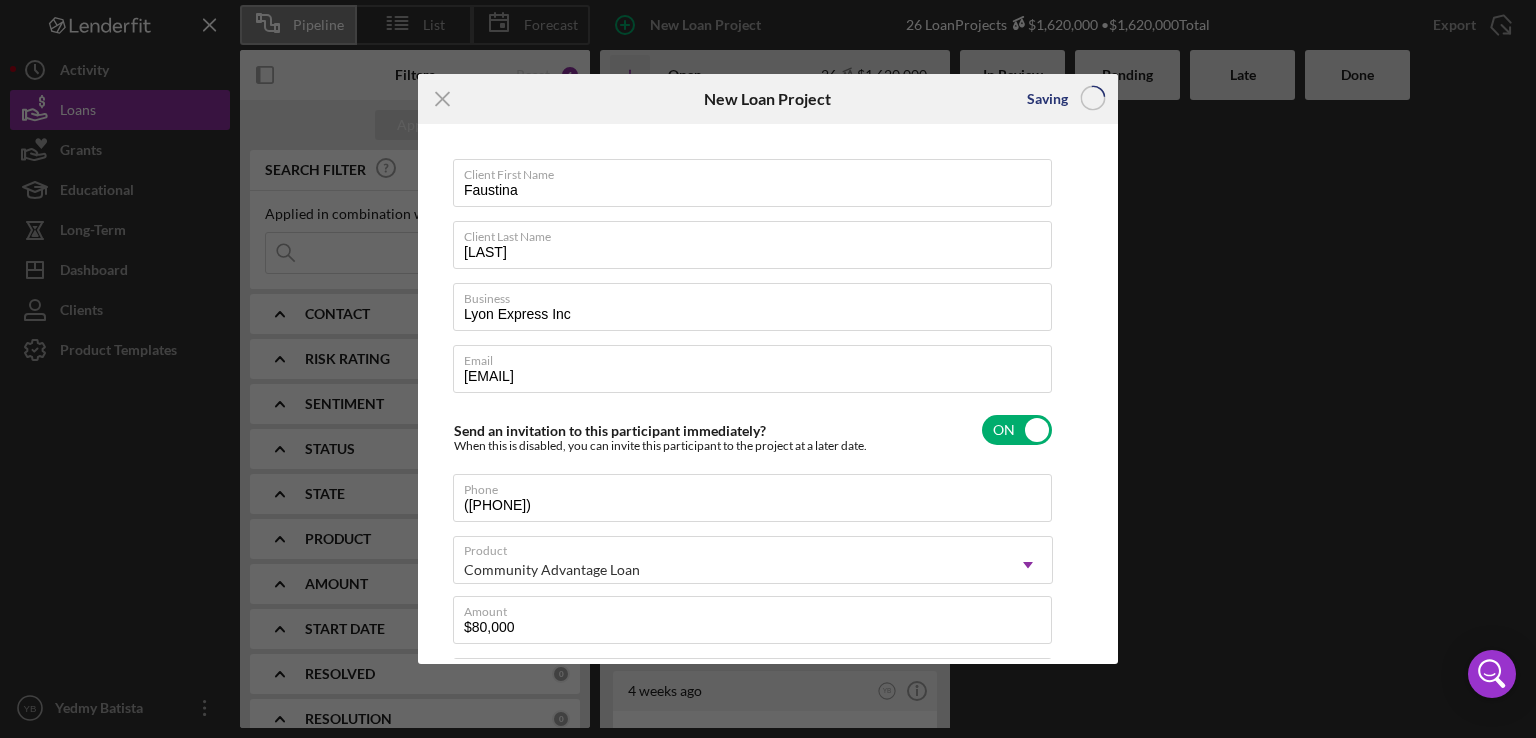 checkbox on "false" 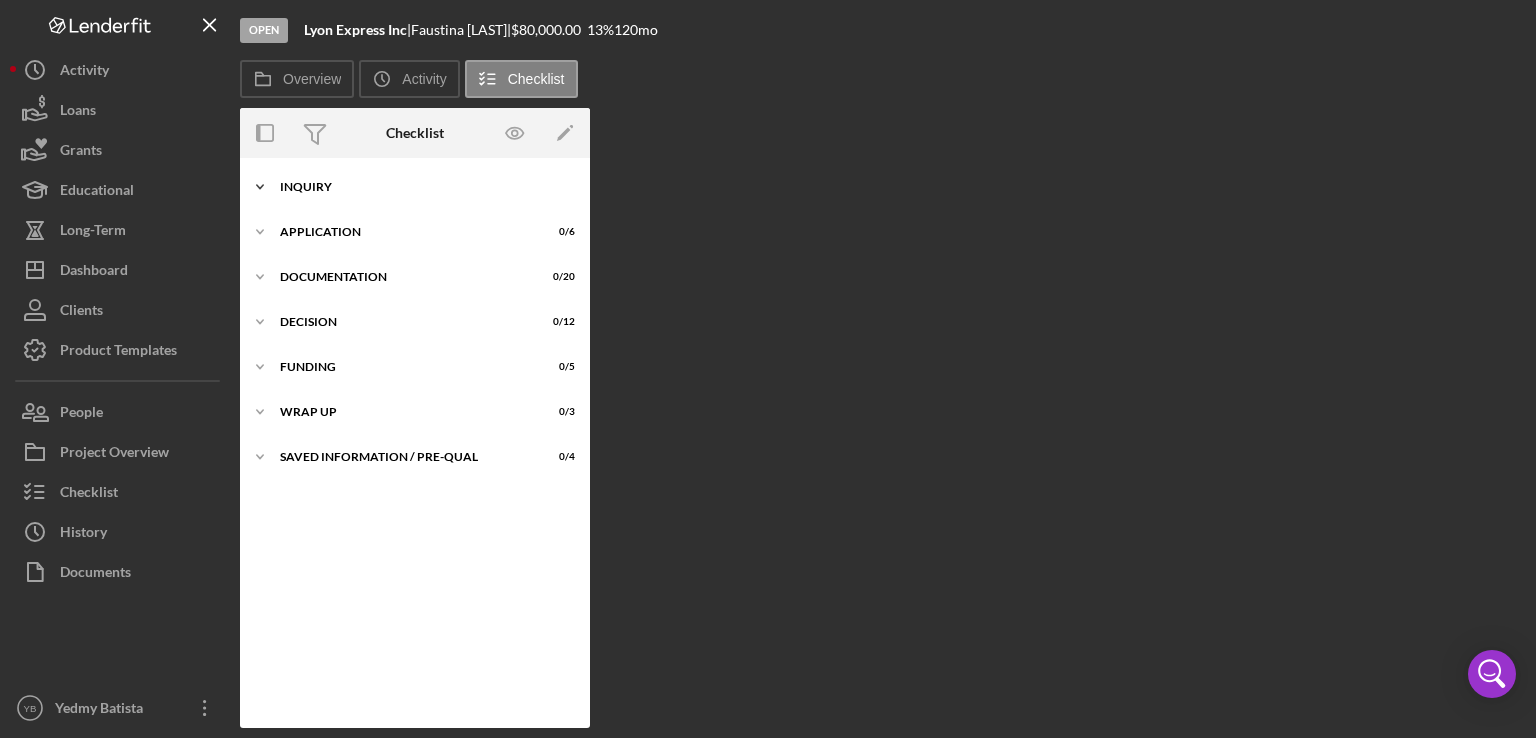 click on "Inquiry" at bounding box center [422, 187] 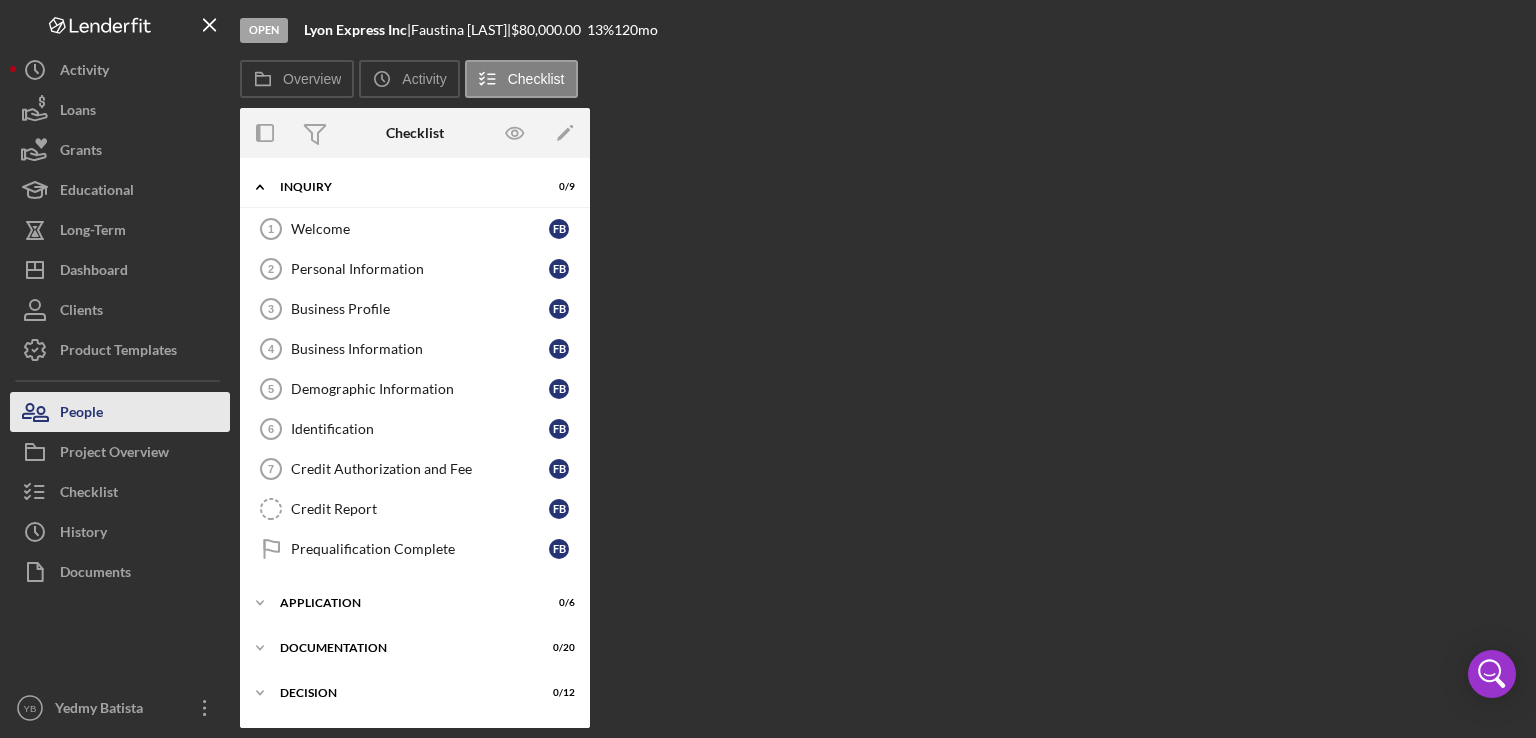click on "People" at bounding box center [120, 412] 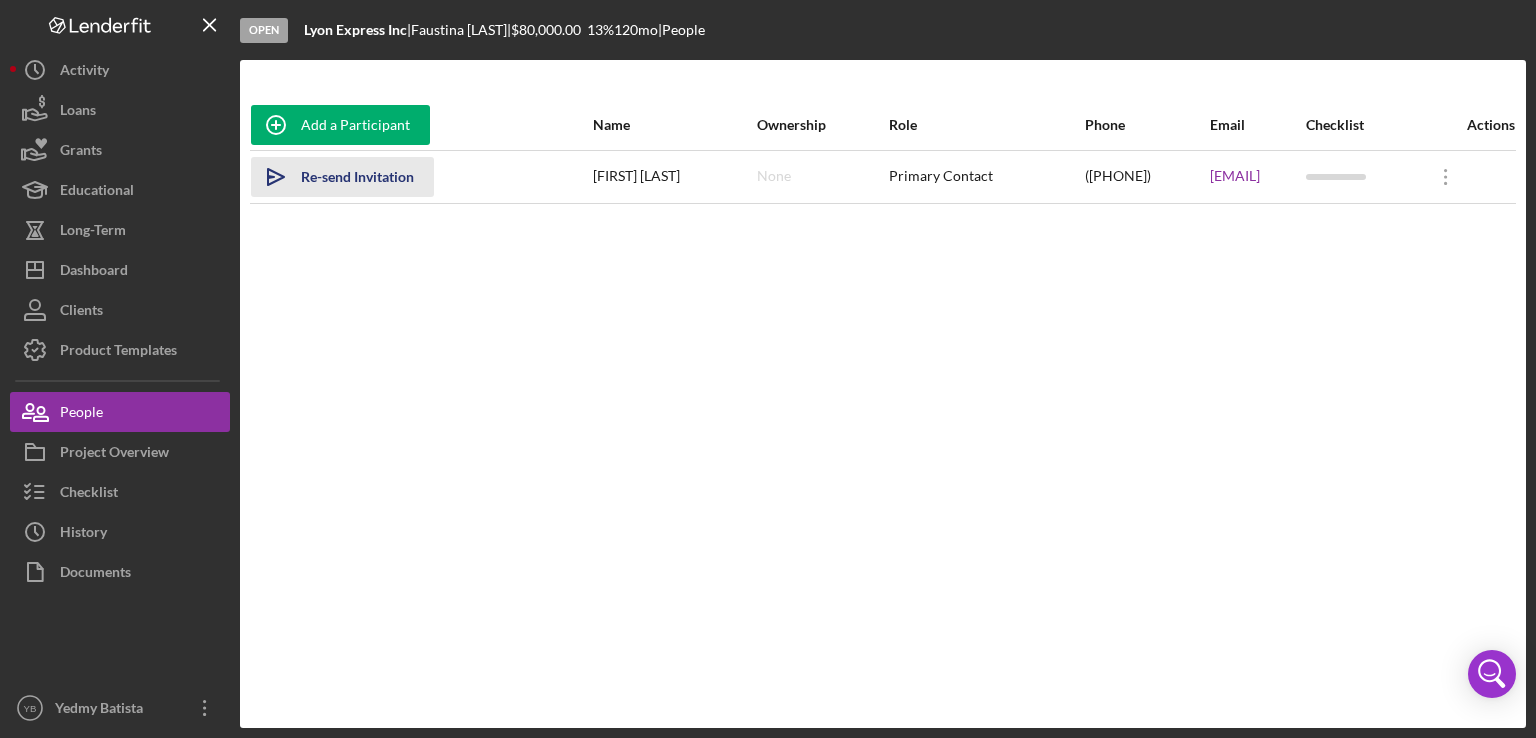 click on "Re-send Invitation" at bounding box center (357, 177) 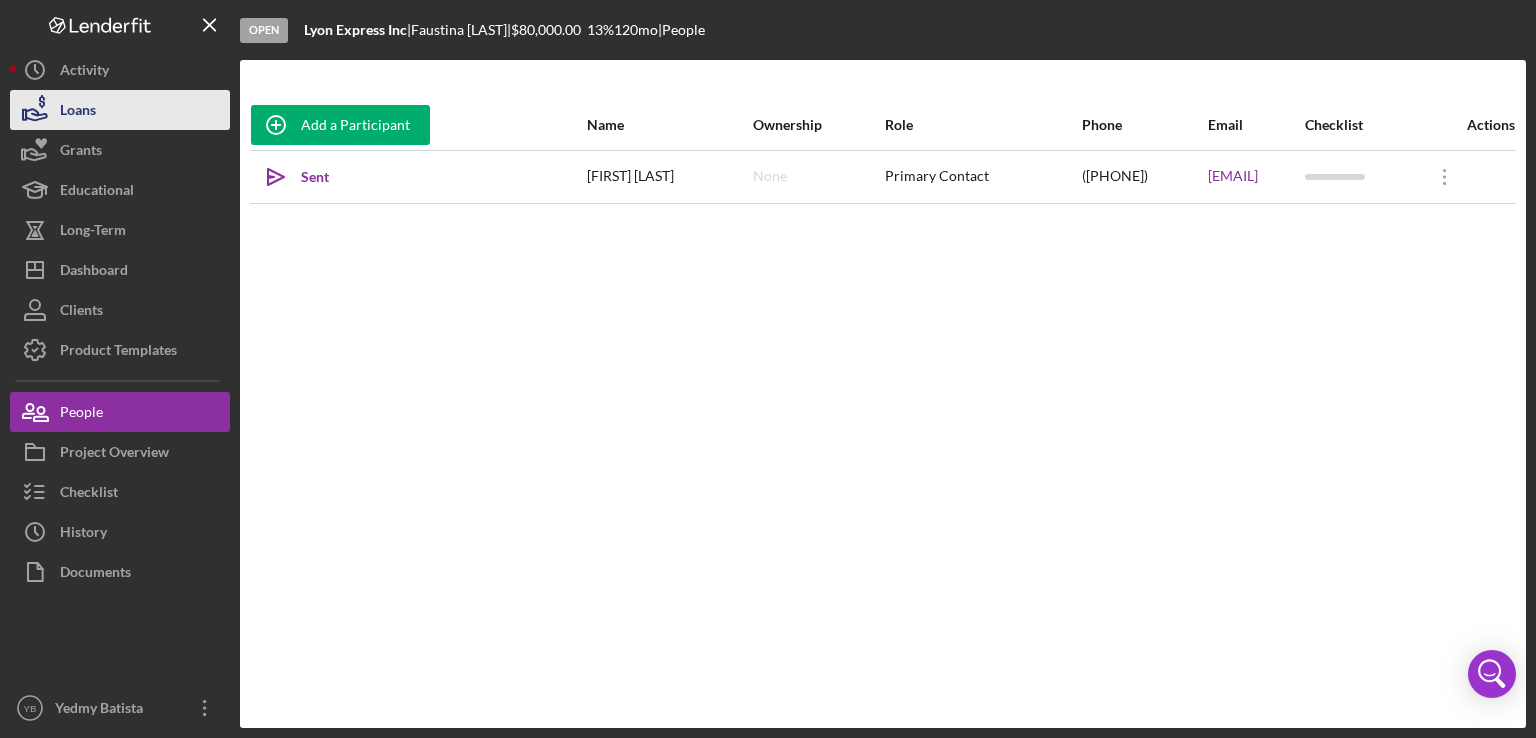 click on "Loans" at bounding box center [120, 110] 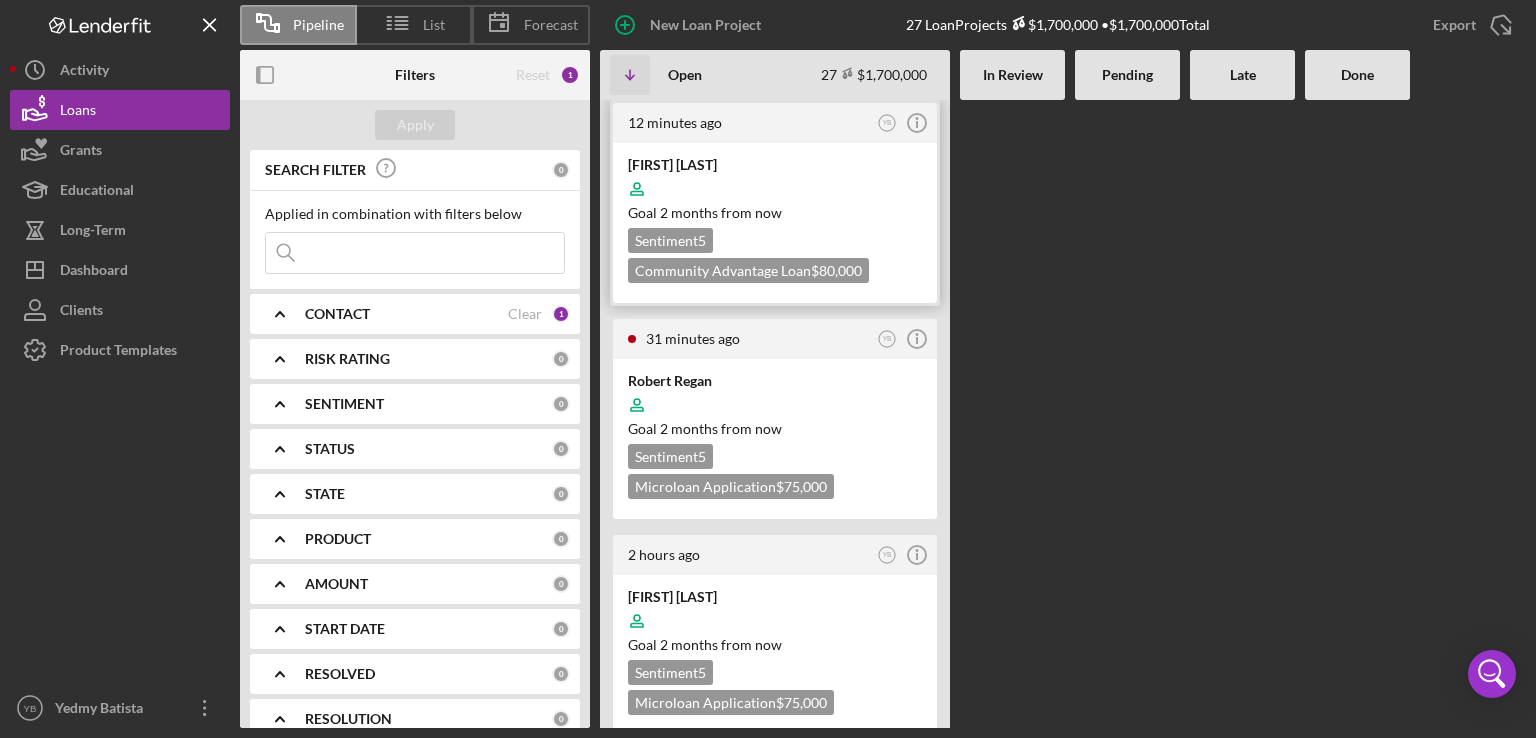 click at bounding box center (775, 189) 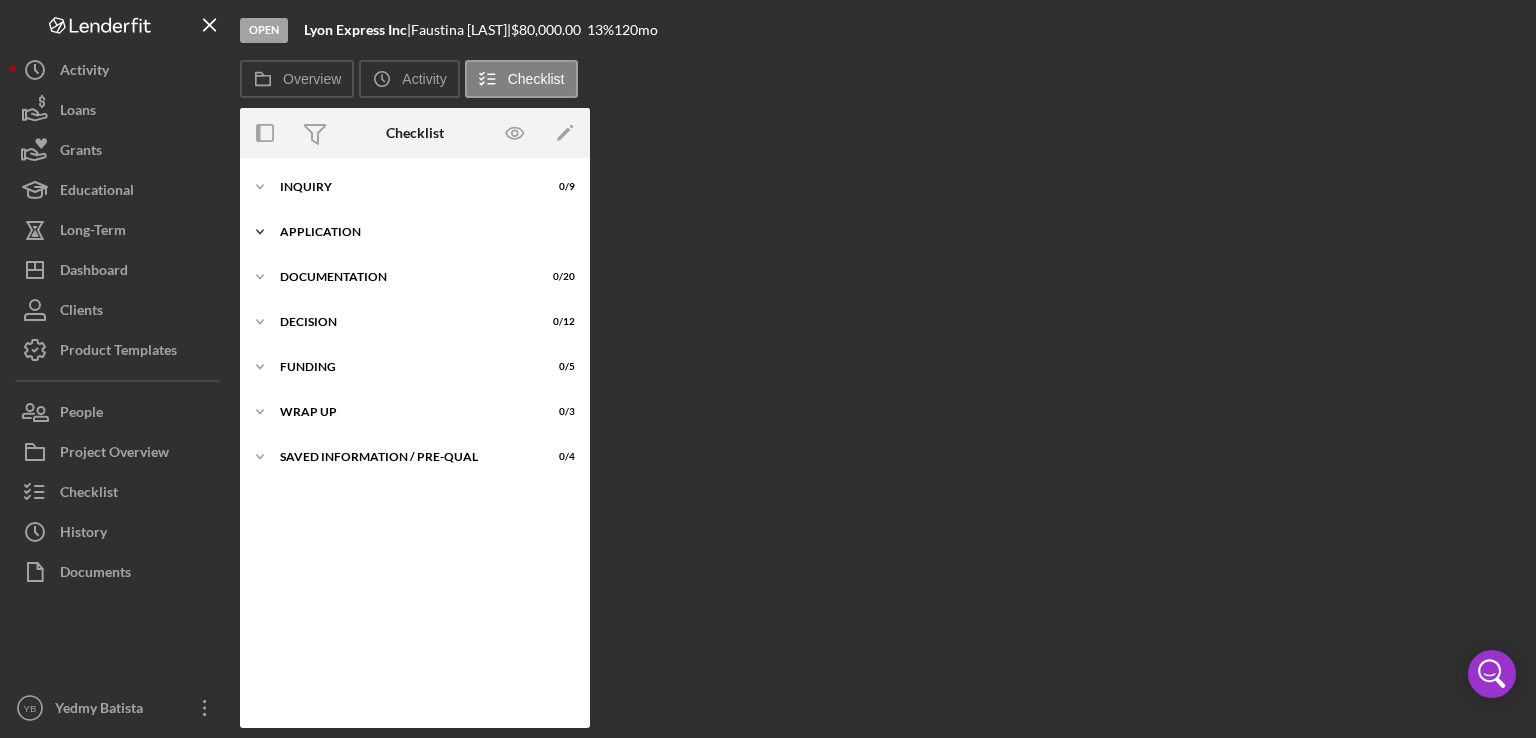 click on "Application" at bounding box center (422, 232) 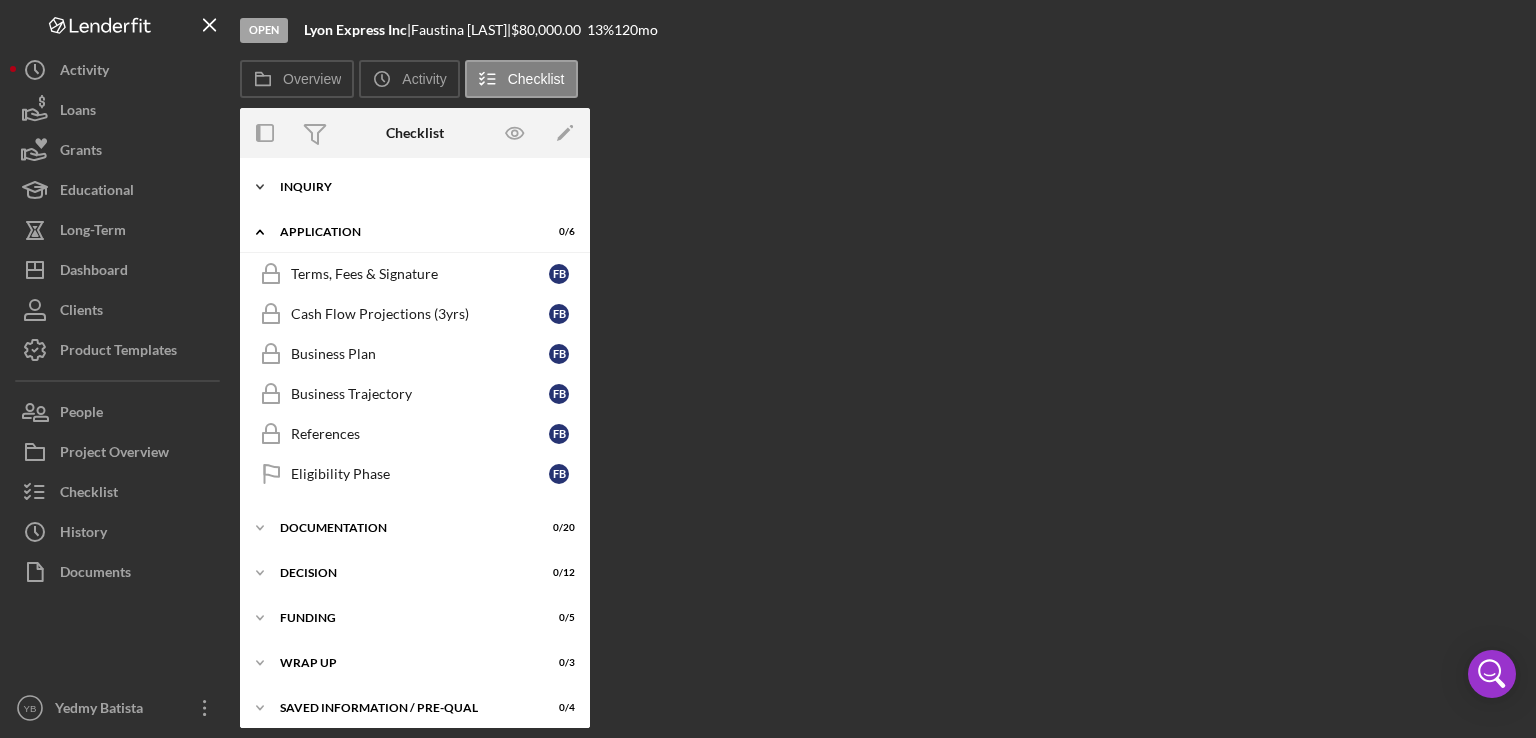 click on "Icon/Expander Inquiry 0 / 9" at bounding box center [415, 187] 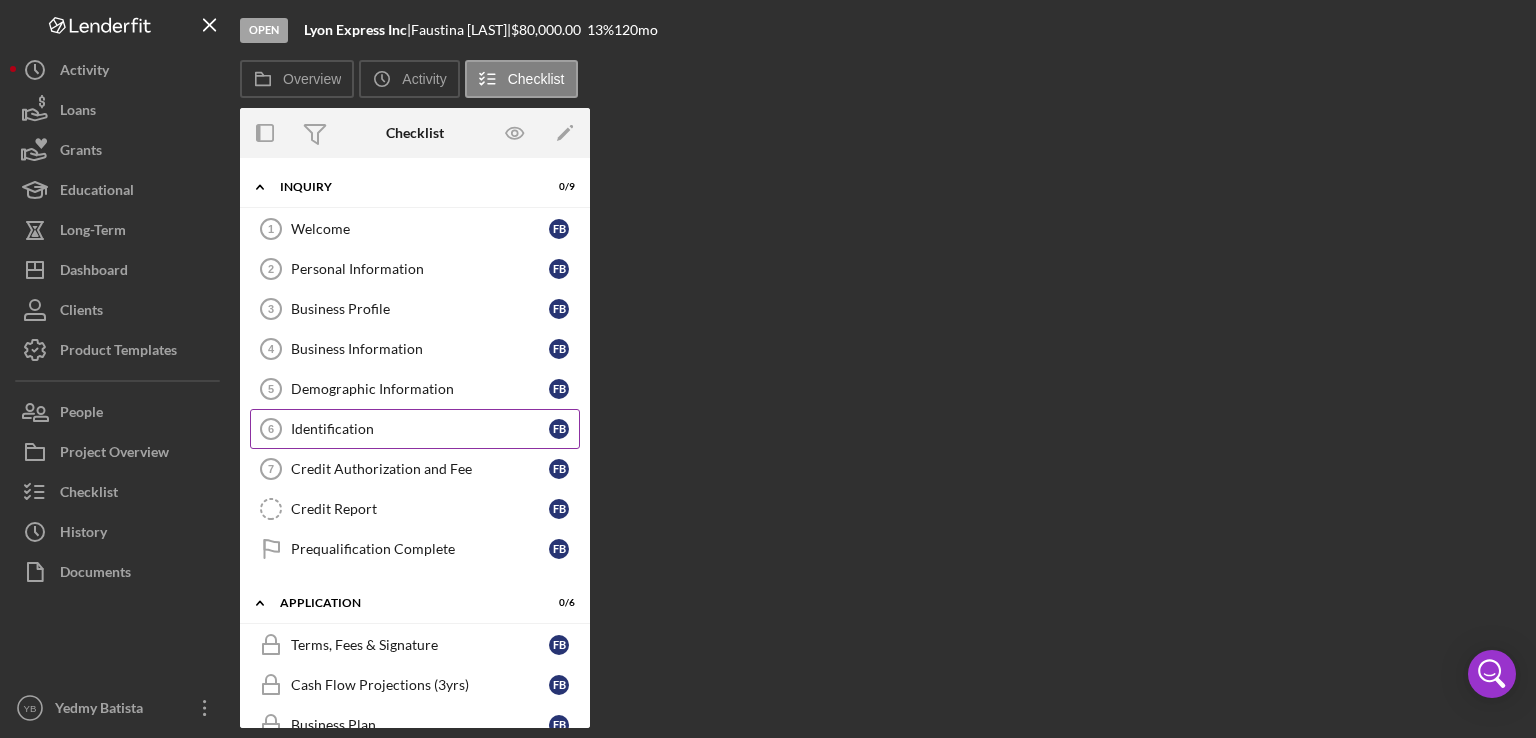 click on "Identification" at bounding box center (420, 429) 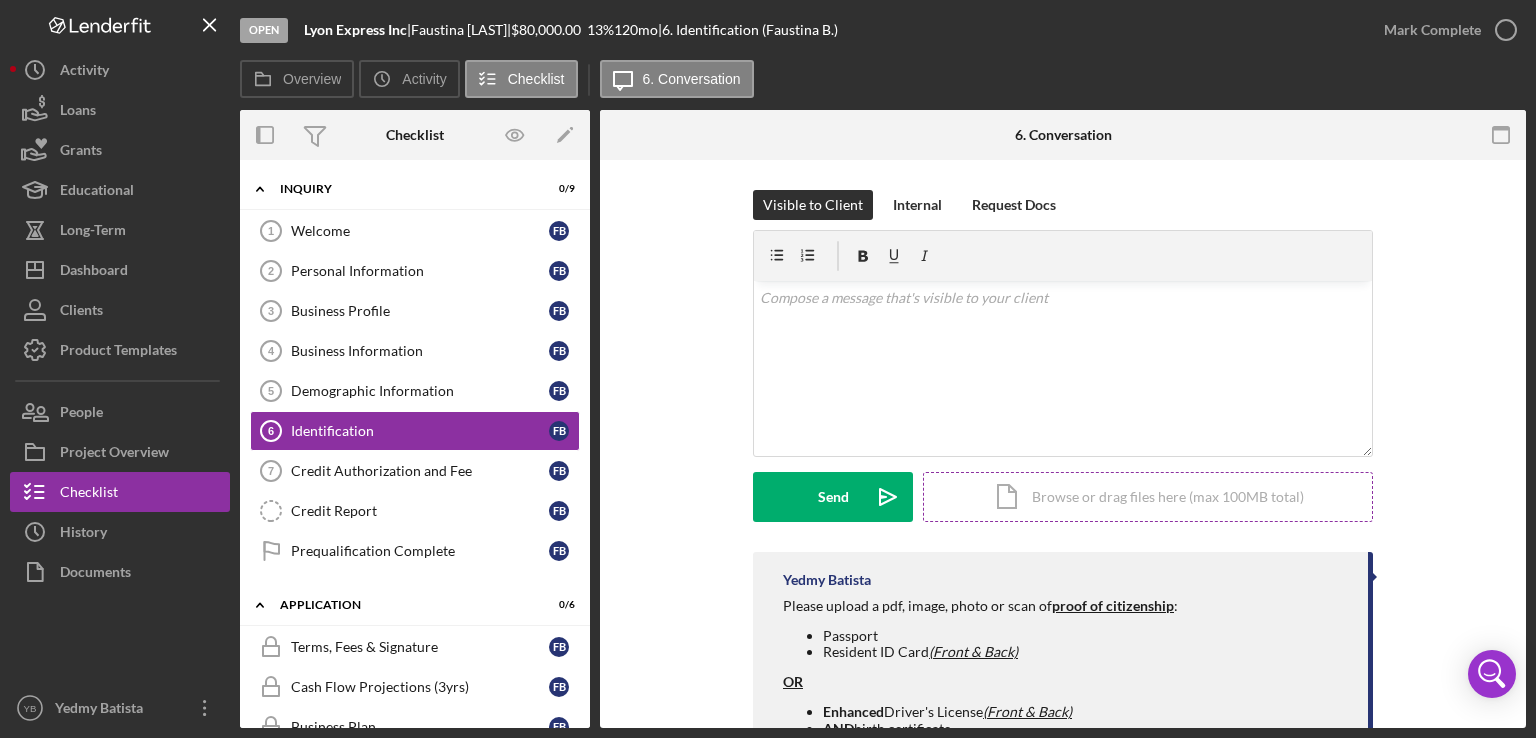 click on "Icon/Document Browse or drag files here (max 100MB total) Tap to choose files or take a photo" at bounding box center [1148, 497] 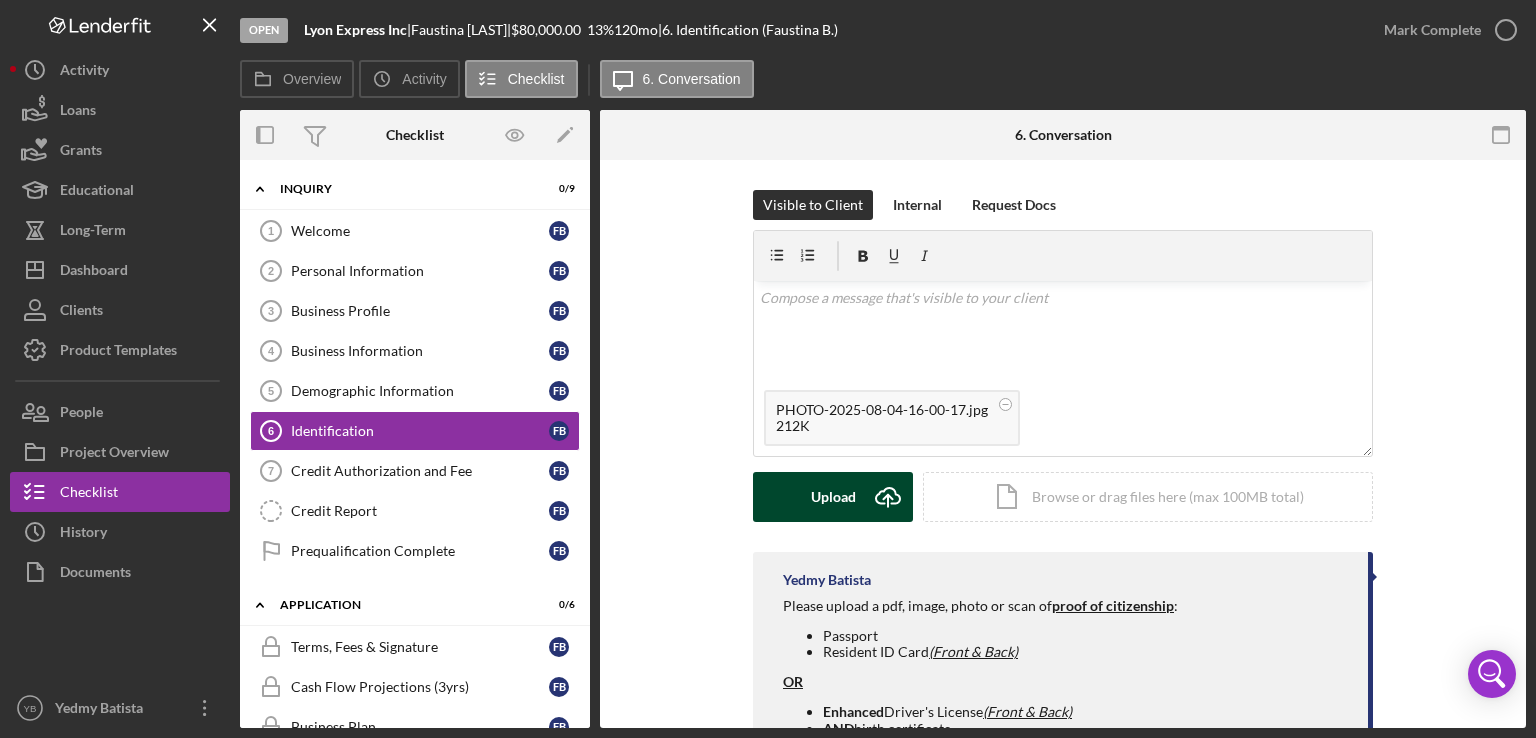 click on "Upload" at bounding box center [833, 497] 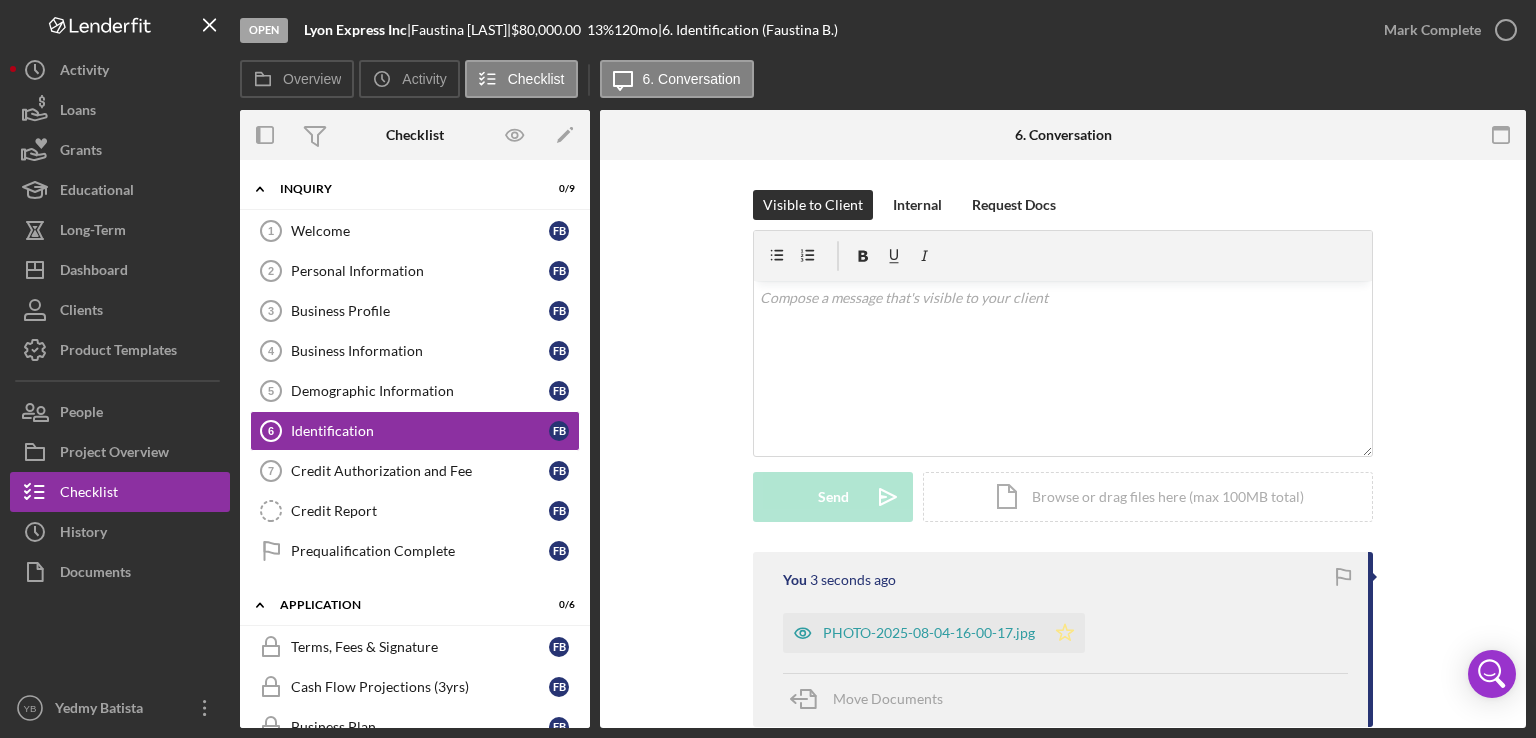 click on "Icon/Star" 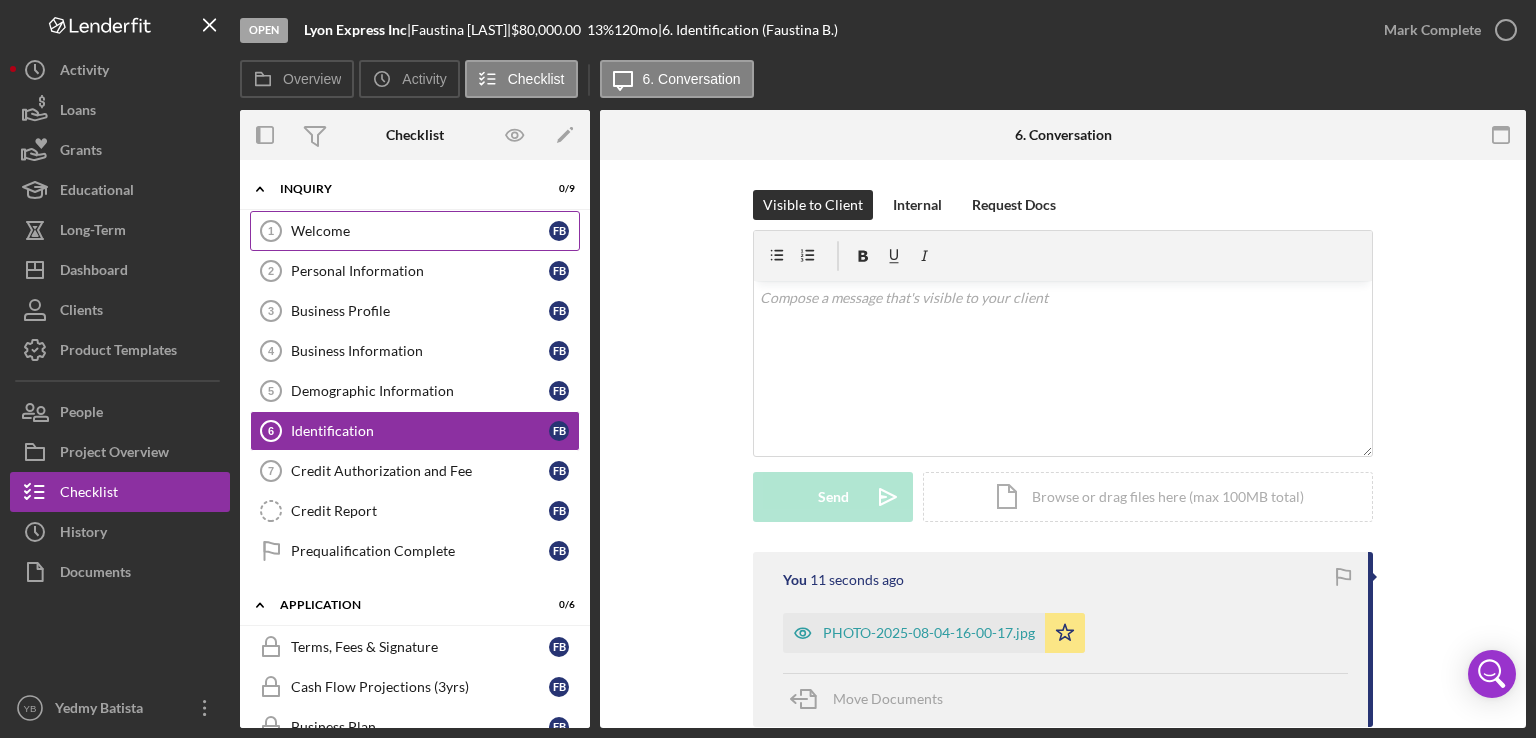 click on "Welcome" at bounding box center (420, 231) 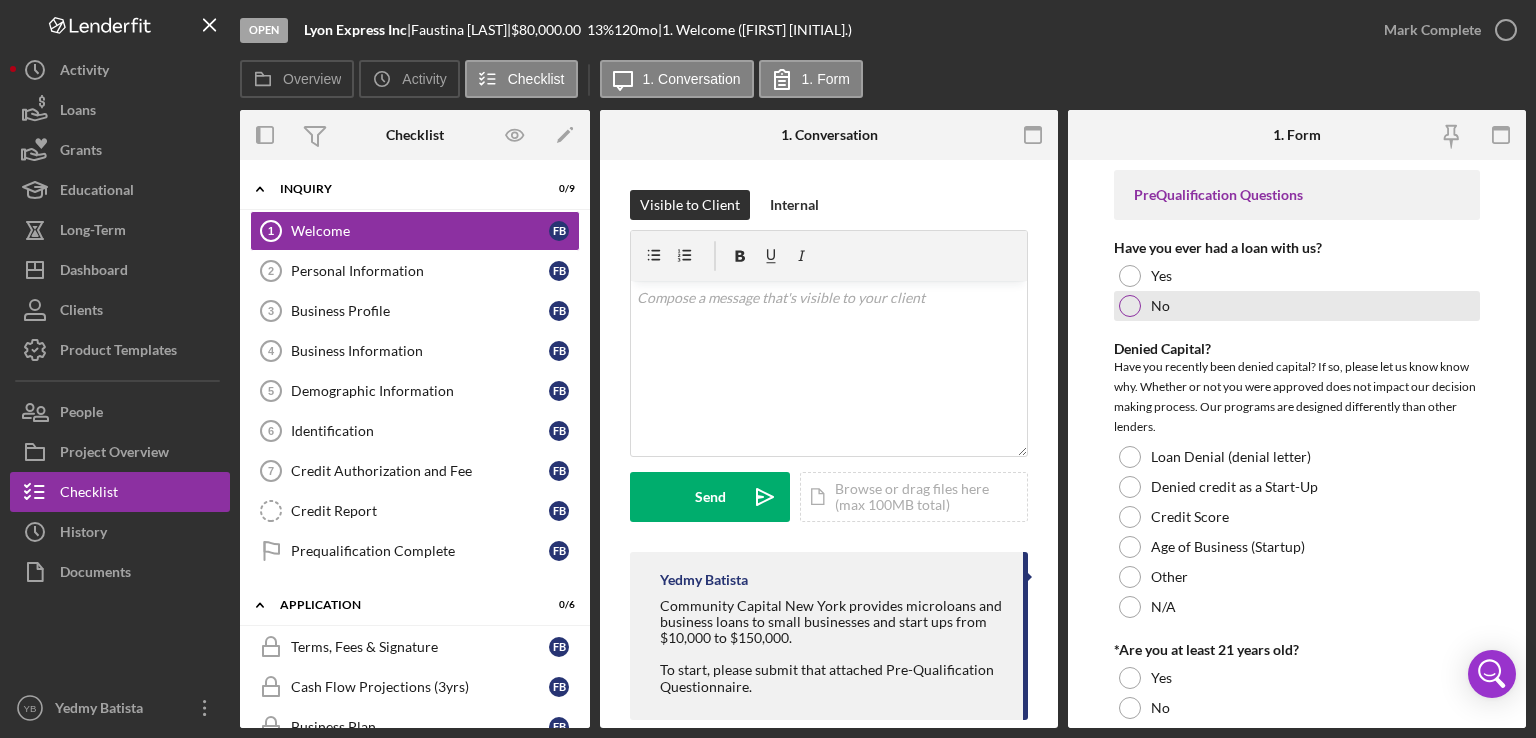 click at bounding box center (1130, 306) 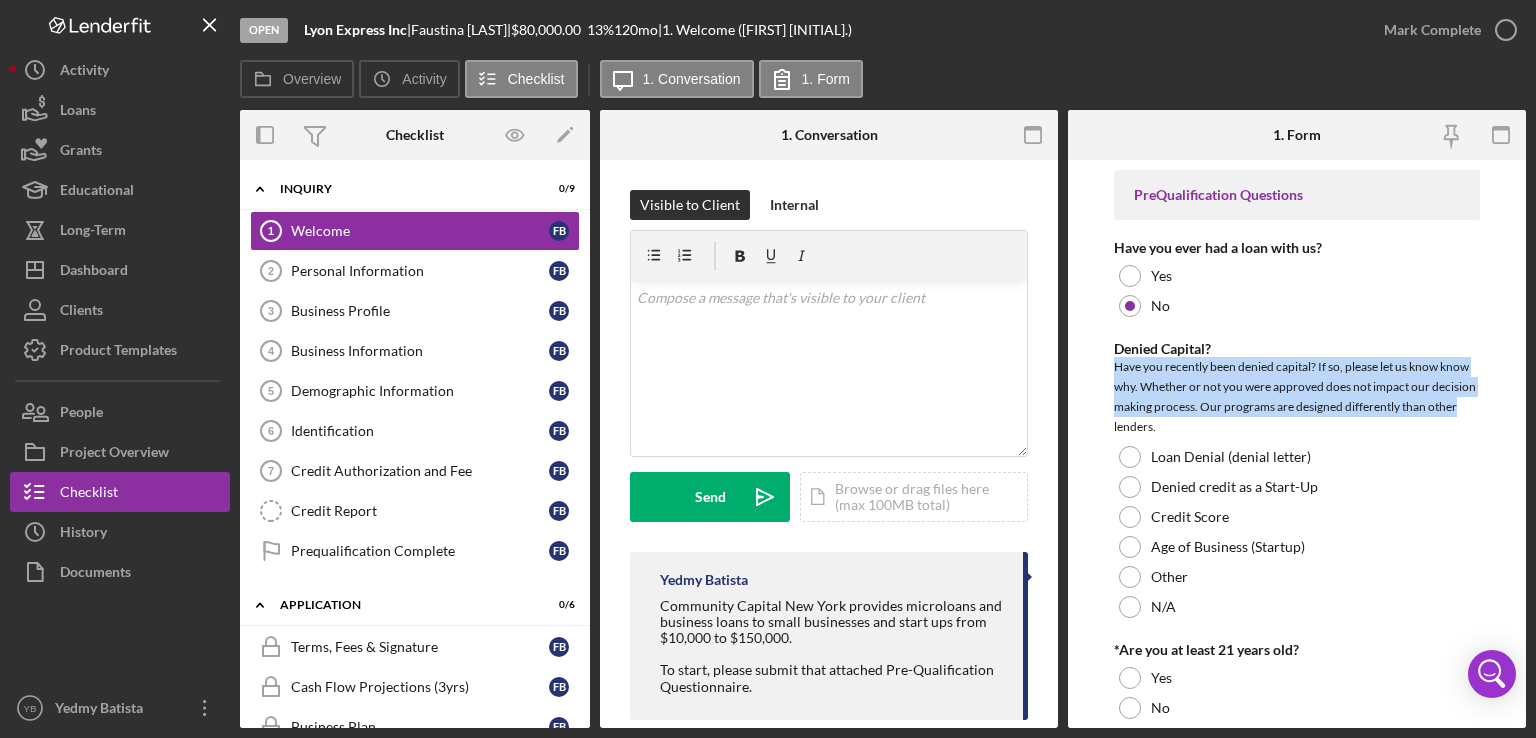 drag, startPoint x: 1527, startPoint y: 344, endPoint x: 1527, endPoint y: 411, distance: 67 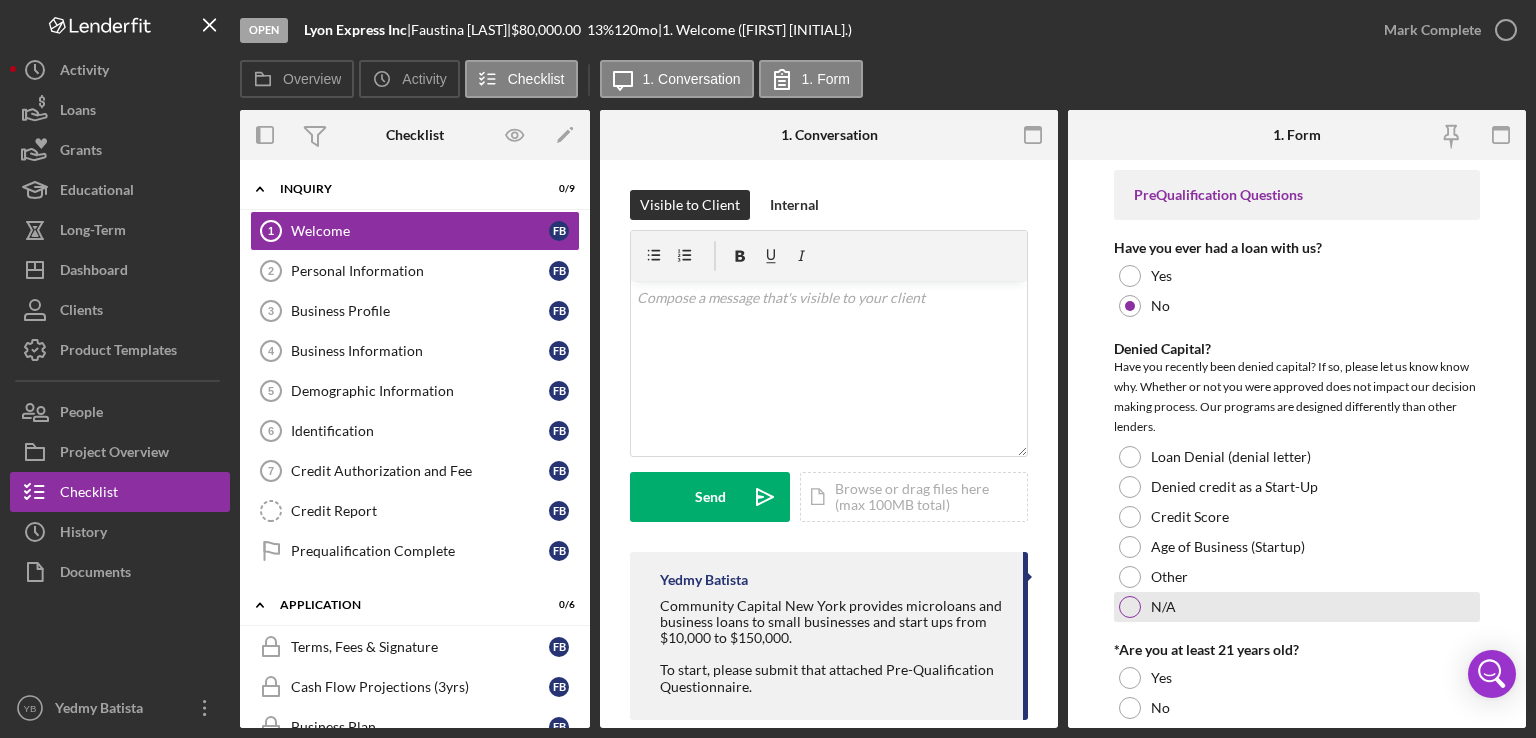click at bounding box center [1130, 607] 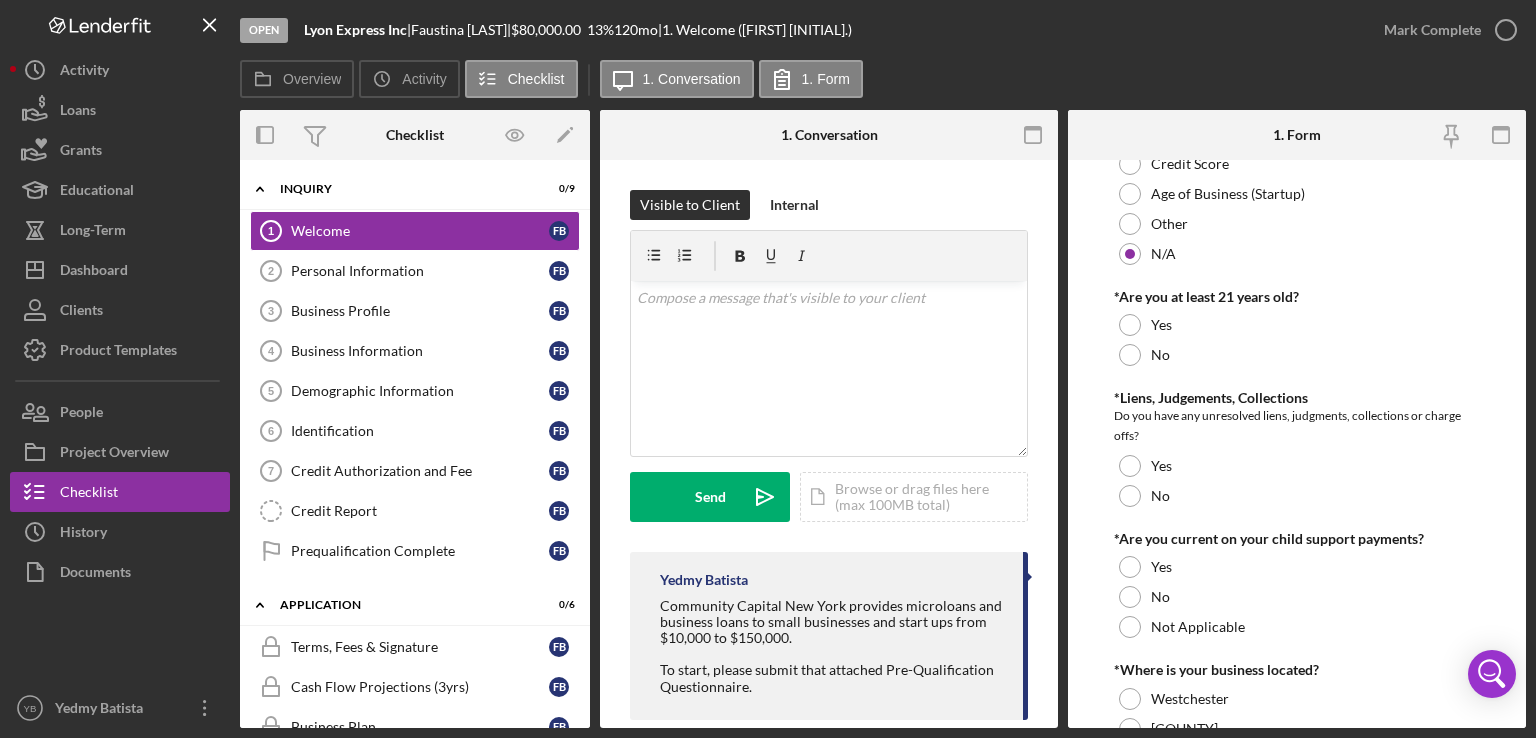 scroll, scrollTop: 360, scrollLeft: 0, axis: vertical 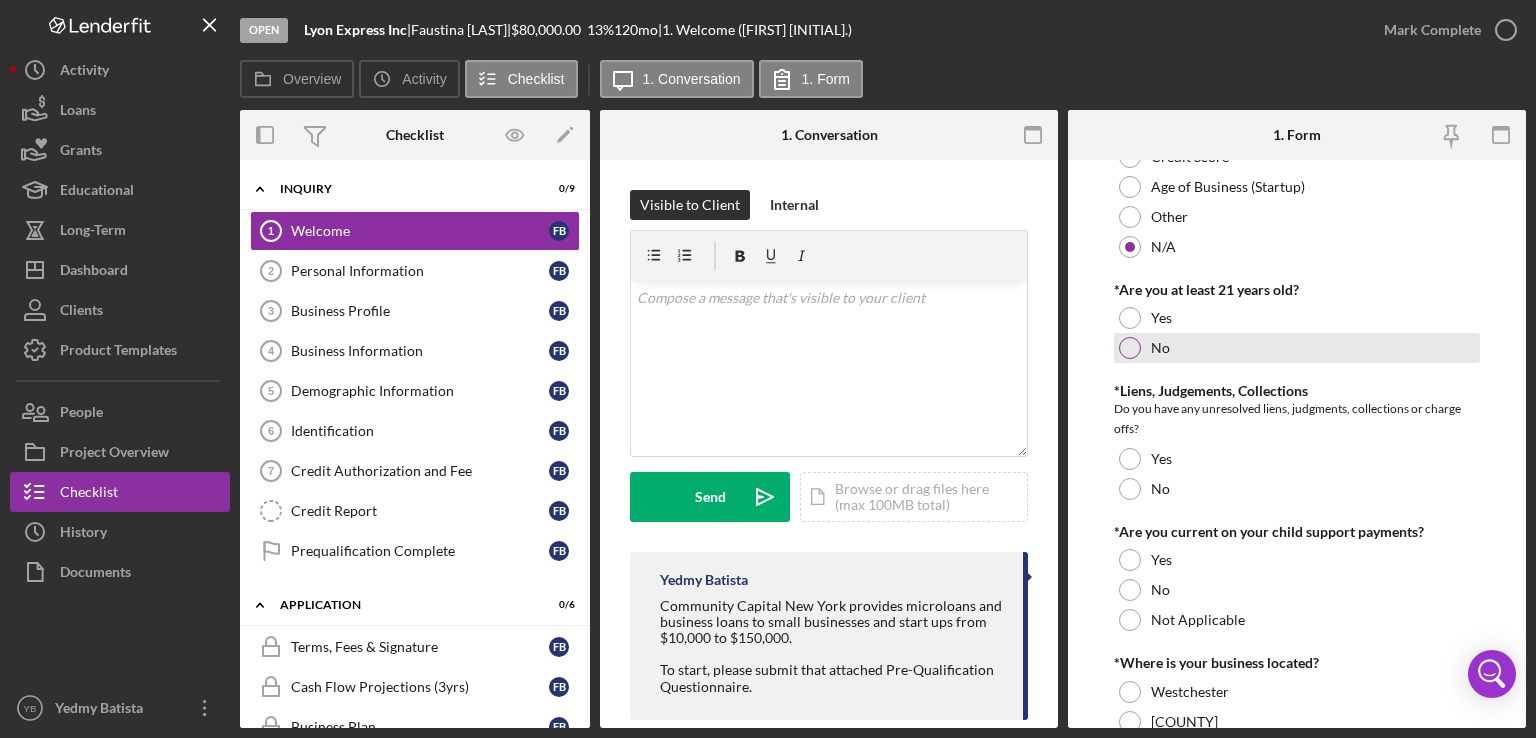 click on "No" at bounding box center (1297, 348) 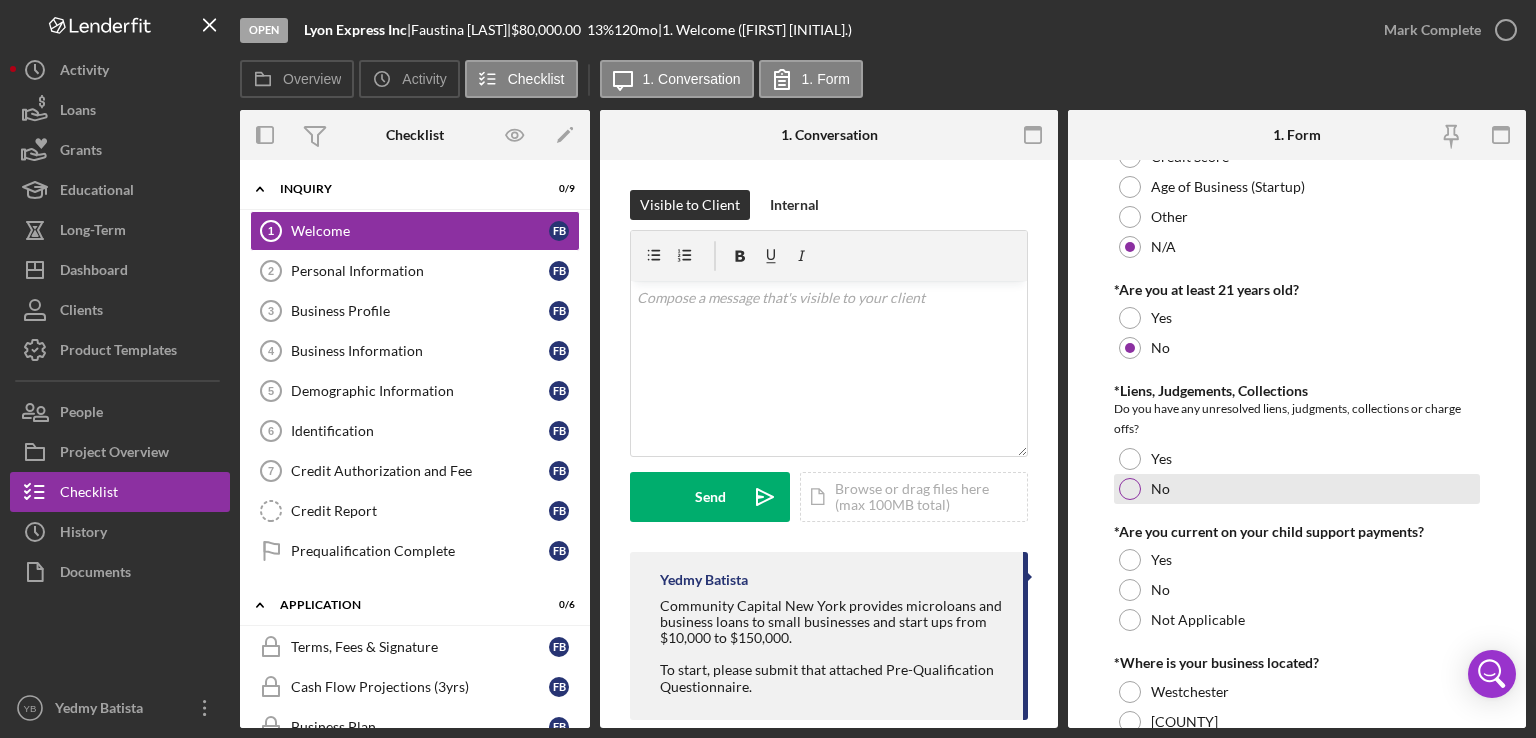 click at bounding box center (1130, 489) 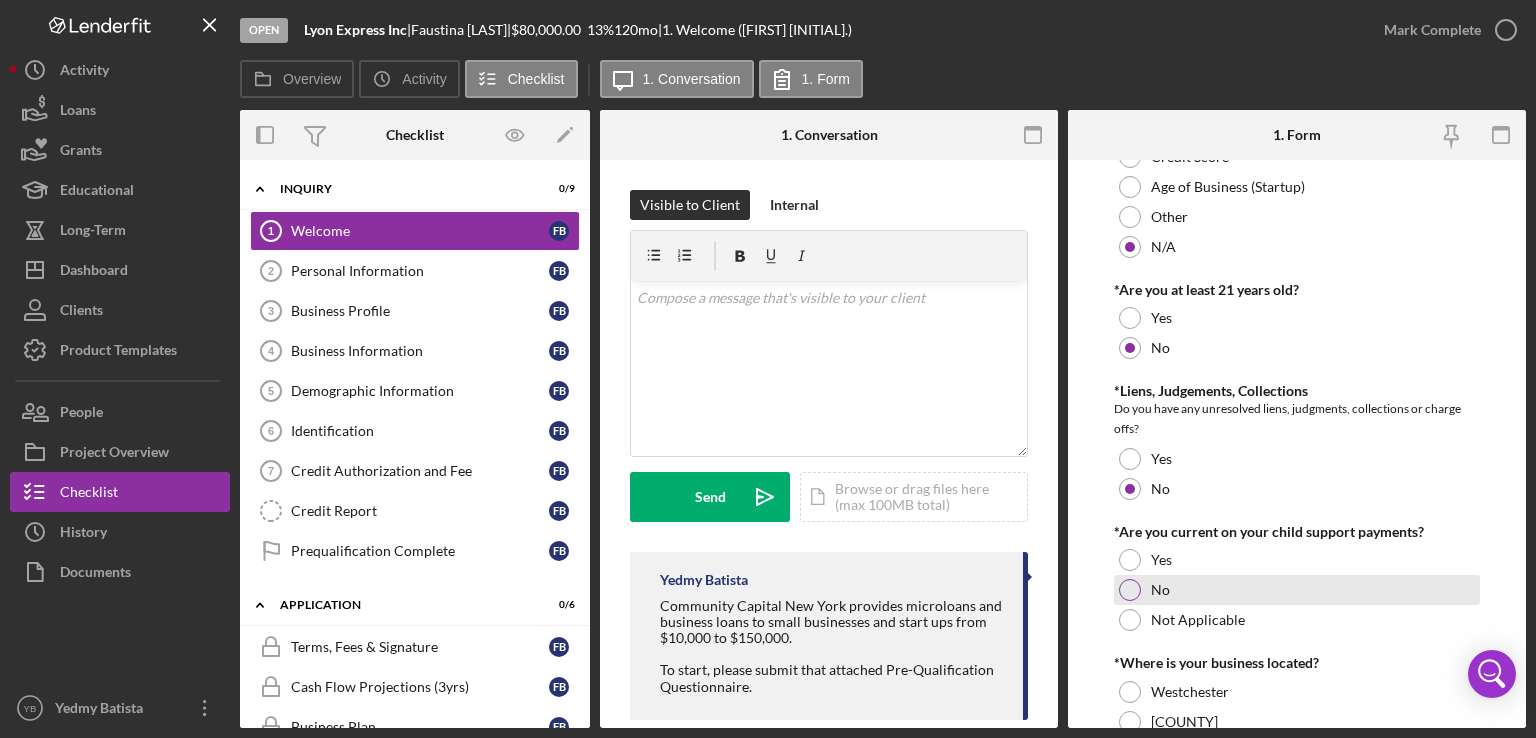 click at bounding box center (1130, 590) 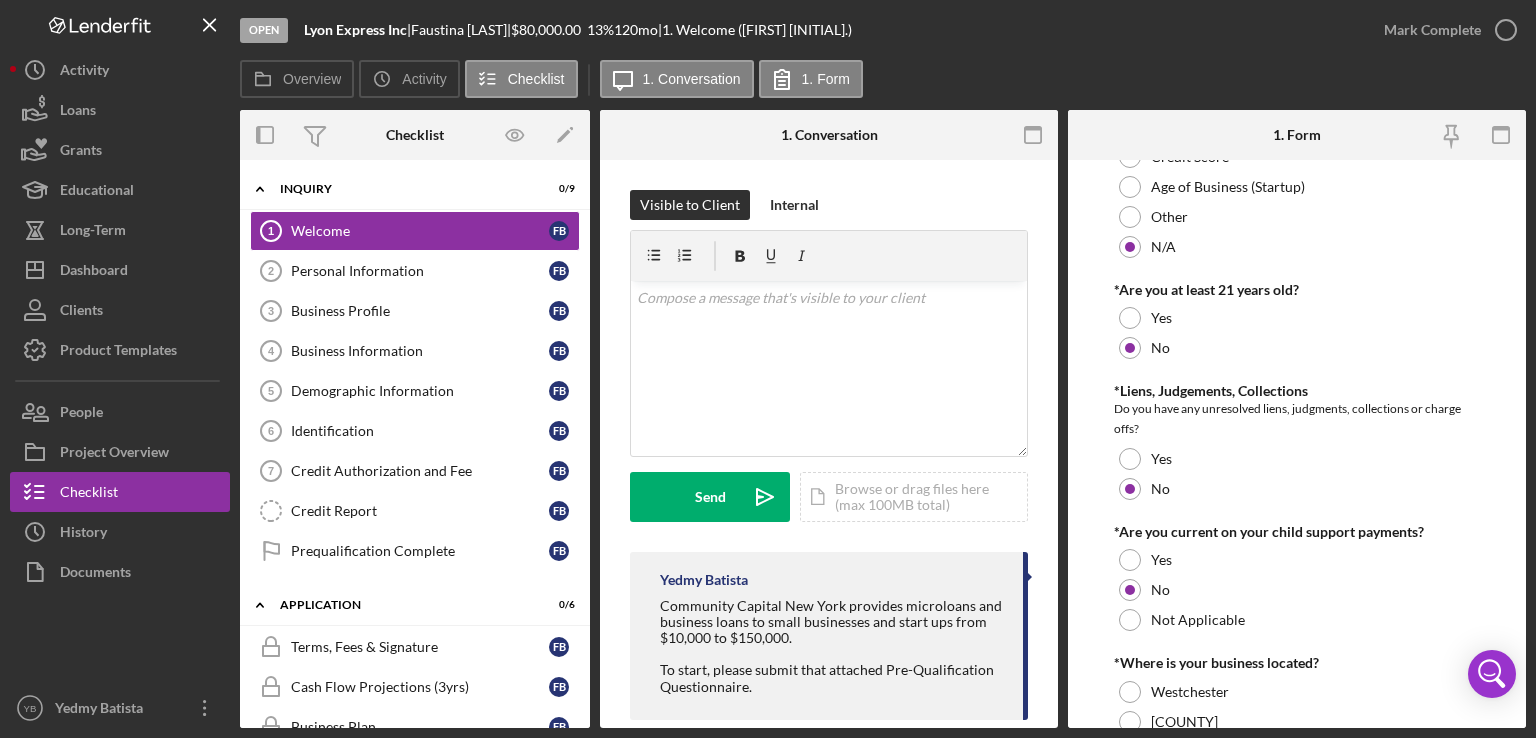 click on "PreQualification Questions Have you ever had a loan with us? Yes No Denied Capital? Have you recently been denied capital? If so, please let us know know why. Whether or not you were approved does not impact our decision making process. Our programs are designed differently than other lenders. Loan Denial (denial letter) Denied credit as a Start-Up Credit Score Age of Business (Startup) Other N/A *Are you at least 21 years old? Yes No *Liens, Judgements, Collections Do you have any unresolved liens, judgments, collections or charge offs? Yes No *Are you current on your child support payments? Yes No Not Applicable *Where is your business located? Westchester Putnam Rockland Orange Dutchess Sullivan Ulster The Bronx Fairfield County, CT Other *Non-Eligible Industries Is your business: a gas station, a home oil delivery service, a real estate investment, a lender, a private club, or in the adult entertainment industry? Yes No *Have you had a bankruptcy in the last 24 months? Yes No Yes No Save Save" at bounding box center [1297, 444] 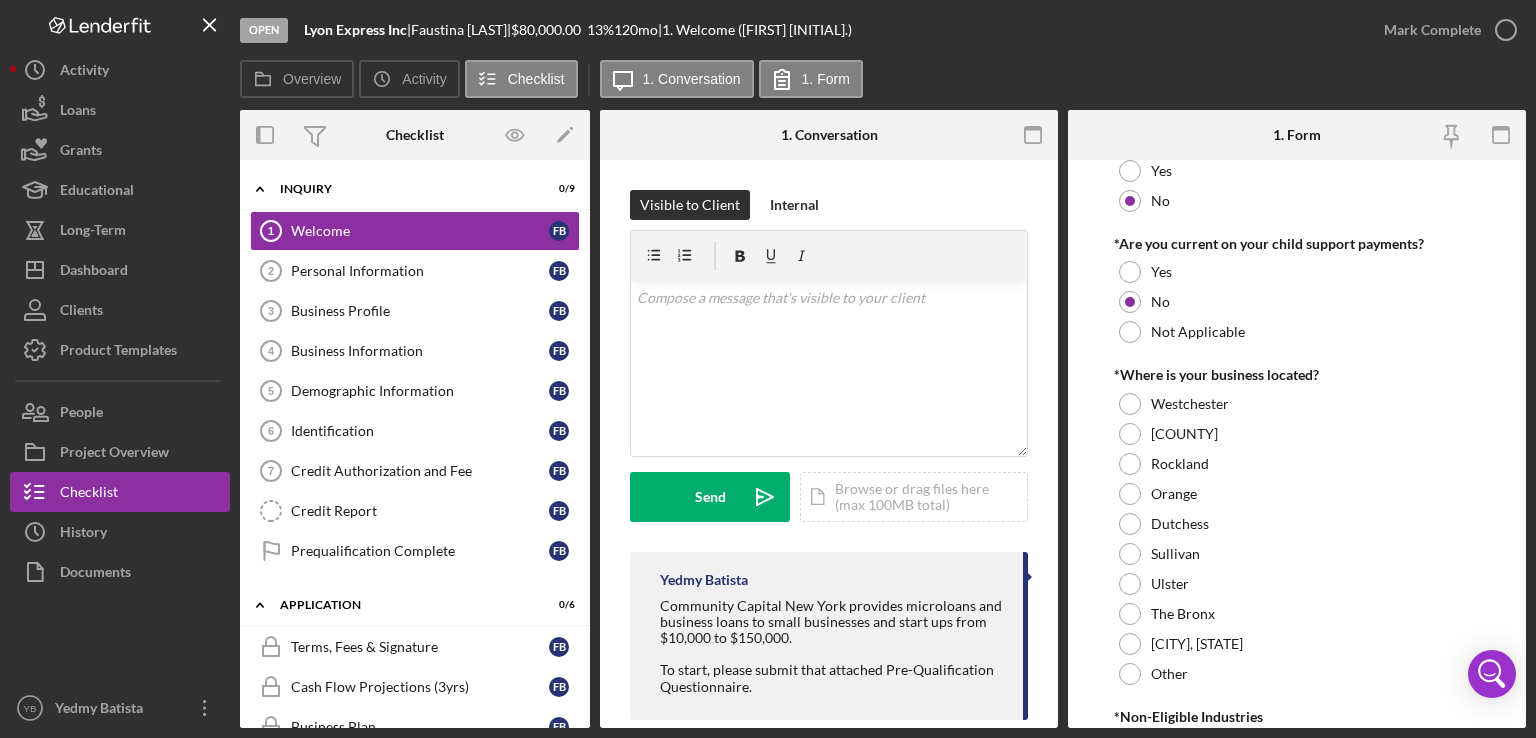scroll, scrollTop: 760, scrollLeft: 0, axis: vertical 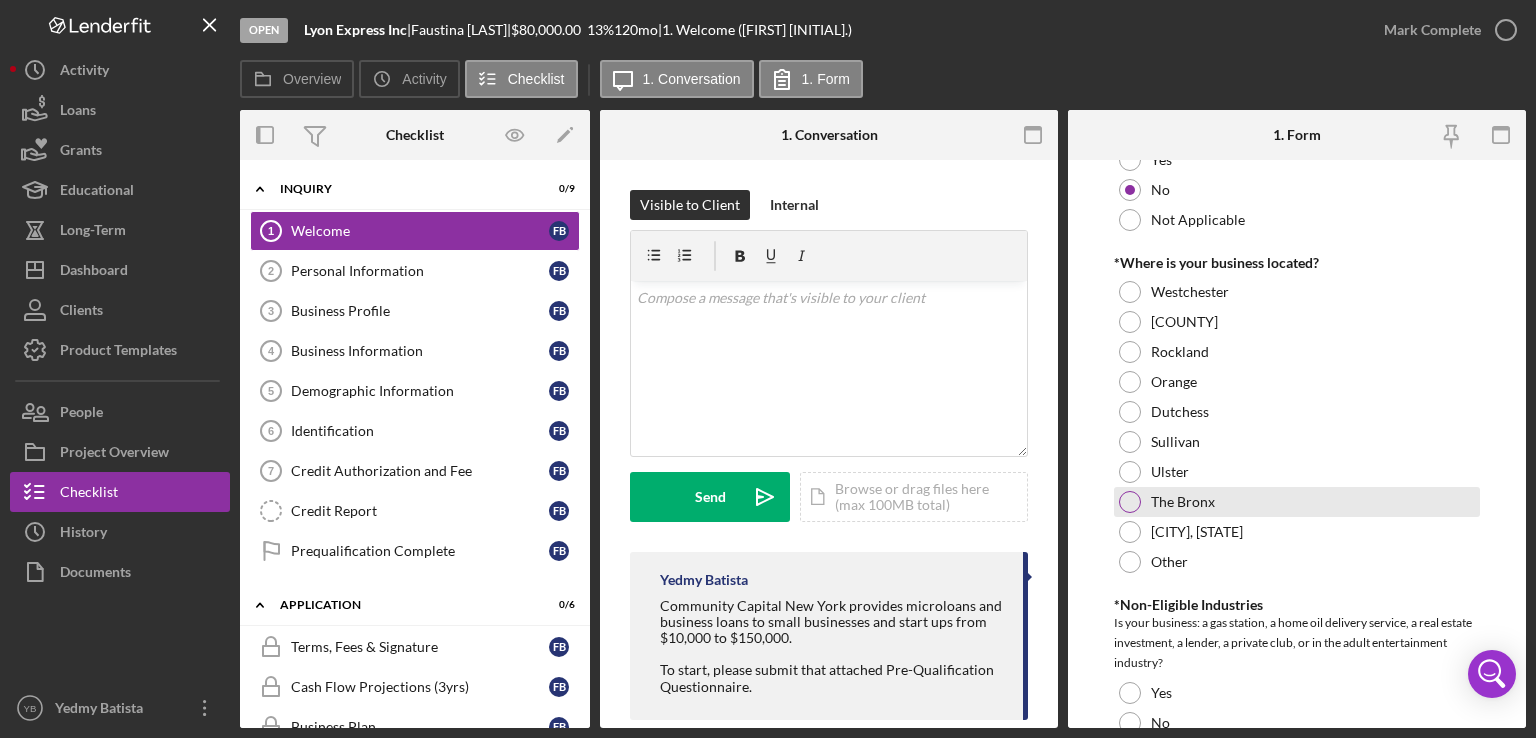 click at bounding box center [1130, 502] 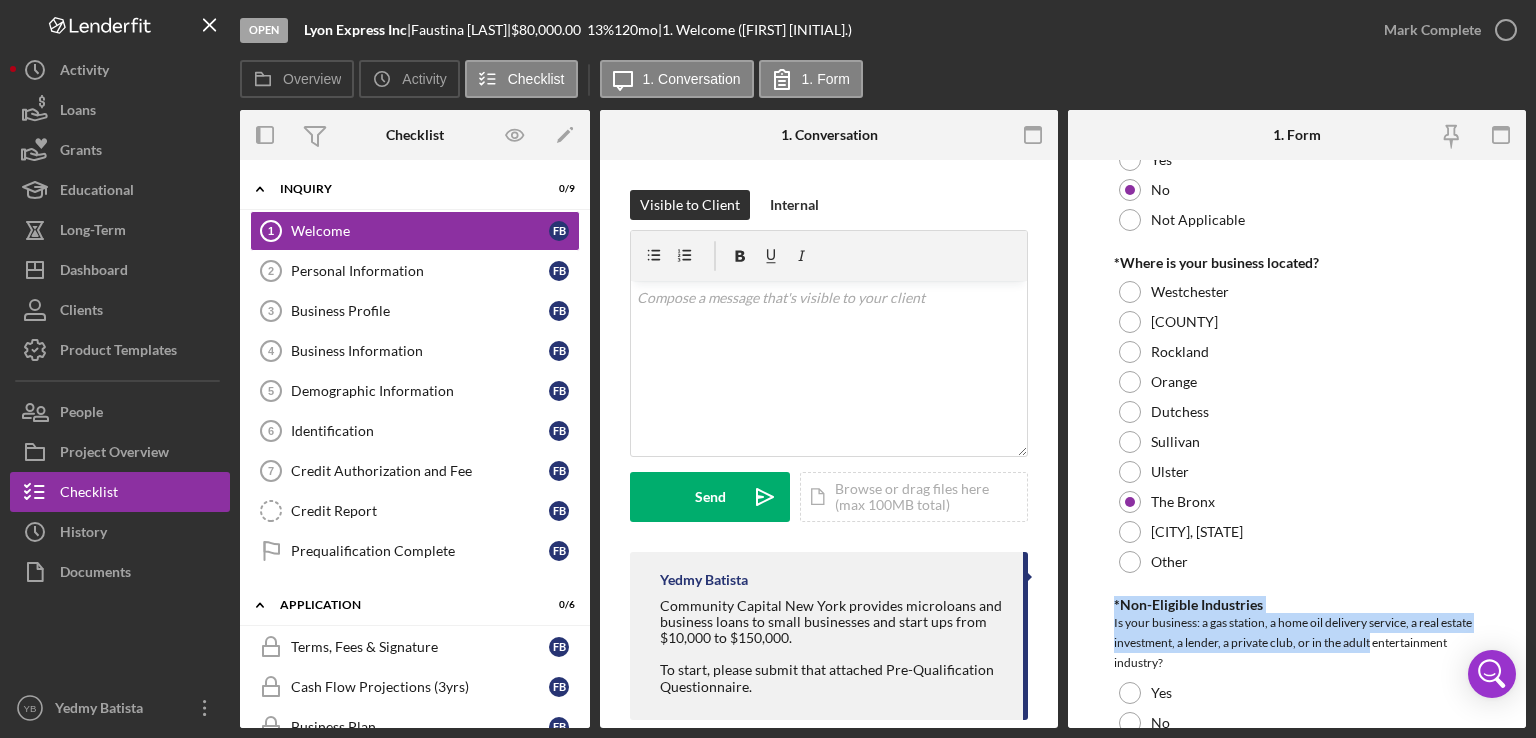 drag, startPoint x: 1527, startPoint y: 549, endPoint x: 1535, endPoint y: 641, distance: 92.34717 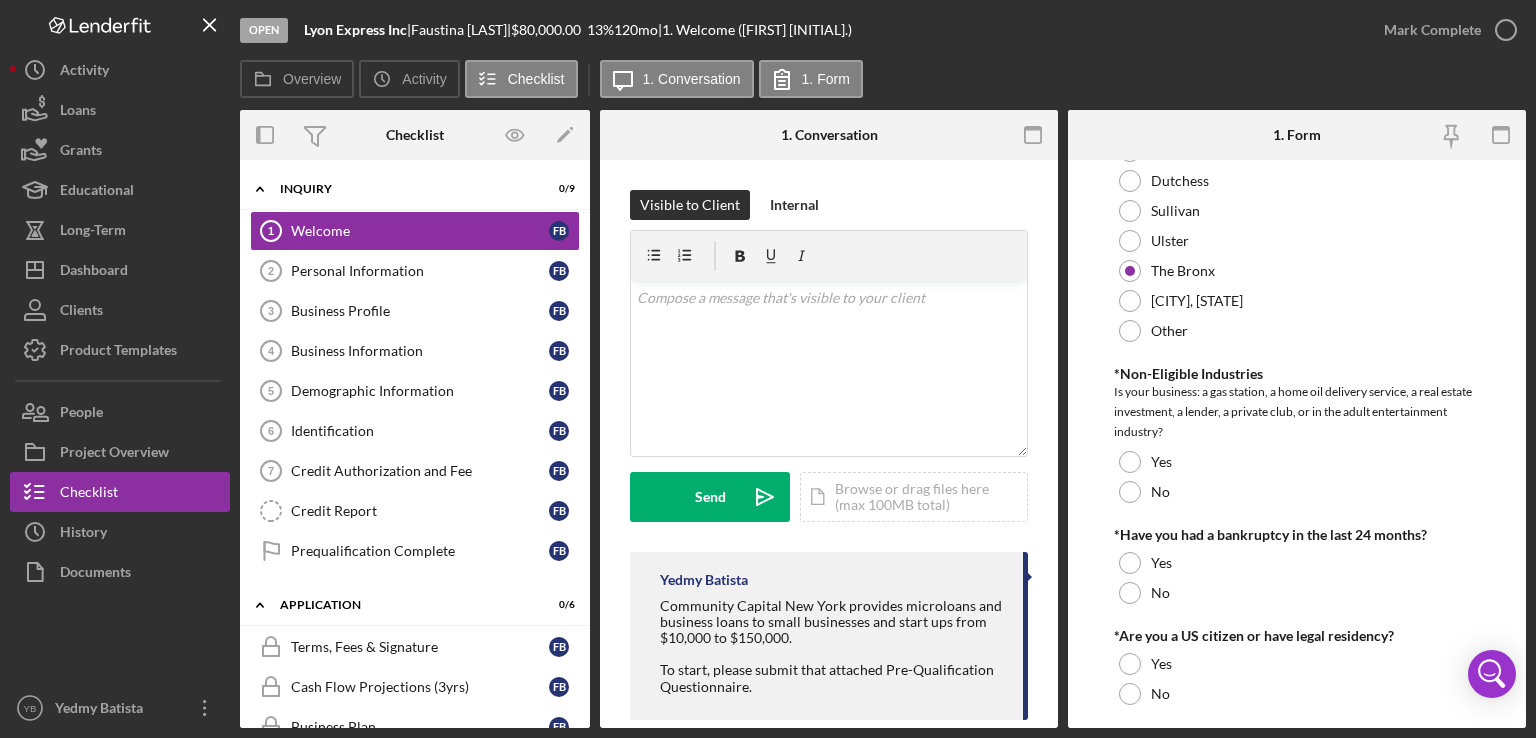 scroll, scrollTop: 1045, scrollLeft: 0, axis: vertical 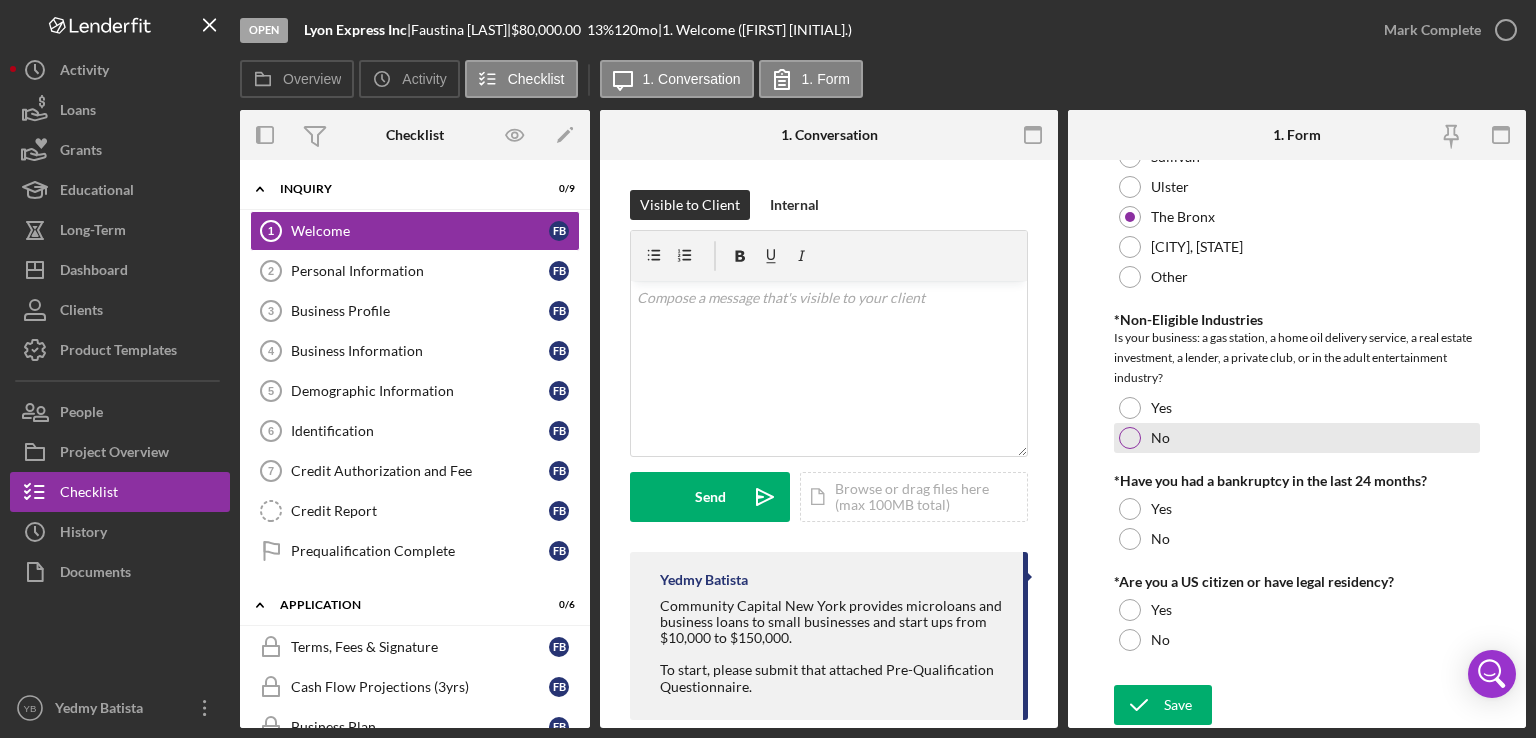 click on "No" at bounding box center (1297, 438) 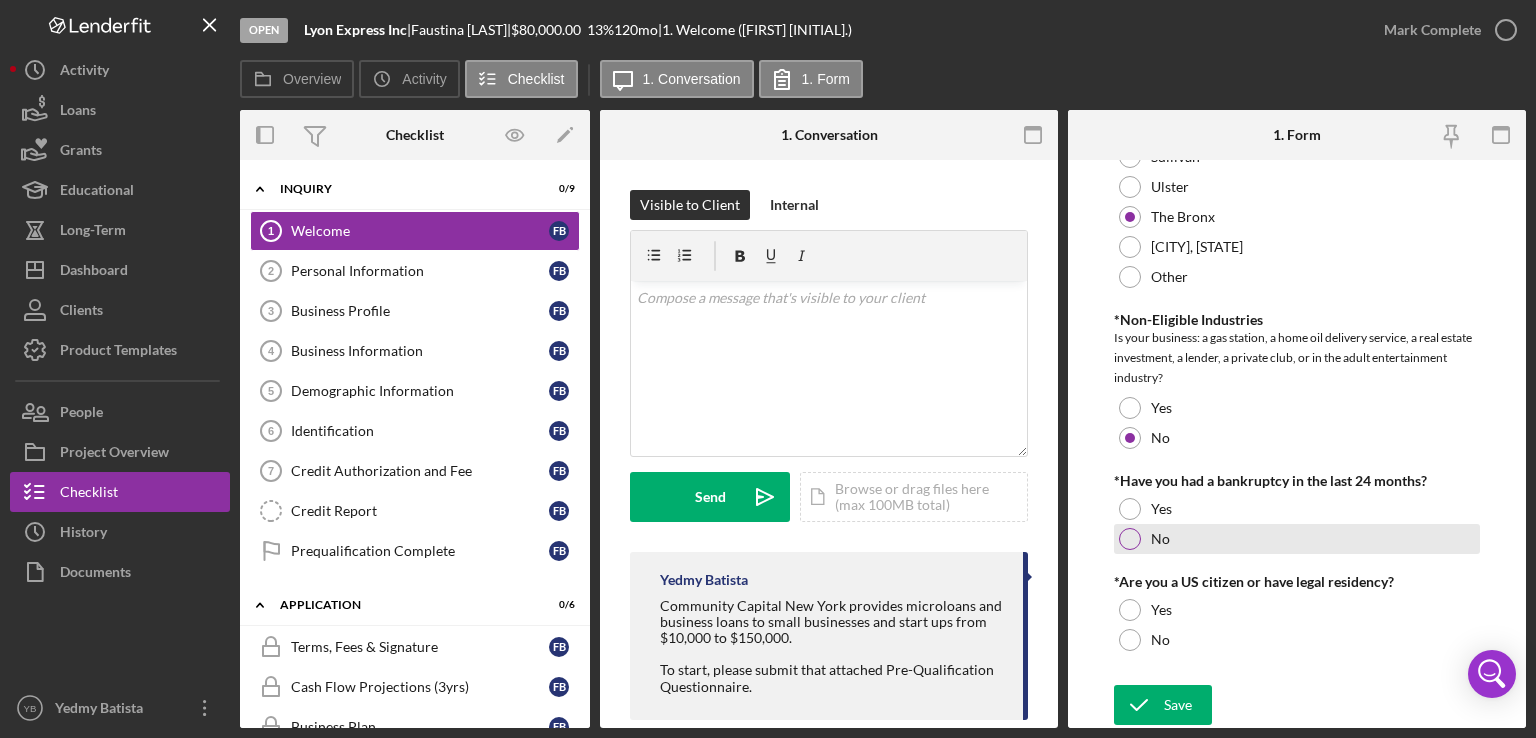 click at bounding box center (1130, 539) 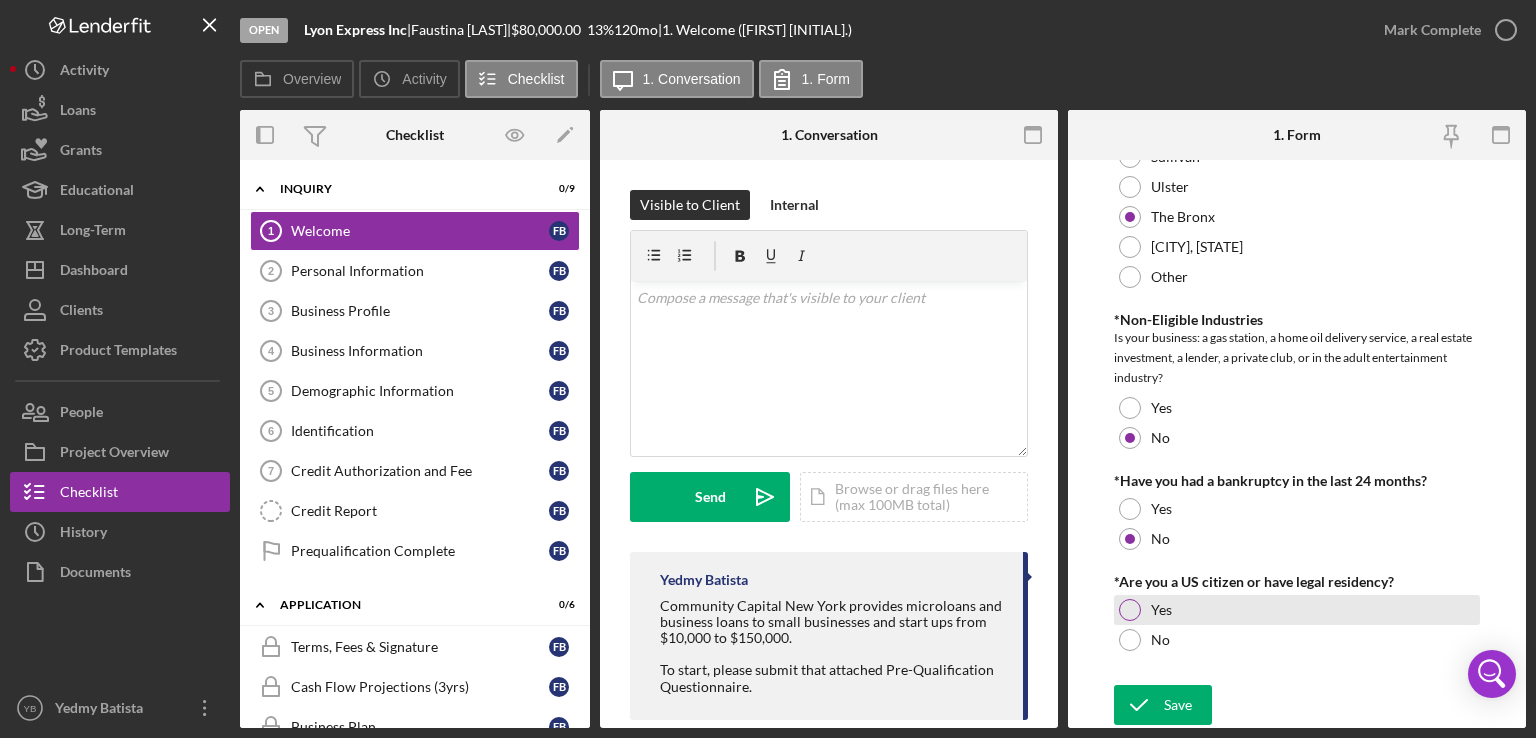 click at bounding box center (1130, 610) 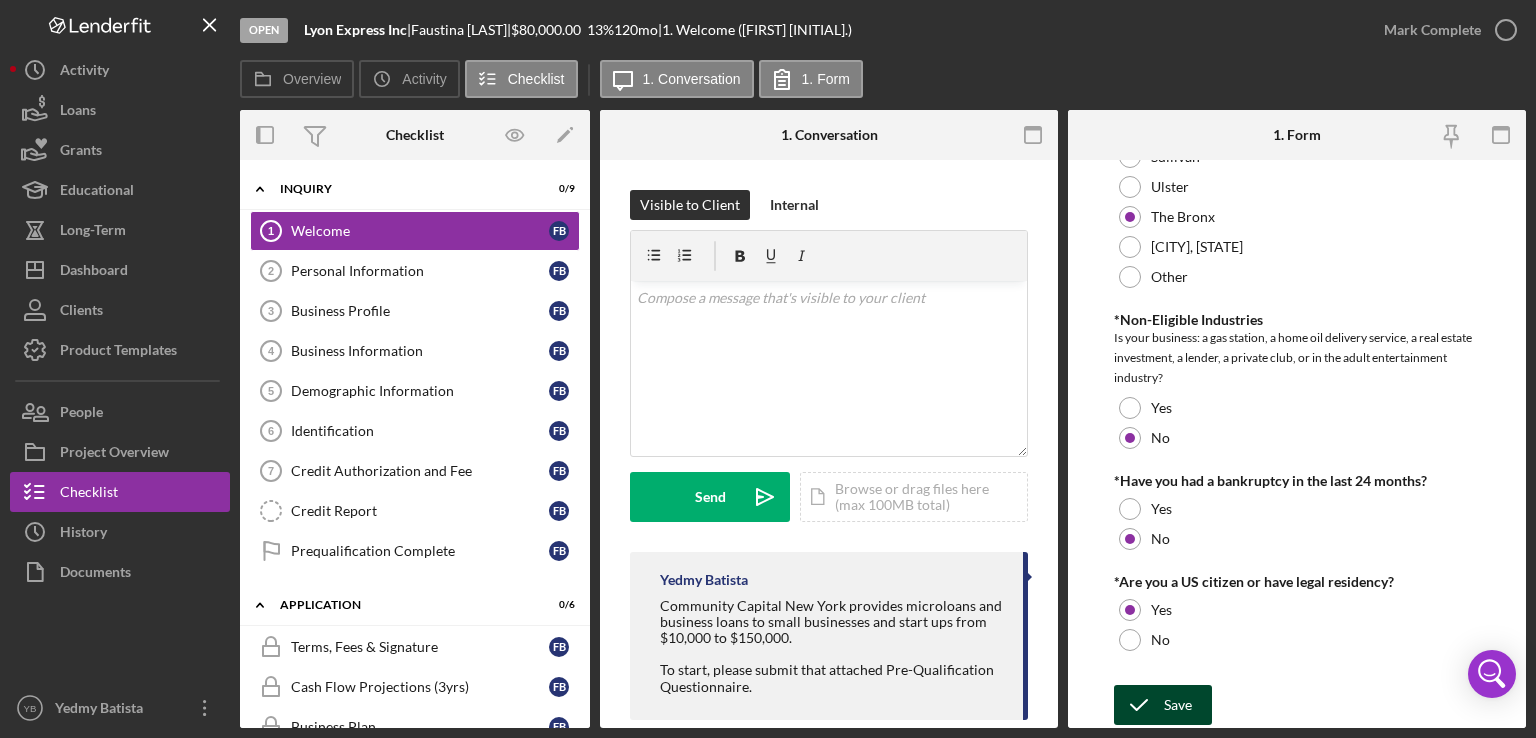 click 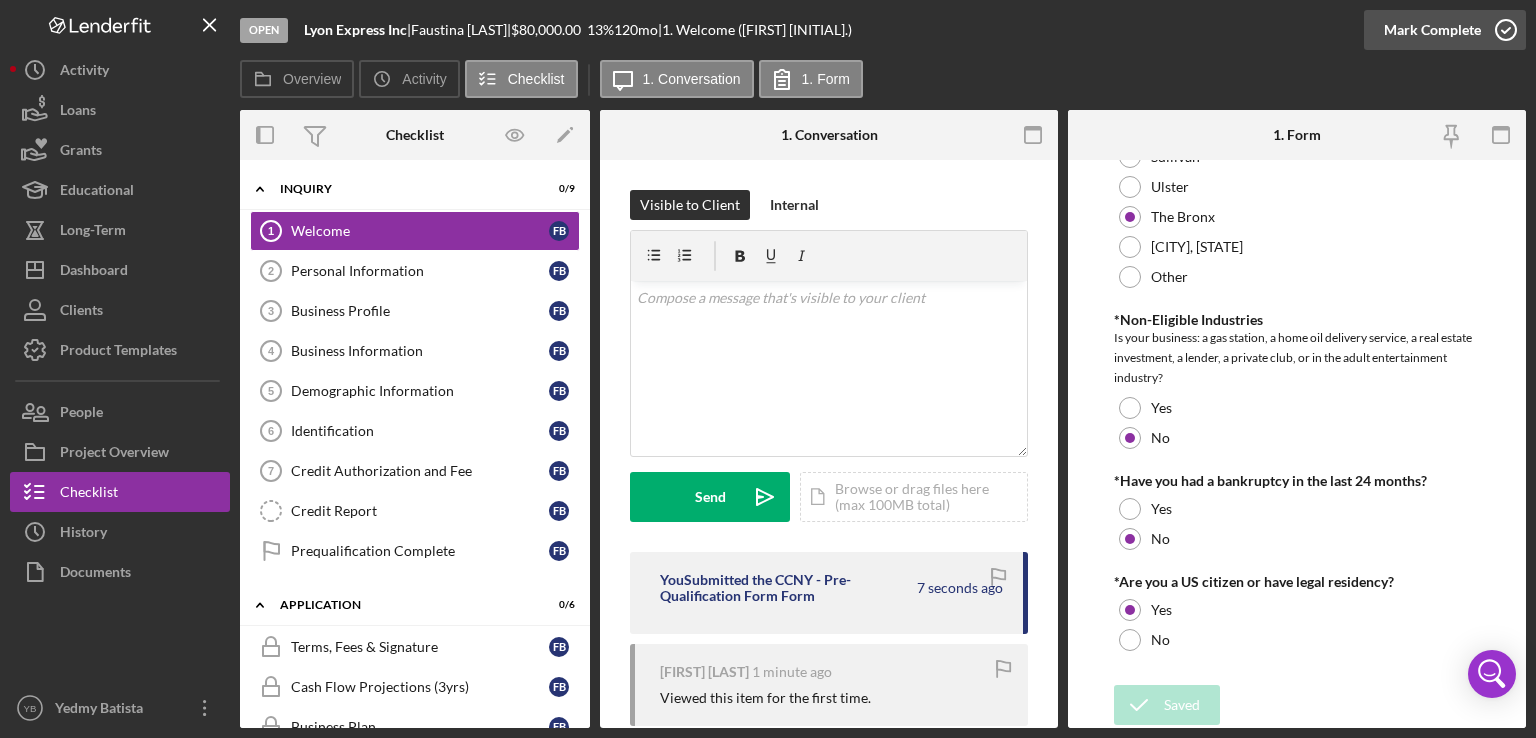 click on "Mark Complete" at bounding box center [1432, 30] 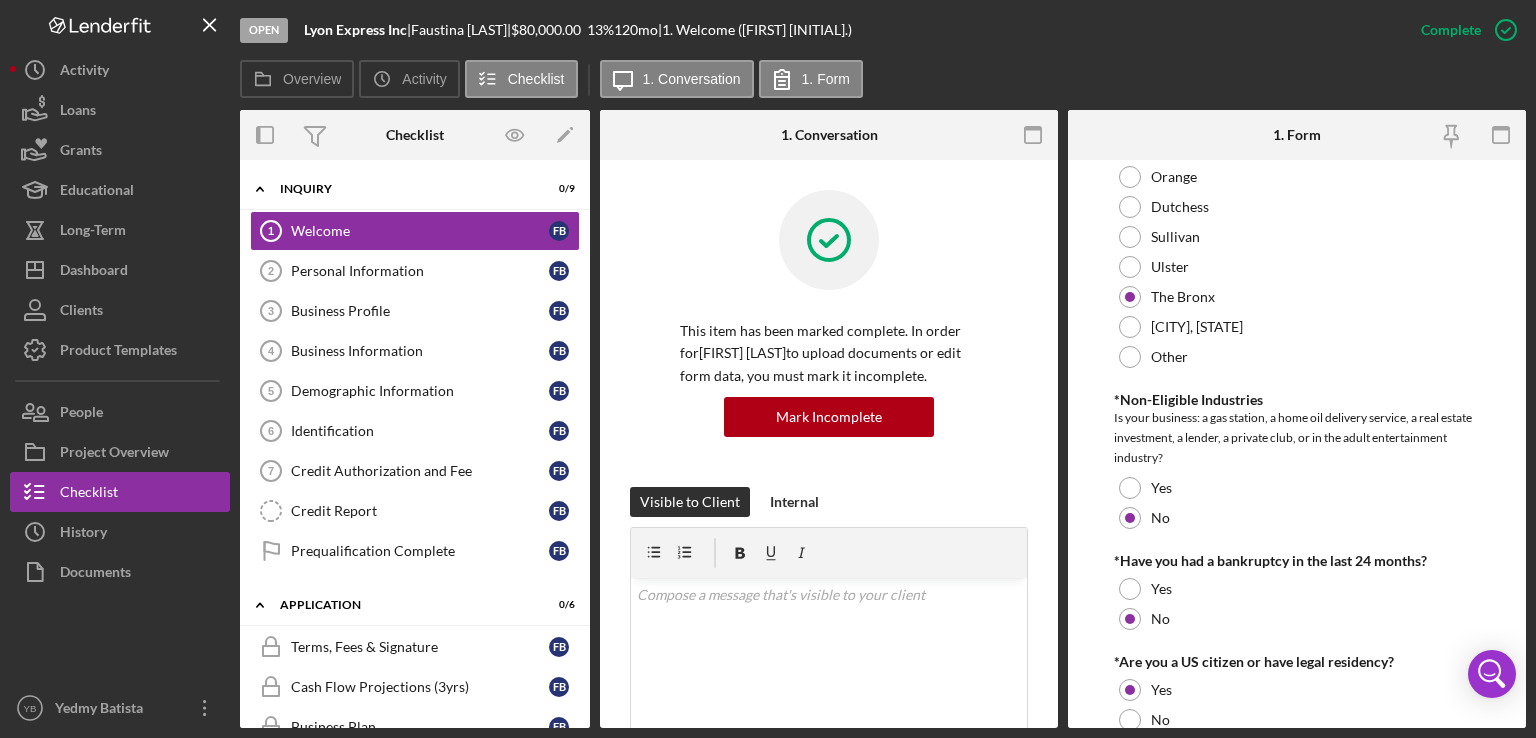 scroll, scrollTop: 1125, scrollLeft: 0, axis: vertical 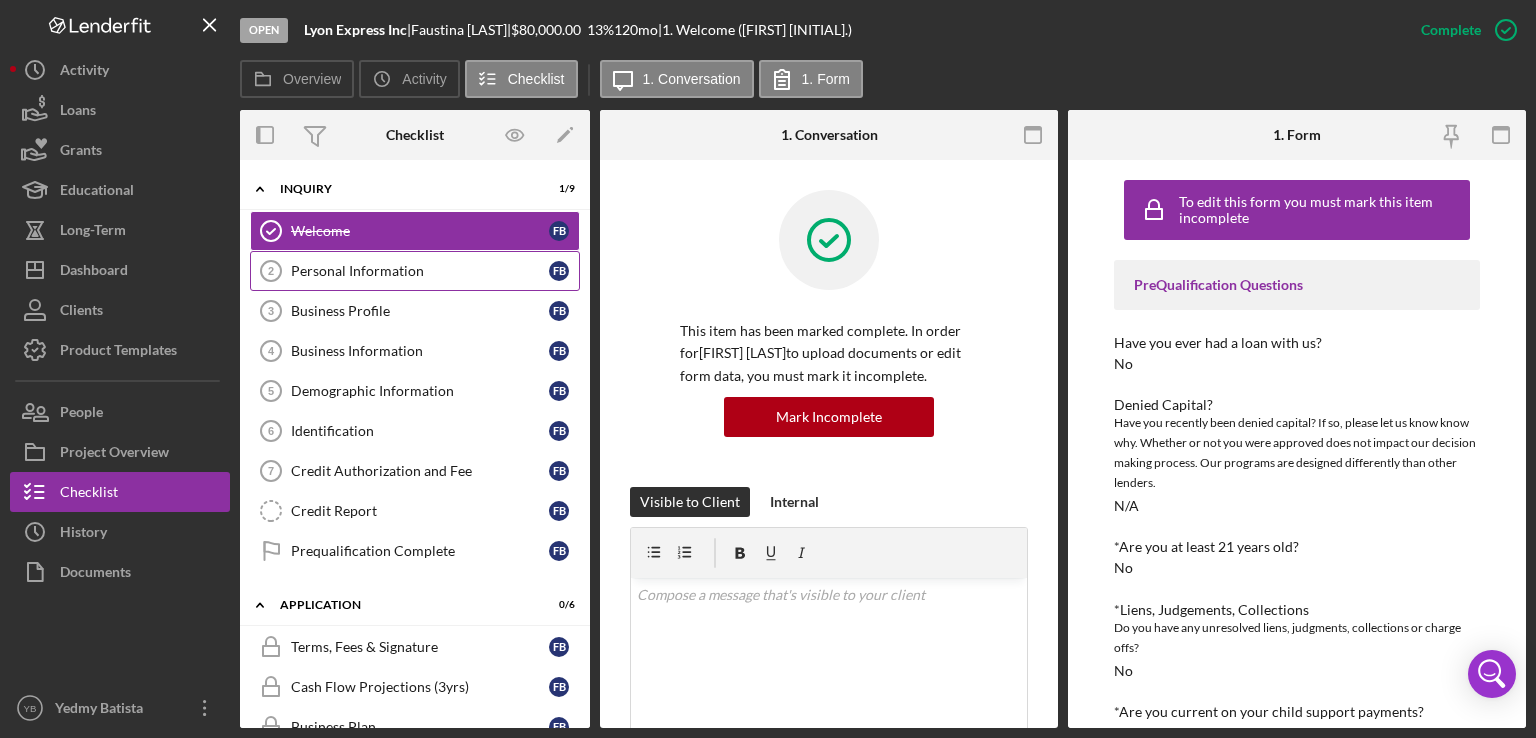 click on "Personal Information" at bounding box center (420, 271) 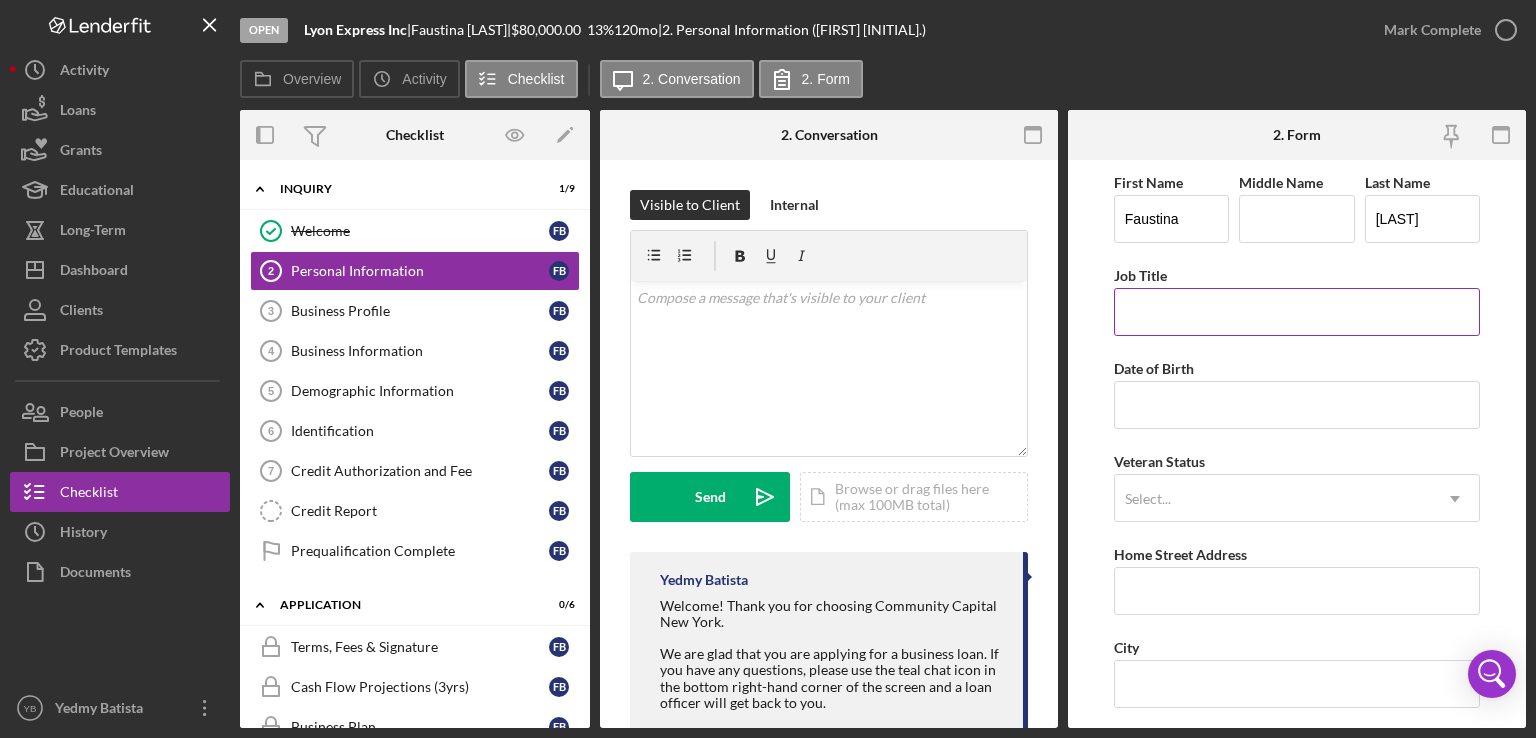 click on "Job Title" at bounding box center (1297, 312) 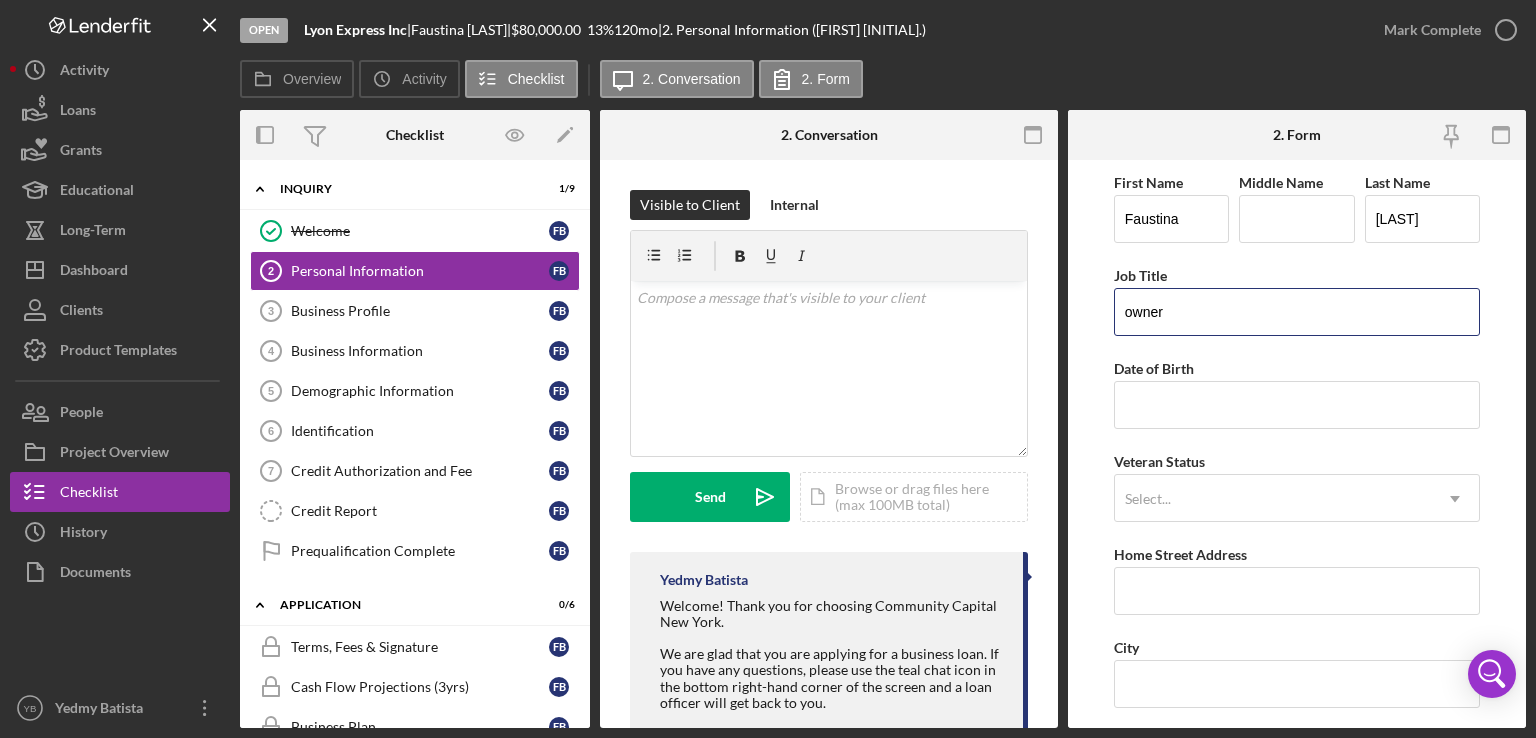 type on "Owner" 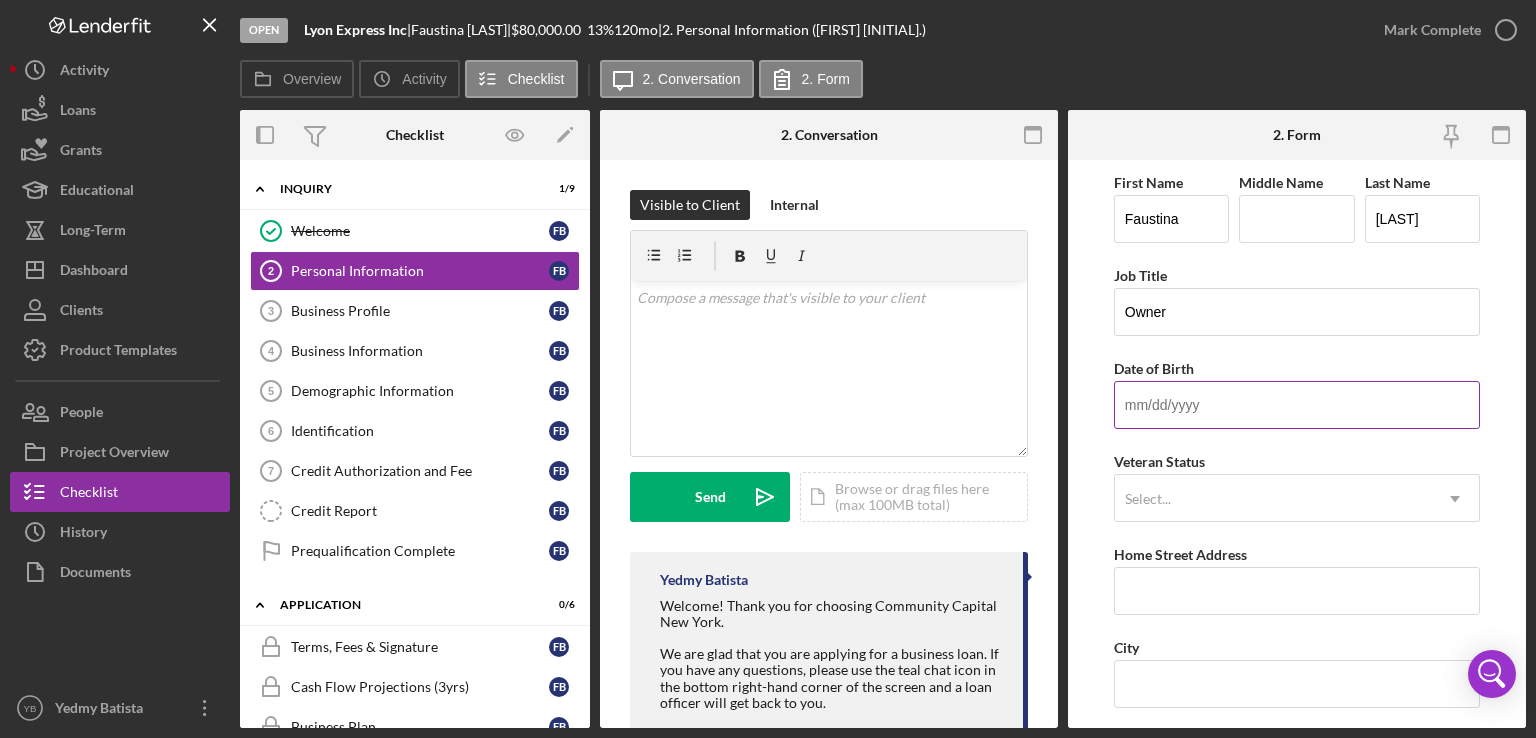 click on "Date of Birth" at bounding box center [1297, 405] 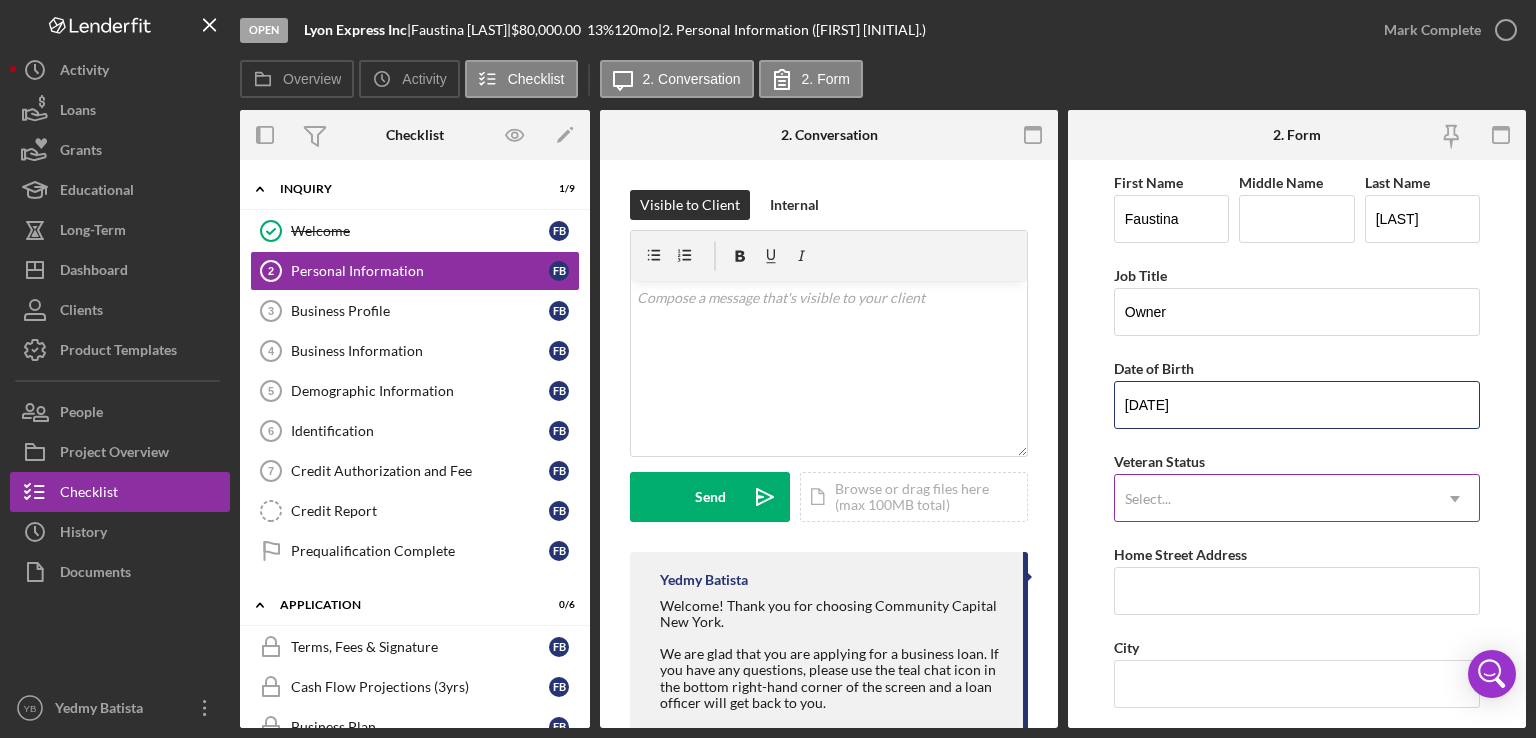 type on "[DATE]" 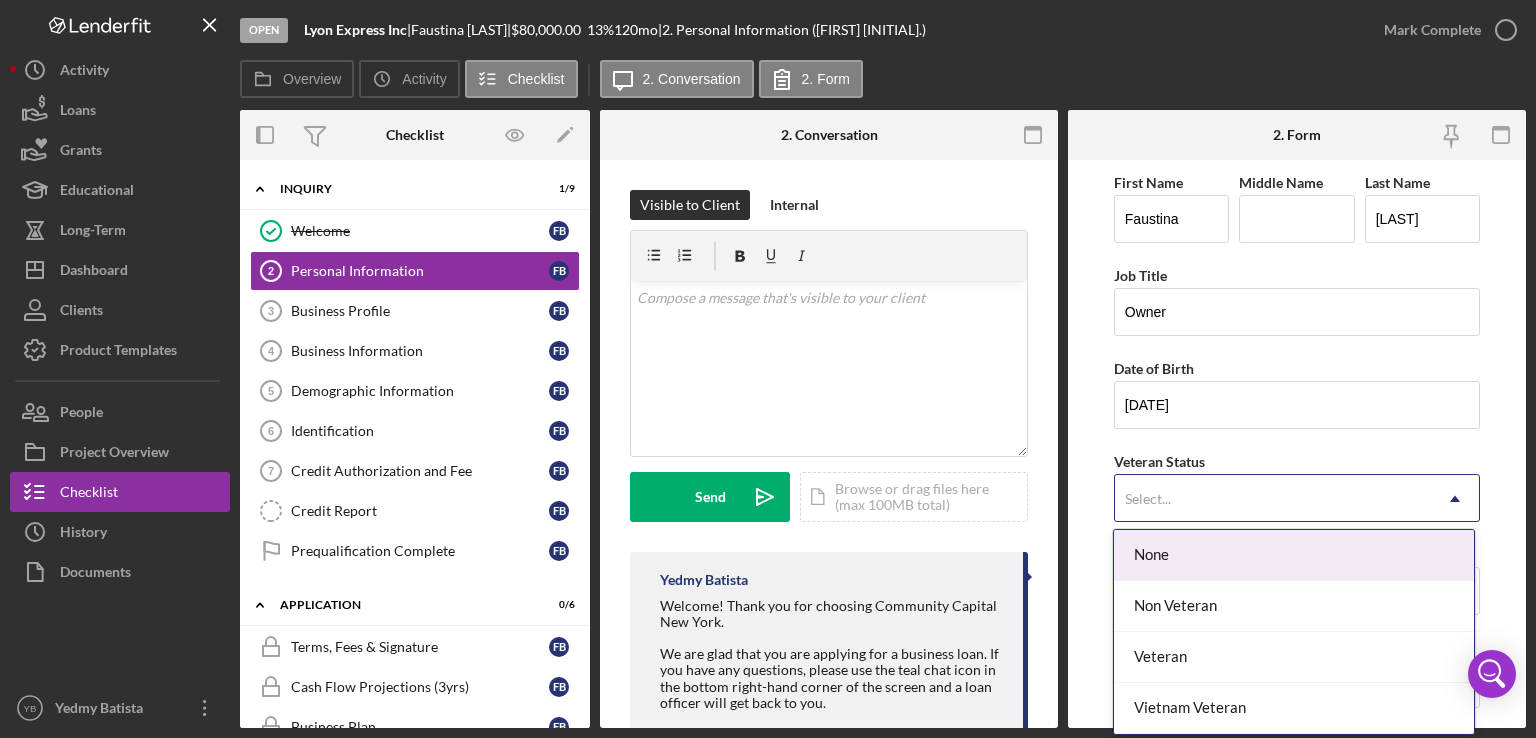 click on "Select..." at bounding box center (1273, 499) 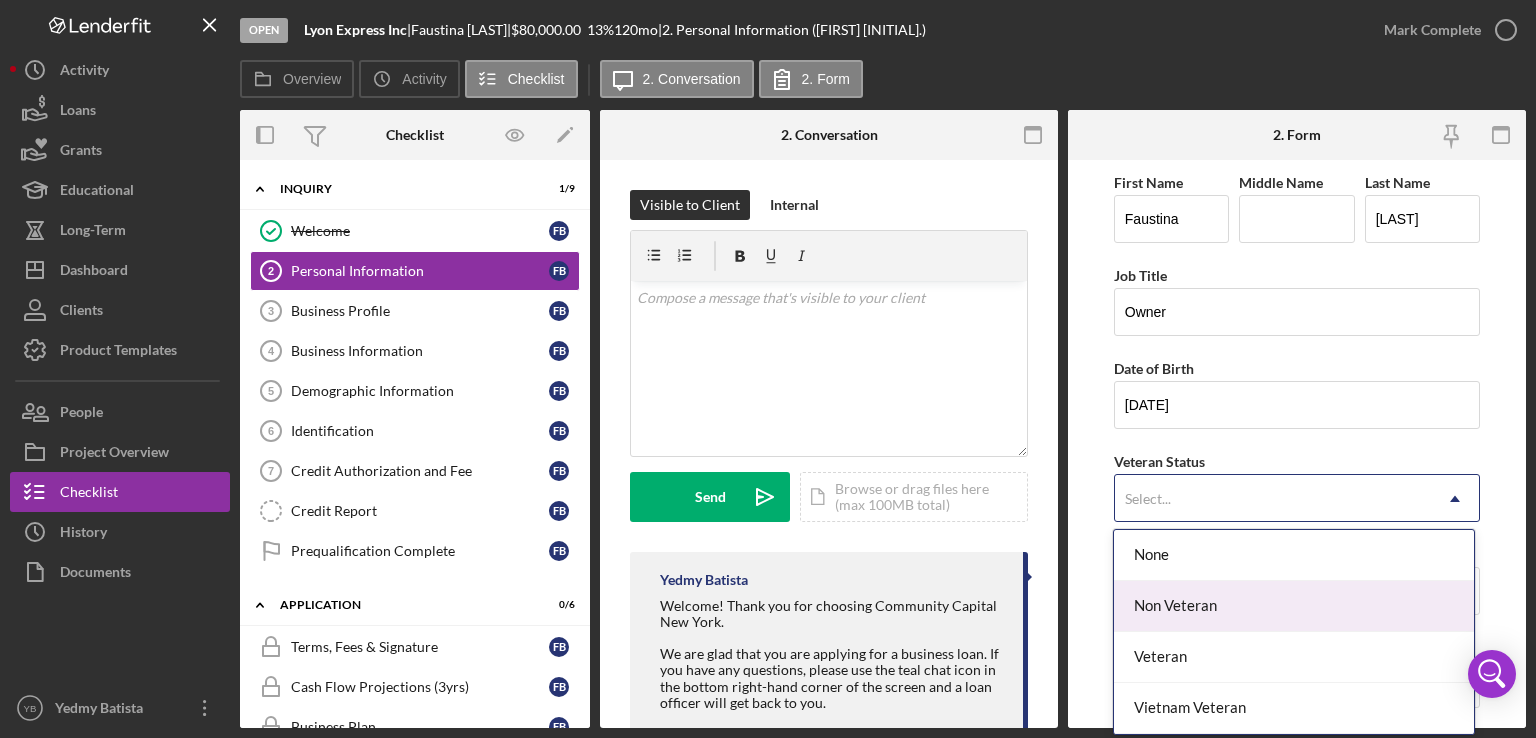 click on "Non Veteran" at bounding box center (1294, 606) 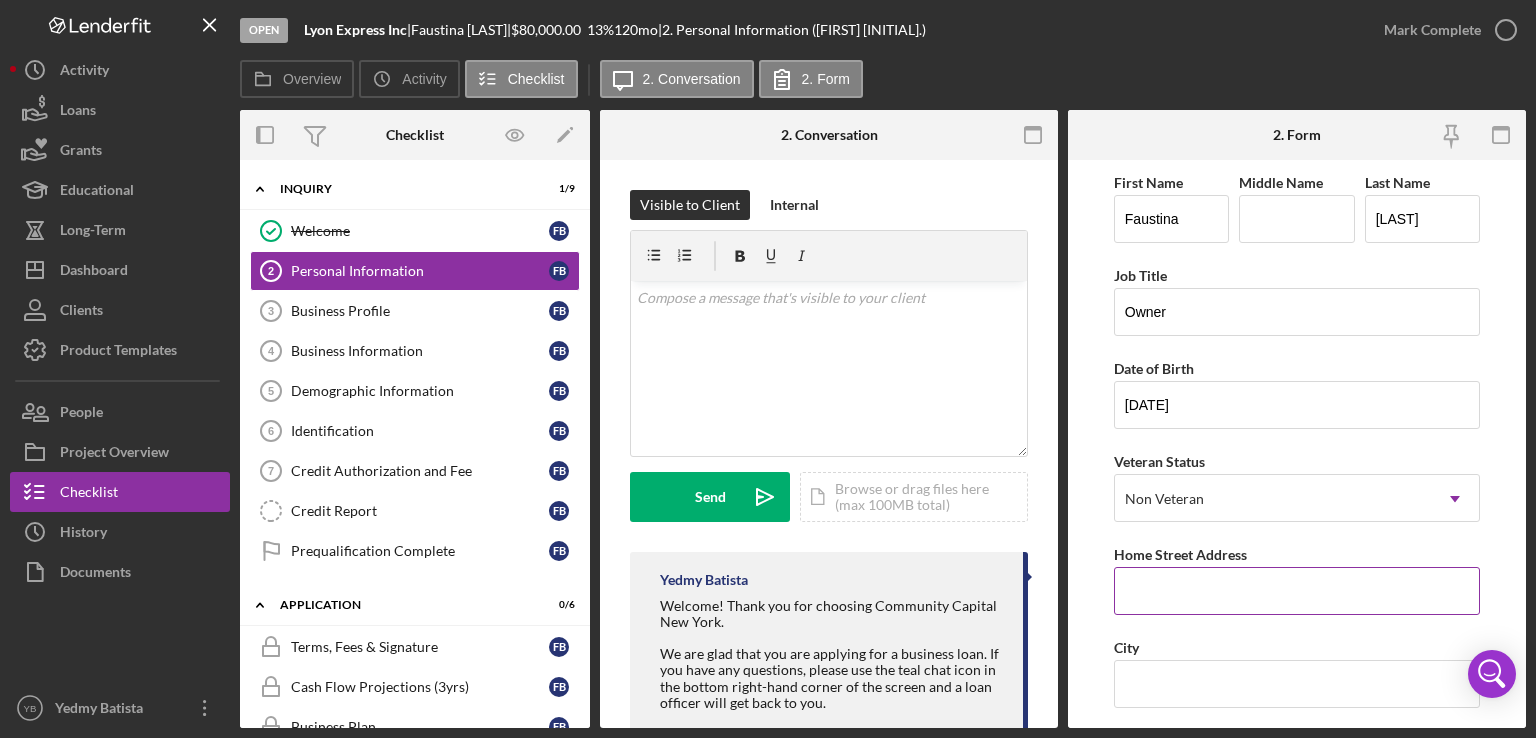 click on "Home Street Address" at bounding box center [1297, 591] 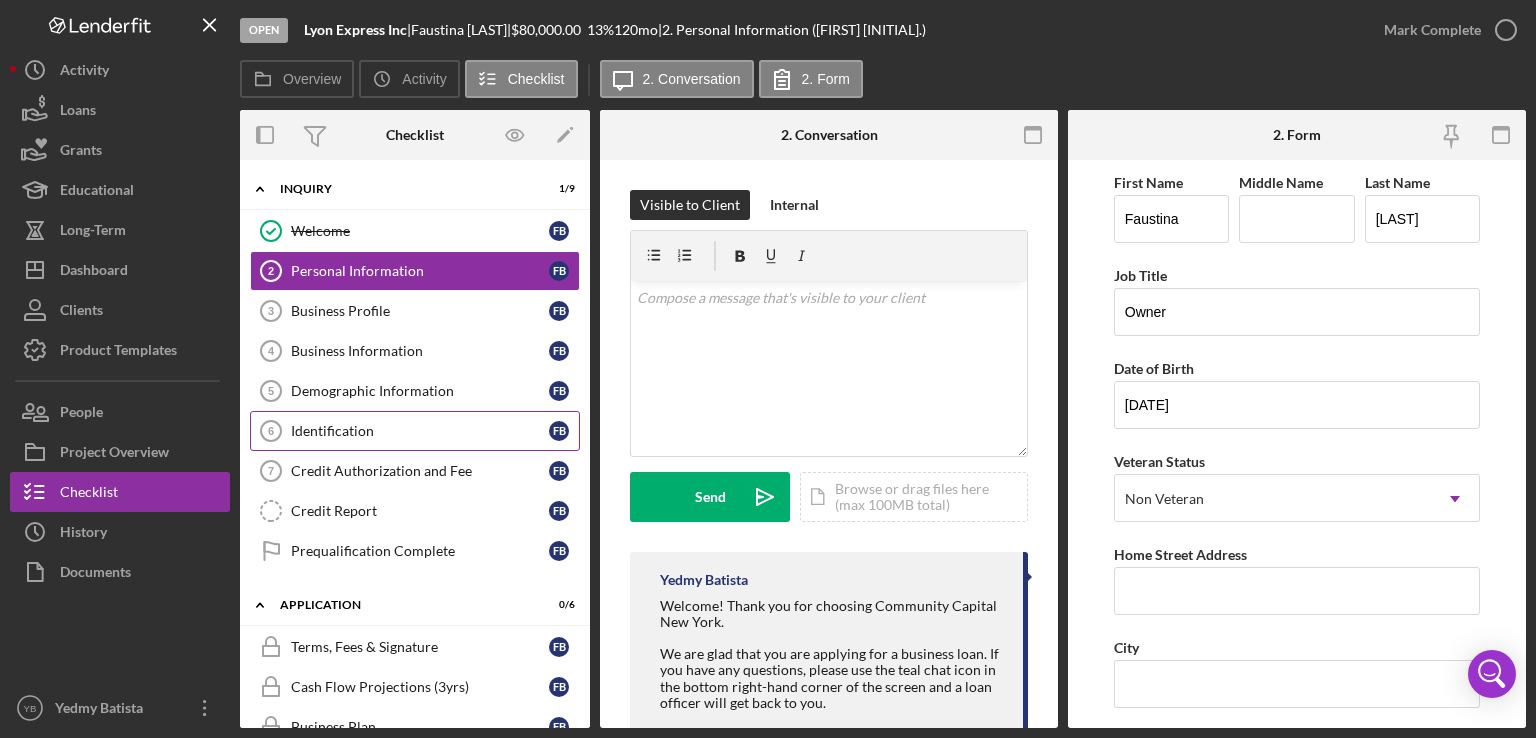 click on "Identification" at bounding box center [420, 431] 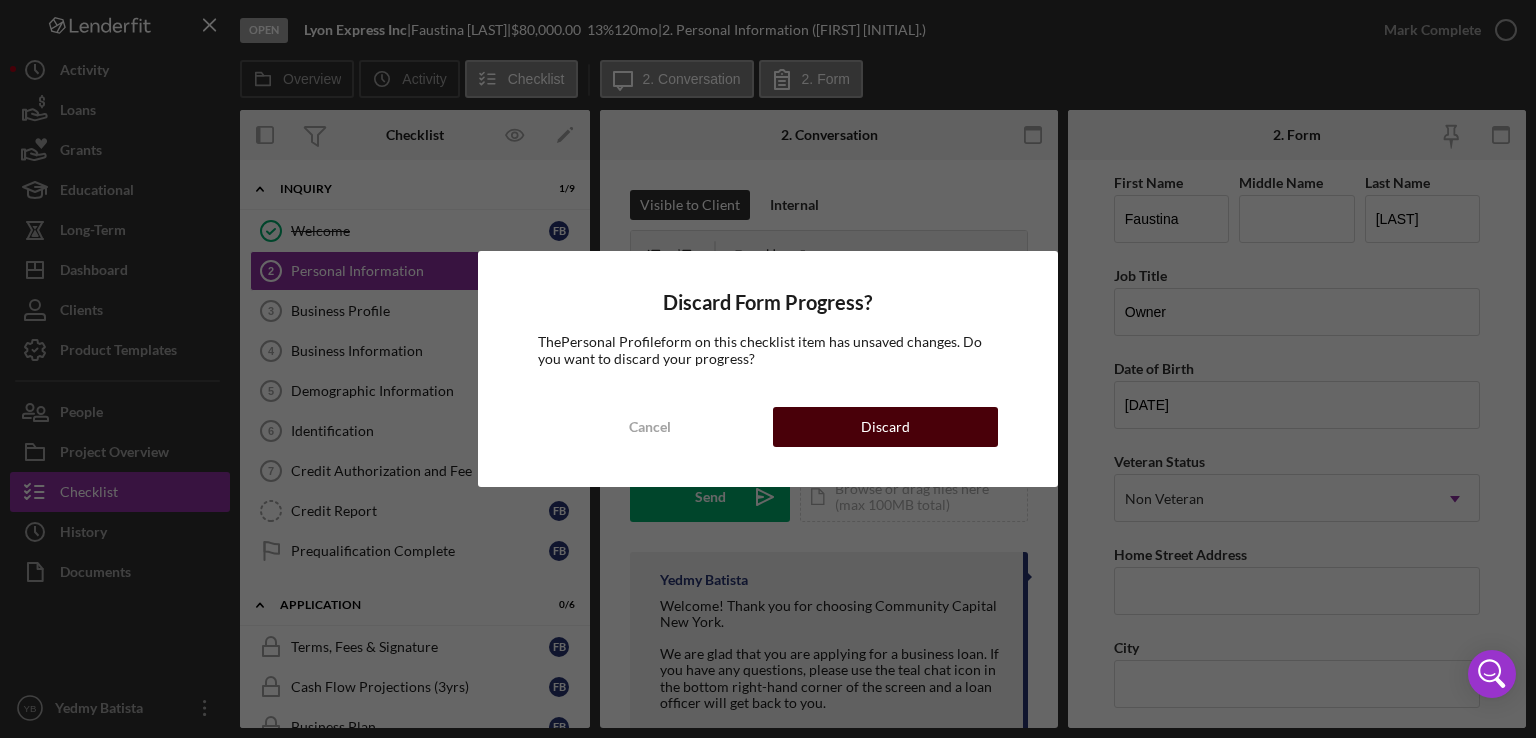click on "Discard" at bounding box center [885, 427] 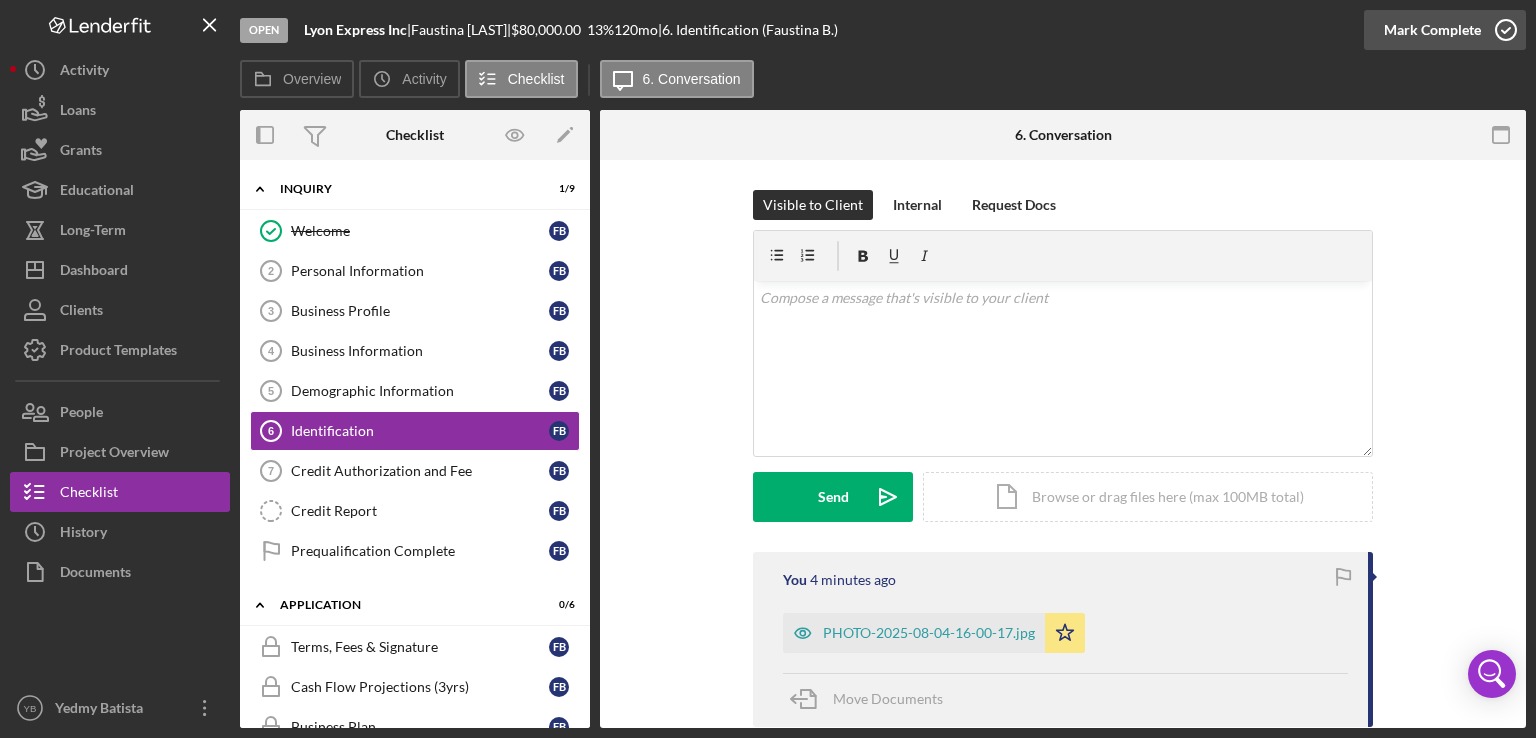 click on "Mark Complete" at bounding box center [1432, 30] 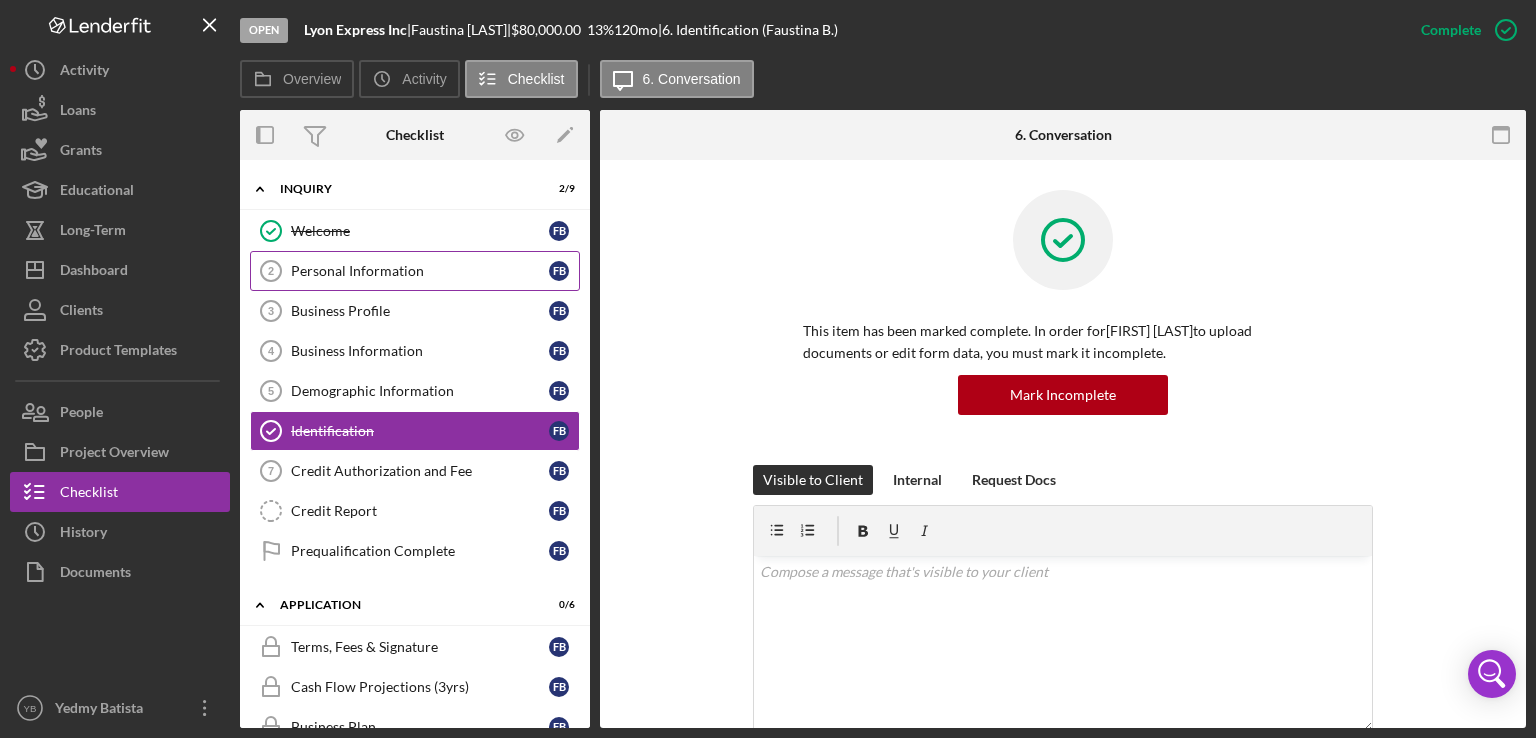 click on "Personal Information" at bounding box center [420, 271] 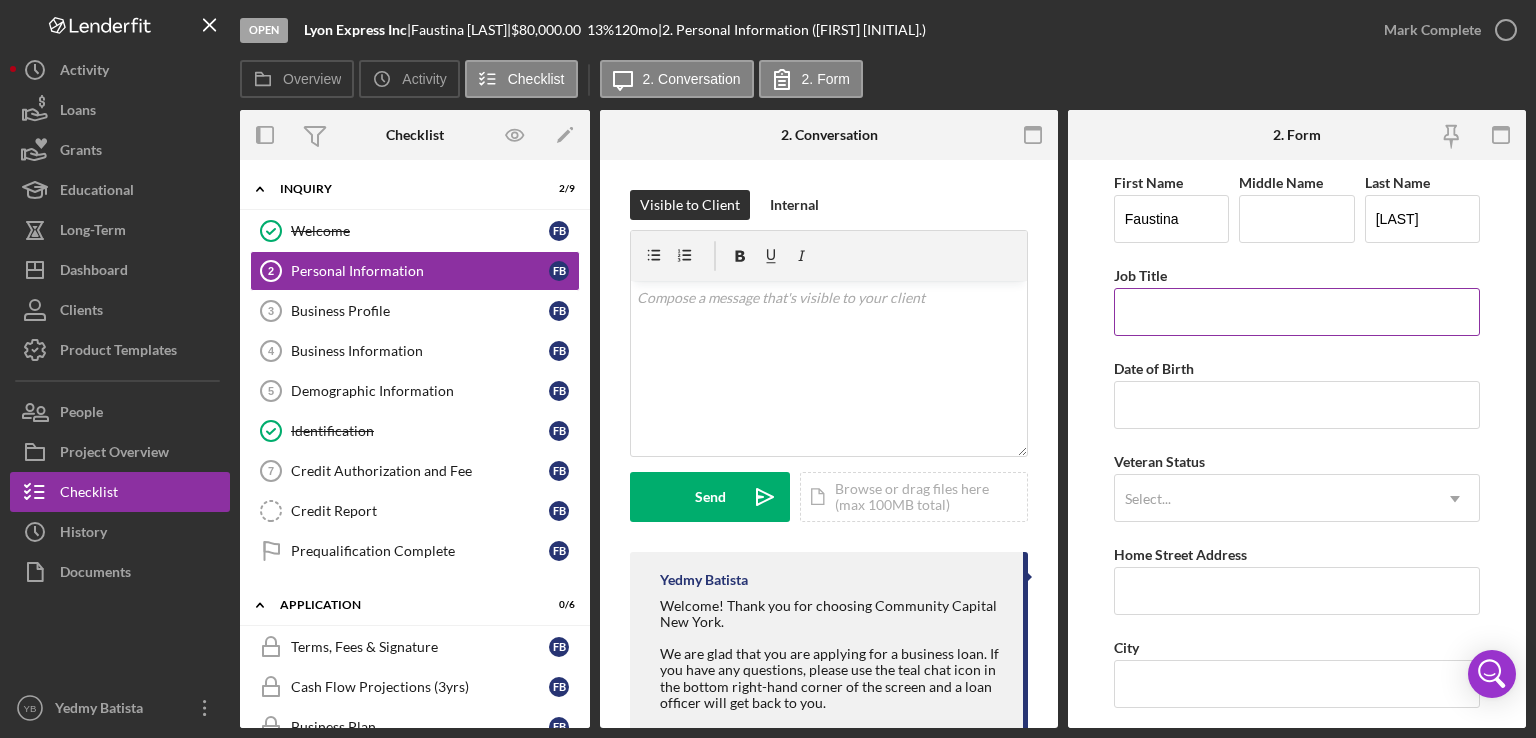 click on "Job Title" at bounding box center (1297, 312) 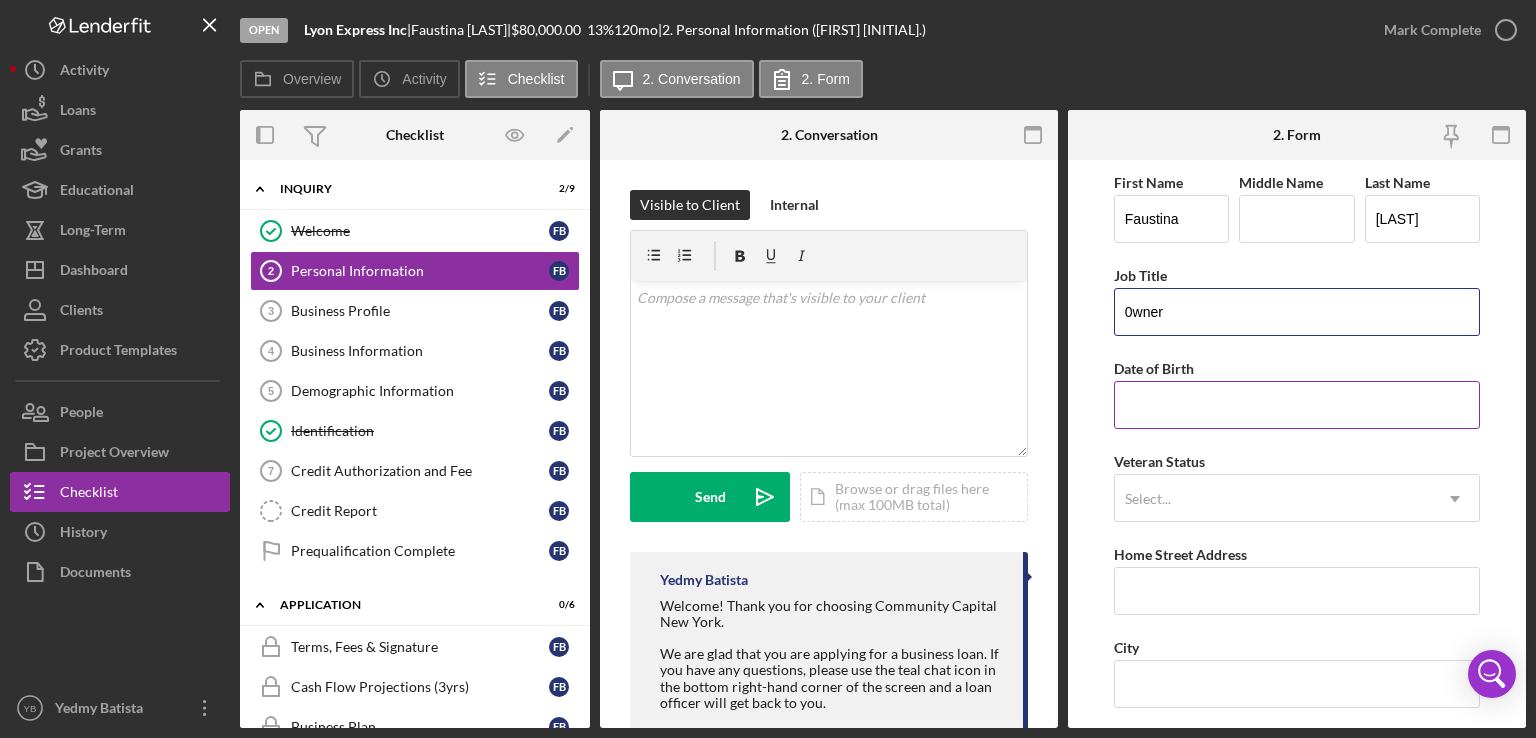 type on "0wner" 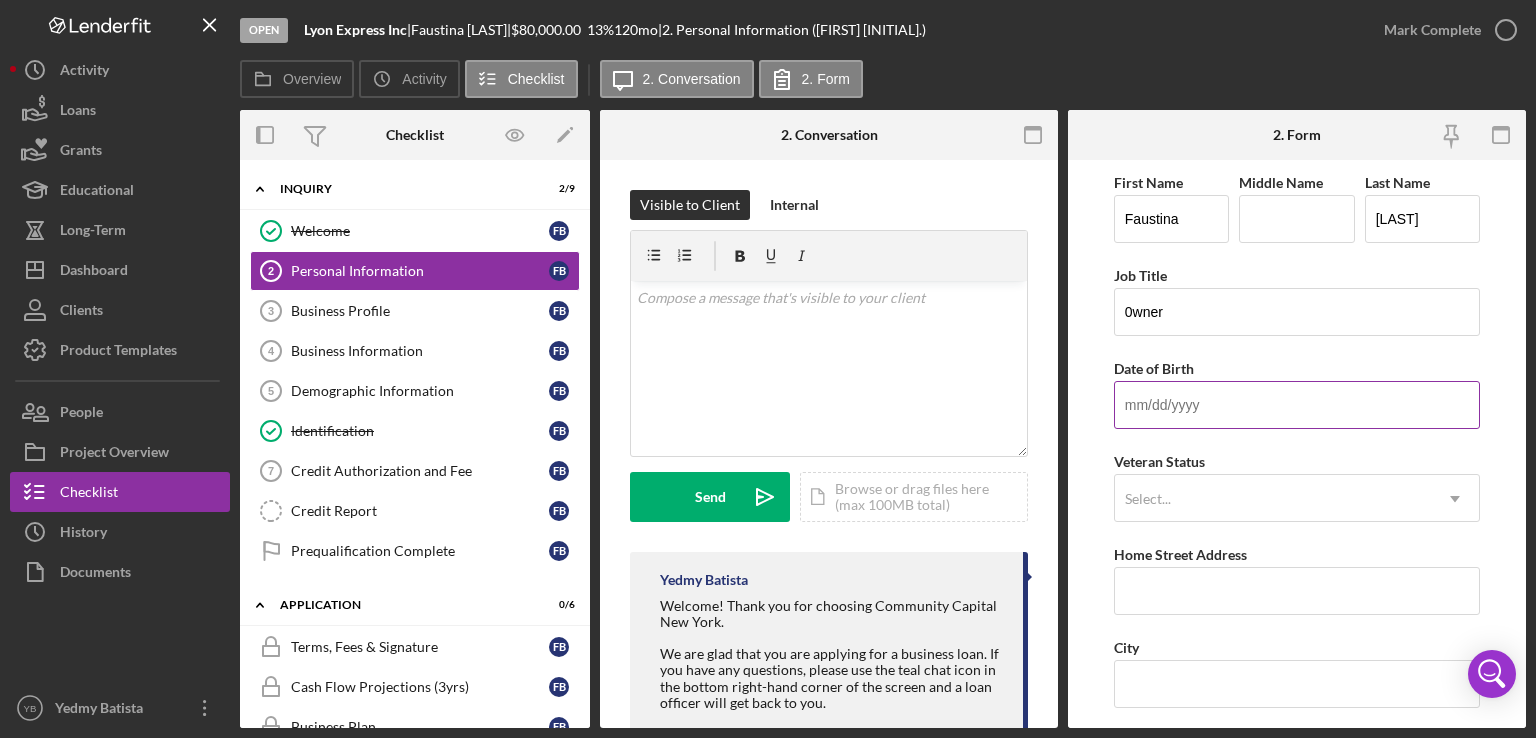 click on "Date of Birth" at bounding box center (1297, 405) 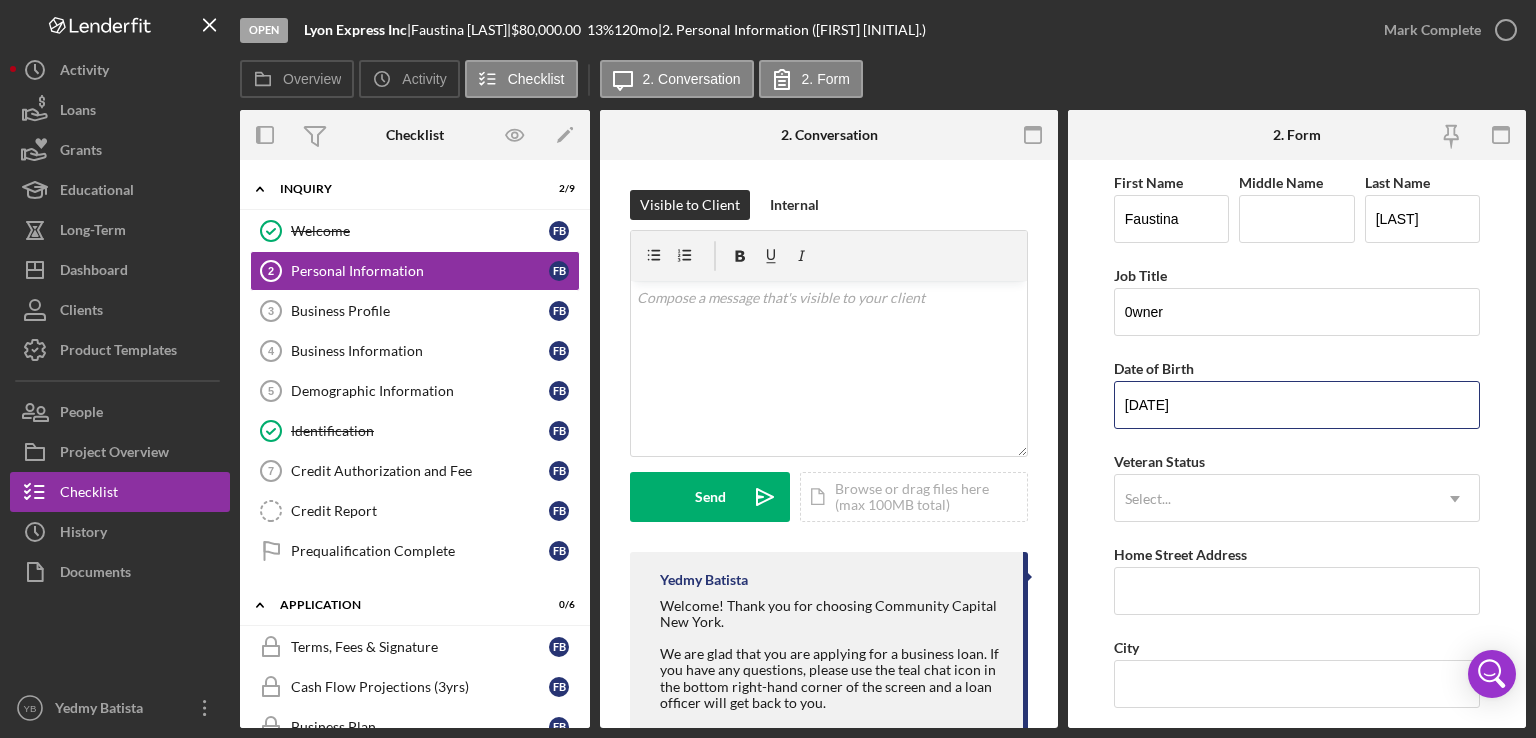 type on "[DATE]" 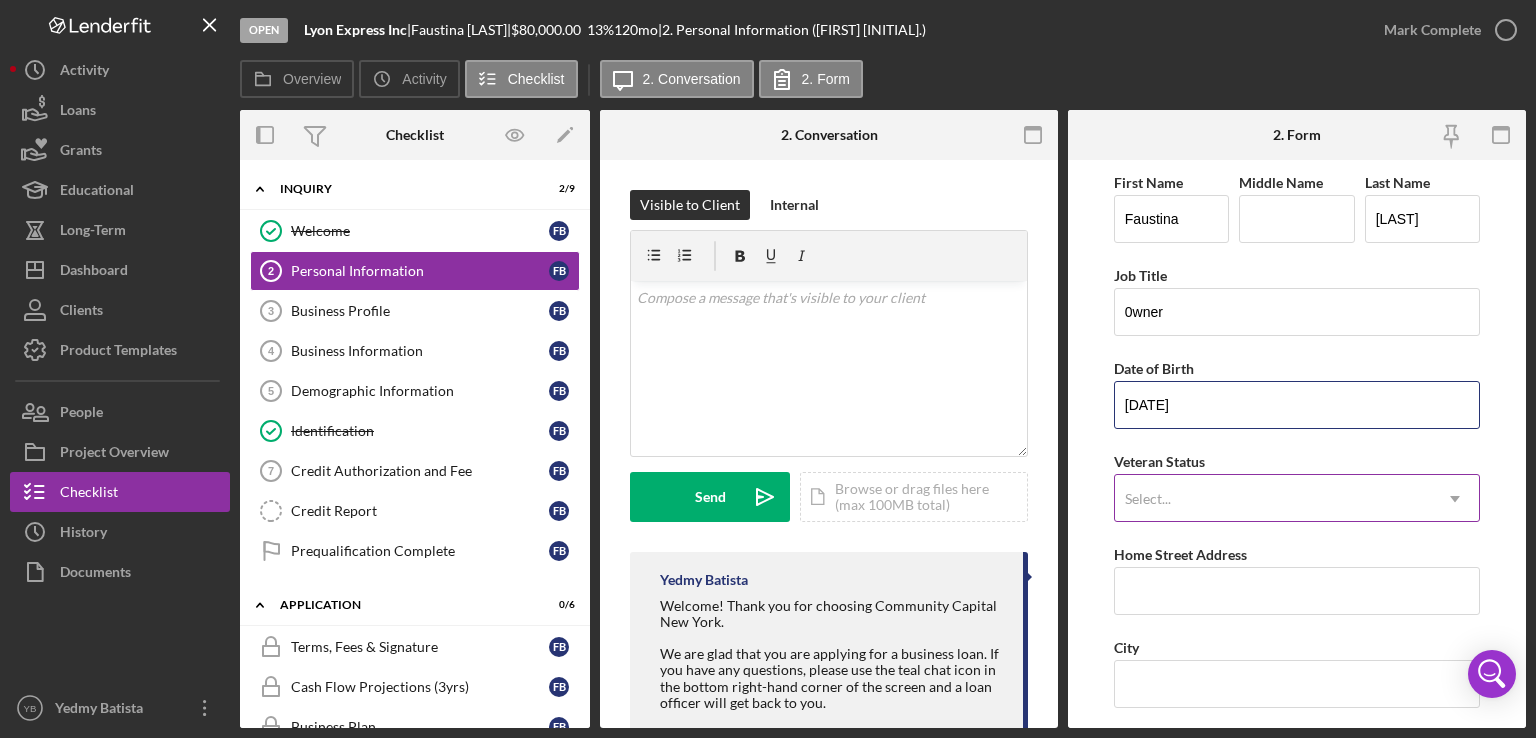 type on "[DATE]" 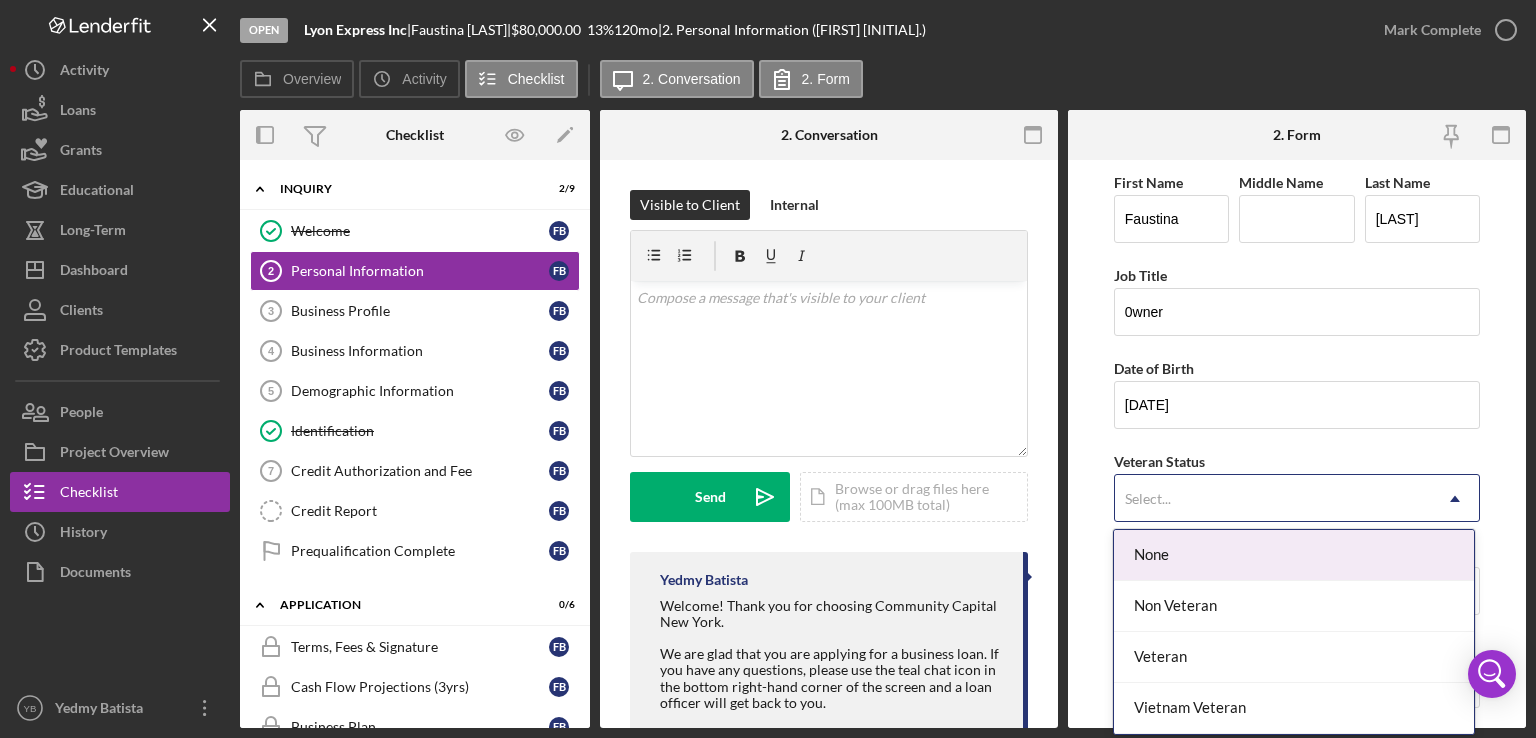 click on "Select..." at bounding box center (1273, 499) 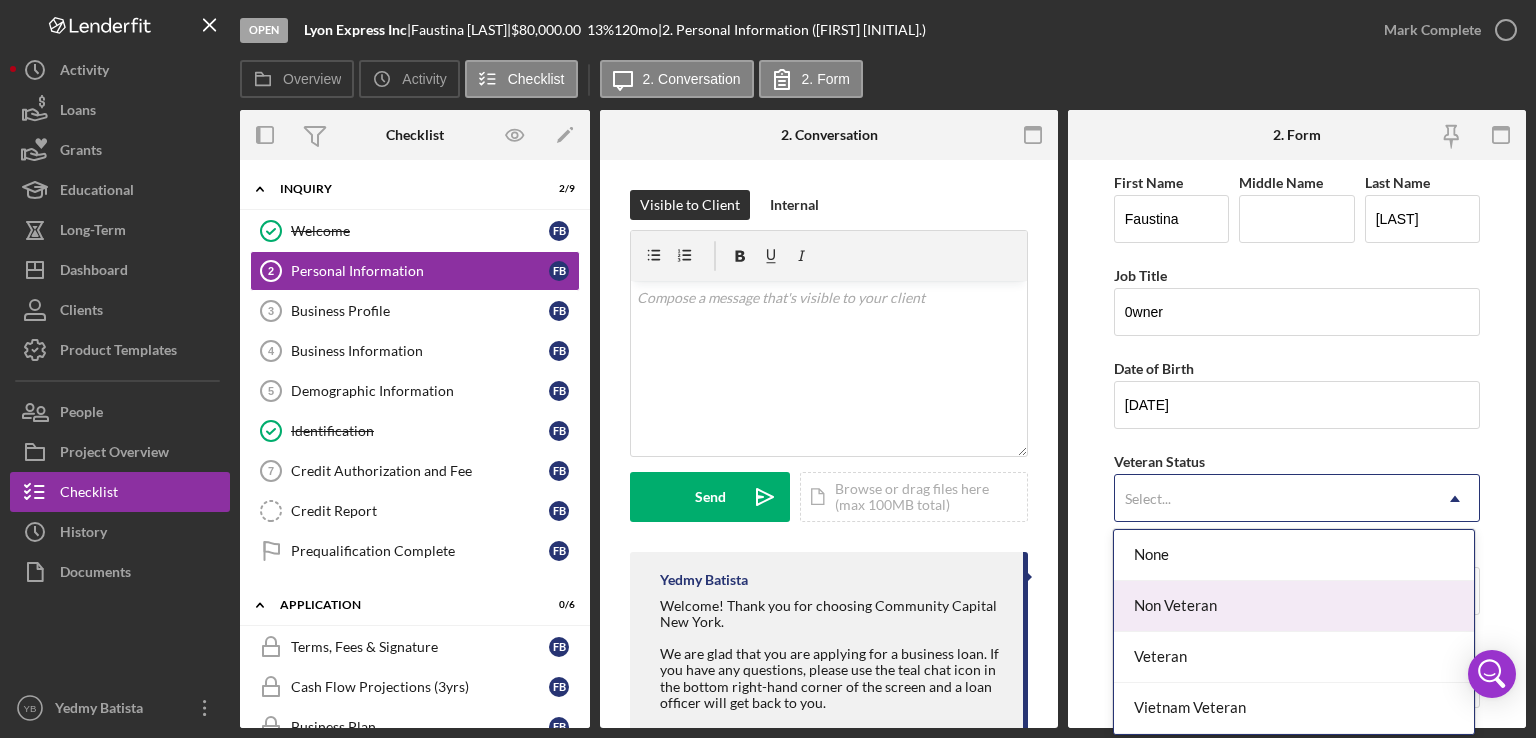 click on "Non Veteran" at bounding box center (1294, 606) 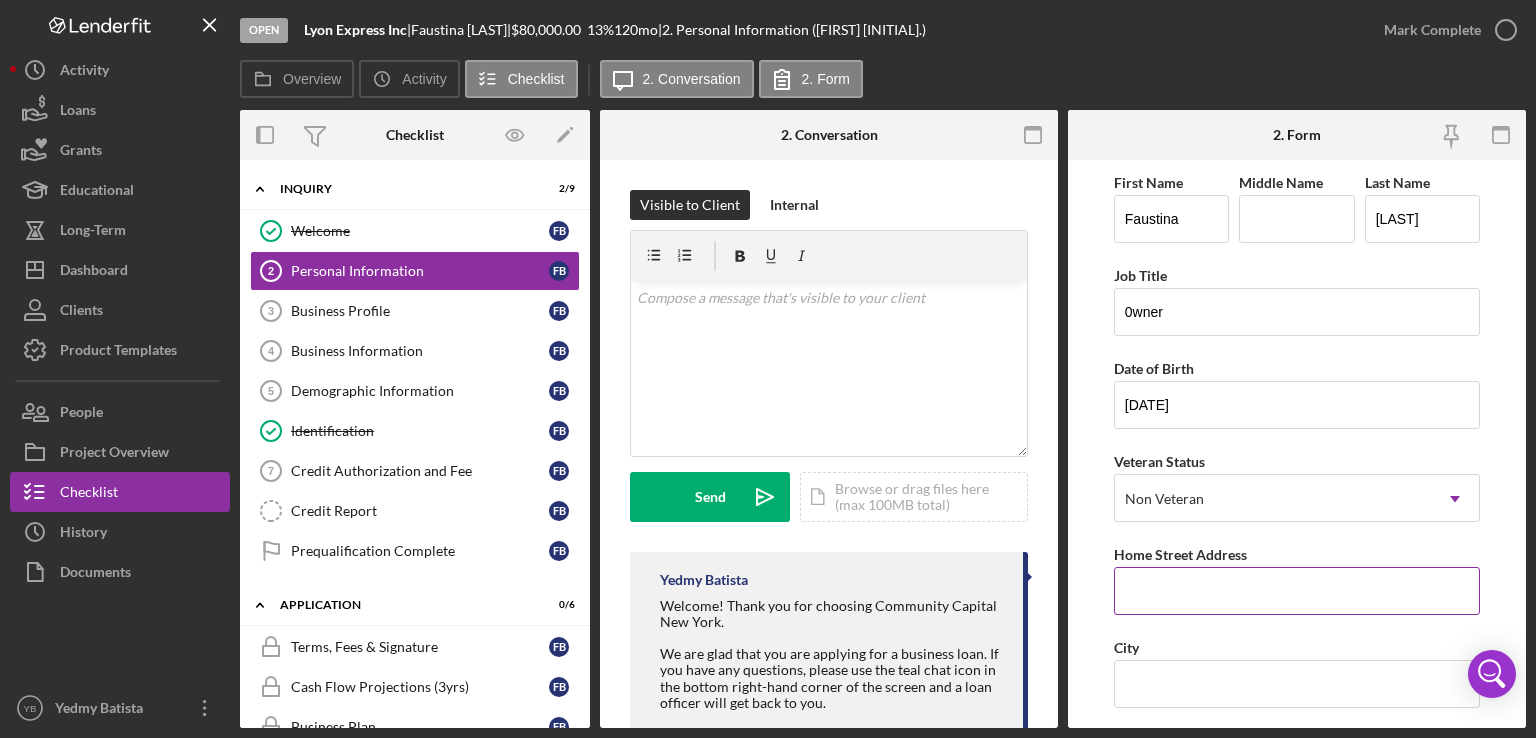 click on "Home Street Address" at bounding box center (1297, 591) 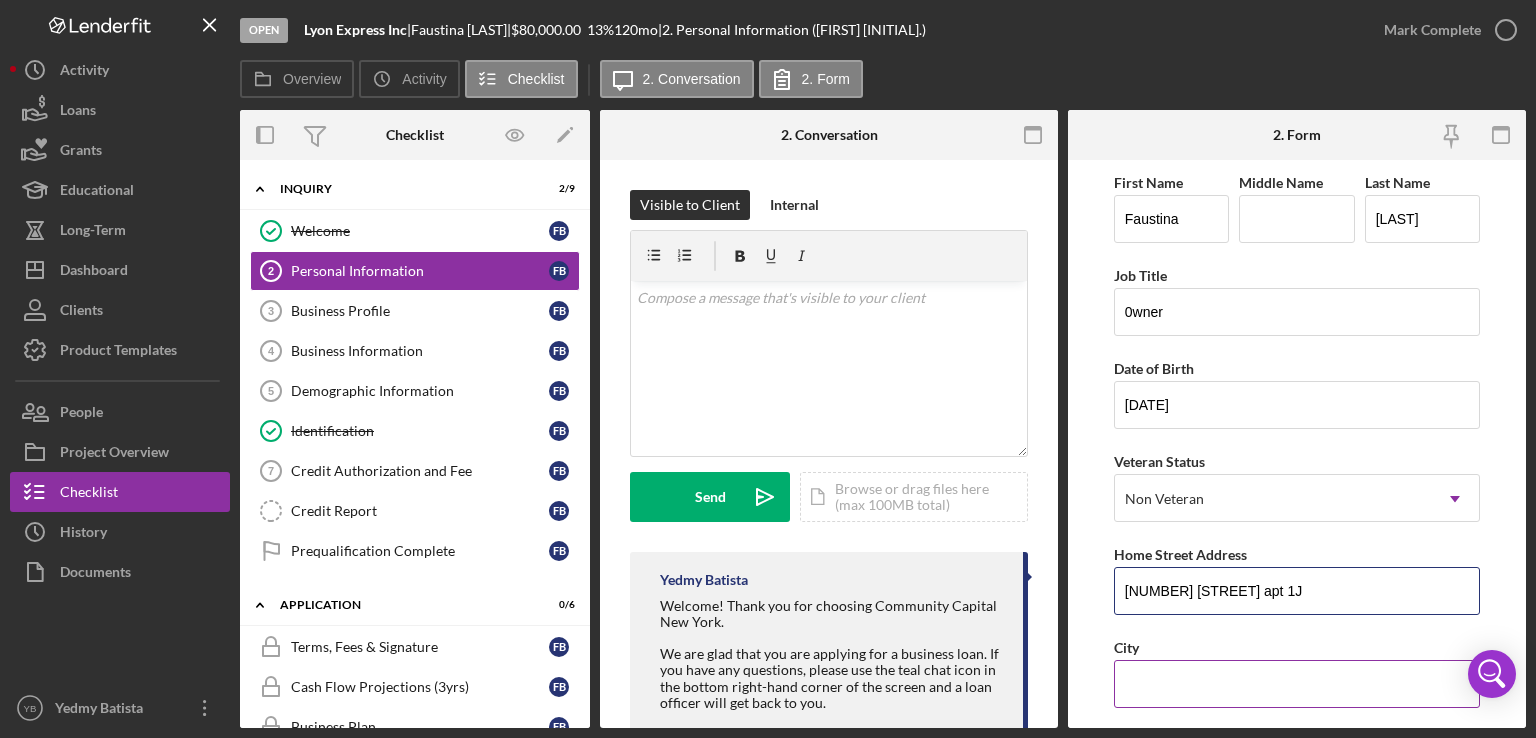 type on "[NUMBER] [STREET] apt 1J" 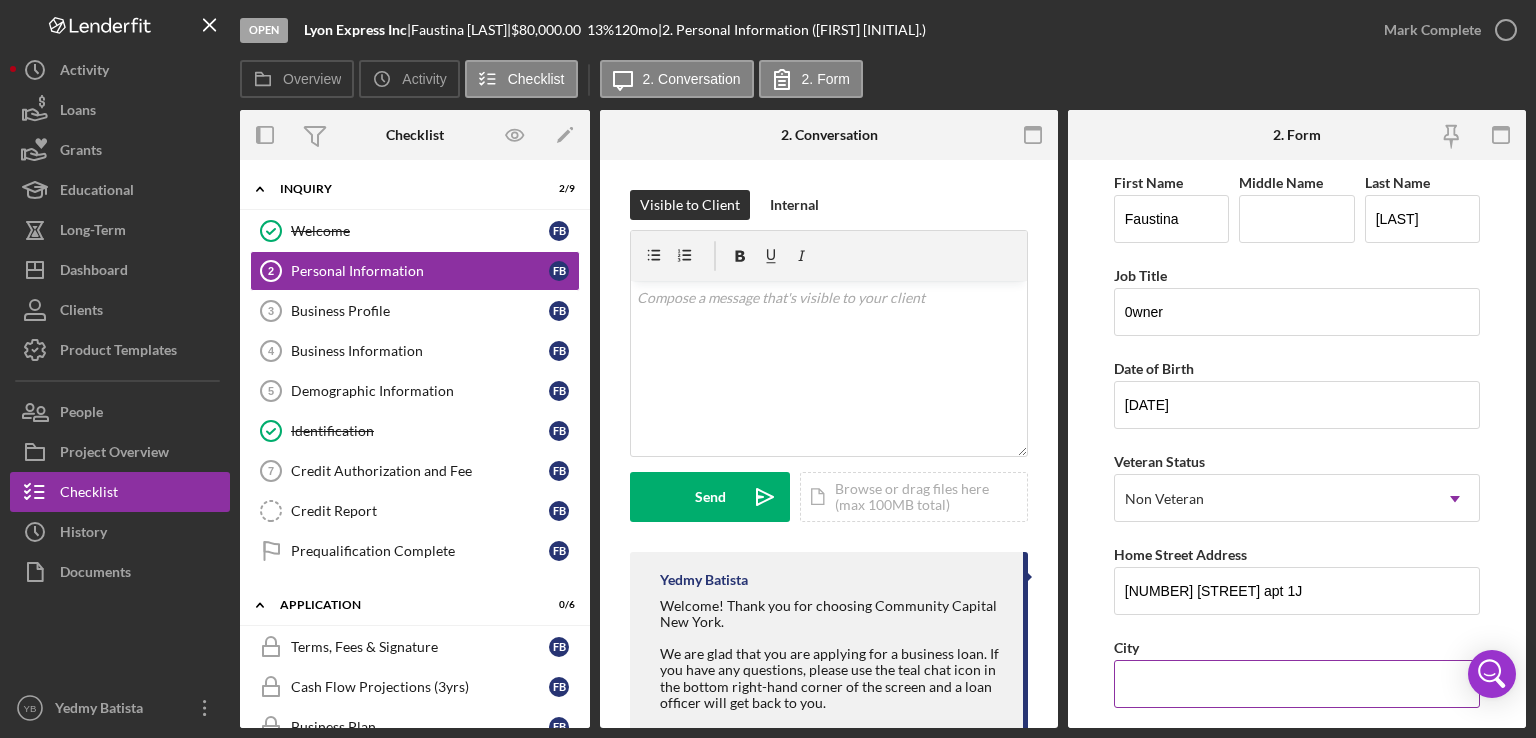 click on "City" at bounding box center (1297, 684) 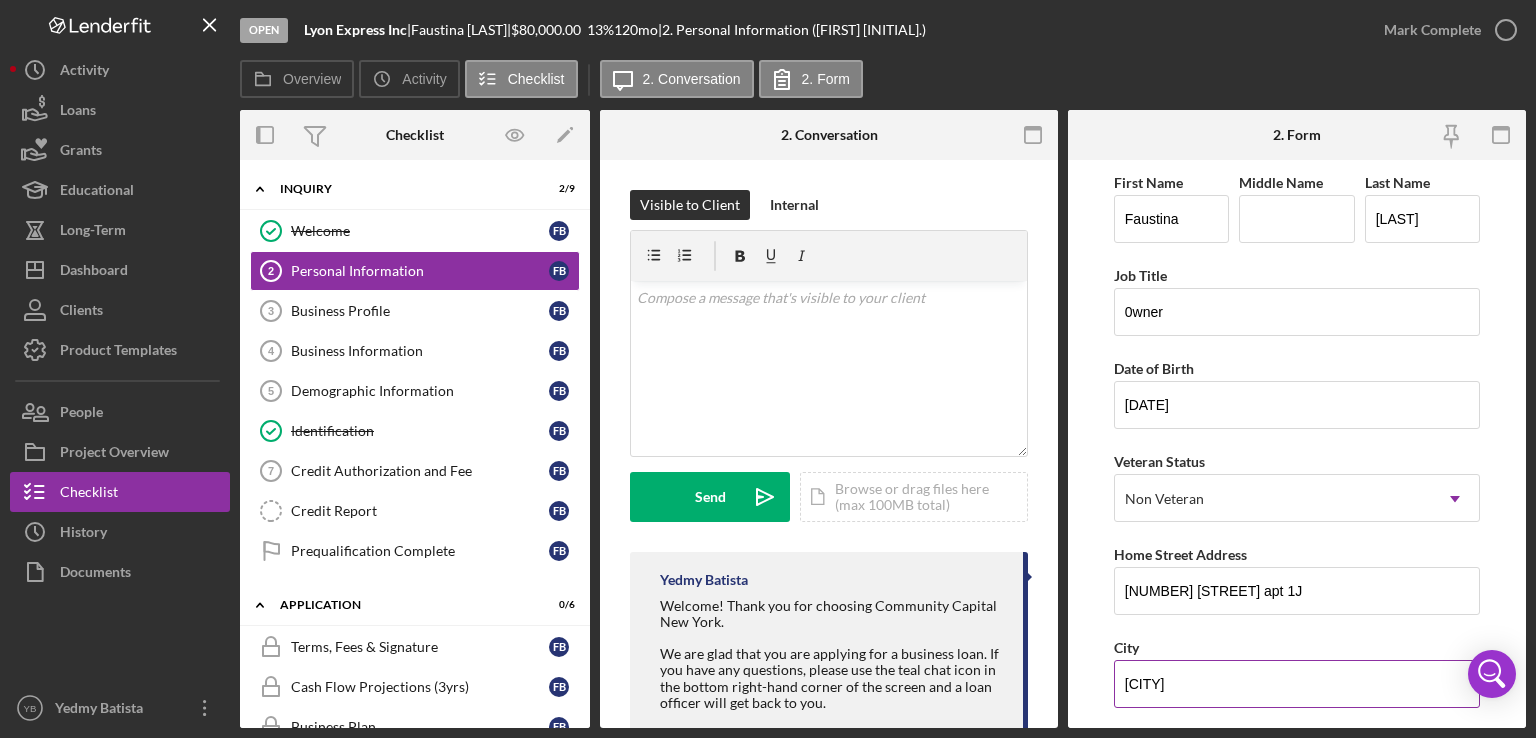 type on "Bronx" 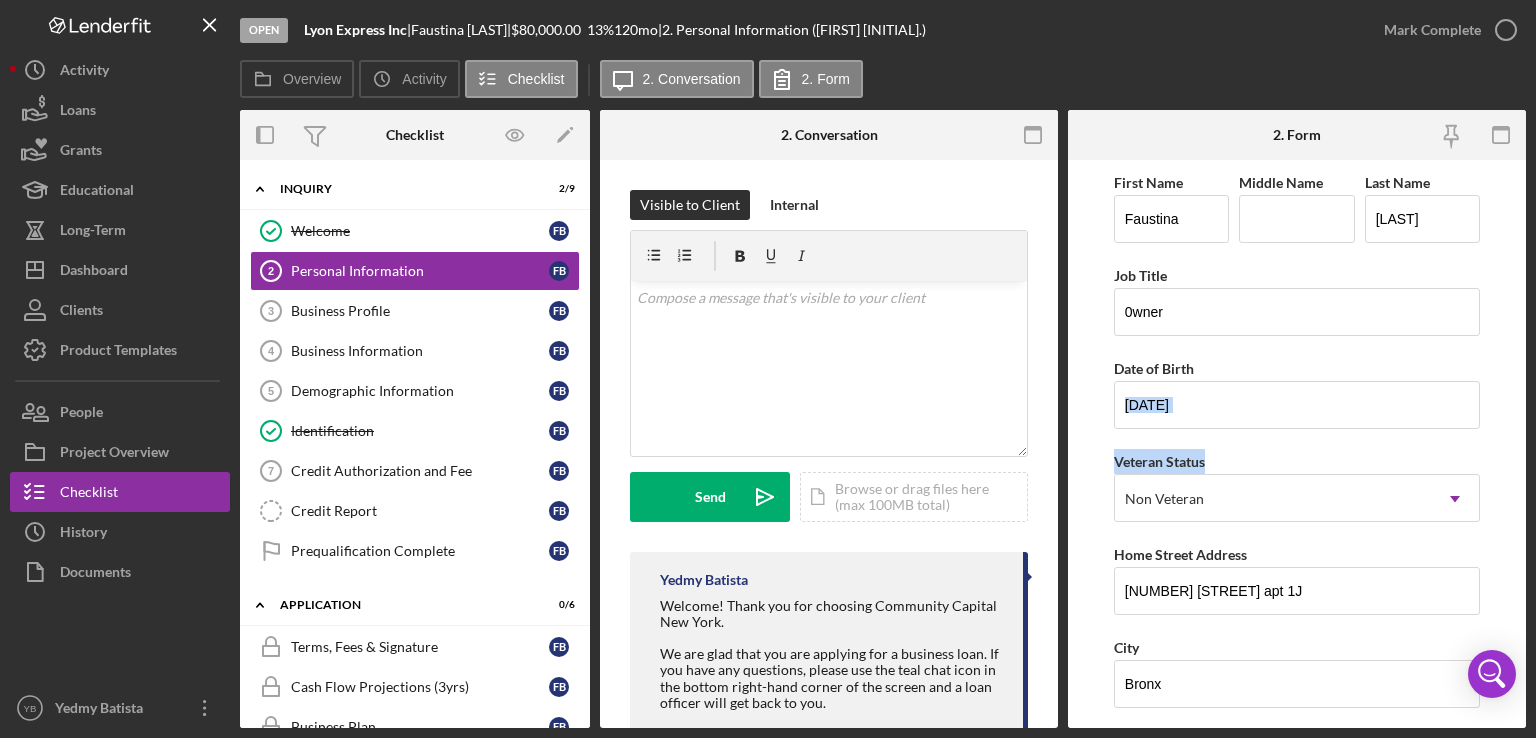 drag, startPoint x: 1528, startPoint y: 391, endPoint x: 1529, endPoint y: 441, distance: 50.01 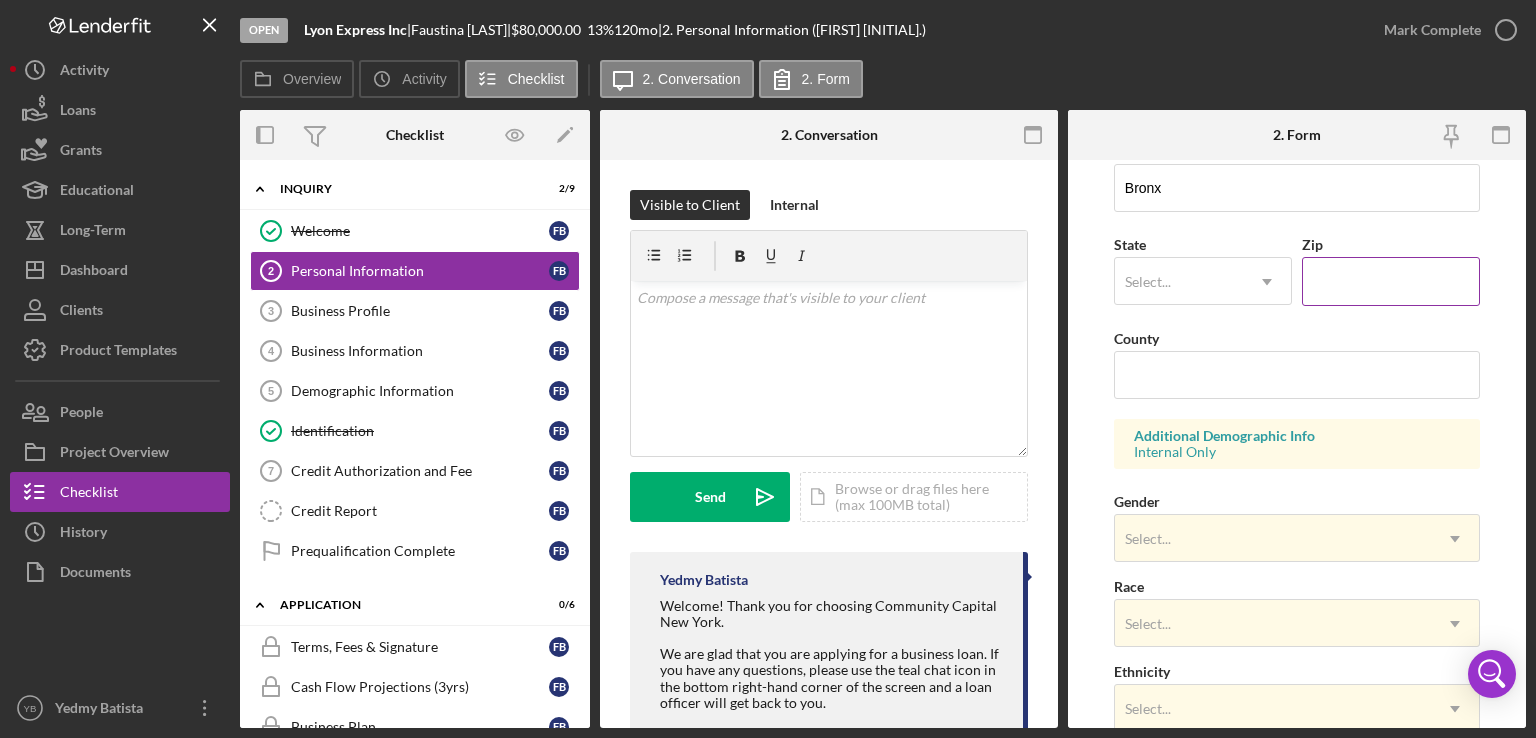 click on "Zip" at bounding box center (1391, 281) 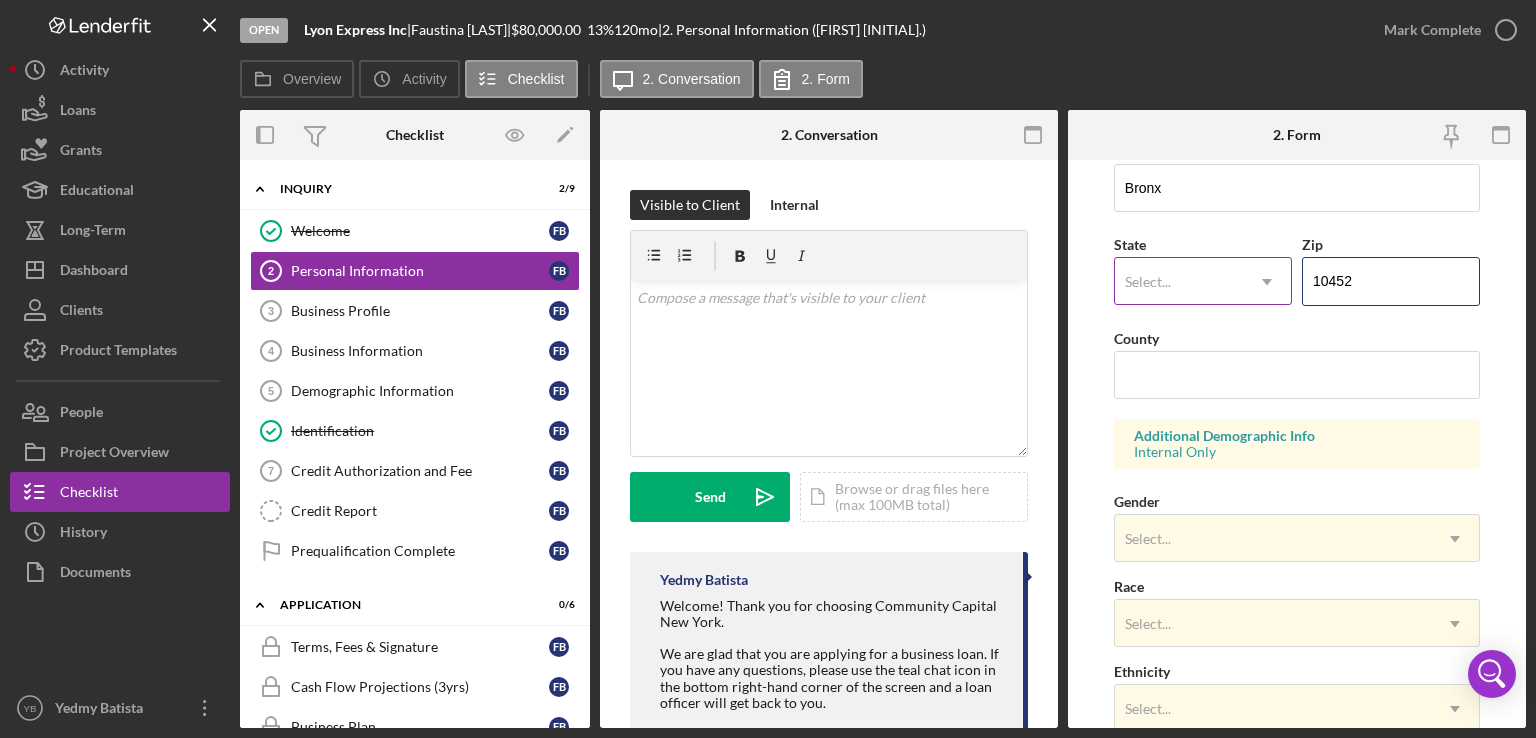 type on "10452" 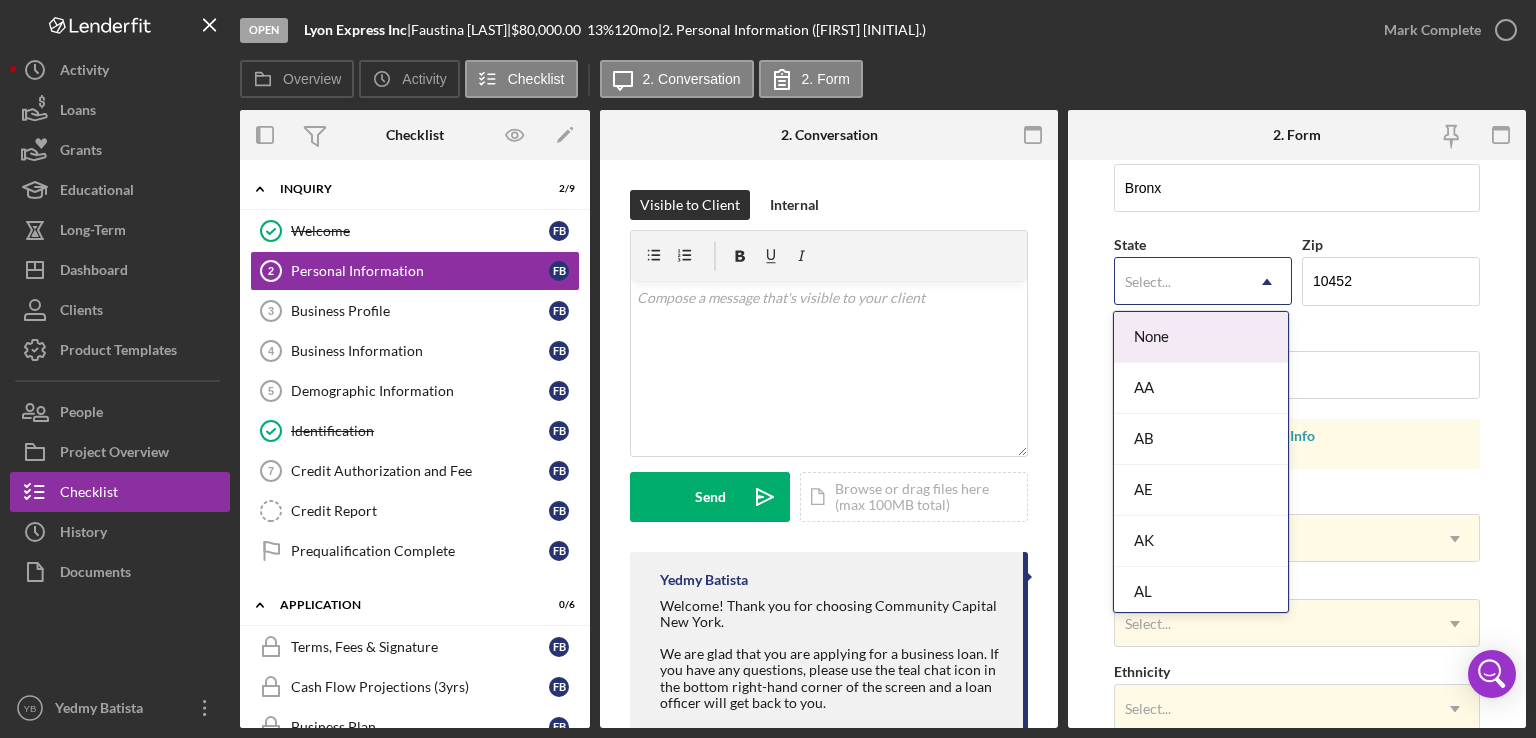 click on "Icon/Dropdown Arrow" 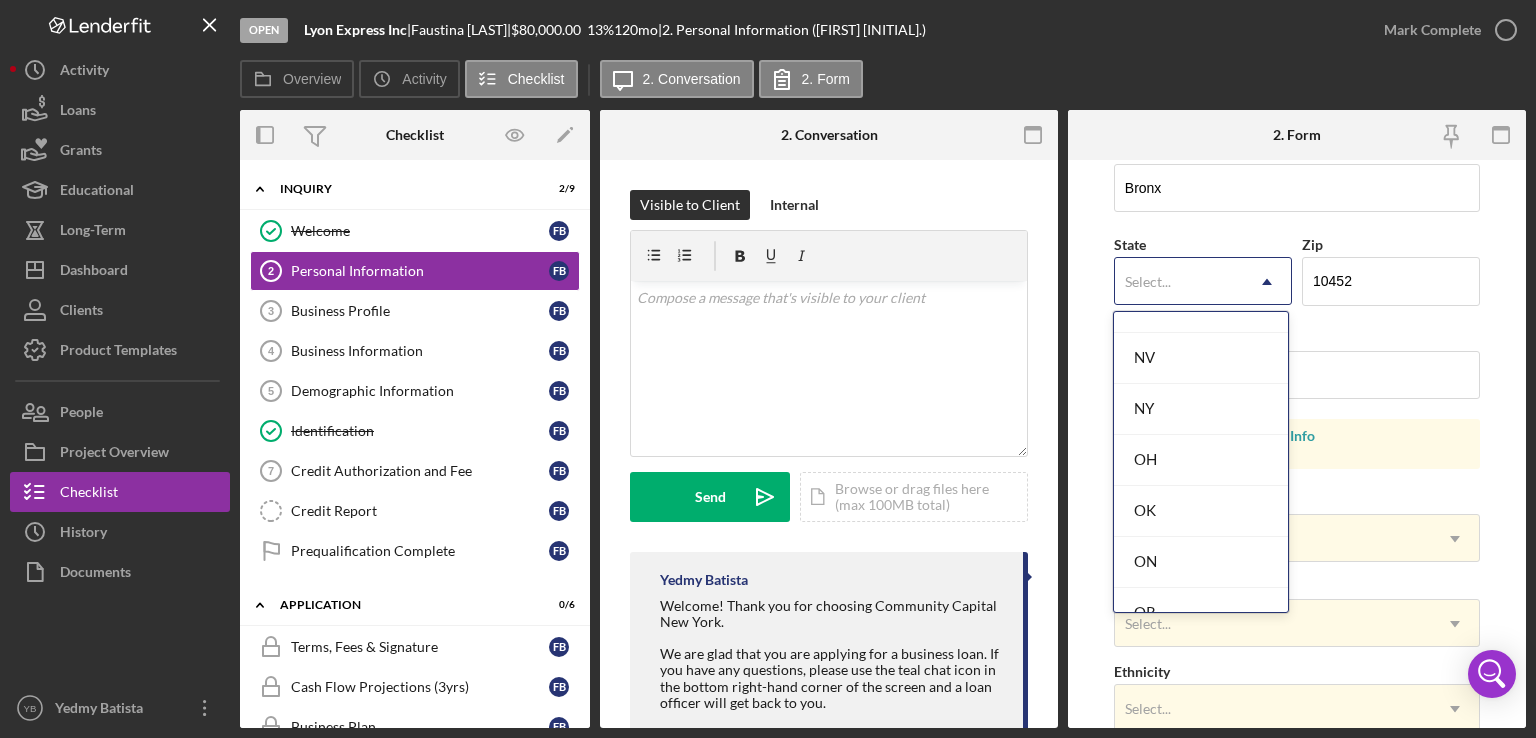 scroll, scrollTop: 2486, scrollLeft: 0, axis: vertical 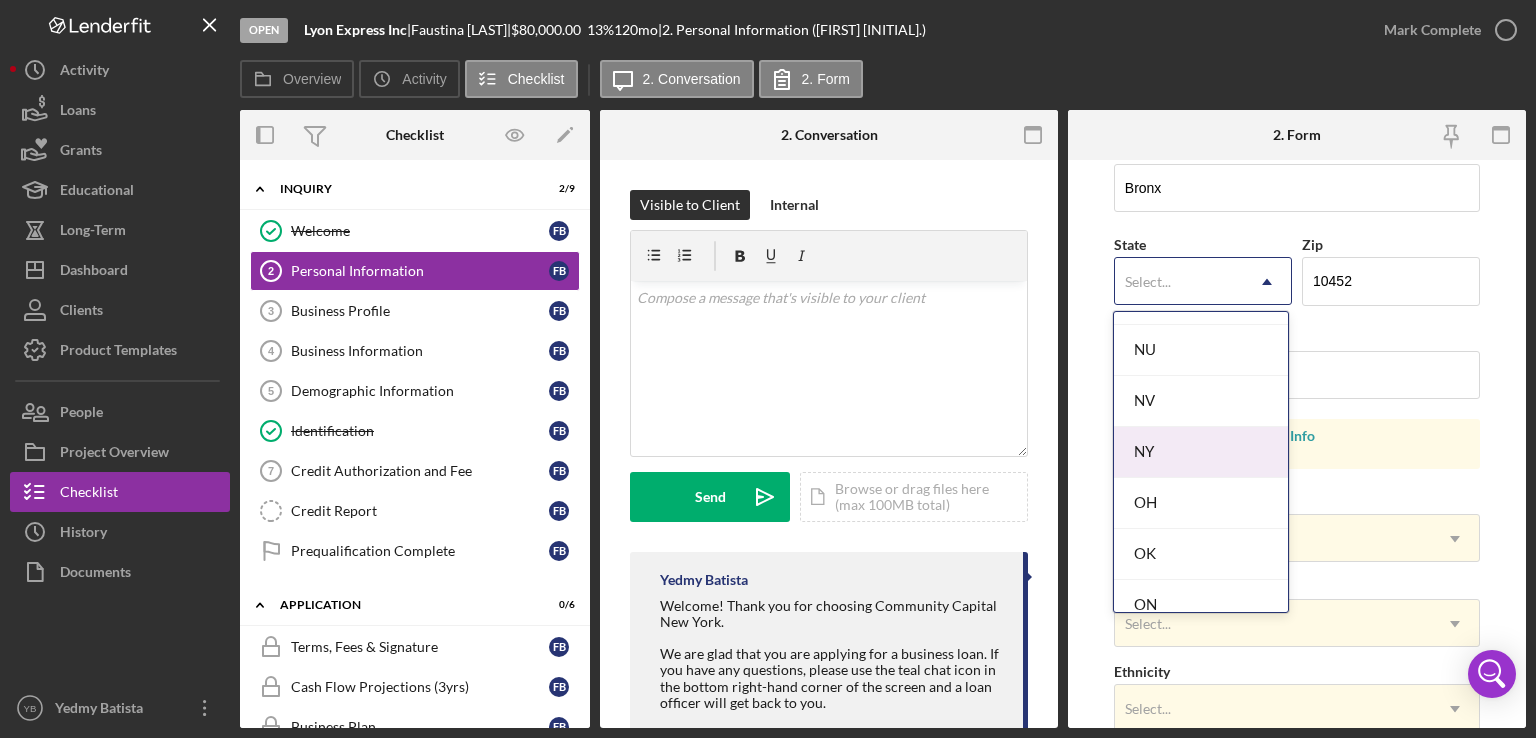 click on "NY" at bounding box center [1201, 452] 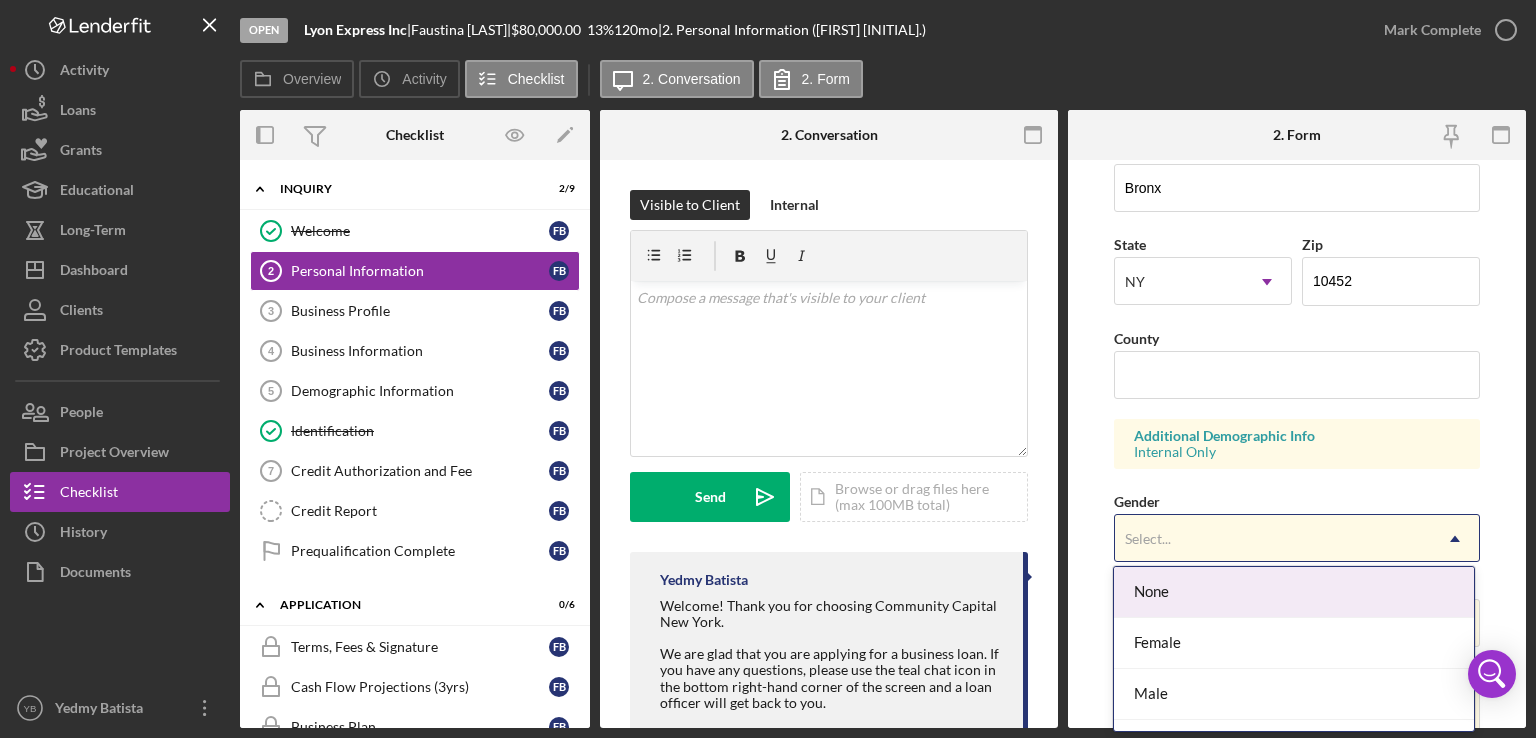 click on "Select..." at bounding box center [1273, 539] 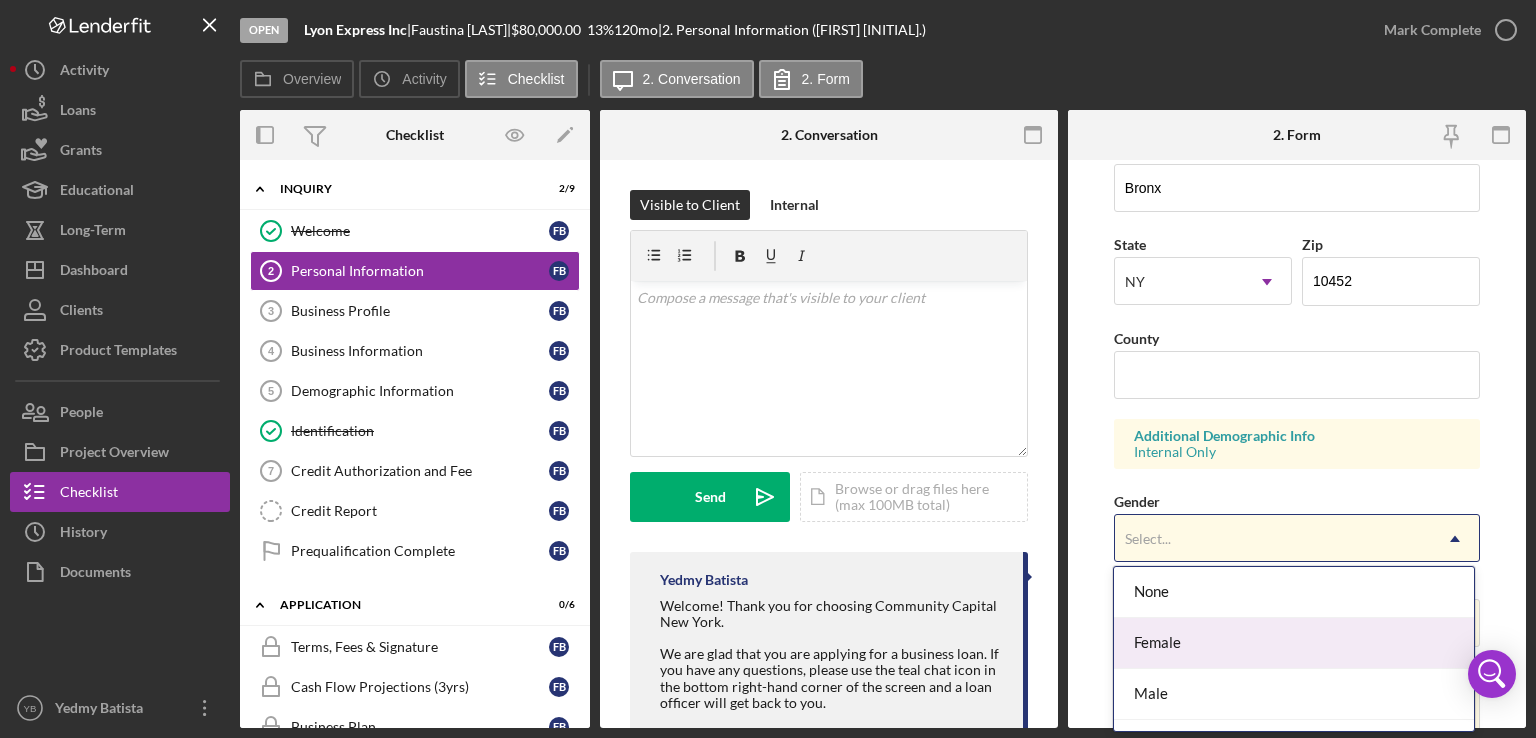 click on "Female" at bounding box center [1294, 643] 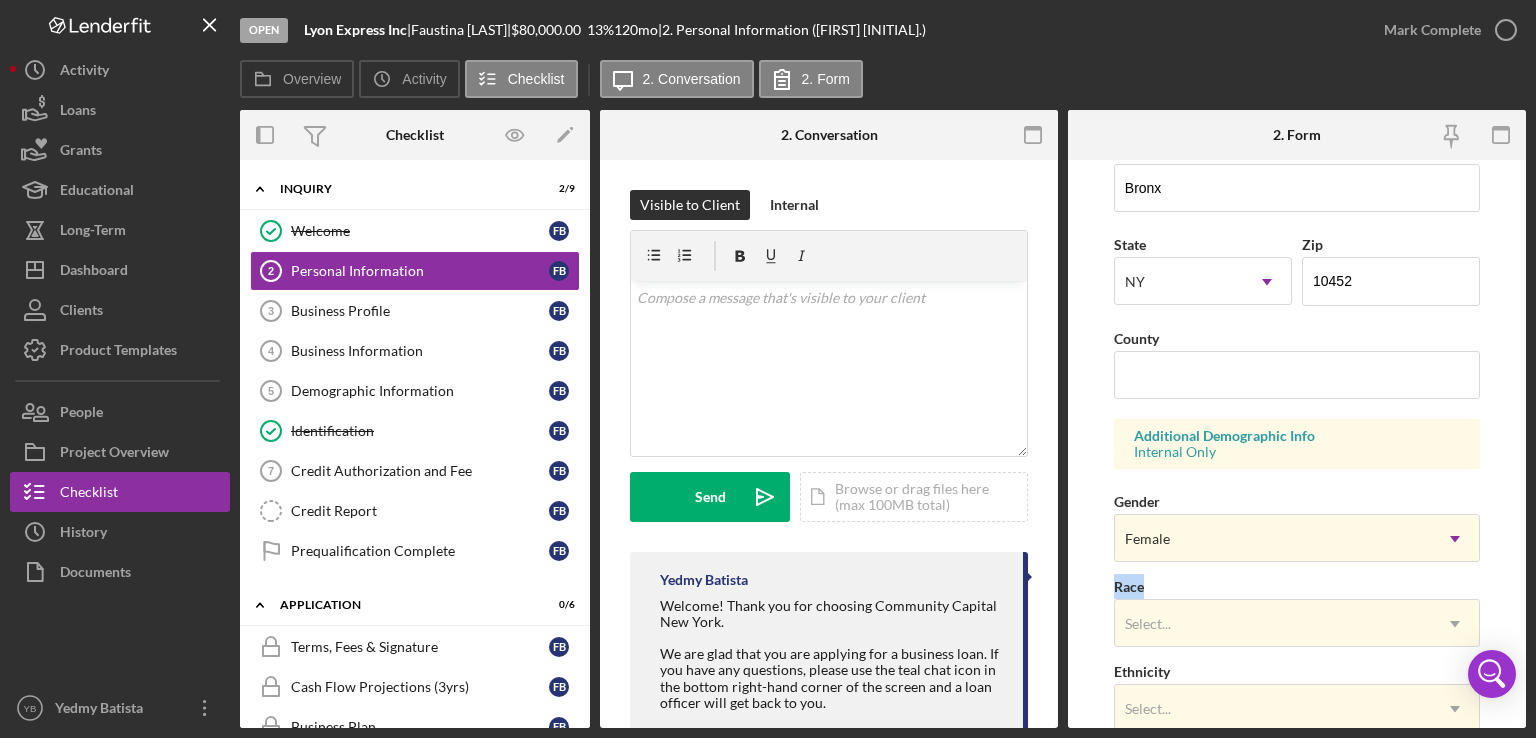 drag, startPoint x: 1529, startPoint y: 515, endPoint x: 1525, endPoint y: 587, distance: 72.11102 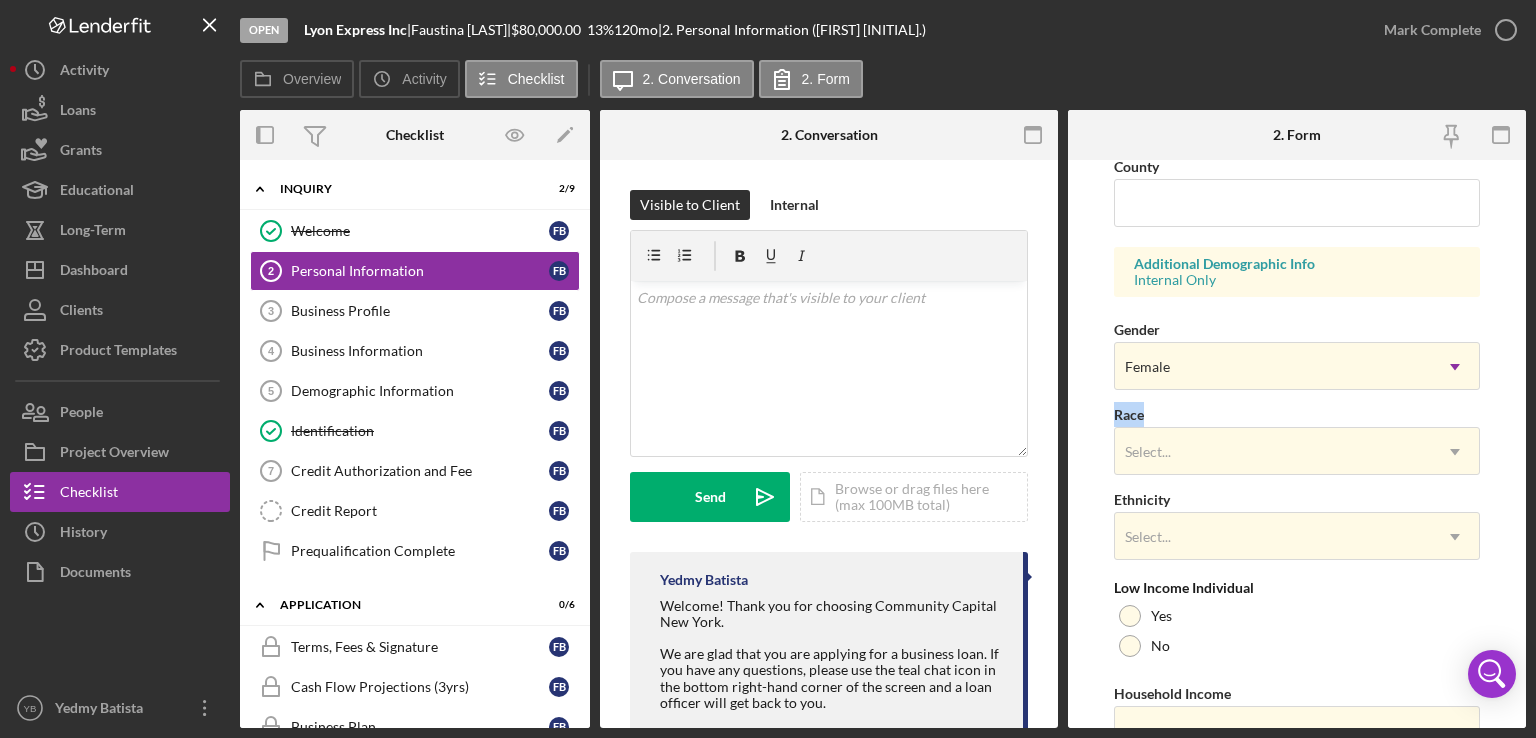 scroll, scrollTop: 688, scrollLeft: 0, axis: vertical 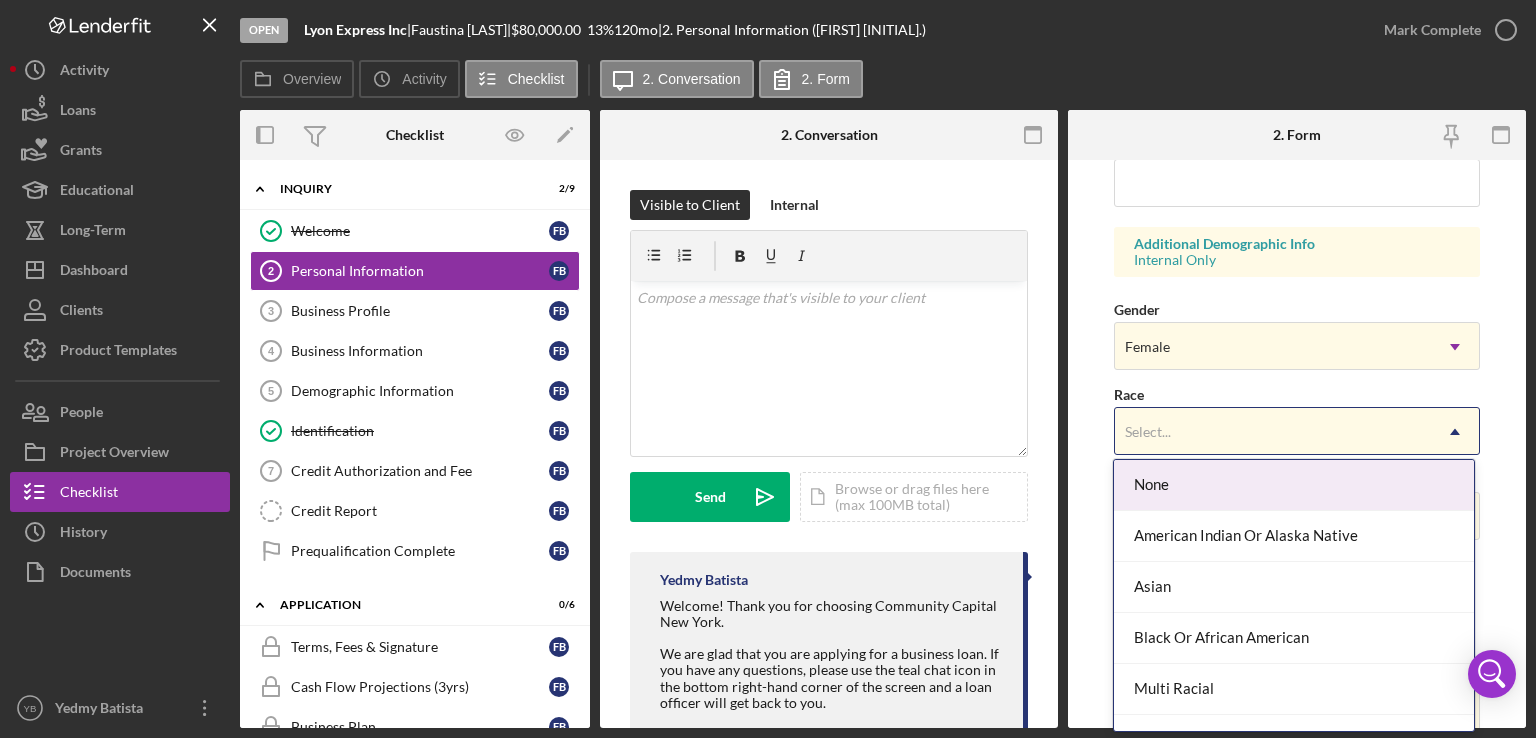 click on "Icon/Dropdown Arrow" 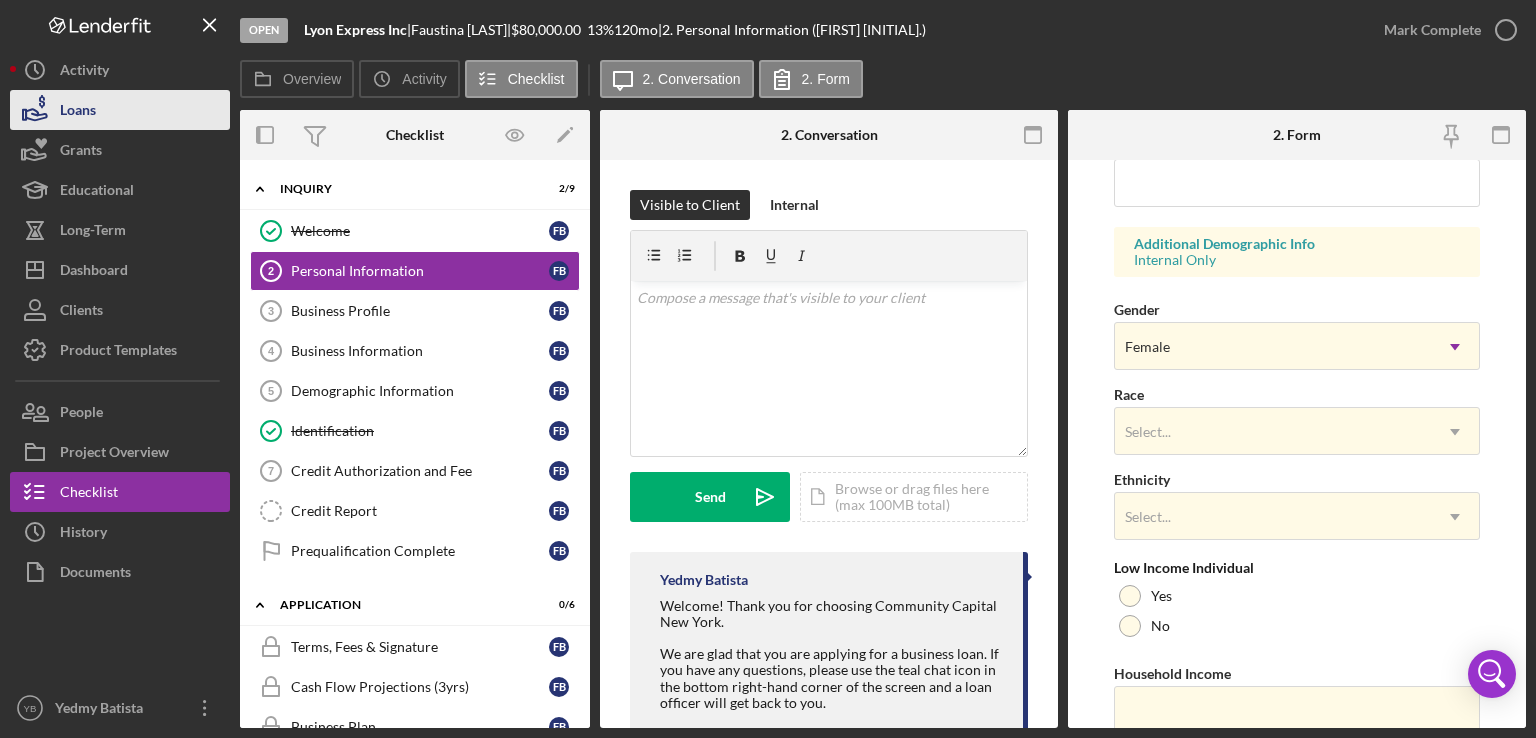 click on "Loans" at bounding box center [120, 110] 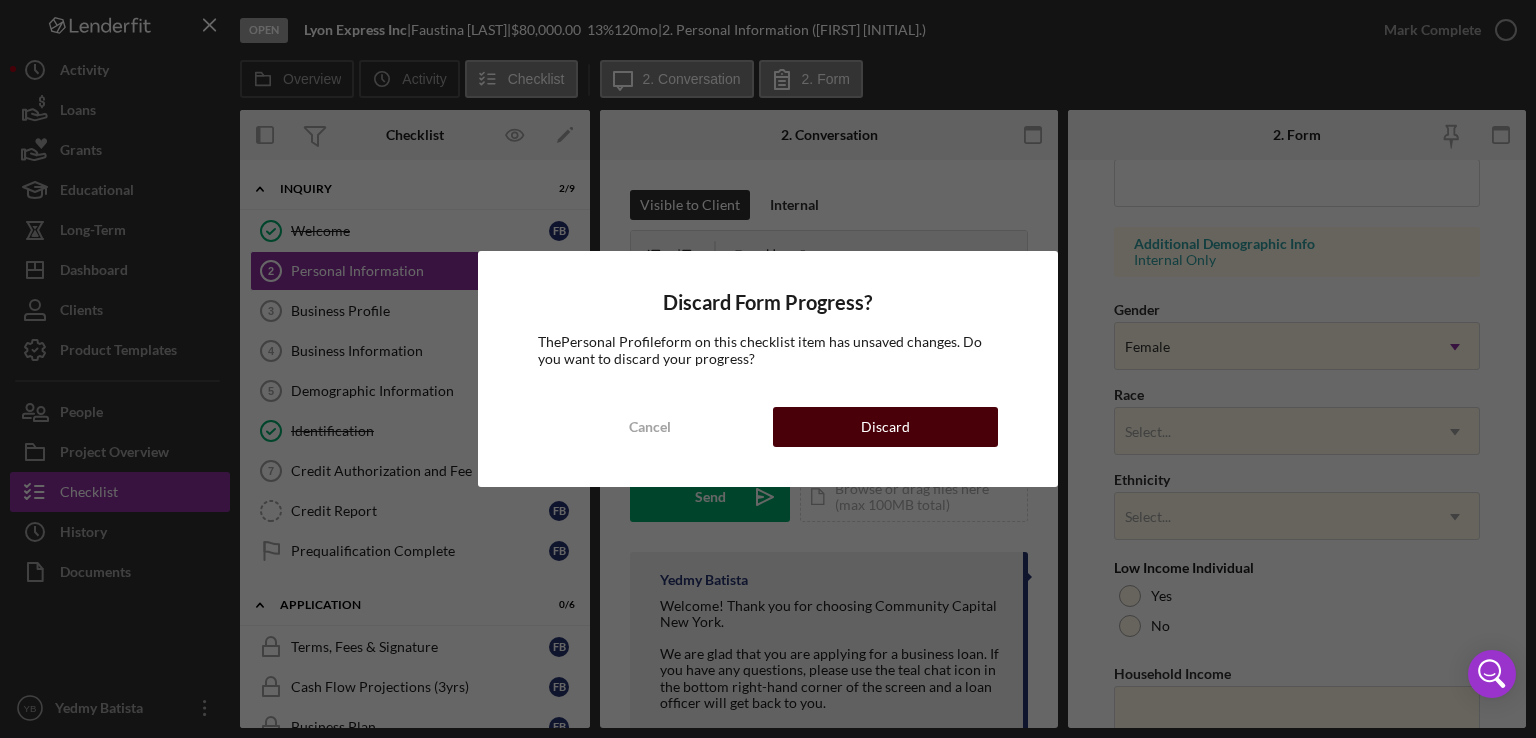 click on "Discard" at bounding box center [885, 427] 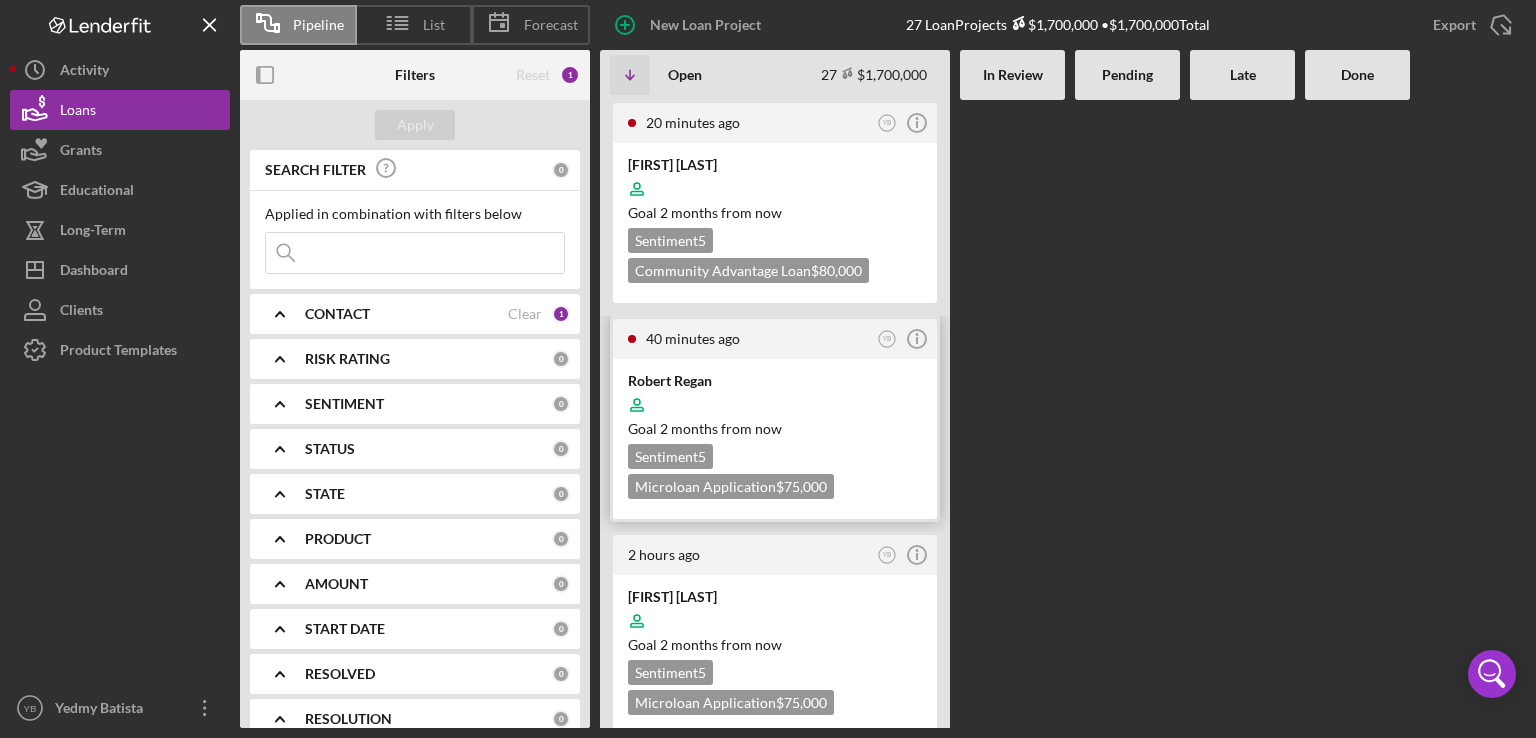 click at bounding box center (775, 405) 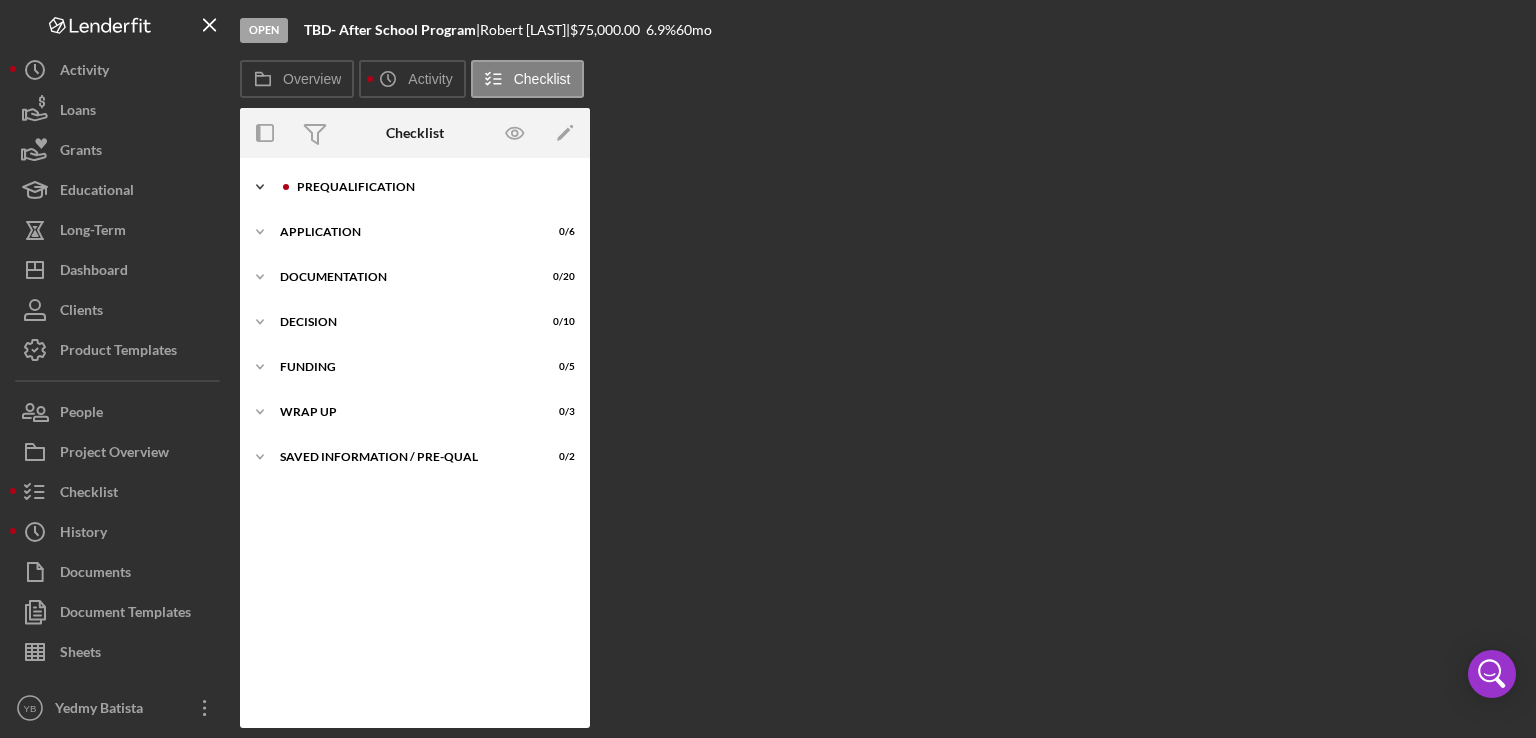click on "Prequalification" at bounding box center [431, 187] 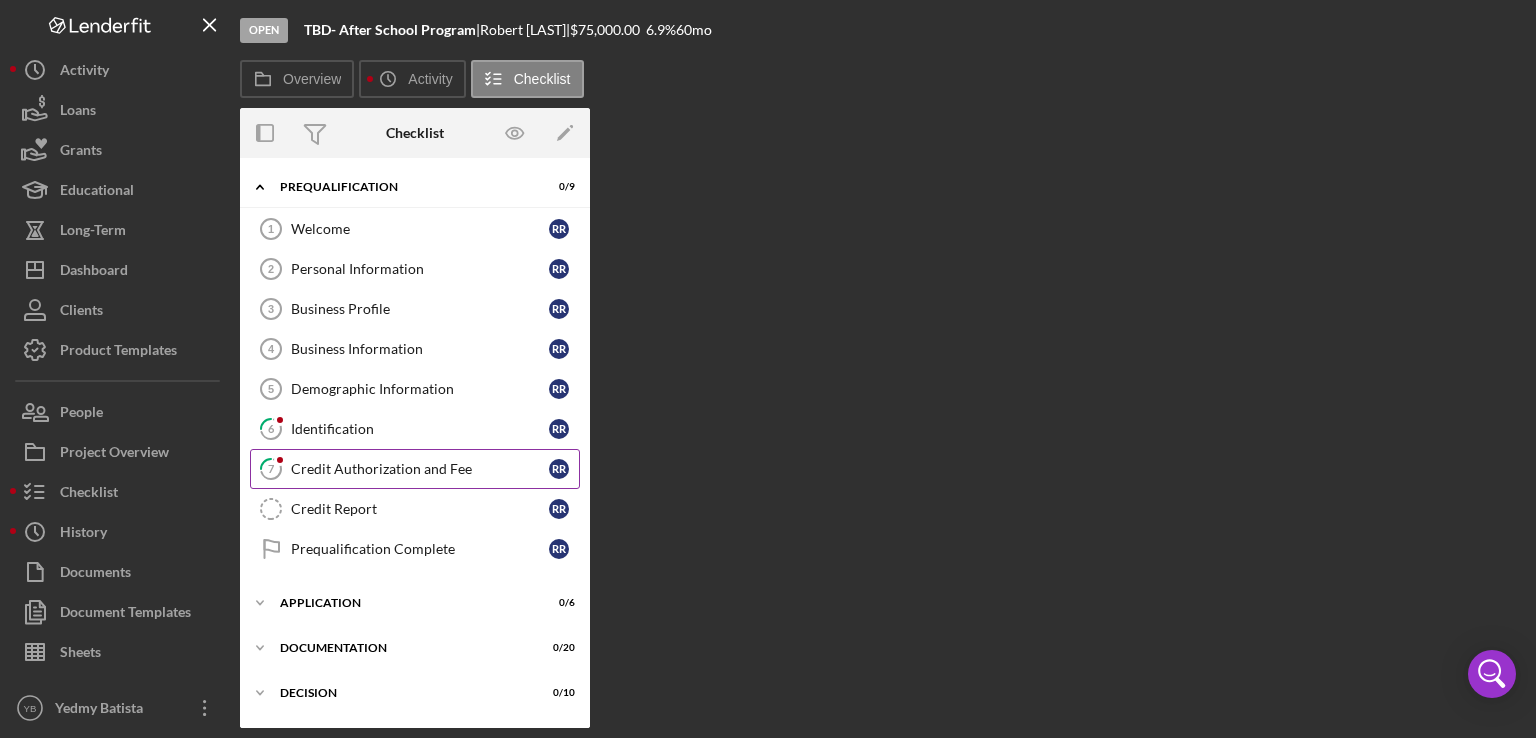 click on "Credit Authorization and Fee" at bounding box center [420, 469] 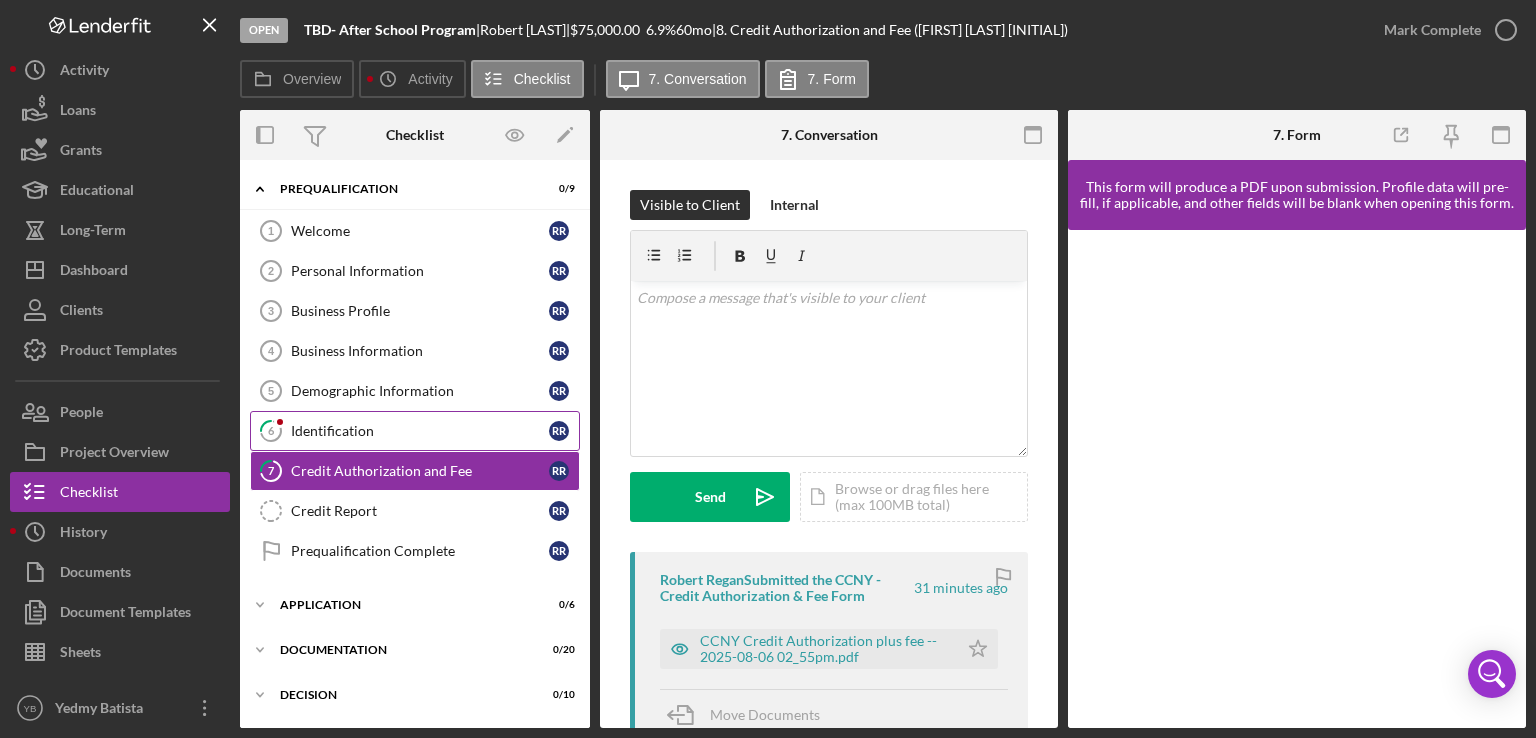 click on "Identification" at bounding box center (420, 431) 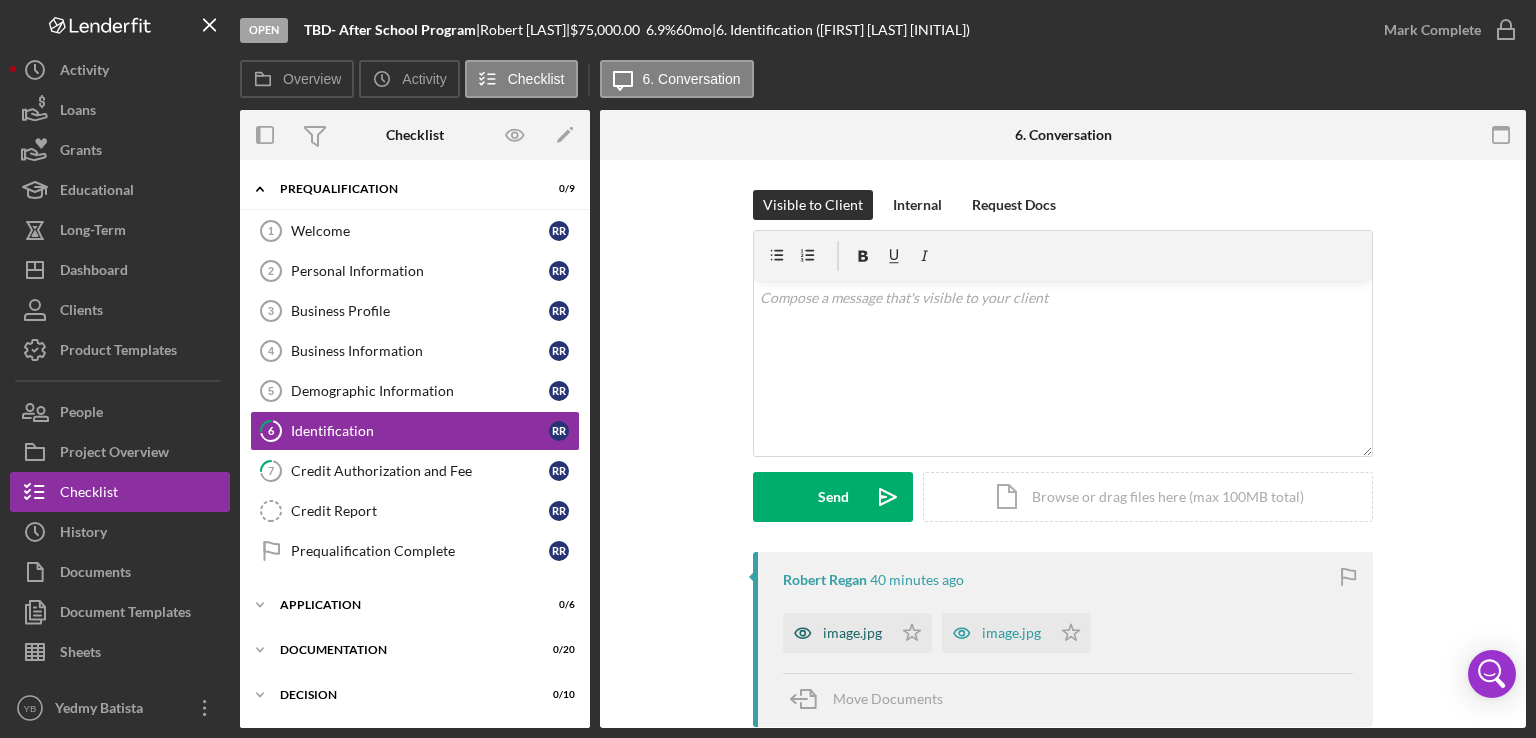 click on "image.jpg" at bounding box center [852, 633] 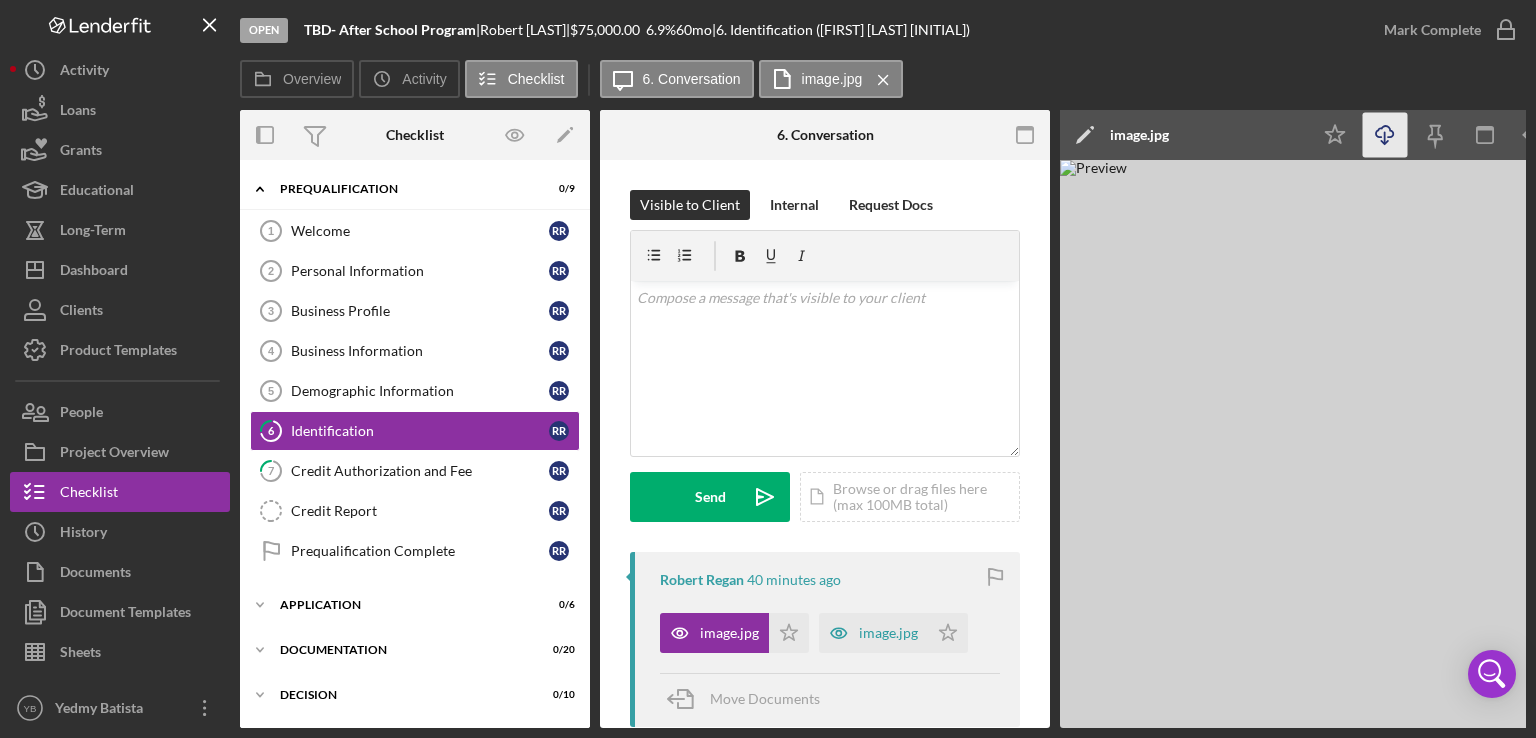 click 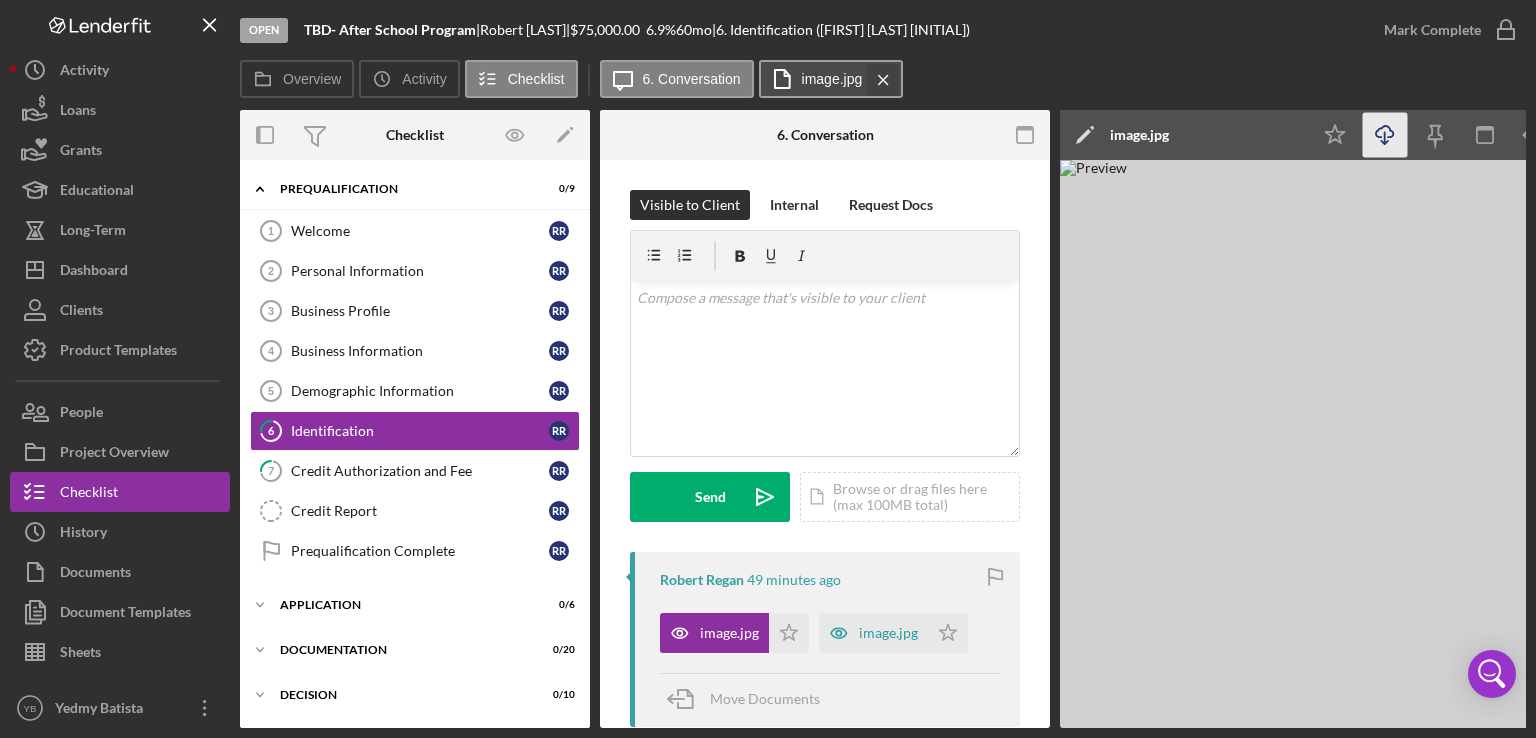 click on "Icon/Menu Close" 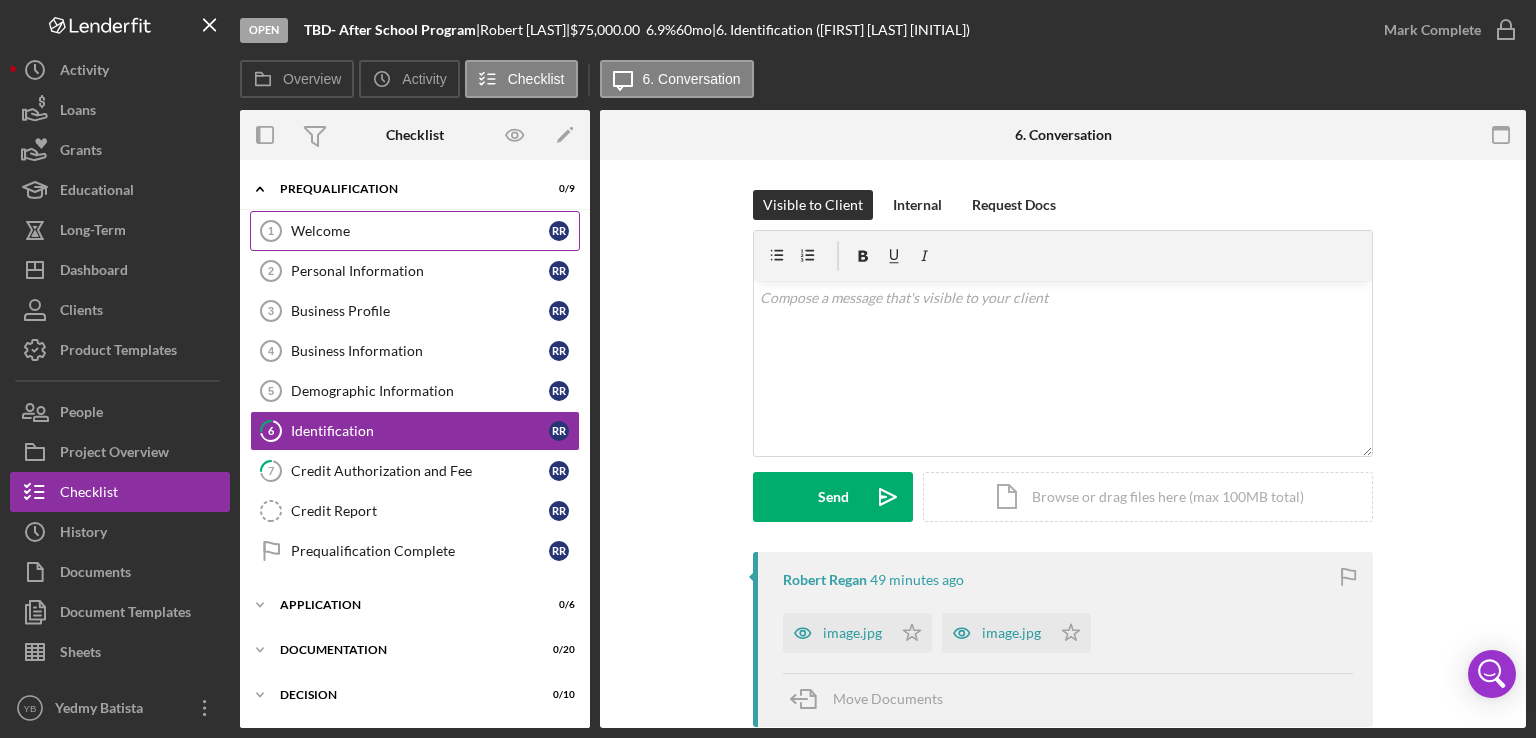 click on "Welcome 1 Welcome R R" at bounding box center (415, 231) 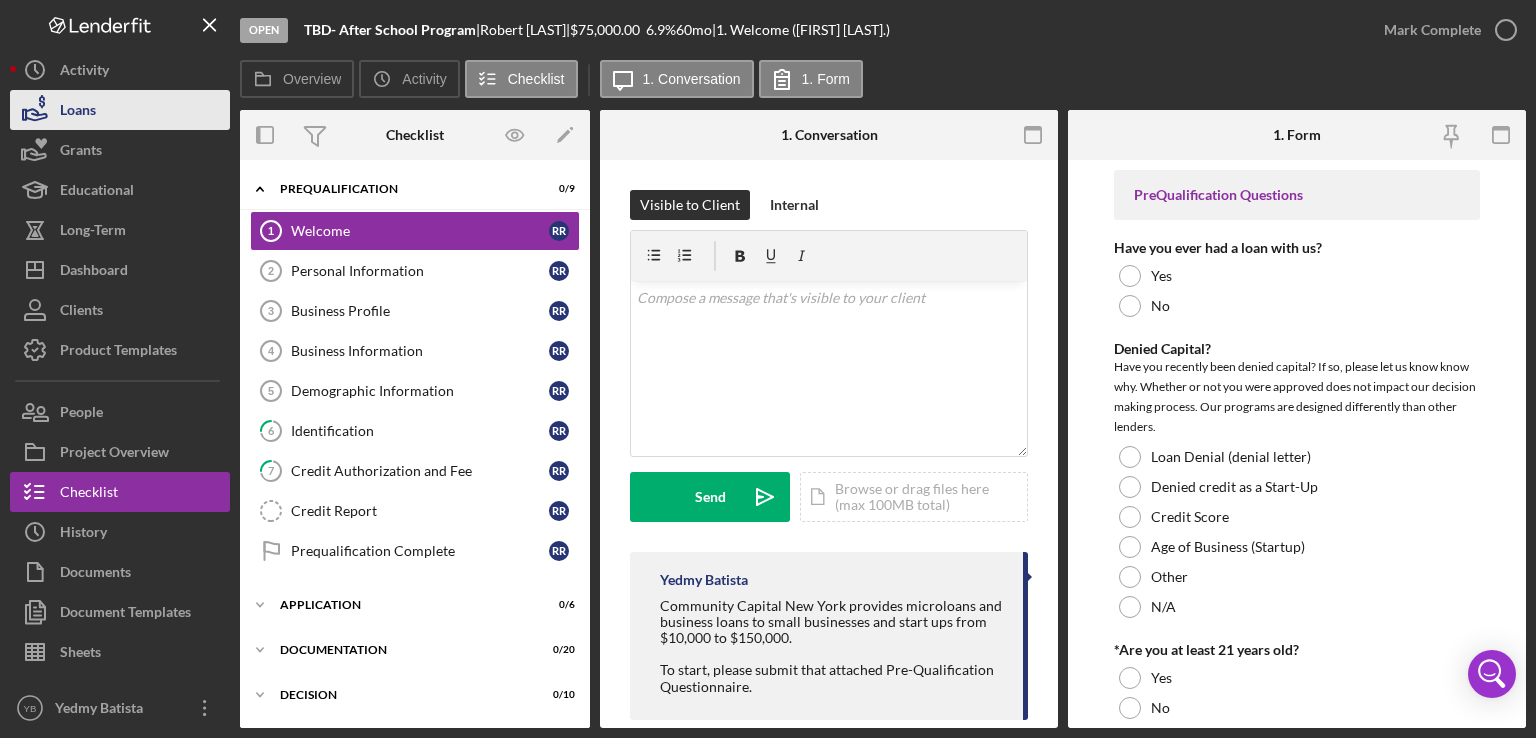 click on "Loans" at bounding box center [78, 112] 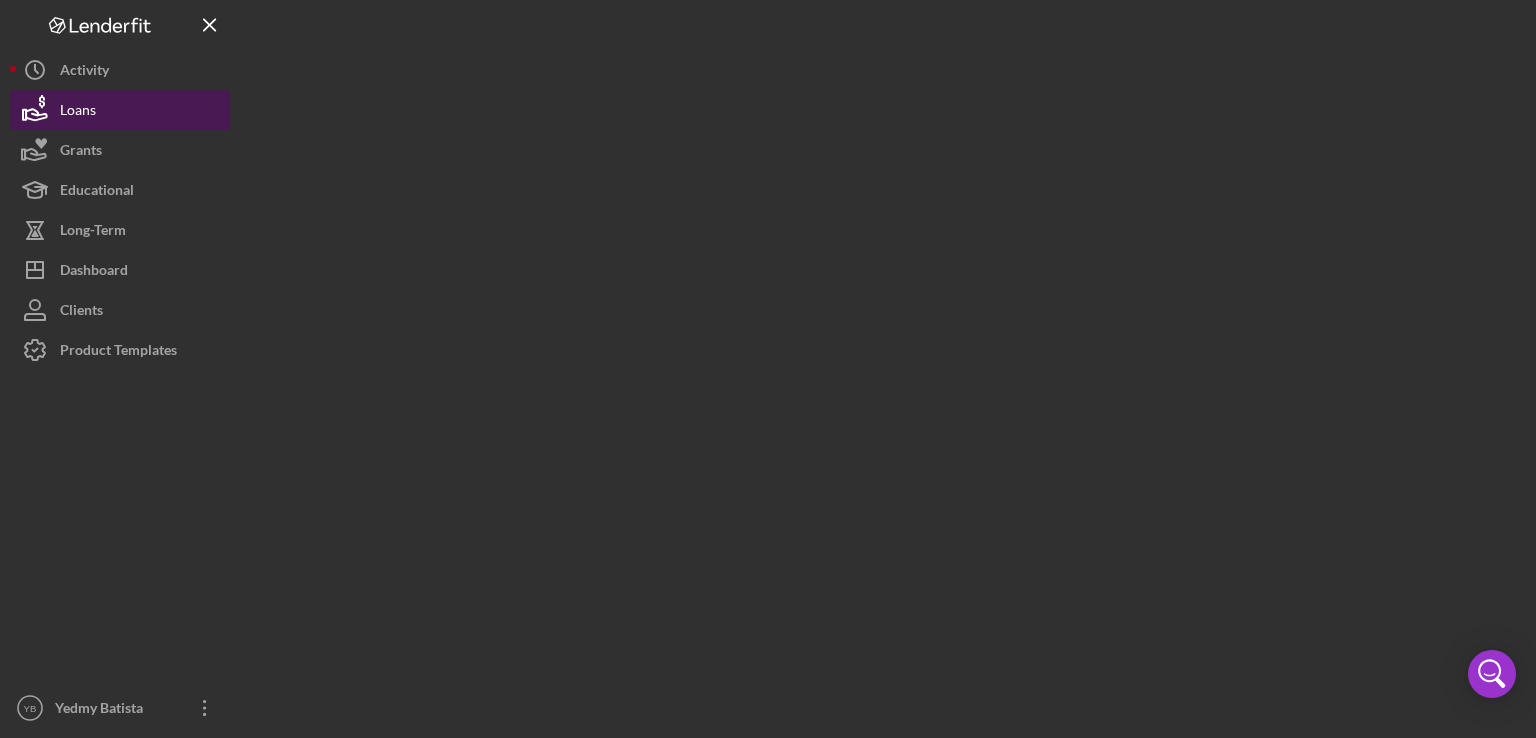 click on "Loans" at bounding box center (78, 112) 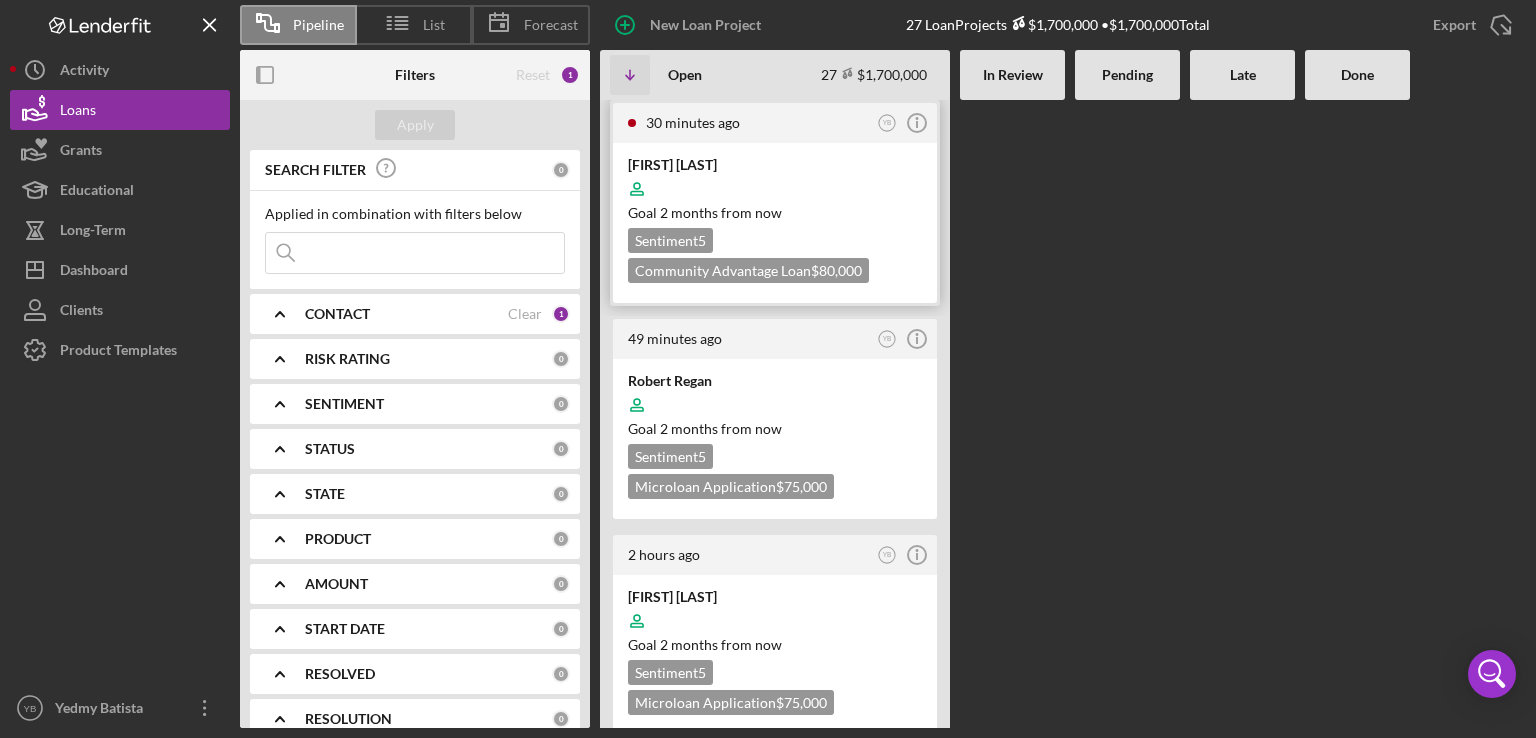click on "[FIRST] [LAST]  Goal   2 months from now Sentiment  5 Community Advantage Loan  $80,000" at bounding box center (775, 223) 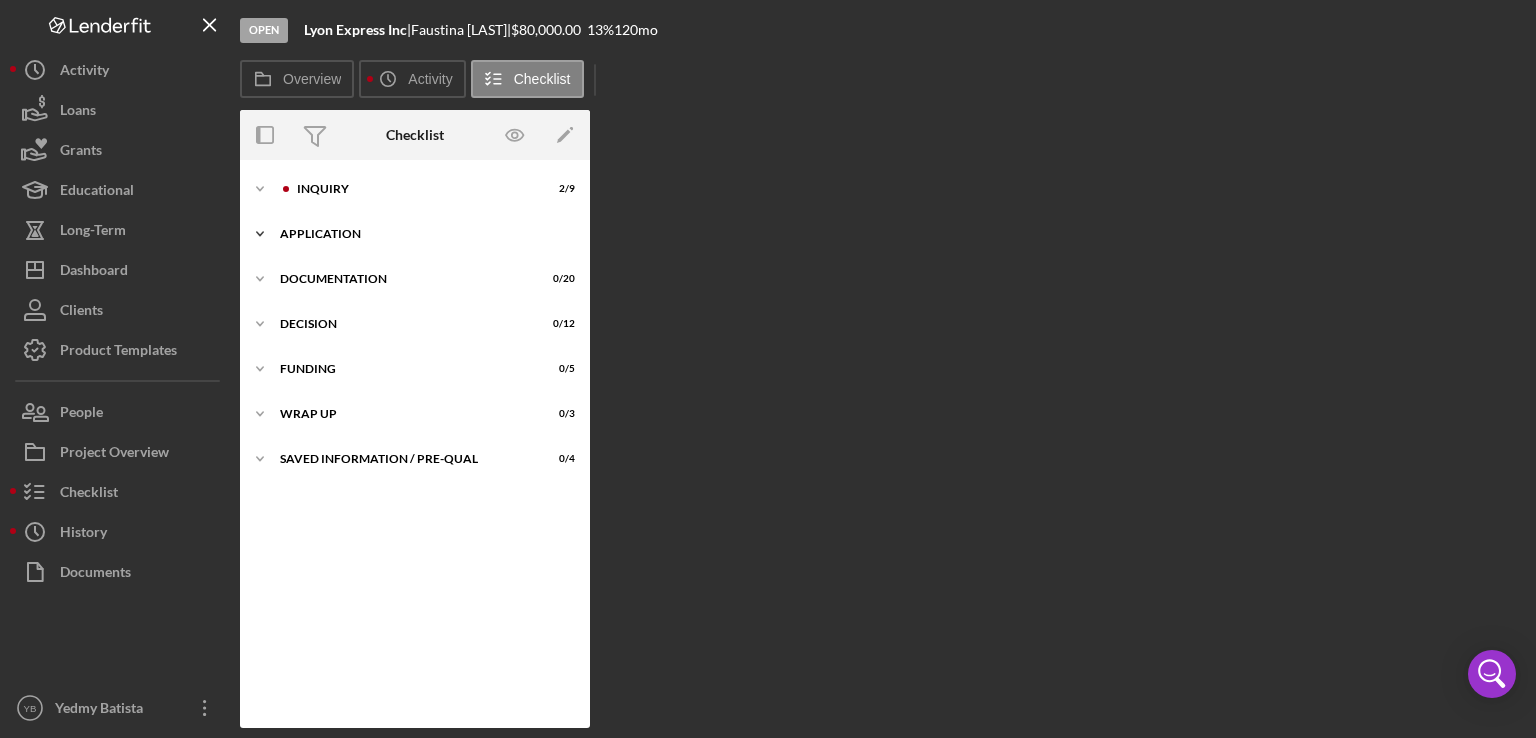 click on "Application" at bounding box center [422, 234] 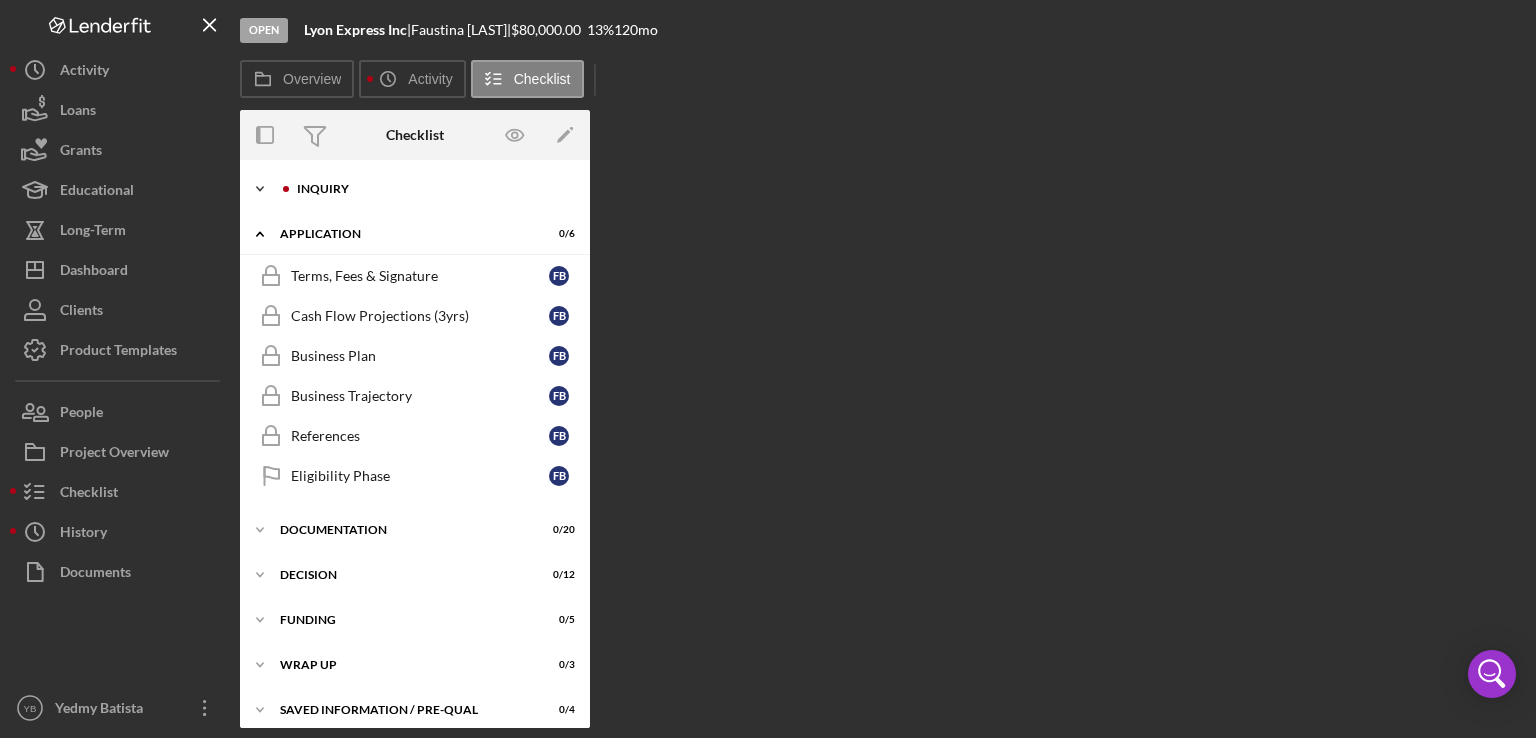 click on "Icon/Expander Inquiry 2 / 9" at bounding box center [415, 189] 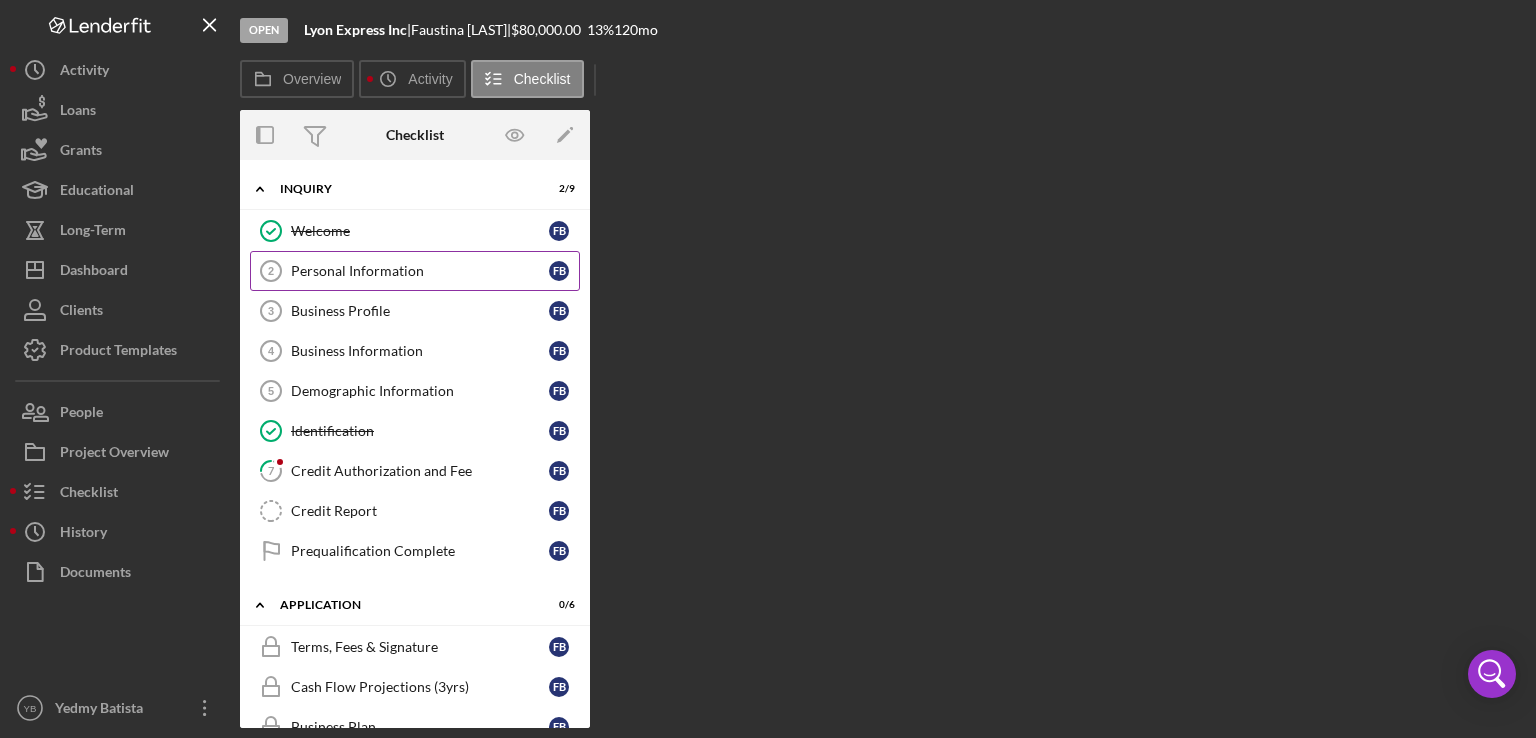 click on "Personal Information 2 Personal Information F B" at bounding box center [415, 271] 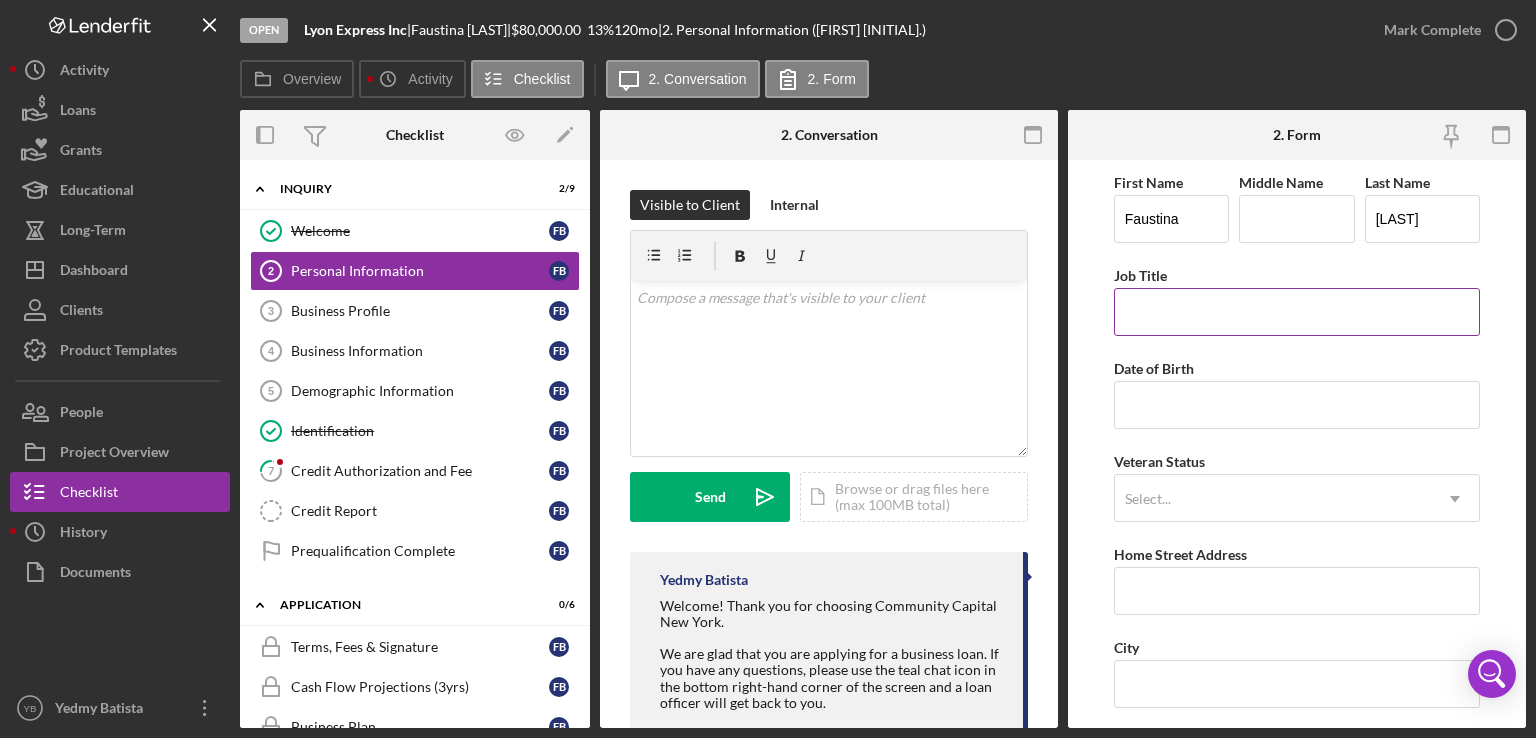 click on "Job Title" at bounding box center (1297, 312) 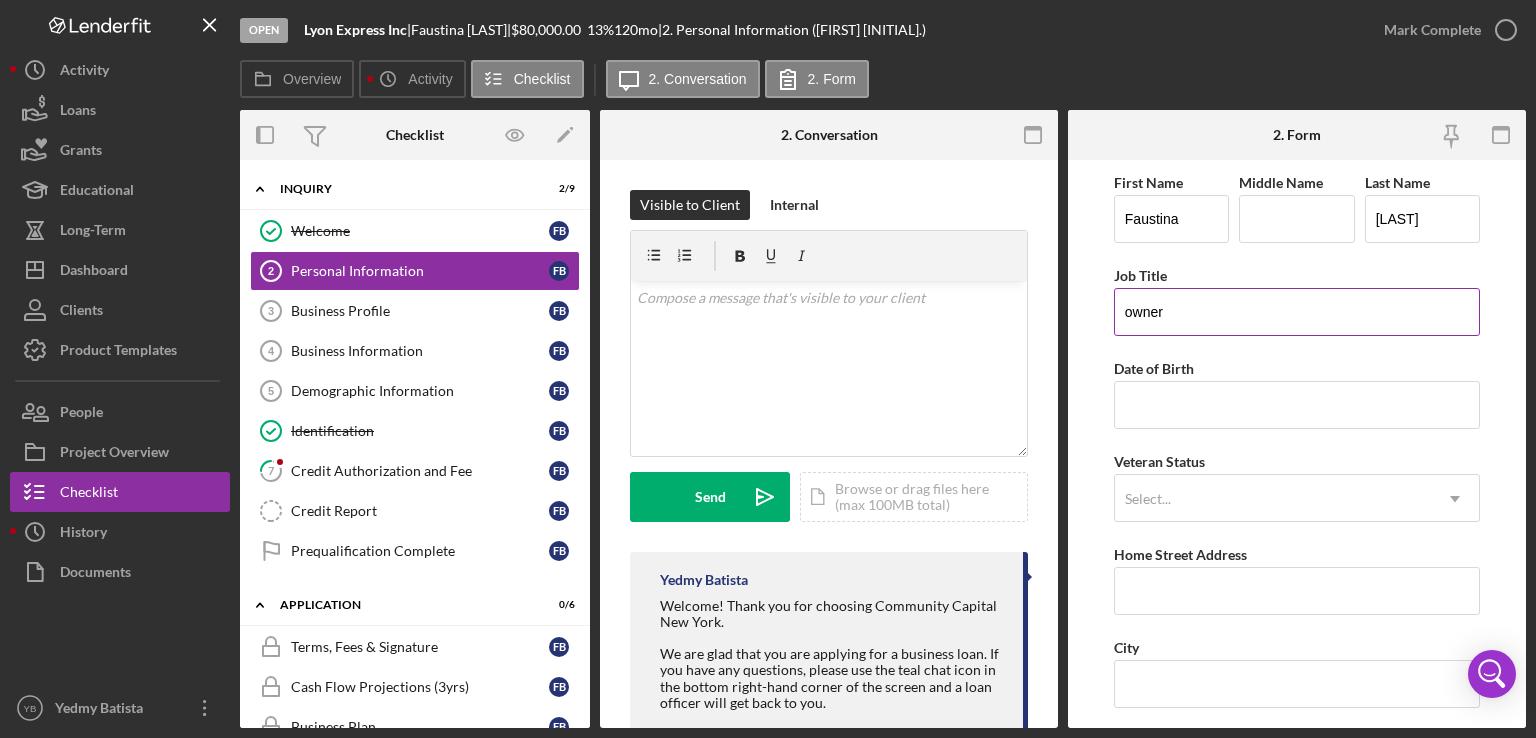 type on "Owner" 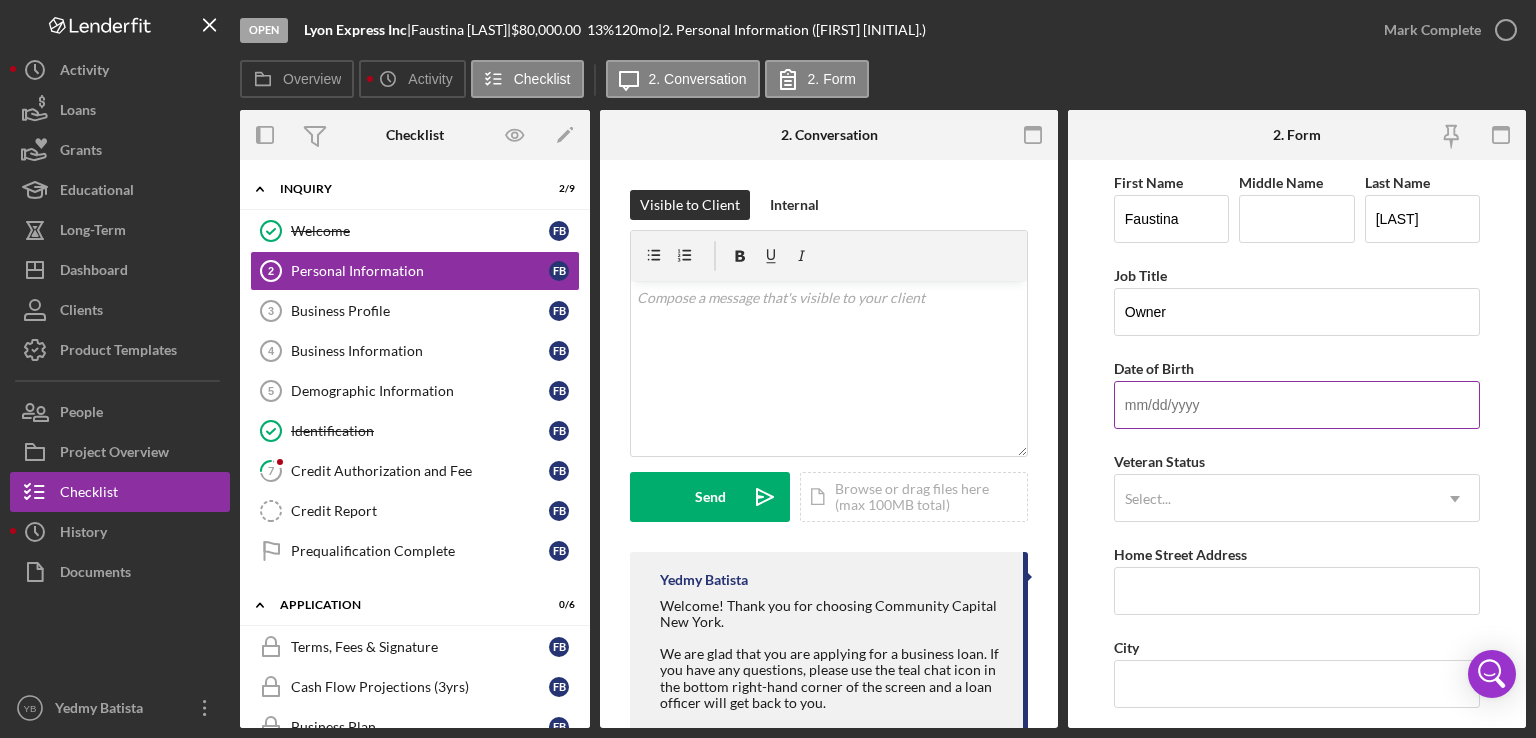 click on "Date of Birth" at bounding box center [1297, 405] 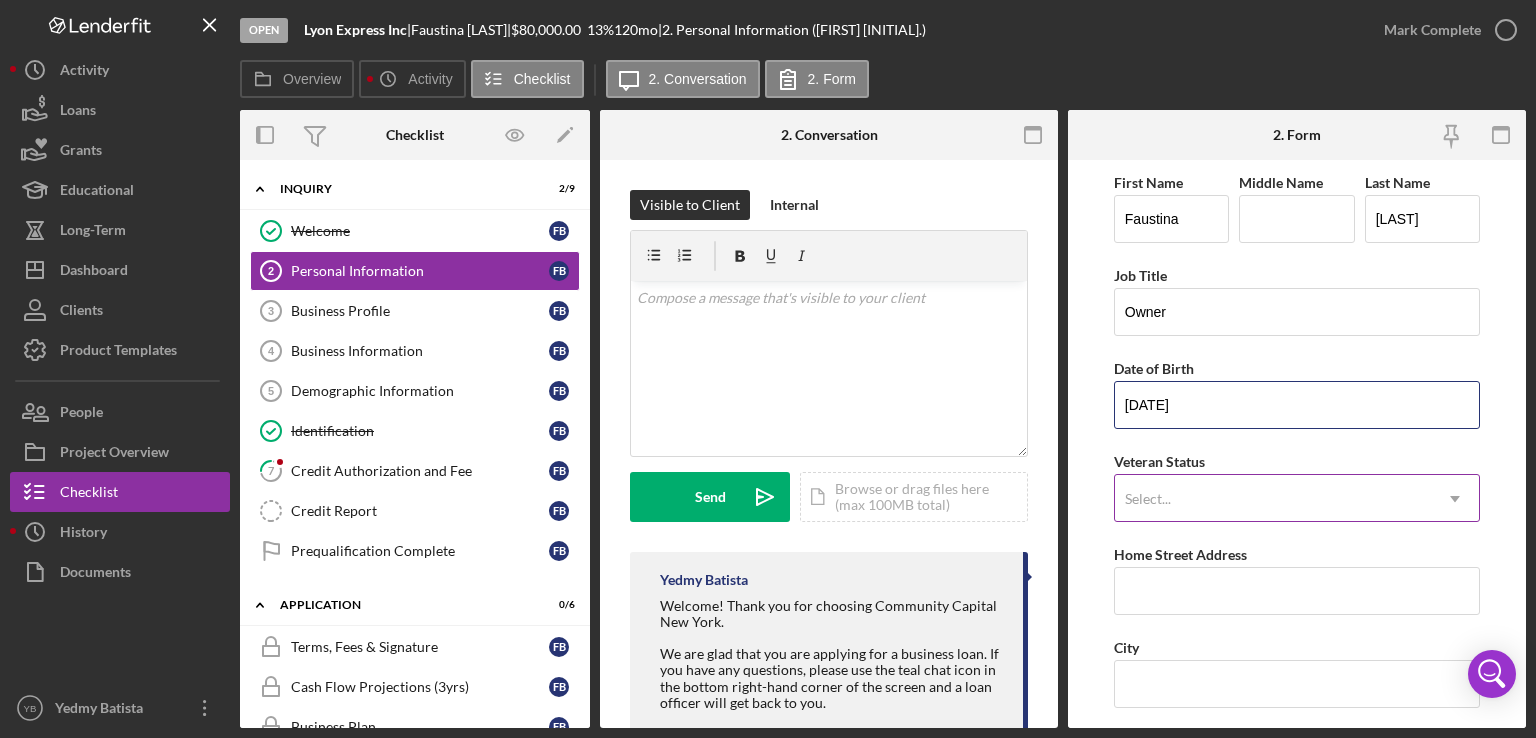 type on "[DATE]" 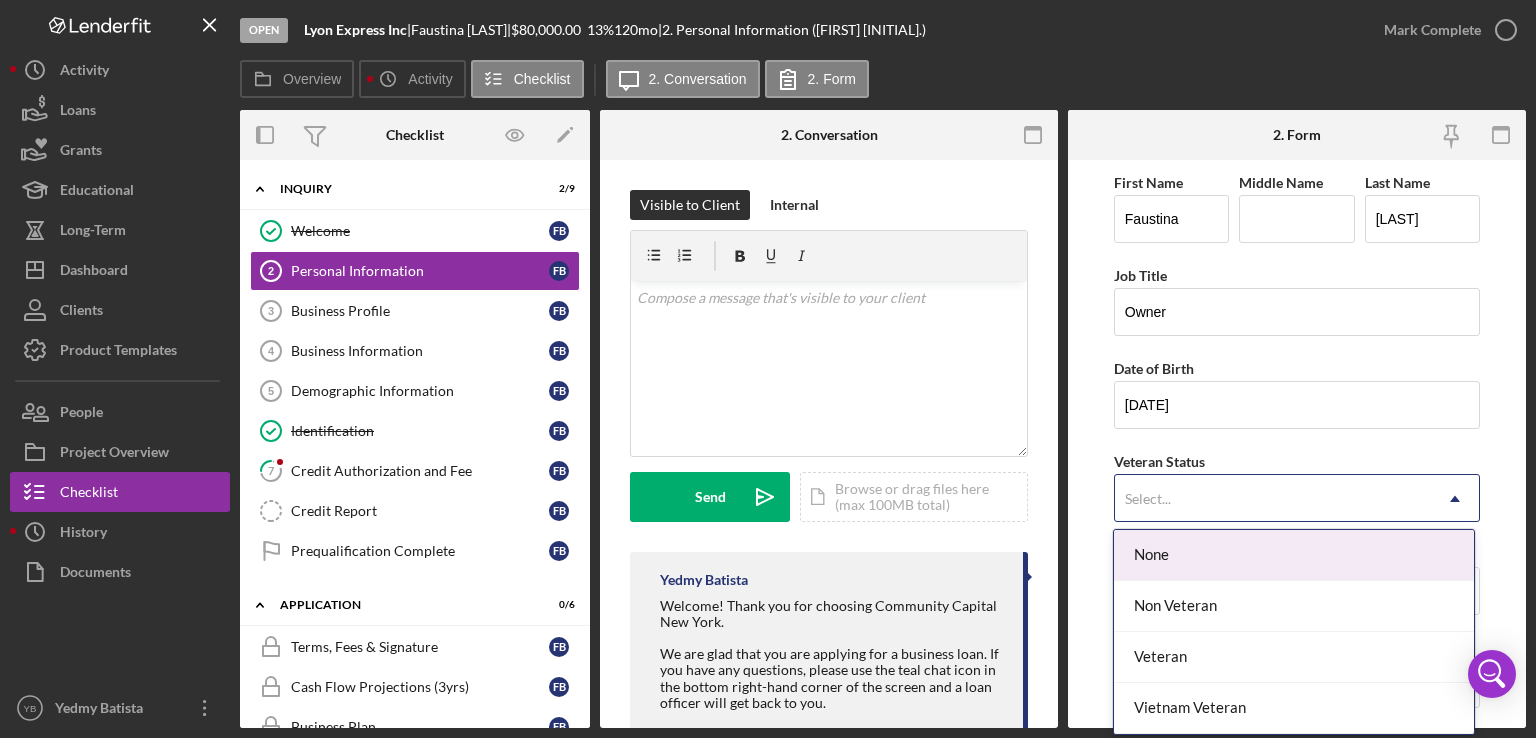 click on "Icon/Dropdown Arrow" 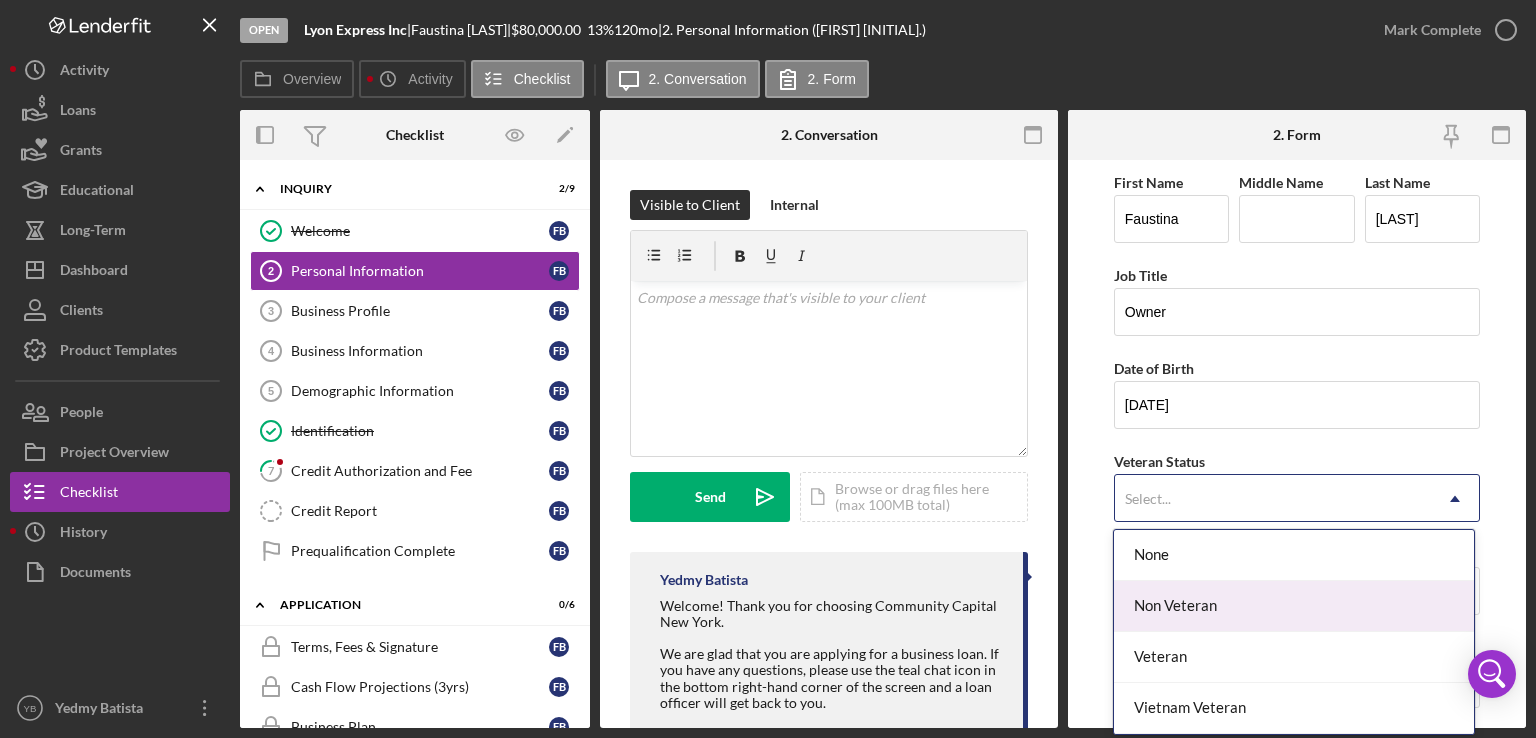 click on "Non Veteran" at bounding box center [1294, 606] 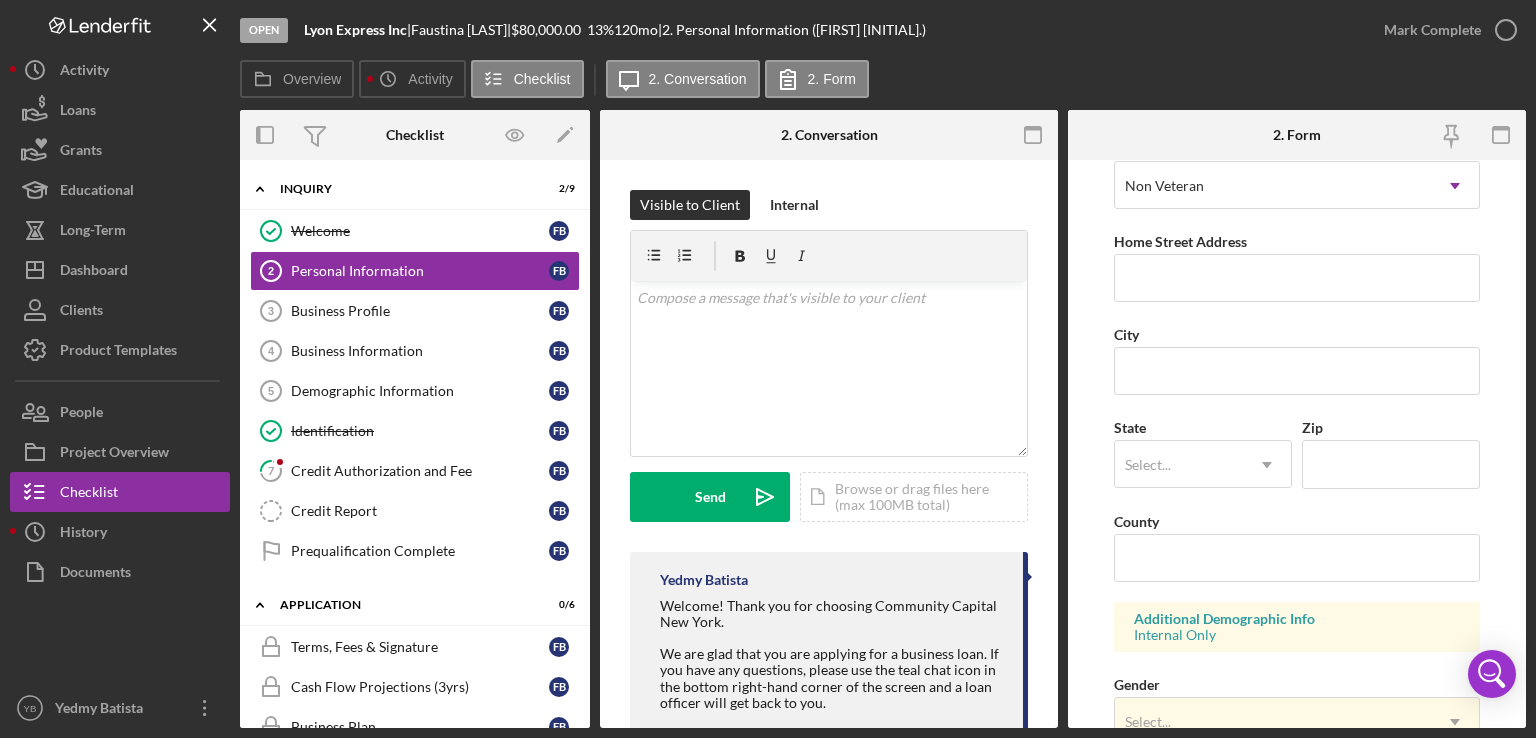 scroll, scrollTop: 347, scrollLeft: 0, axis: vertical 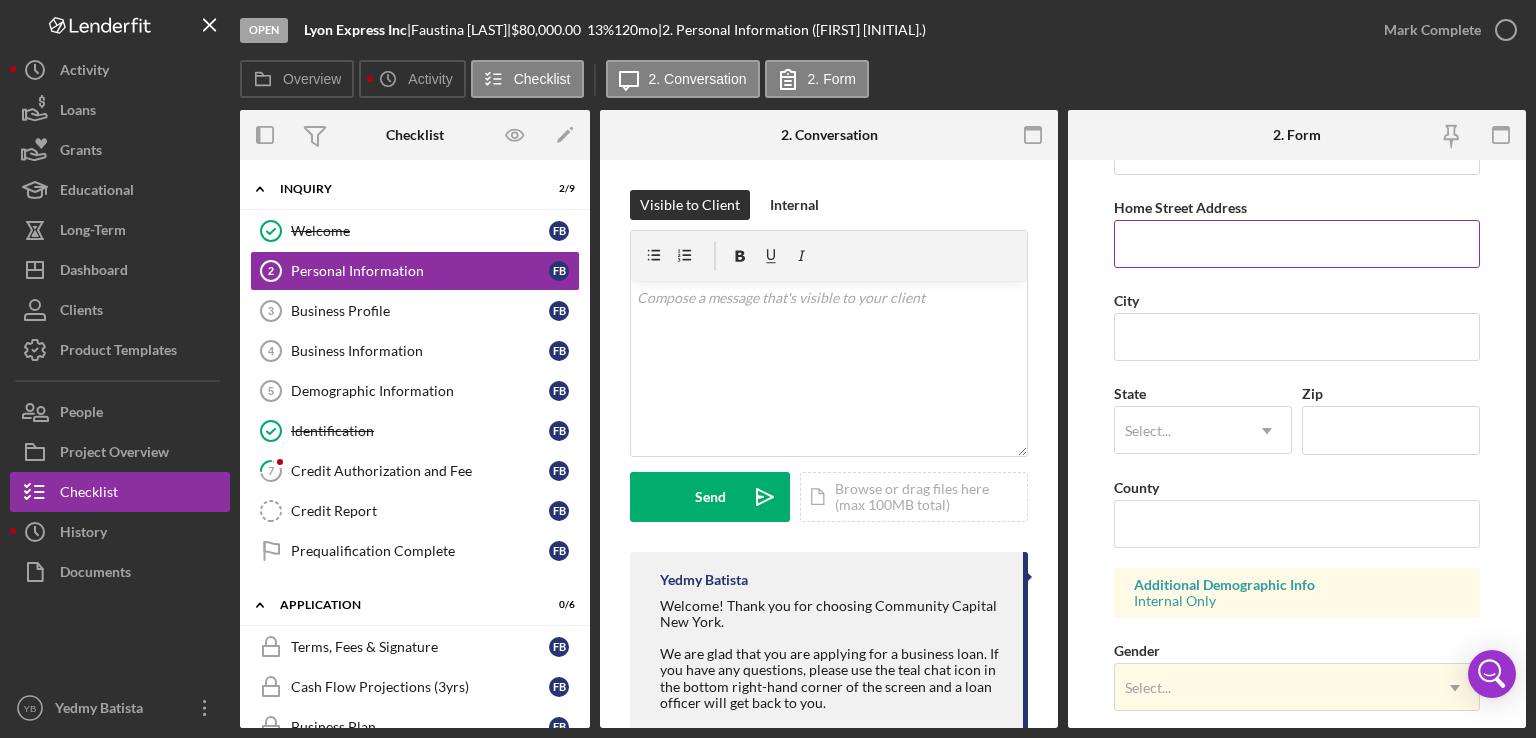 click on "Home Street Address" at bounding box center (1297, 244) 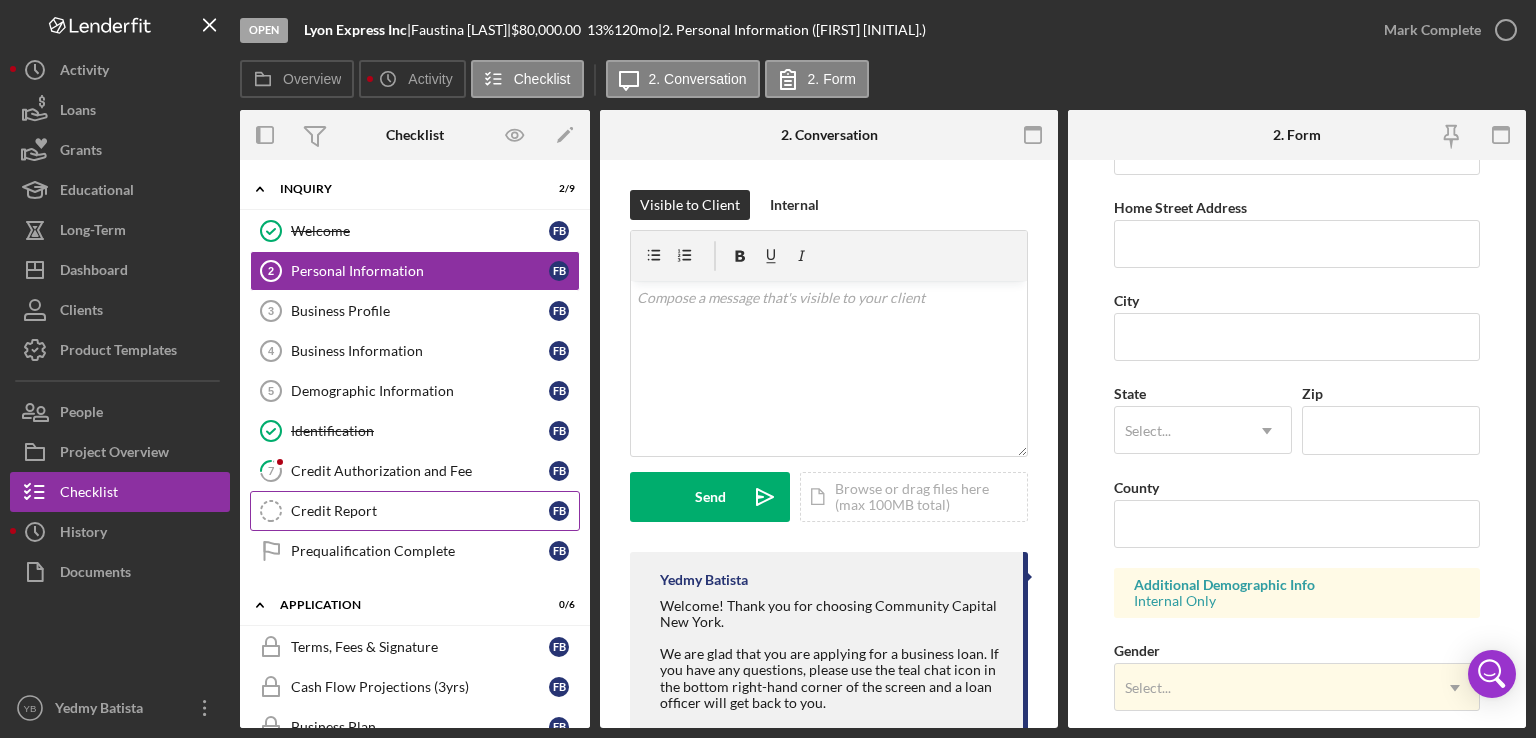 click on "Credit Report" at bounding box center (420, 511) 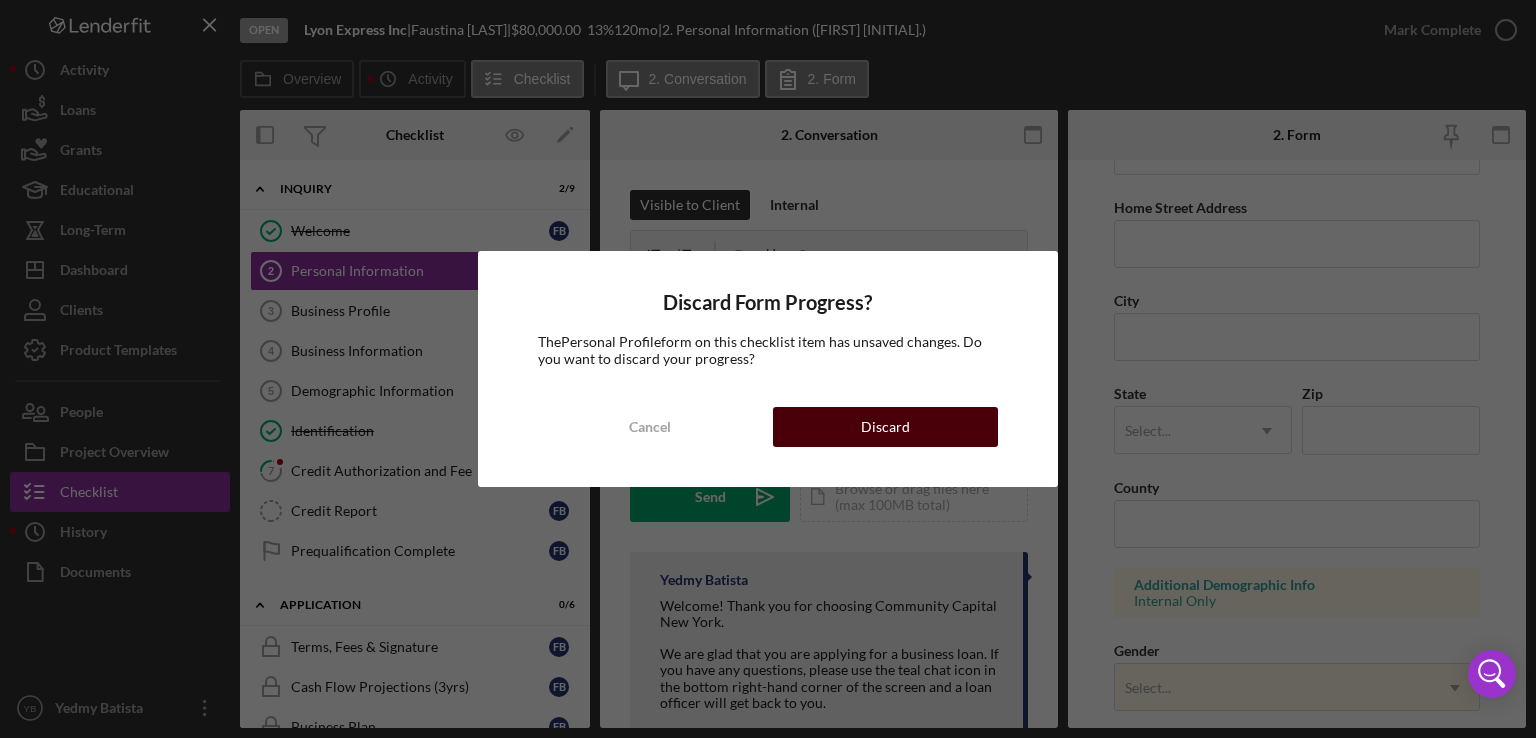 click on "Discard" at bounding box center [885, 427] 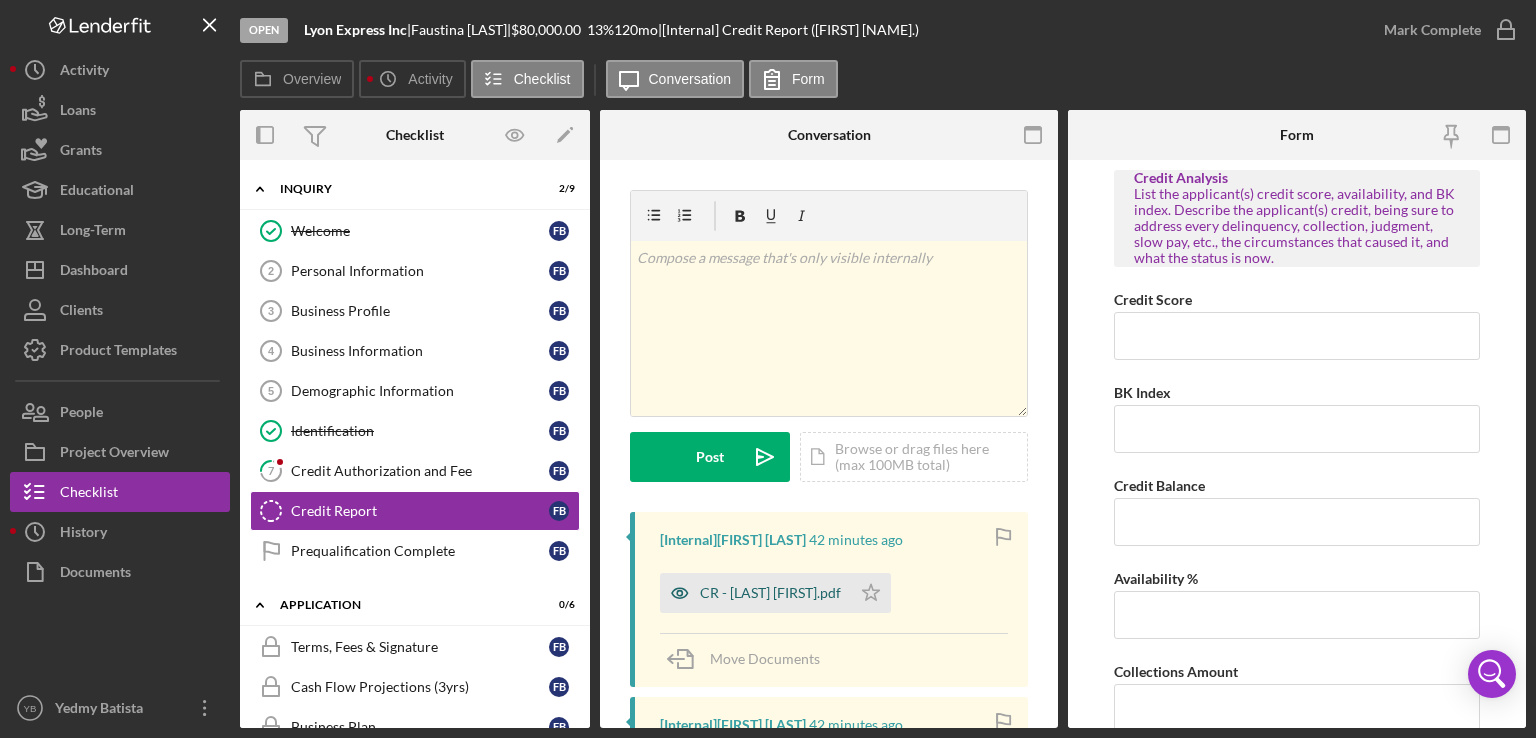 click on "CR - [LAST] [FIRST].pdf" at bounding box center (770, 593) 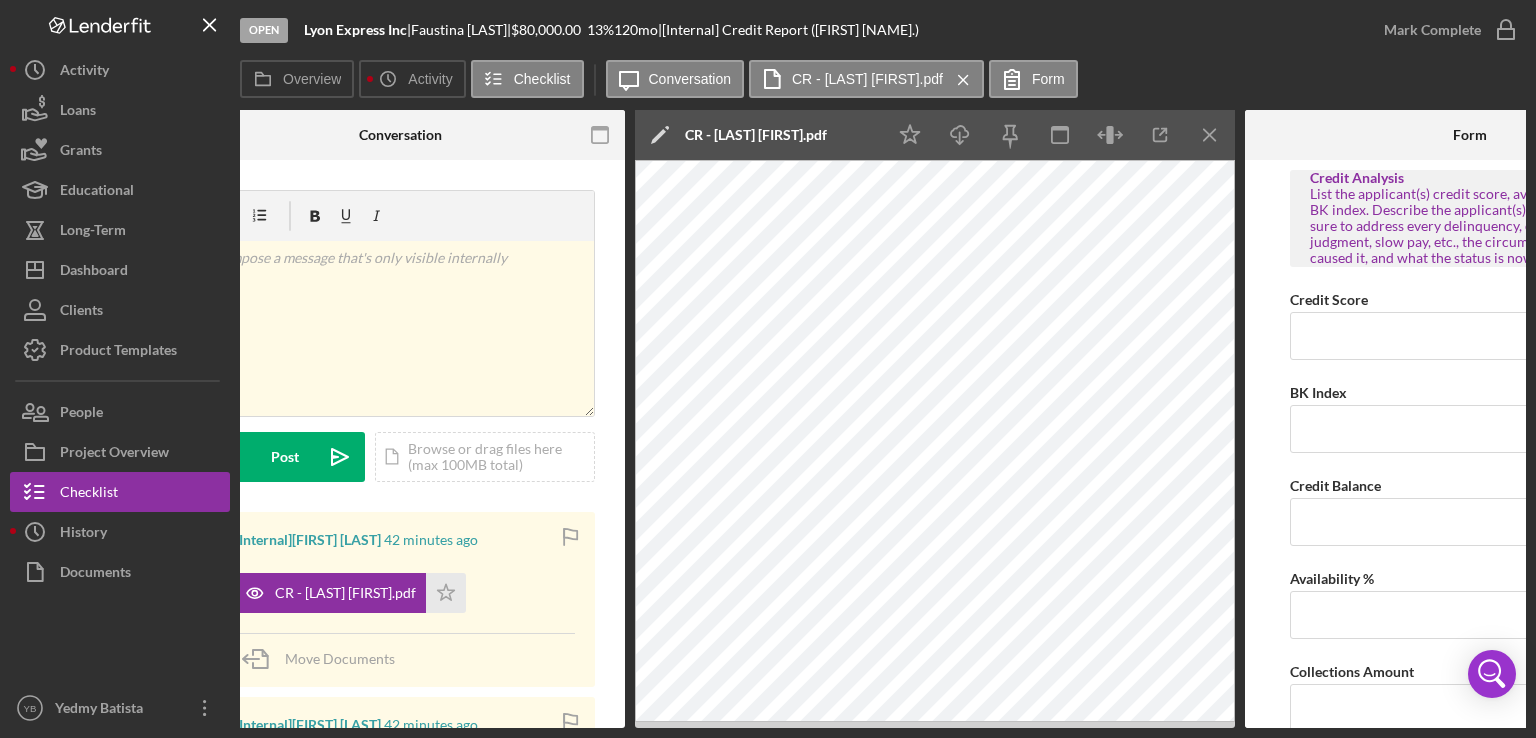scroll, scrollTop: 0, scrollLeft: 453, axis: horizontal 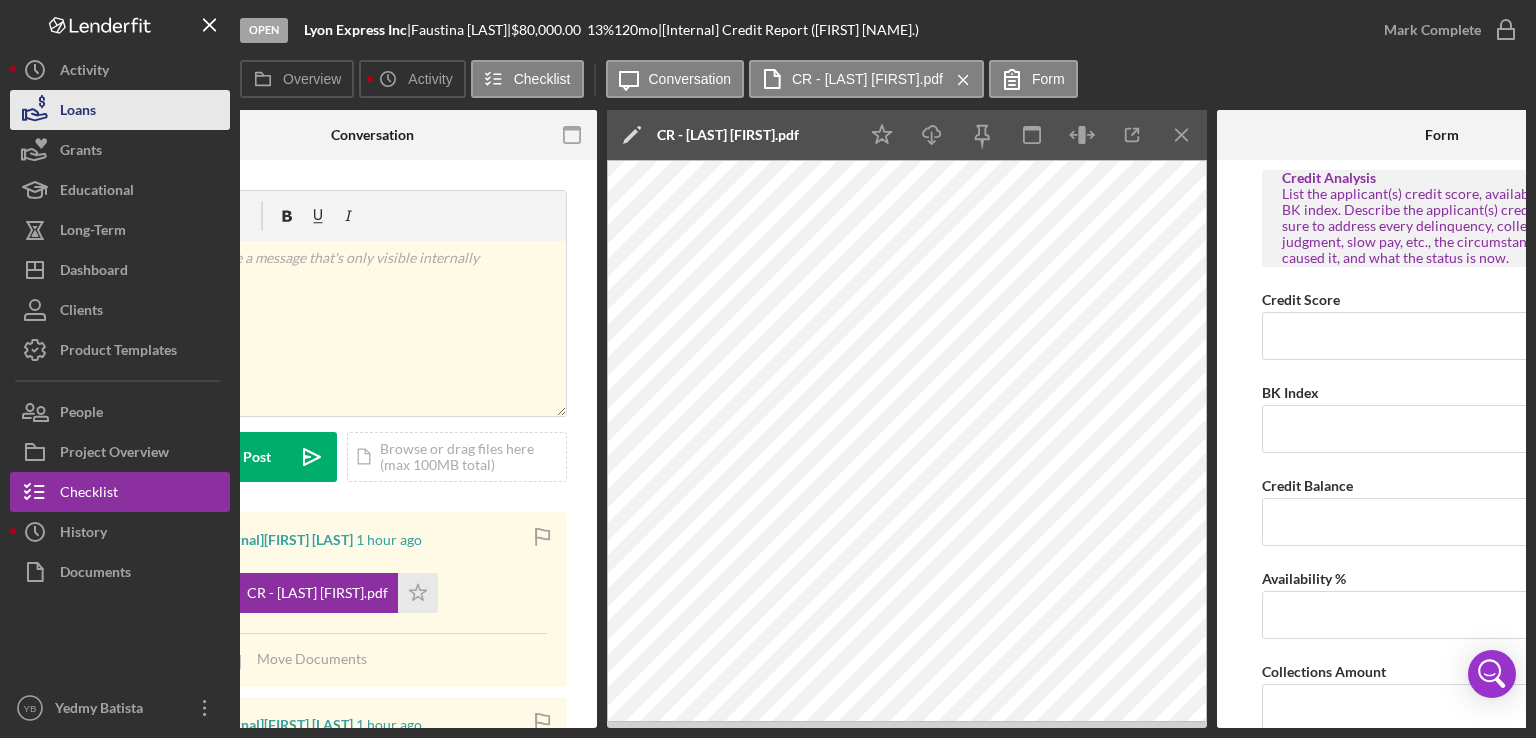 click on "Loans" at bounding box center (120, 110) 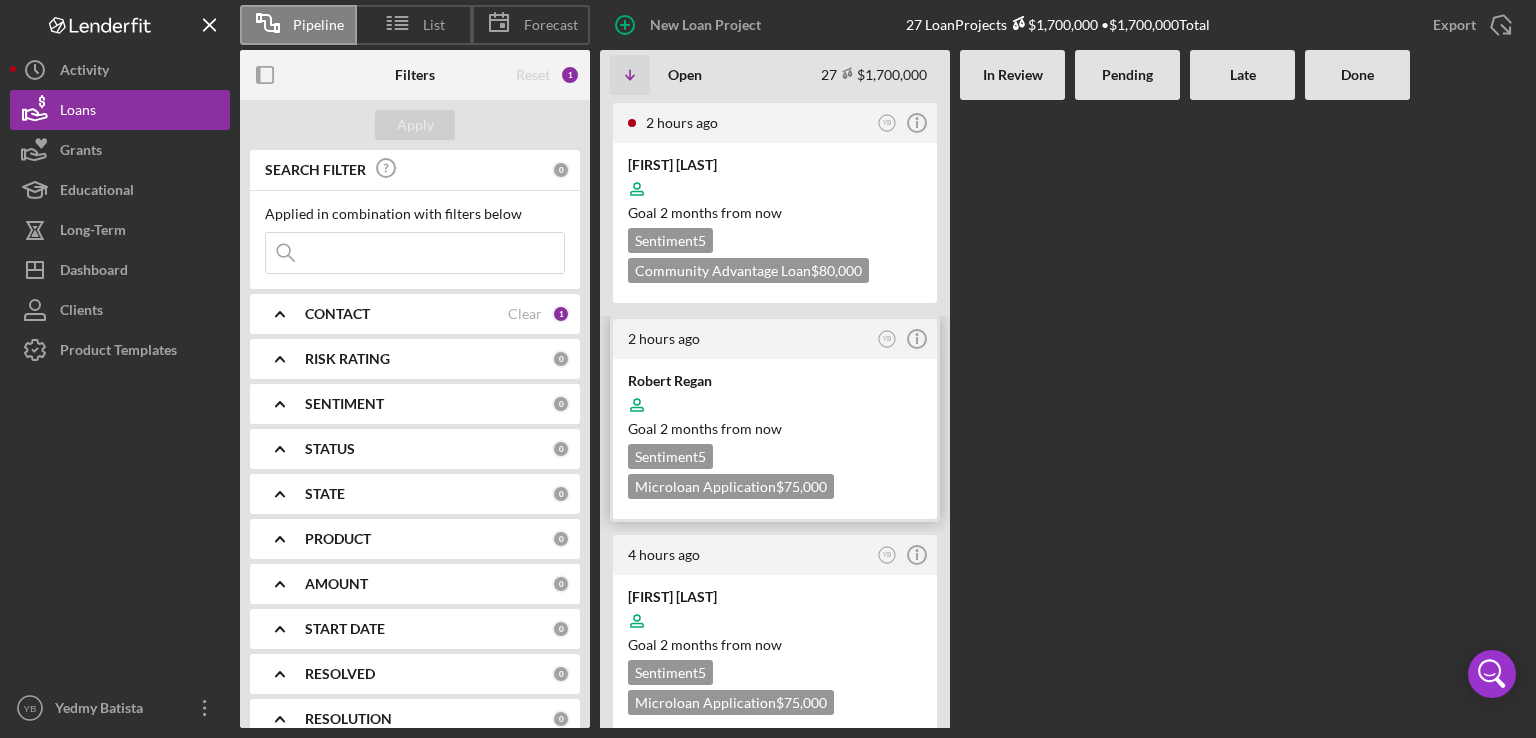 click at bounding box center (775, 405) 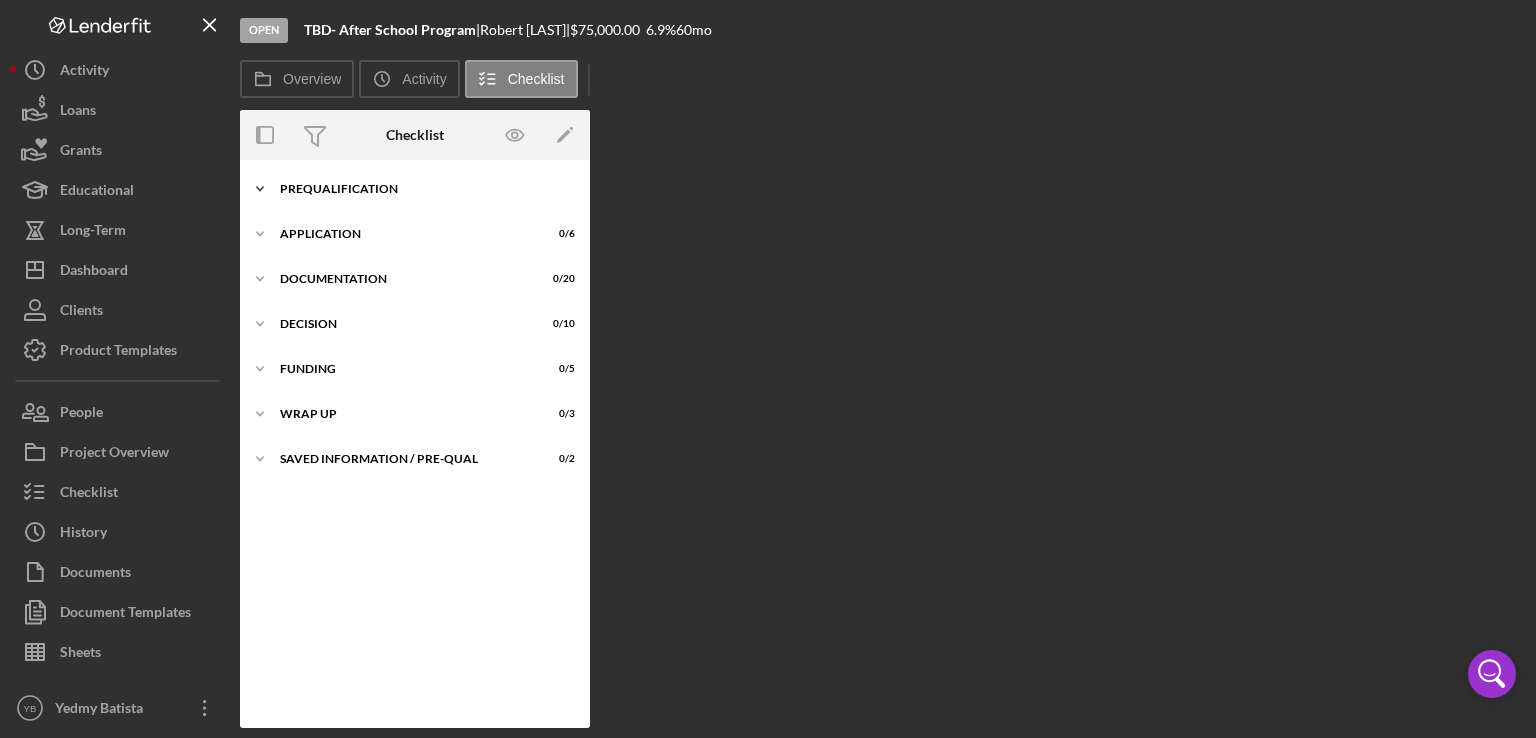 click on "Prequalification" at bounding box center (422, 189) 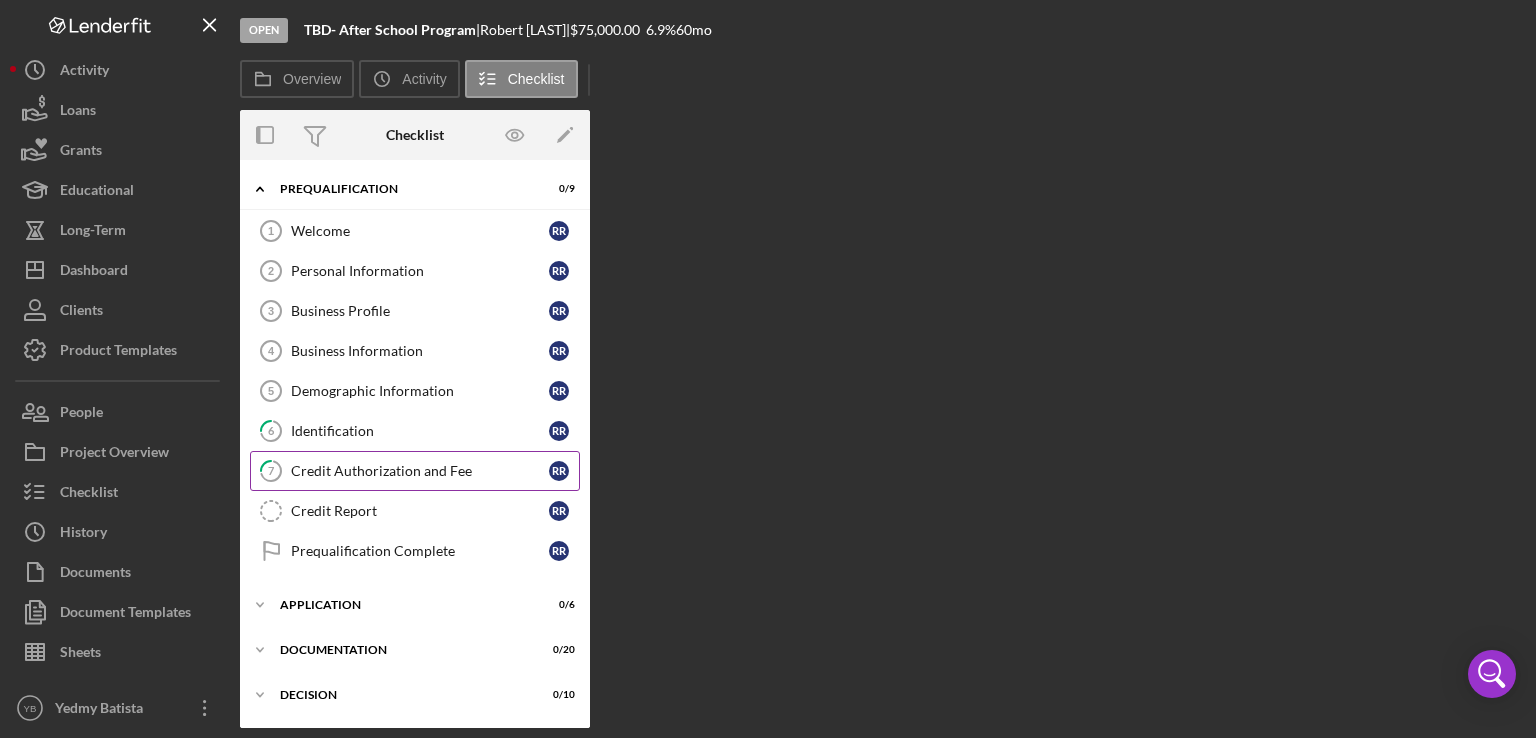 click on "Credit Authorization and Fee" at bounding box center (420, 471) 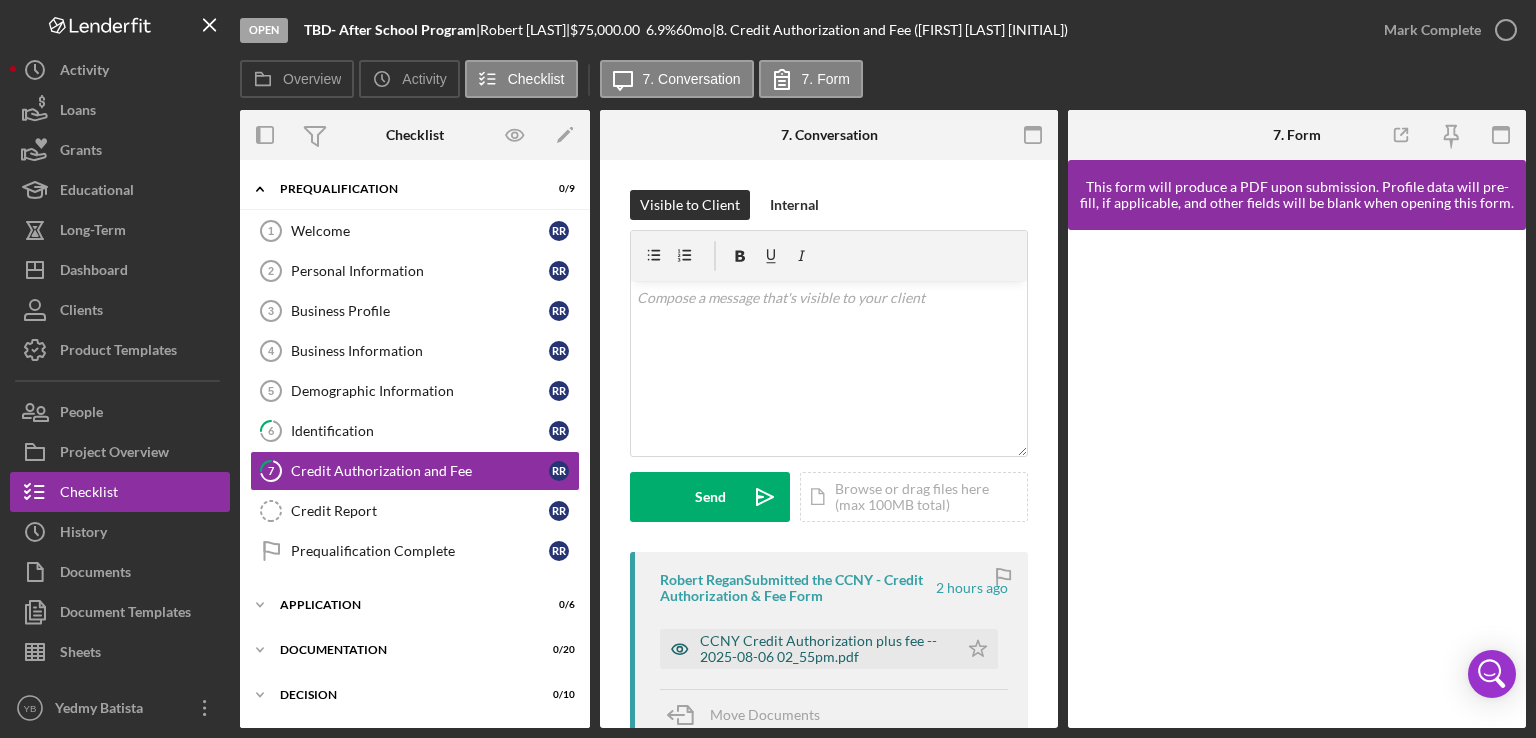 click on "CCNY Credit Authorization plus fee -- 2025-08-06 02_55pm.pdf" at bounding box center (824, 649) 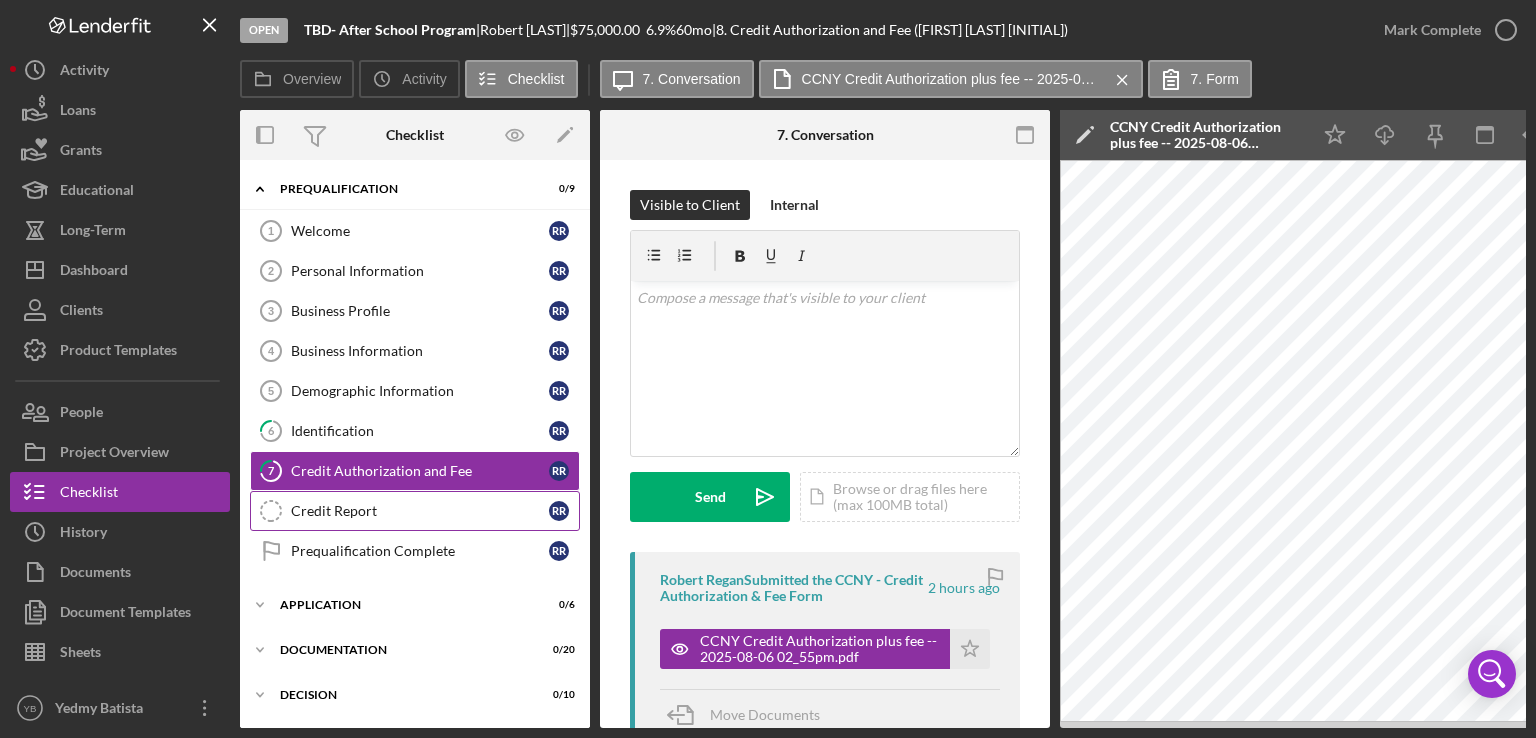 click on "Credit Report" at bounding box center (420, 511) 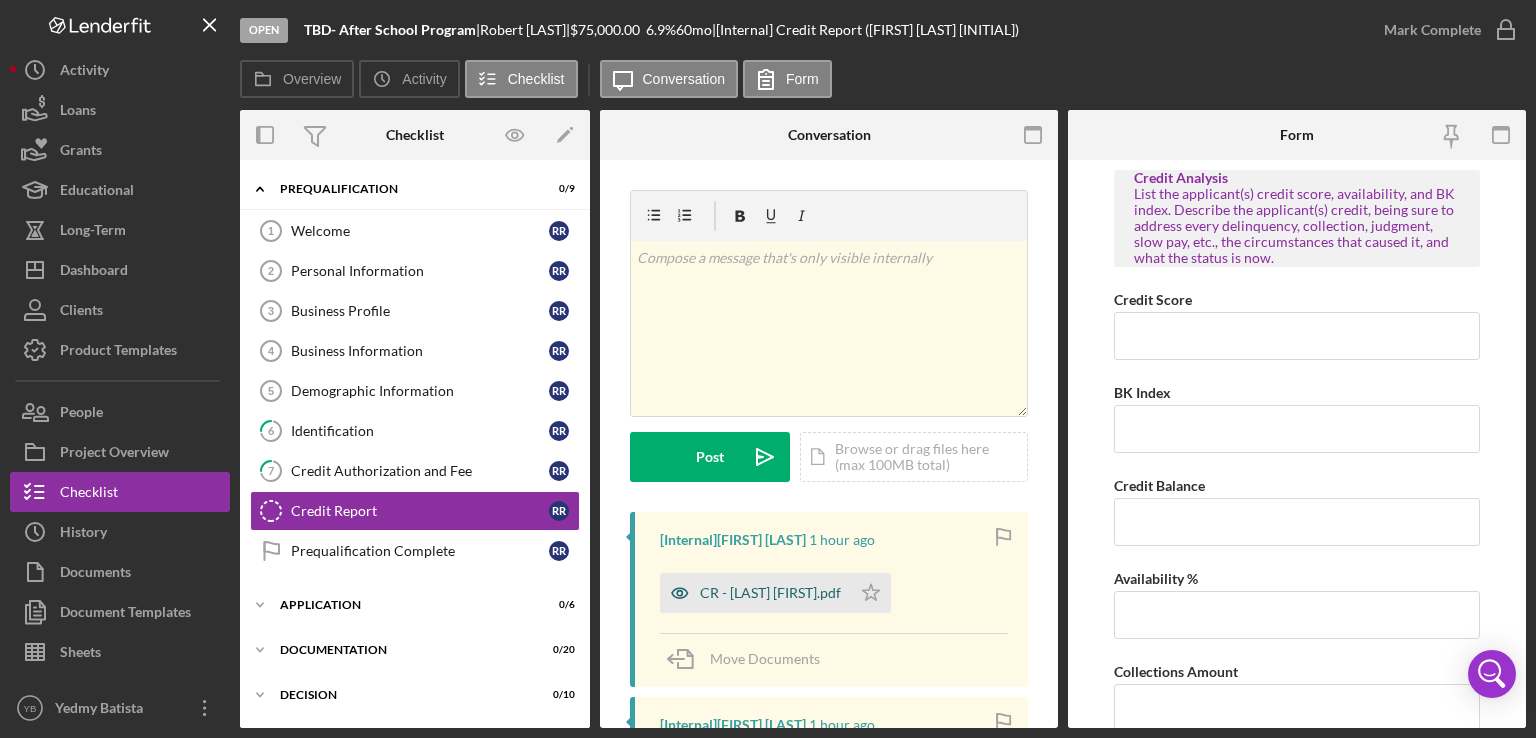 click on "CR - [LAST] [FIRST].pdf" at bounding box center (770, 593) 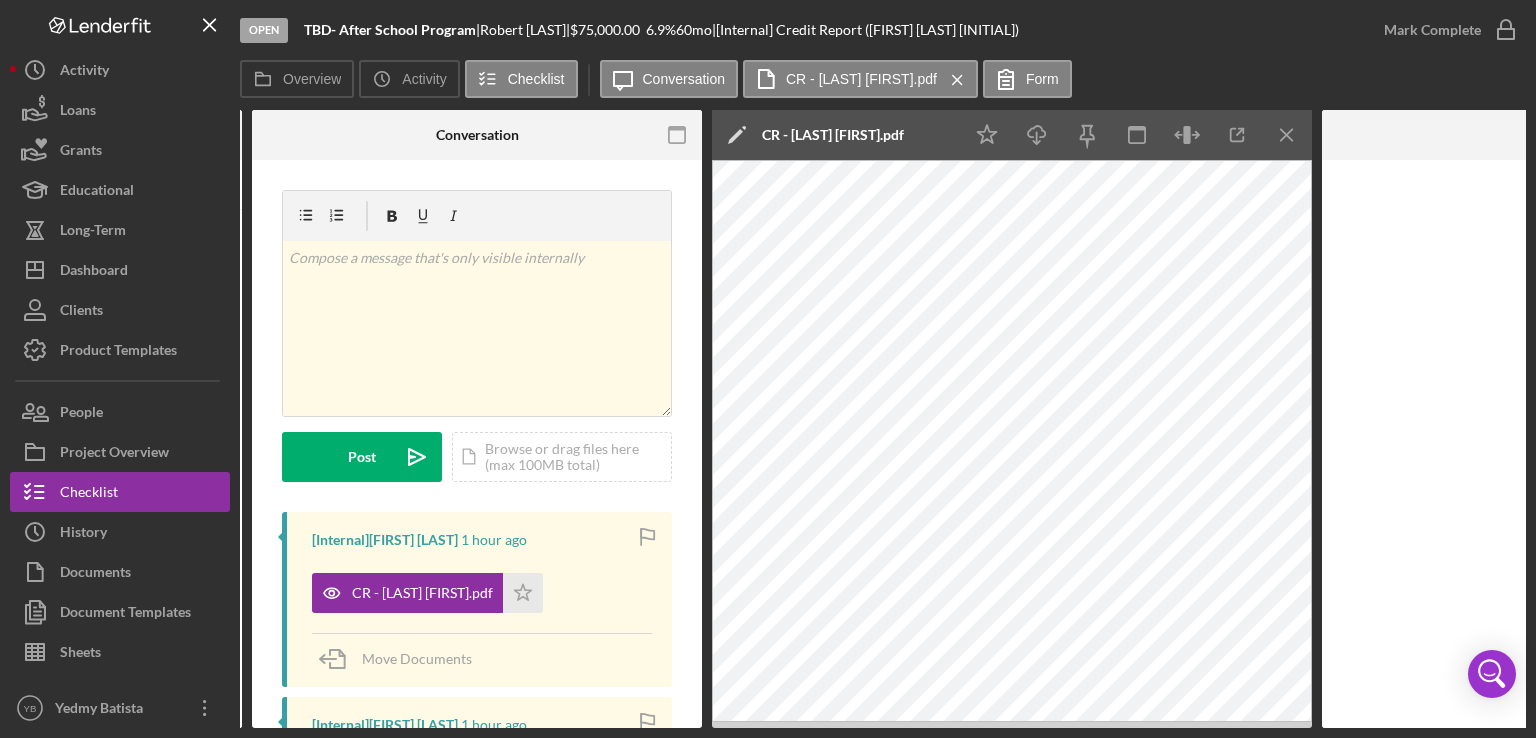 scroll, scrollTop: 0, scrollLeft: 362, axis: horizontal 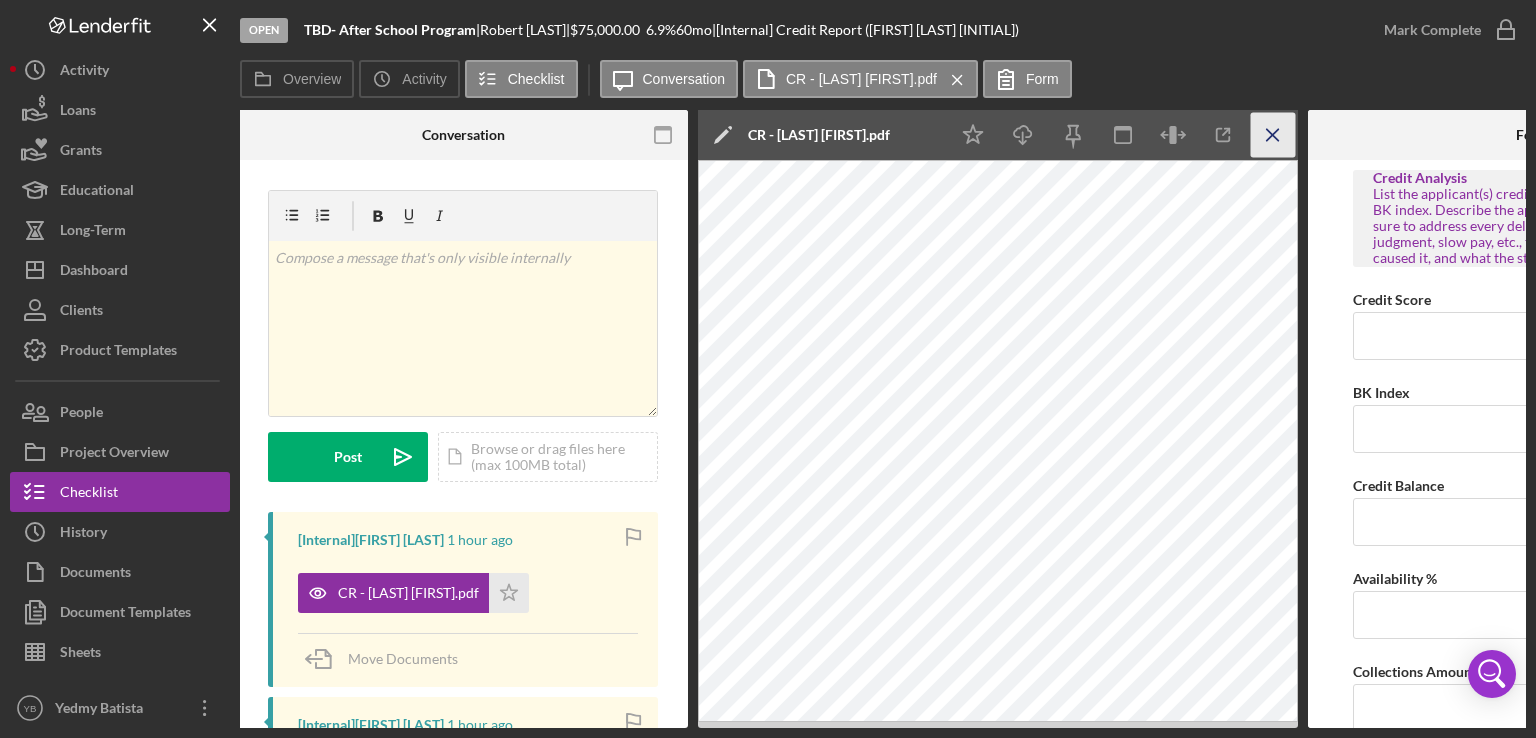 click on "Icon/Menu Close" 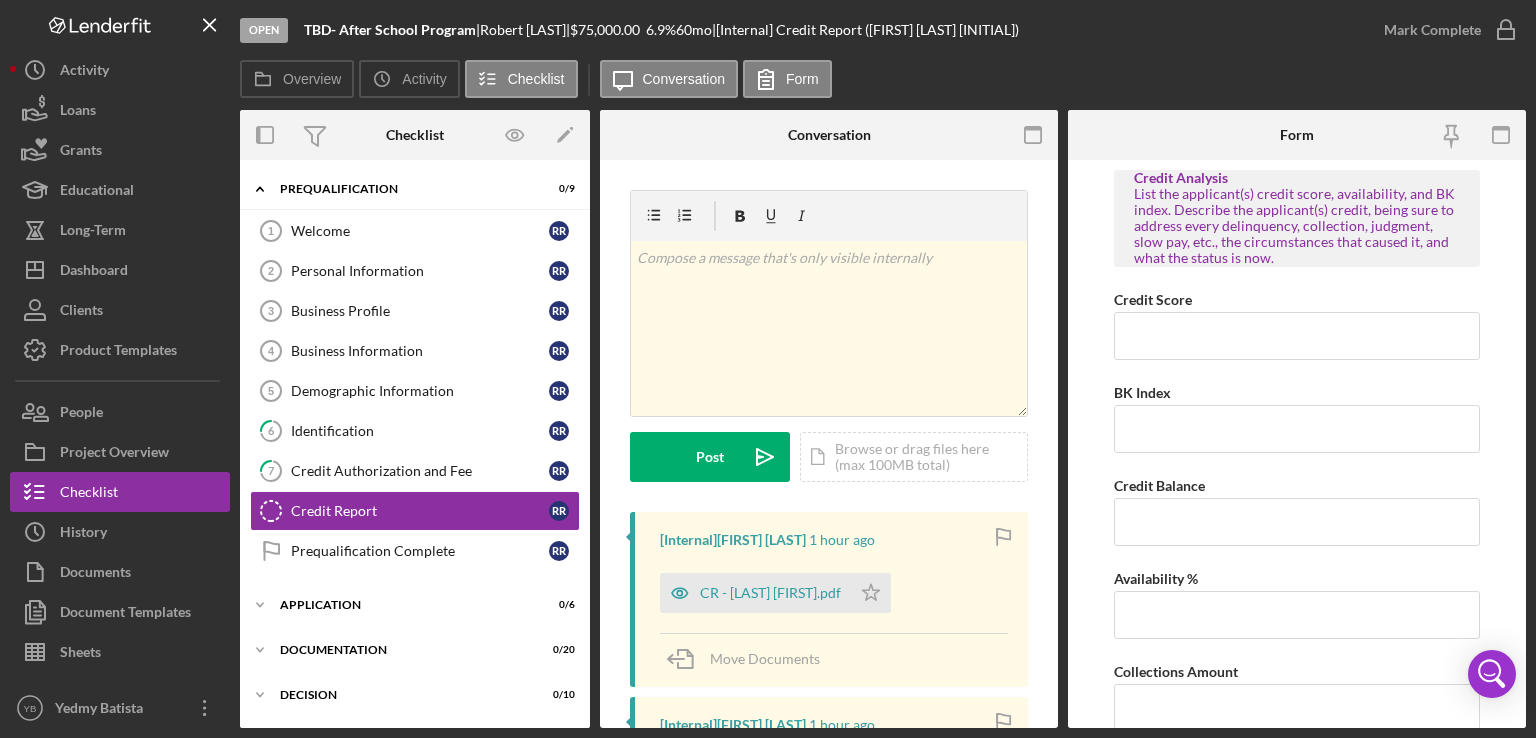 scroll, scrollTop: 0, scrollLeft: 0, axis: both 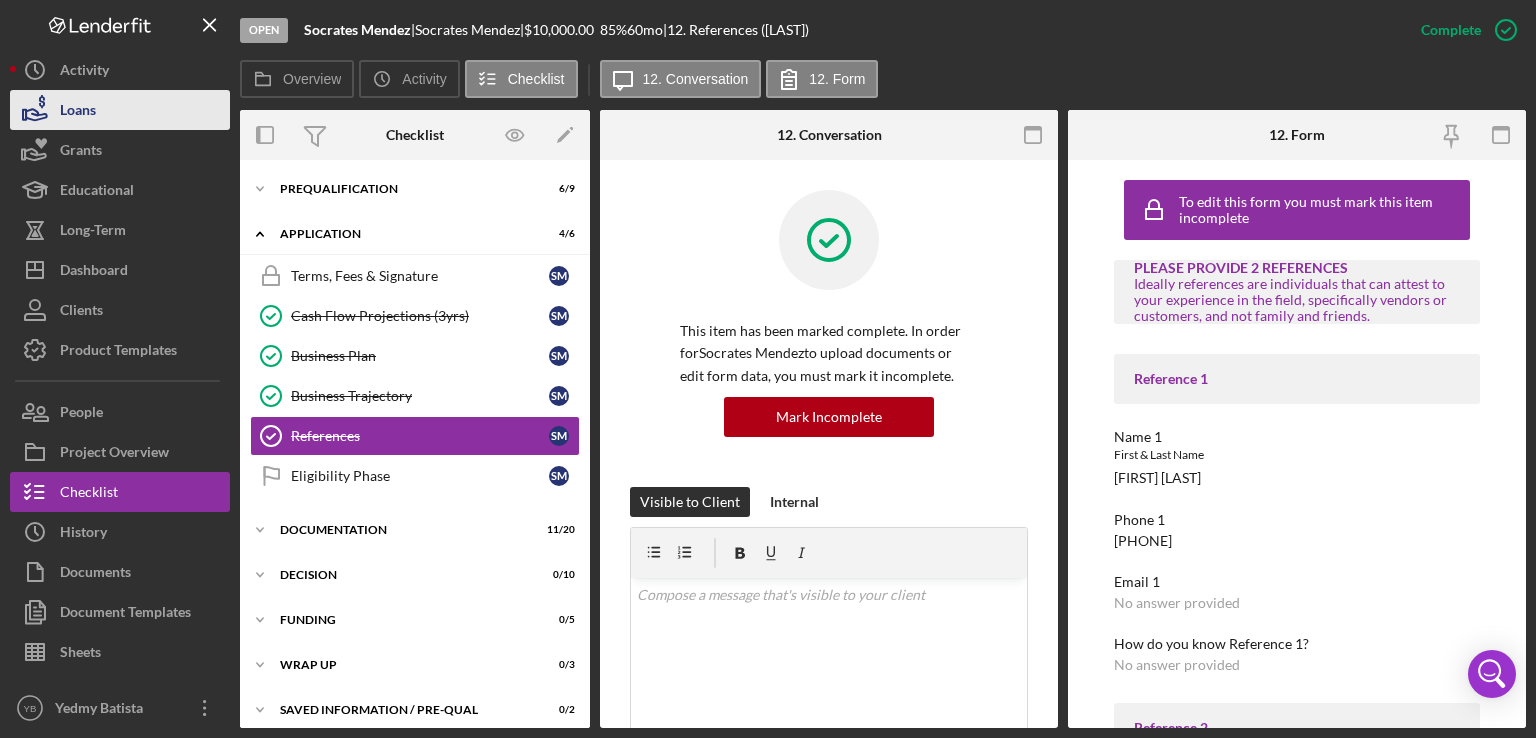 click on "Loans" at bounding box center [120, 110] 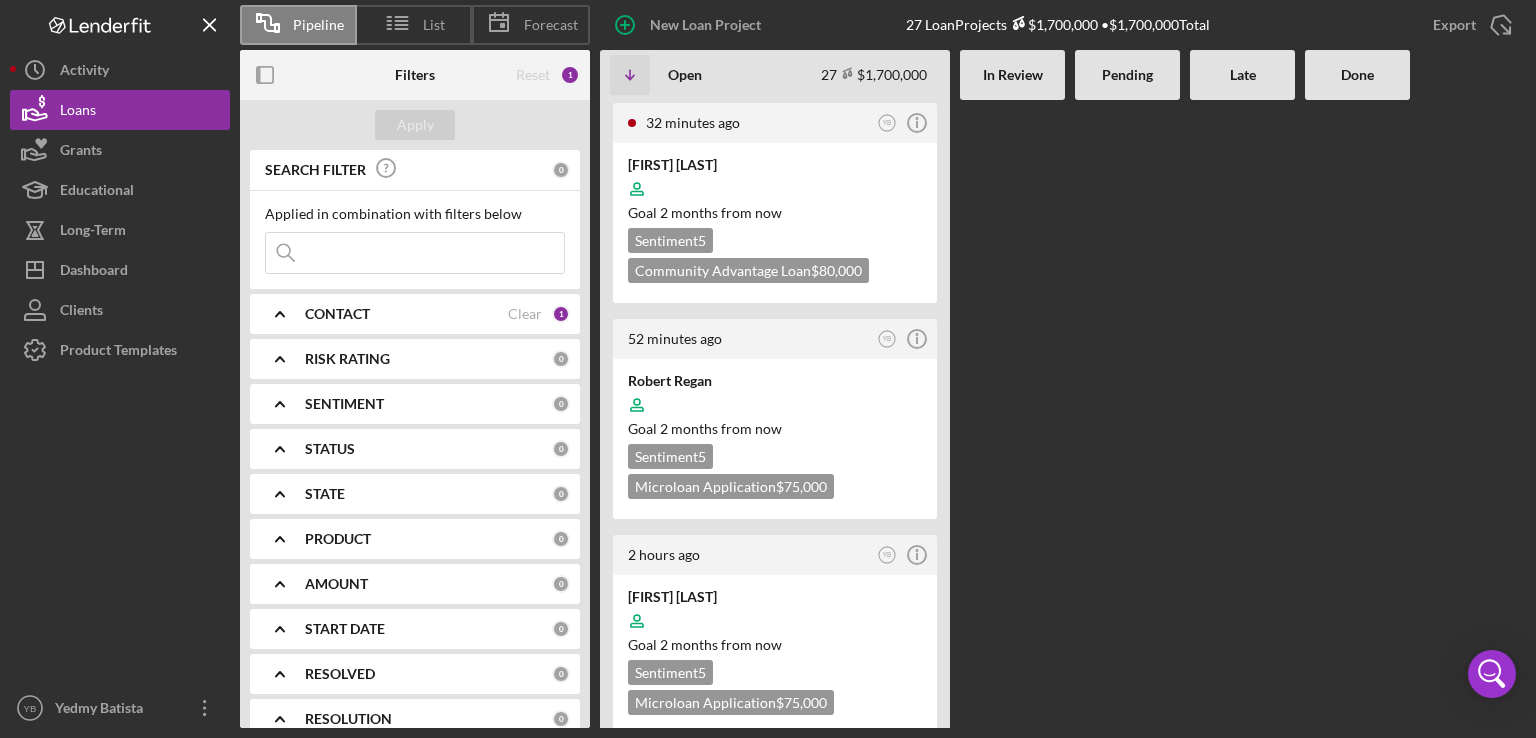 click at bounding box center [1012, 414] 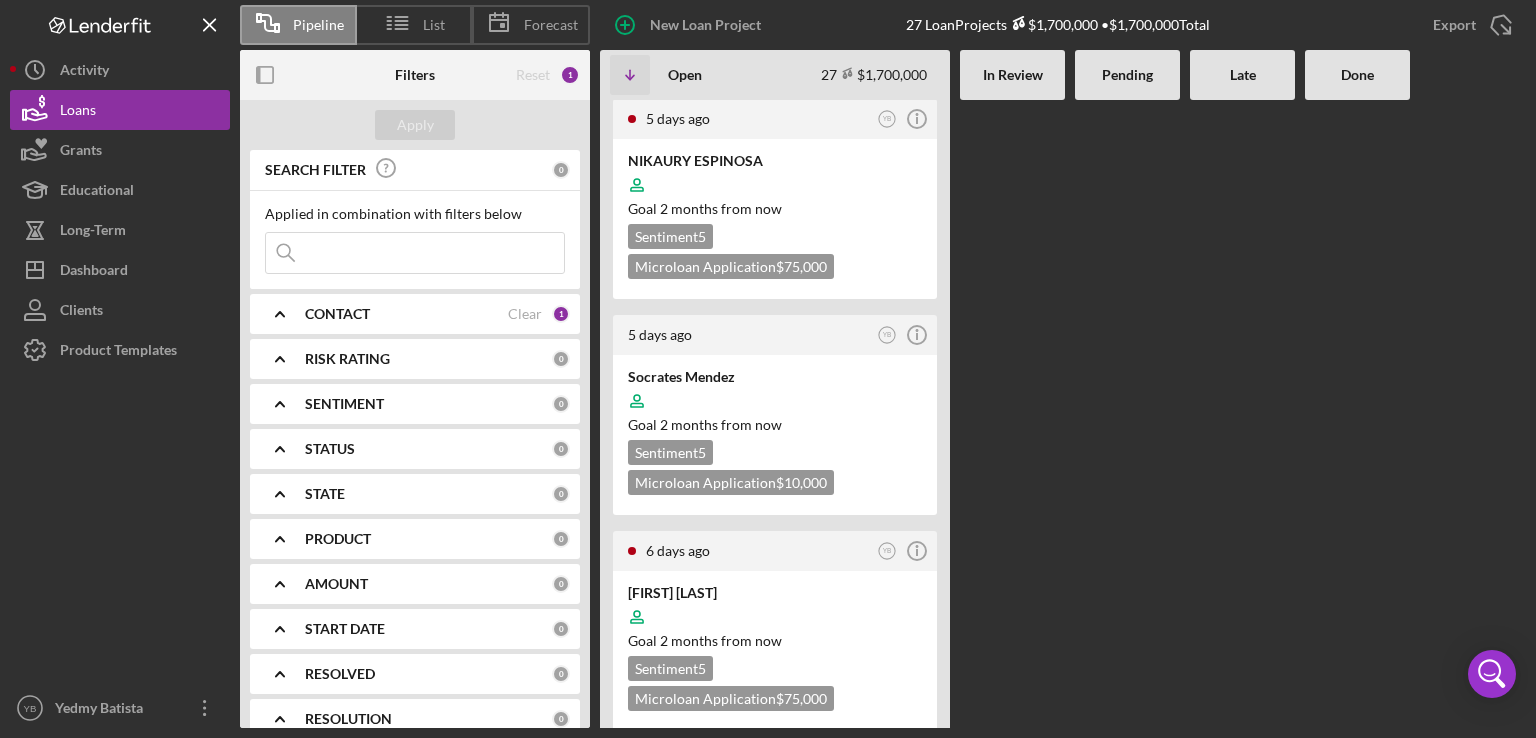 scroll, scrollTop: 1120, scrollLeft: 0, axis: vertical 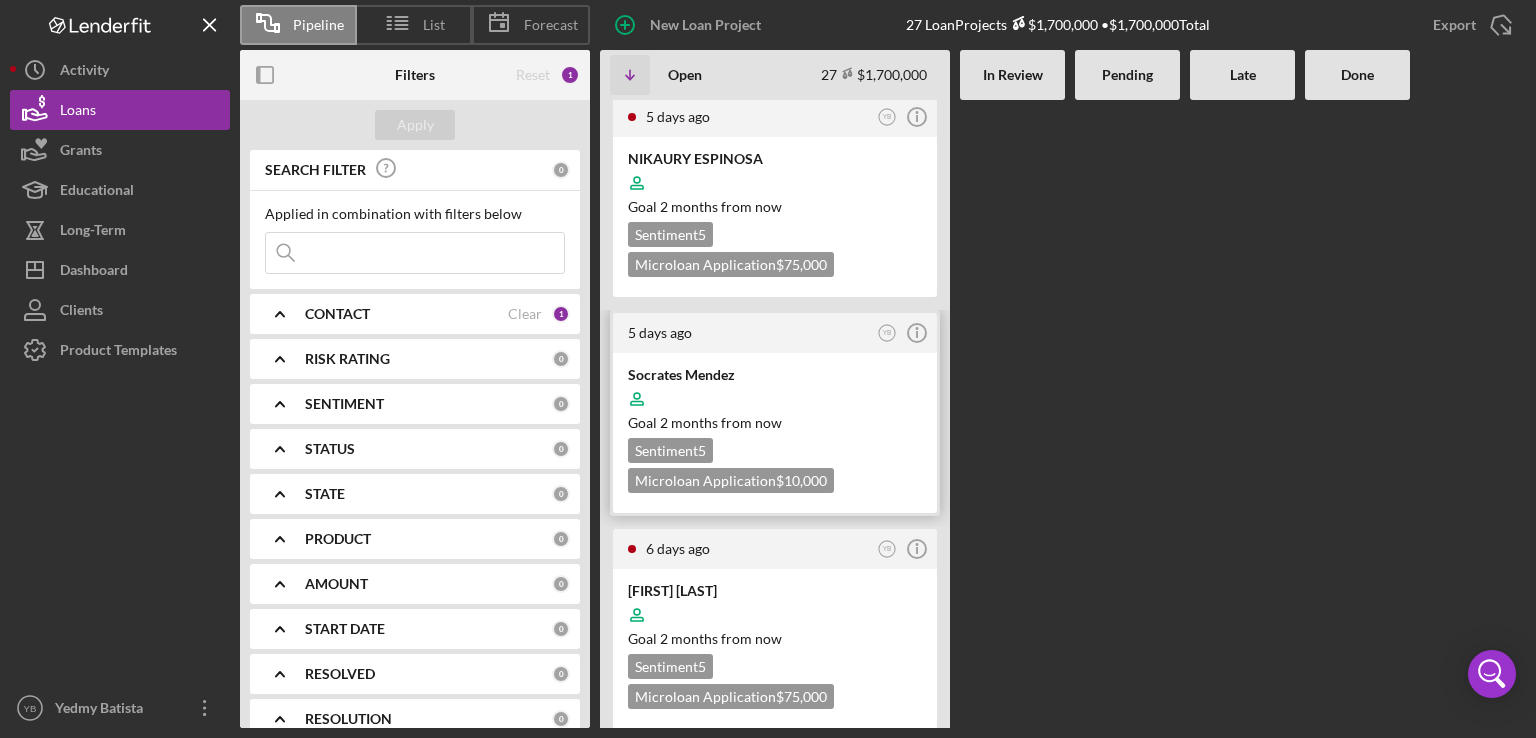 click at bounding box center [775, 399] 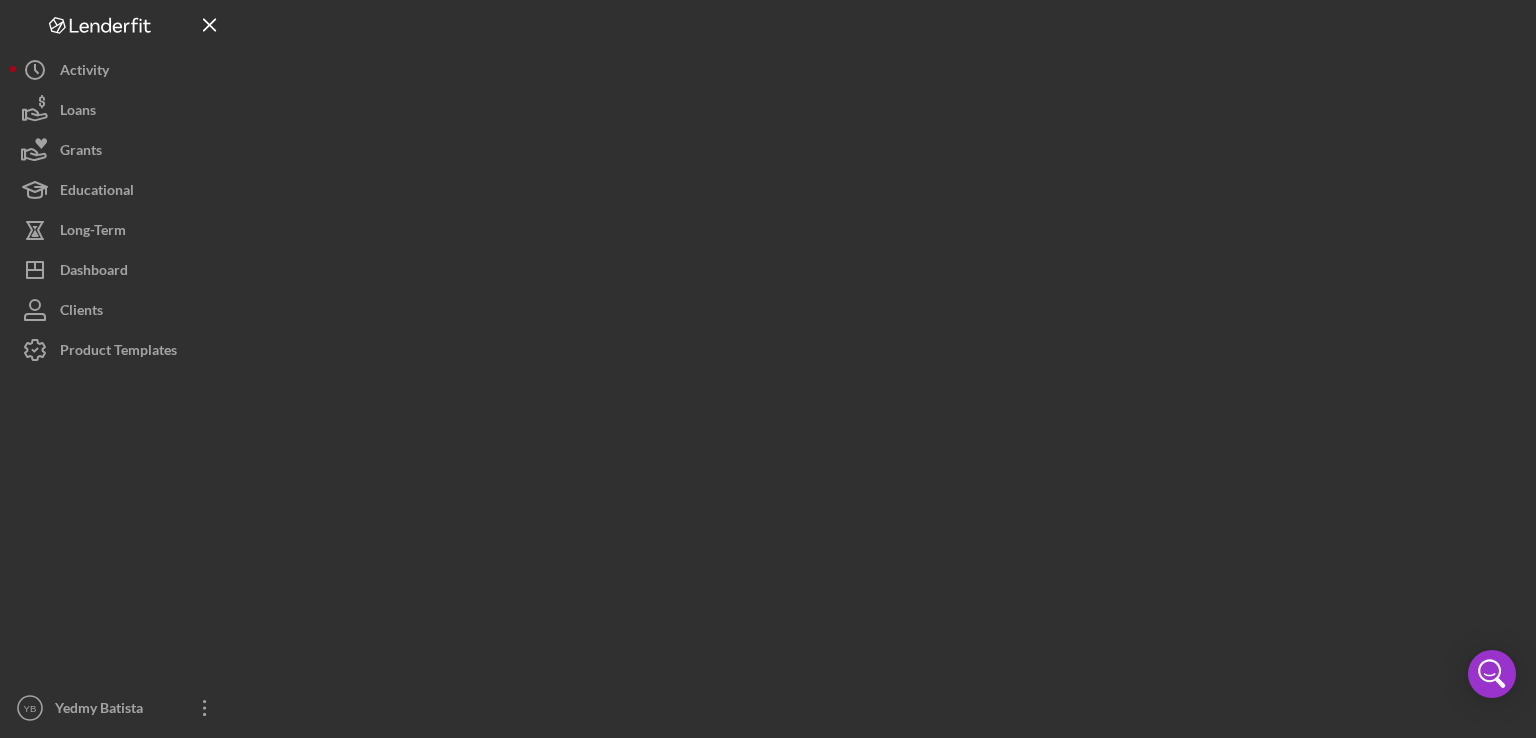 click at bounding box center [883, 364] 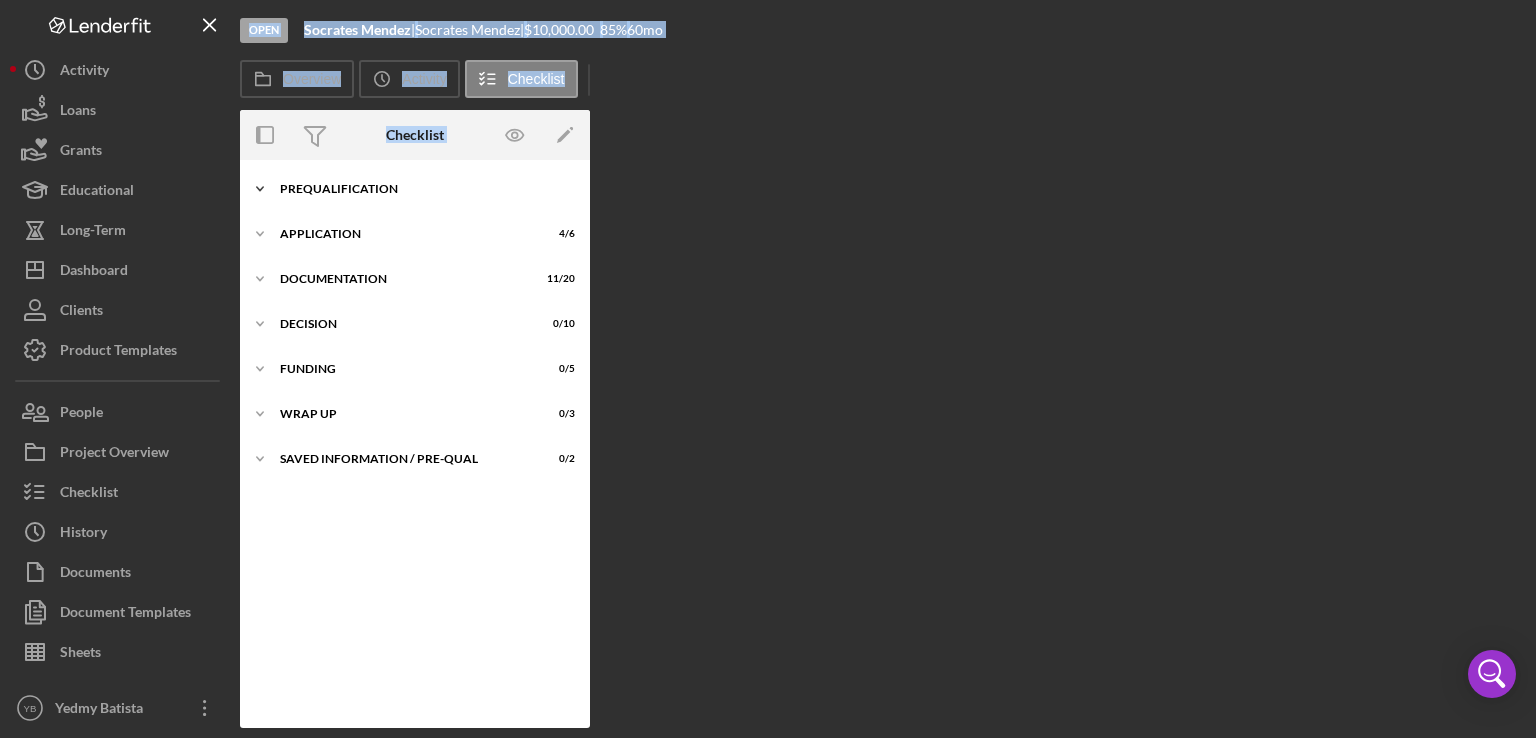 click on "Prequalification" at bounding box center [422, 189] 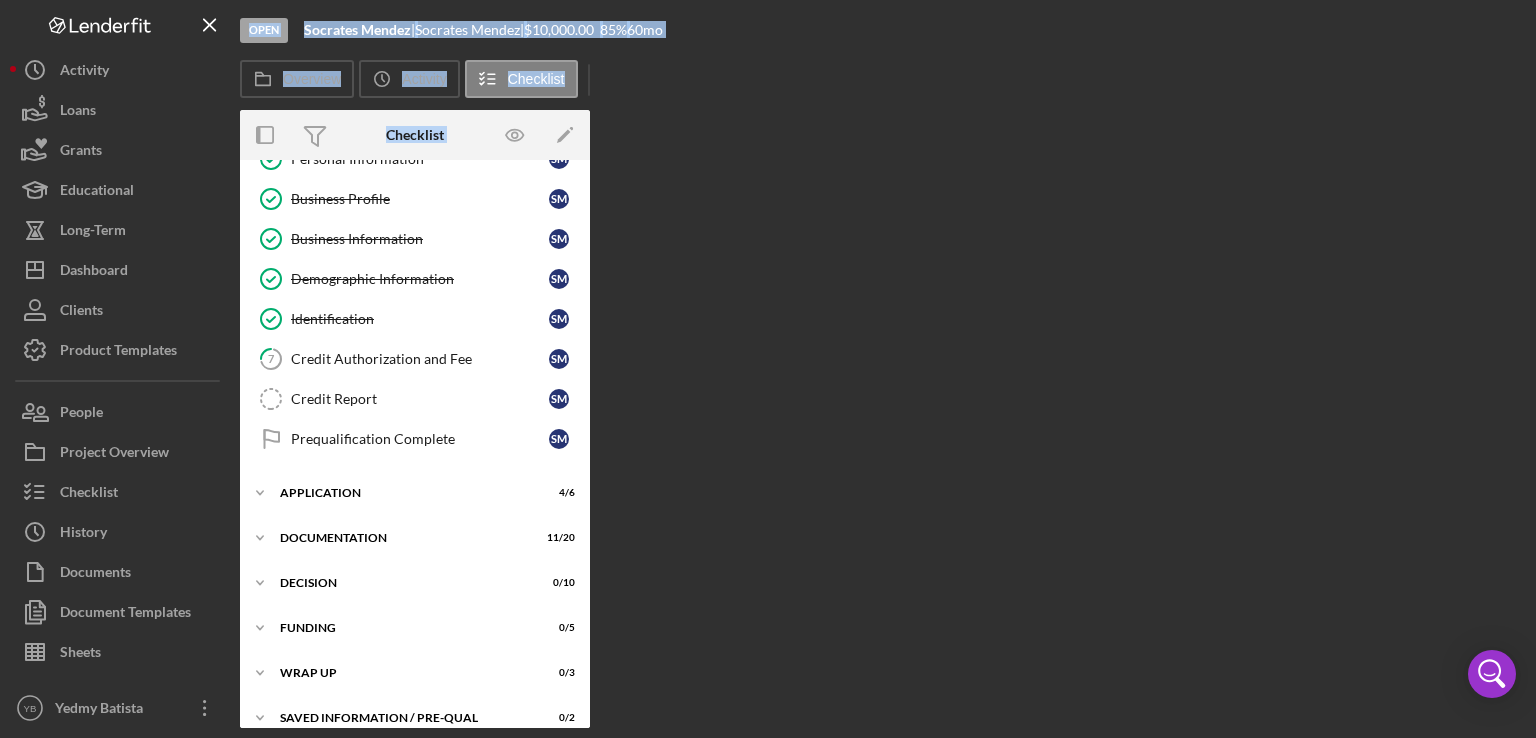 scroll, scrollTop: 117, scrollLeft: 0, axis: vertical 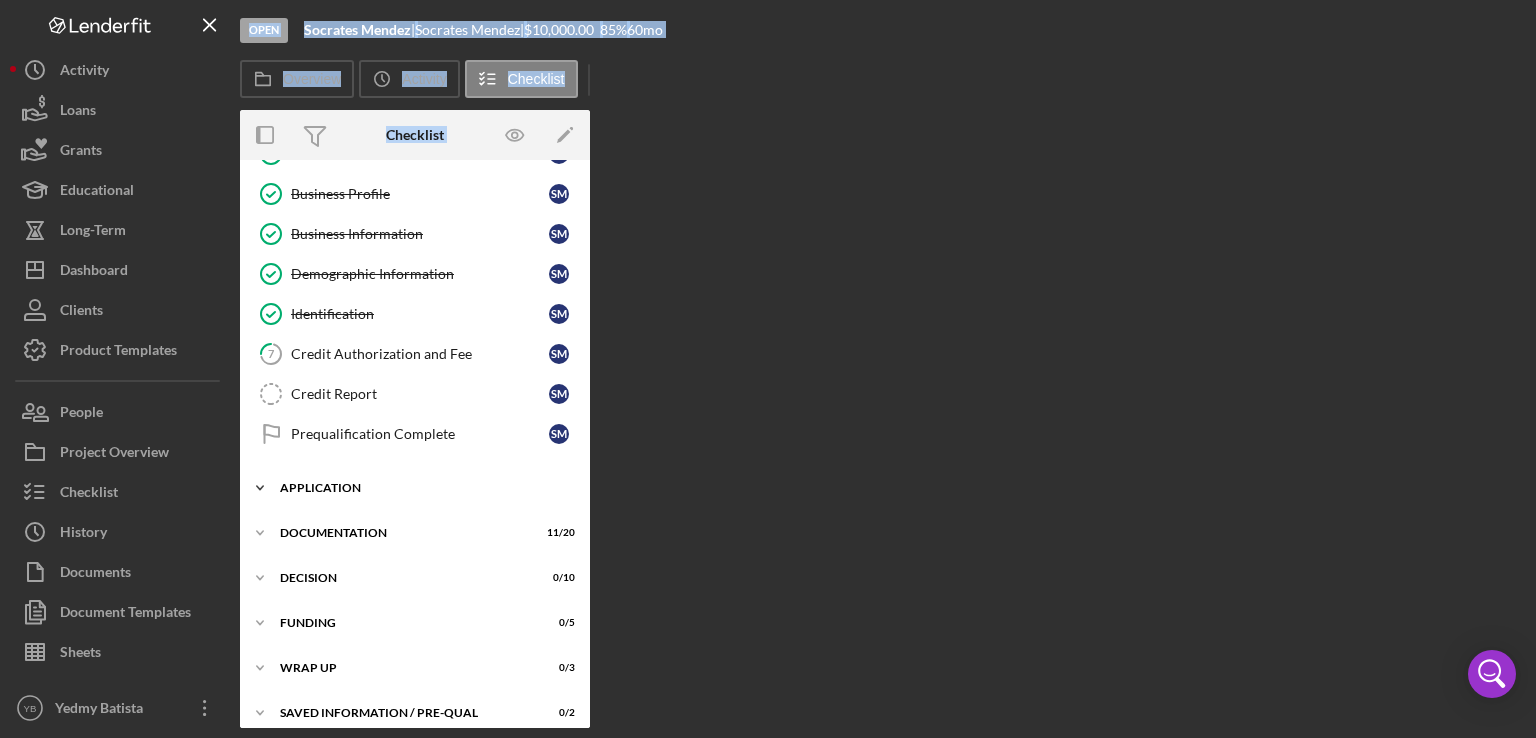 click on "Application" at bounding box center [422, 488] 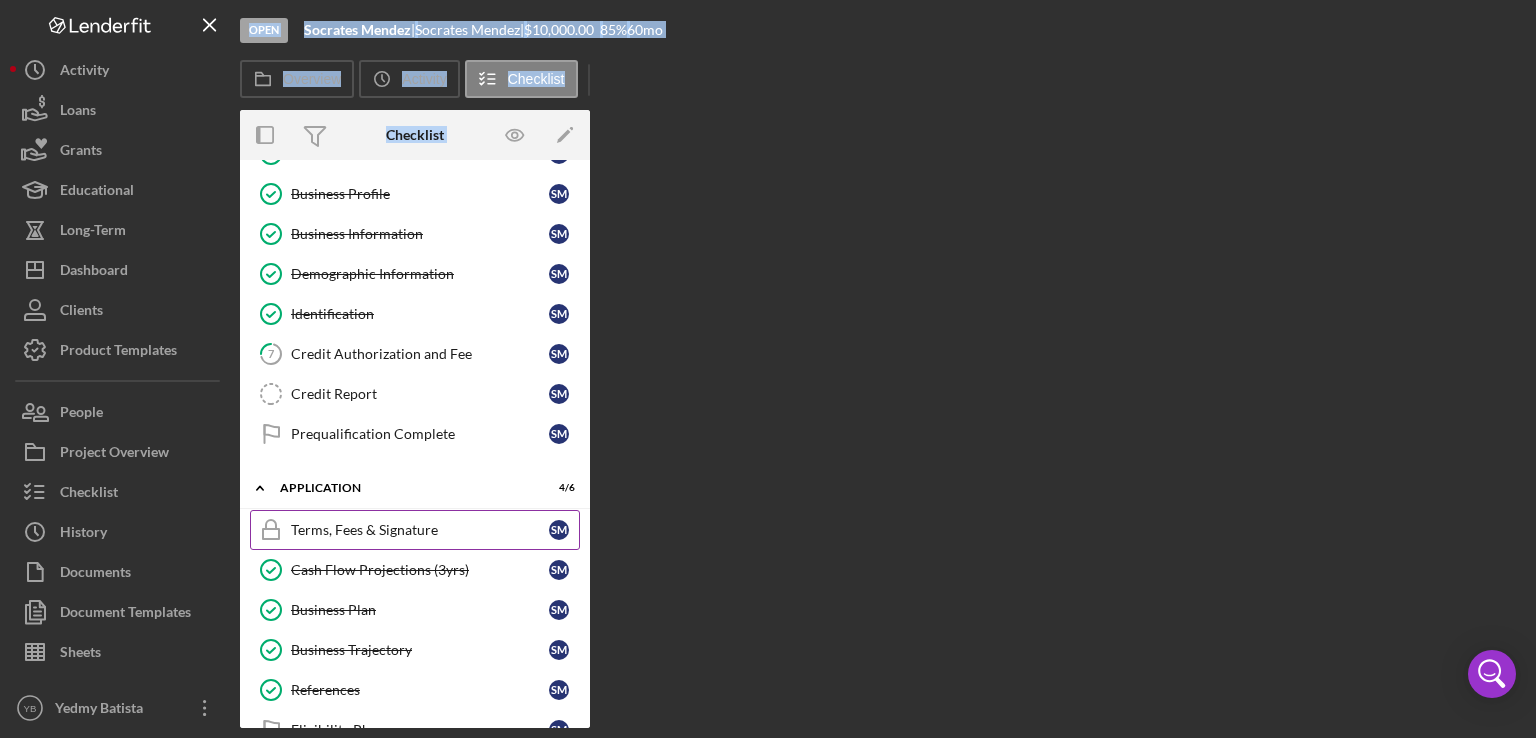 click on "Terms, Fees & Signature" at bounding box center [420, 530] 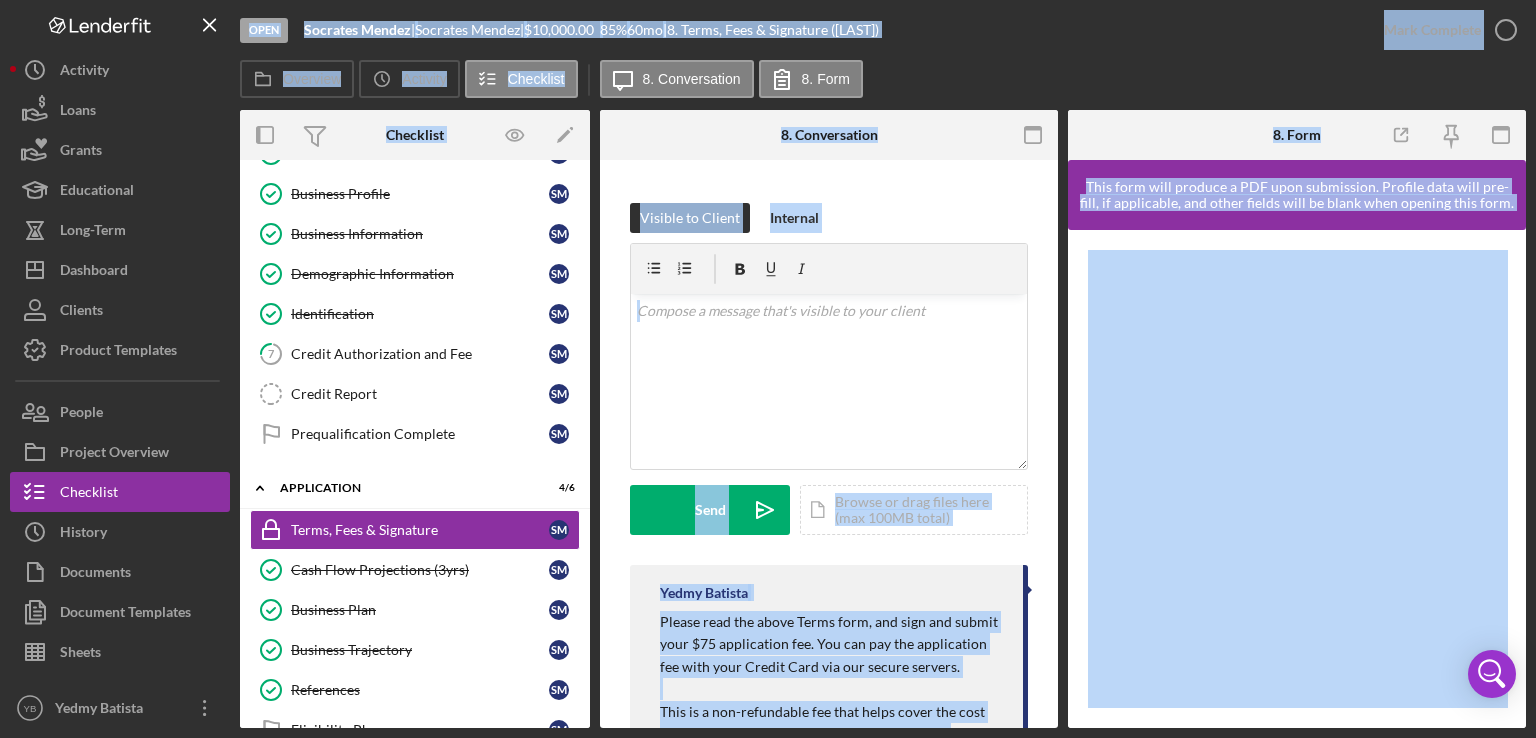 scroll, scrollTop: 301, scrollLeft: 0, axis: vertical 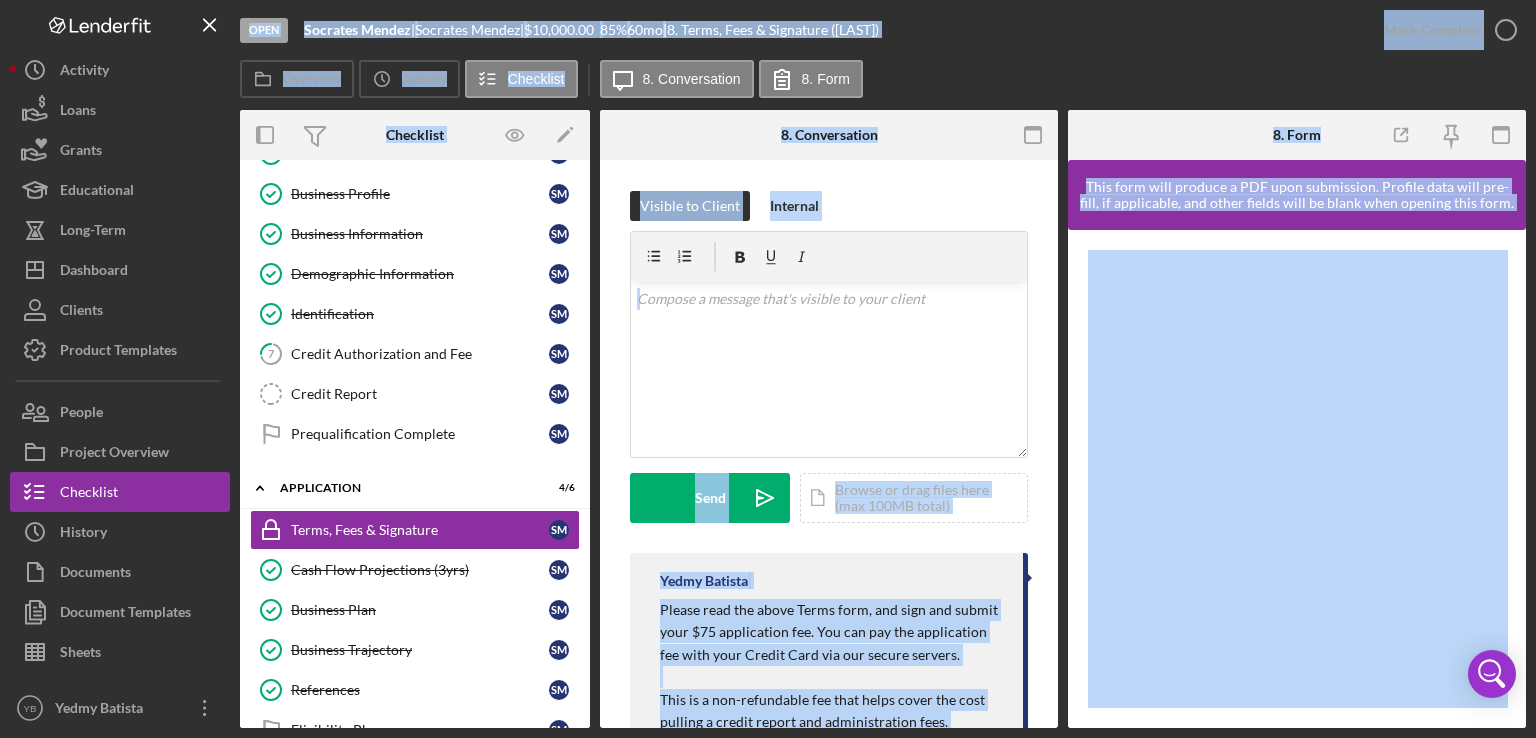 click on "Open Socrates Mendez   |   Socrates   Mendez   |   $10,000.00    85 %   60  mo   |   8. Terms, Fees & Signature  (Socrates M.) Mark Complete Overview Icon/History Activity Checklist Icon/Message 8. Conversation 8. Form Overview Internal Workflow Stage Open Icon/Dropdown Arrow Archive (can unarchive later if needed) Overview Edit Icon/Edit Status Ongoing Risk Rating Sentiment Rating 5 Product Name Microloan Application Created Date 08/01/2025 Started Date 08/01/2025 Closing Goal 09/30/2025 Contact YB Yedmy Batista Account Executive Weekly Status Update On Weekly Status Update Message Here's a snapshot of information that has been fully approved, as well as the items we still need.
If you've worked up to a milestone (purple) item, then the ball is our court. We'll respond as soon as we can. Inactivity Alerts On Send if the client is inactive for... 5 Inactivity Reminder Message Initial Request Edit Icon/Edit Amount $10,000.00 Standard Rate 85.000% Standard Term 60 months Key Ratios Edit DSCR" at bounding box center (768, 369) 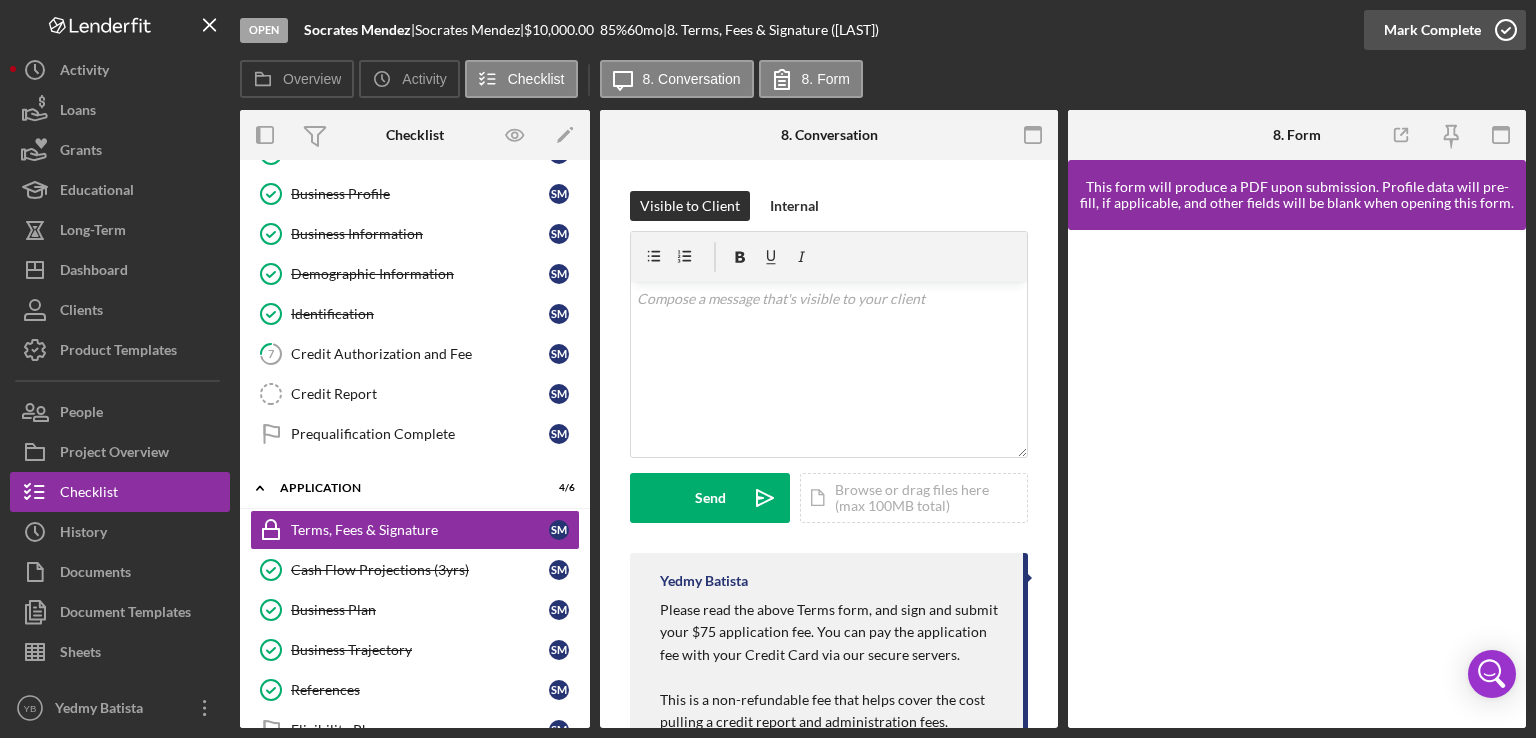 click on "Mark Complete" at bounding box center [1432, 30] 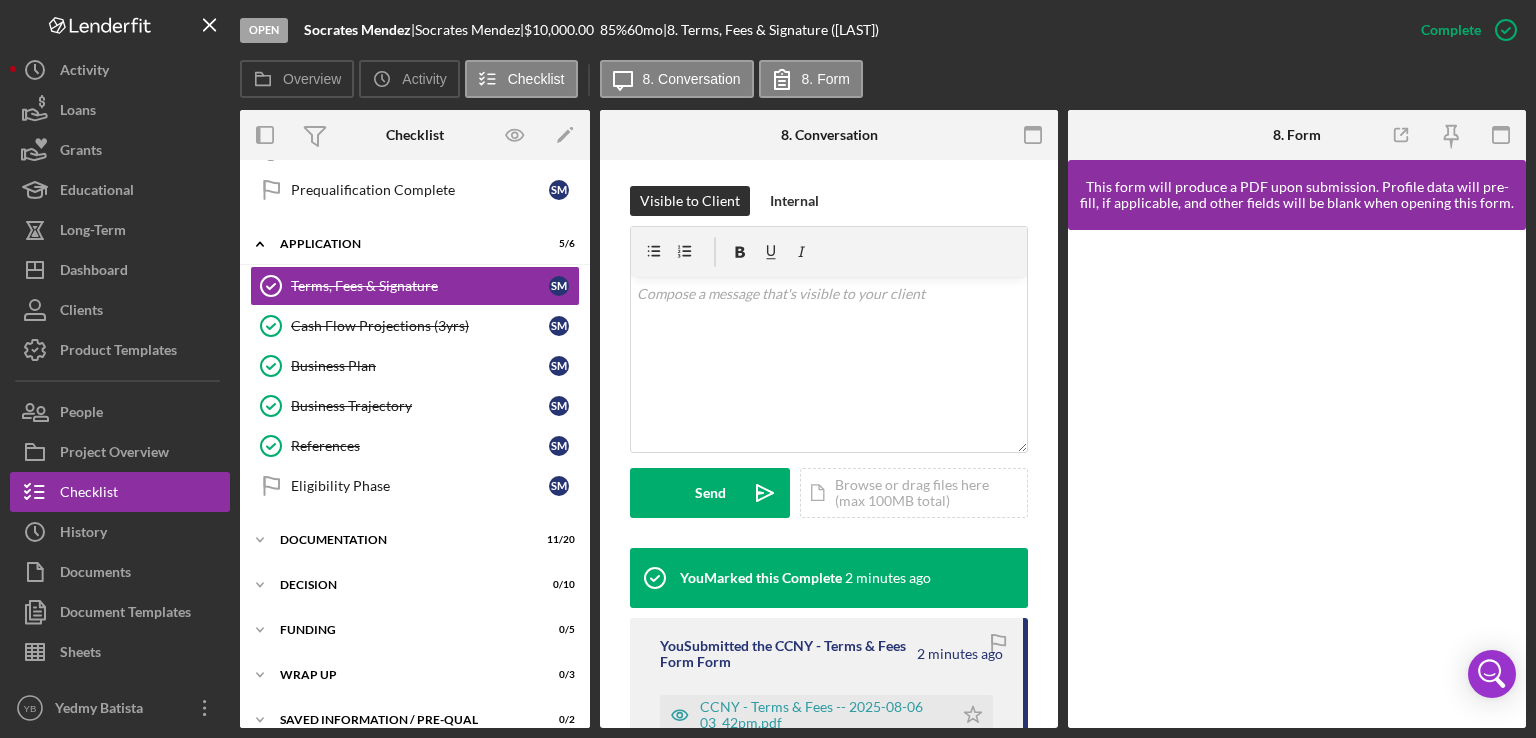 scroll, scrollTop: 377, scrollLeft: 0, axis: vertical 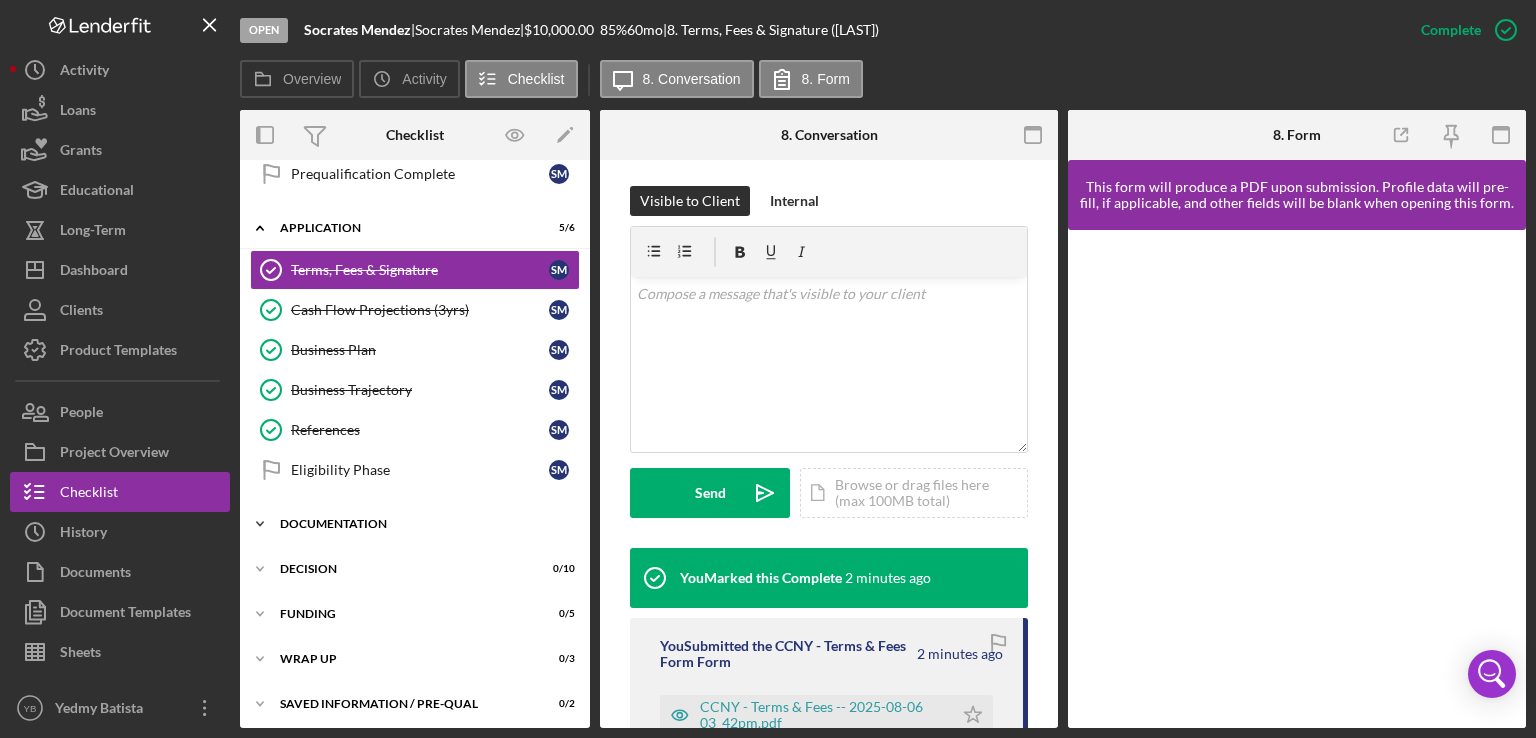 click on "Icon/Expander Documentation 11 / 20" at bounding box center (415, 524) 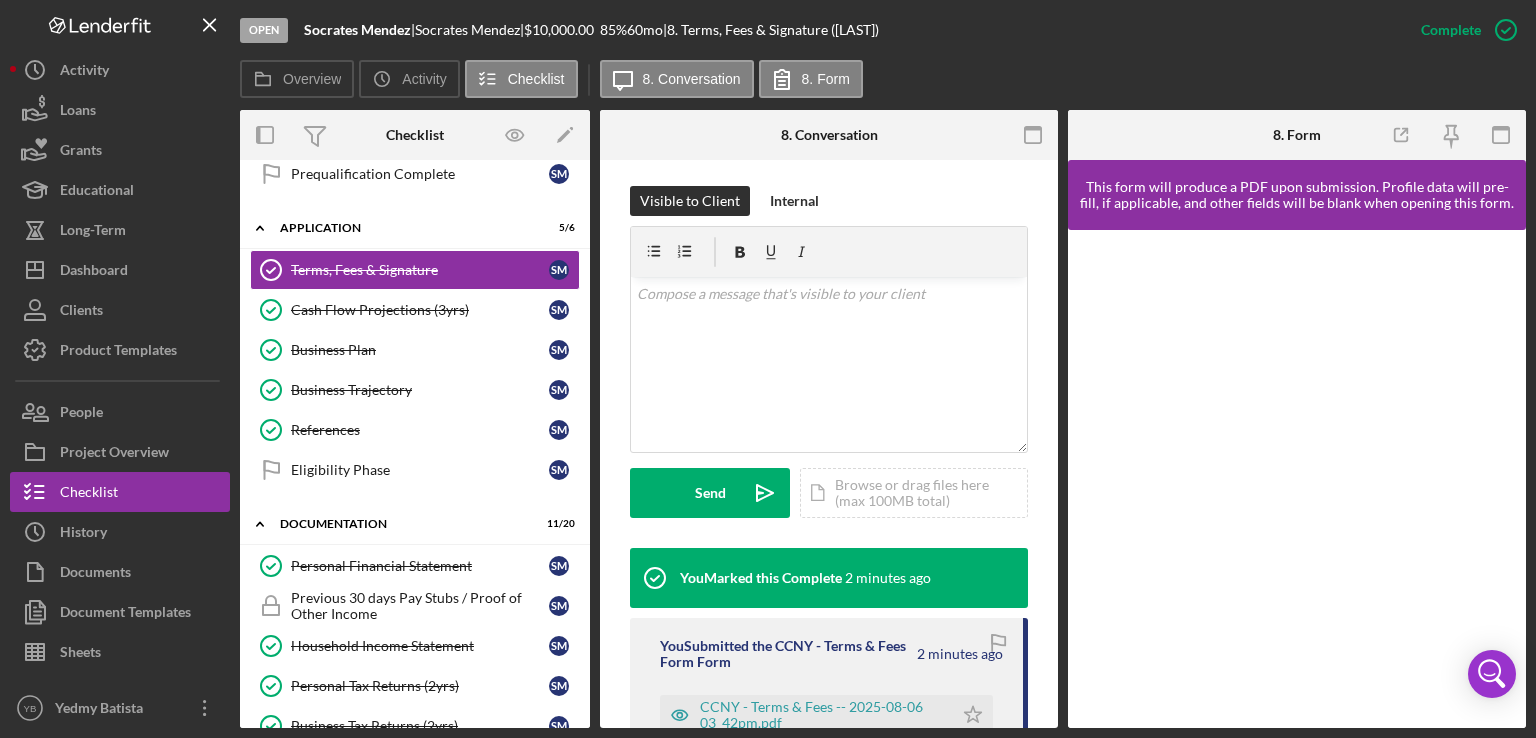 drag, startPoint x: 583, startPoint y: 453, endPoint x: 592, endPoint y: 617, distance: 164.24677 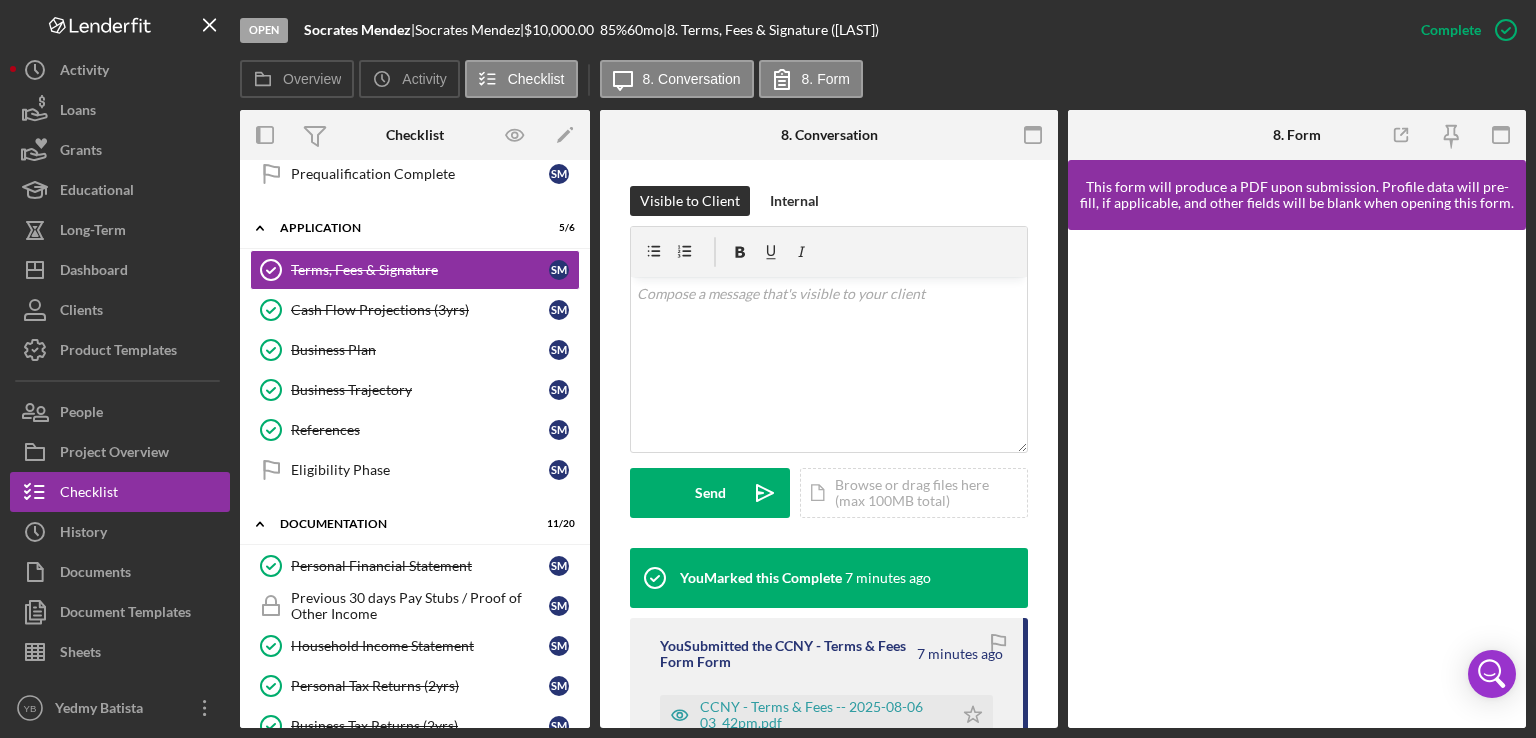 drag, startPoint x: 590, startPoint y: 453, endPoint x: 588, endPoint y: 465, distance: 12.165525 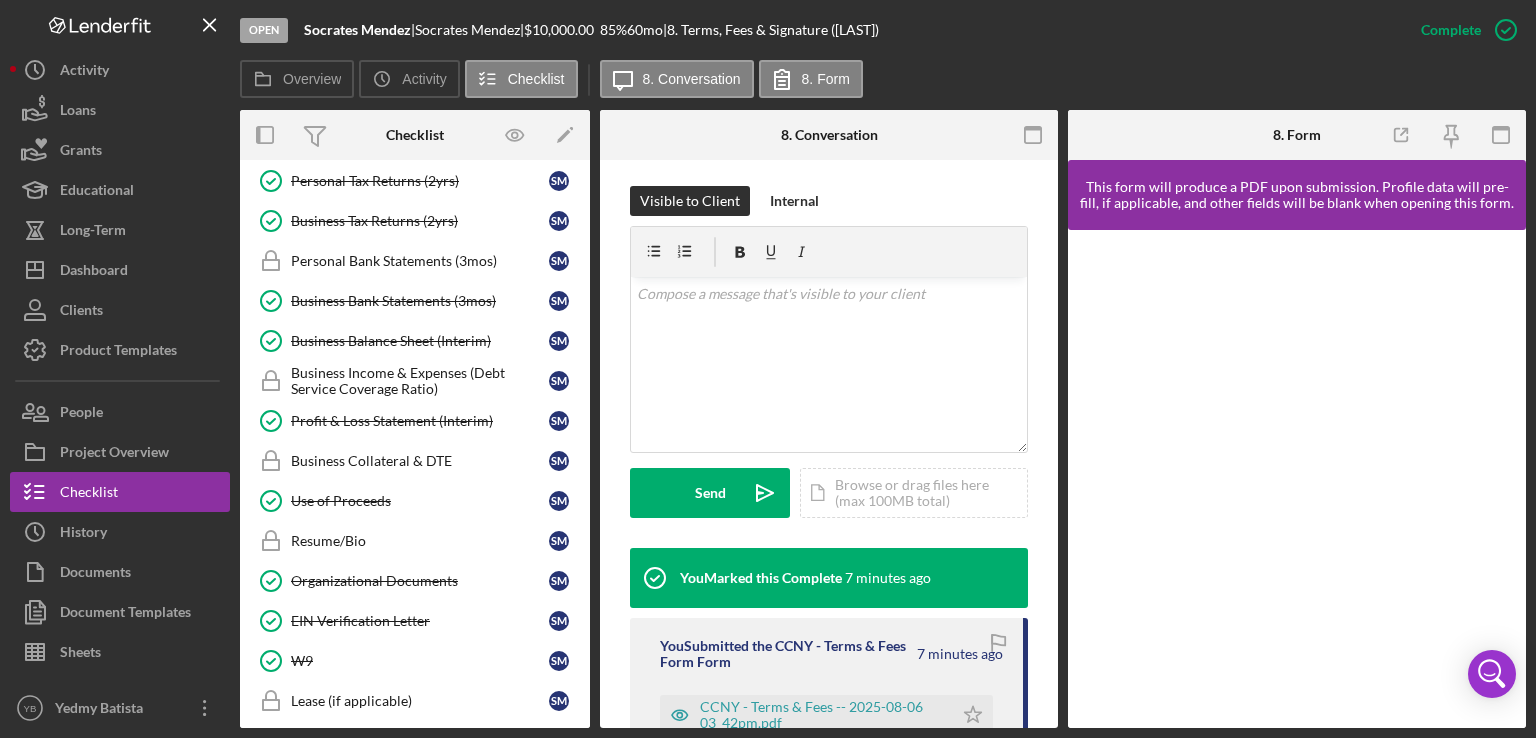 scroll, scrollTop: 887, scrollLeft: 0, axis: vertical 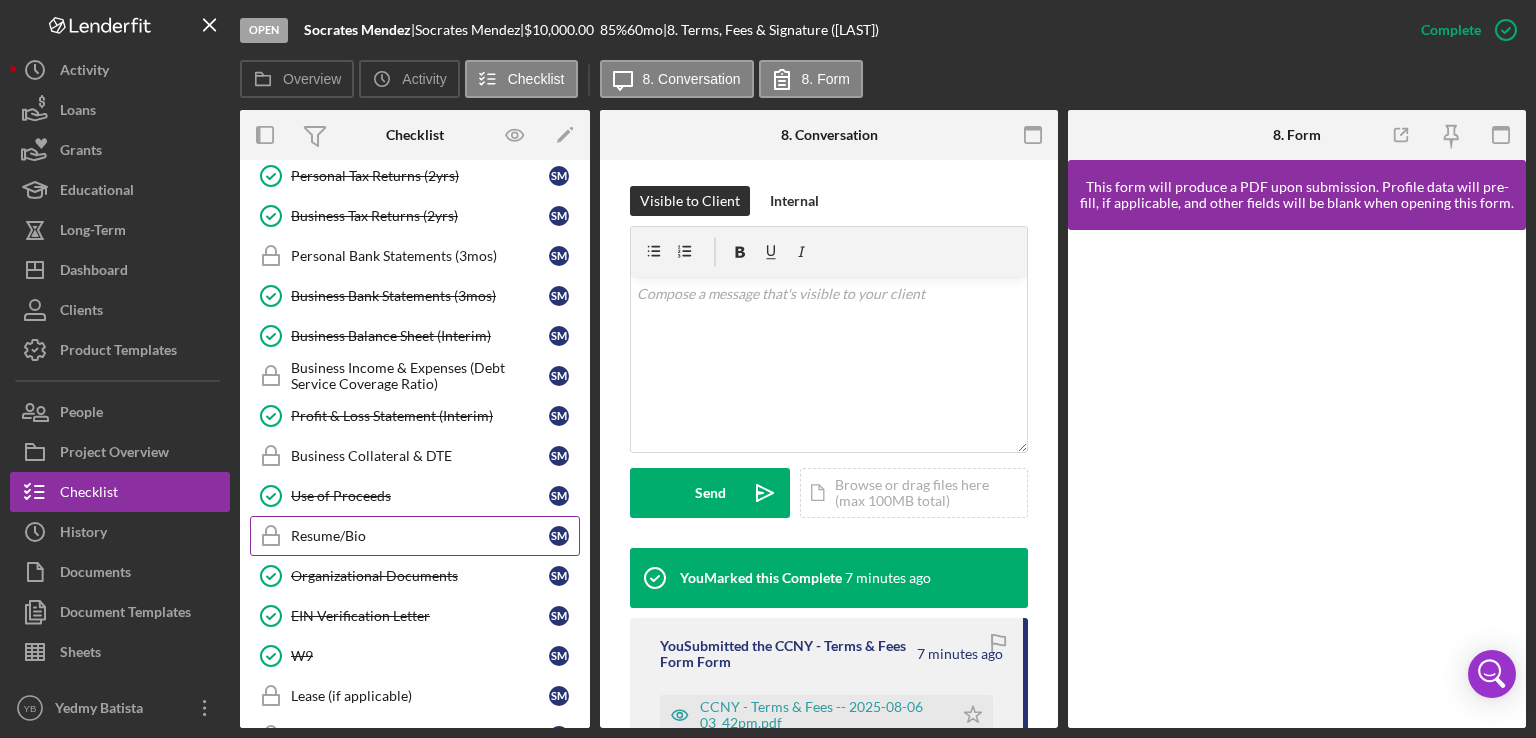 click on "Resume/Bio" at bounding box center (420, 536) 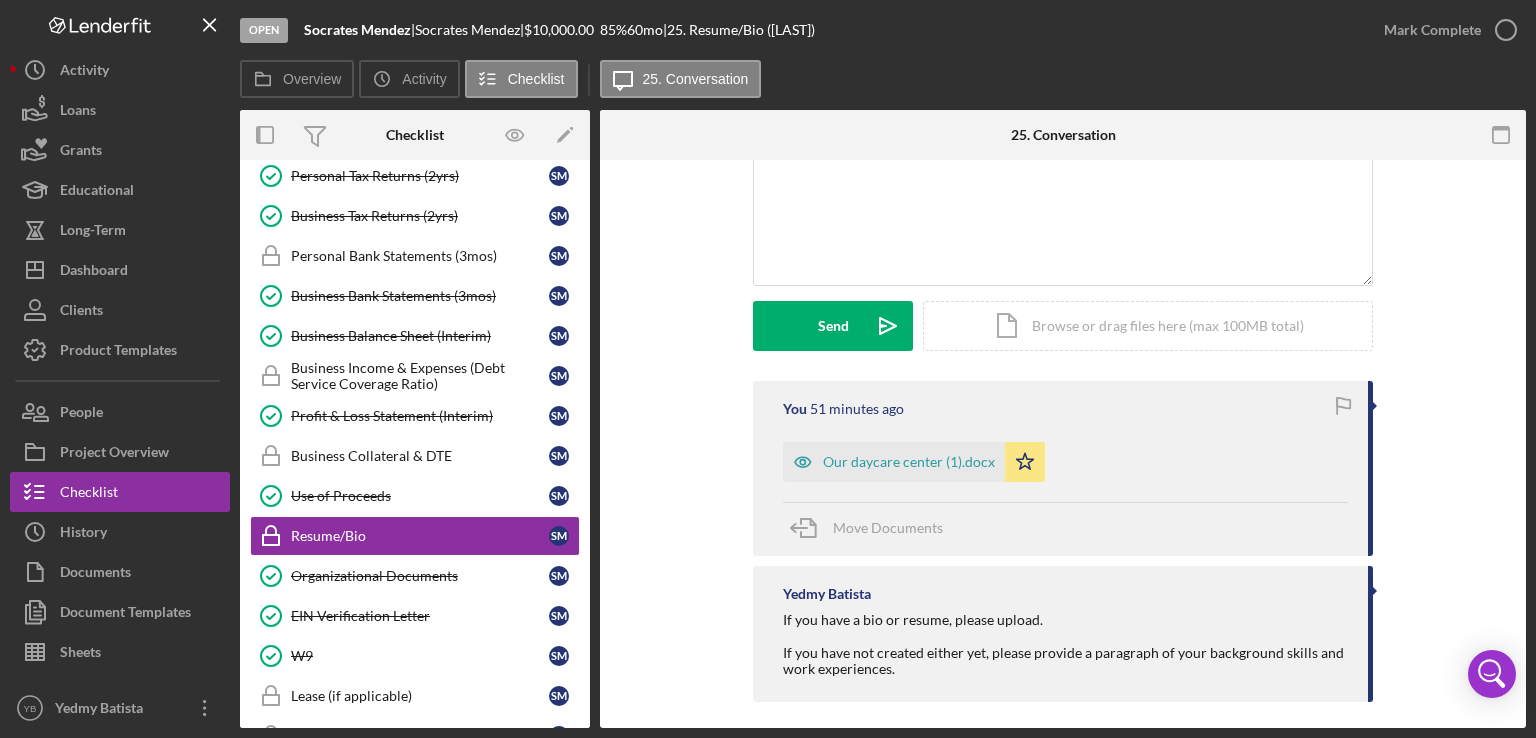 scroll, scrollTop: 432, scrollLeft: 0, axis: vertical 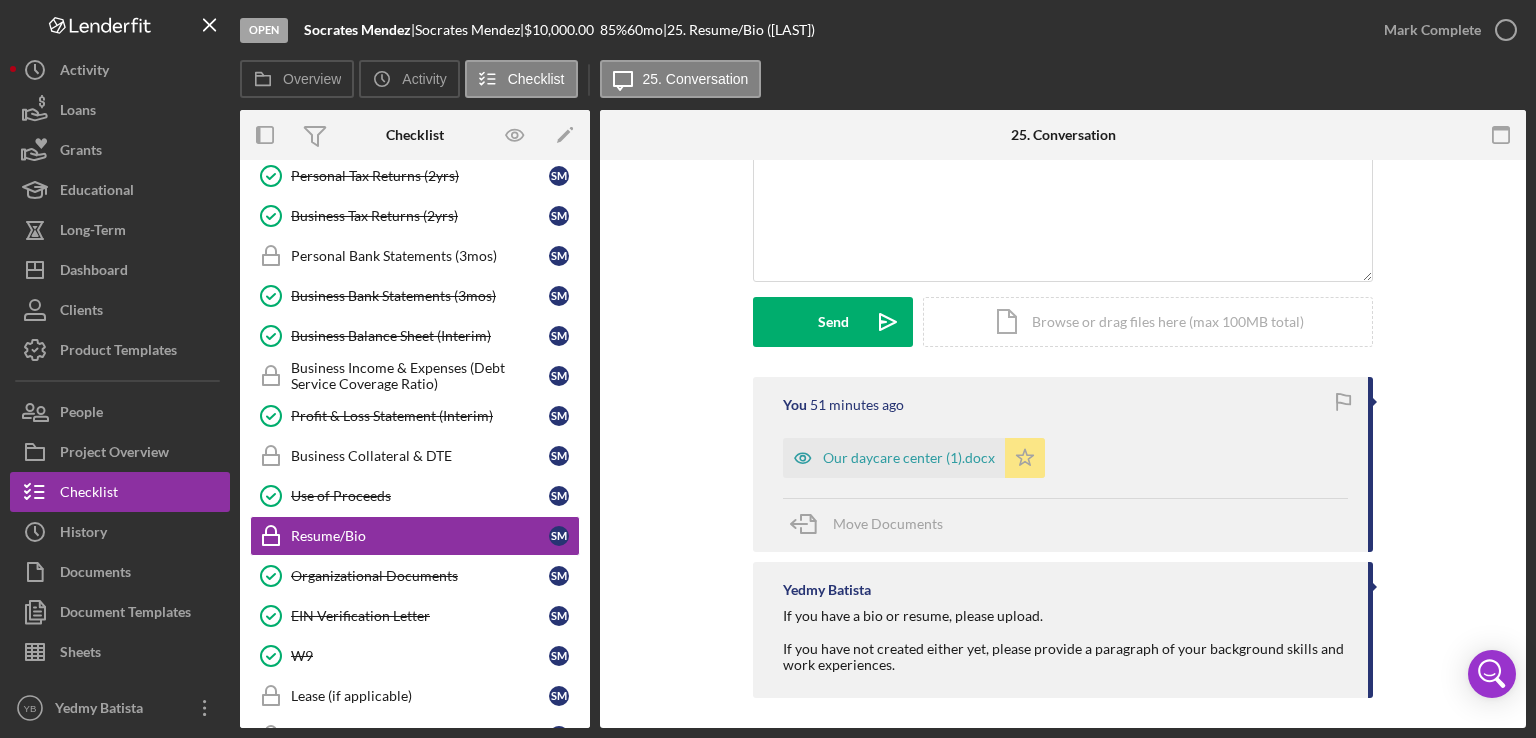 click on "Icon/Star" 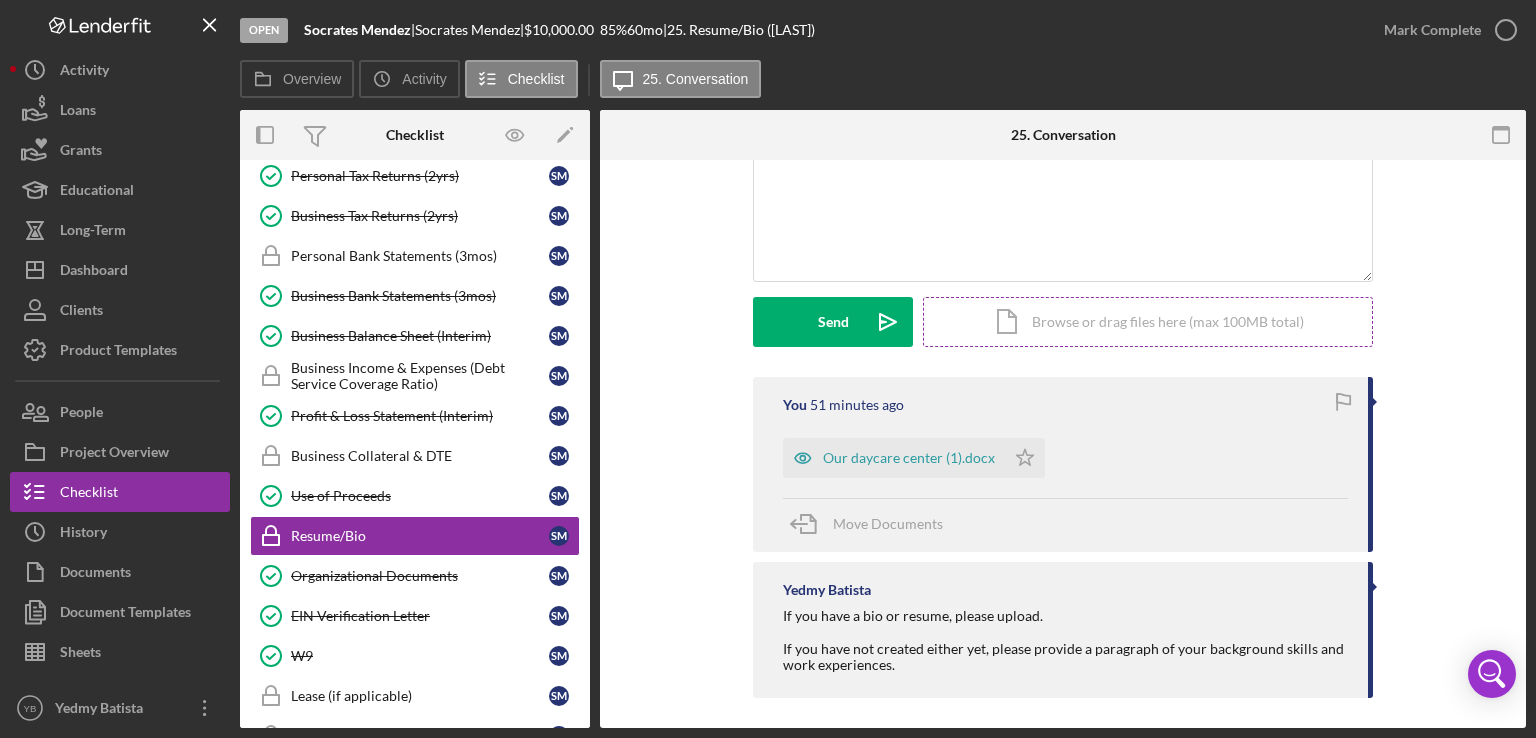 click on "Icon/Document Browse or drag files here (max 100MB total) Tap to choose files or take a photo" at bounding box center [1148, 322] 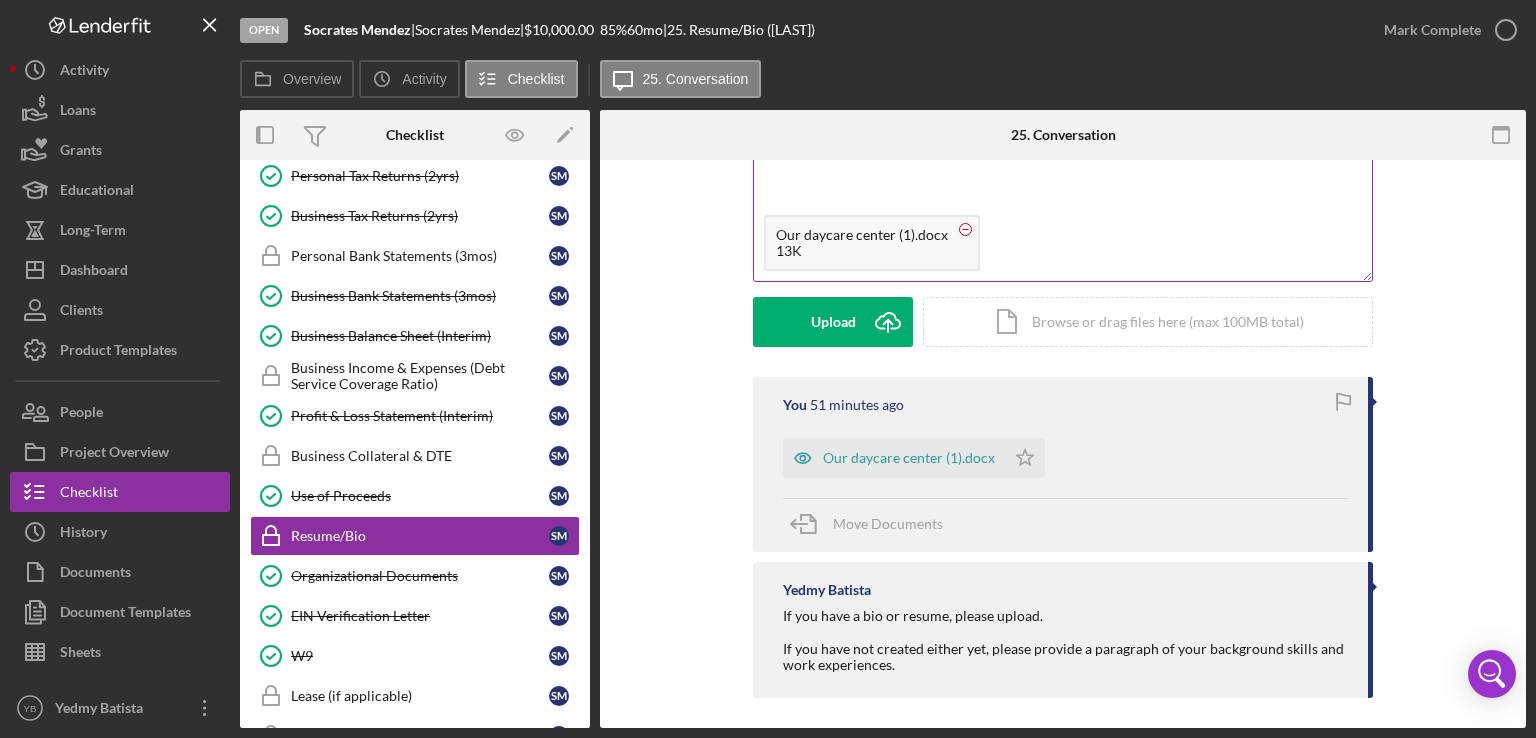 click 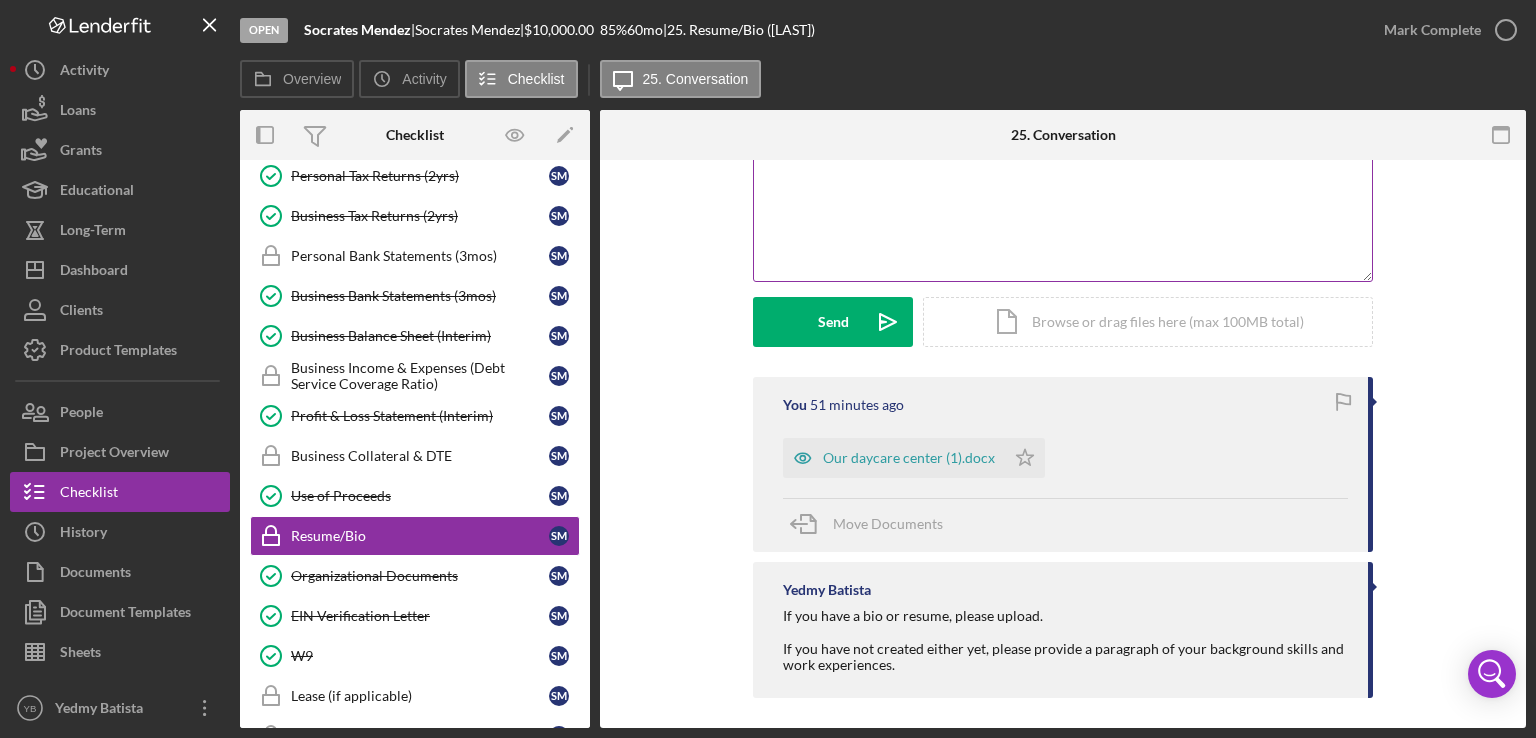 click on "Our daycare center (1).docx Icon/Star" at bounding box center [1065, 453] 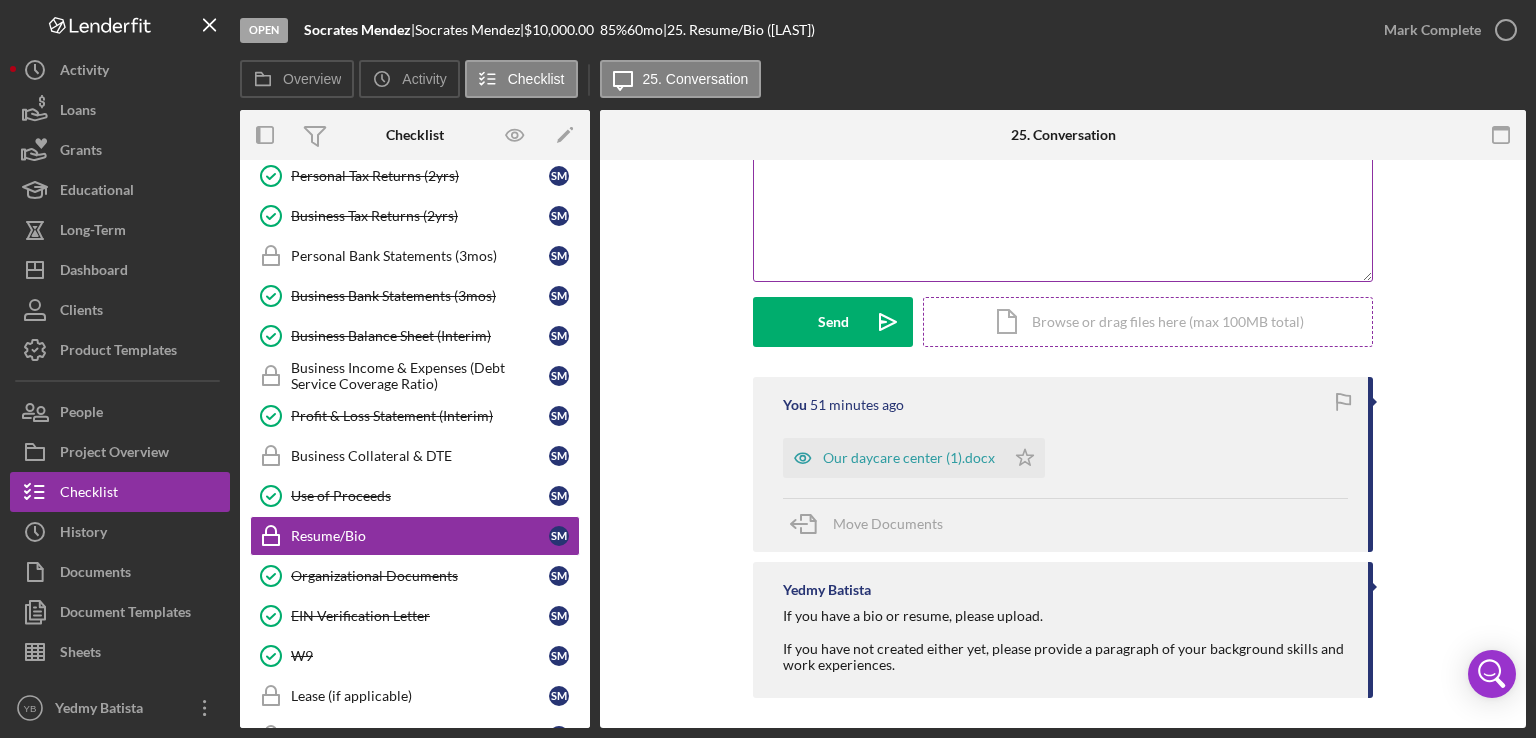 click on "Icon/Document Browse or drag files here (max 100MB total) Tap to choose files or take a photo" at bounding box center (1148, 322) 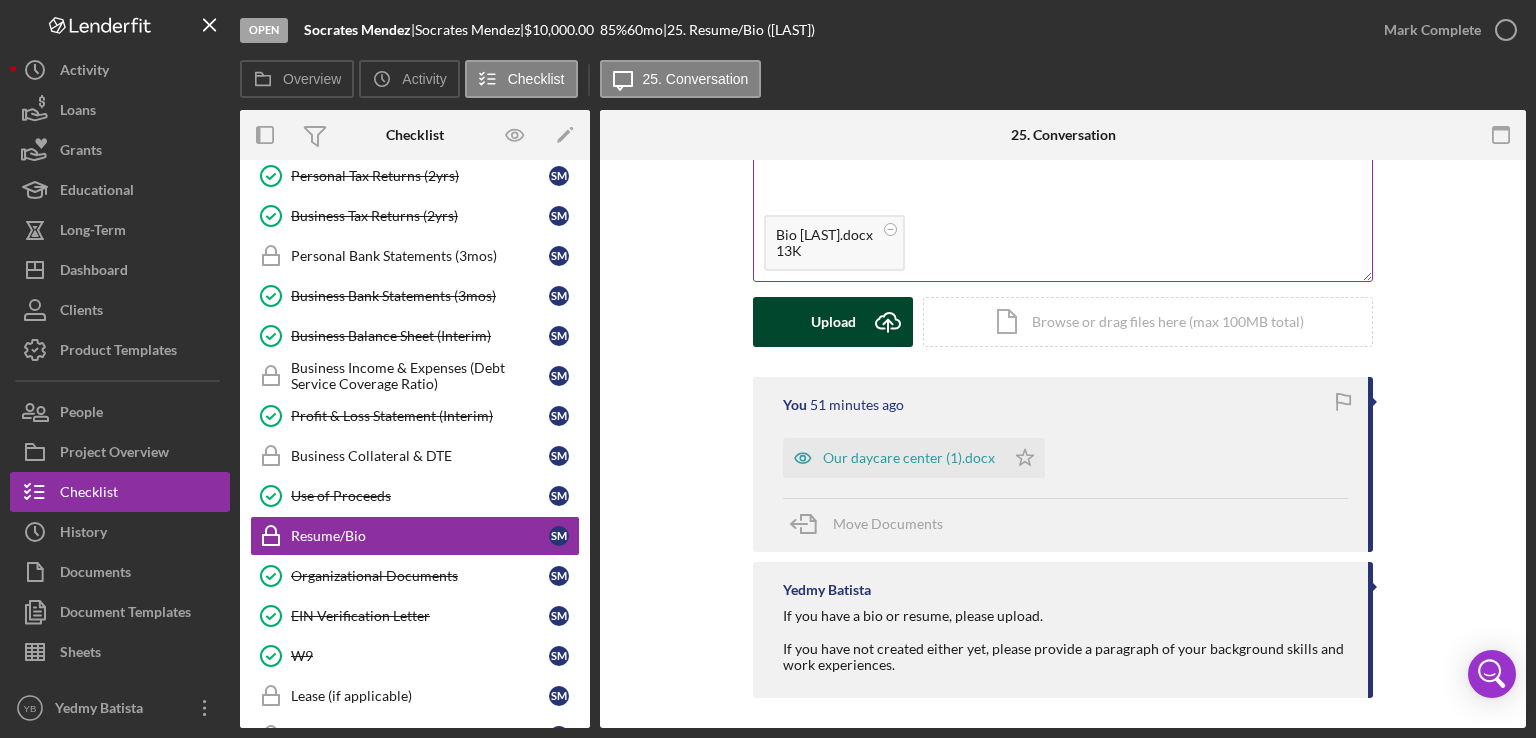 click on "Upload" at bounding box center (833, 322) 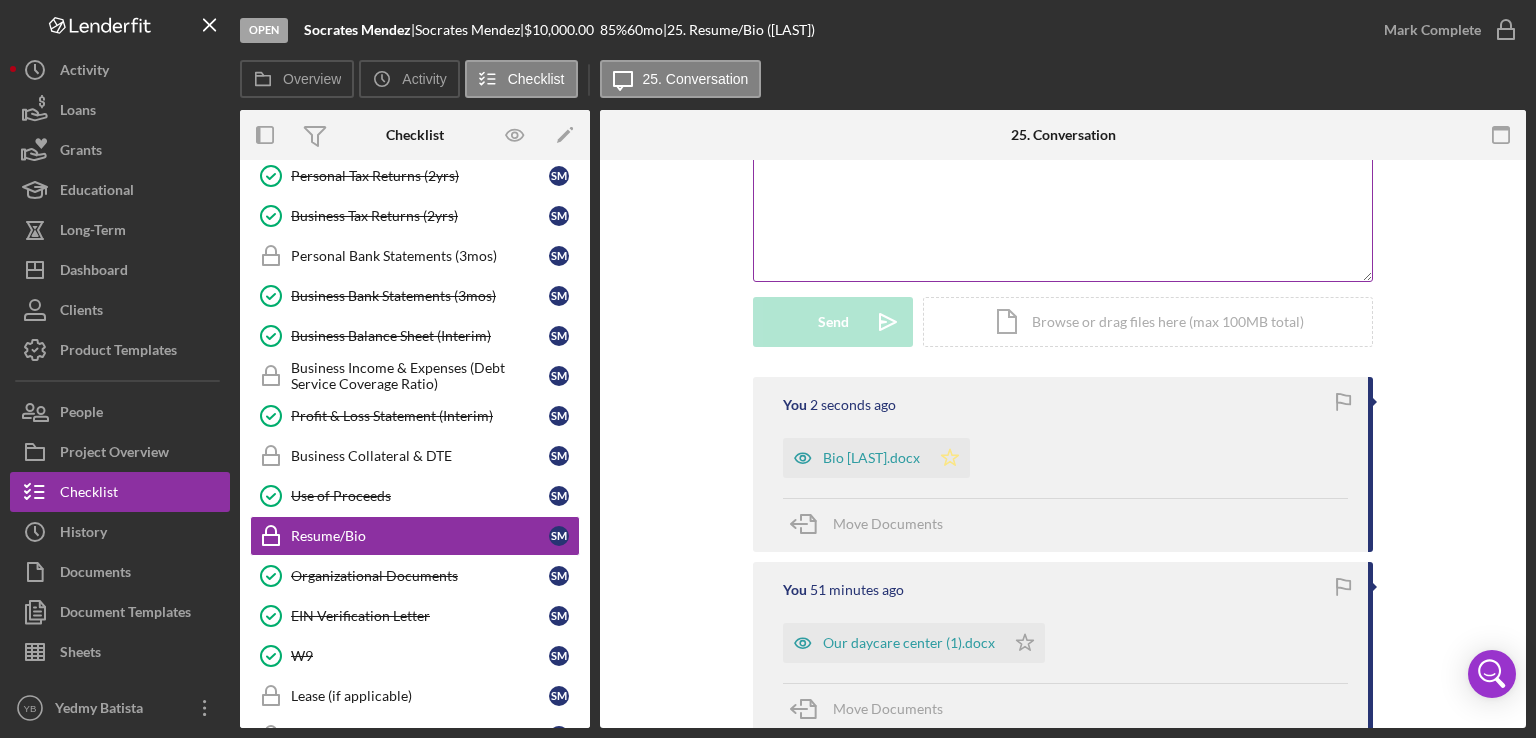 click 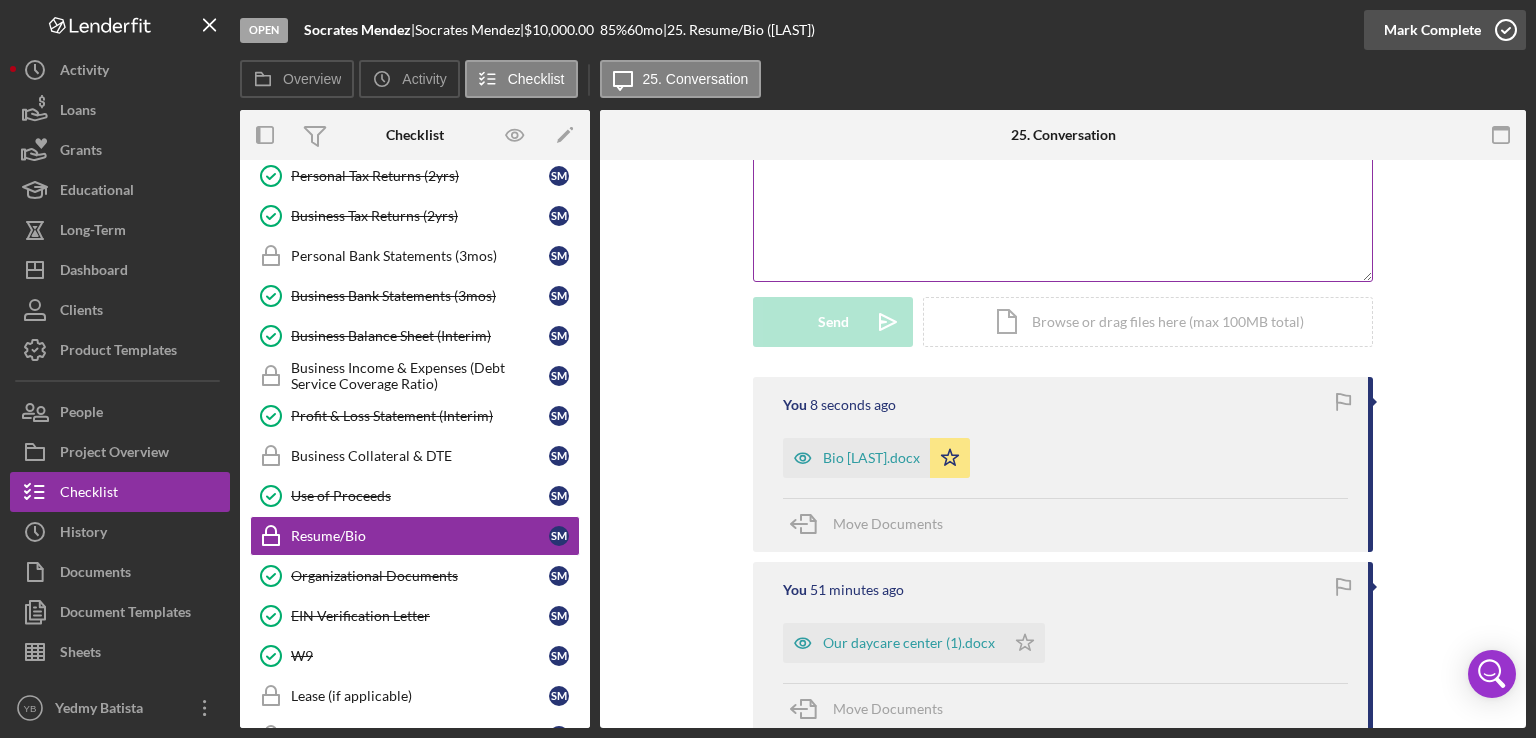 click on "Mark Complete" at bounding box center [1432, 30] 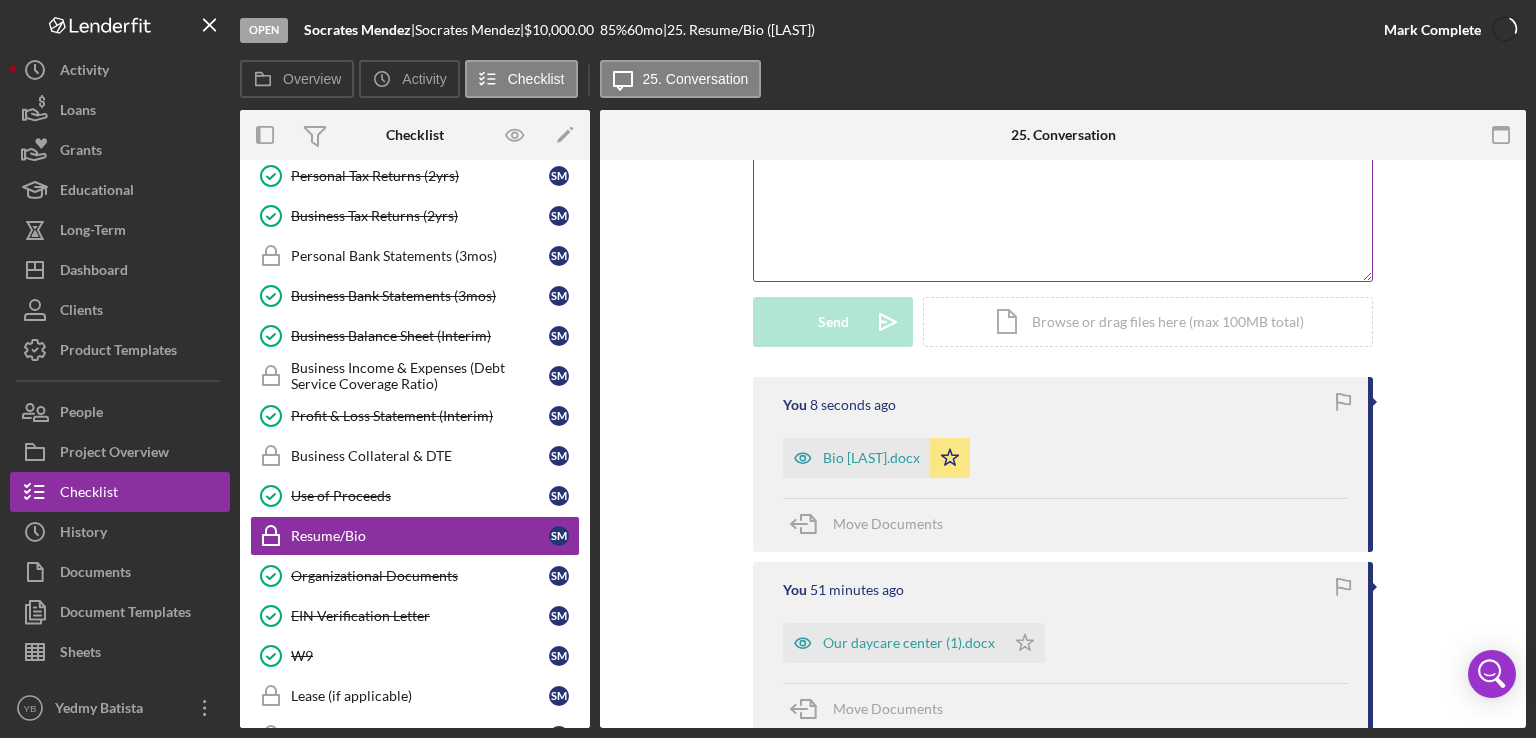 scroll, scrollTop: 449, scrollLeft: 0, axis: vertical 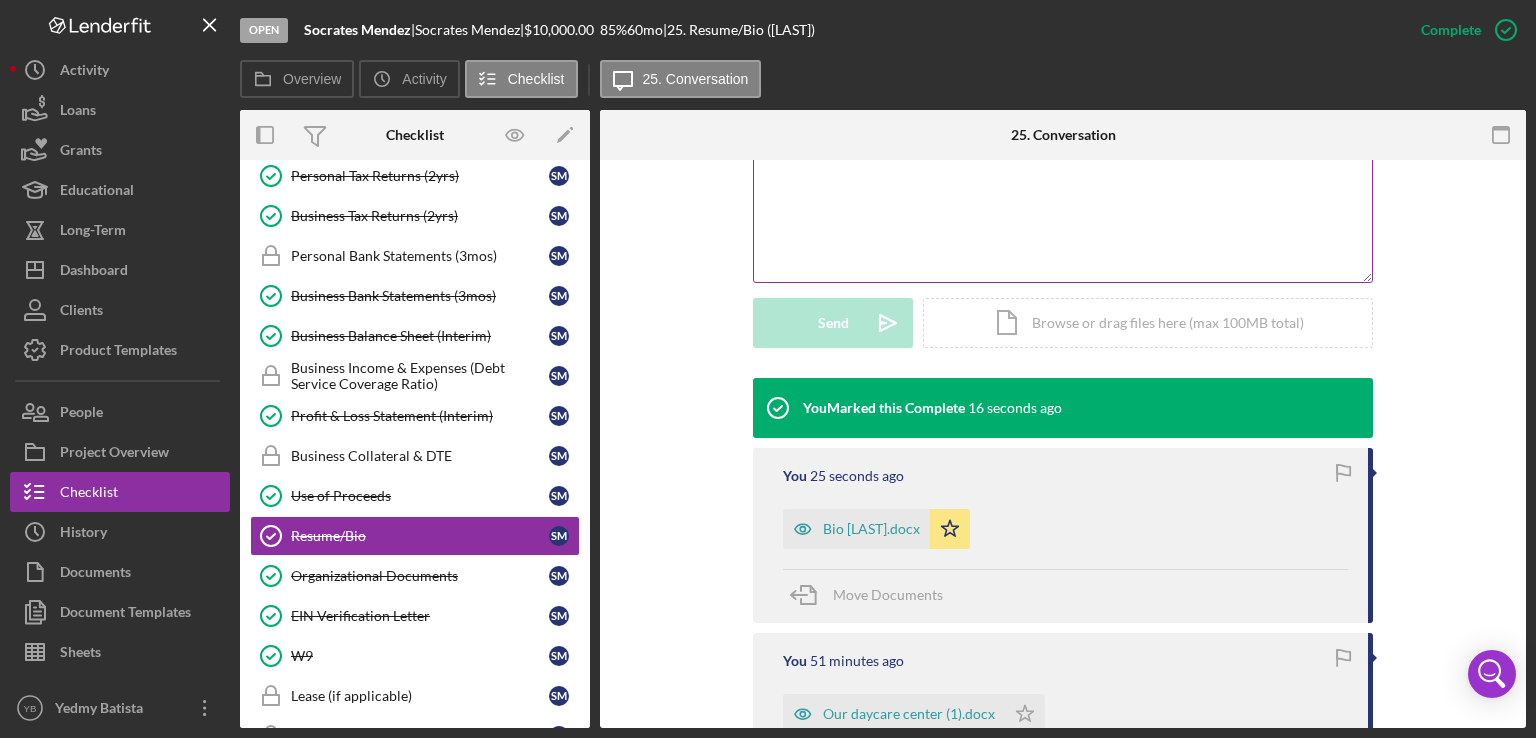 drag, startPoint x: 590, startPoint y: 501, endPoint x: 588, endPoint y: 538, distance: 37.054016 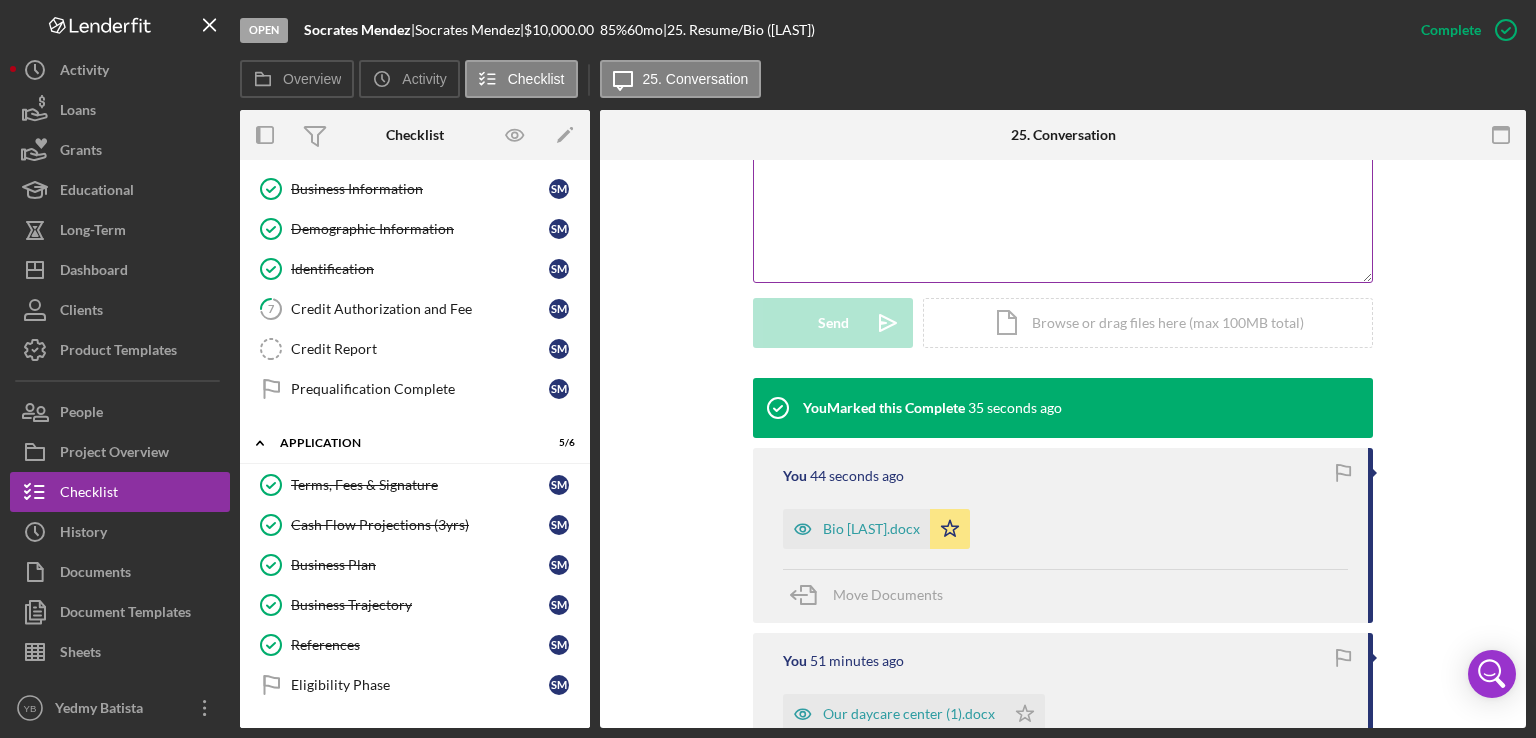 scroll, scrollTop: 0, scrollLeft: 0, axis: both 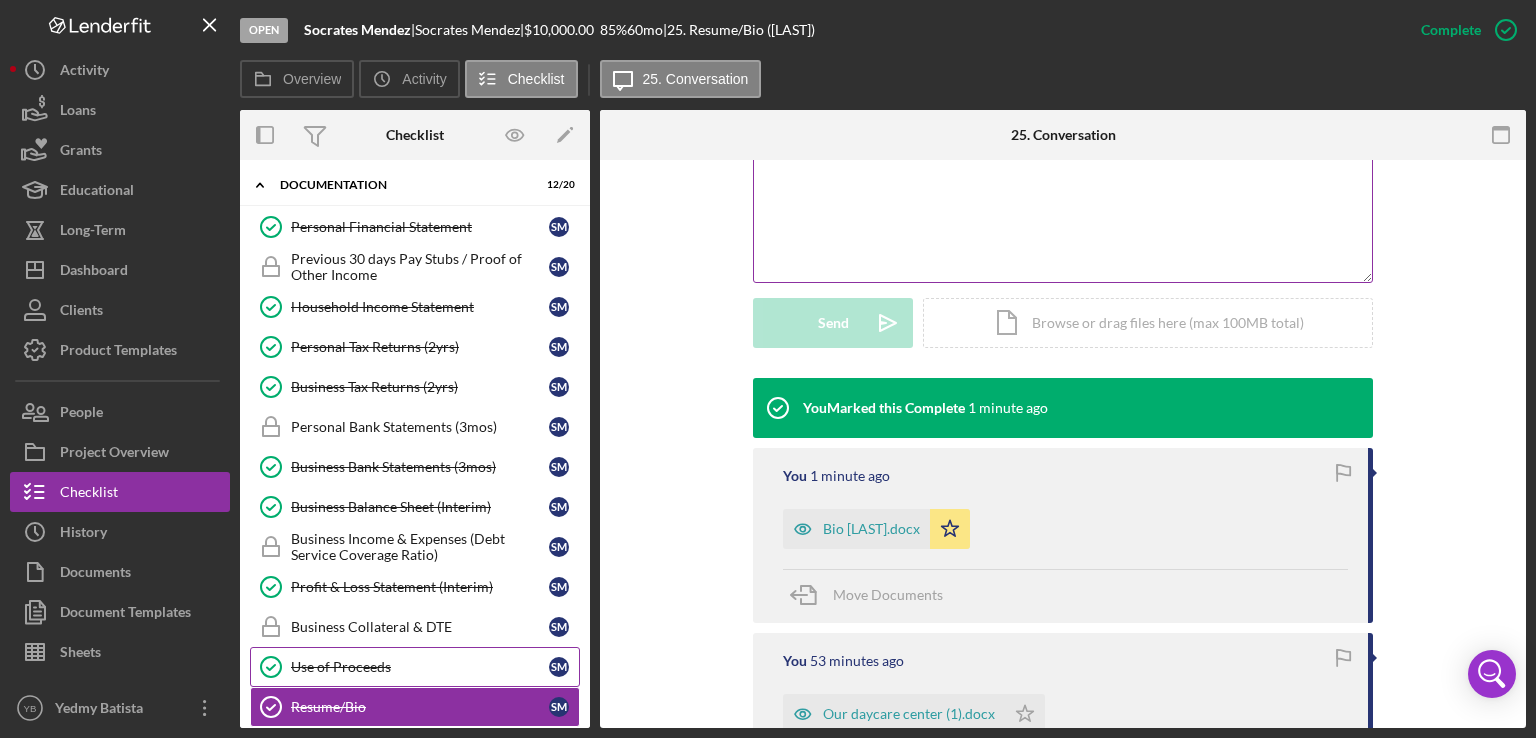click on "Use of Proceeds Use of Proceeds S M" at bounding box center (415, 667) 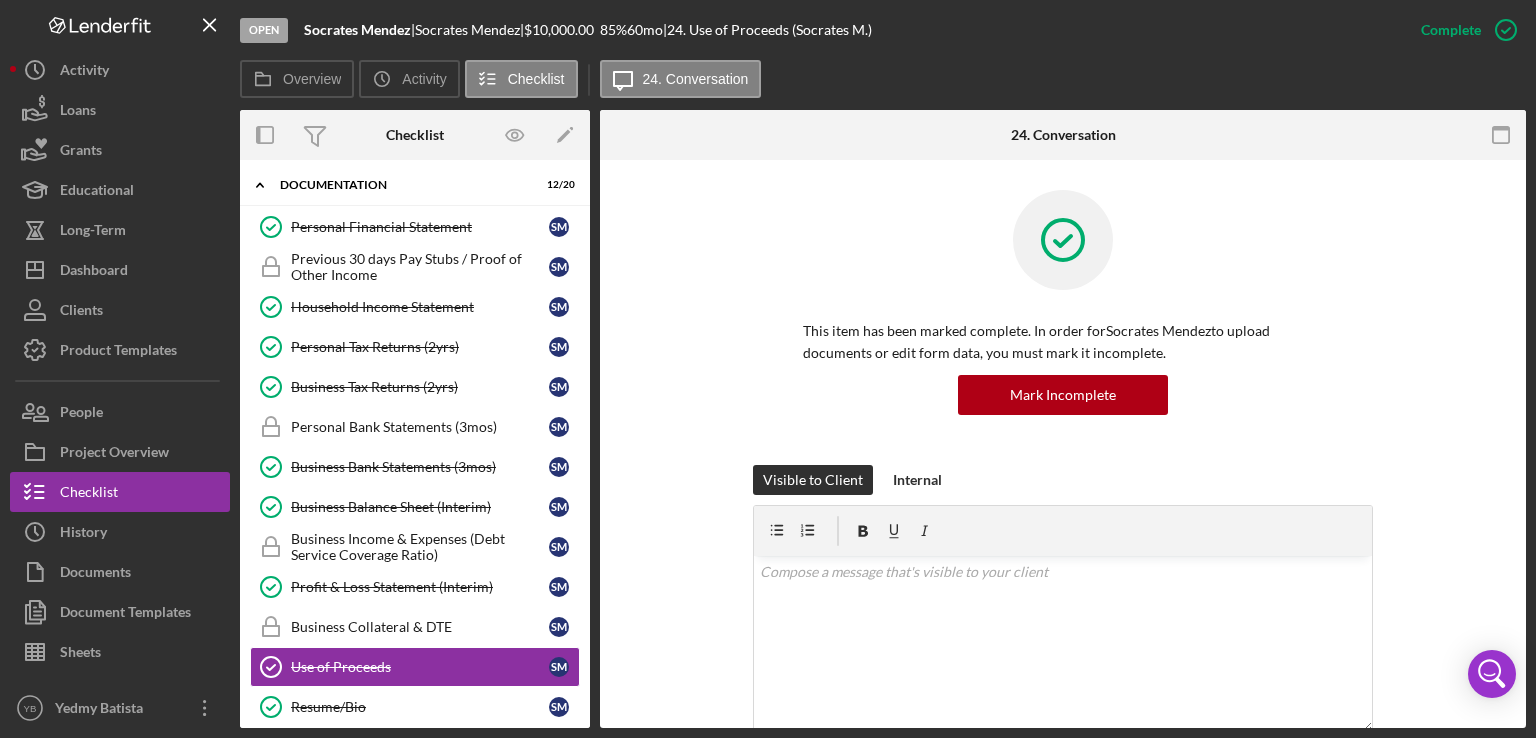 click on "Visible to Client Internal v Color teal Color pink Remove color Add row above Add row below Add column before Add column after Merge cells Split cells Remove column Remove row Remove table Send Icon/icon-invite-send Icon/Document Browse or drag files here (max 100MB total) Tap to choose files or take a photo Cancel Send Icon/icon-invite-send" at bounding box center (1063, 646) 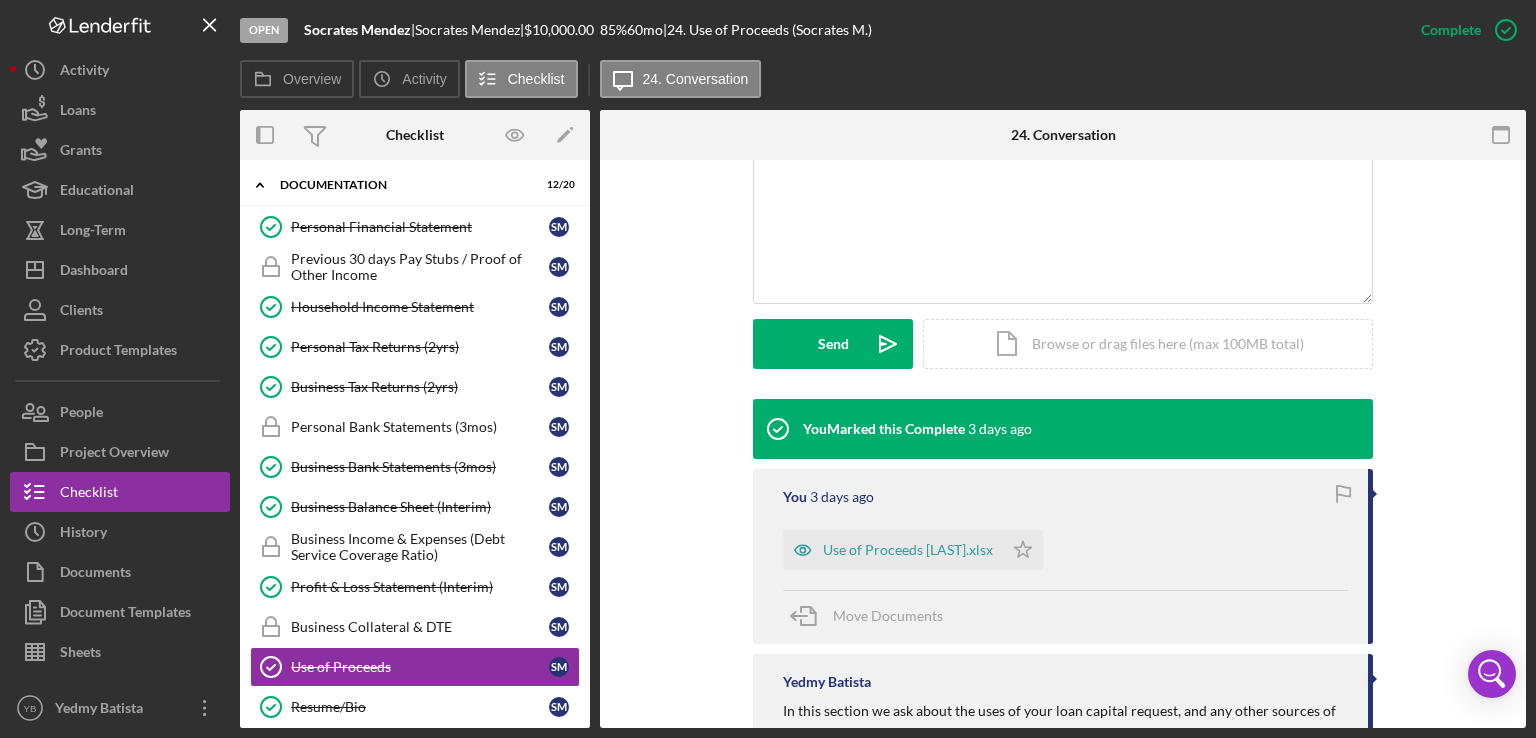 scroll, scrollTop: 483, scrollLeft: 0, axis: vertical 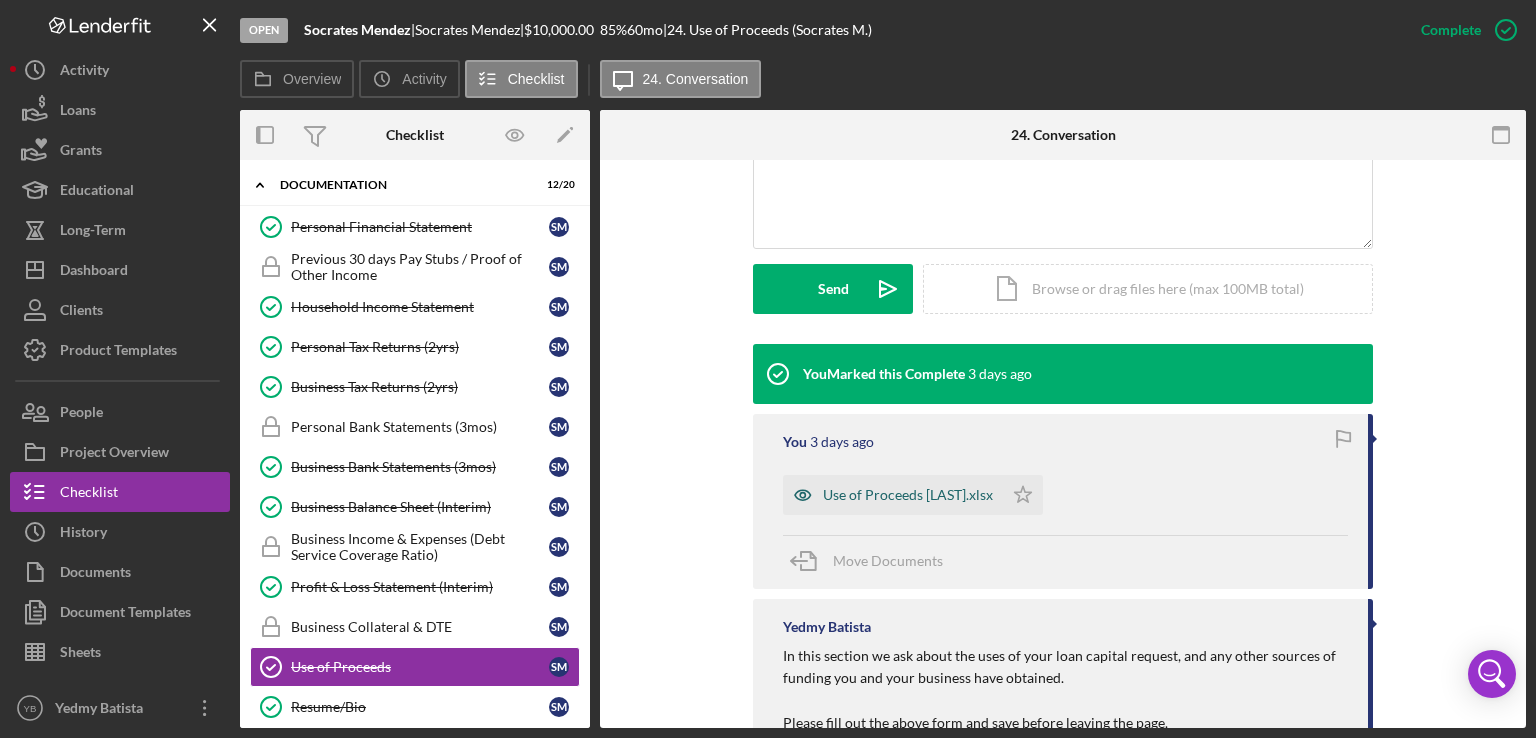 click on "Use of Proceeds [NAME].xlsx" at bounding box center (893, 495) 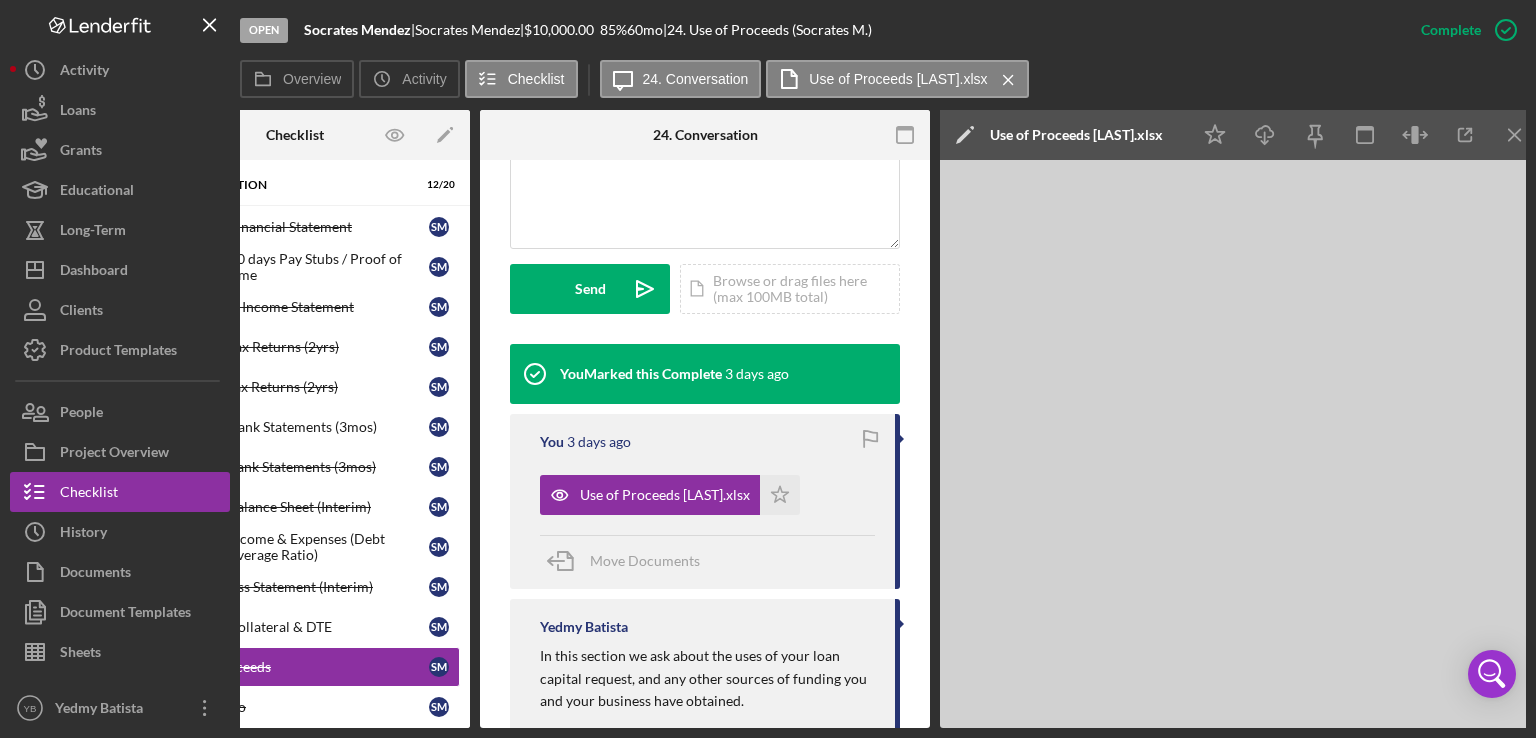 scroll, scrollTop: 0, scrollLeft: 133, axis: horizontal 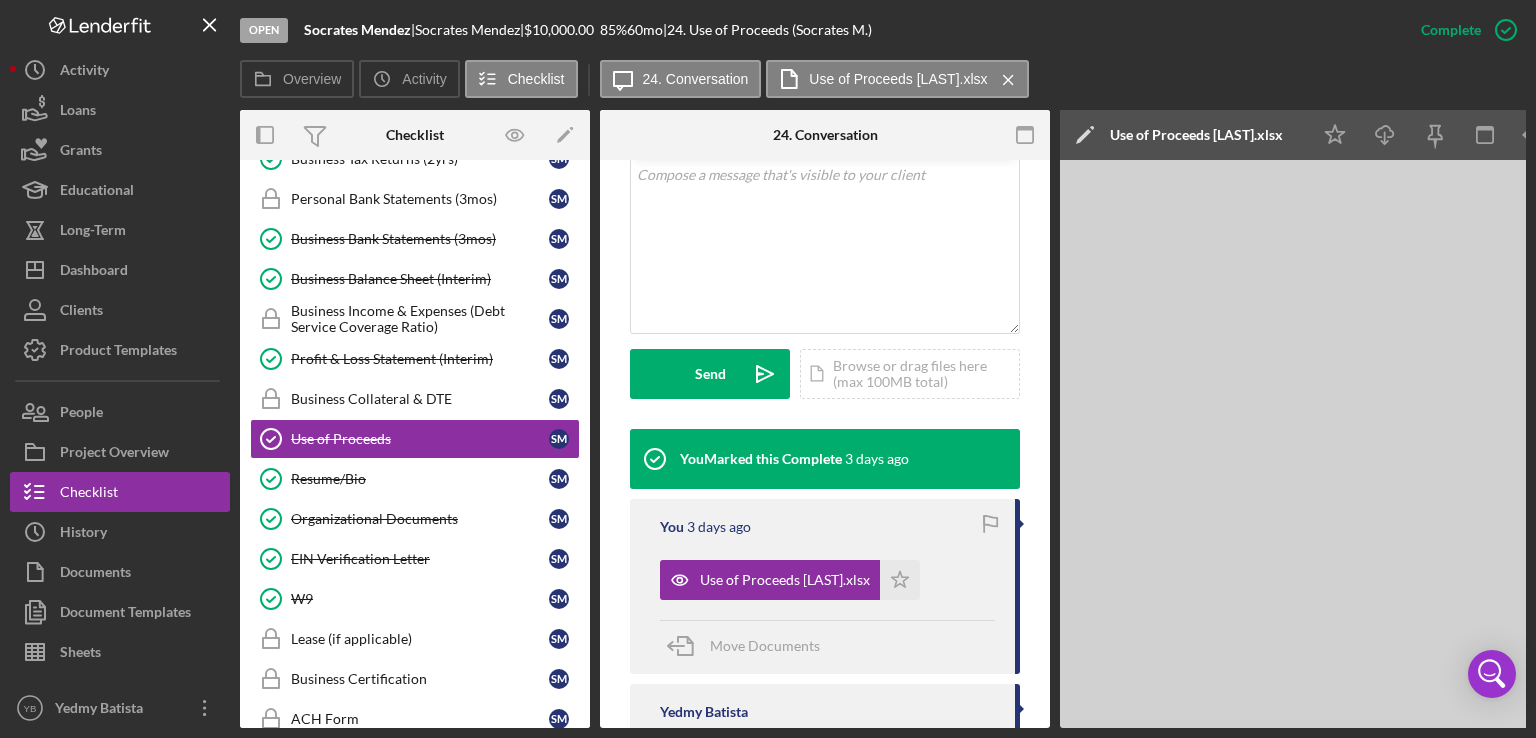 click on "Overview Internal Workflow Stage Open Icon/Dropdown Arrow Archive (can unarchive later if needed) Overview Edit Icon/Edit Status Ongoing Risk Rating Sentiment Rating 5 Product Name Microloan Application Created Date 08/01/2025 Started Date 08/01/2025 Closing Goal 09/30/2025 Contact YB [FIRST] [LAST] Account Executive Weekly Status Update On Weekly Status Update Message Here's a snapshot of information that has been fully approved, as well as the items we still need.
If you've worked up to a milestone (purple) item, then the ball is our court. We'll respond as soon as we can. Inactivity Alerts On Send if the client is inactive for... 5 Inactivity Reminder Message Hey there, we noticed you haven't made any progress on your application in the last few days. Let us know if you have any questions or issues!
Initial Request Edit Icon/Edit Amount $10,000.00 Standard Rate 85.000% Standard Term 60 months Key Ratios Edit Icon/Edit DSCR Collateral Coverage DTI LTV Global DSCR Global Collateral Coverage Global DTI 6" at bounding box center [883, 419] 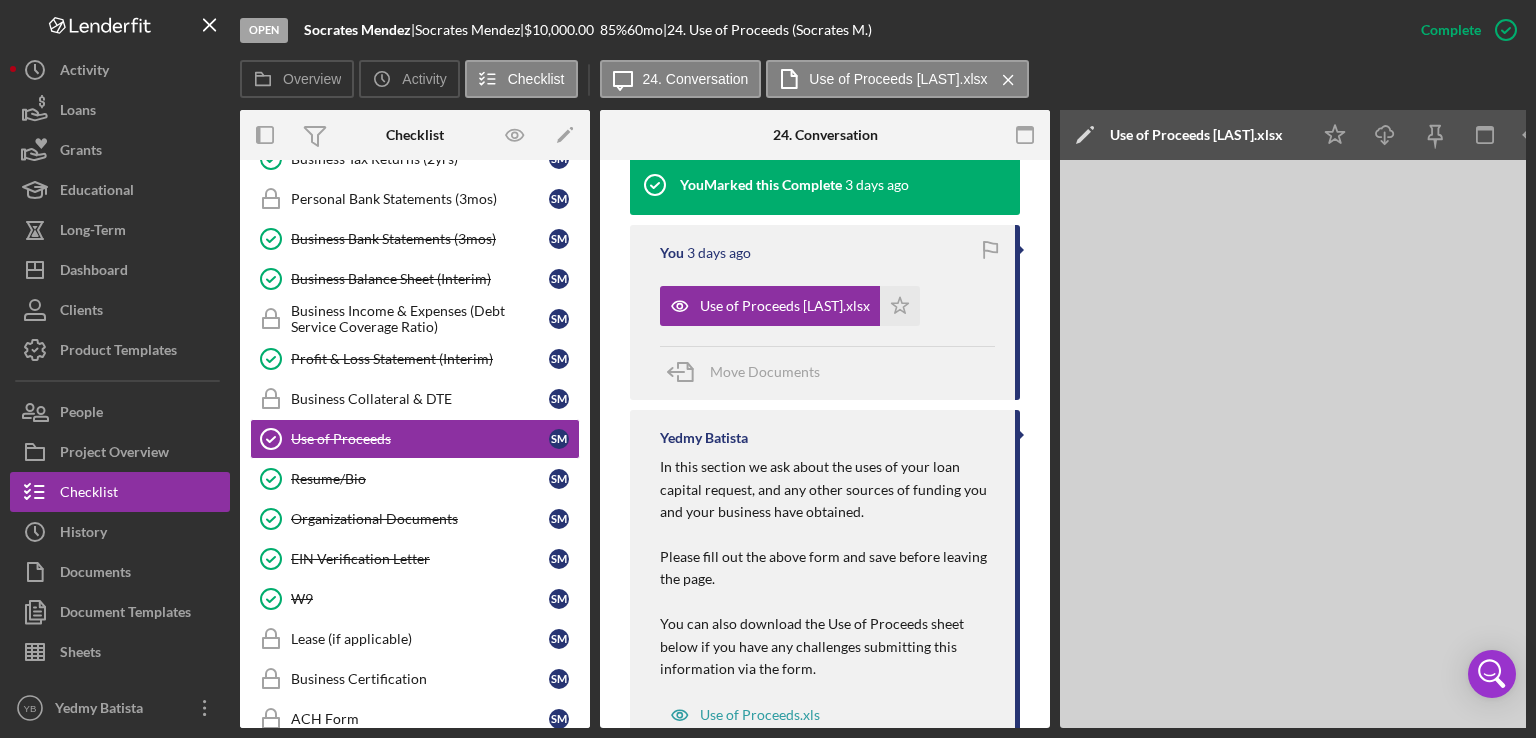 scroll, scrollTop: 766, scrollLeft: 0, axis: vertical 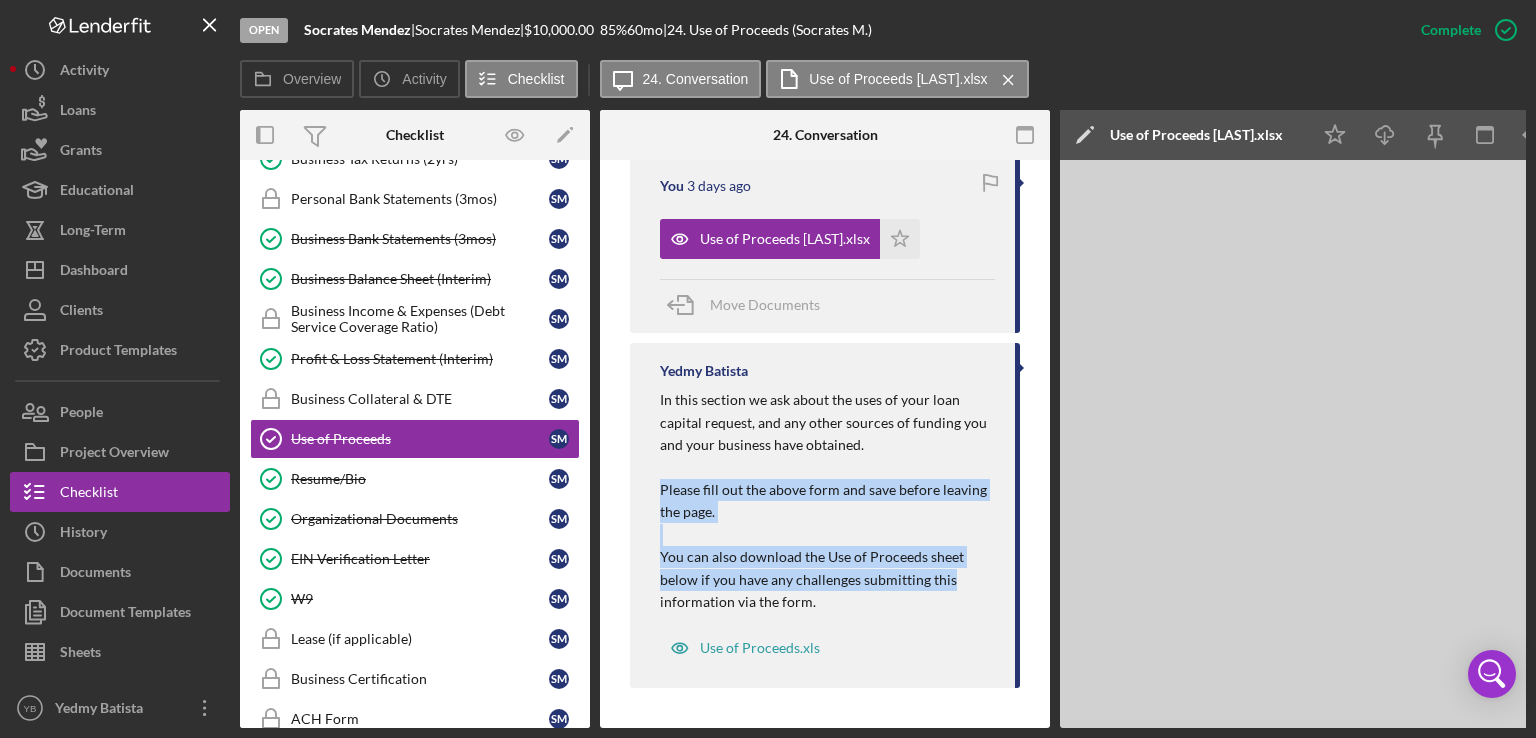 drag, startPoint x: 1044, startPoint y: 564, endPoint x: 1046, endPoint y: 497, distance: 67.02985 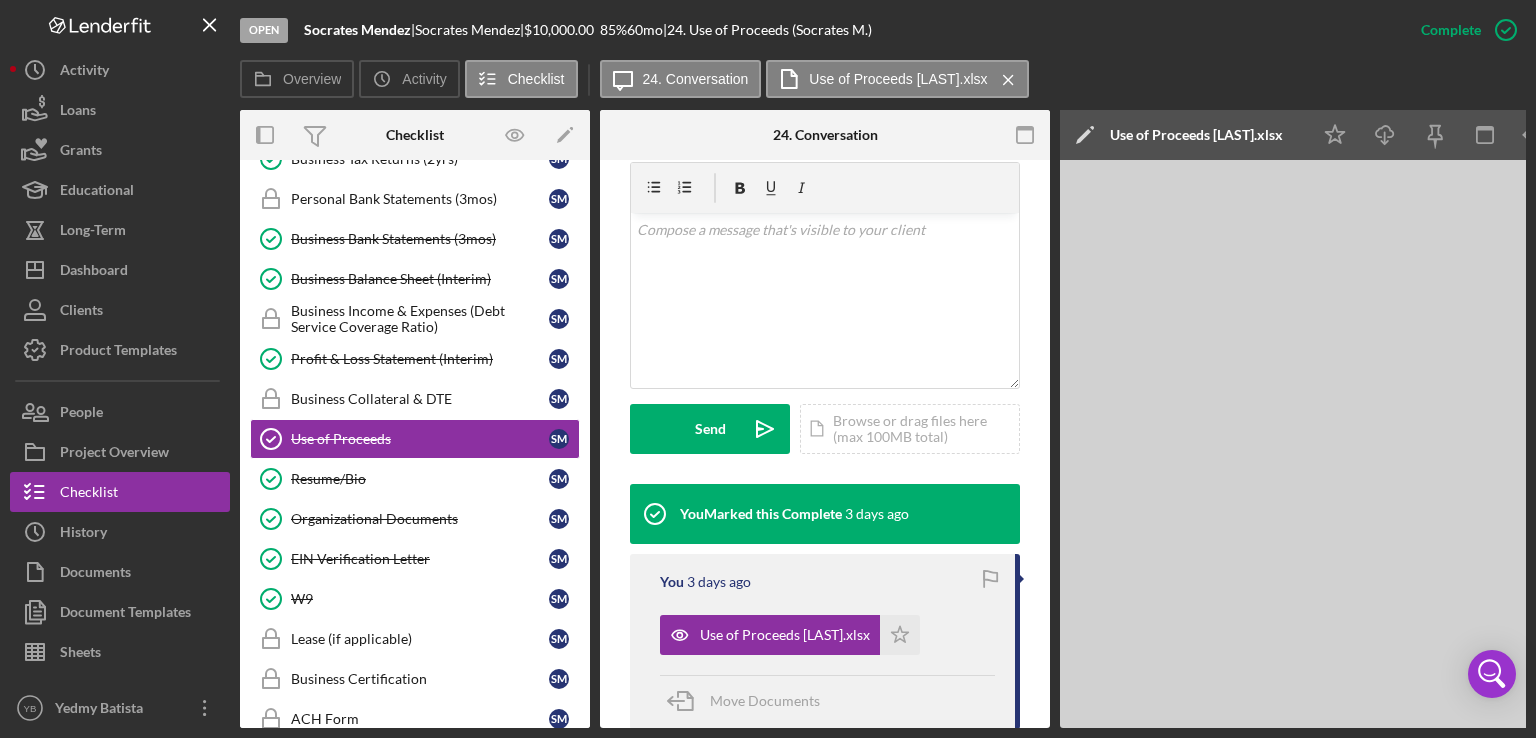 scroll, scrollTop: 336, scrollLeft: 0, axis: vertical 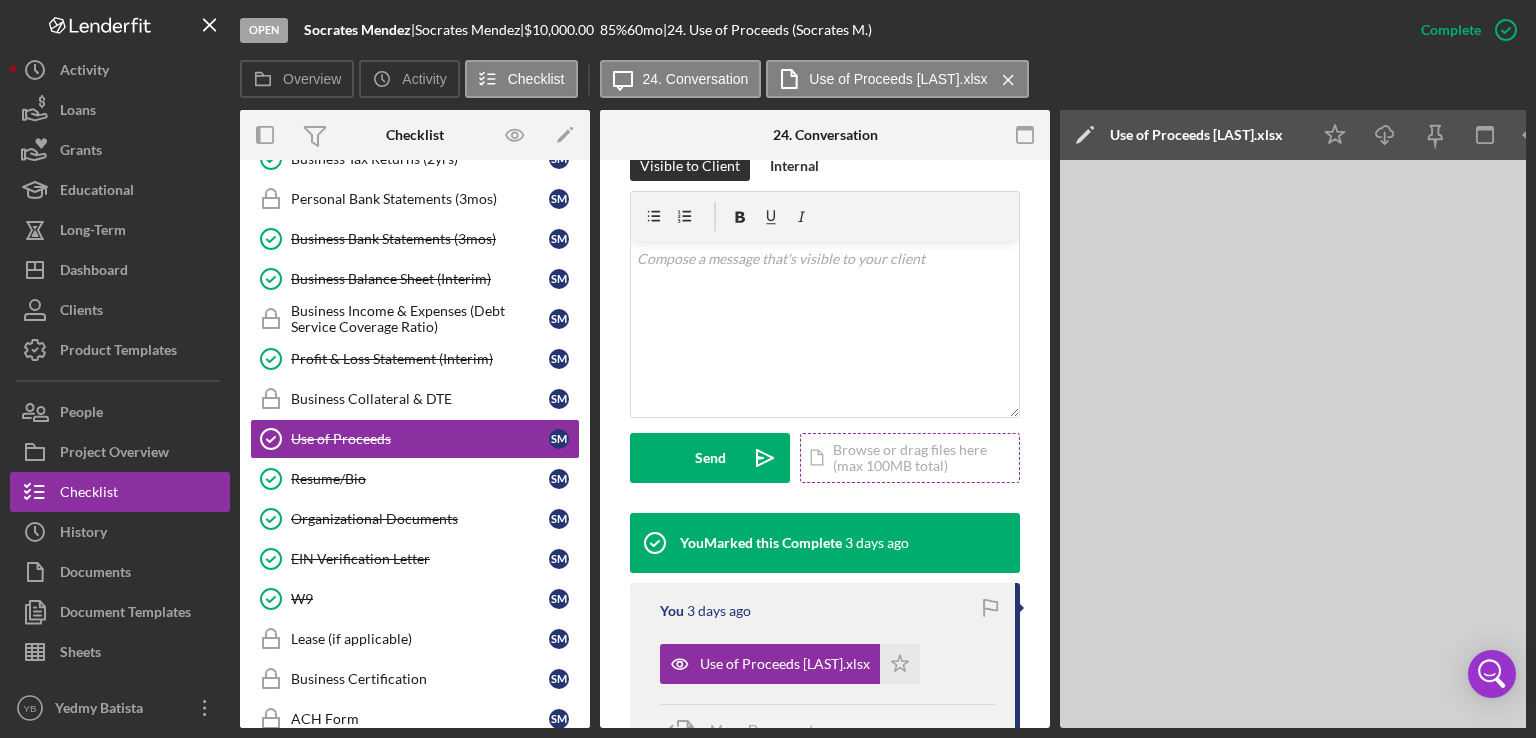 click on "Icon/Document Browse or drag files here (max 100MB total) Tap to choose files or take a photo" at bounding box center [910, 458] 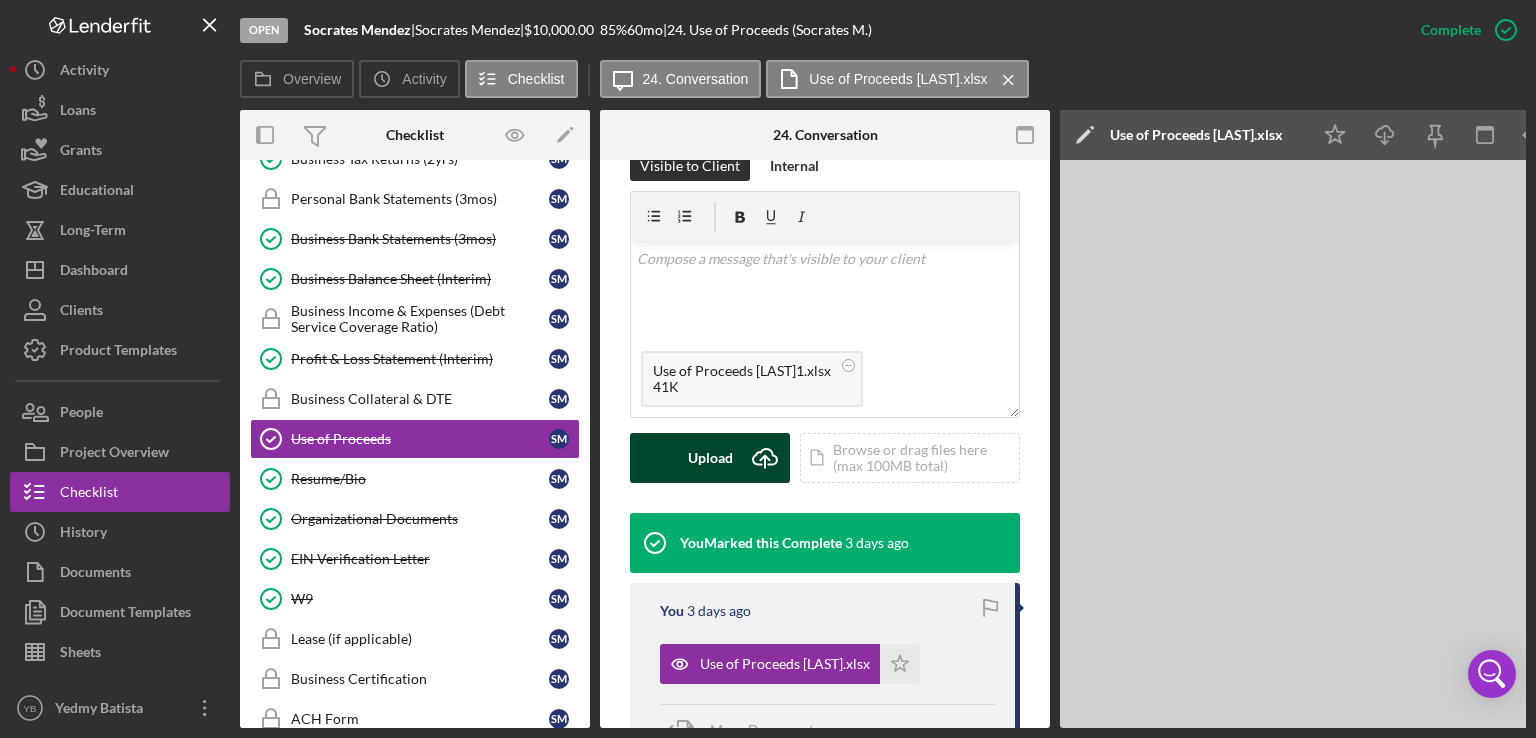 click on "Upload" at bounding box center [710, 458] 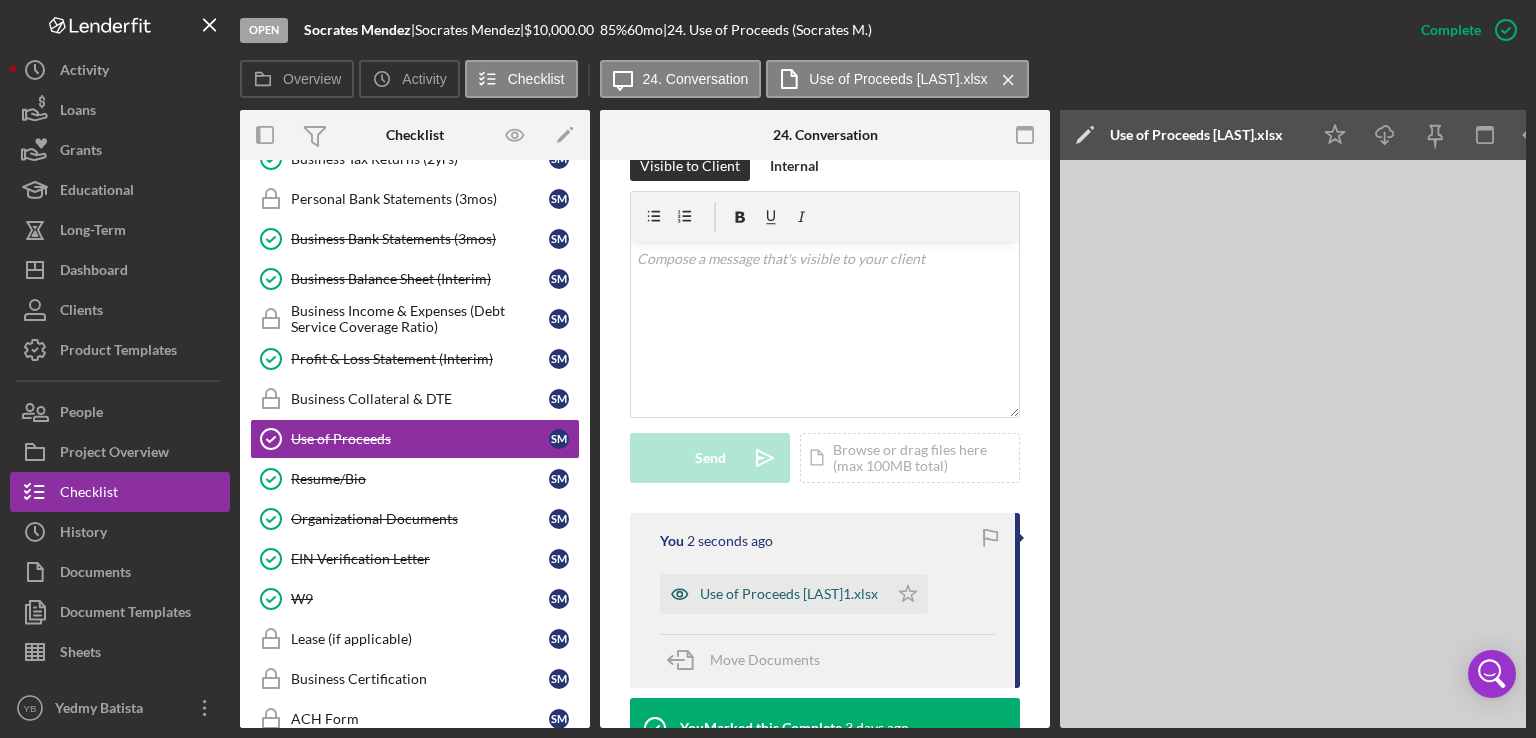 click on "Use of Proceeds Socrates mendez1.xlsx" at bounding box center (789, 594) 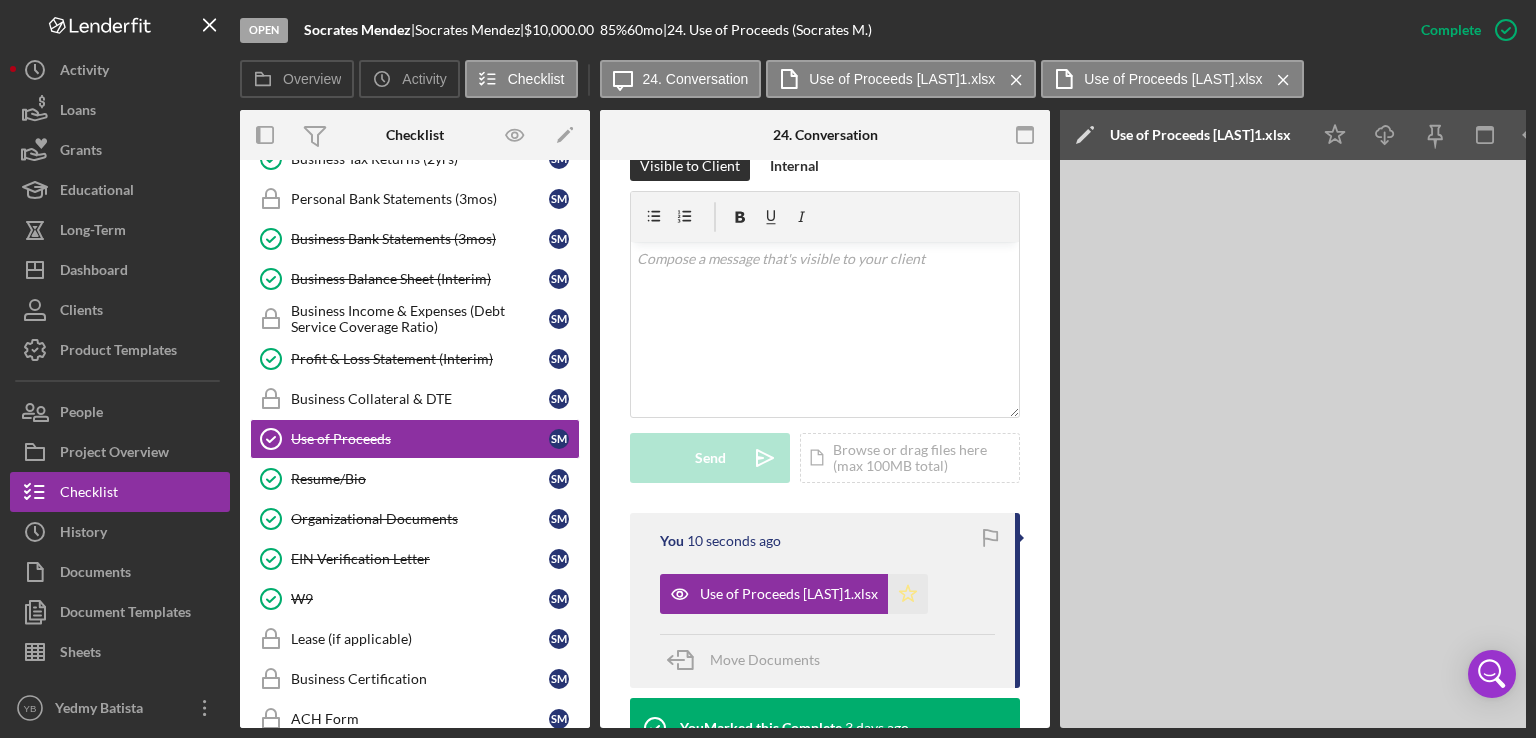 click 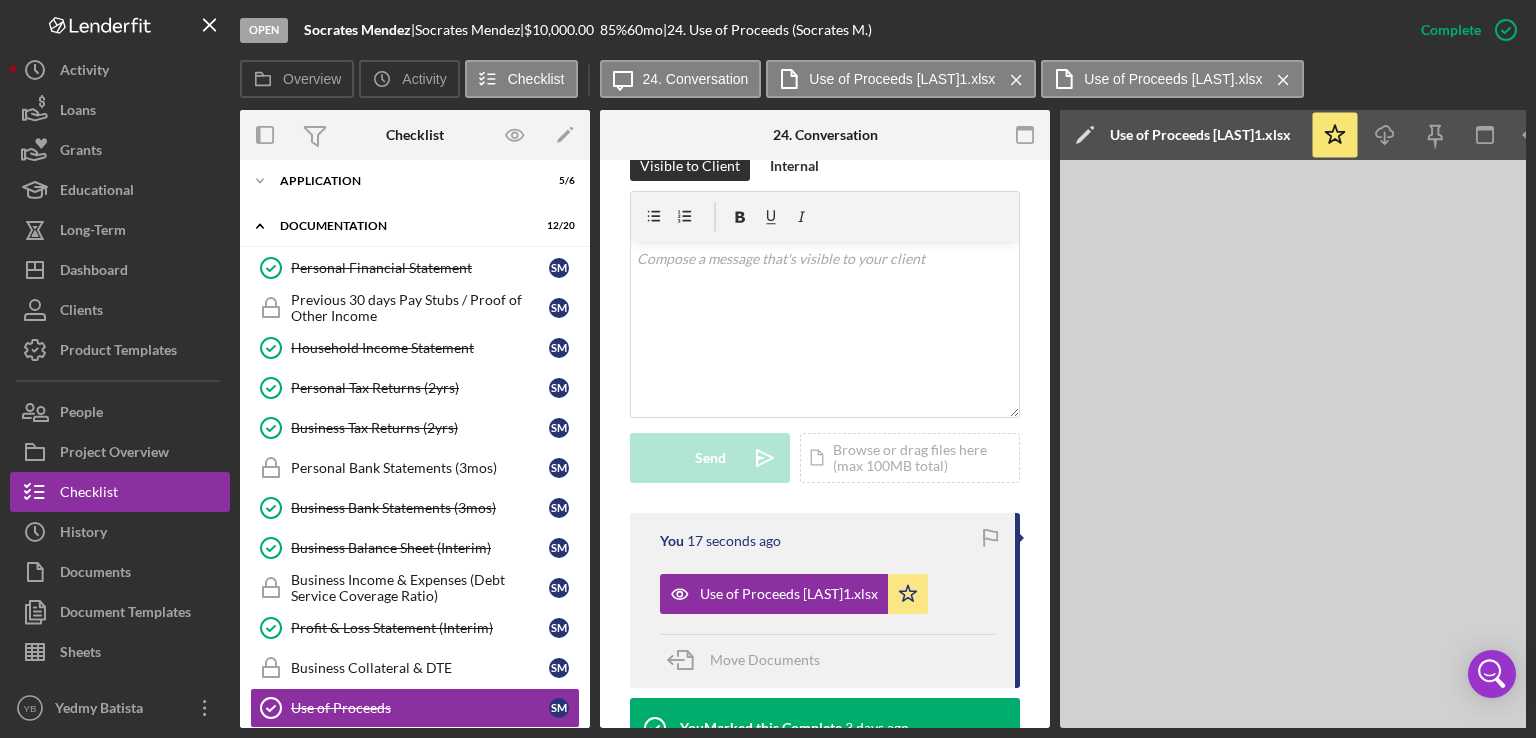 scroll, scrollTop: 0, scrollLeft: 0, axis: both 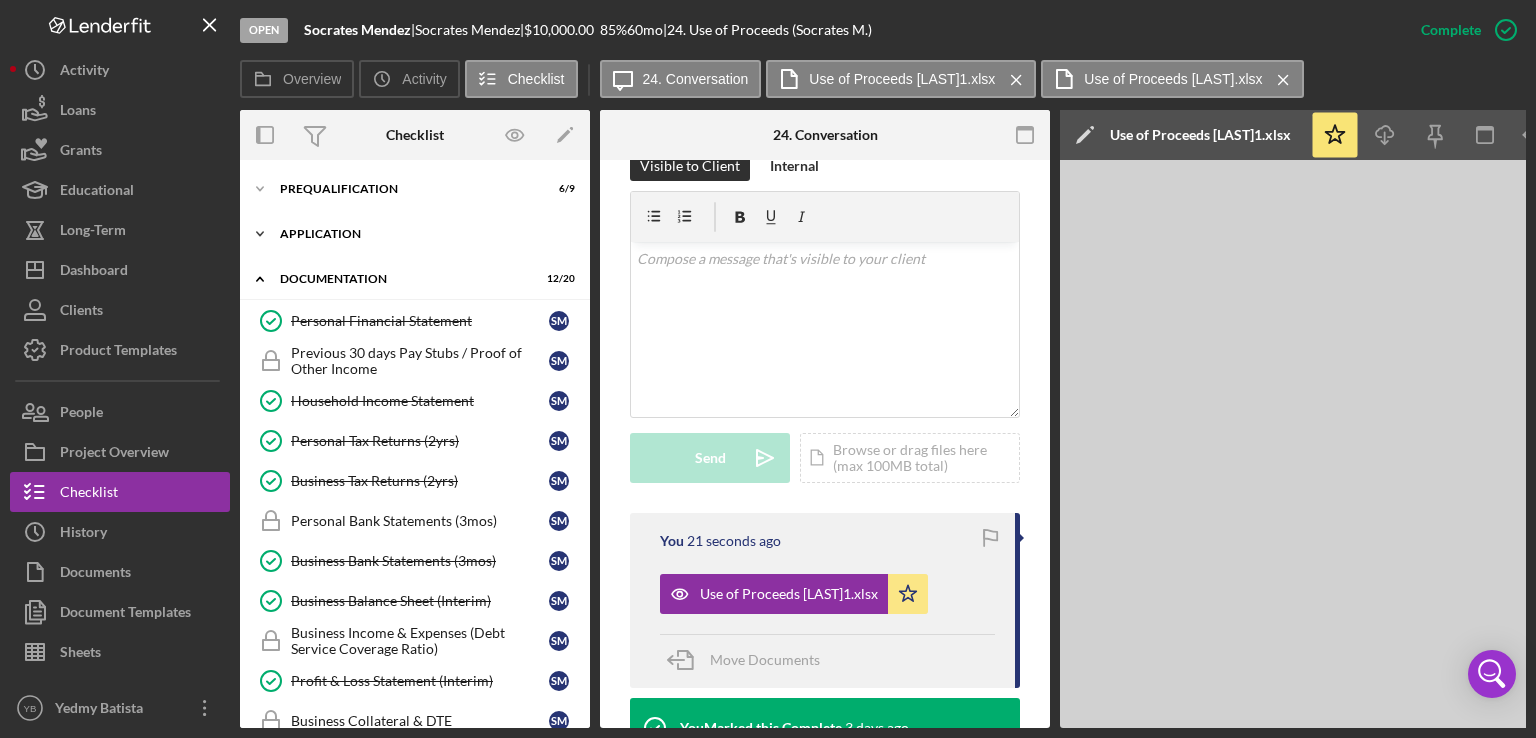 click on "Application" at bounding box center [422, 234] 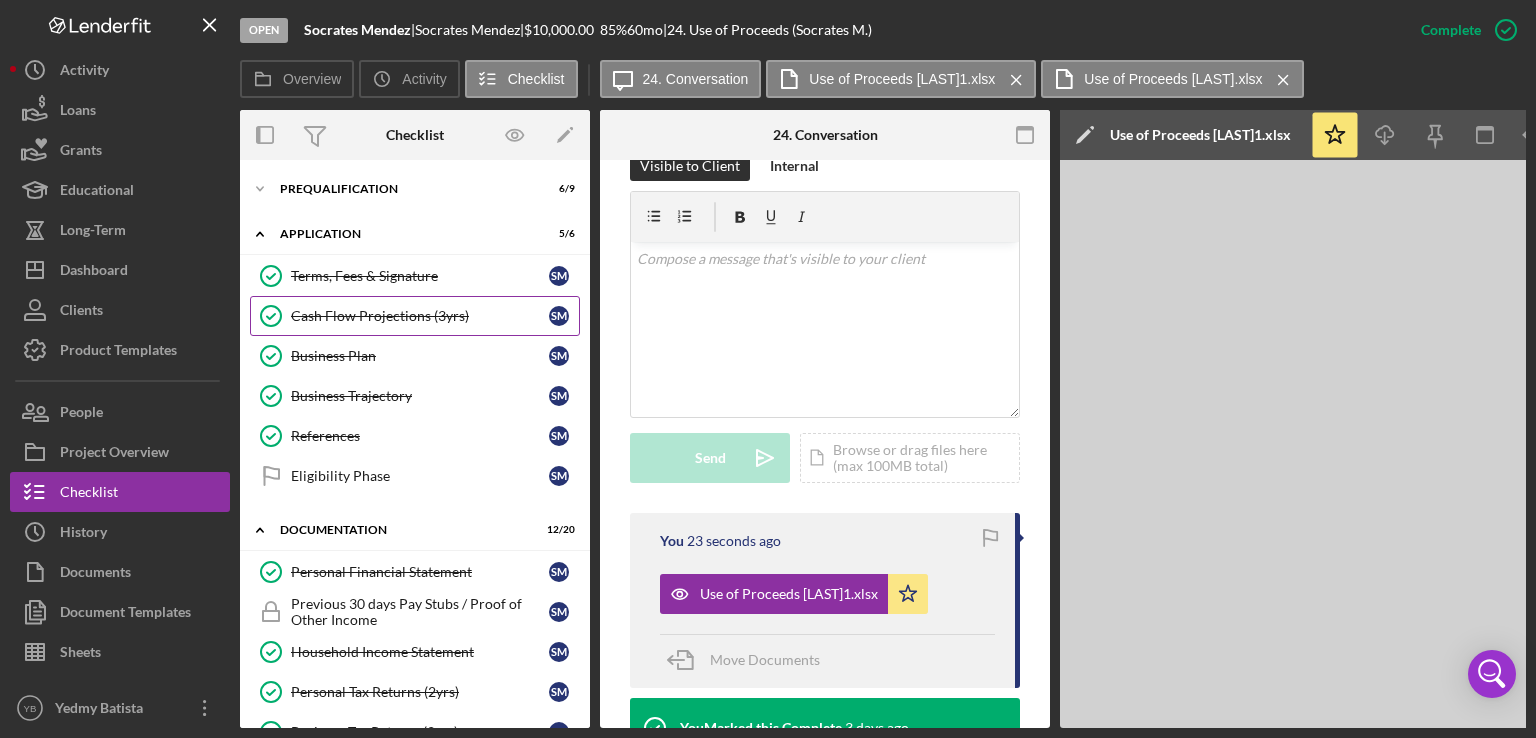 click on "Cash Flow Projections (3yrs) Cash Flow Projections (3yrs) S M" at bounding box center (415, 316) 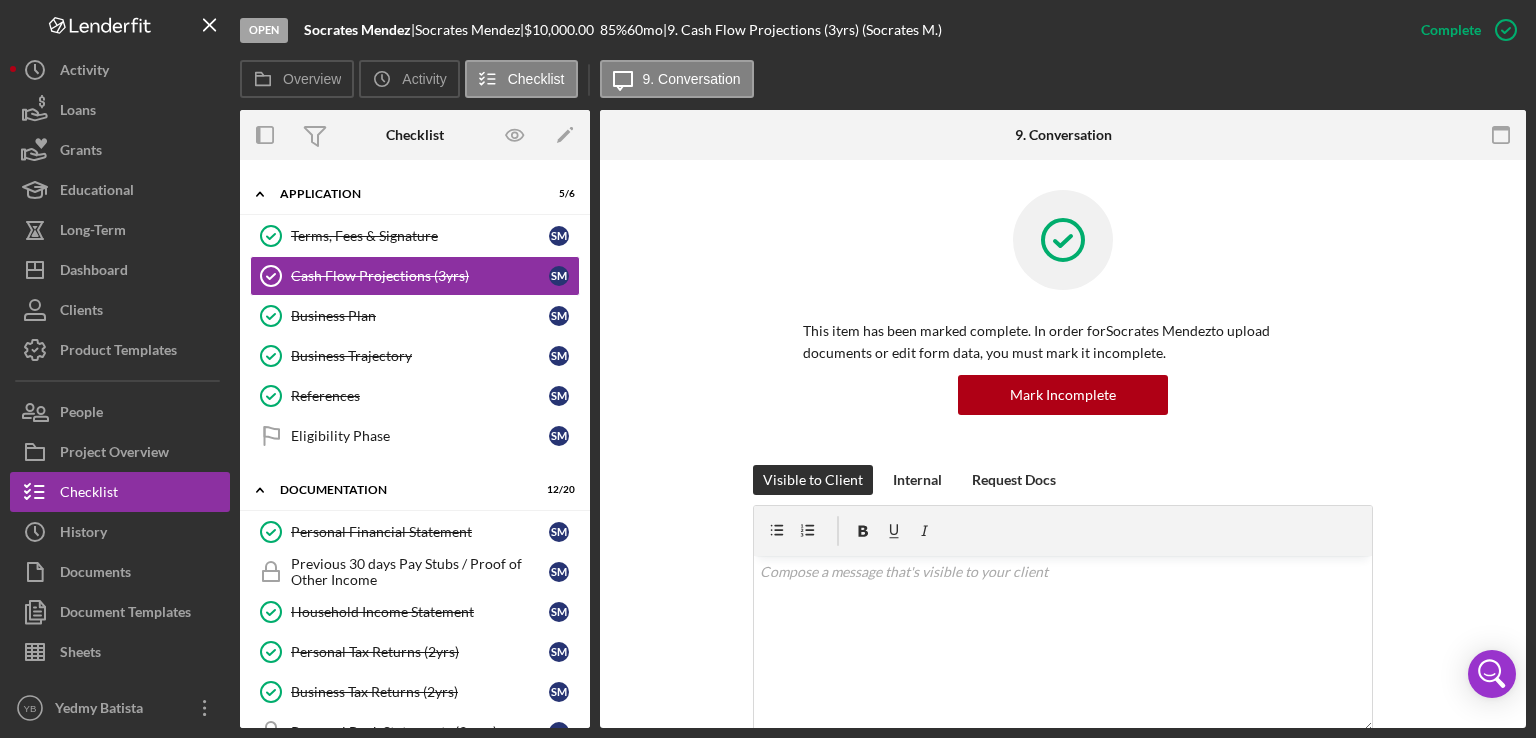 scroll, scrollTop: 0, scrollLeft: 0, axis: both 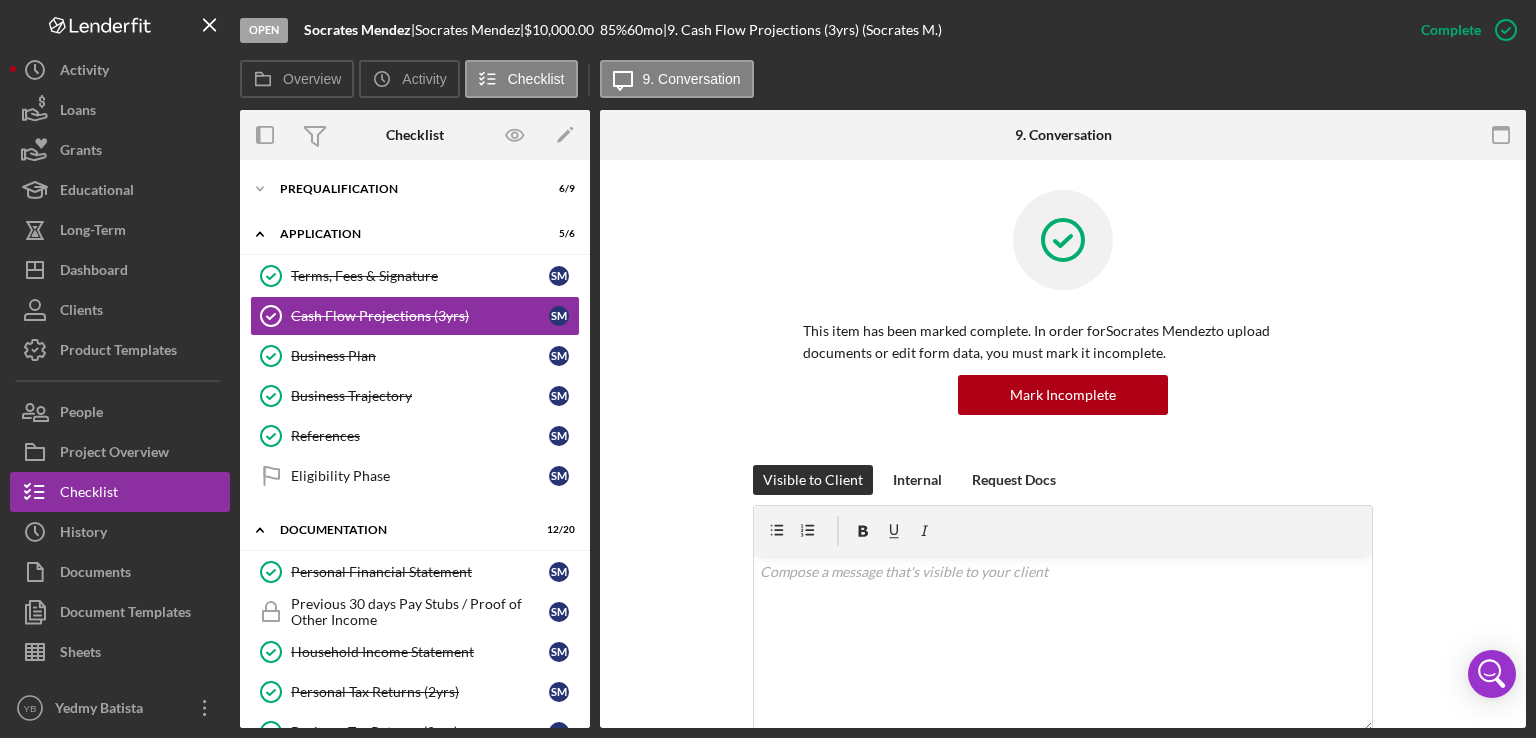 drag, startPoint x: 1520, startPoint y: 372, endPoint x: 1488, endPoint y: 441, distance: 76.05919 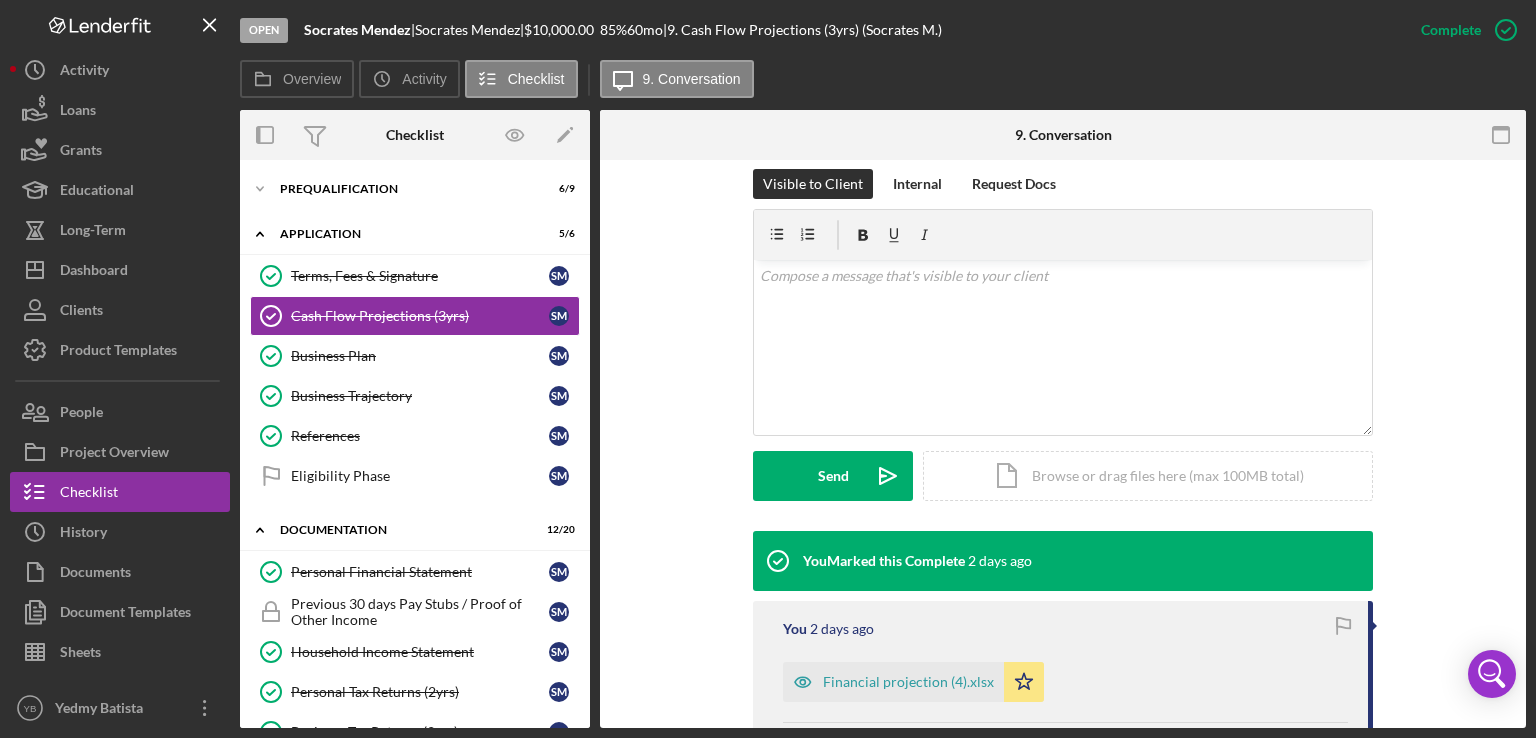 scroll, scrollTop: 400, scrollLeft: 0, axis: vertical 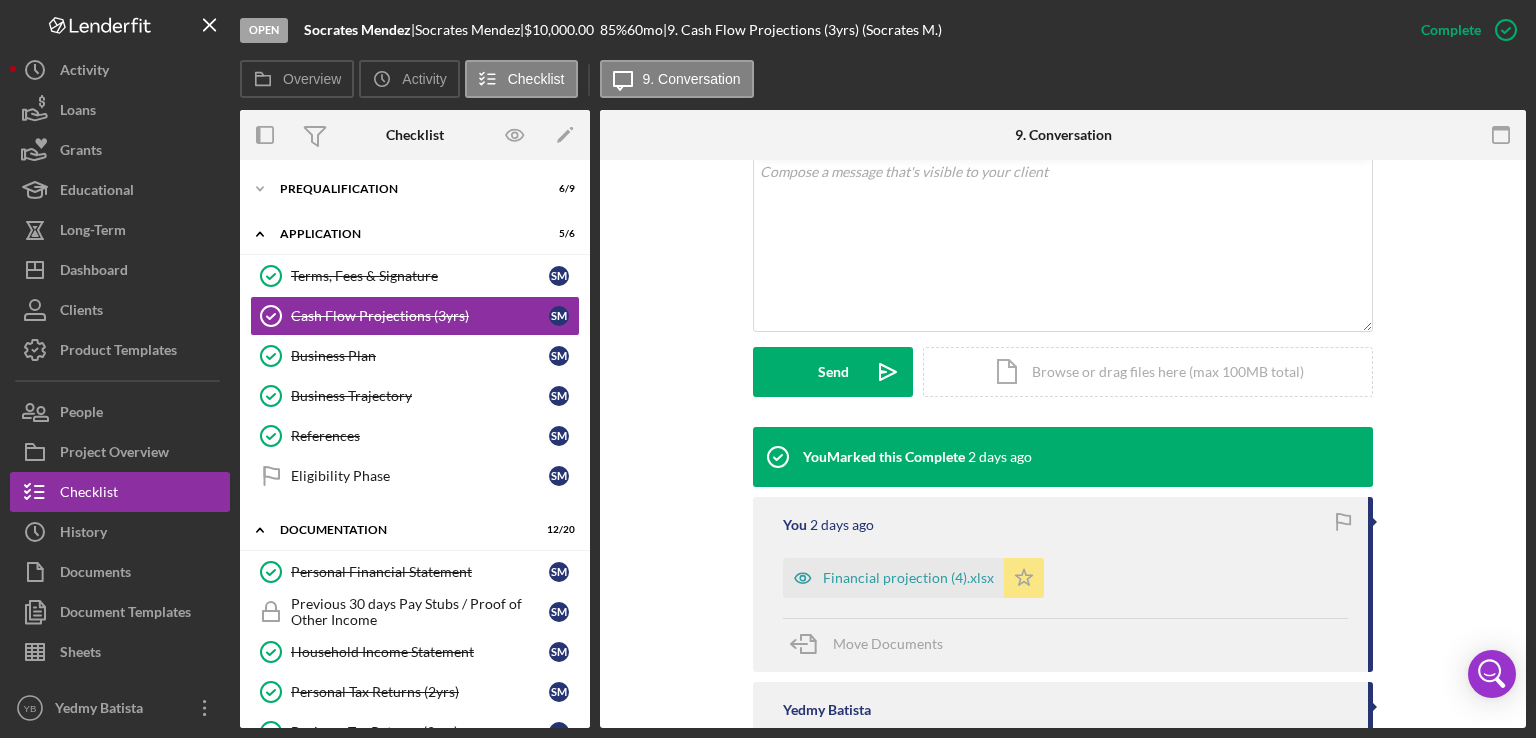 click 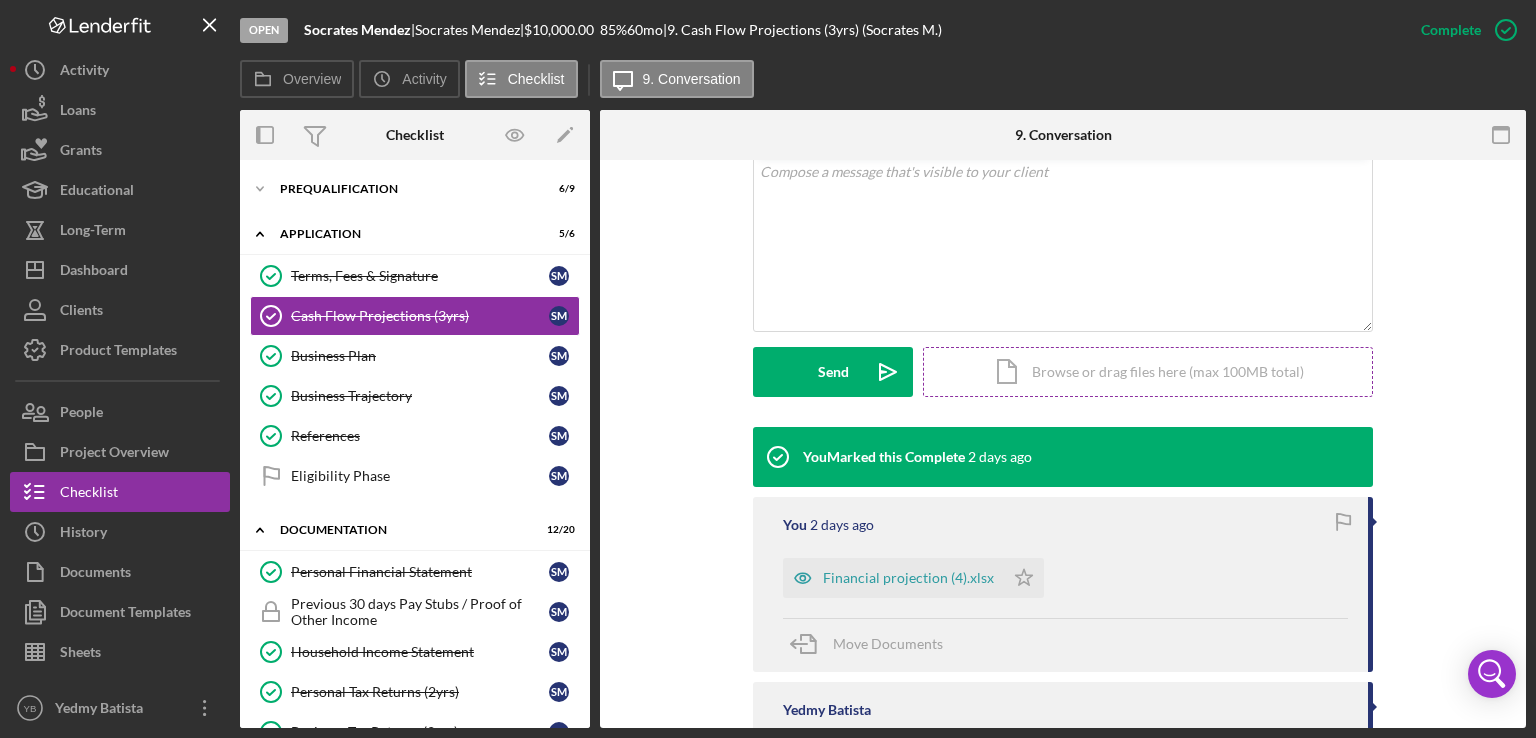 click on "Icon/Document Browse or drag files here (max 100MB total) Tap to choose files or take a photo" at bounding box center [1148, 372] 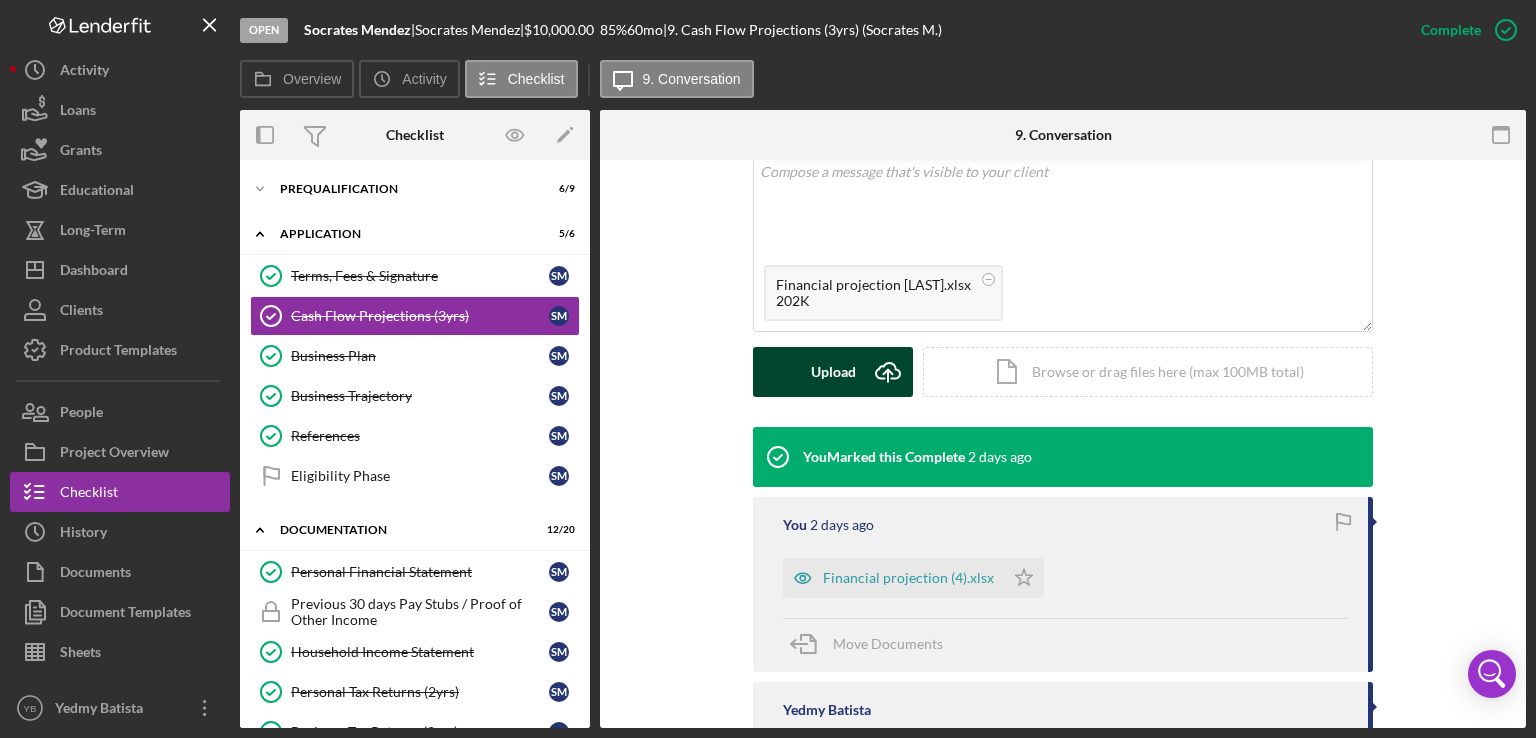click on "Upload" at bounding box center (833, 372) 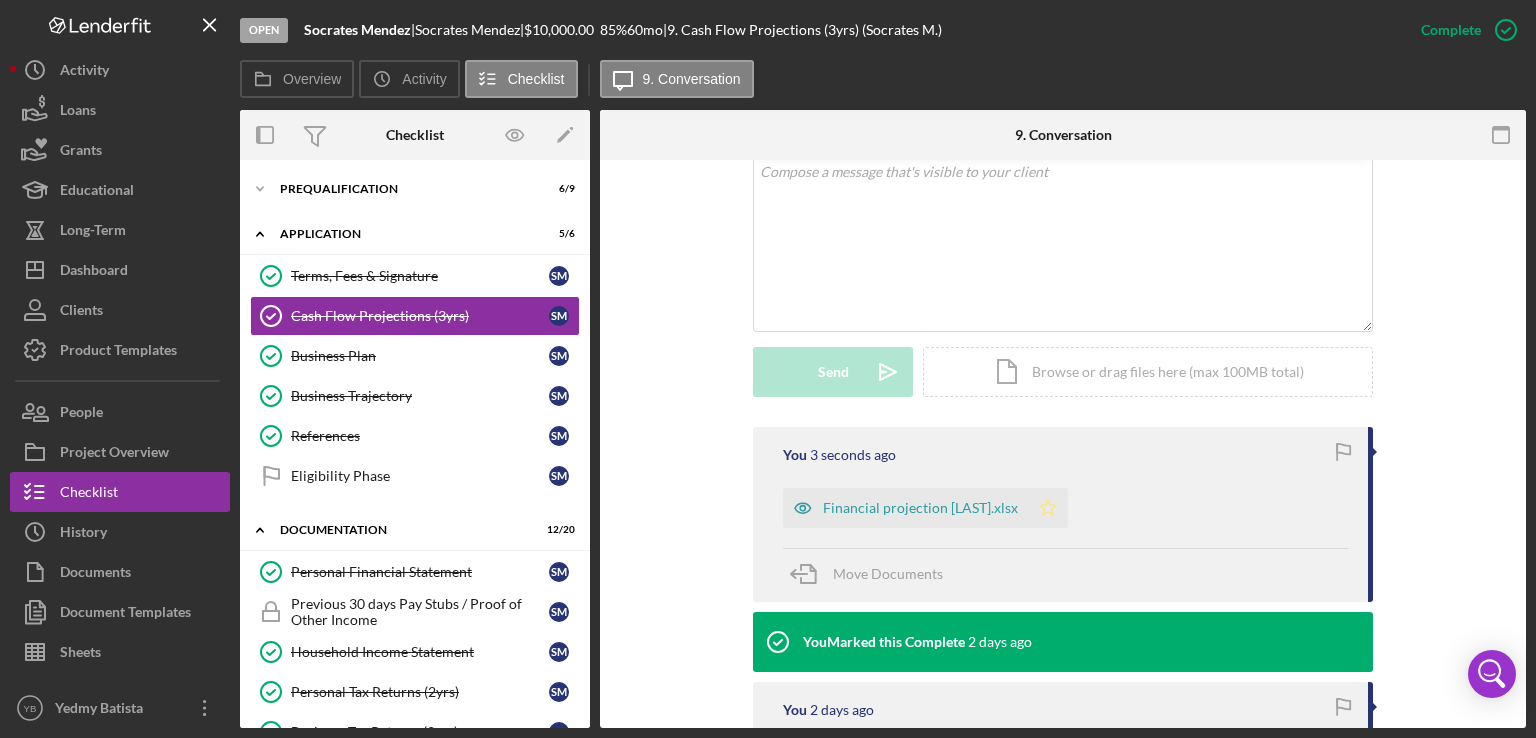 click 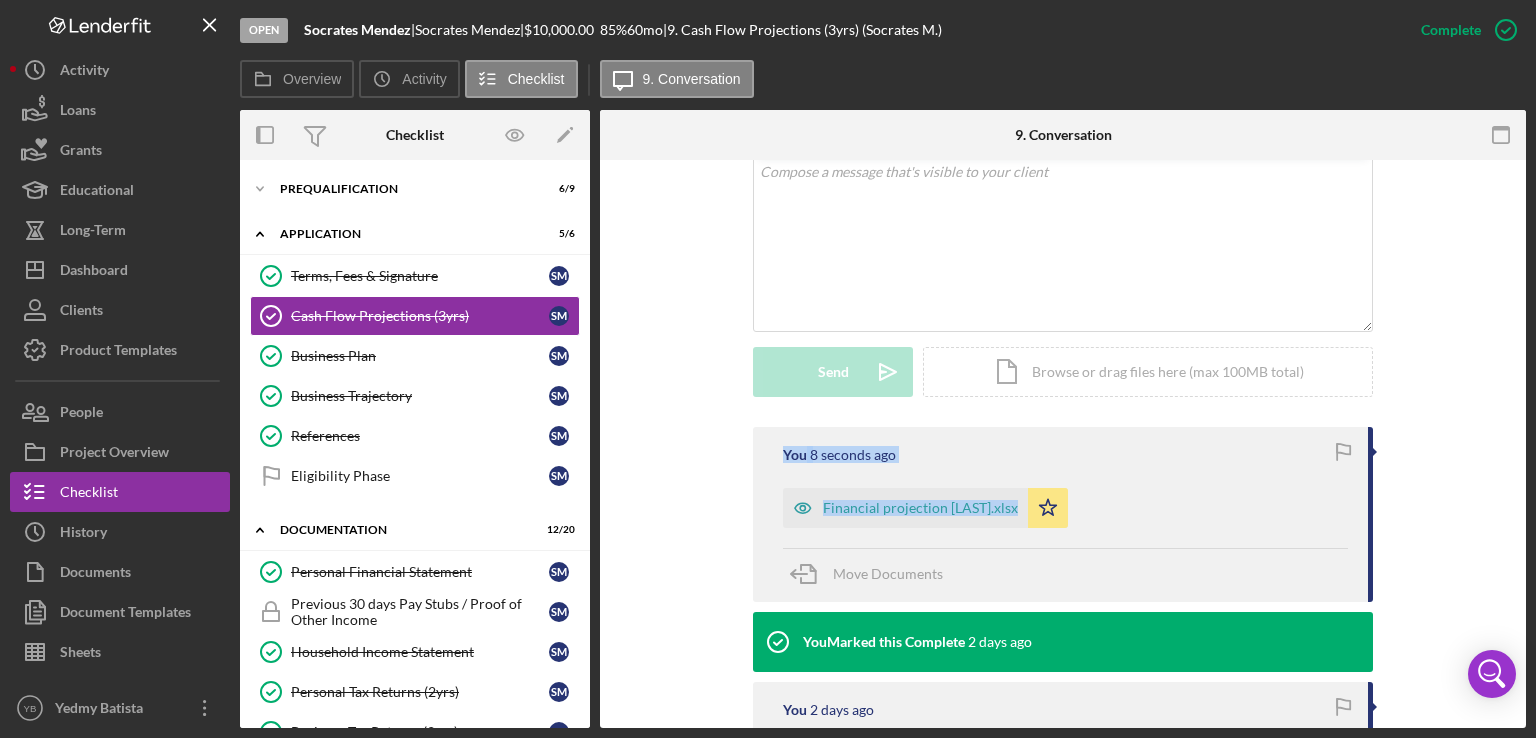 drag, startPoint x: 1528, startPoint y: 373, endPoint x: 1527, endPoint y: 497, distance: 124.004036 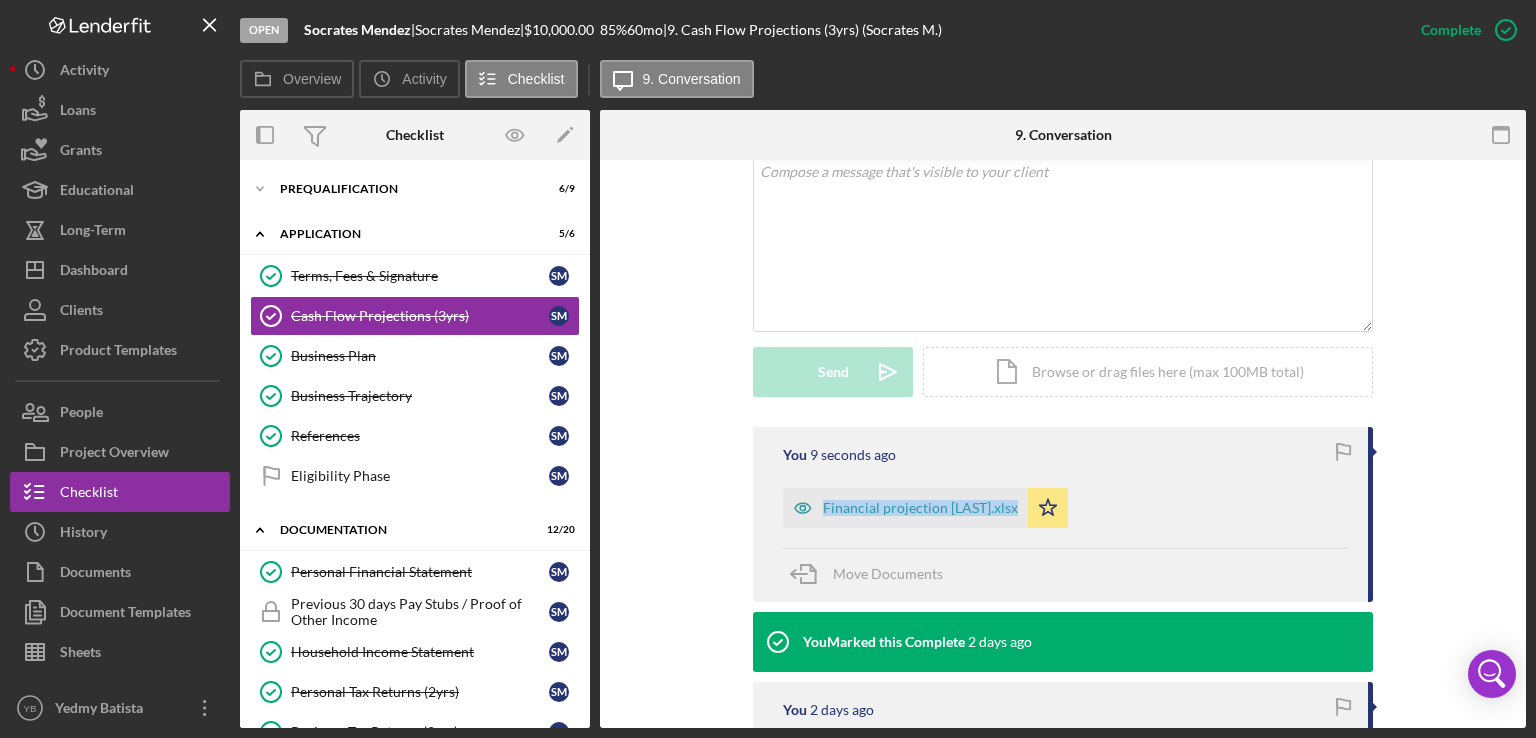 drag, startPoint x: 1527, startPoint y: 497, endPoint x: 1483, endPoint y: 457, distance: 59.464275 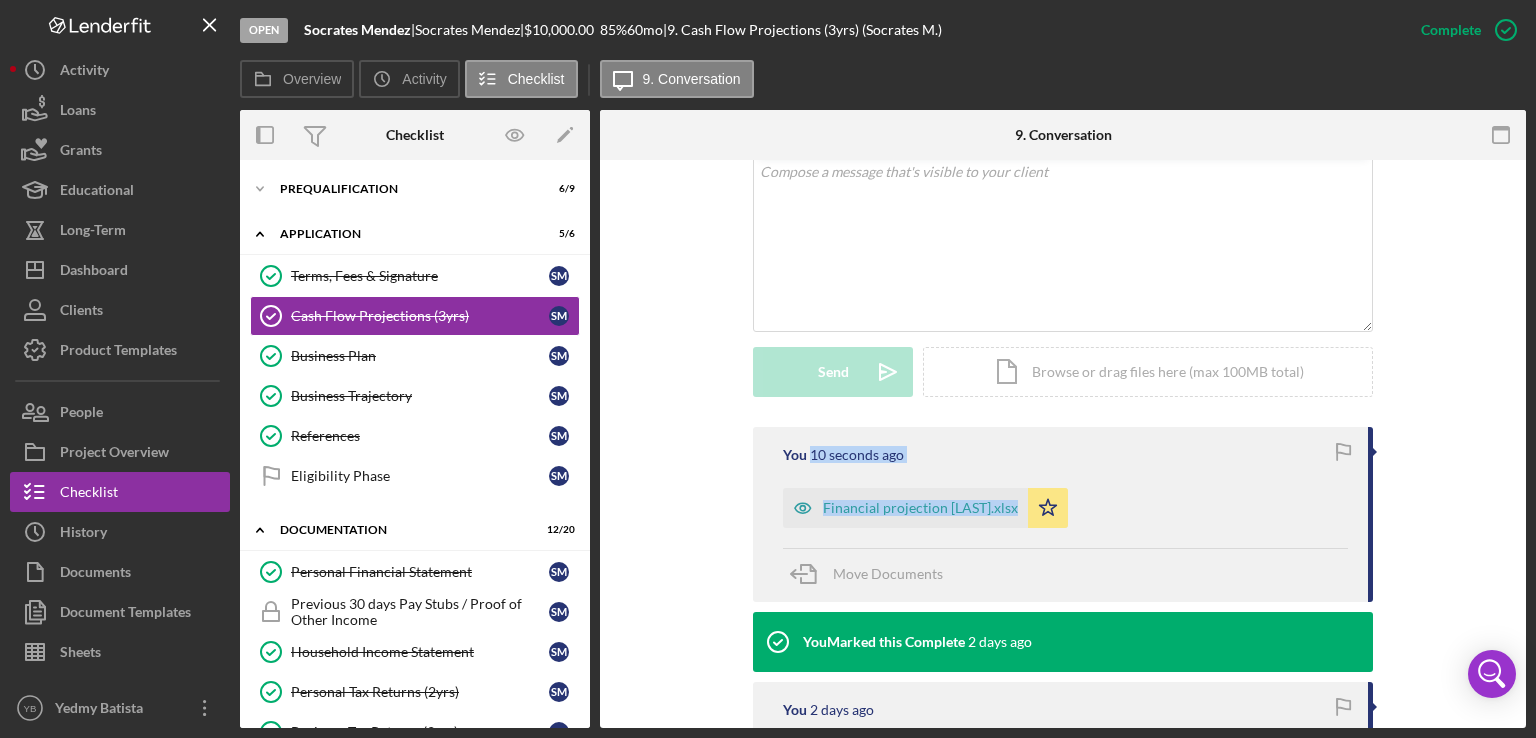 click on "You   10 seconds ago Financial projection Mendez.xlsx Icon/Star Move Documents You  Marked this Complete    2 days ago You   2 days ago Financial projection (4).xlsx Icon/Star Move Documents Yedmy Batista   Cash flow shows the money coming into (incoming cash from operating, investing and financial activities) and going out (expenses for business and investment activities) of your business.
If you already have a 36 month cash flow projection, please upload it here.
If you need help creating your cashflow projections, please reach out to one of the following business counselors.
SBDC:  http://www.nyssbdc.org/
SCORE:  https://scoreny.org/
WEDC:  https://wedcbiz.org . (focused on women owned businesses in the HV)
You can use the attached spreadsheet as a guide. Please fill it out, and re-upload it.
Monthly Cash Flow Projections.xls" at bounding box center [1063, 847] 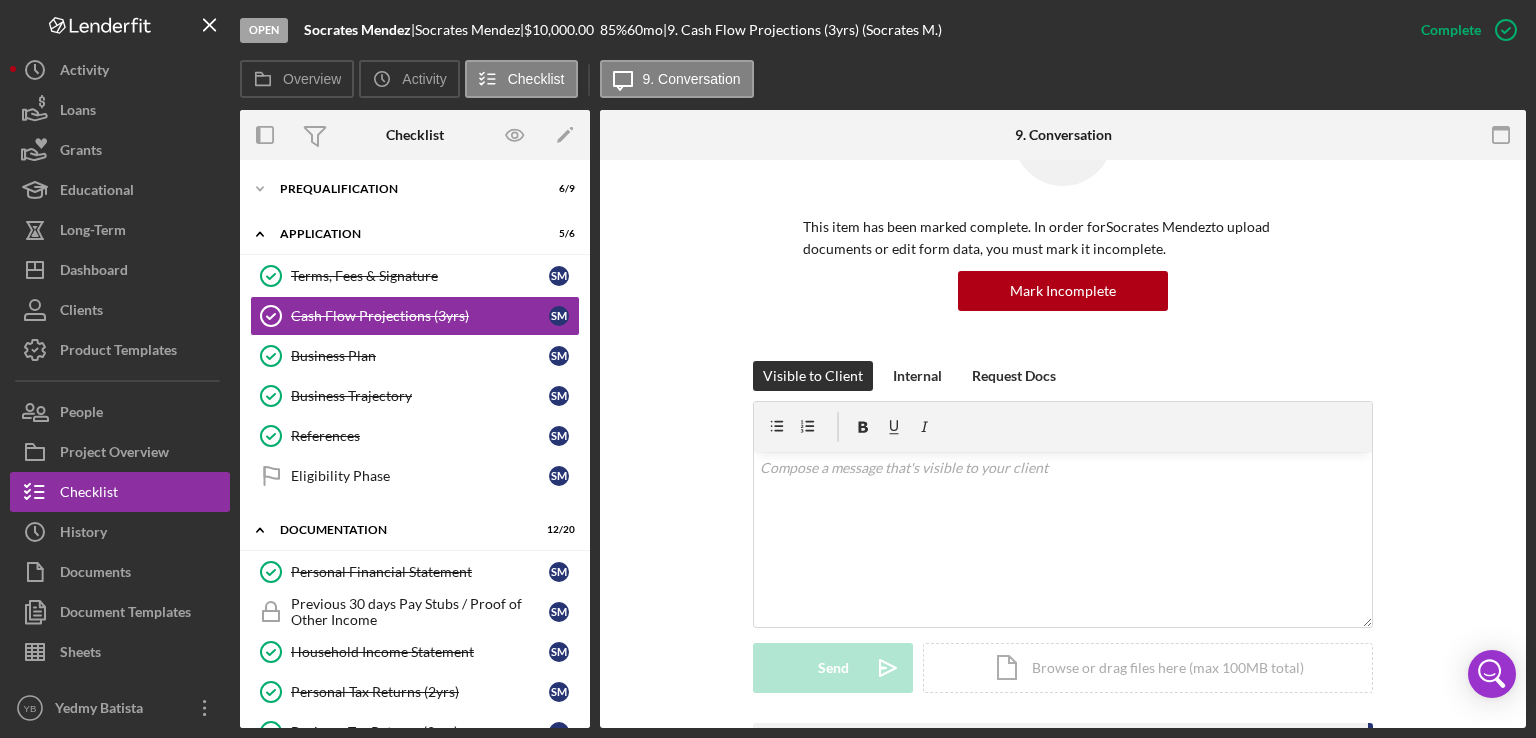 scroll, scrollTop: 0, scrollLeft: 0, axis: both 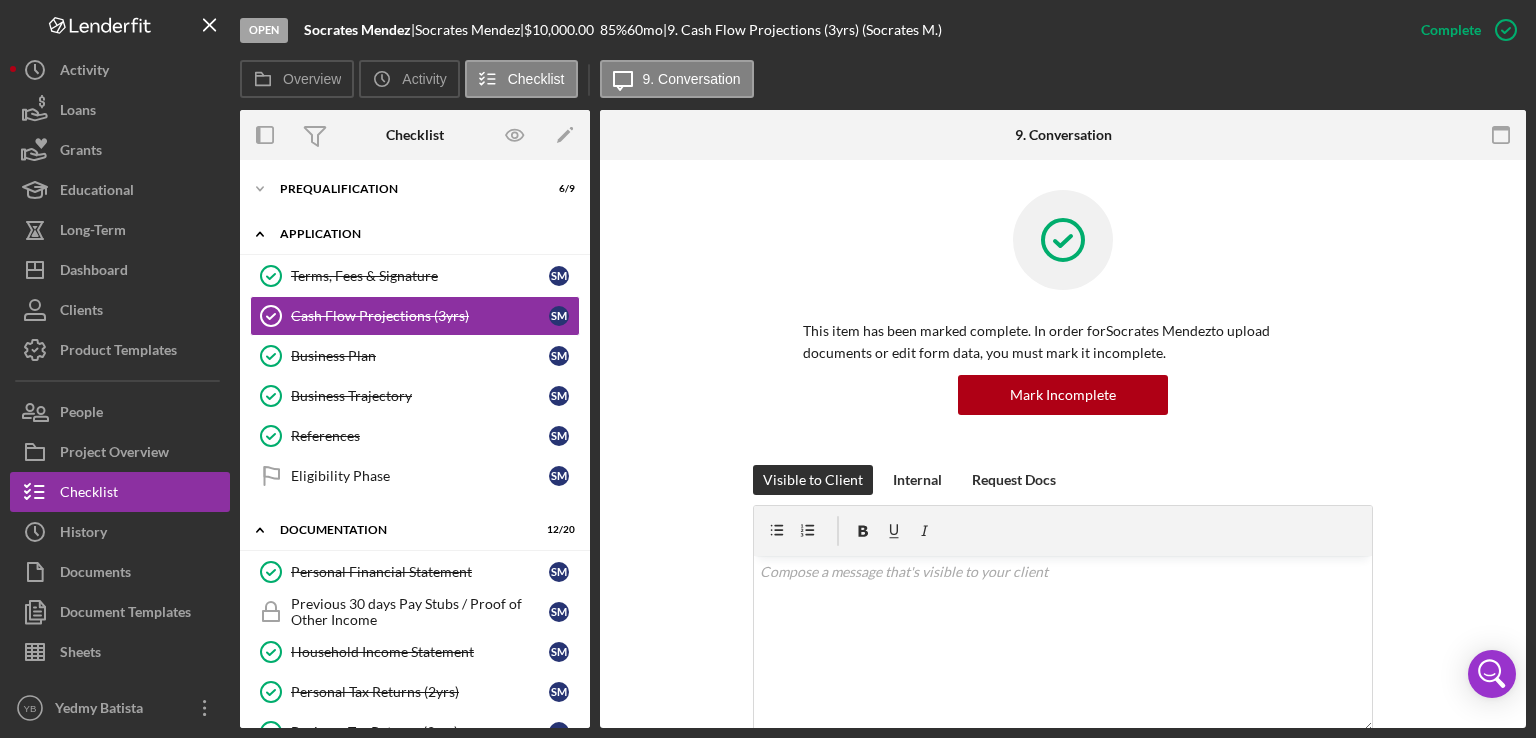 click on "Application" at bounding box center [422, 234] 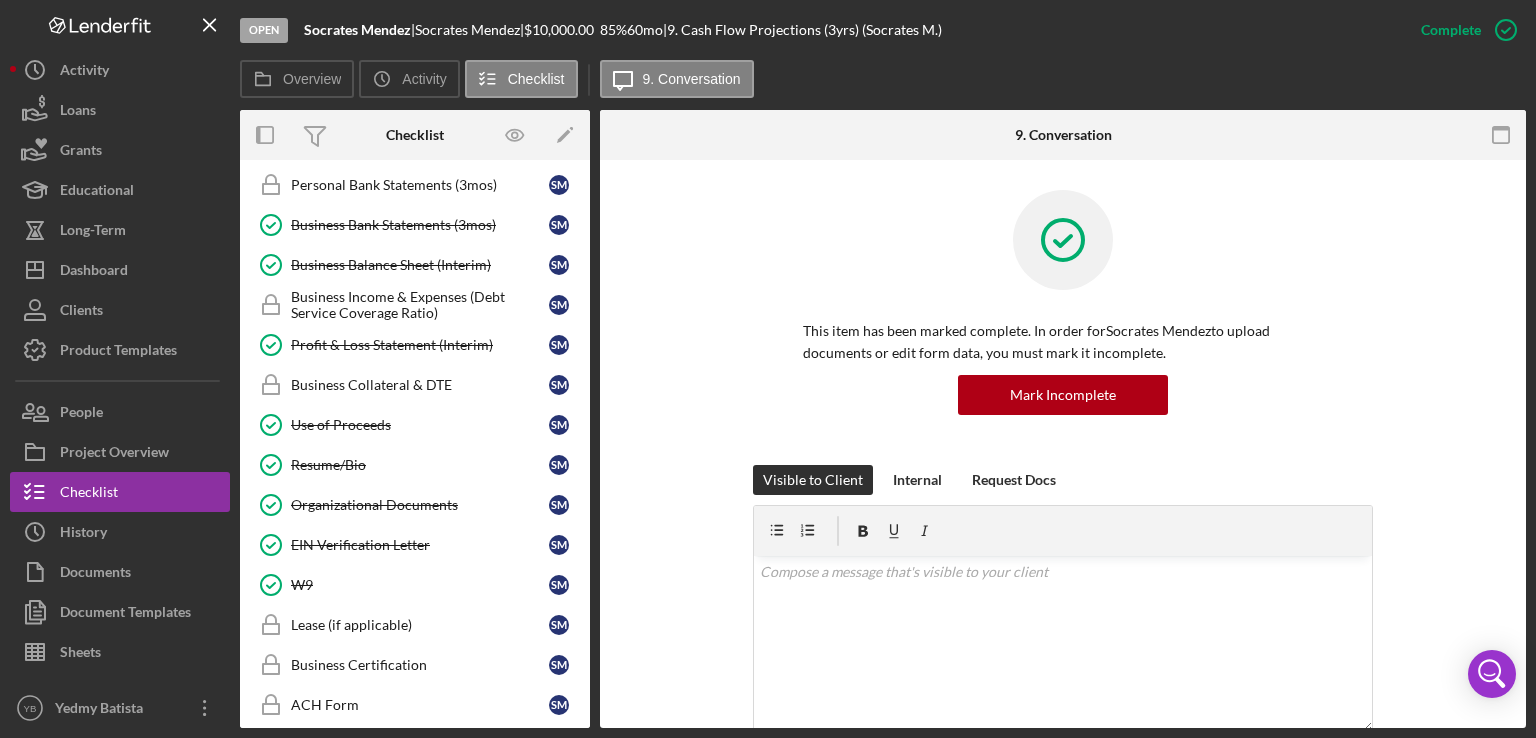 scroll, scrollTop: 0, scrollLeft: 0, axis: both 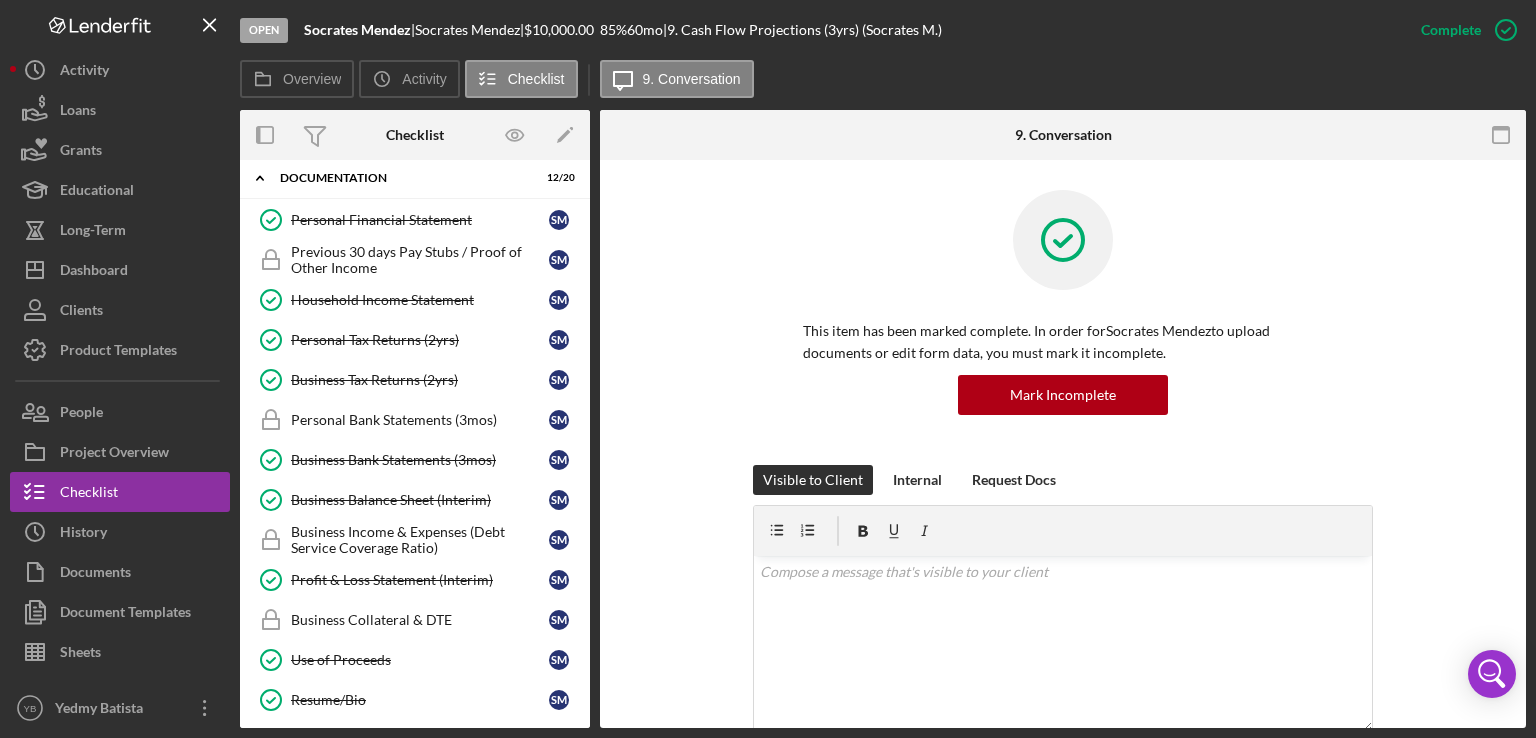 click on "Overview Internal Workflow Stage Open Icon/Dropdown Arrow Archive (can unarchive later if needed) Overview Edit Icon/Edit Status Ongoing Risk Rating Sentiment Rating 5 Product Name Microloan Application Created Date 08/01/2025 Started Date 08/01/2025 Closing Goal 09/30/2025 Contact YB [FIRST] [LAST] Account Executive Weekly Status Update On Weekly Status Update Message Here's a snapshot of information that has been fully approved, as well as the items we still need.
If you've worked up to a milestone (purple) item, then the ball is our court. We'll respond as soon as we can. Inactivity Alerts On Send if the client is inactive for... 5 Inactivity Reminder Message Hey there, we noticed you haven't made any progress on your application in the last few days. Let us know if you have any questions or issues!
Initial Request Edit Icon/Edit Amount $10,000.00 Standard Rate 85.000% Standard Term 60 months Key Ratios Edit Icon/Edit DSCR Collateral Coverage DTI LTV Global DSCR Global Collateral Coverage Global DTI 6" at bounding box center [883, 419] 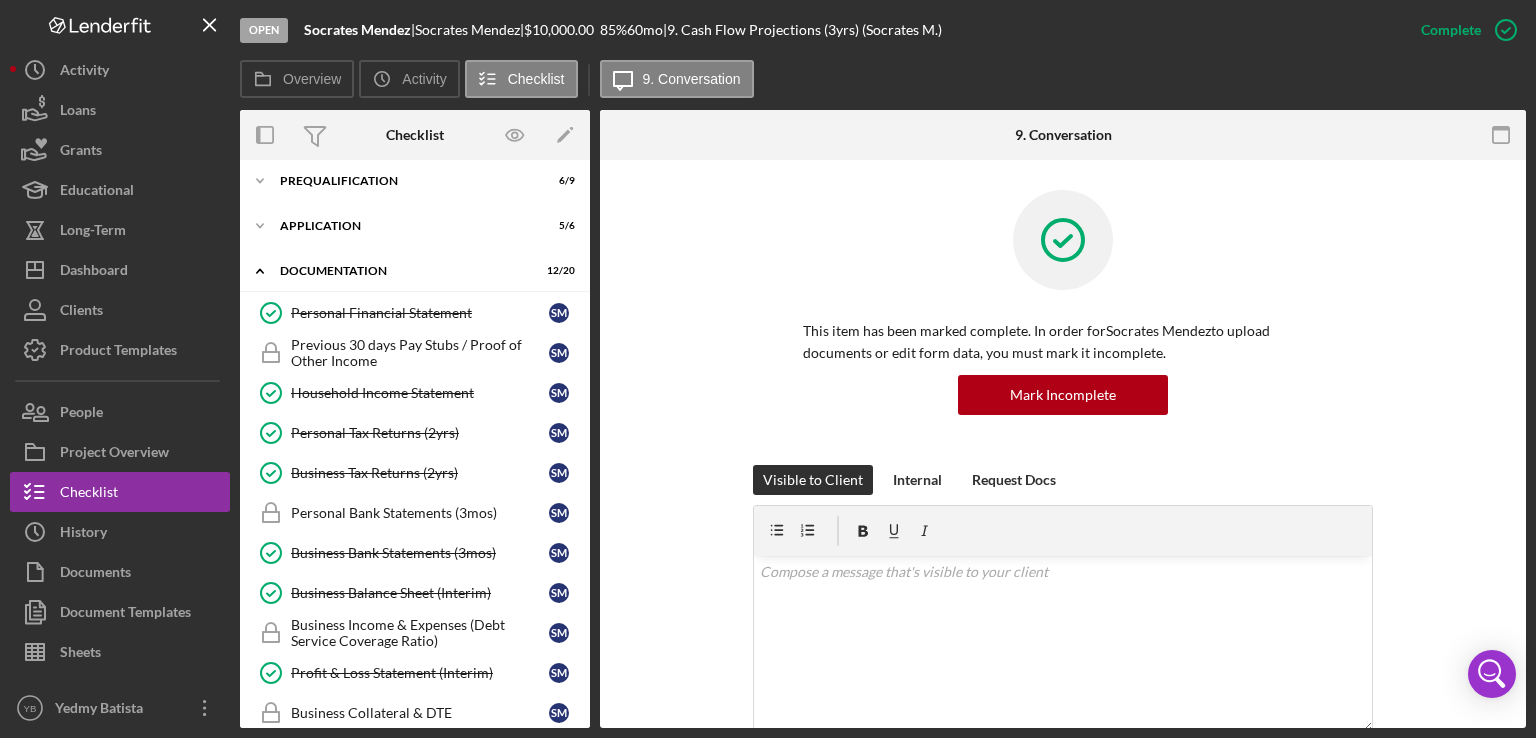 scroll, scrollTop: 0, scrollLeft: 0, axis: both 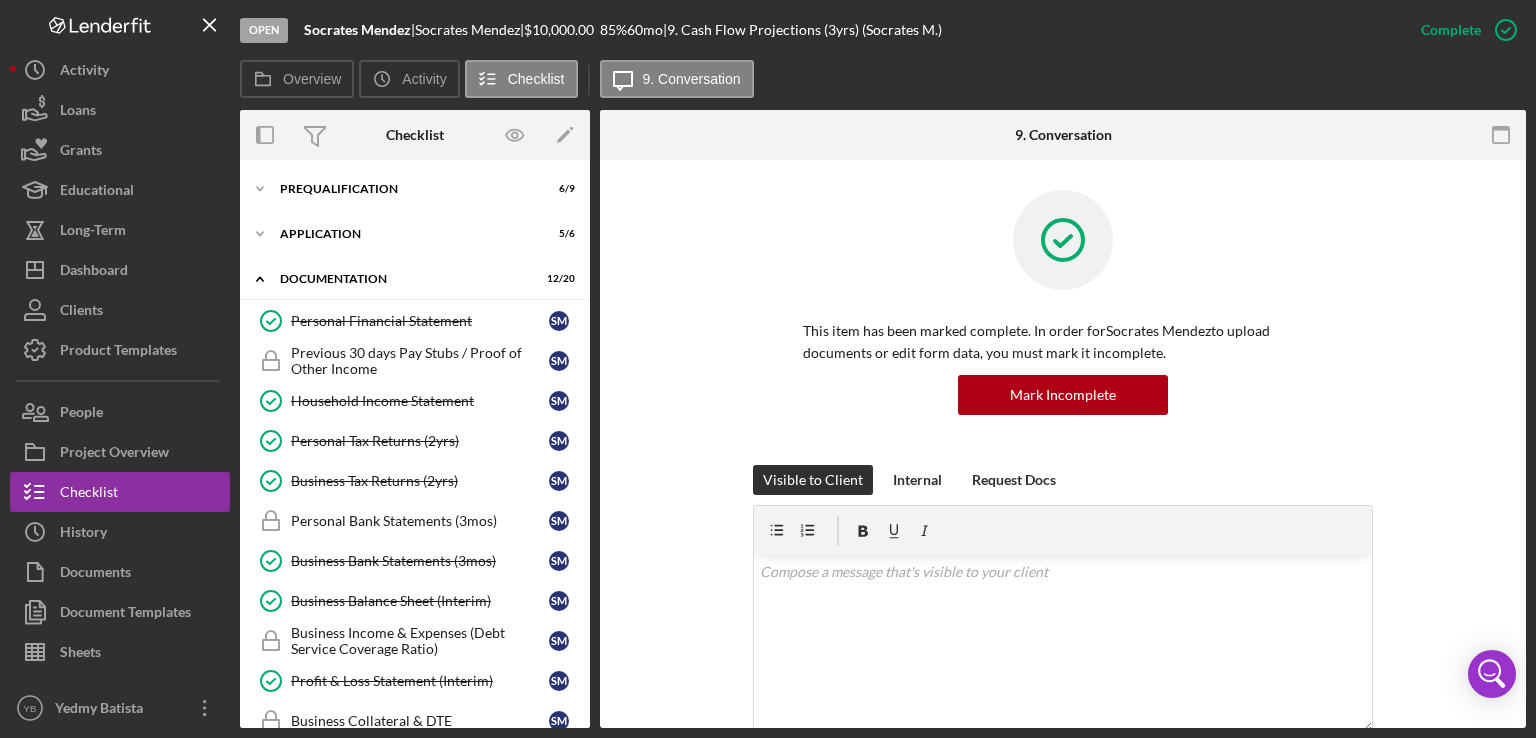 drag, startPoint x: 590, startPoint y: 412, endPoint x: 585, endPoint y: 457, distance: 45.276924 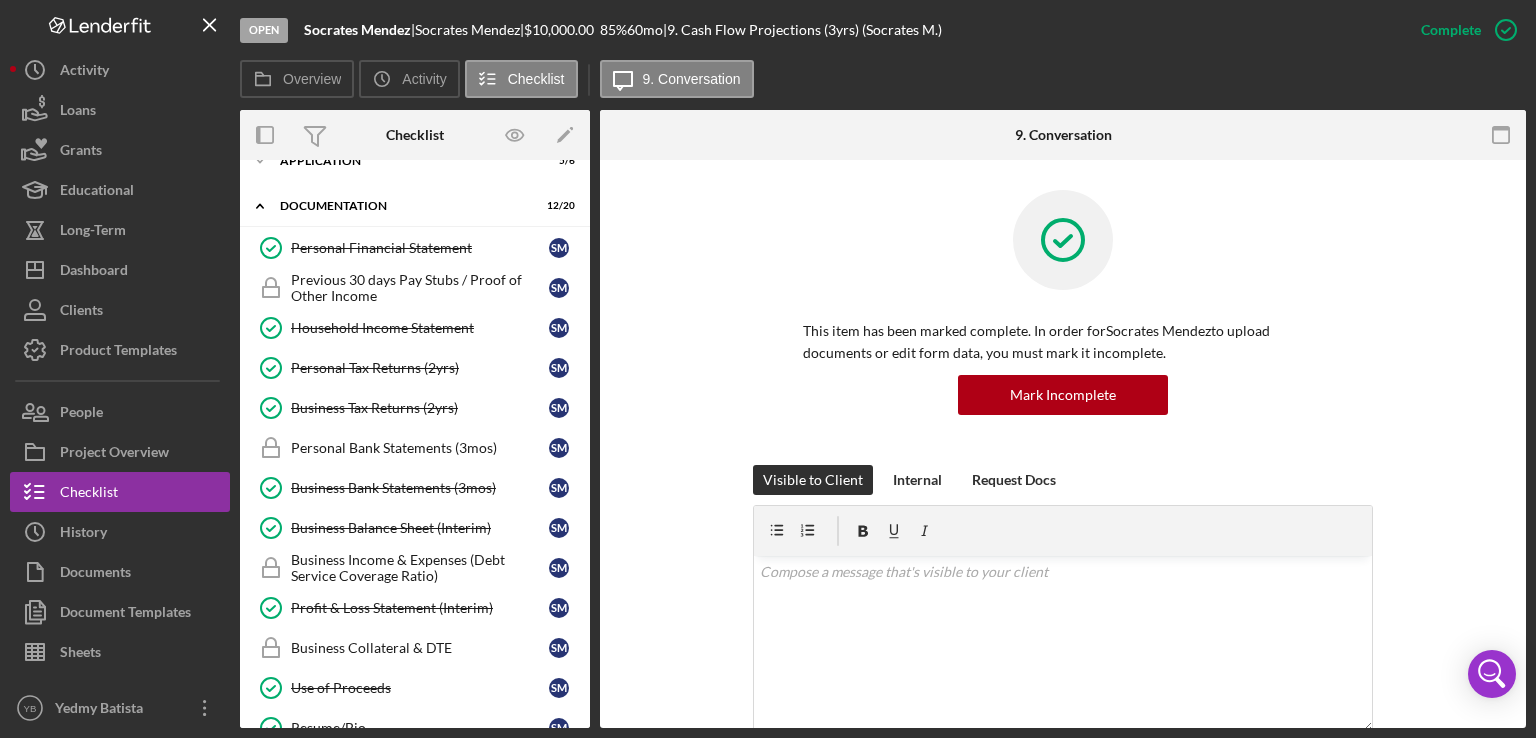 scroll, scrollTop: 0, scrollLeft: 0, axis: both 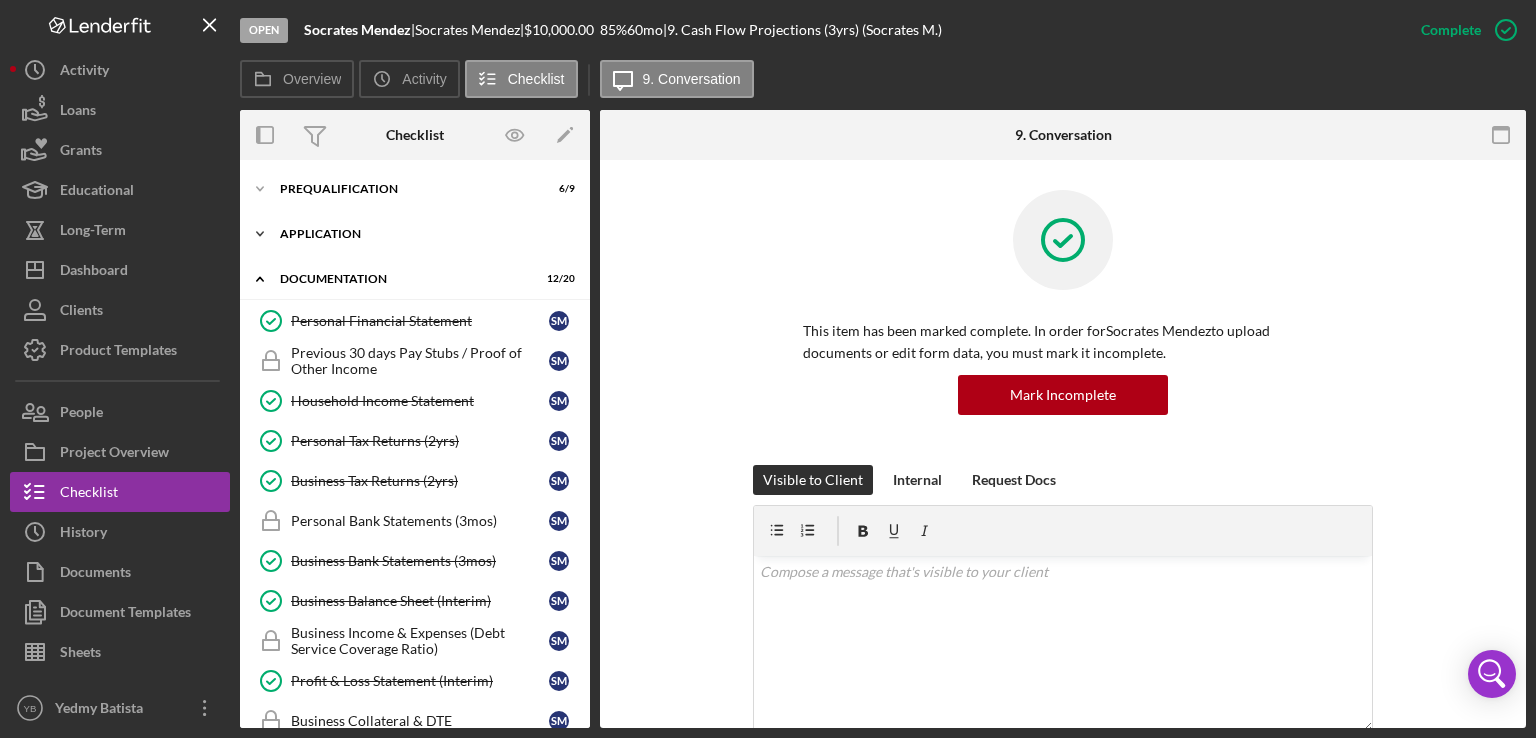 click on "Application" at bounding box center [422, 234] 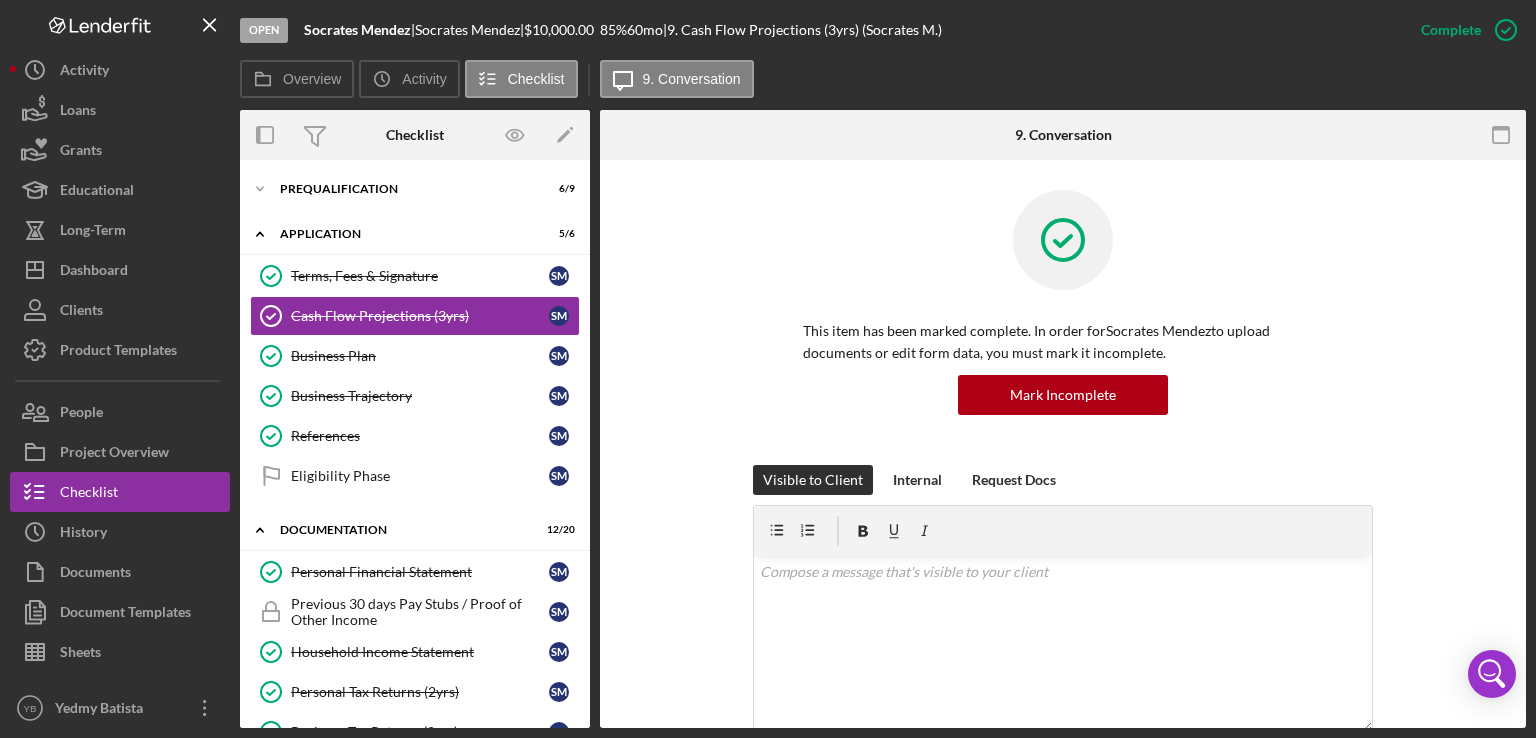 drag, startPoint x: 592, startPoint y: 356, endPoint x: 589, endPoint y: 396, distance: 40.112343 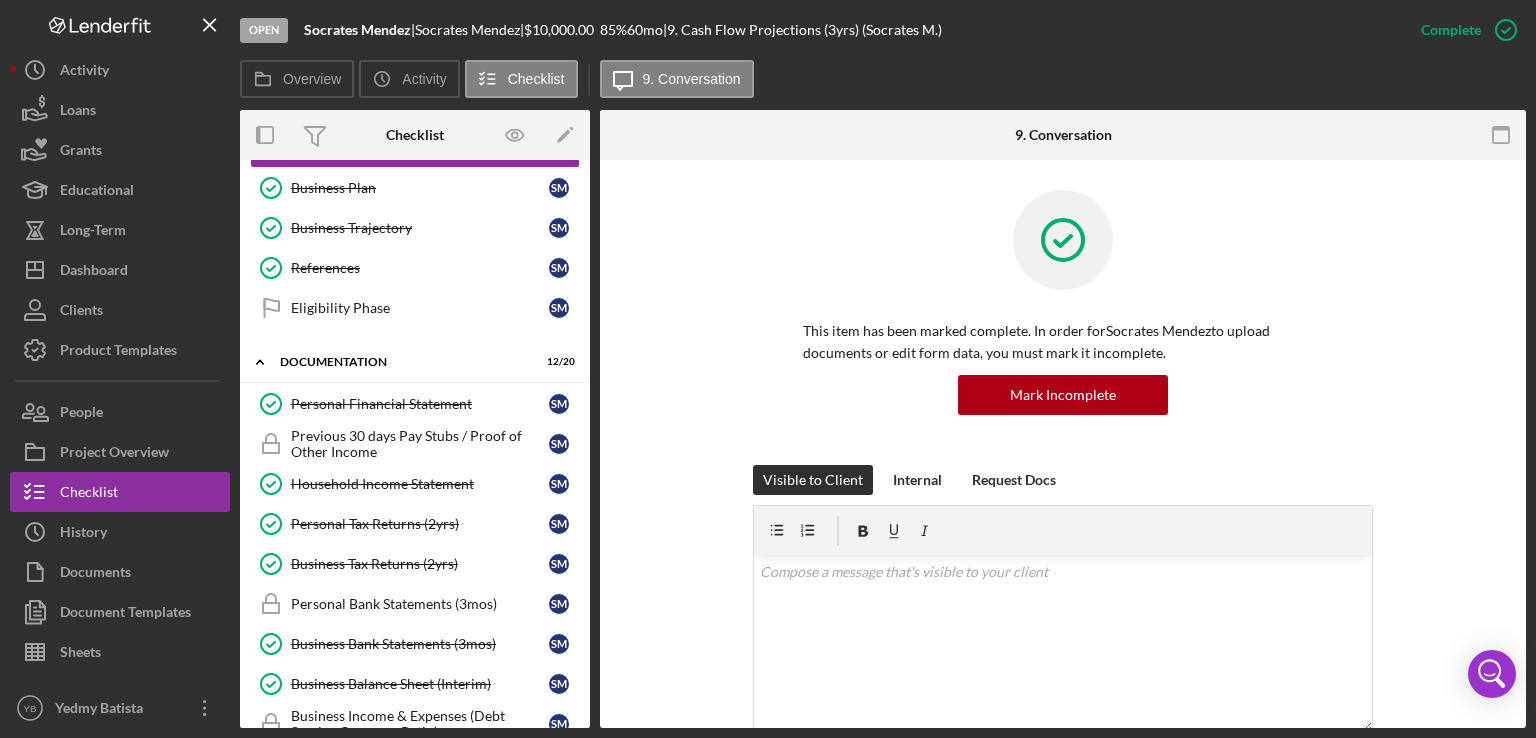 scroll, scrollTop: 173, scrollLeft: 0, axis: vertical 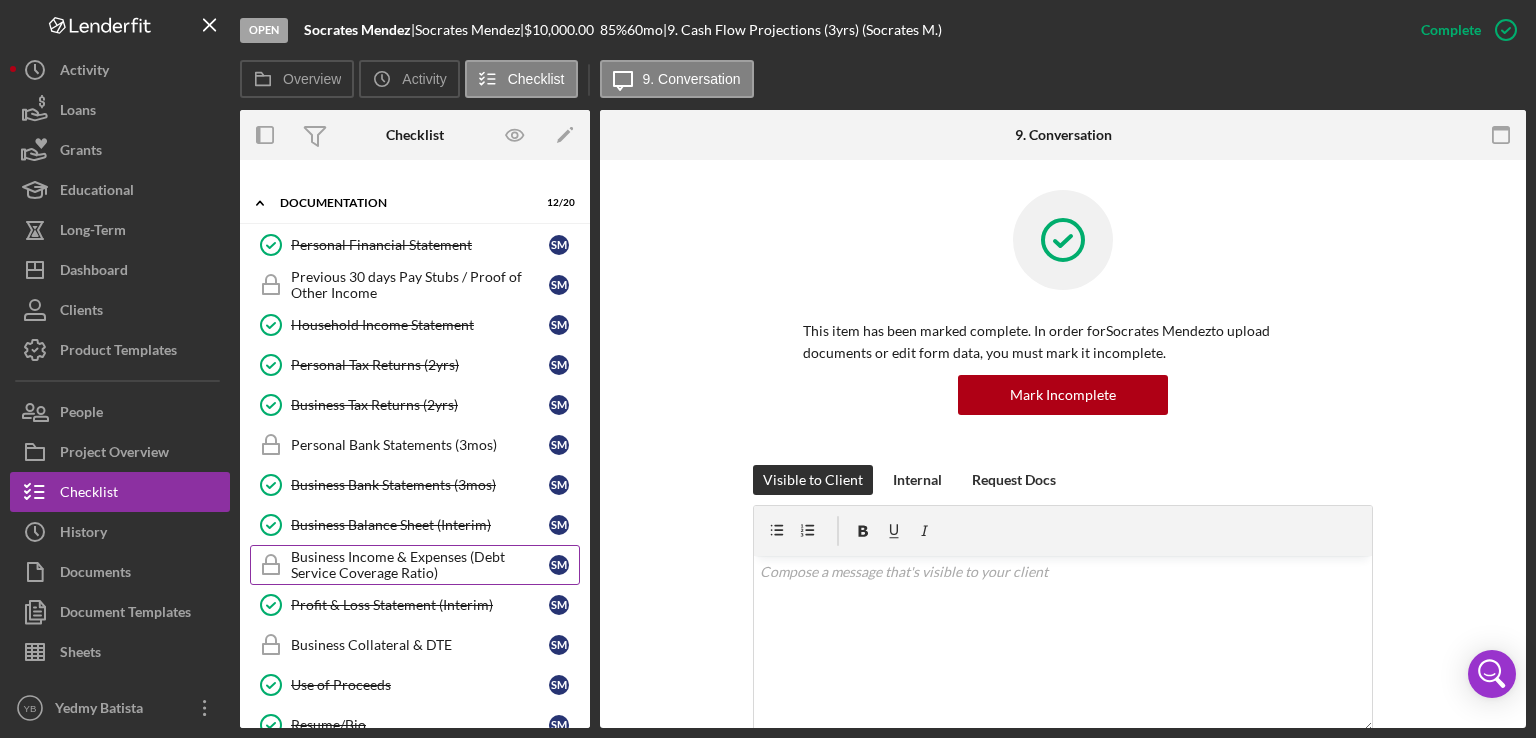 click on "Business Income & Expenses (Debt Service Coverage Ratio)" at bounding box center (420, 565) 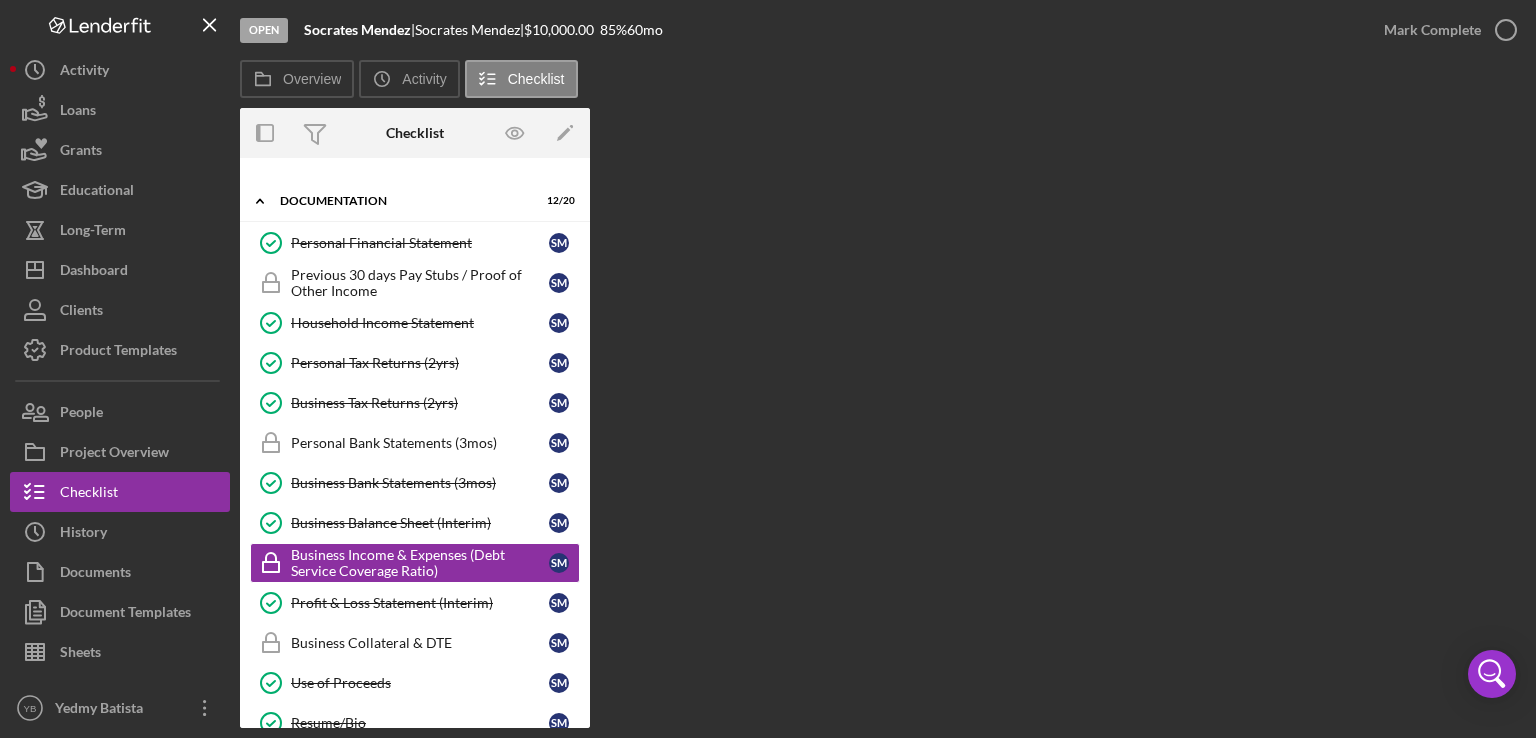 click on "Icon/Expander Prequalification 6 / 9 Icon/Expander Application 5 / 6 Terms, Fees & Signature  Terms, Fees & Signature  S M Cash Flow Projections (3yrs) Cash Flow Projections (3yrs) S M Business Plan Business Plan S M Business Trajectory Business Trajectory S M References References S M Eligibility Phase Eligibility Phase S M Icon/Expander Documentation 12 / 20 Personal Financial Statement  Personal Financial Statement  S M Previous 30 days Pay Stubs / Proof of Other Income Previous 30 days Pay Stubs / Proof of Other Income S M Household Income Statement Household Income Statement S M Personal Tax Returns (2yrs) Personal Tax Returns (2yrs) S M Business Tax Returns (2yrs) Business Tax Returns (2yrs) S M Personal Bank Statements (3mos) Personal Bank Statements (3mos) S M Business Bank Statements (3mos) Business Bank Statements (3mos) S M Business Balance Sheet (Interim) Business Balance Sheet (Interim) S M Business Income & Expenses (Debt Service Coverage Ratio) S M Profit & Loss Statement (Interim) S M S M S M" at bounding box center (415, 443) 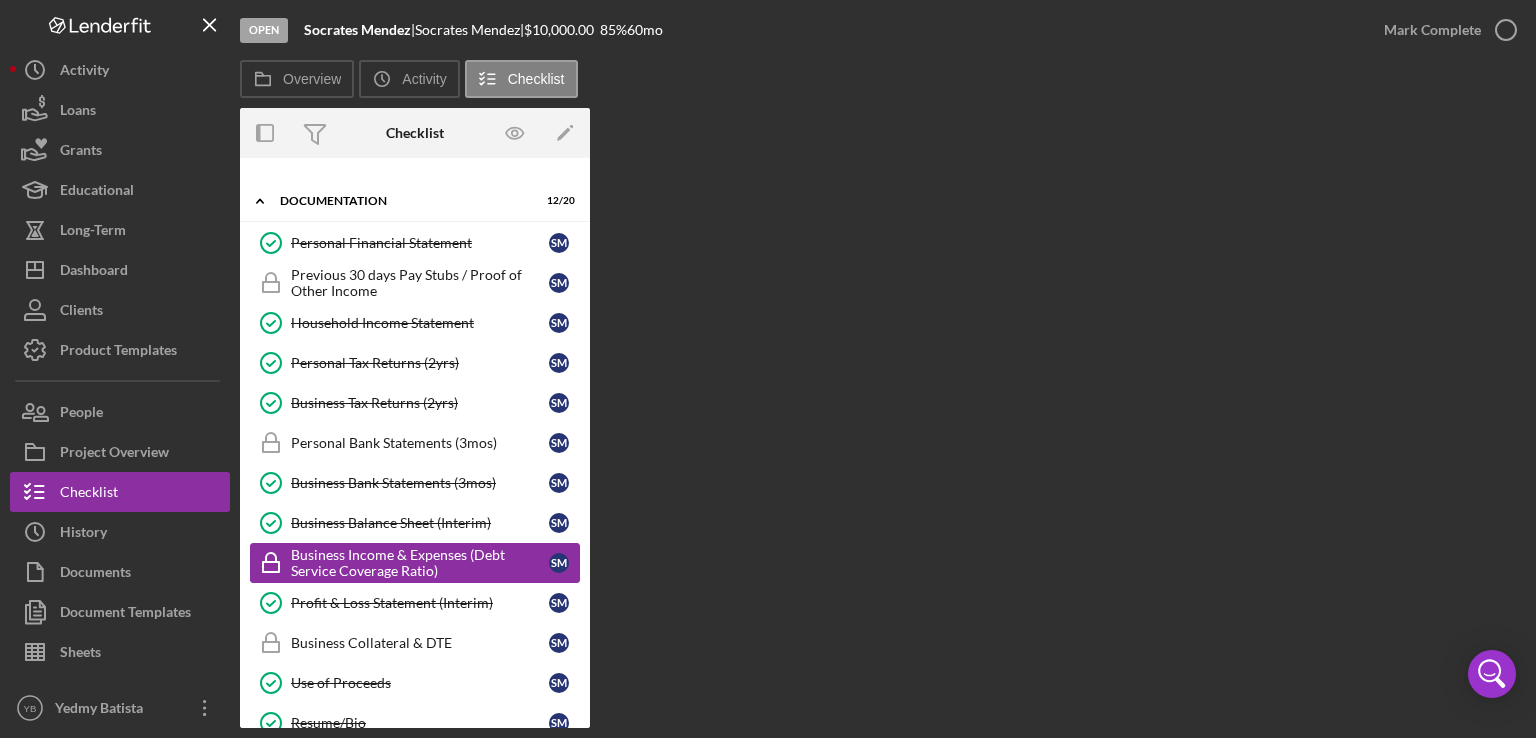 click on "Business Income & Expenses (Debt Service Coverage Ratio)" at bounding box center (420, 563) 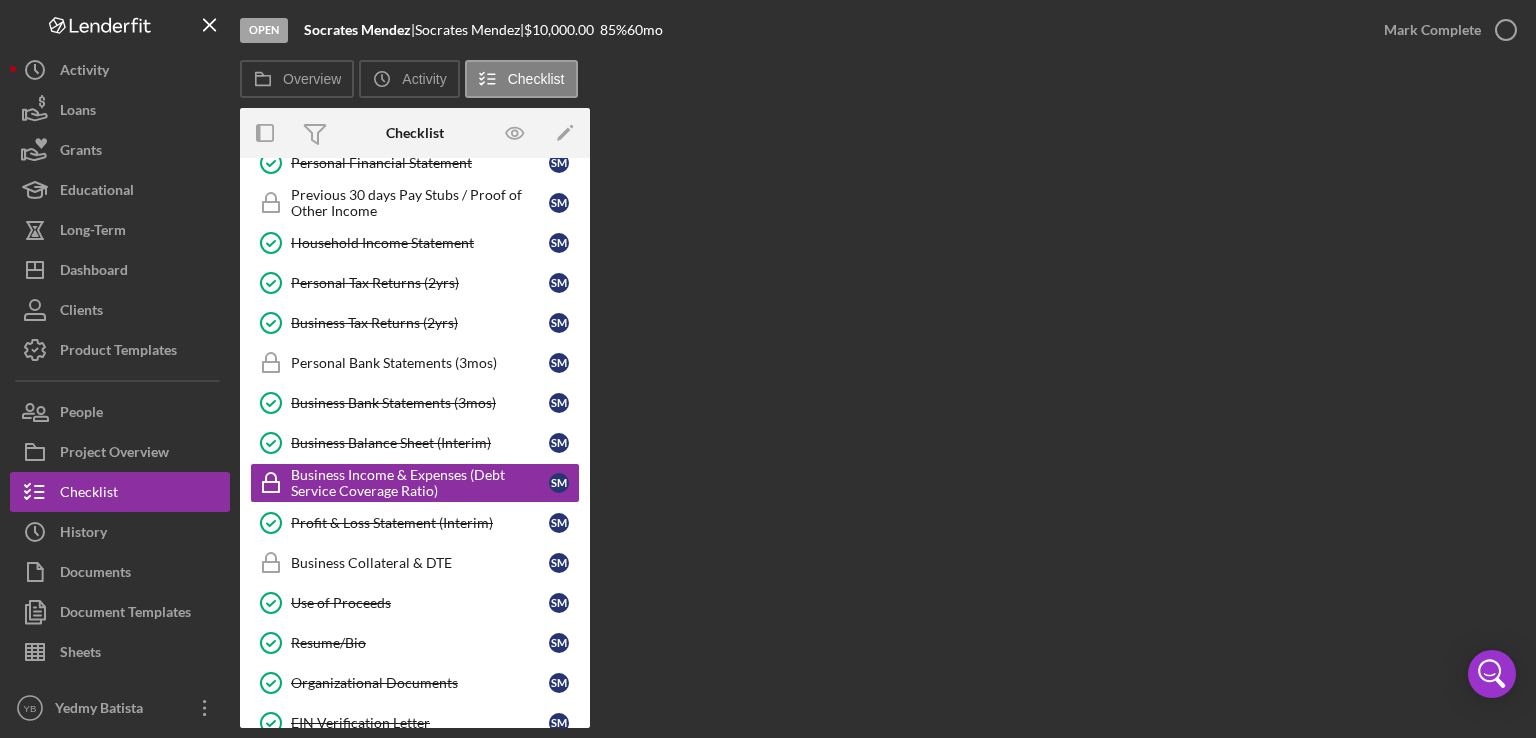 scroll, scrollTop: 367, scrollLeft: 0, axis: vertical 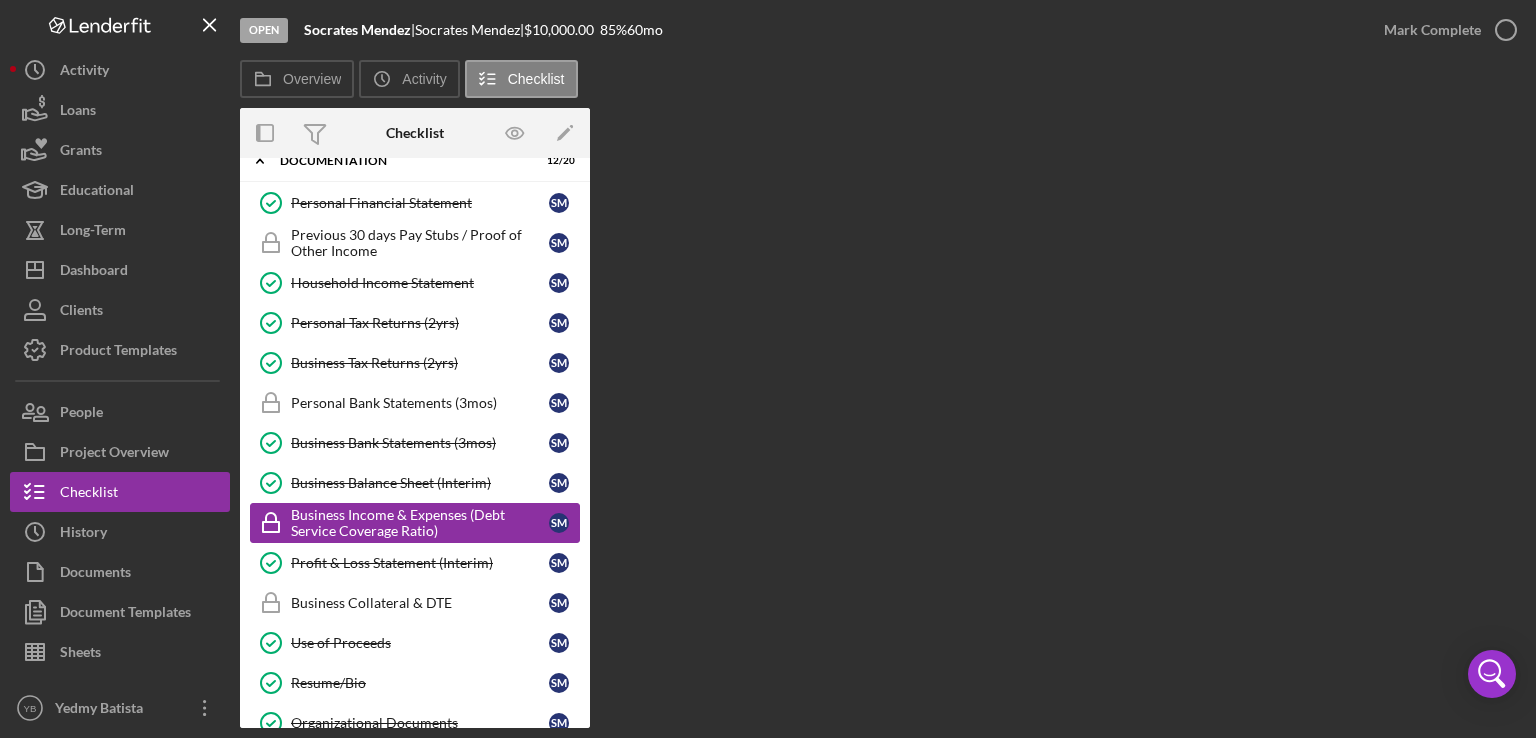click on "Business Income & Expenses (Debt Service Coverage Ratio)" at bounding box center [420, 523] 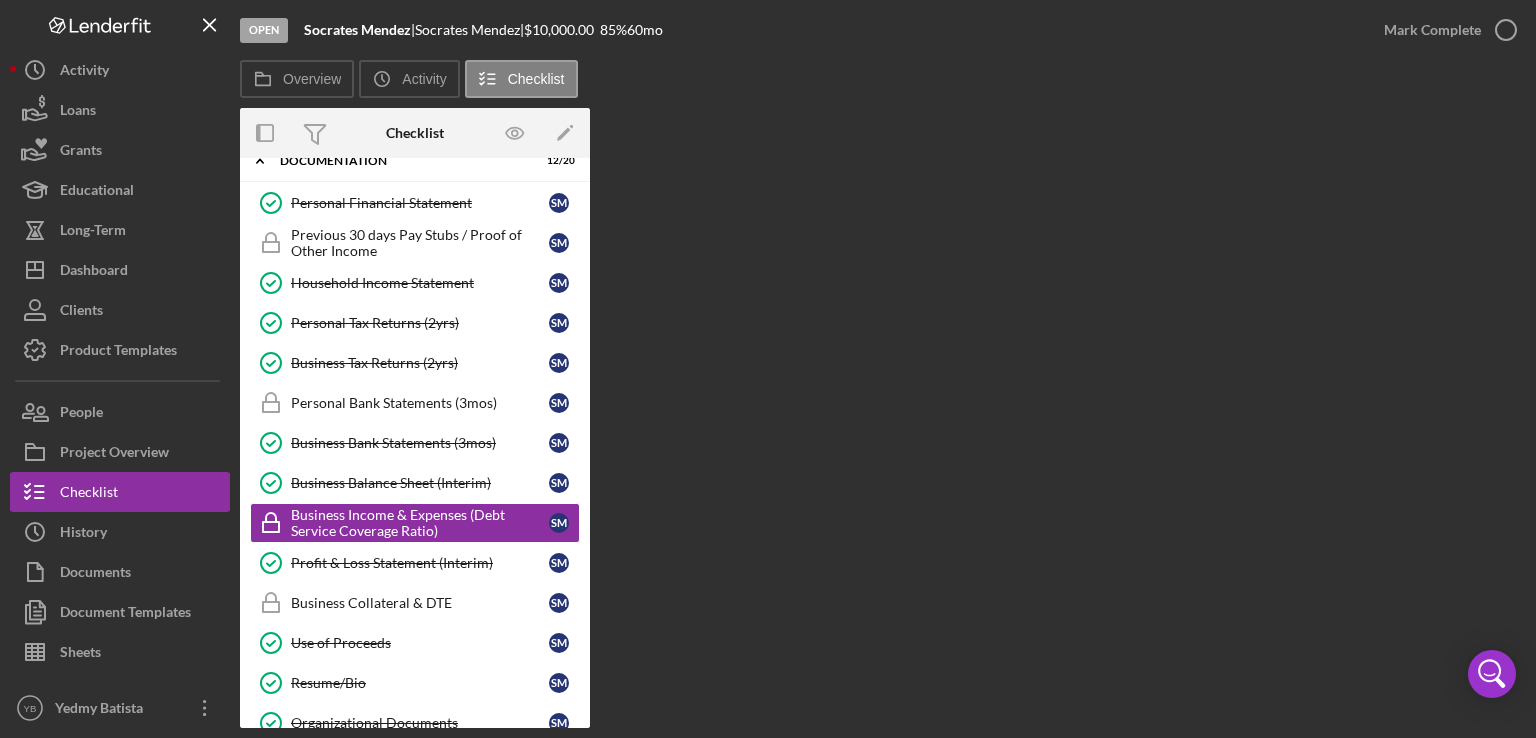 click on "Overview Internal Workflow Stage Open Icon/Dropdown Arrow Archive (can unarchive later if needed) Overview Edit Icon/Edit Status Ongoing Risk Rating Sentiment Rating 5 Product Name Microloan Application Created Date 08/01/2025 Started Date 08/01/2025 Closing Goal 09/30/2025 Contact YB [FIRST] [LAST] Account Executive Weekly Status Update On Weekly Status Update Message Here's a snapshot of information that has been fully approved, as well as the items we still need.
If you've worked up to a milestone (purple) item, then the ball is our court. We'll respond as soon as we can. Inactivity Alerts On Send if the client is inactive for... 5 Inactivity Reminder Message Hey there, we noticed you haven't made any progress on your application in the last few days. Let us know if you have any questions or issues!
Initial Request Edit Icon/Edit Amount $10,000.00 Standard Rate 85.000% Standard Term 60 months Key Ratios Edit Icon/Edit DSCR Collateral Coverage DTI LTV Global DSCR Global Collateral Coverage Global DTI 6" at bounding box center [883, 418] 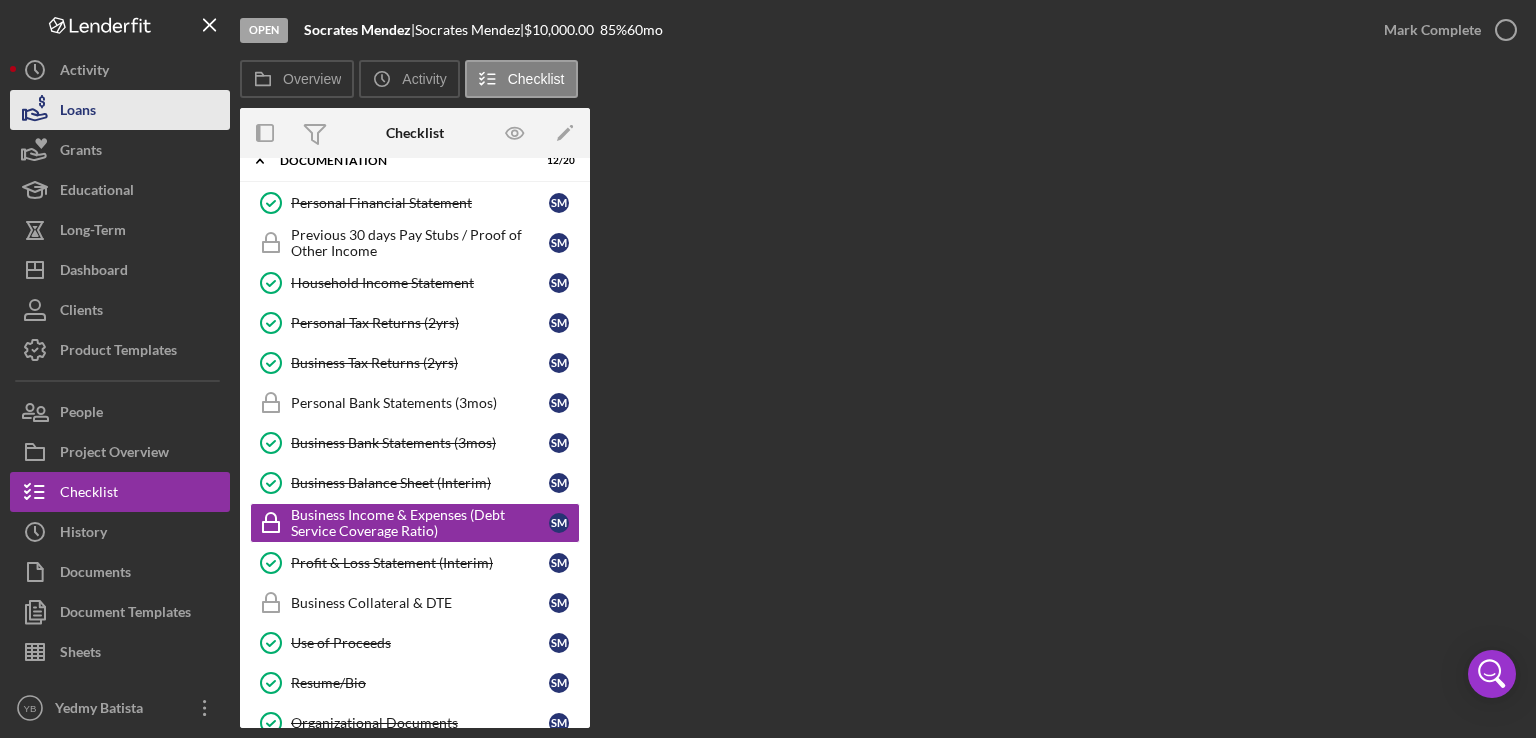 click on "Loans" at bounding box center (120, 110) 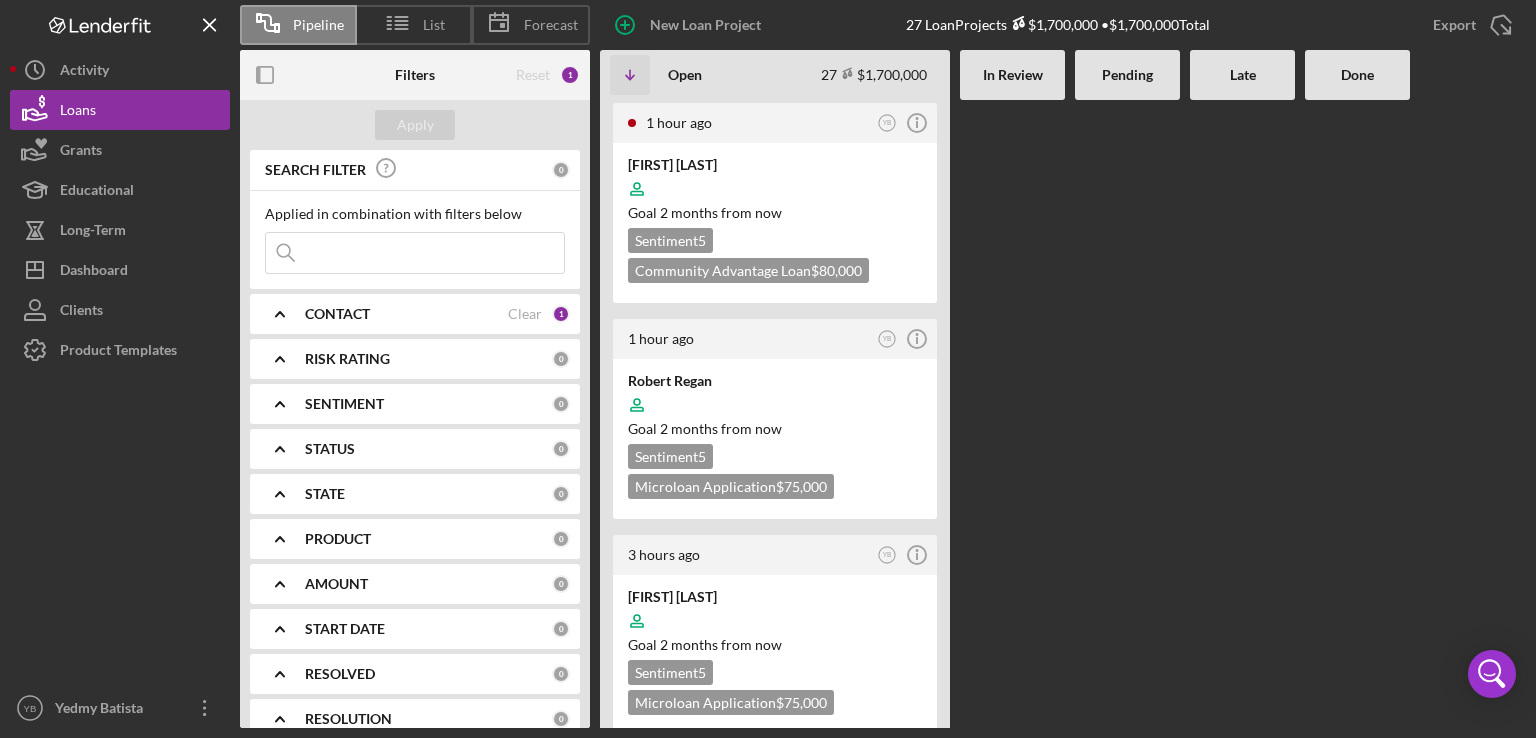 click at bounding box center [1012, 414] 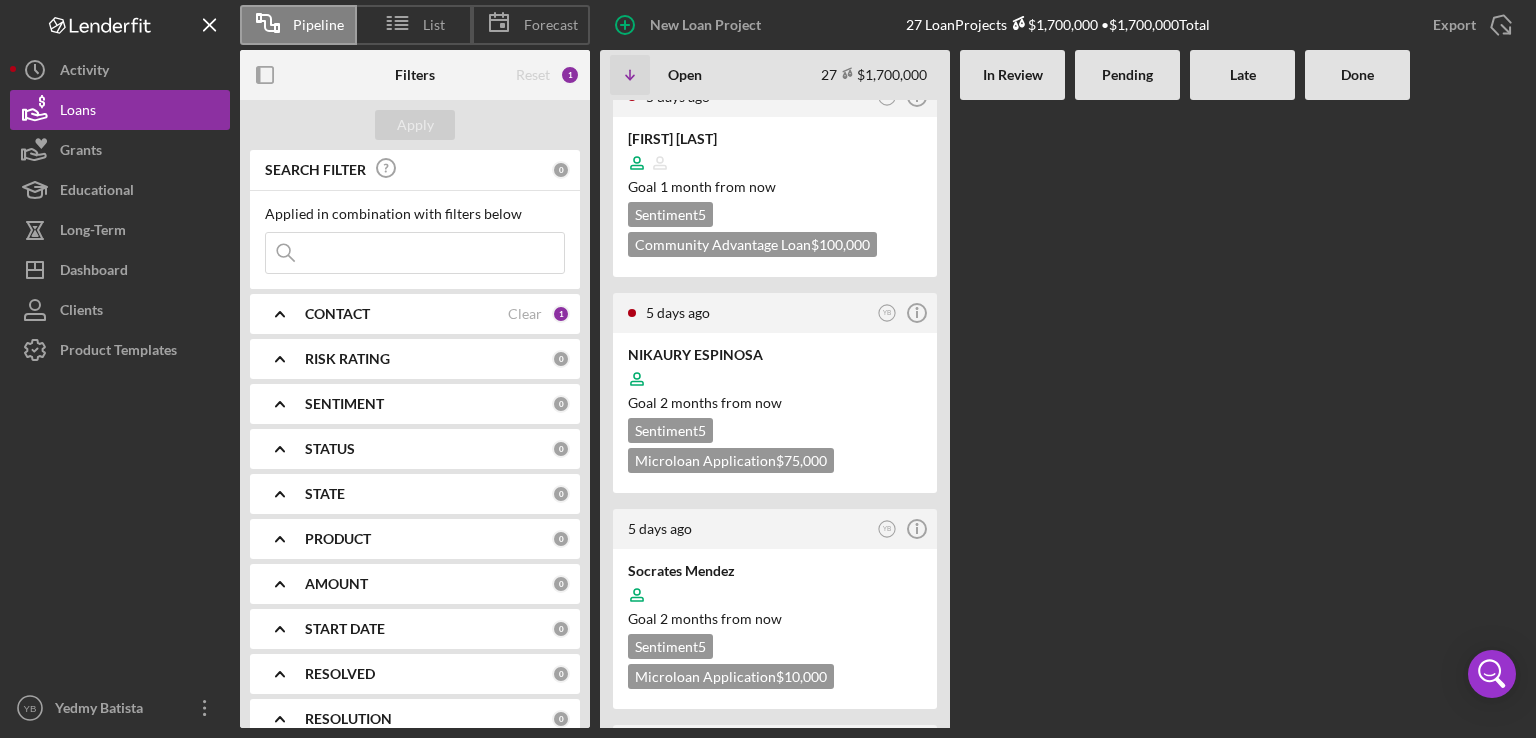 scroll, scrollTop: 960, scrollLeft: 0, axis: vertical 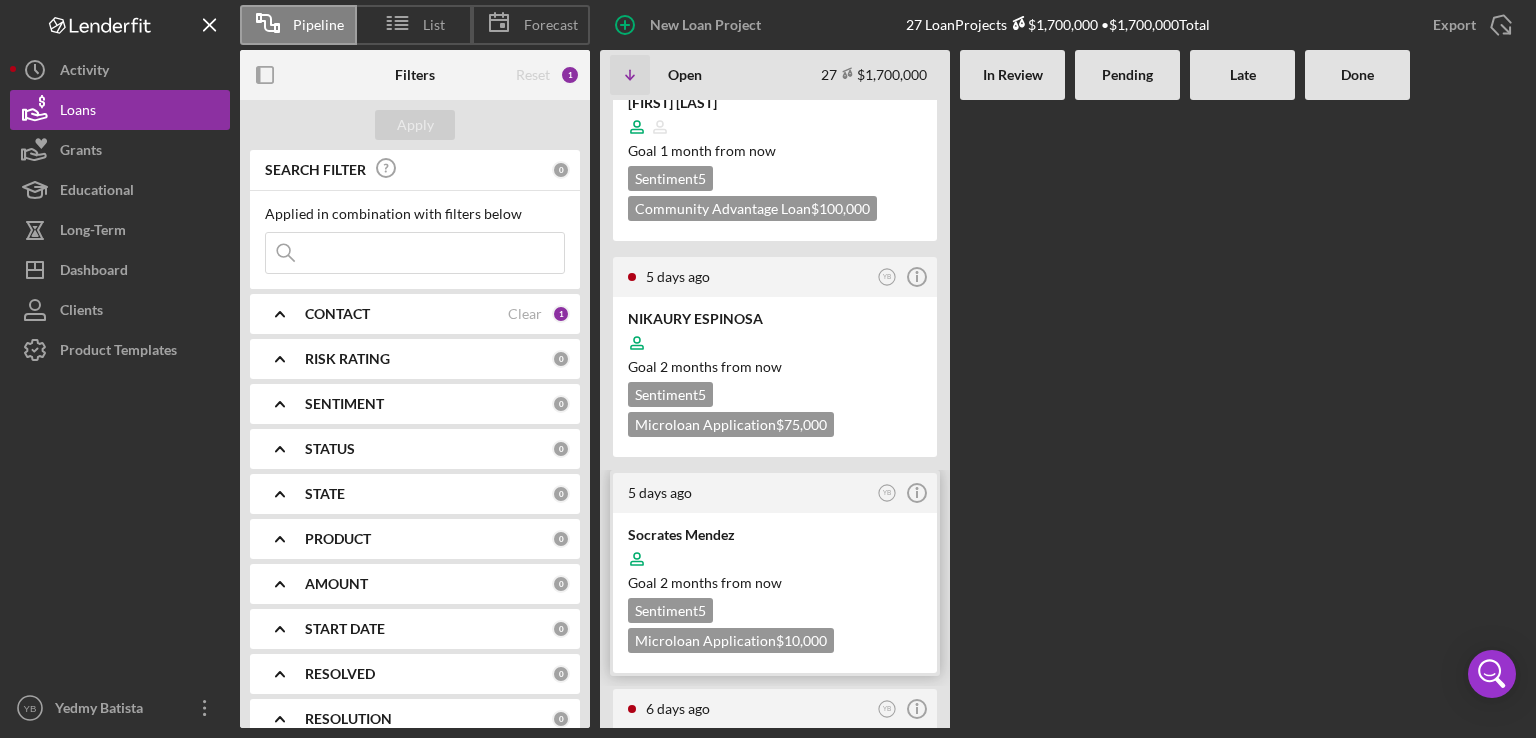 click at bounding box center [775, 559] 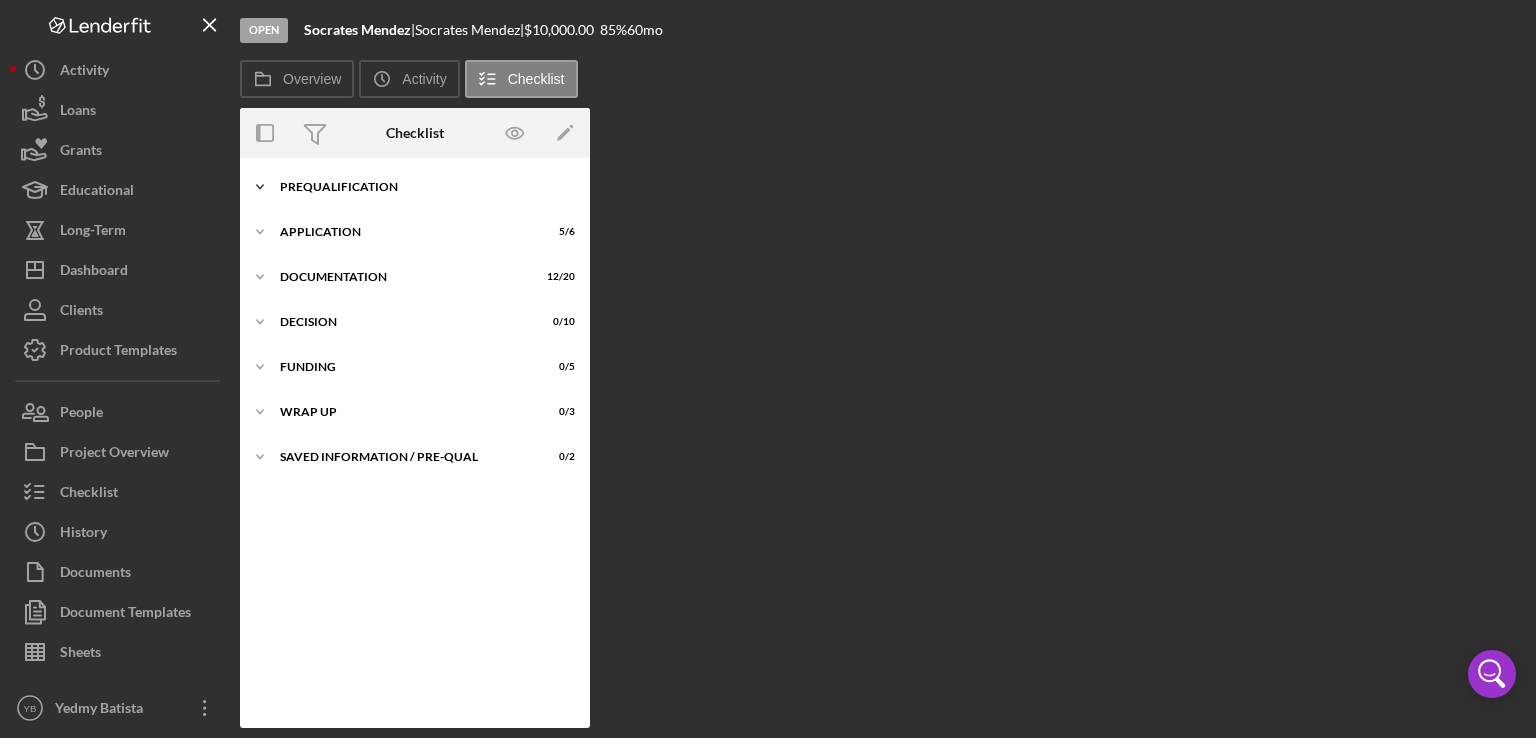 click on "Icon/Expander Prequalification 6 / 9" at bounding box center (415, 187) 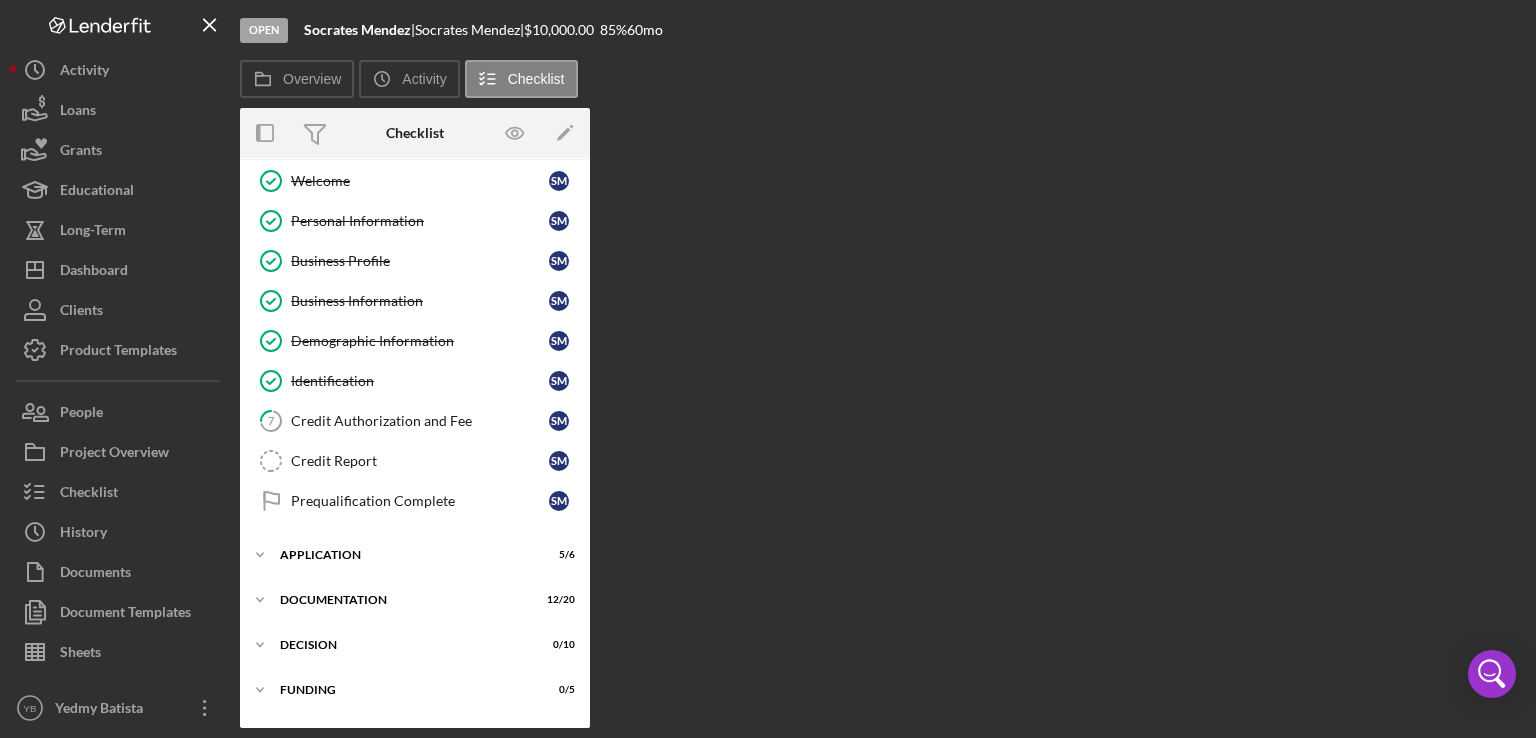scroll, scrollTop: 127, scrollLeft: 0, axis: vertical 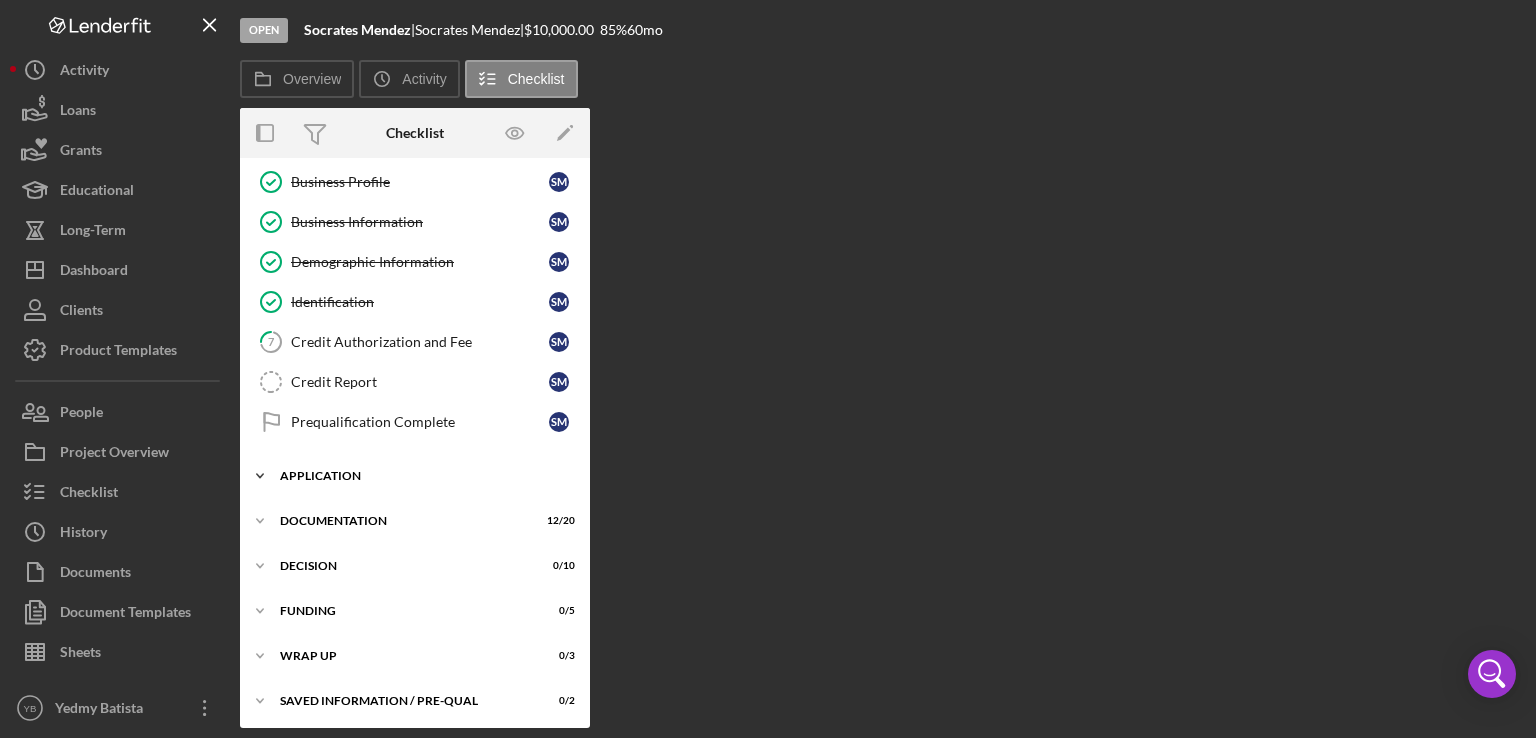 click on "Application" at bounding box center (422, 476) 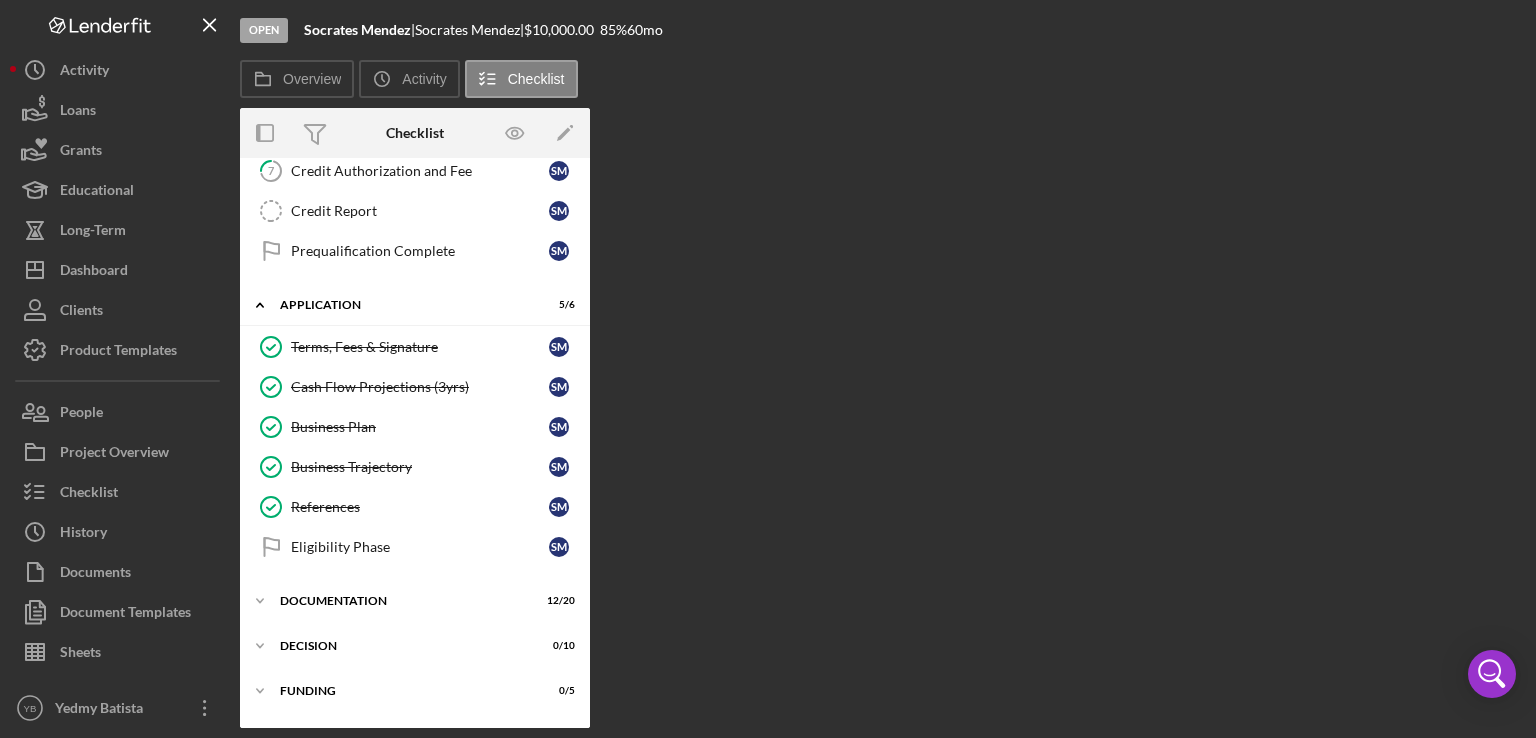 scroll, scrollTop: 301, scrollLeft: 0, axis: vertical 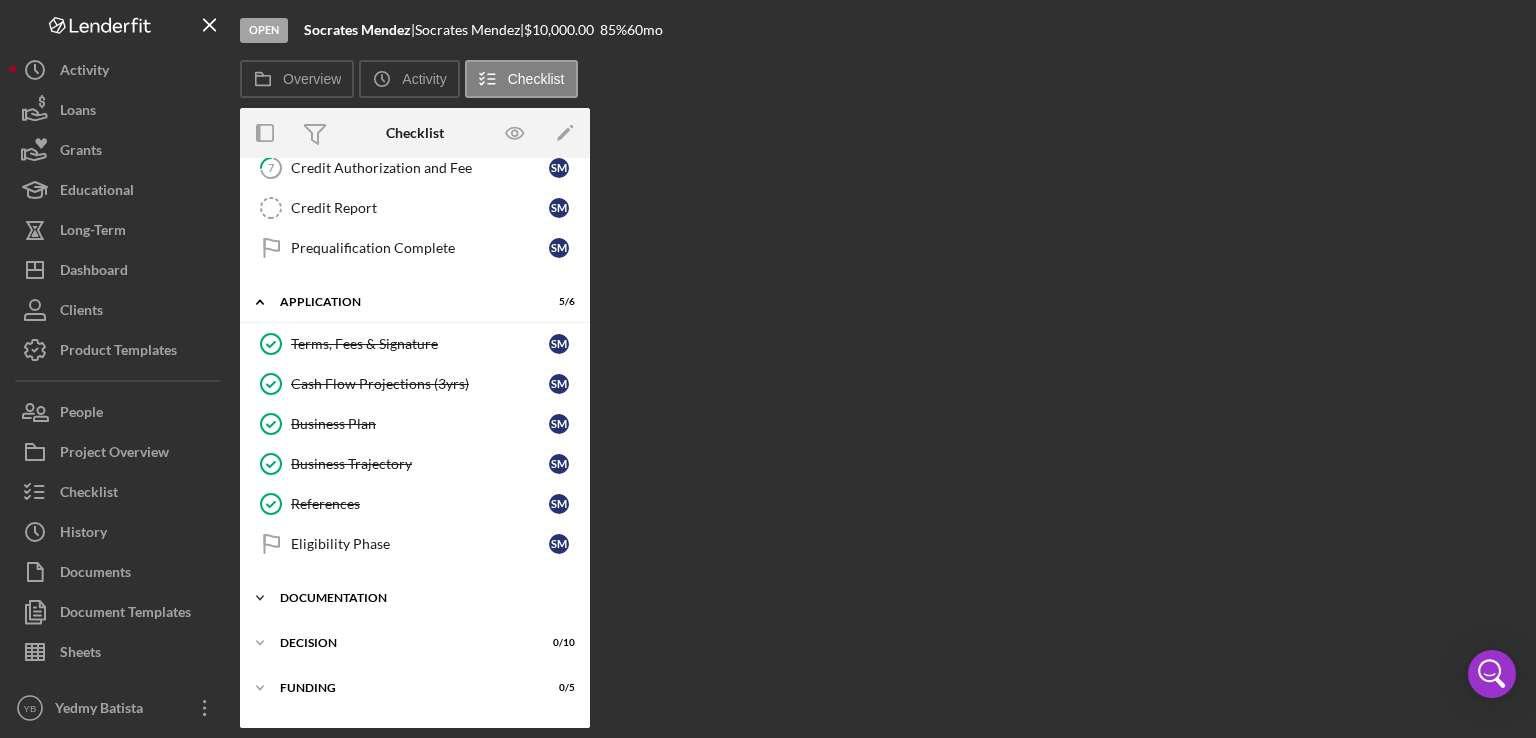 click on "Icon/Expander Documentation 12 / 20" at bounding box center (415, 598) 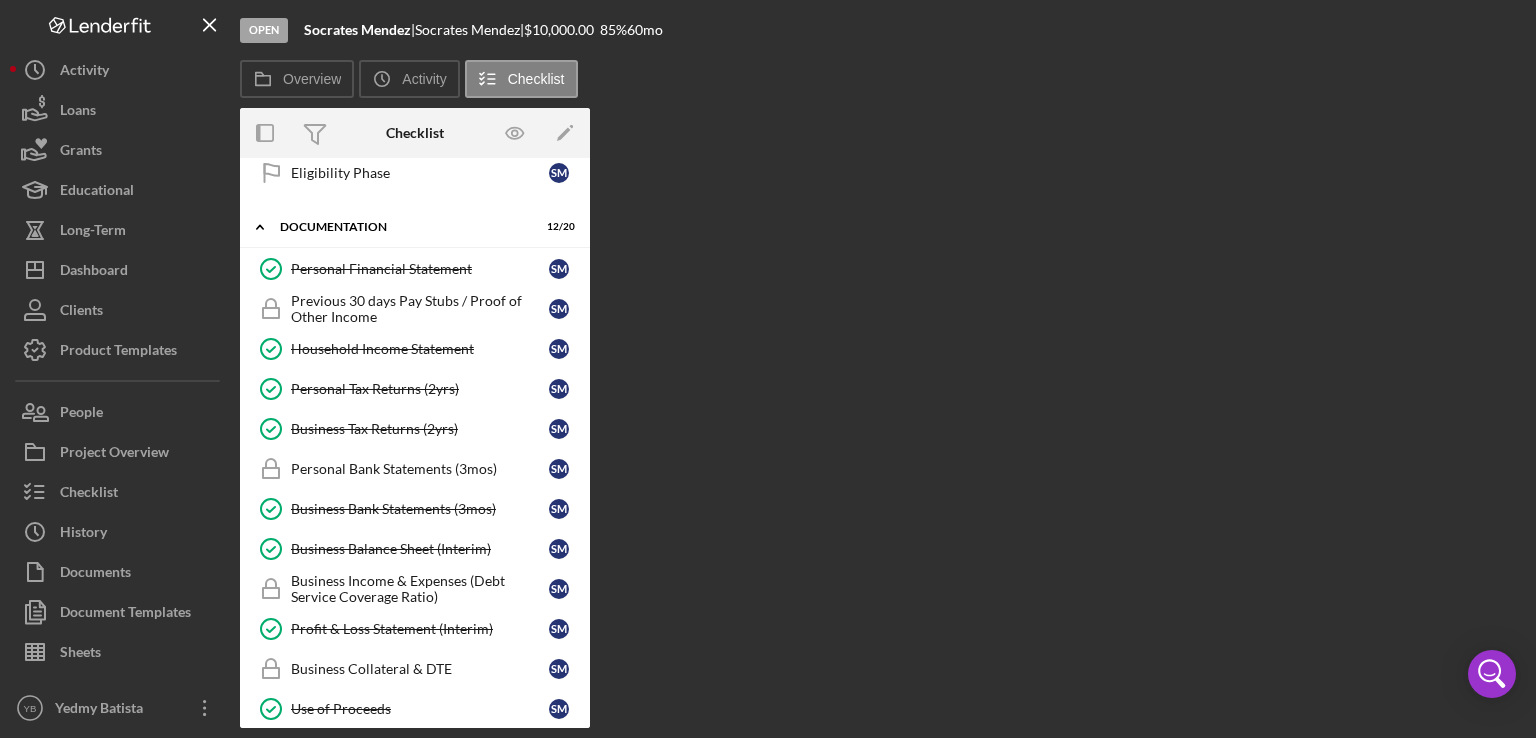 scroll, scrollTop: 677, scrollLeft: 0, axis: vertical 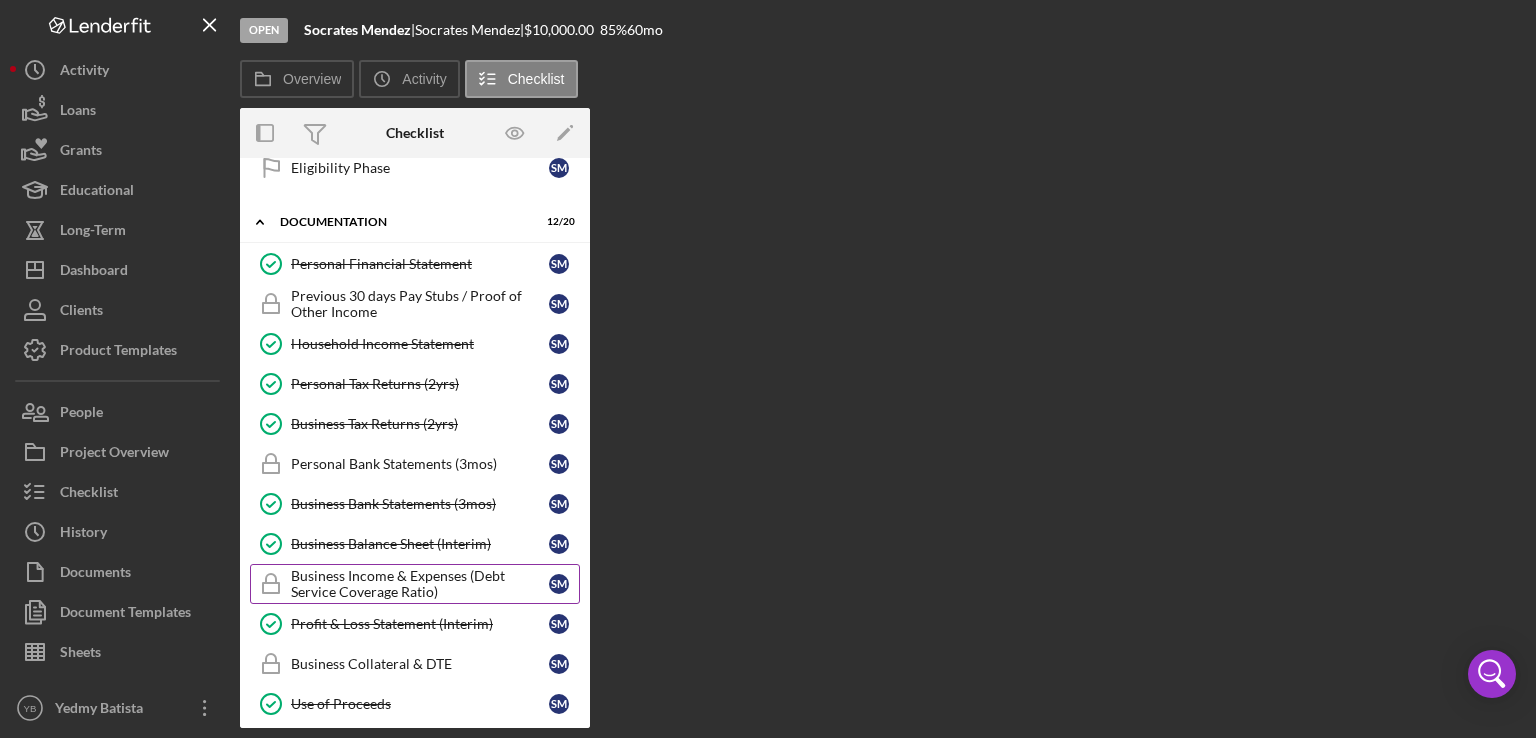 click on "Business Income & Expenses (Debt Service Coverage Ratio)" at bounding box center (420, 584) 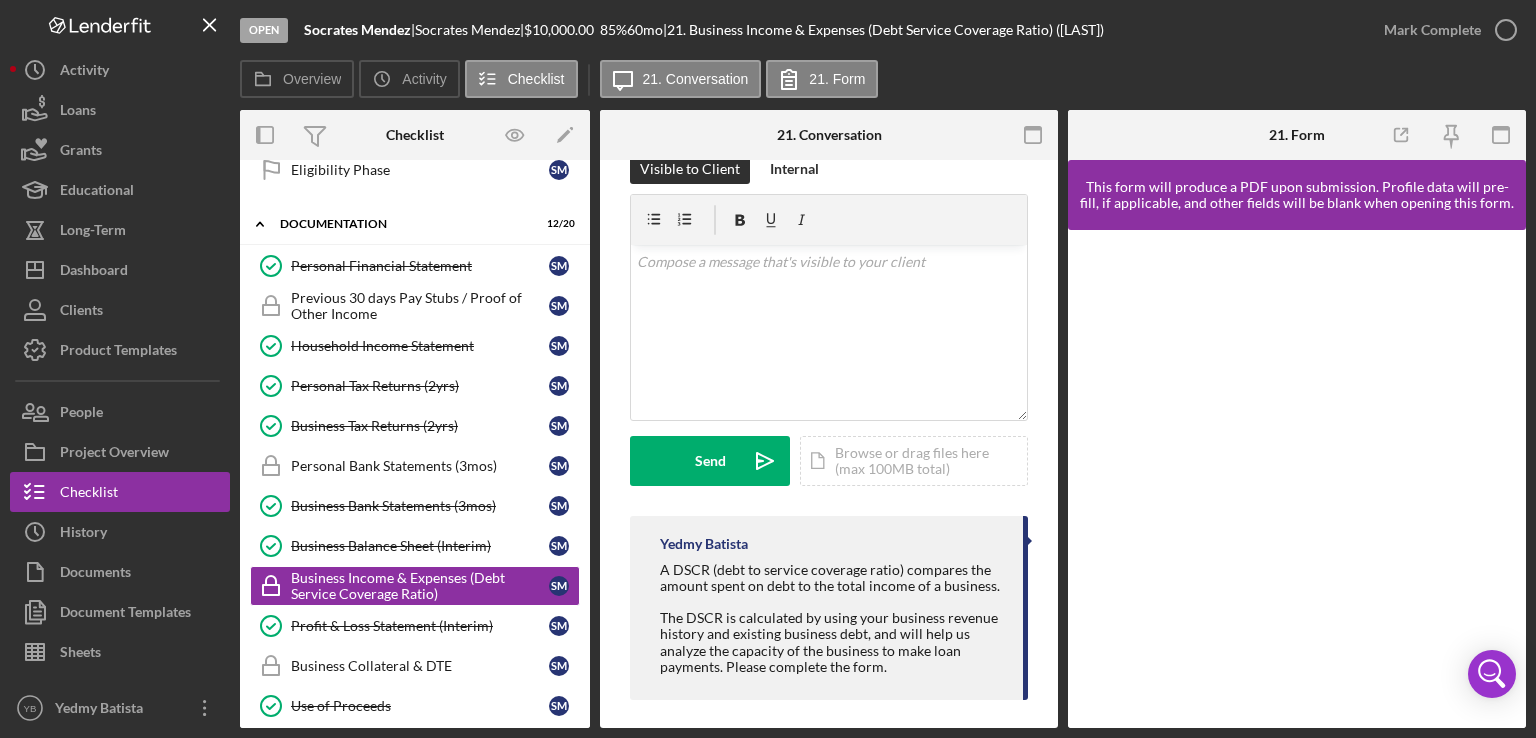 scroll, scrollTop: 349, scrollLeft: 0, axis: vertical 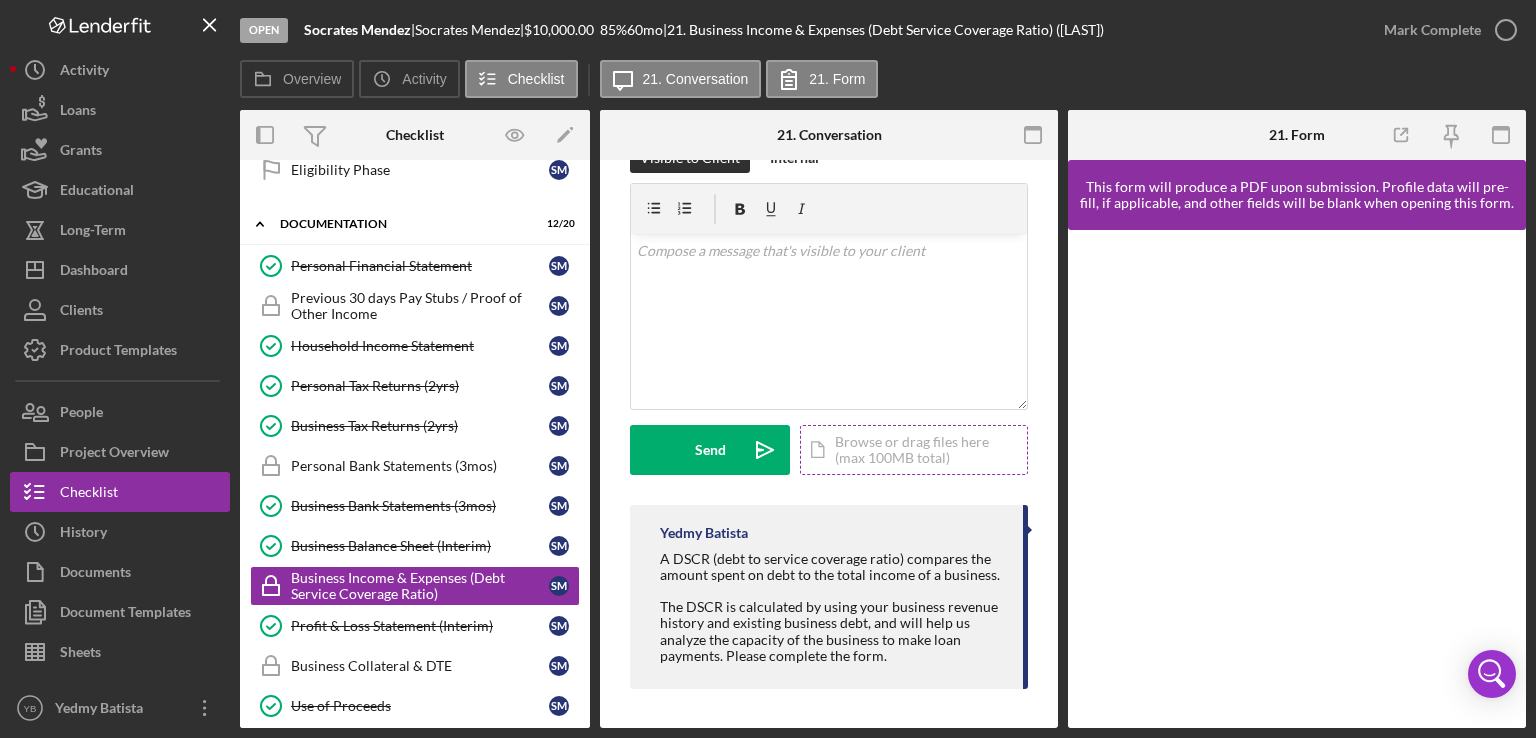 click on "Icon/Document Browse or drag files here (max 100MB total) Tap to choose files or take a photo" at bounding box center (914, 450) 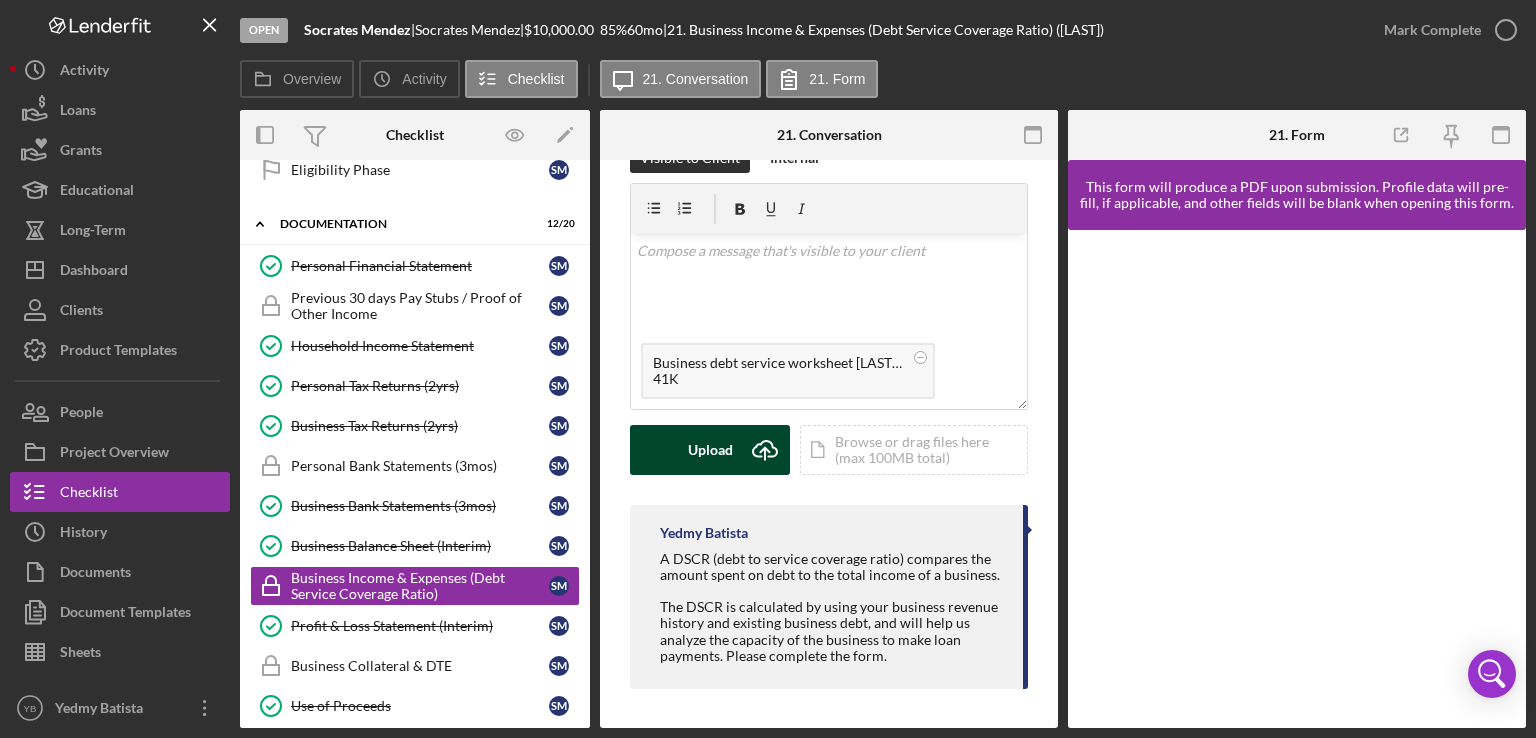 click on "Upload" at bounding box center [710, 450] 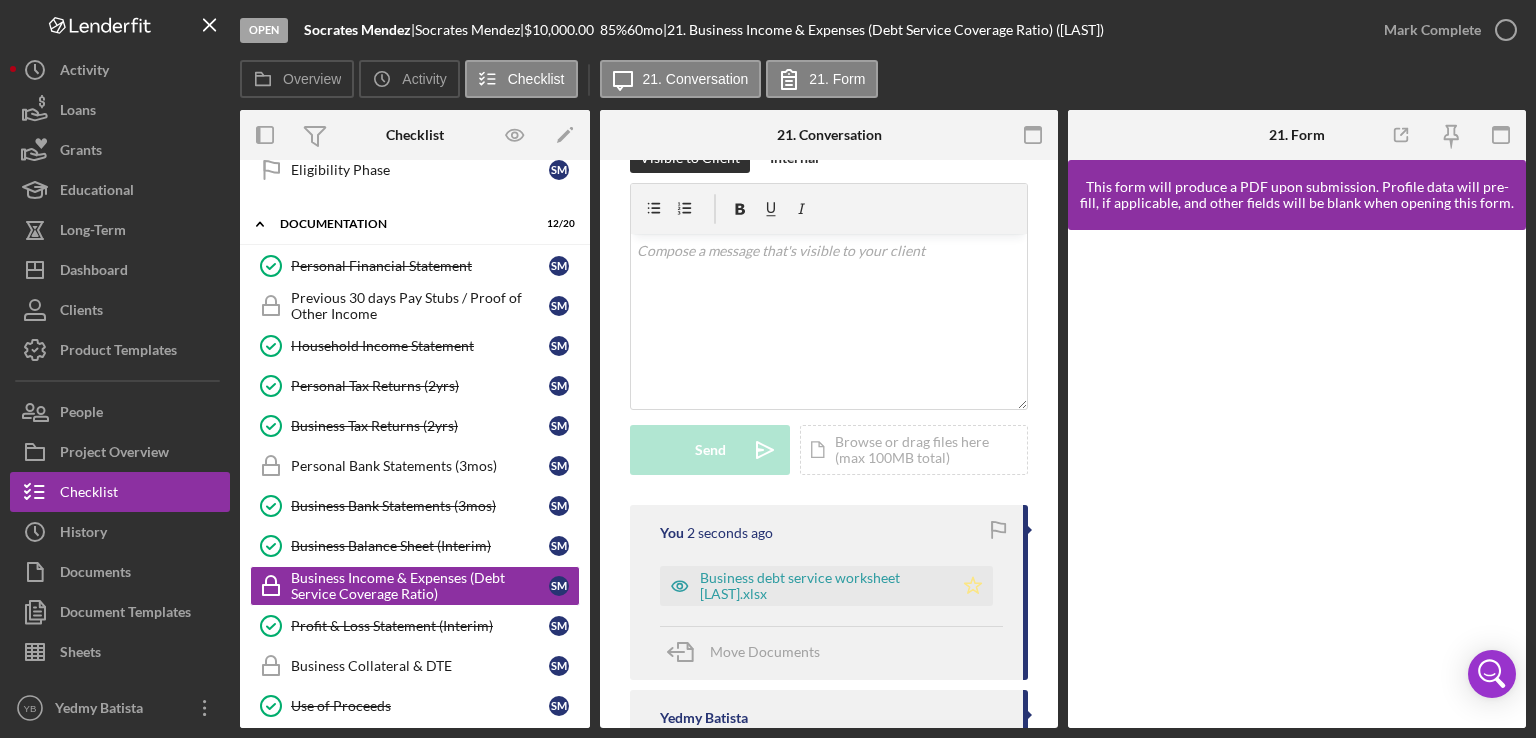 click on "Icon/Star" 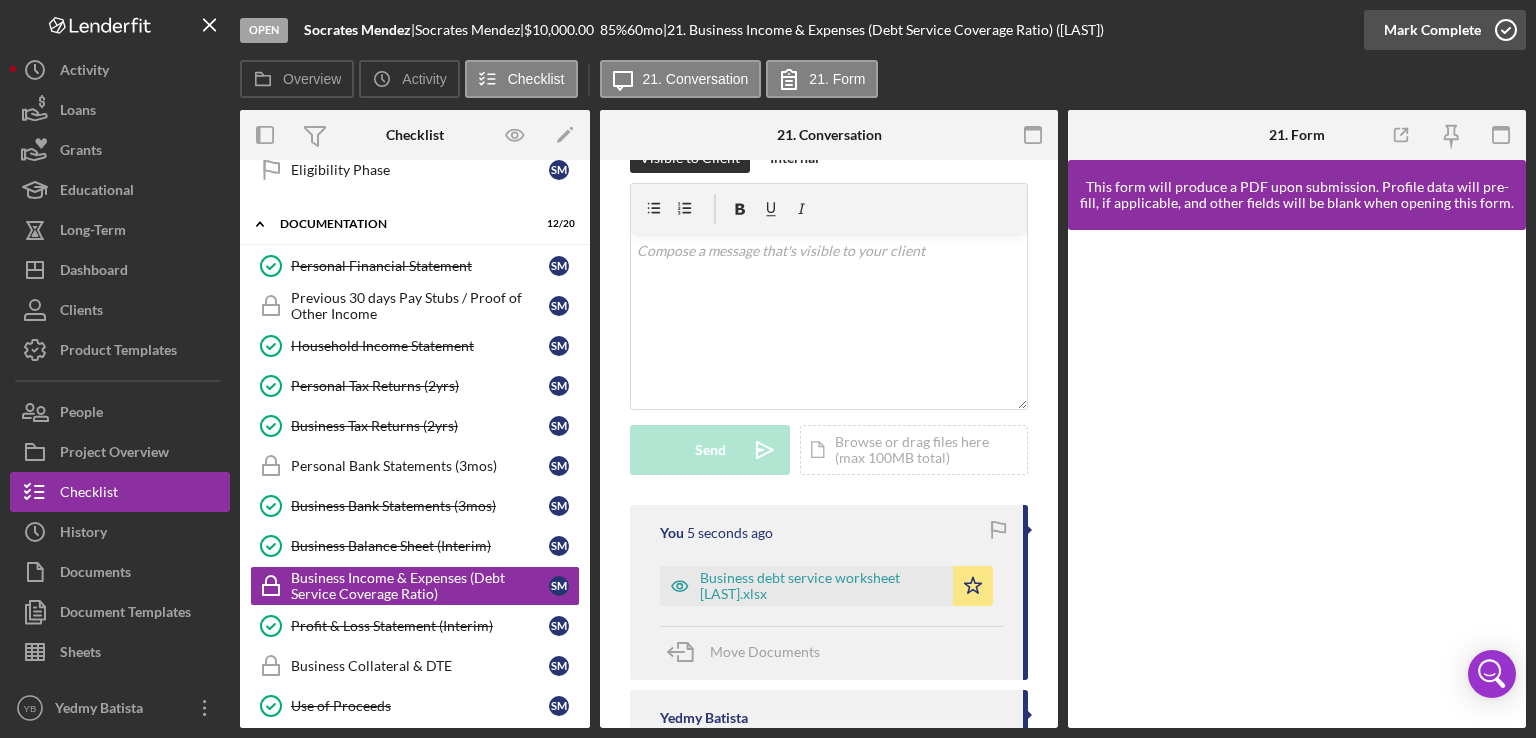 click on "Mark Complete" at bounding box center [1432, 30] 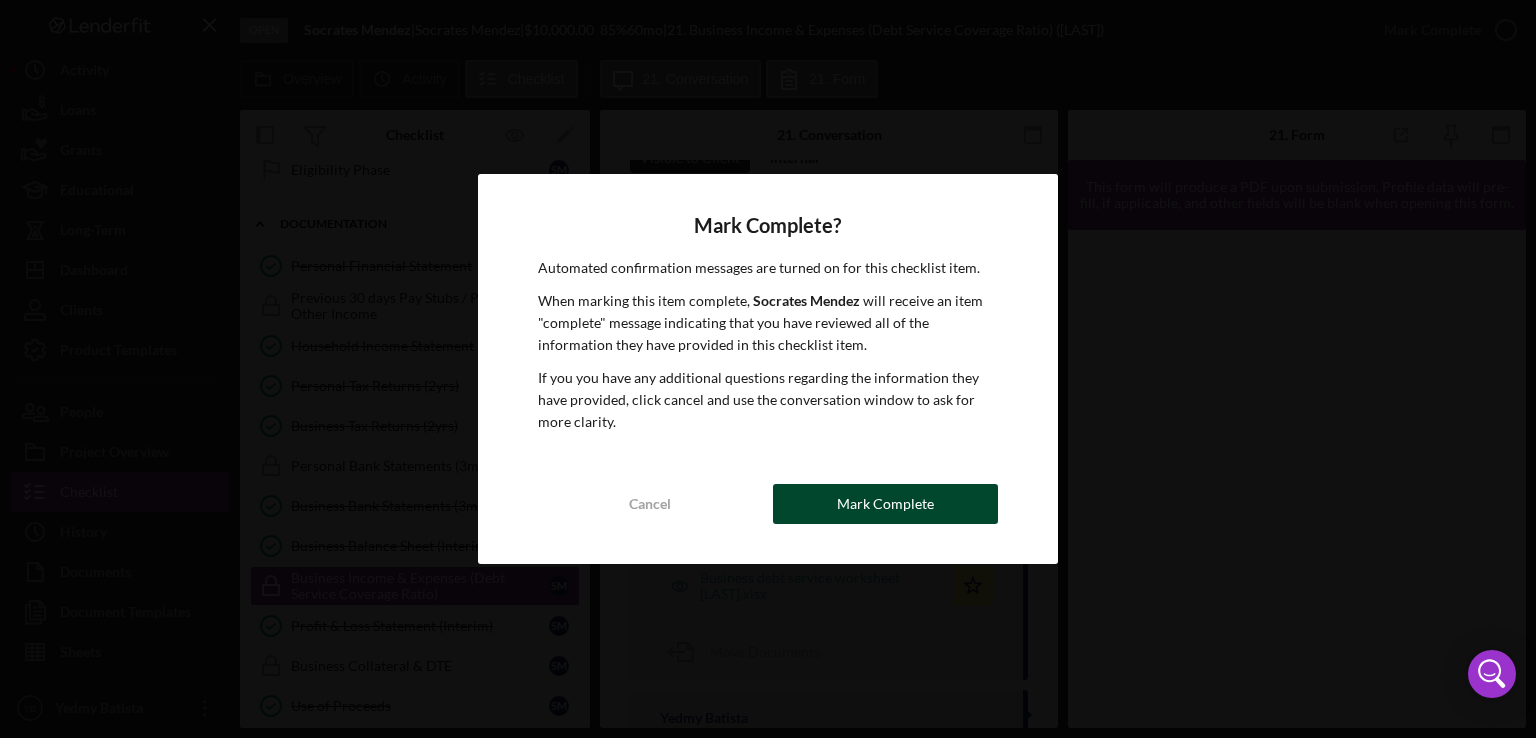 click on "Mark Complete" at bounding box center [885, 504] 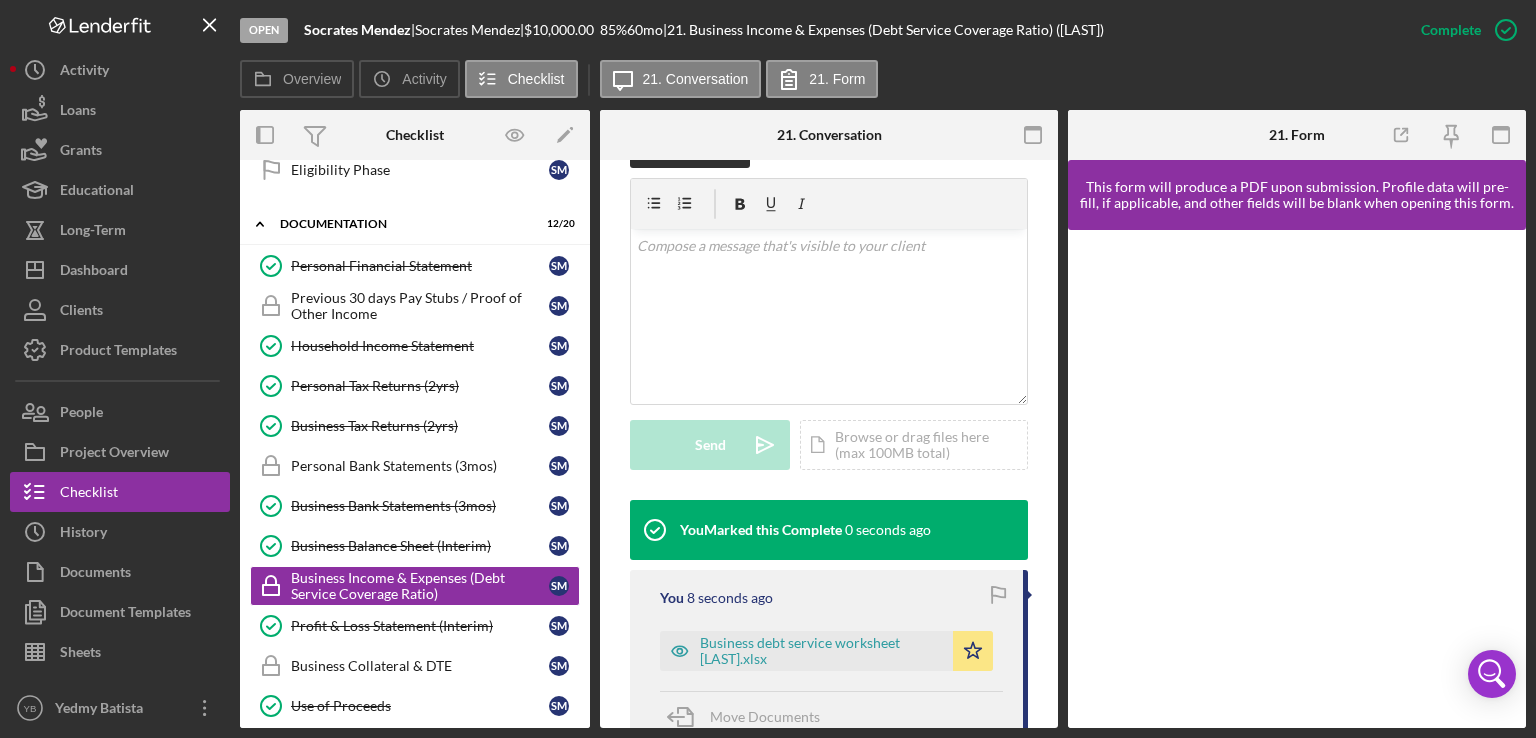 scroll, scrollTop: 344, scrollLeft: 0, axis: vertical 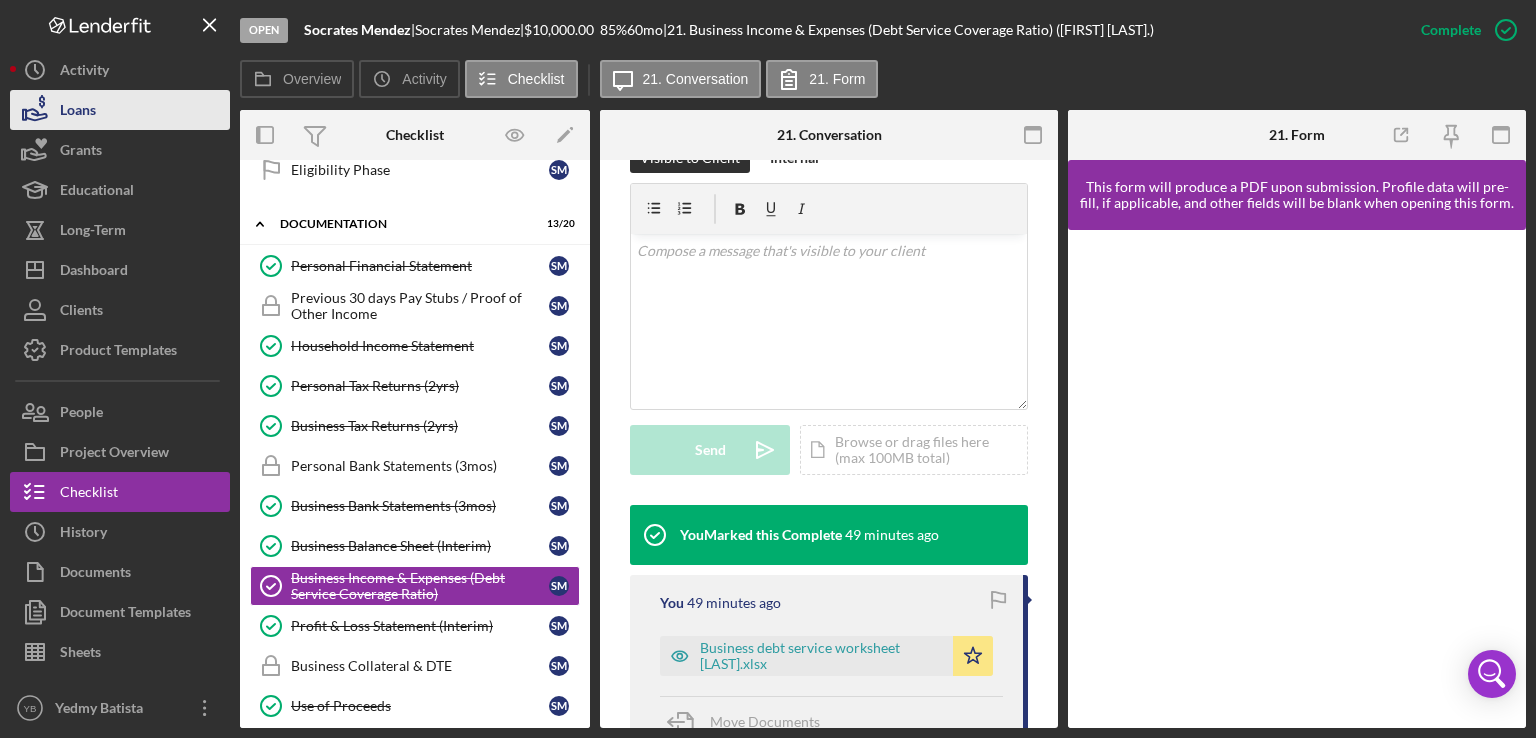 click on "Loans" at bounding box center (120, 110) 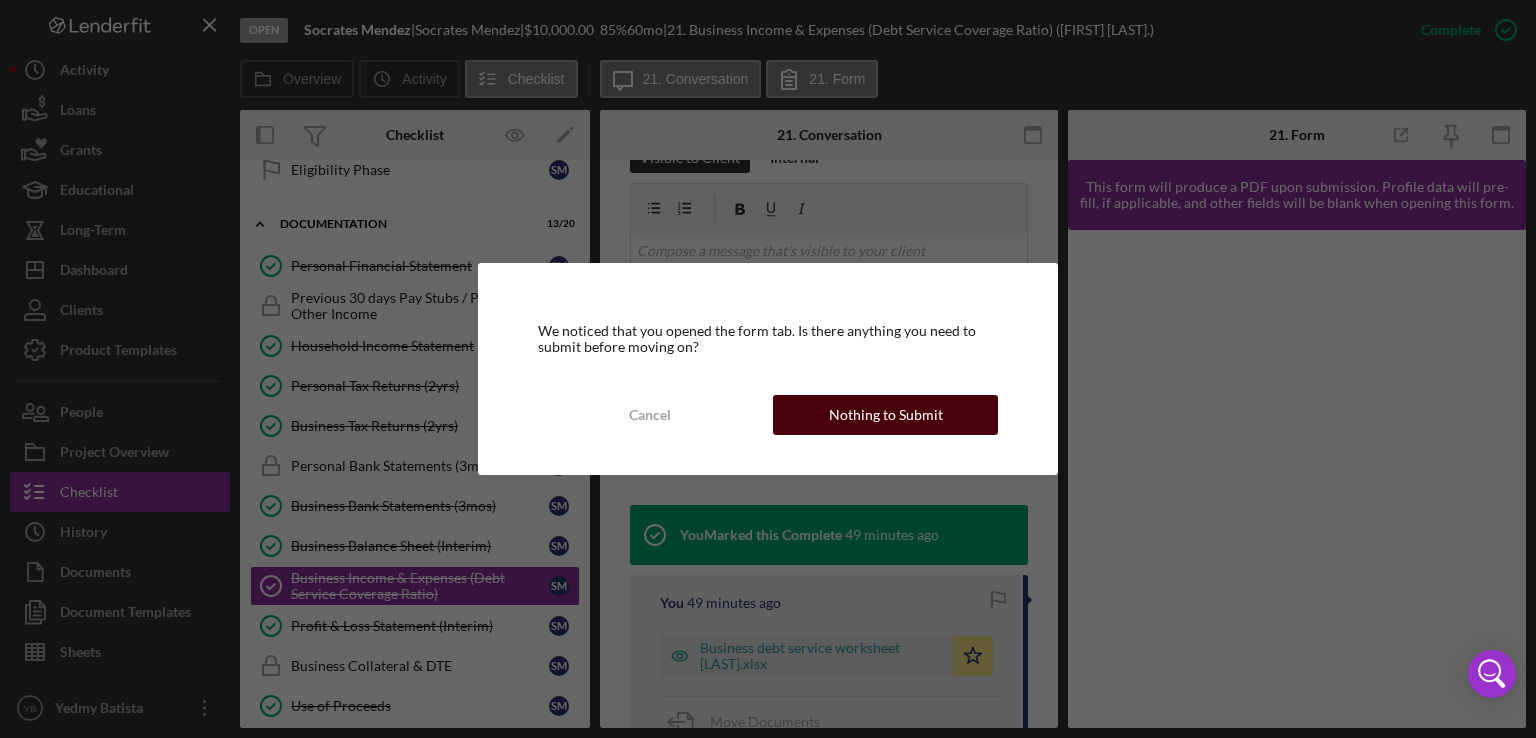 click on "Nothing to Submit" at bounding box center (886, 415) 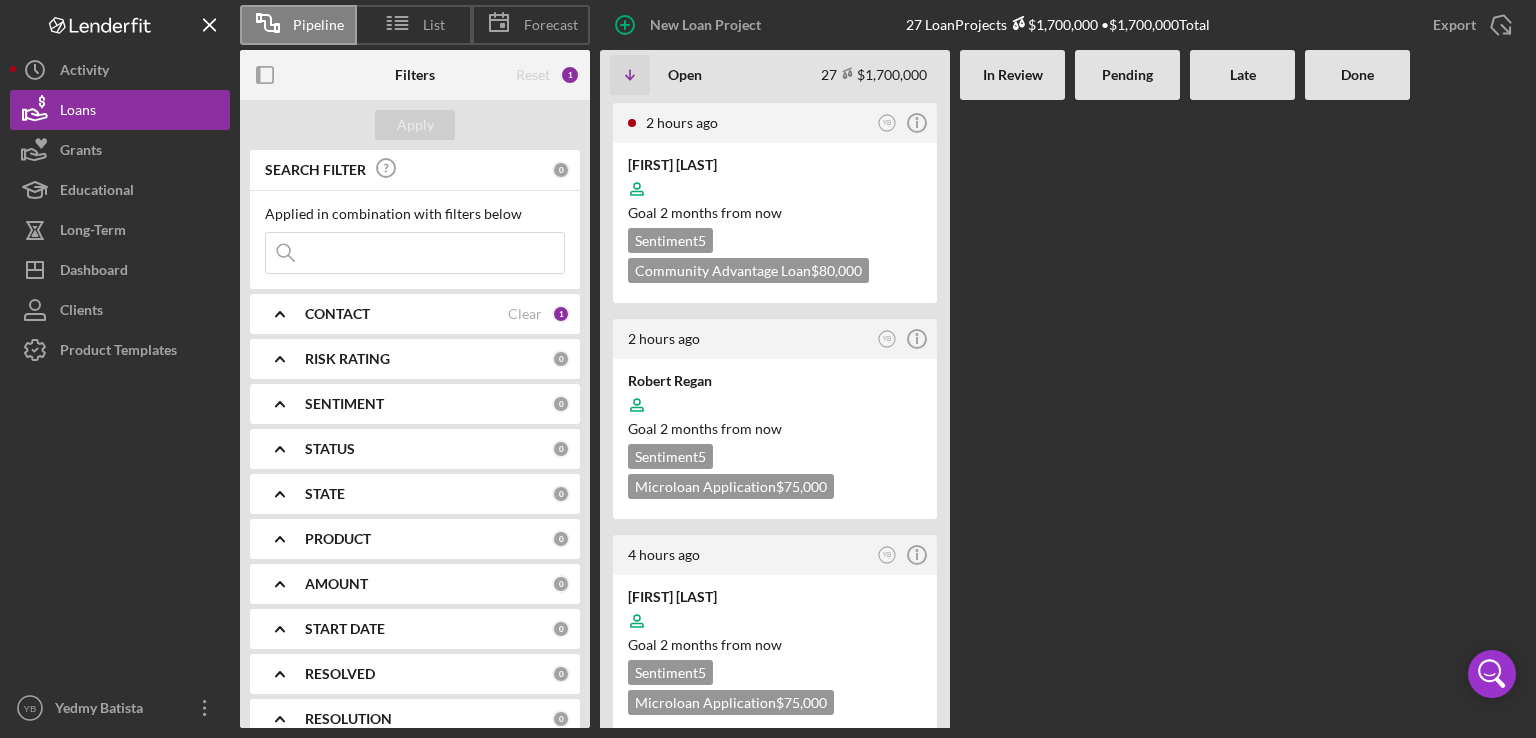 click at bounding box center (1012, 414) 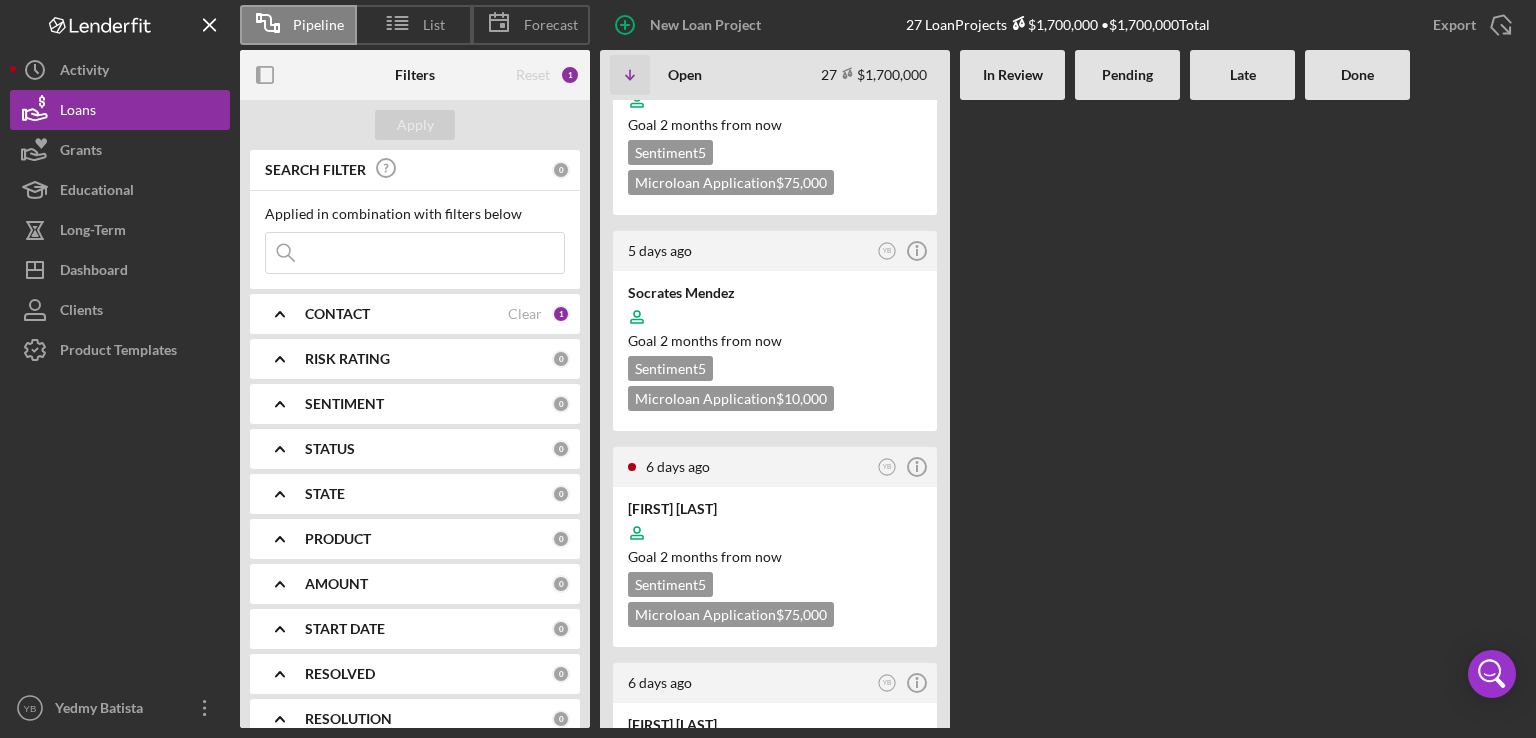 scroll, scrollTop: 1240, scrollLeft: 0, axis: vertical 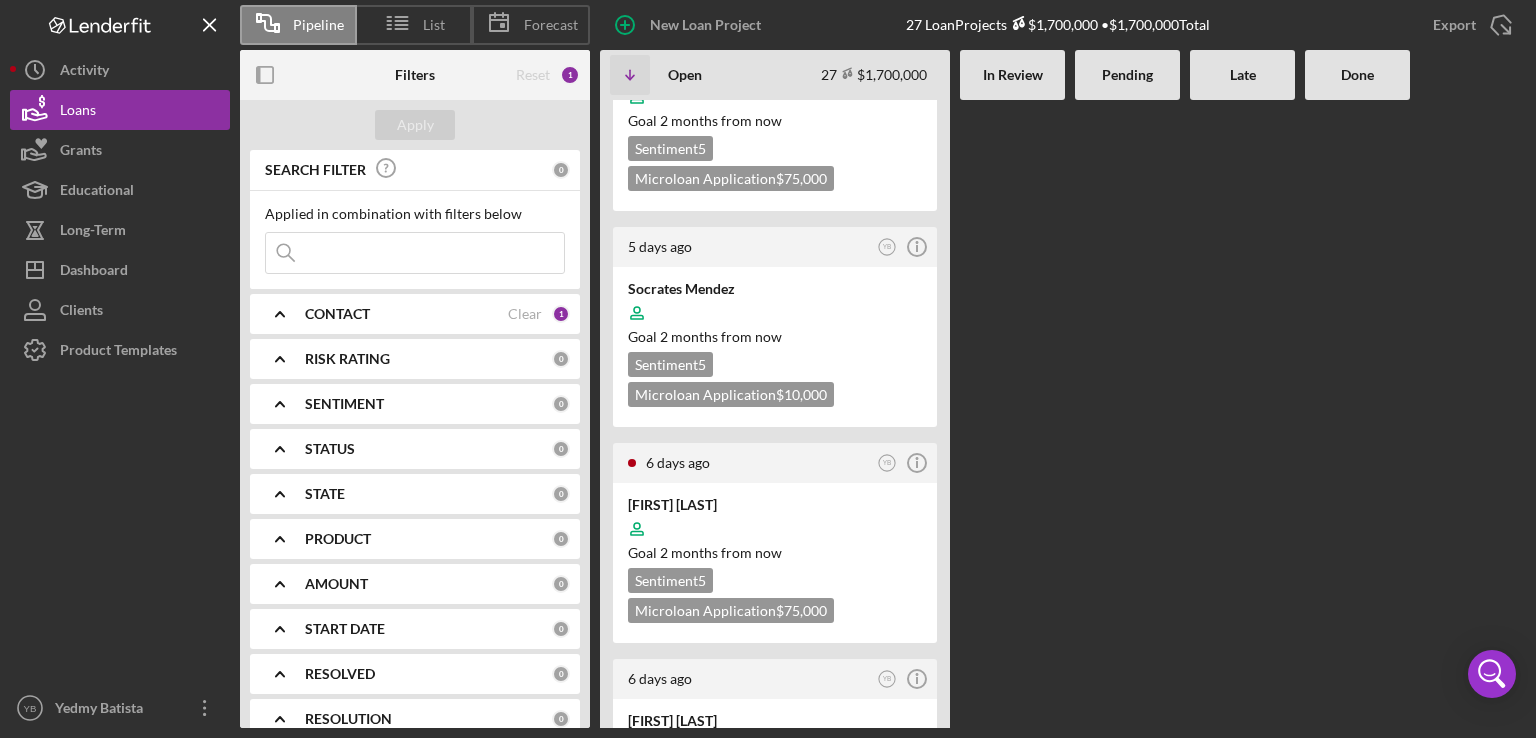 click on "CONTACT" at bounding box center [406, 314] 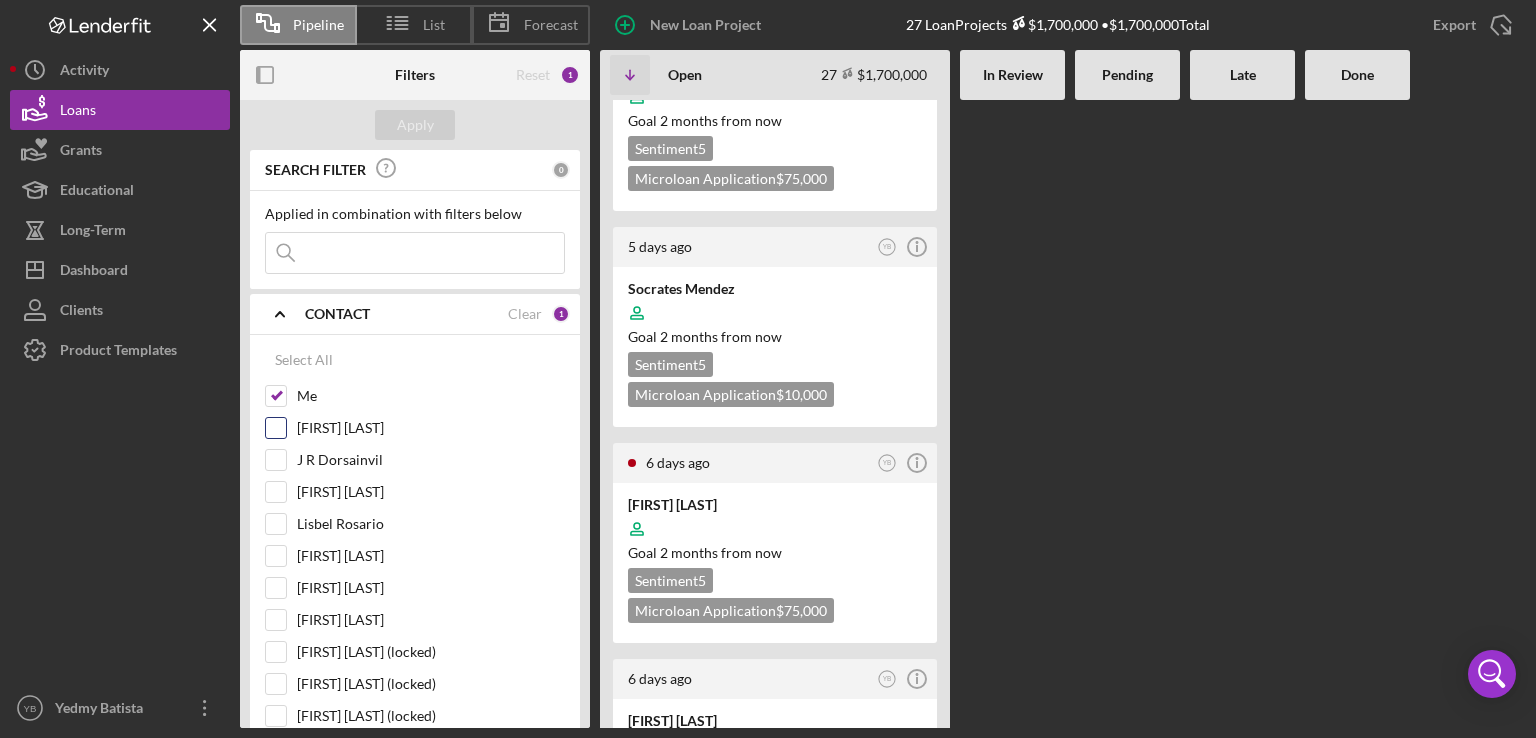 click on "[FIRST] [LAST]" at bounding box center (276, 428) 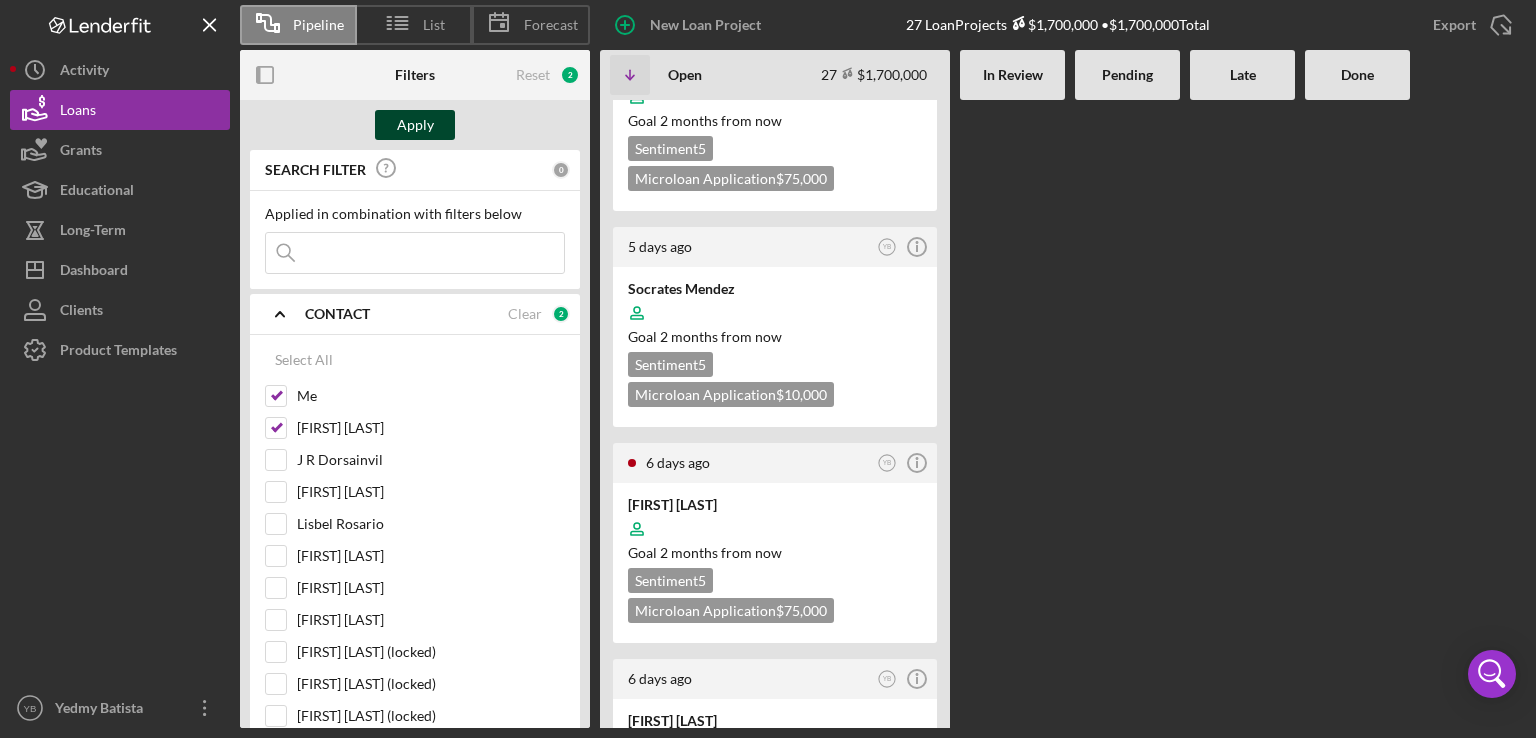 click on "Apply" at bounding box center [415, 125] 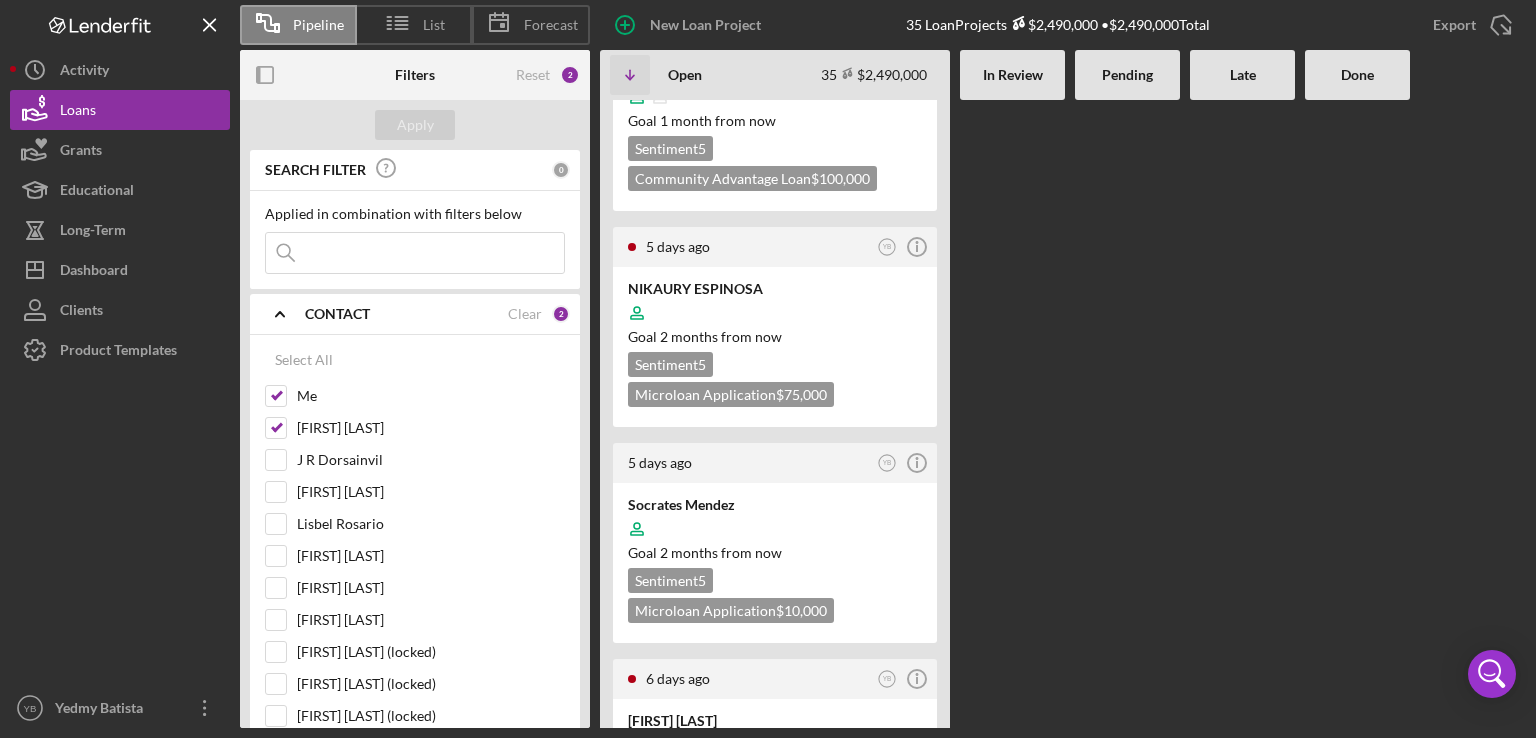 scroll, scrollTop: 1455, scrollLeft: 0, axis: vertical 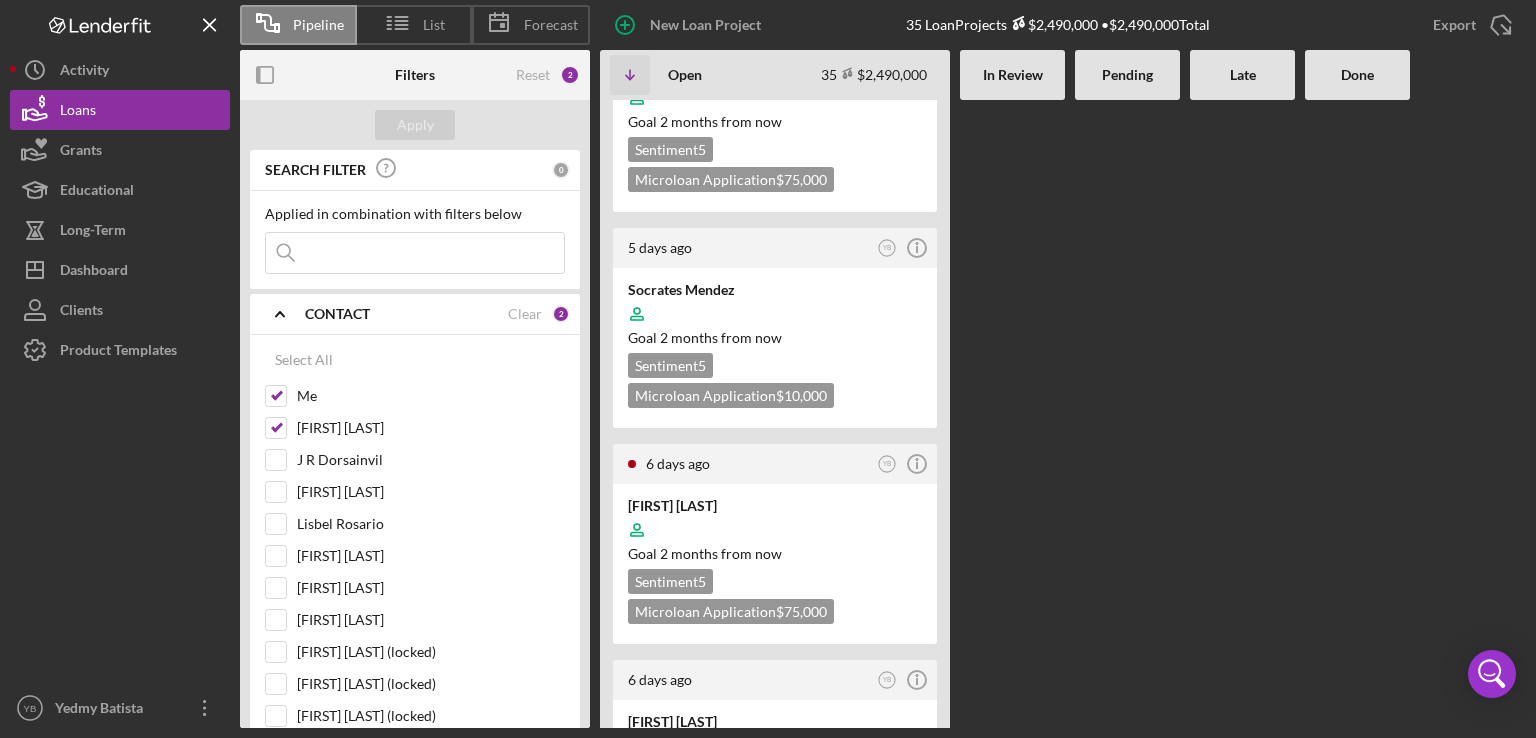 click on "2 hours ago YB Icon/Info Faustina  Brazoban  Goal   2 months from now Sentiment  5 Community Advantage Loan  $80,000 2 hours ago YB Icon/Info Robert  Regan Goal   2 months from now Sentiment  5 Microloan Application  $75,000 4 hours ago YB Icon/Info Ubaldo  Gautreaux  Goal   2 months from now Sentiment  5 Microloan Application  $75,000 1 day ago DO Icon/Info Soyoung Park Goal   2 months from now Sentiment  5 Microloan Application  $40,000 1 day ago YB Icon/Info Nballou  Sano  Goal   2 months from now Sentiment  5 Microloan Application  $75,000 5 days ago YB Icon/Info Sakina  Reaux  Goal   1 month from now Sentiment  5 Community Advantage Loan  $100,000 5 days ago YB Icon/Info NIKAURY  ESPINOSA  Goal   2 months from now Sentiment  5 Microloan Application  $75,000 5 days ago YB Icon/Info Socrates Mendez Goal   2 months from now Sentiment  5 Microloan Application  $10,000 6 days ago YB Icon/Info Cassandra  Lam Goal   2 months from now Sentiment  5 Microloan Application  $75,000 6 days ago YB Icon/Info Goal   5" at bounding box center (1063, 414) 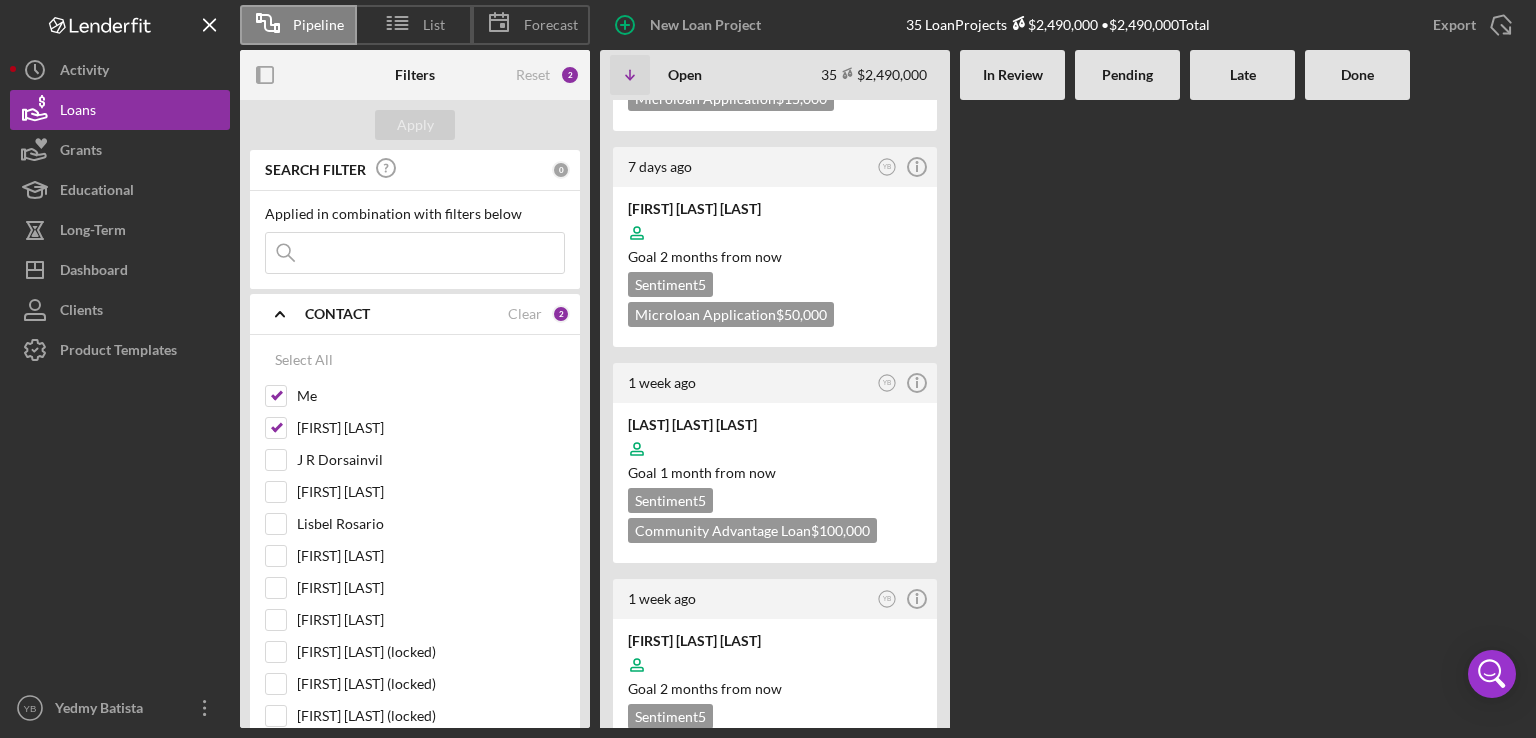 scroll, scrollTop: 2440, scrollLeft: 0, axis: vertical 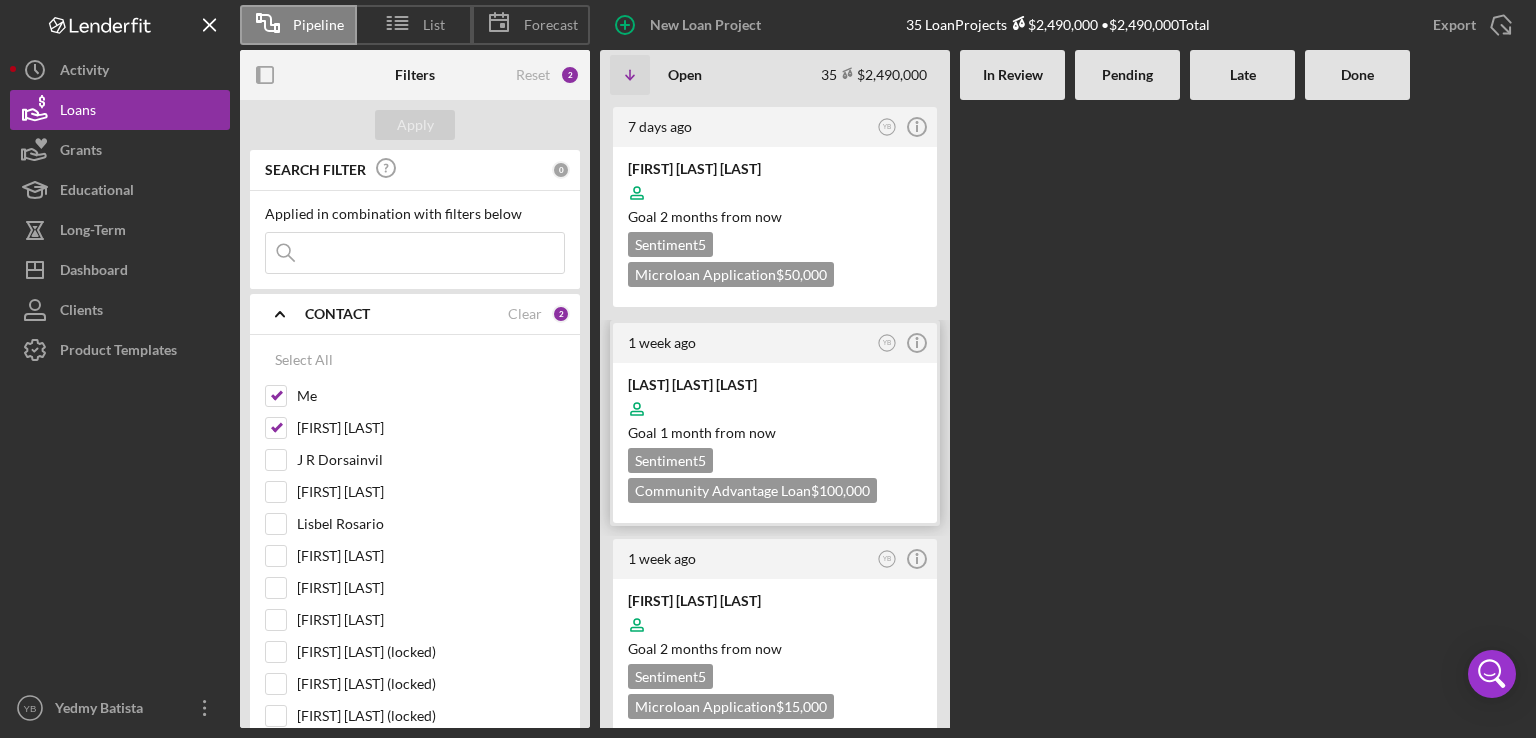 click at bounding box center [775, 409] 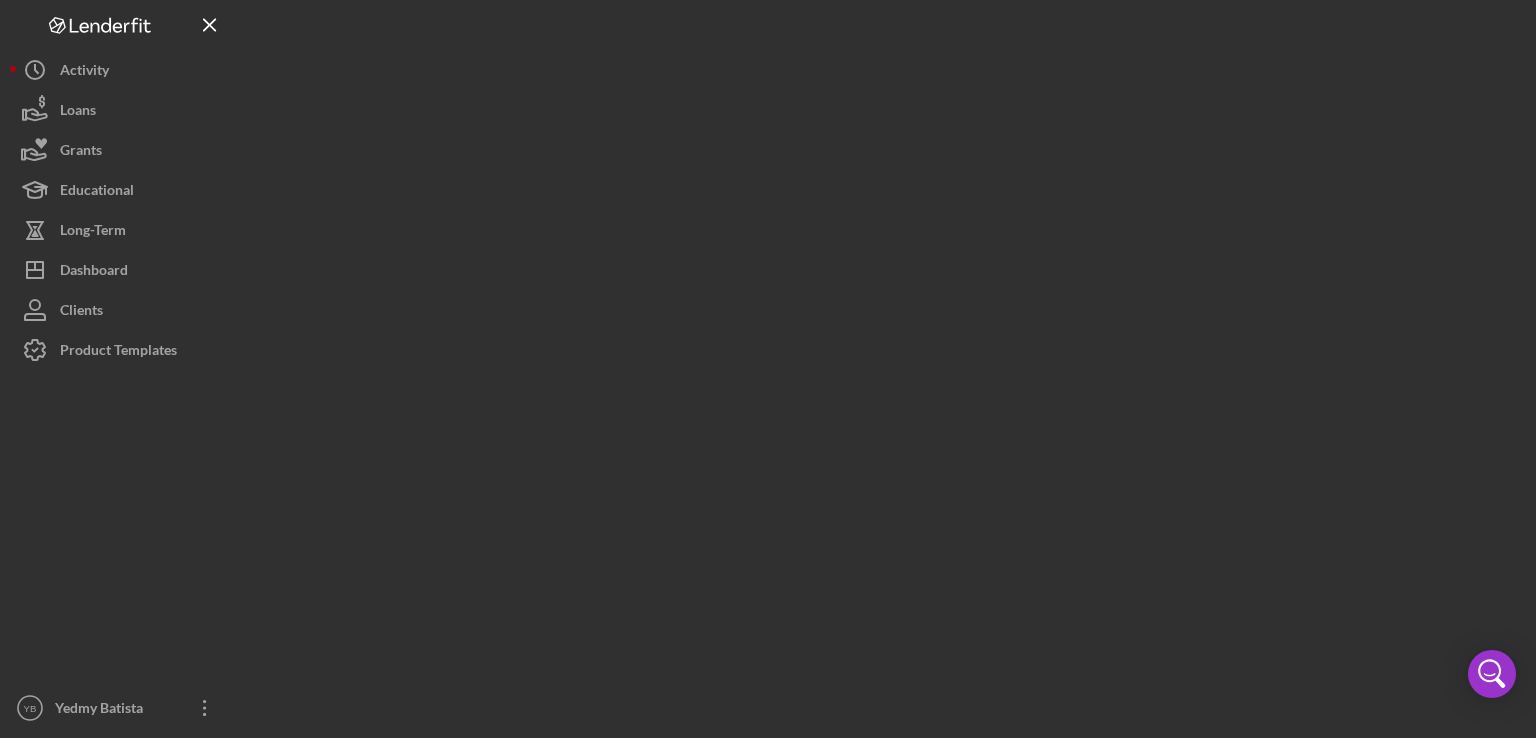 click at bounding box center (883, 364) 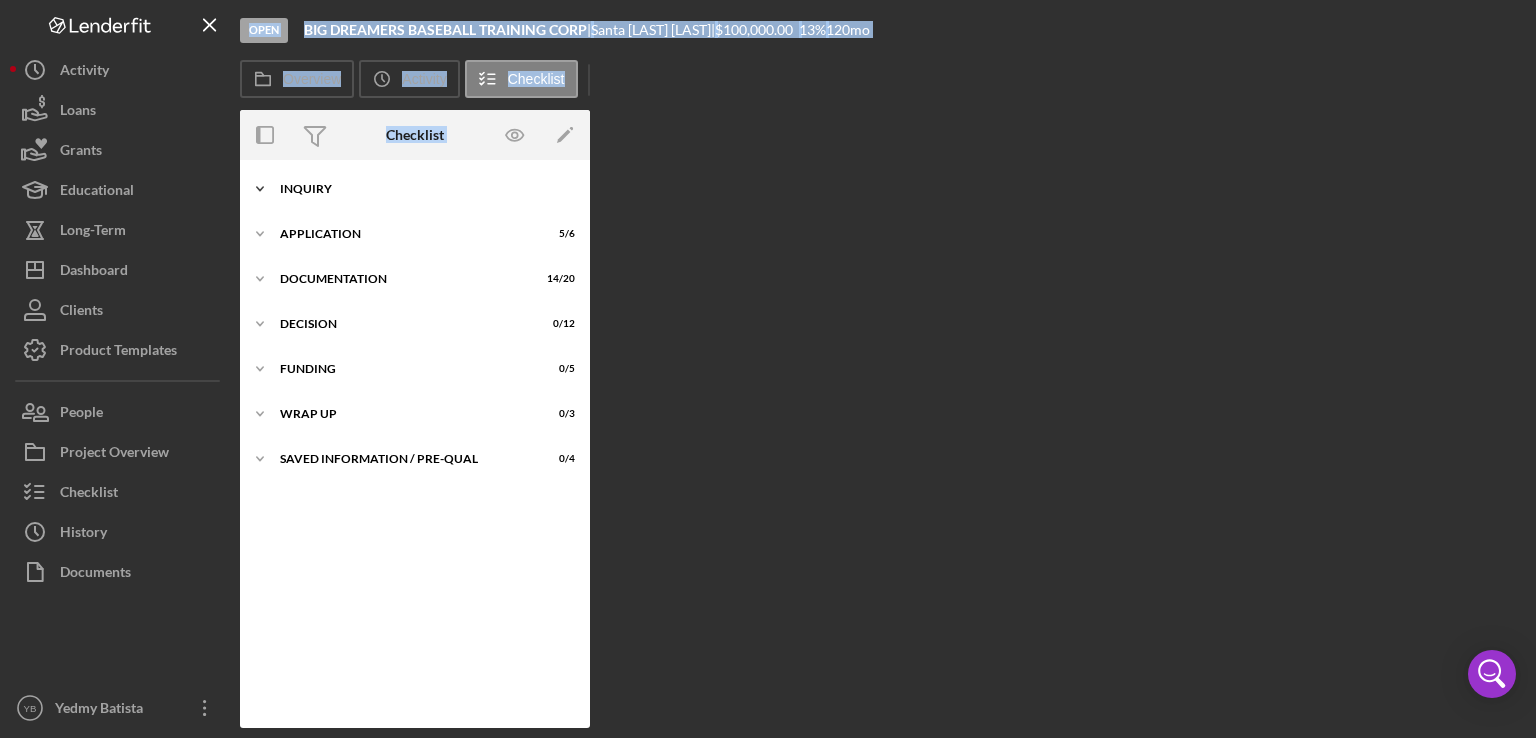 click on "Inquiry" at bounding box center [422, 189] 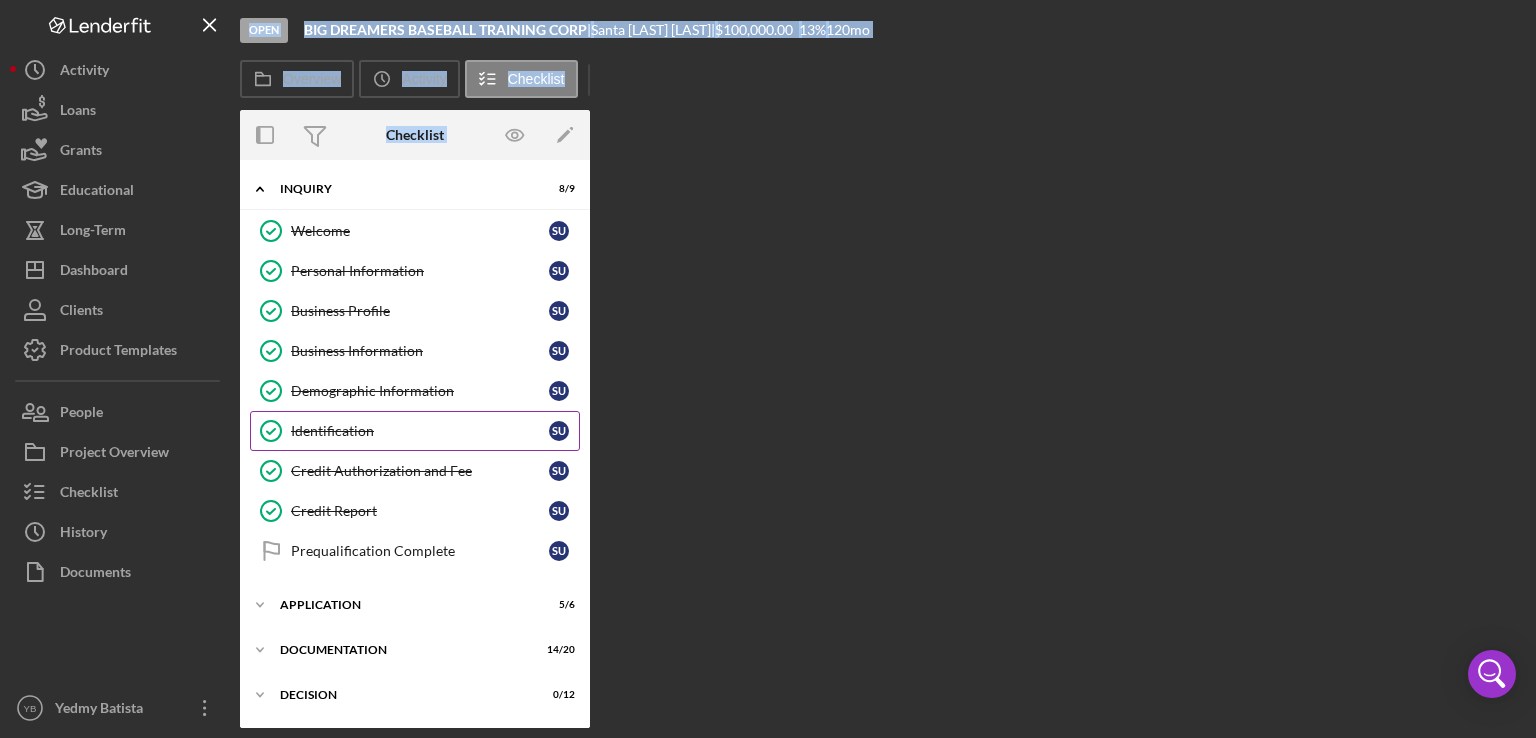 click on "Identification" at bounding box center (420, 431) 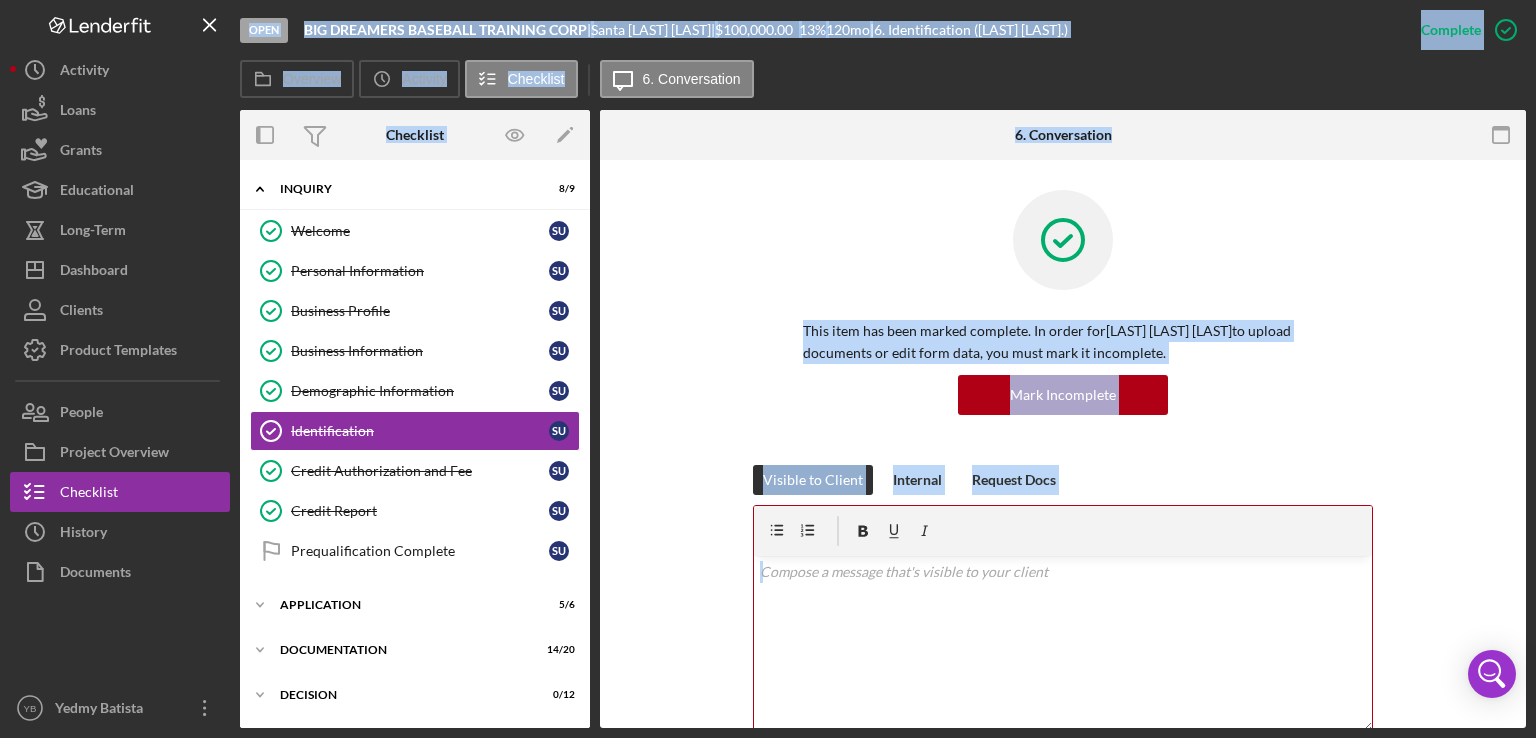 click on "This item has been marked complete. In order for  Santa   Urena Ventura   to upload documents or edit form data, you must mark it incomplete. Mark Incomplete" at bounding box center (1063, 327) 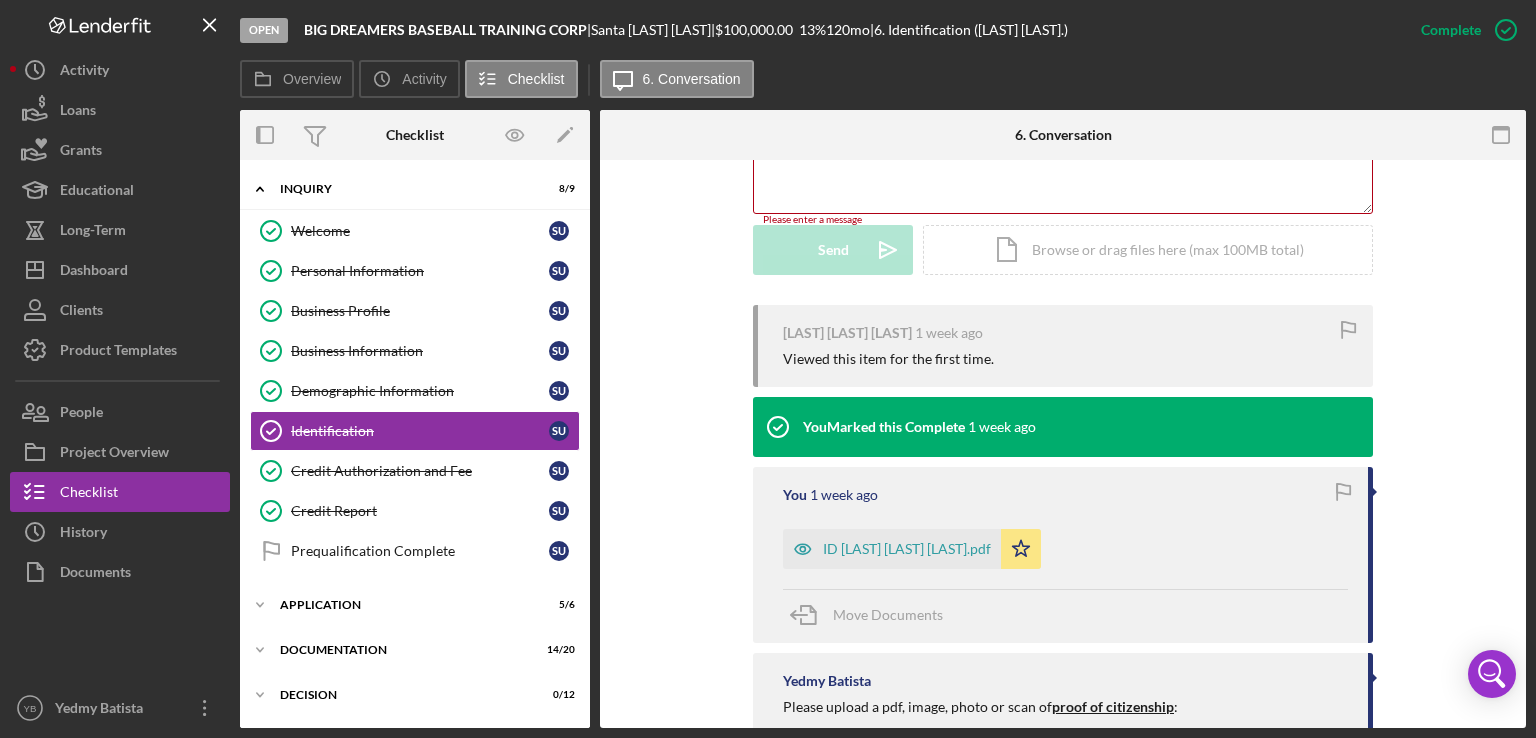 scroll, scrollTop: 520, scrollLeft: 0, axis: vertical 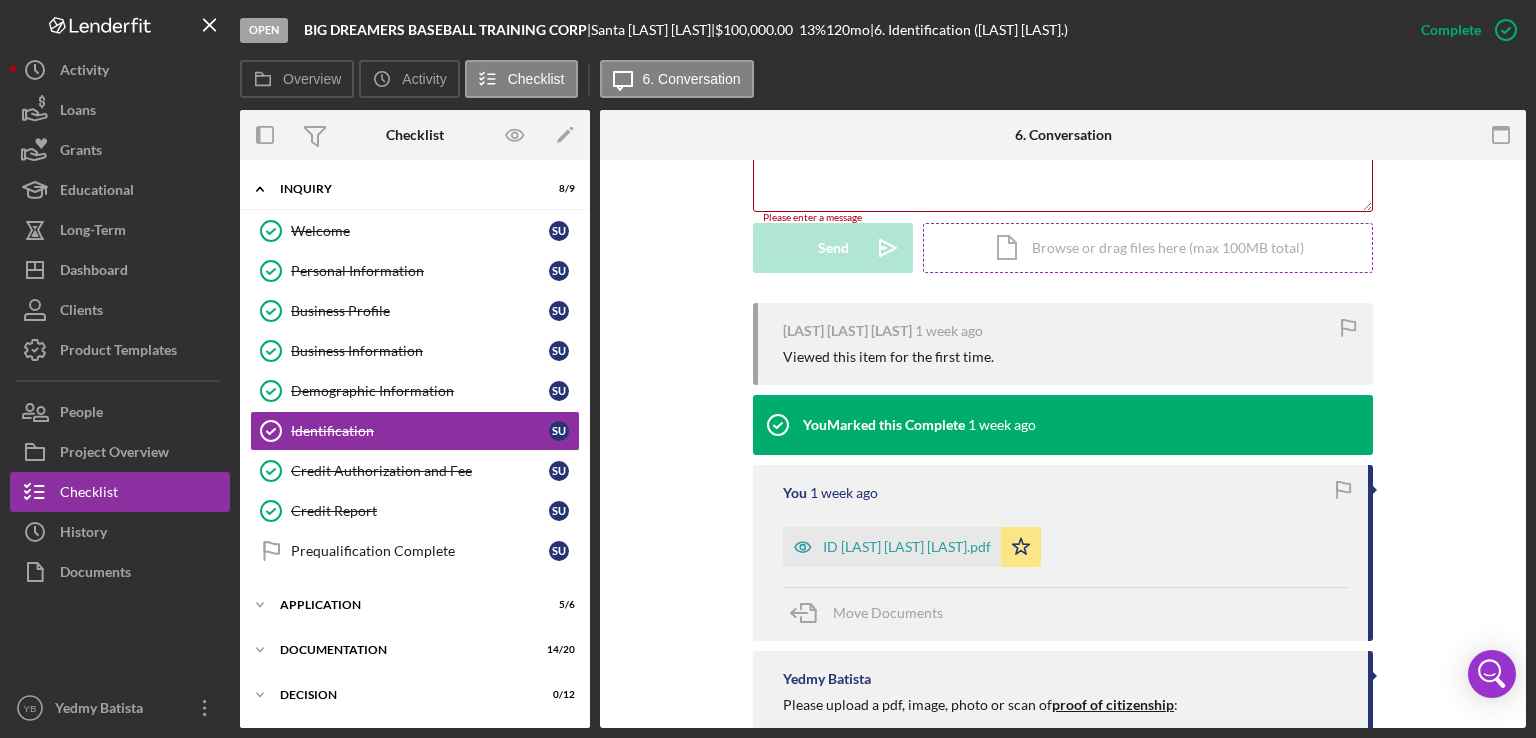 click on "Icon/Document Browse or drag files here (max 100MB total) Tap to choose files or take a photo" at bounding box center [1148, 248] 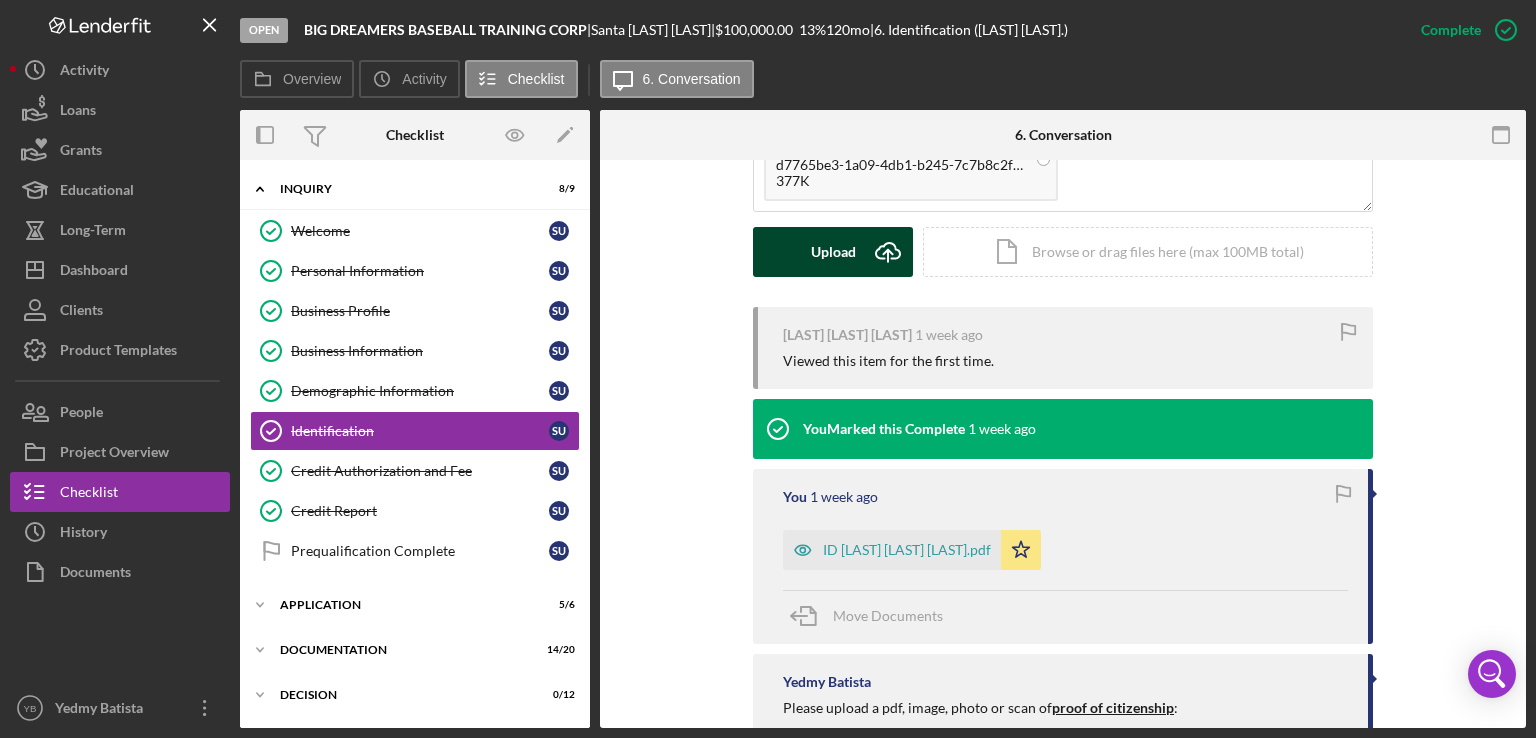click on "Upload" at bounding box center [833, 252] 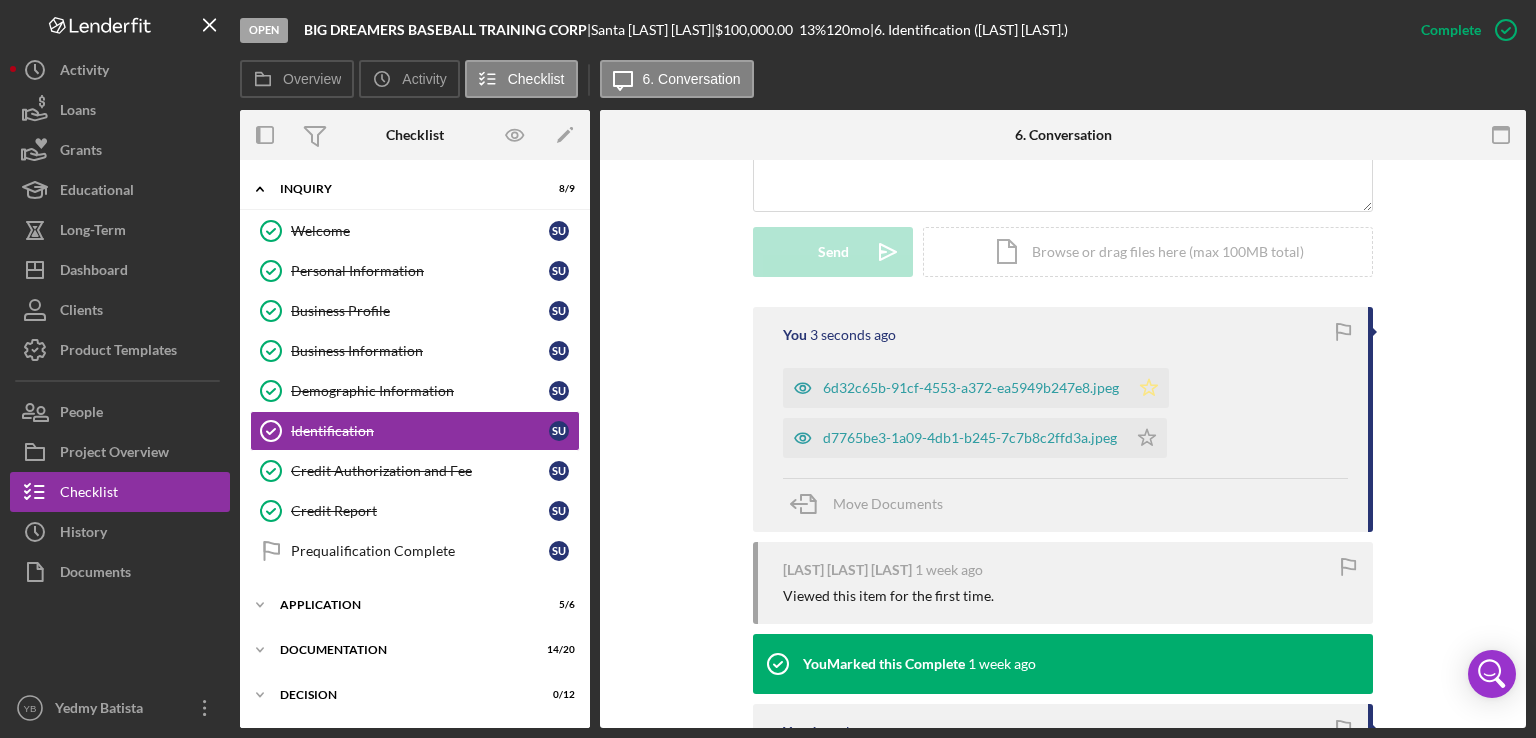 click on "Icon/Star" 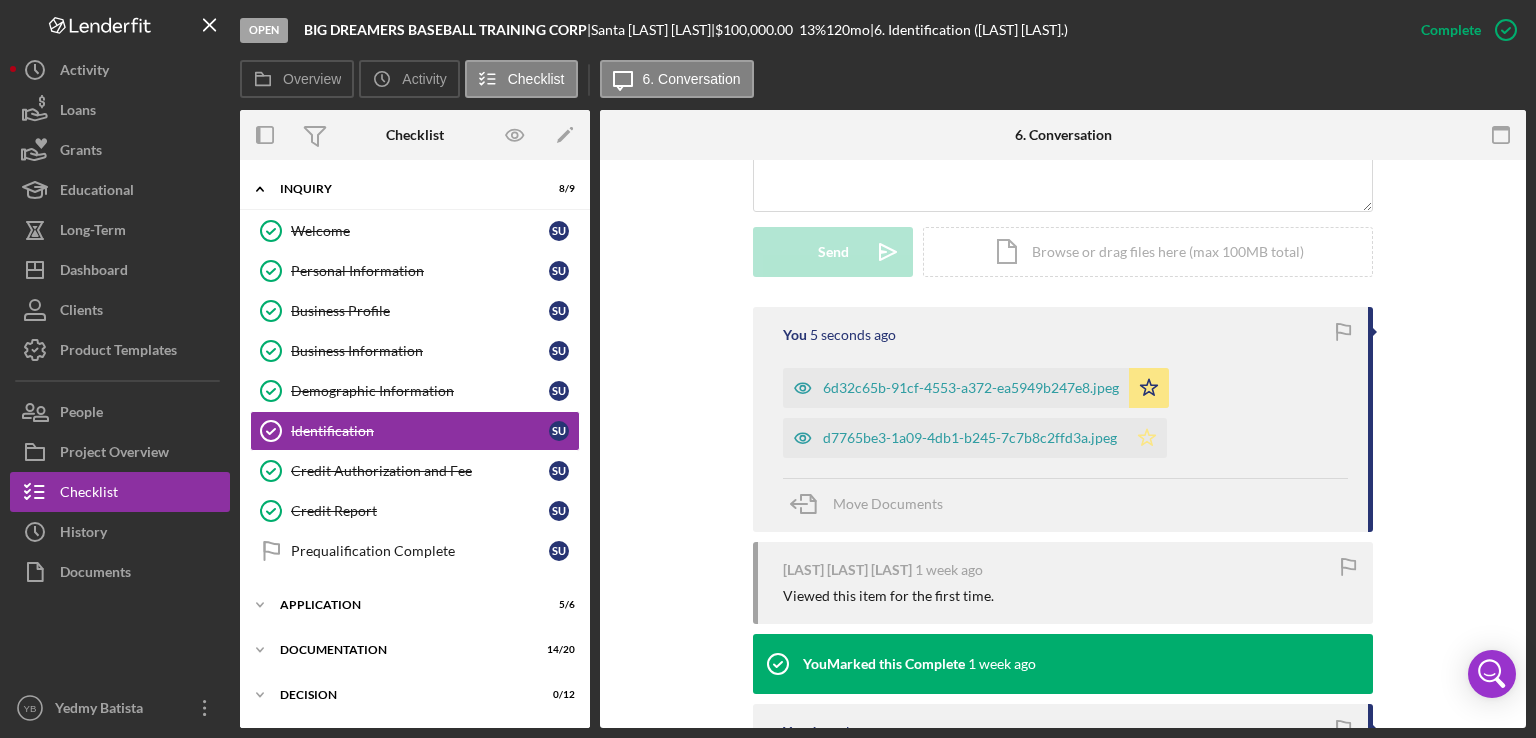 click on "Icon/Star" 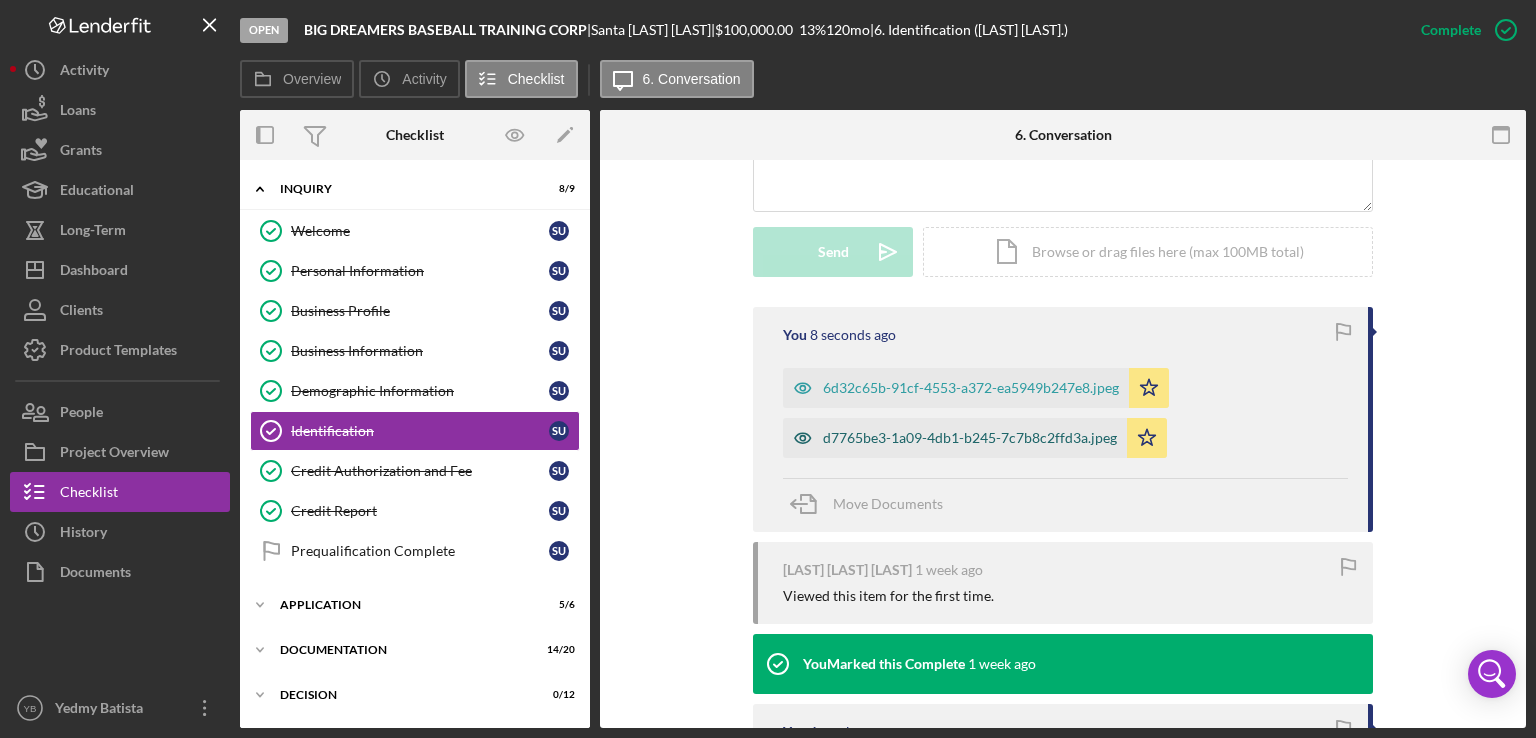 click on "d7765be3-1a09-4db1-b245-7c7b8c2ffd3a.jpeg" at bounding box center (970, 438) 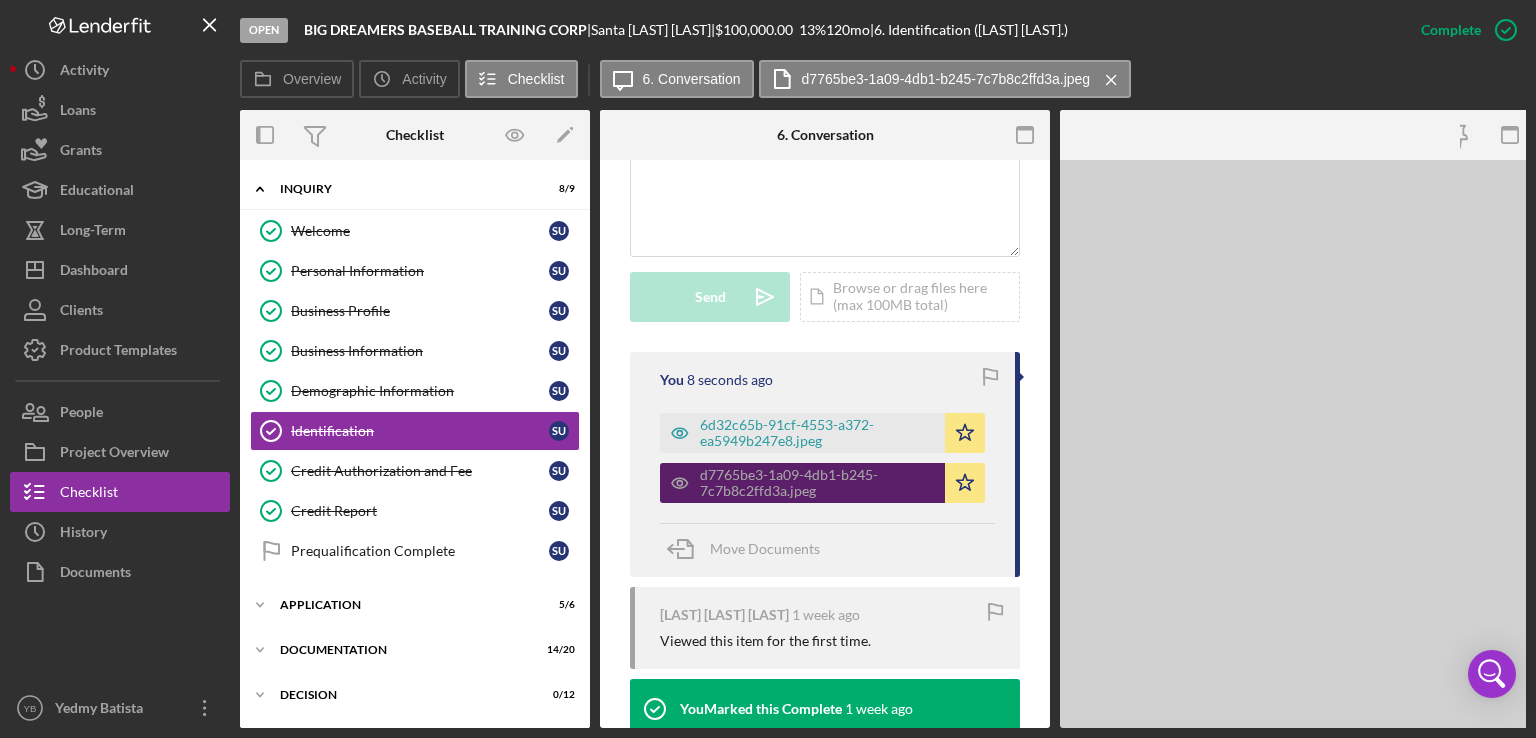 scroll, scrollTop: 542, scrollLeft: 0, axis: vertical 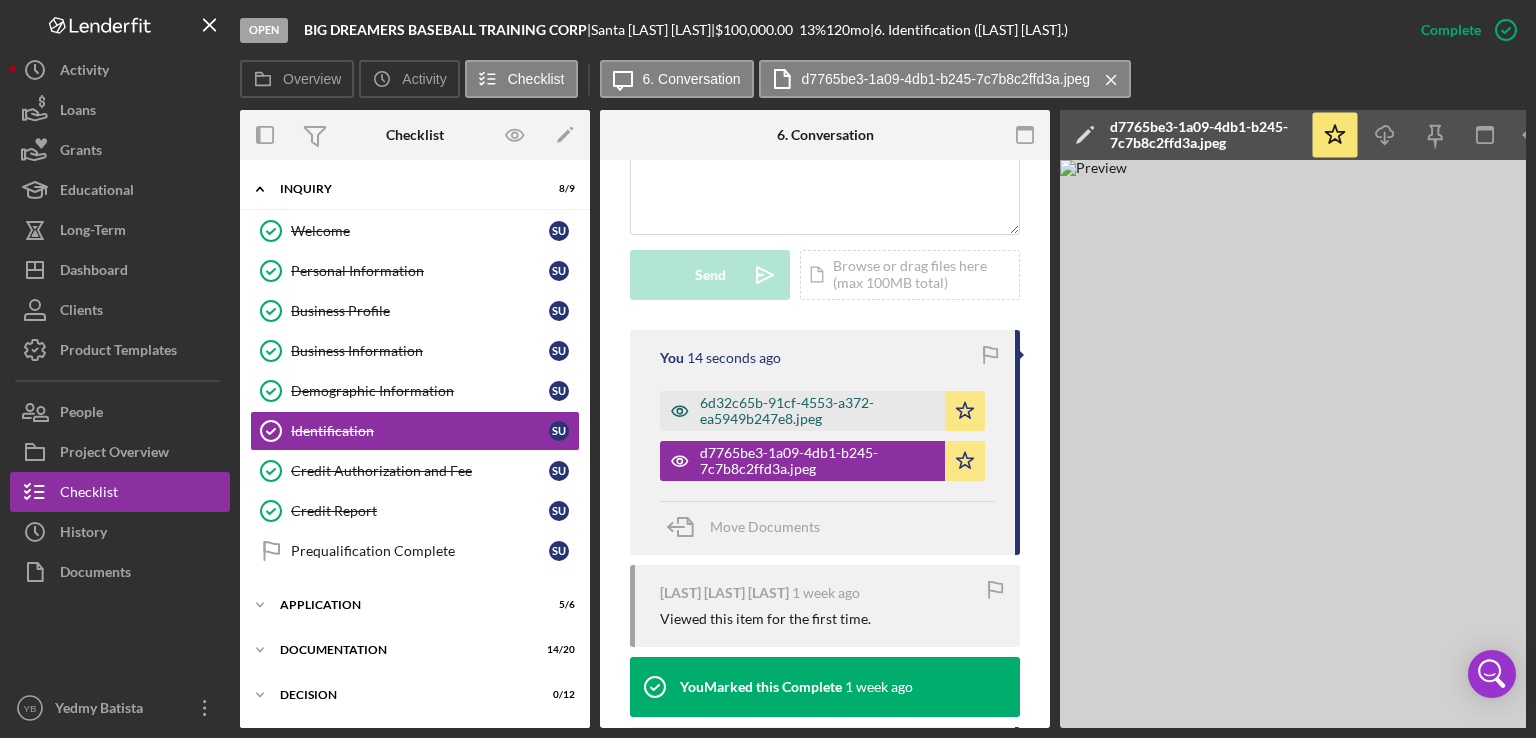 click on "6d32c65b-91cf-4553-a372-ea5949b247e8.jpeg" at bounding box center (817, 411) 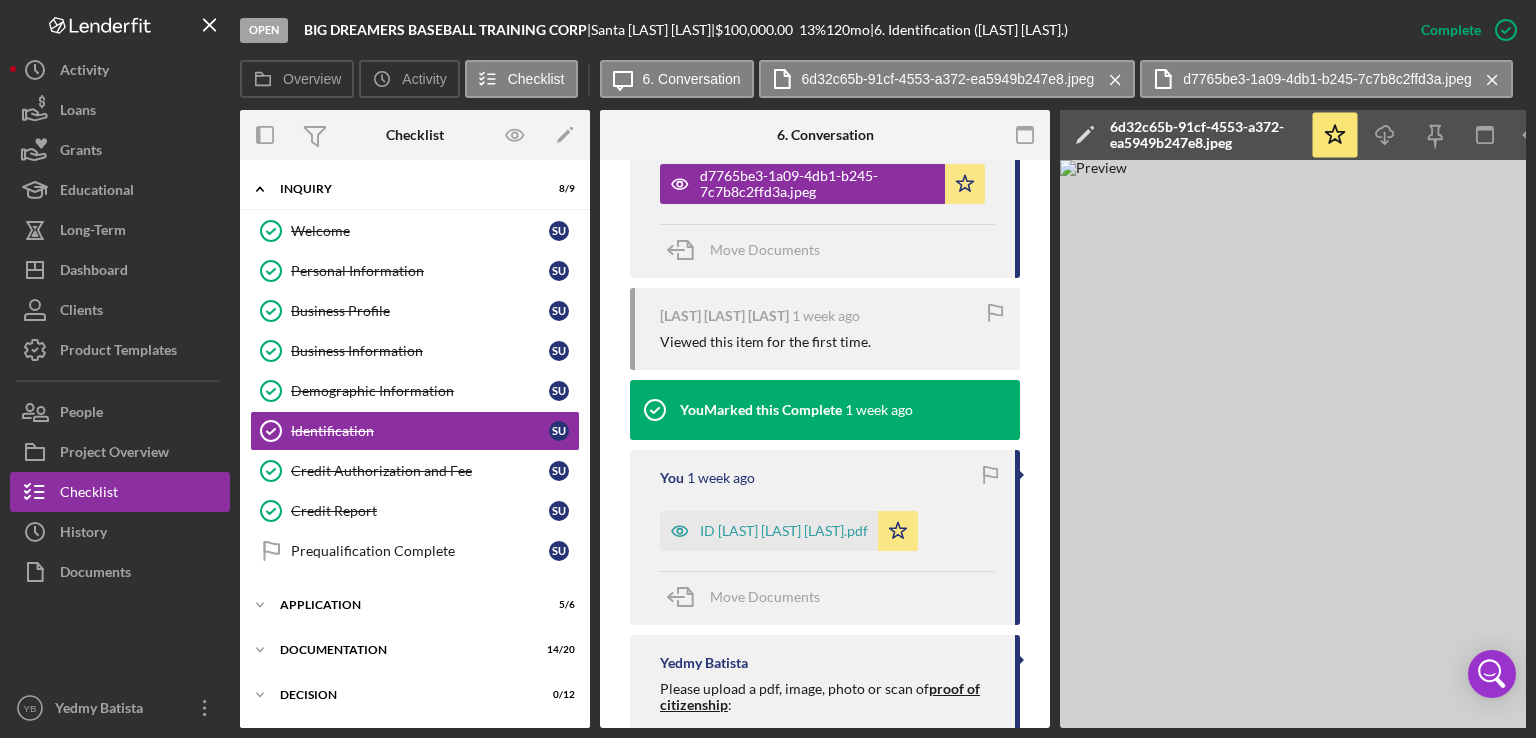 scroll, scrollTop: 842, scrollLeft: 0, axis: vertical 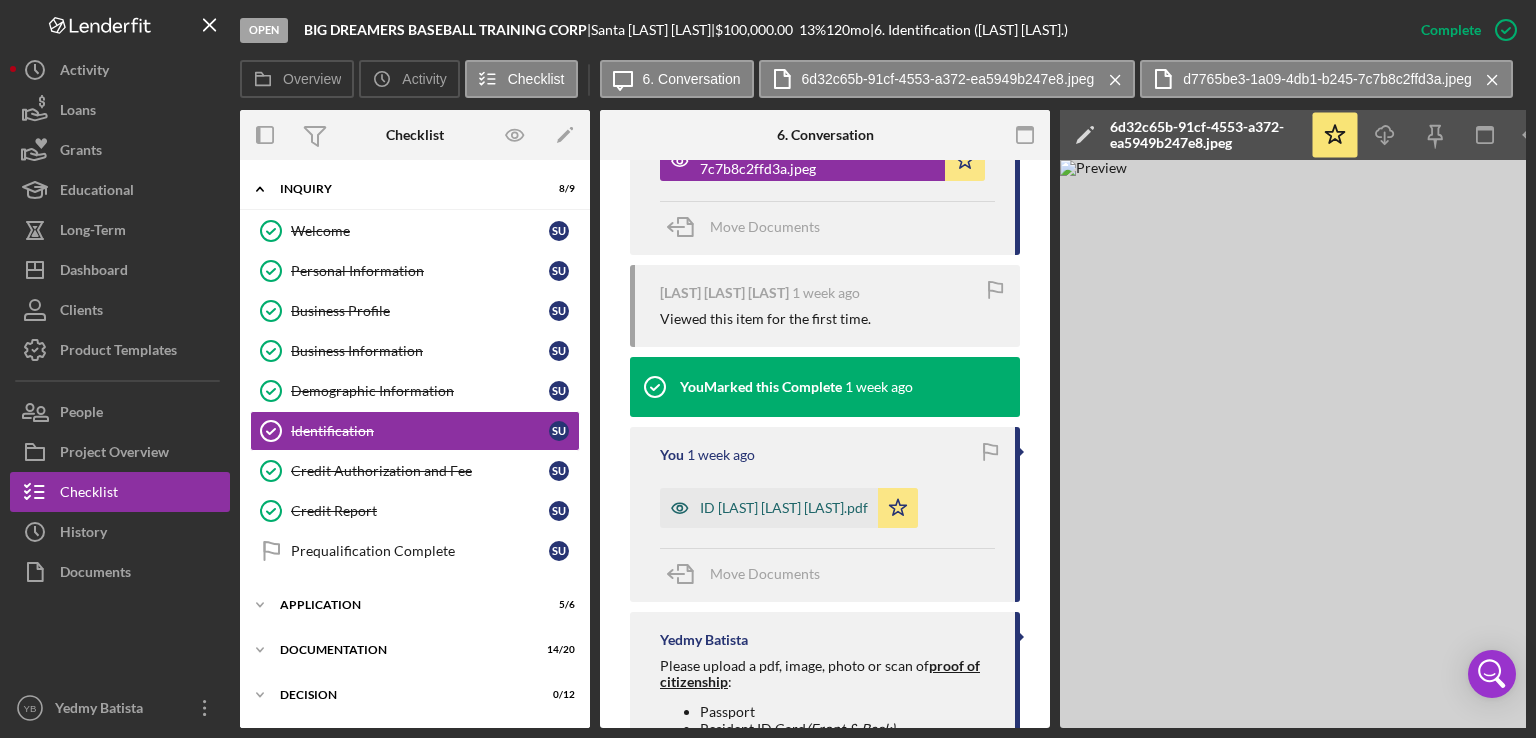click on "ID SANTA TERESA URENA VENTURA.pdf" at bounding box center (784, 508) 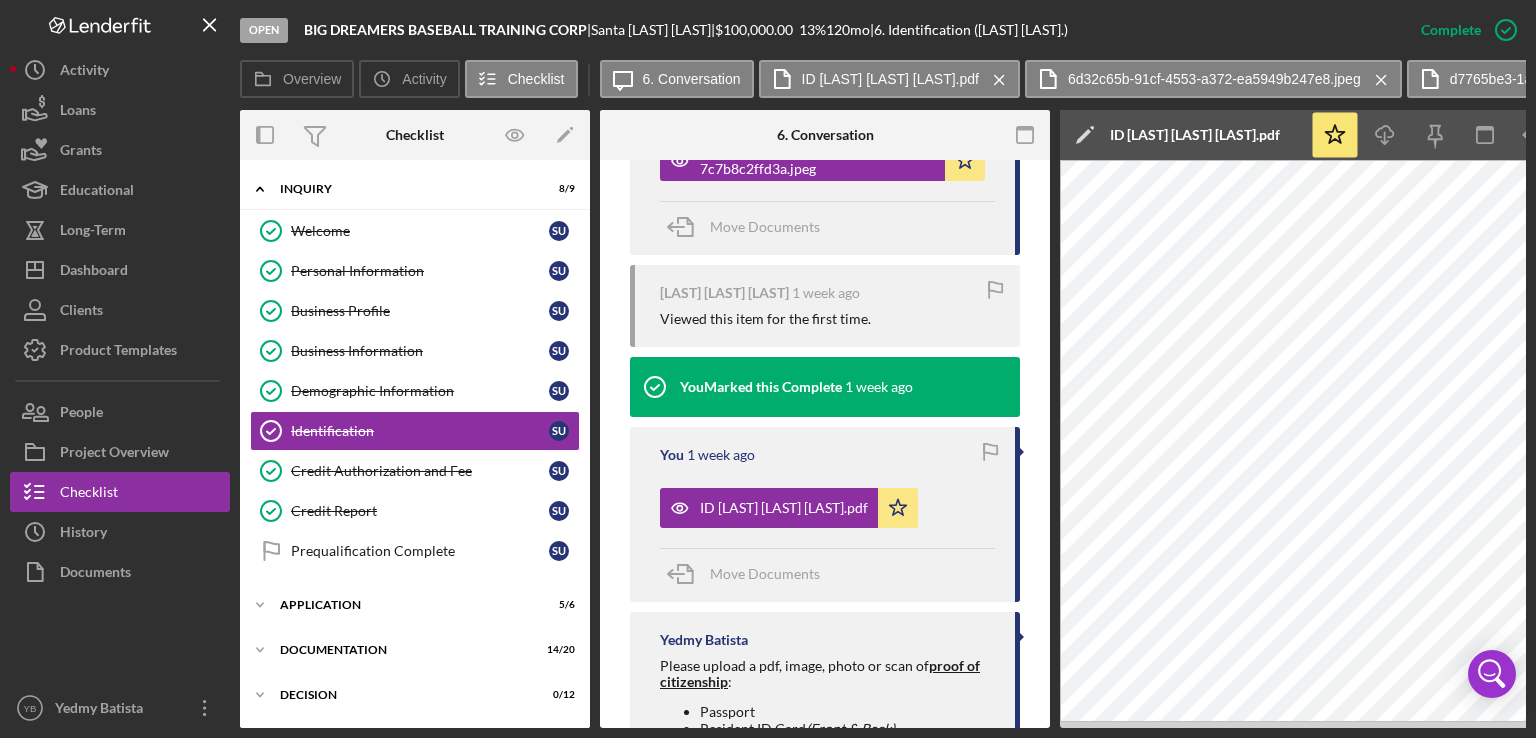 click on "Open BIG DREAMERS BASEBALL TRAINING CORP    |   Santa     Urena Ventura    |   $100,000.00    13 %   120  mo   |   6. Identification (Santa   U.) Complete Mark Incomplete Overview Icon/History Activity Checklist Icon/Message 6. Conversation ID SANTA TERESA URENA VENTURA.pdf Icon/Menu Close 6d32c65b-91cf-4553-a372-ea5949b247e8.jpeg Icon/Menu Close d7765be3-1a09-4db1-b245-7c7b8c2ffd3a.jpeg Icon/Menu Close Overview Internal Workflow Stage Open Icon/Dropdown Arrow Archive (can unarchive later if needed) Overview Edit Icon/Edit Status Ongoing Risk Rating Sentiment Rating 5 Product Name Community Advantage Loan Created Date 07/30/2025 Started Date 07/30/2025 Closing Goal 09/13/2025 Contact YB Yedmy Batista Account Executive Weekly Status Update On Weekly Status Update Message Here's a snapshot of information that has been fully approved, as well as the items we still need.
If you've worked up to a milestone (purple) item, then the ball is our court. We'll respond as soon as we can. On 5 Edit DTI" at bounding box center [768, 369] 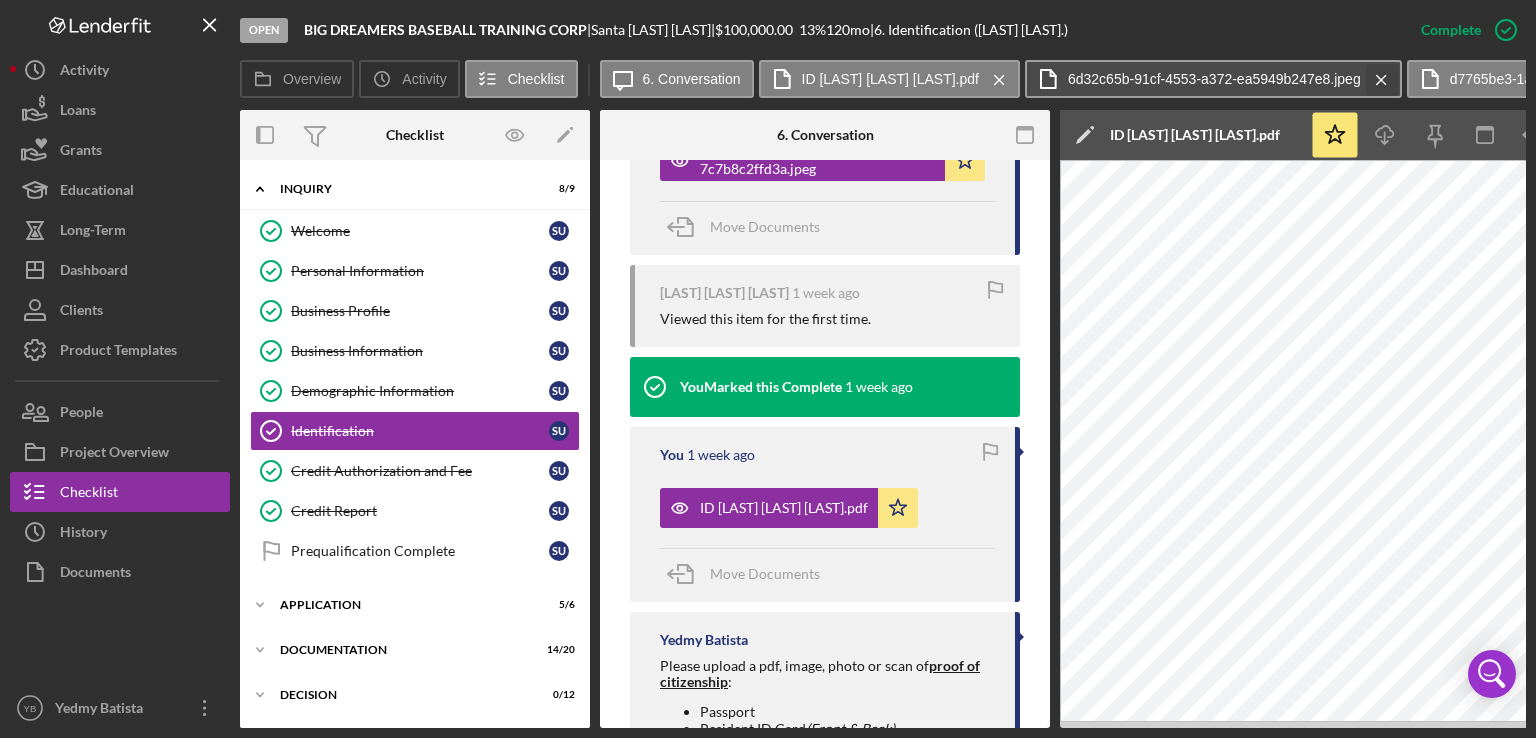 click on "Icon/Menu Close" 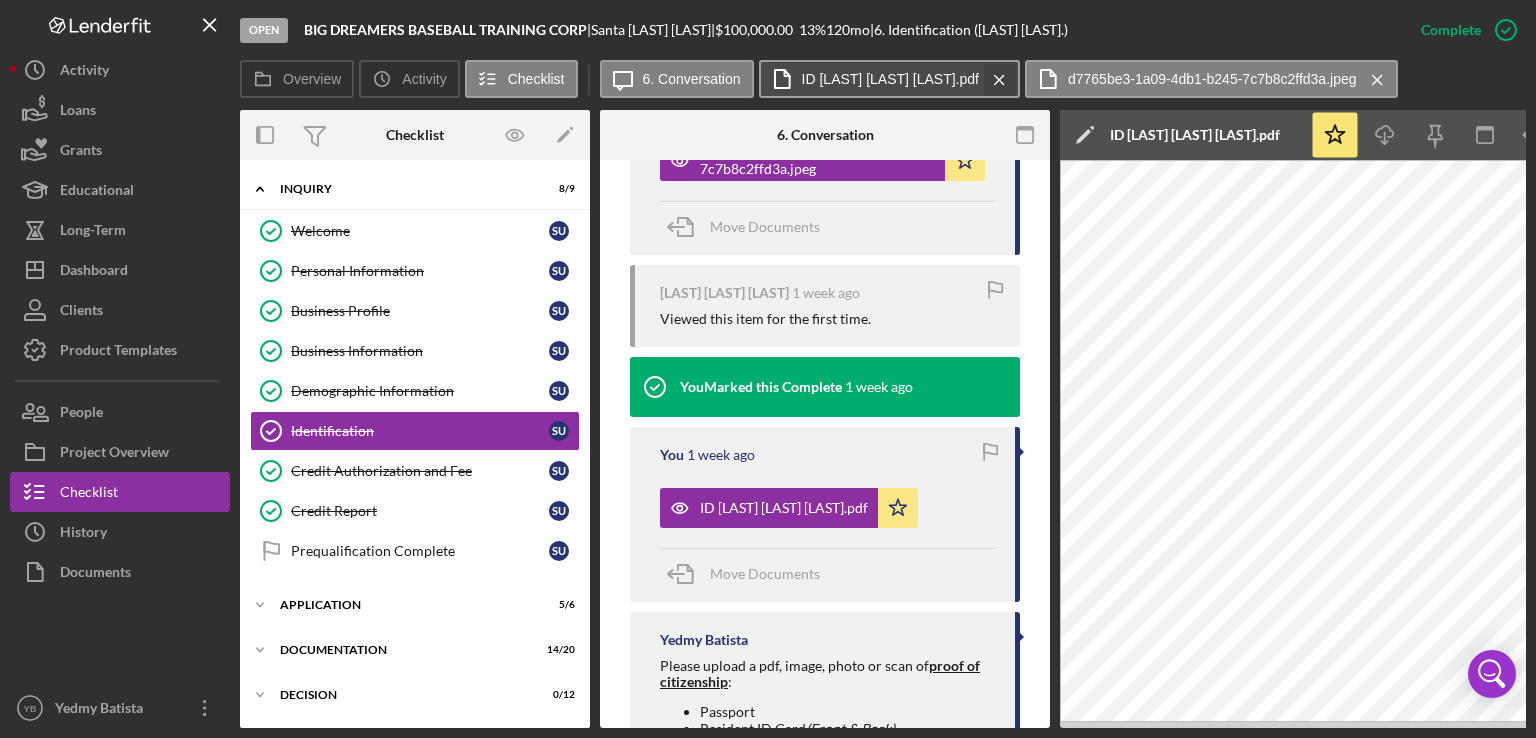 click on "Icon/Menu Close" 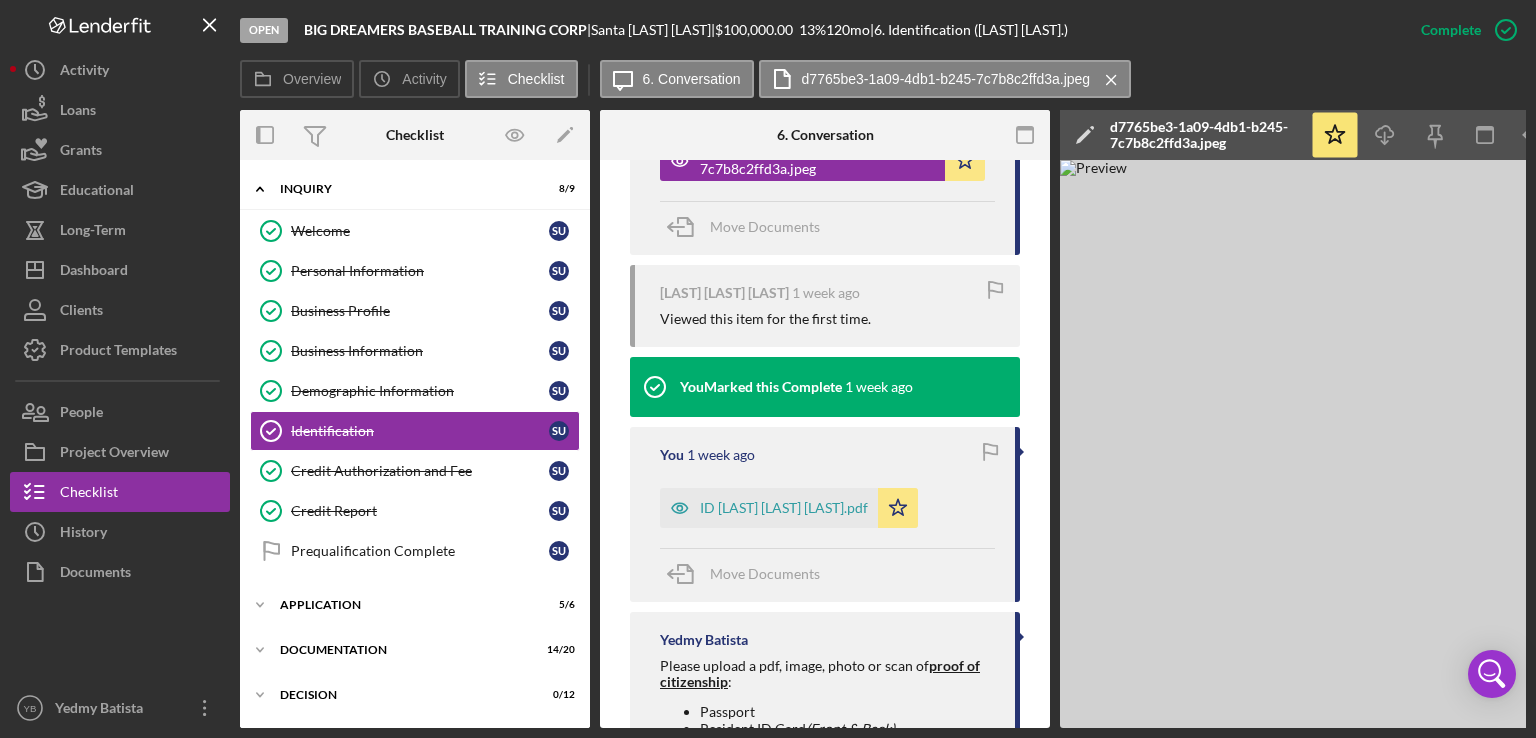 click on "Icon/Menu Close" 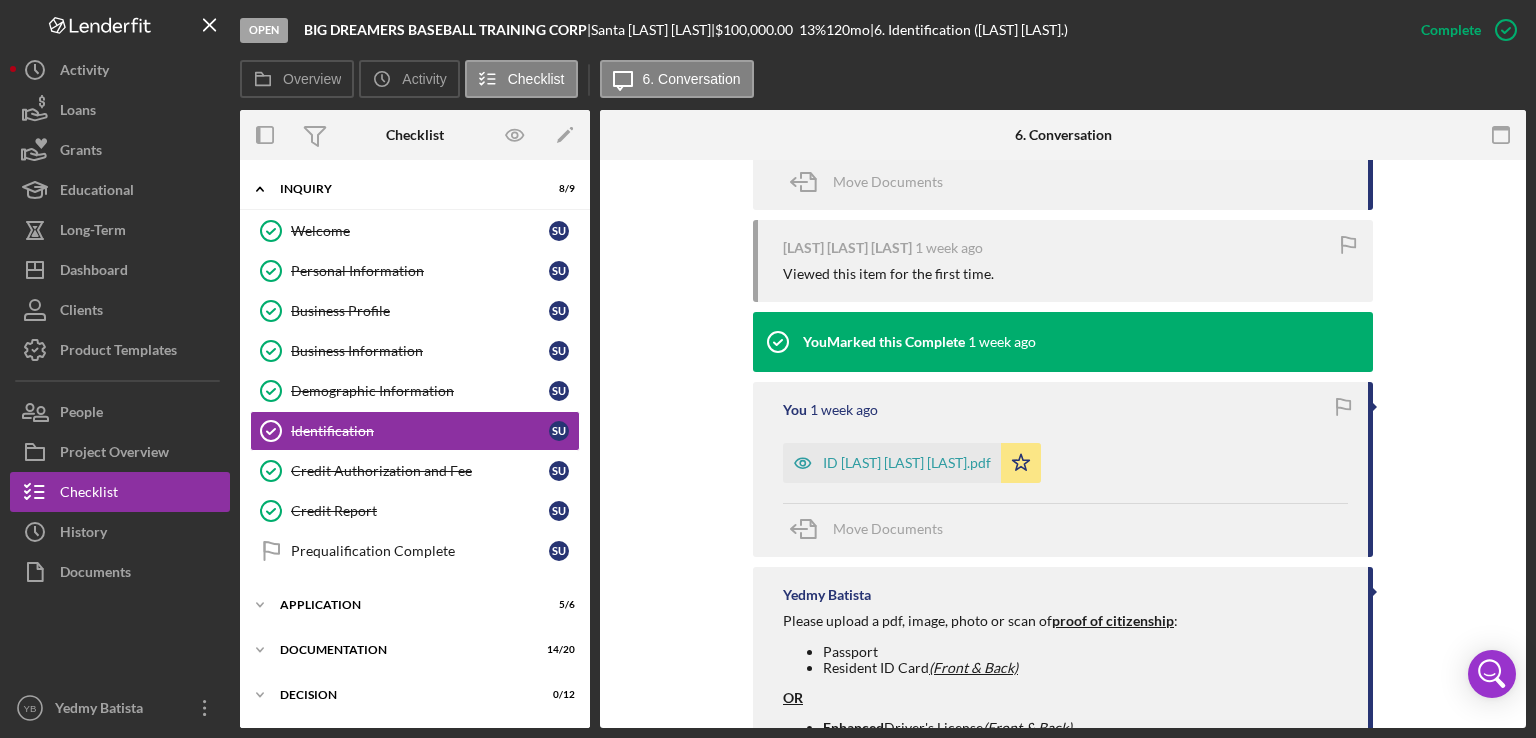 scroll, scrollTop: 820, scrollLeft: 0, axis: vertical 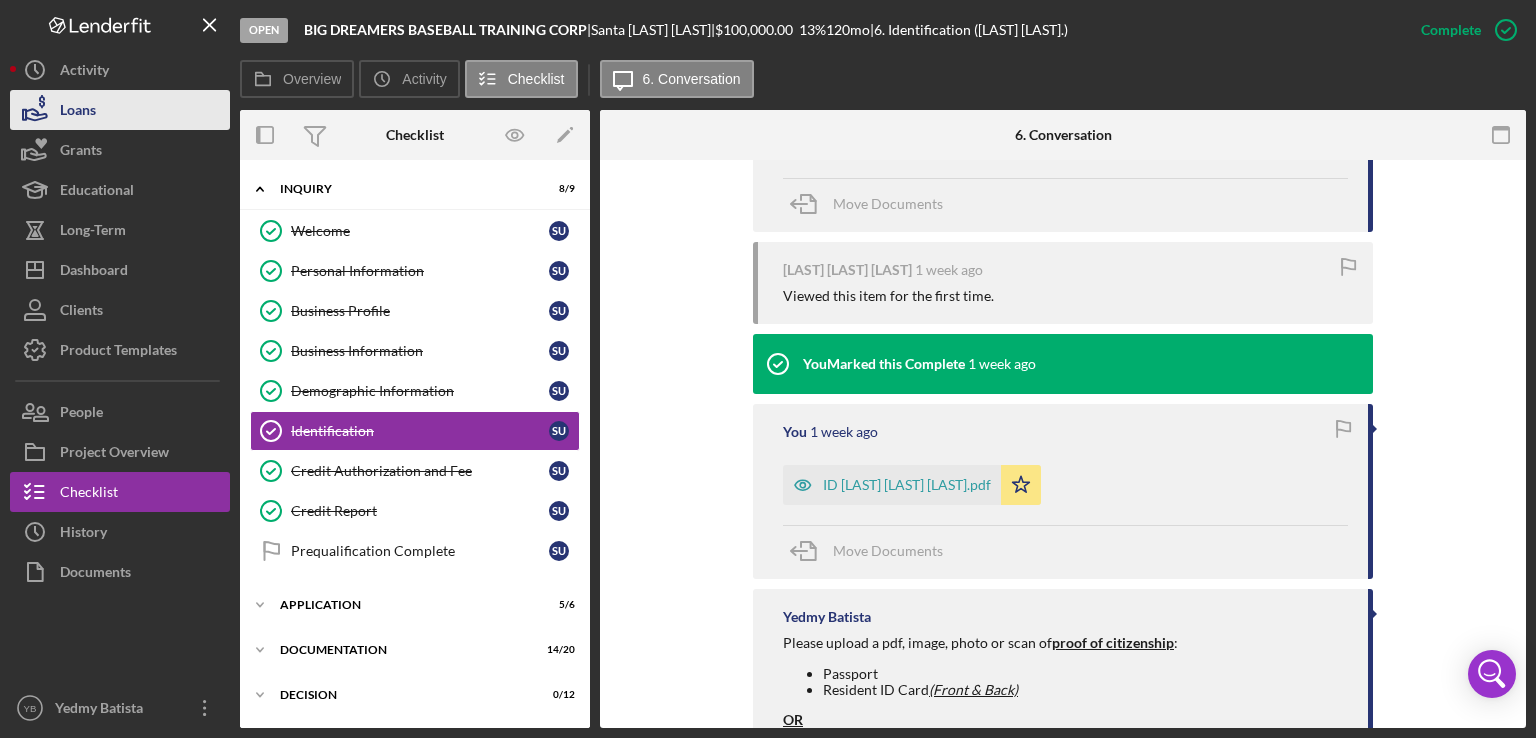 click on "Loans" at bounding box center (120, 110) 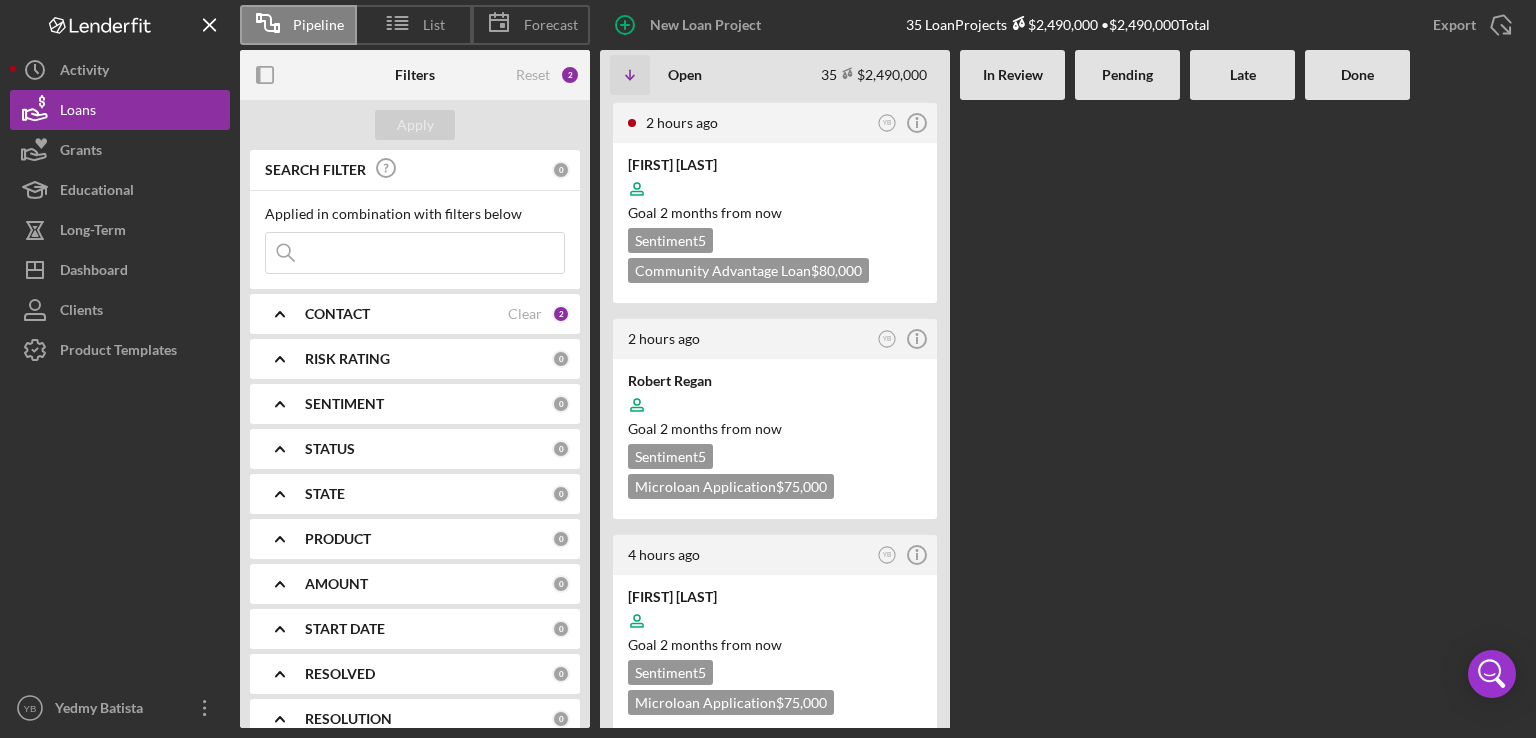 click at bounding box center [1012, 414] 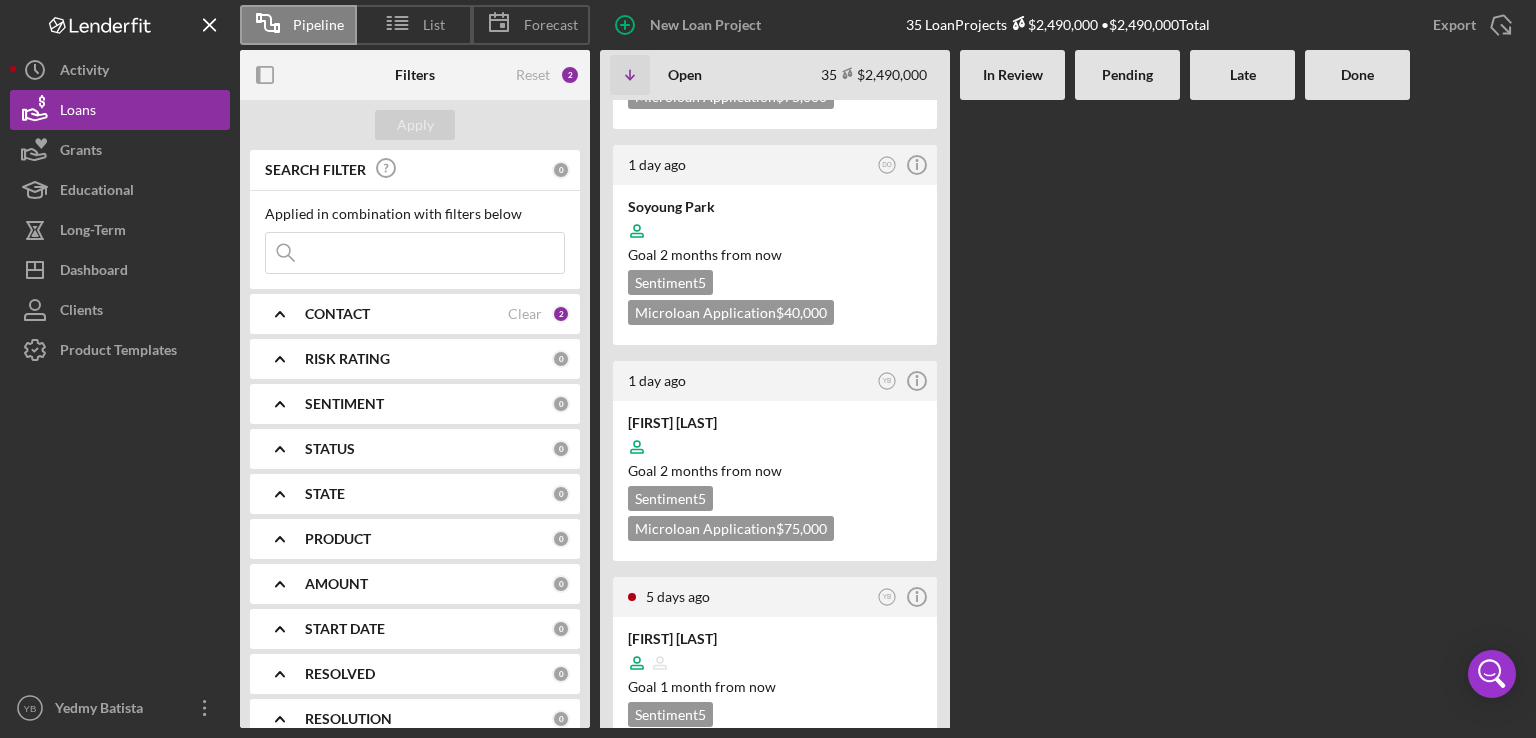 scroll, scrollTop: 680, scrollLeft: 0, axis: vertical 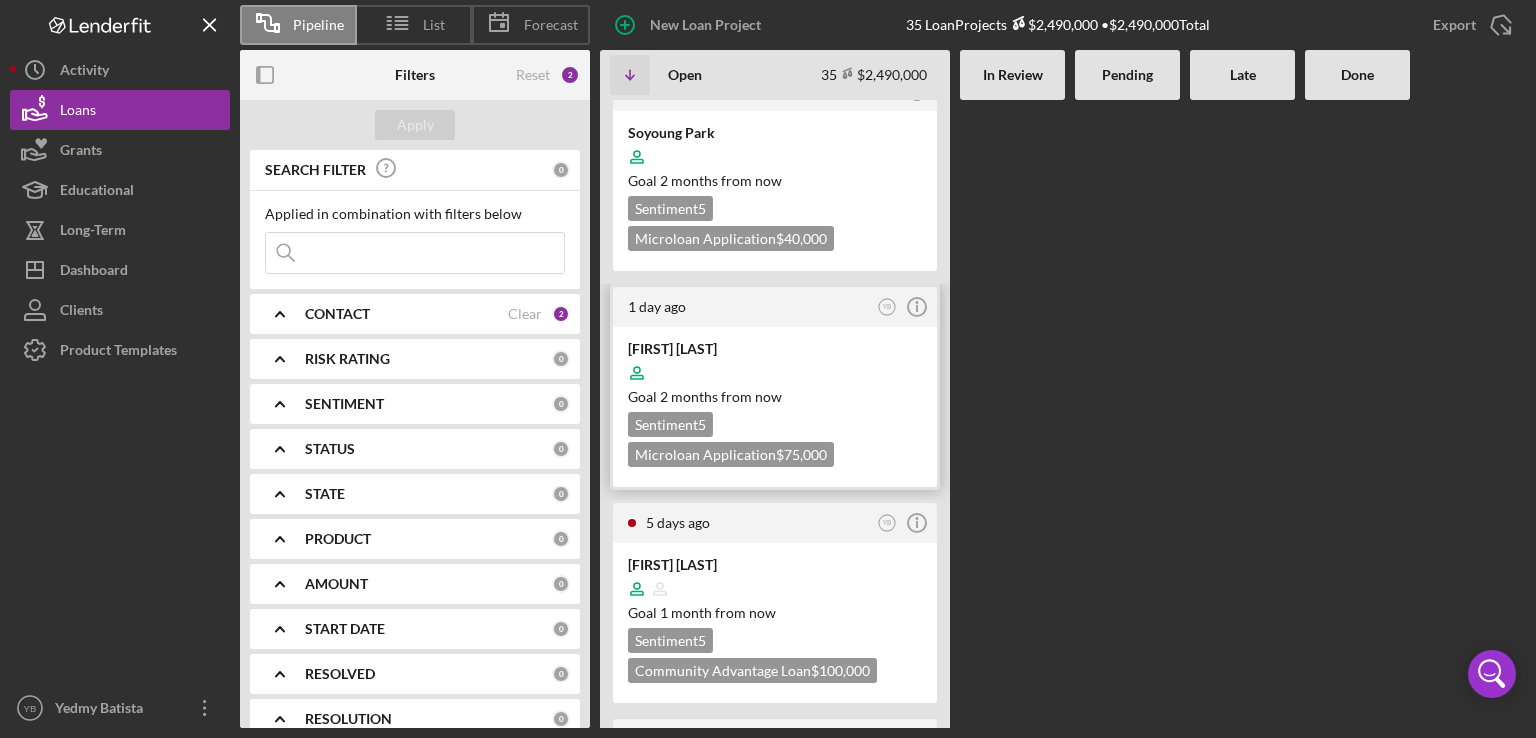 click at bounding box center (775, 373) 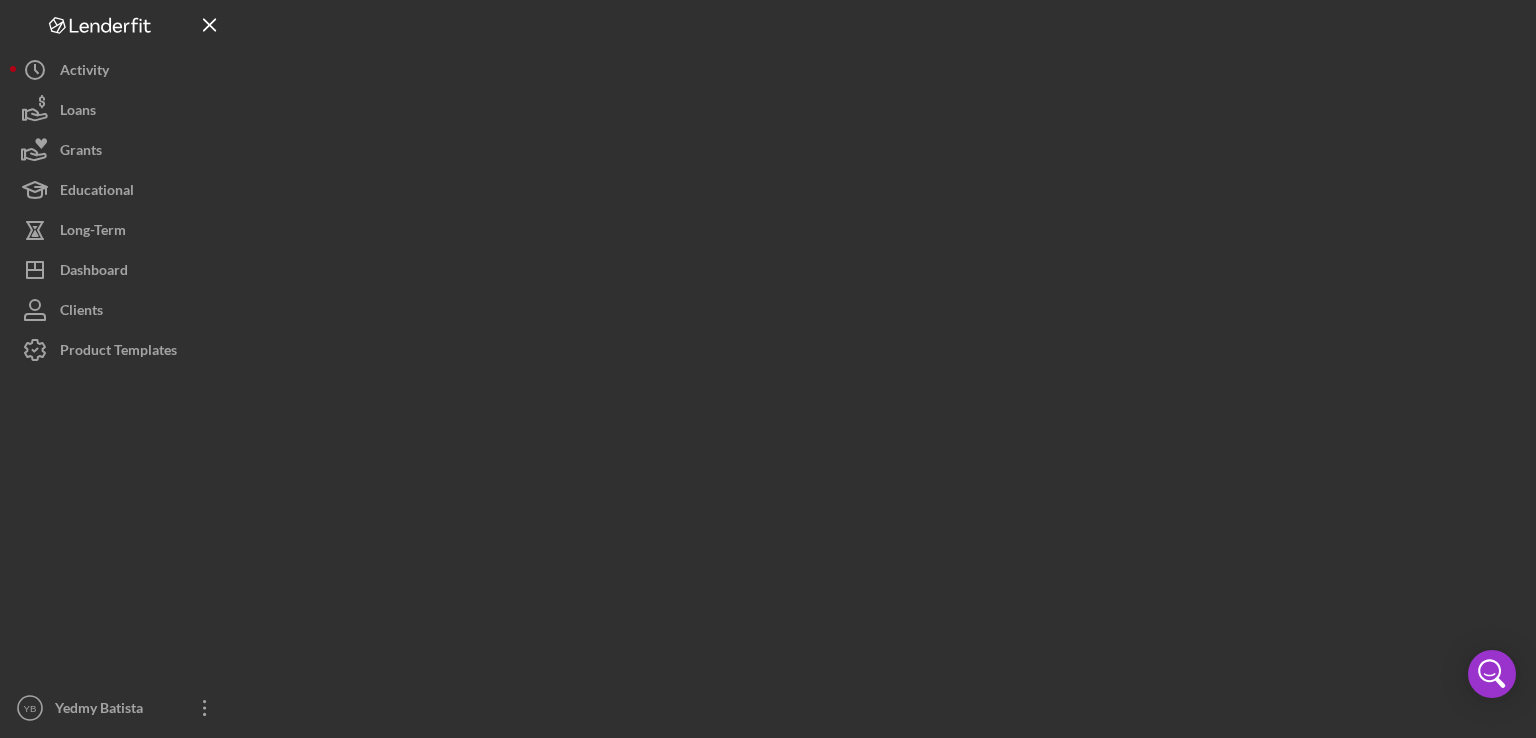 click at bounding box center (883, 364) 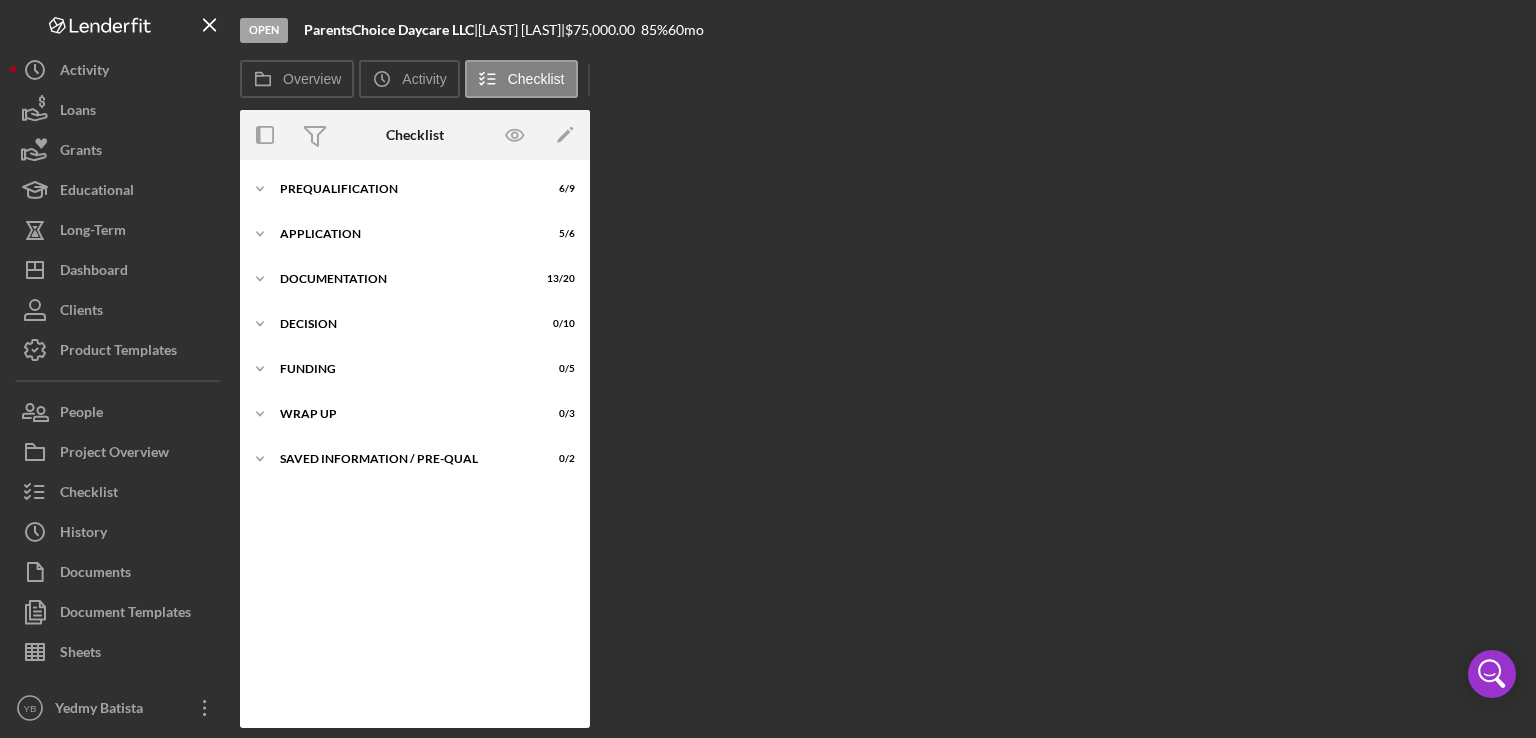 click on "Overview Internal Workflow Stage Open Icon/Dropdown Arrow Archive (can unarchive later if needed) Overview Edit Icon/Edit Status Ongoing Risk Rating Sentiment Rating 5 Product Name Microloan Application Created Date 08/01/2025 Started Date 08/01/2025 Closing Goal 09/30/2025 Contact YB Yedmy Batista Account Executive Weekly Status Update On Weekly Status Update Message Here's a snapshot of information that has been fully approved, as well as the items we still need.
If you've worked up to a milestone (purple) item, then the ball is our court. We'll respond as soon as we can. Inactivity Alerts On Send if the client is inactive for... 5 Inactivity Reminder Message Hey there, we noticed you haven't made any progress on your application in the last few days. Let us know if you have any questions or issues!
Initial Request Edit Icon/Edit Amount $75,000.00 Standard Rate 85.000% Standard Term 60 months Key Ratios Edit Icon/Edit DSCR Collateral Coverage DTI LTV Global DSCR Global Collateral Coverage Global DTI 6" at bounding box center [883, 419] 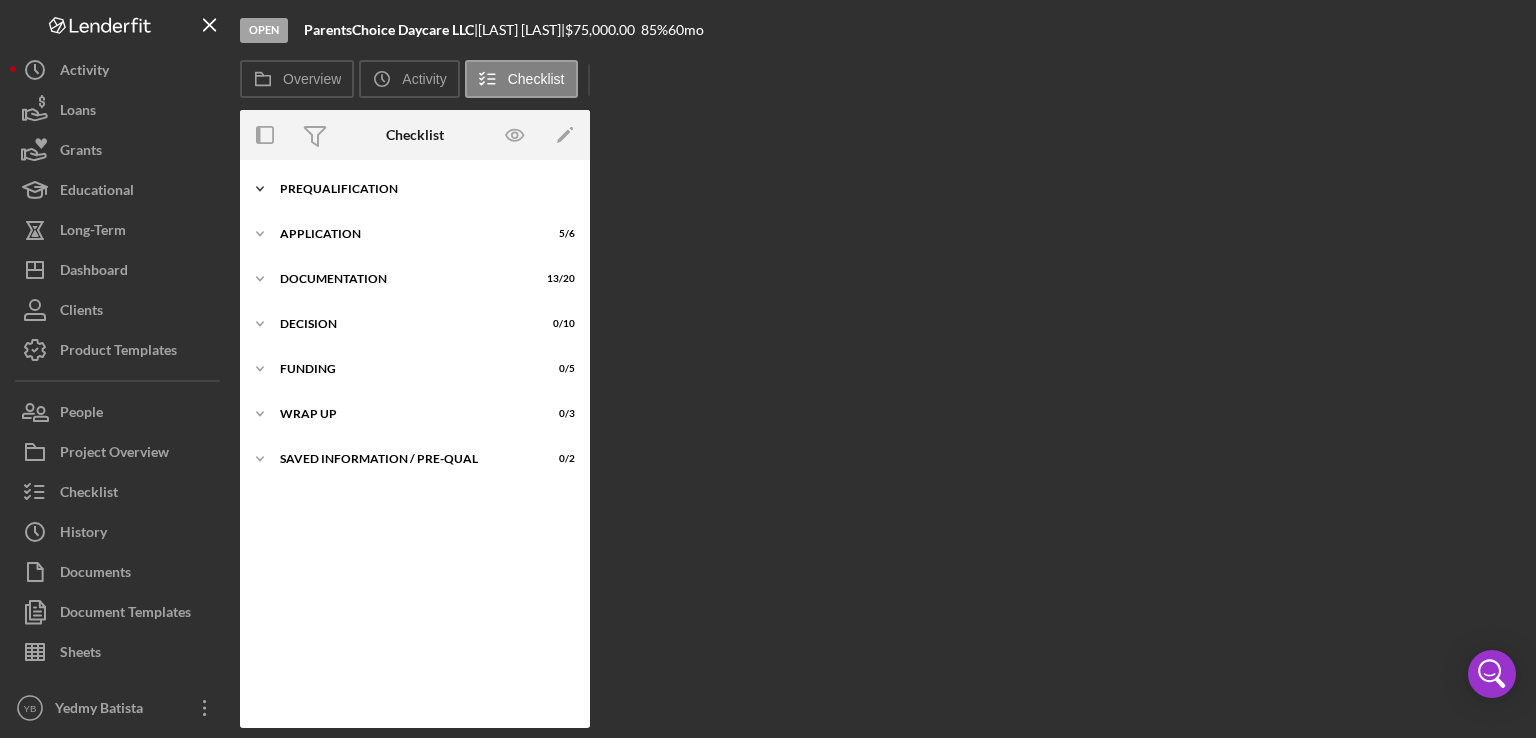 click on "Prequalification" at bounding box center (422, 189) 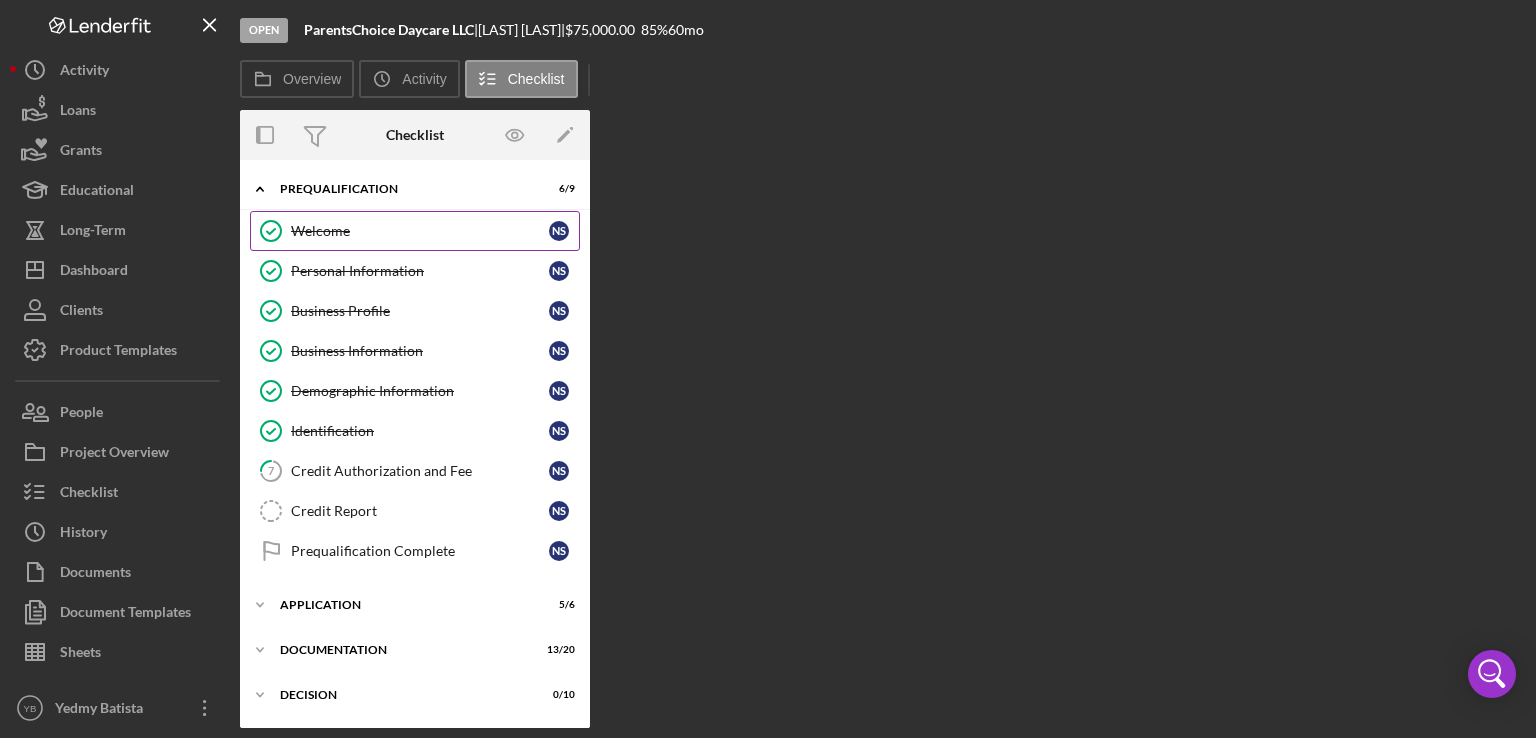 click on "Welcome" at bounding box center (420, 231) 